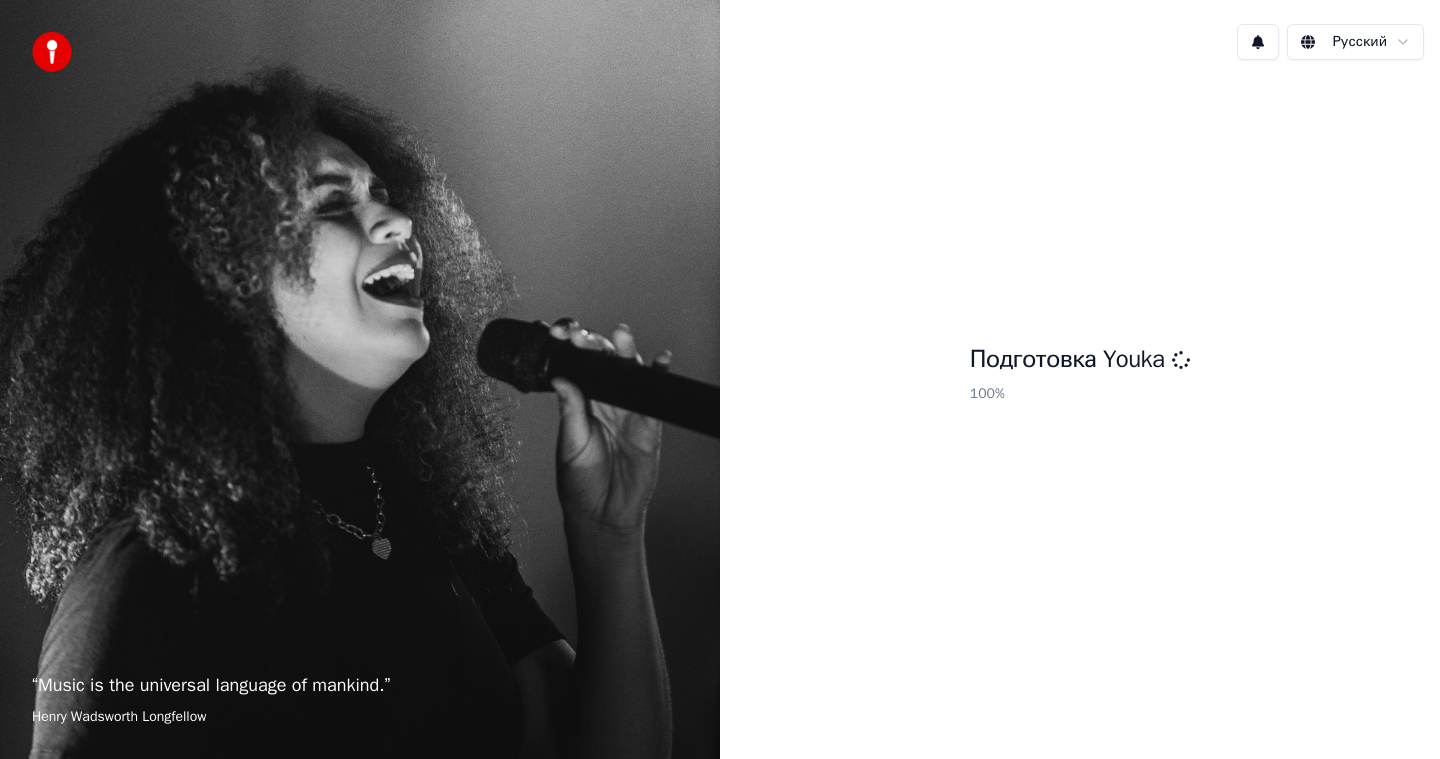 scroll, scrollTop: 0, scrollLeft: 0, axis: both 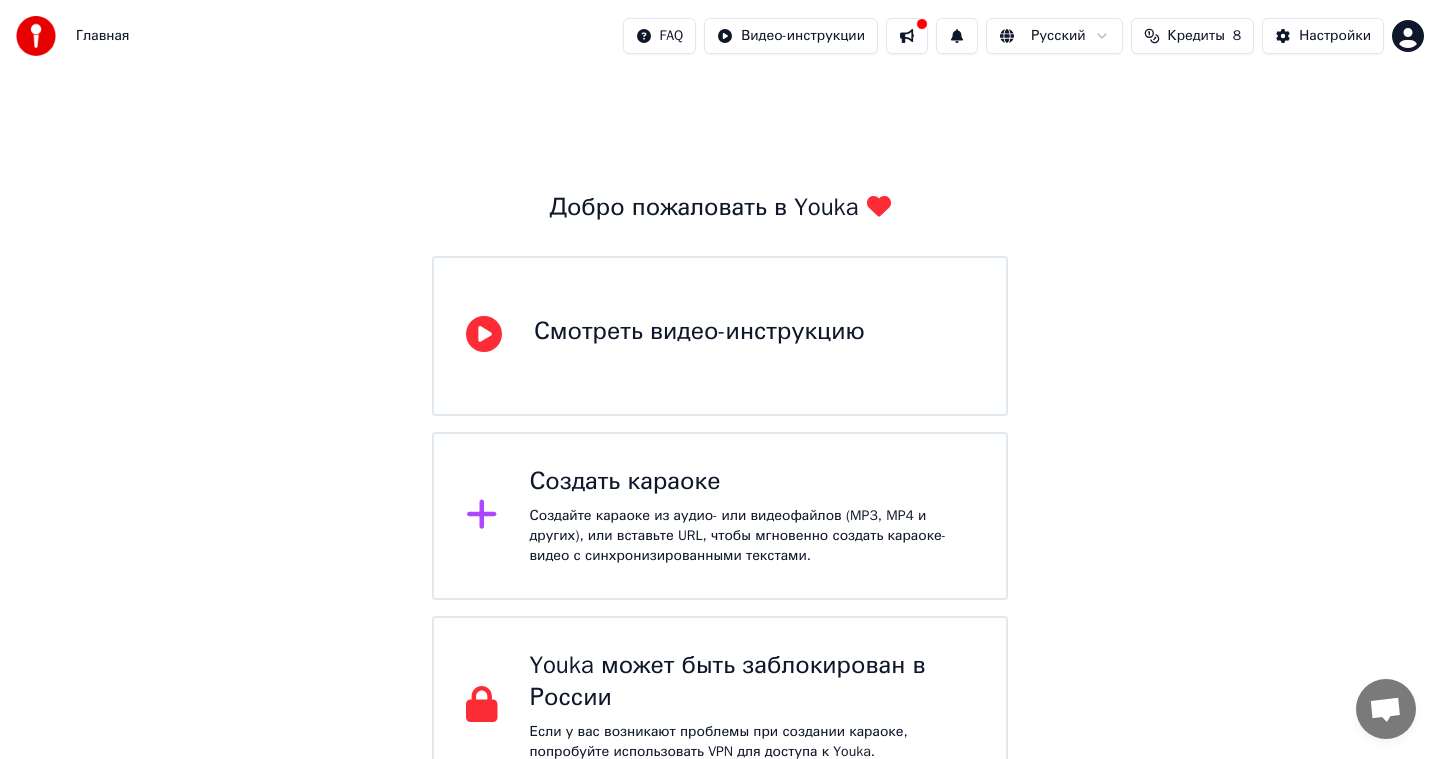 click on "Создать караоке Создайте караоке из аудио- или видеофайлов (MP3, MP4 и других), или вставьте URL, чтобы мгновенно создать караоке-видео с синхронизированными текстами." at bounding box center (720, 516) 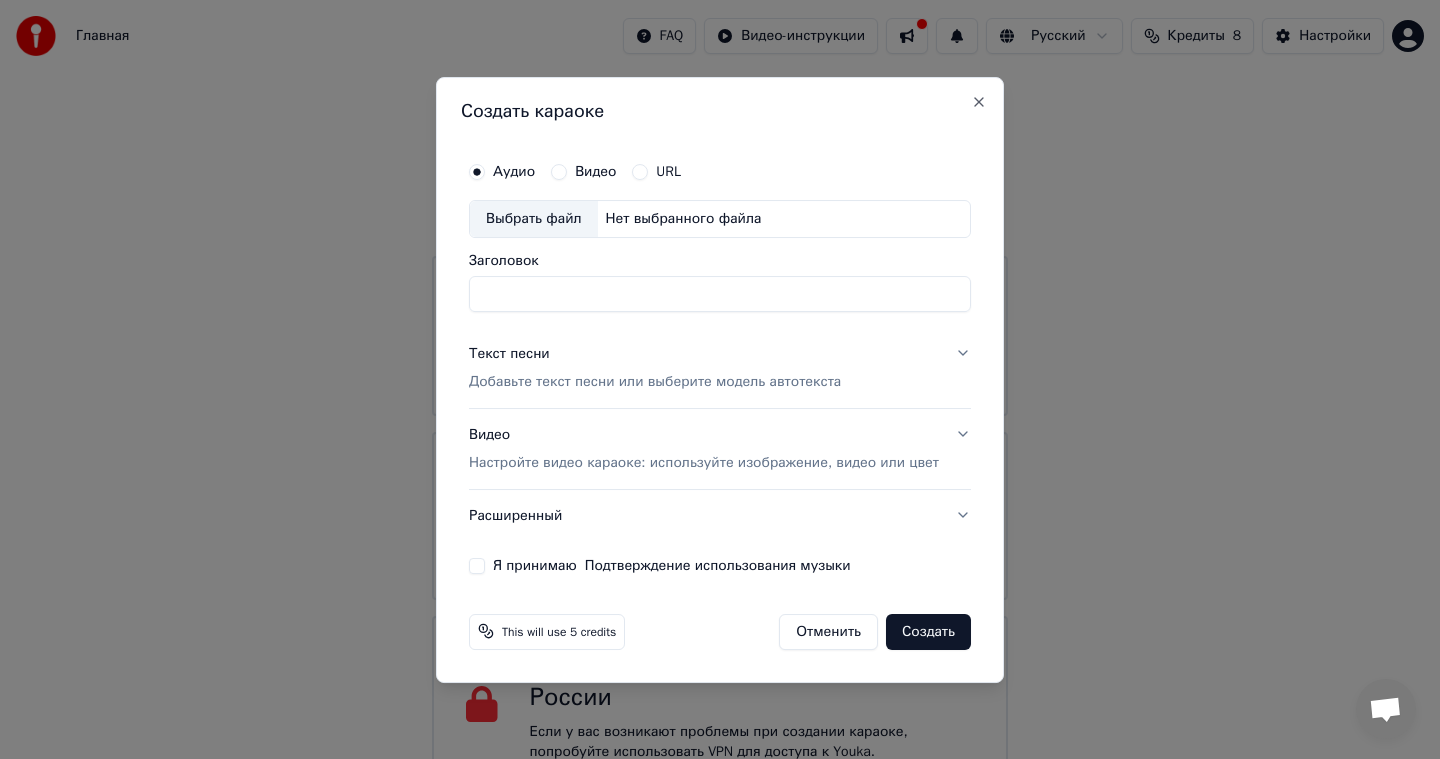 click on "Заголовок" at bounding box center [720, 294] 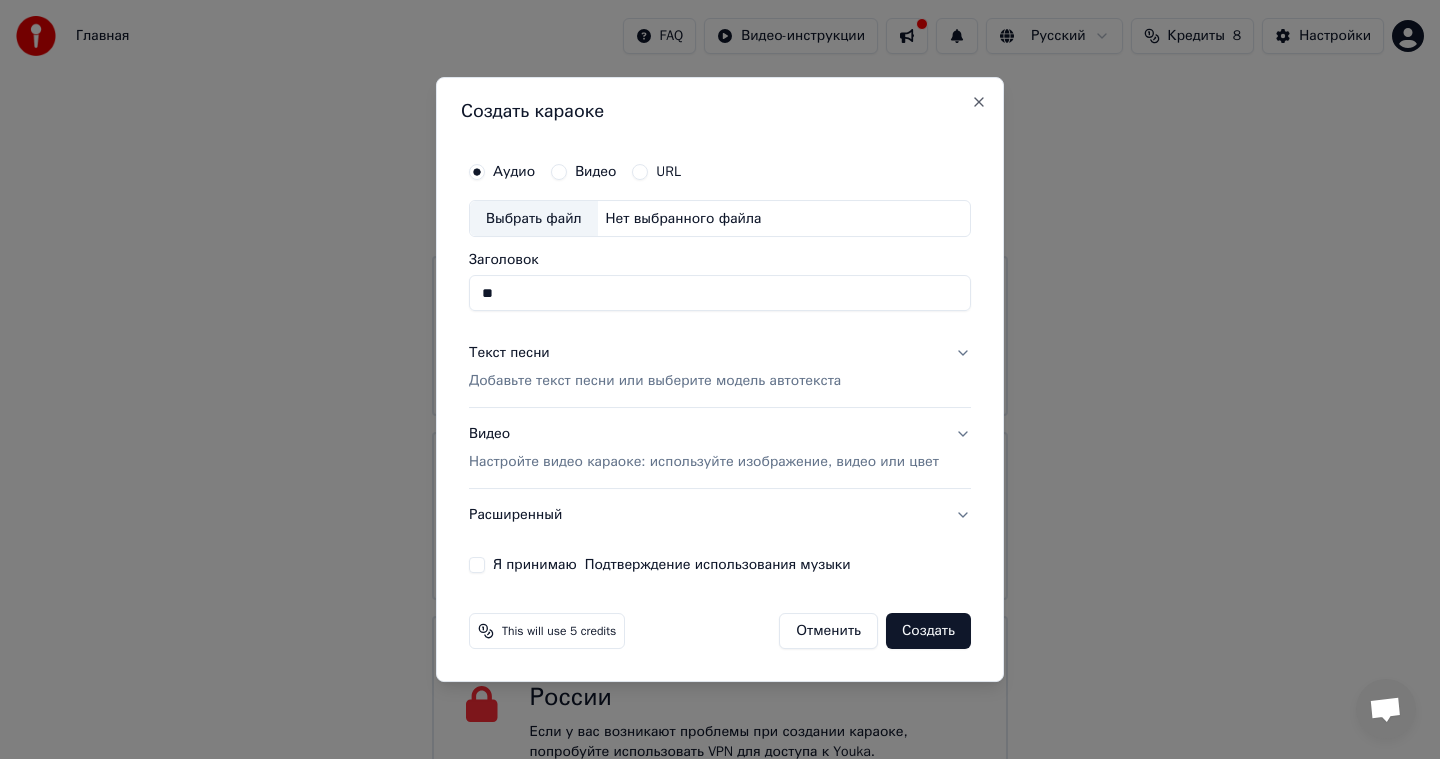 type on "*" 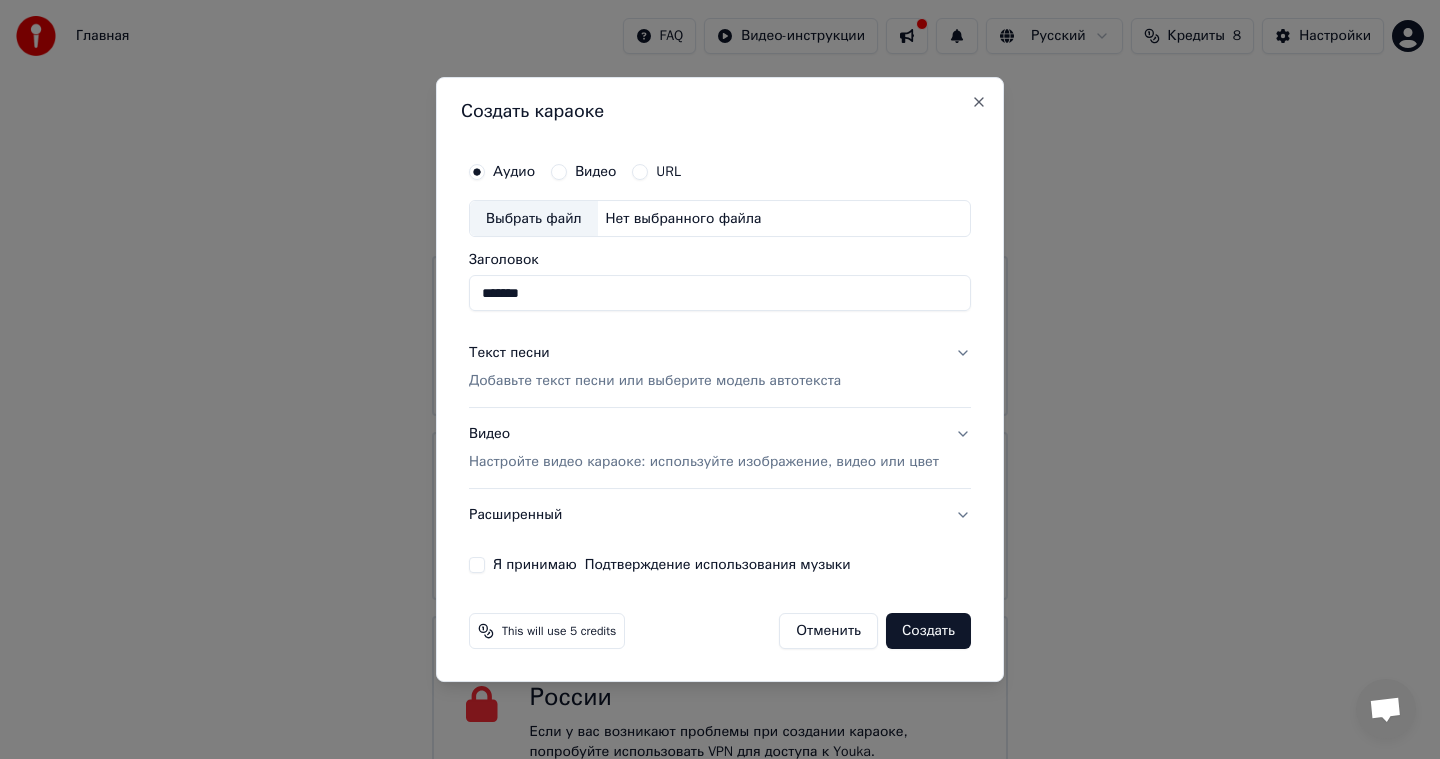 click on "Выбрать файл" at bounding box center [534, 219] 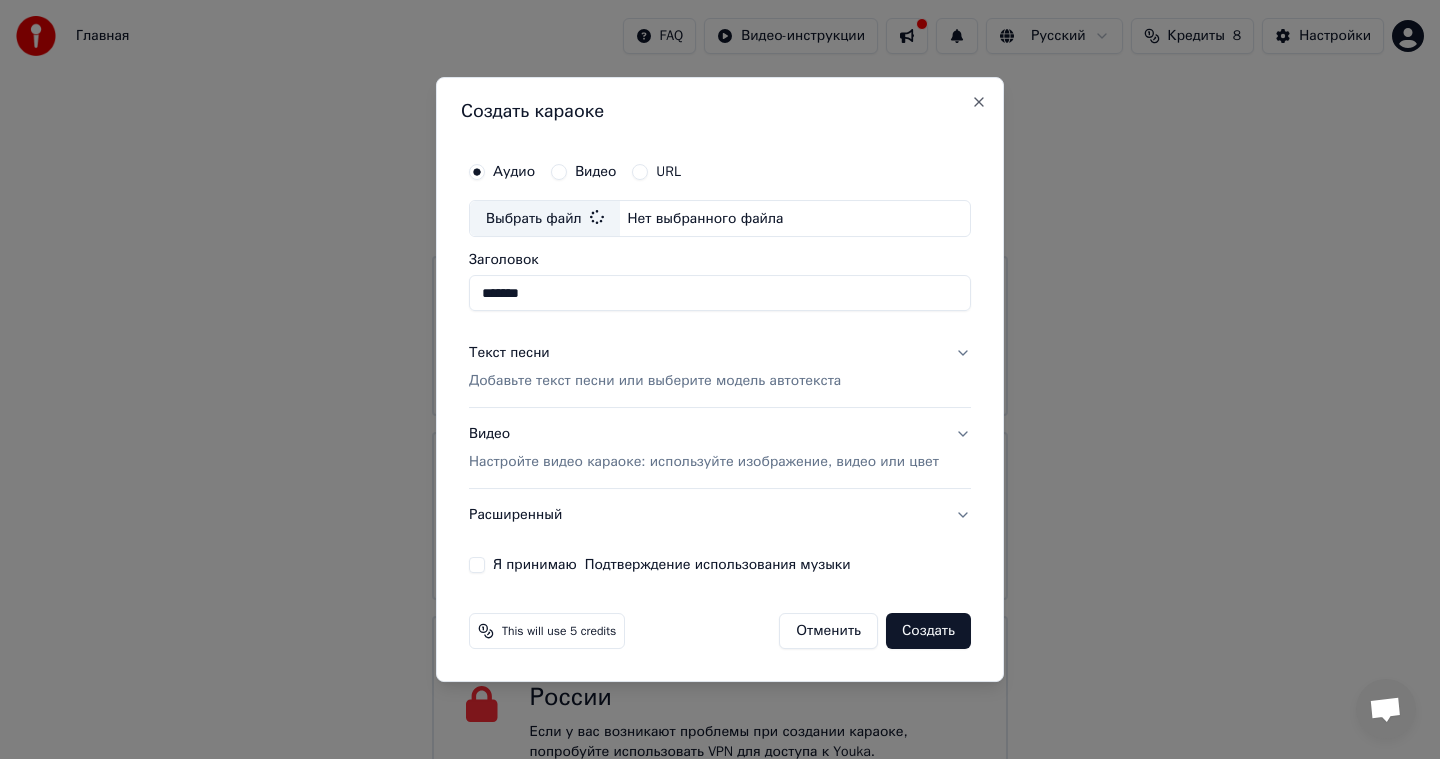 click on "Текст песни Добавьте текст песни или выберите модель автотекста" at bounding box center [720, 368] 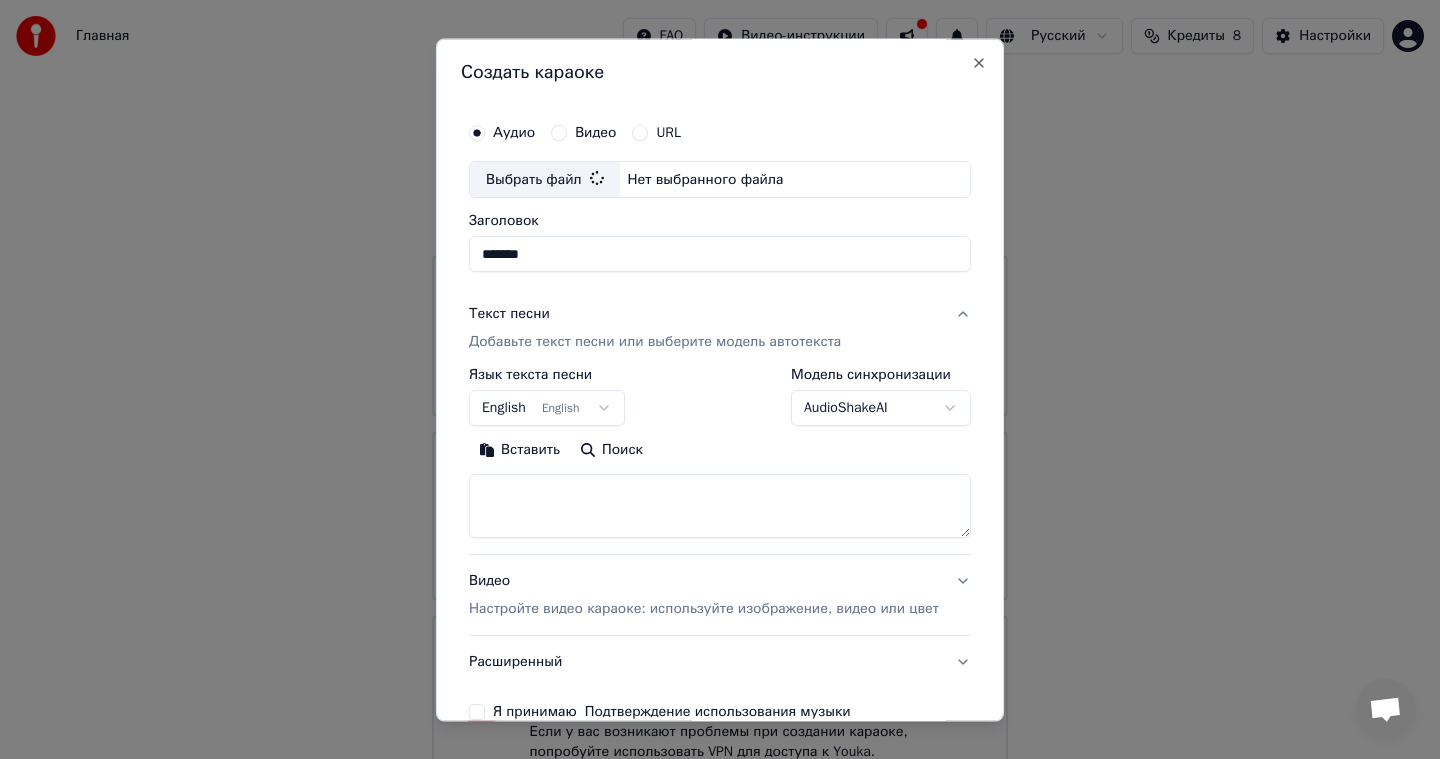 type on "**********" 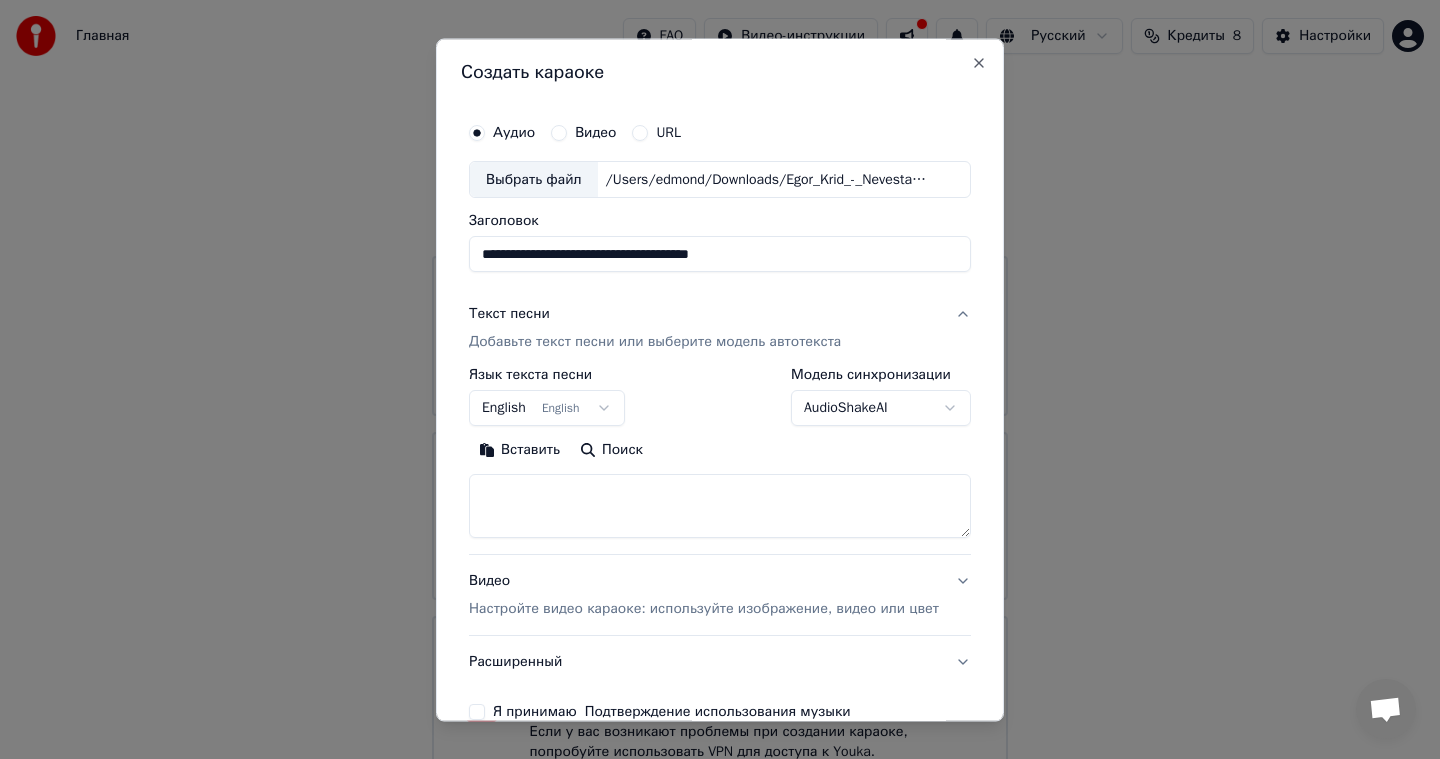 click at bounding box center (720, 507) 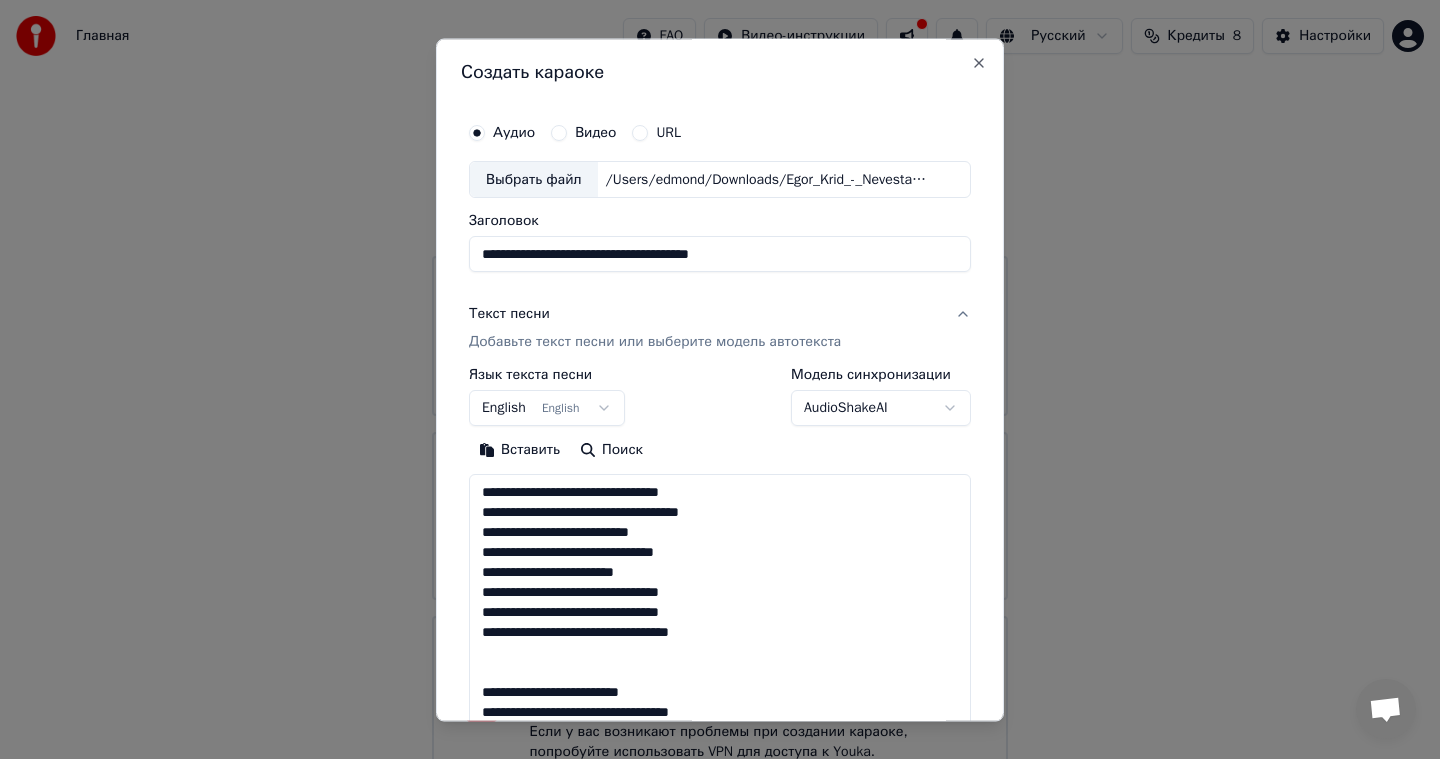 scroll, scrollTop: 744, scrollLeft: 0, axis: vertical 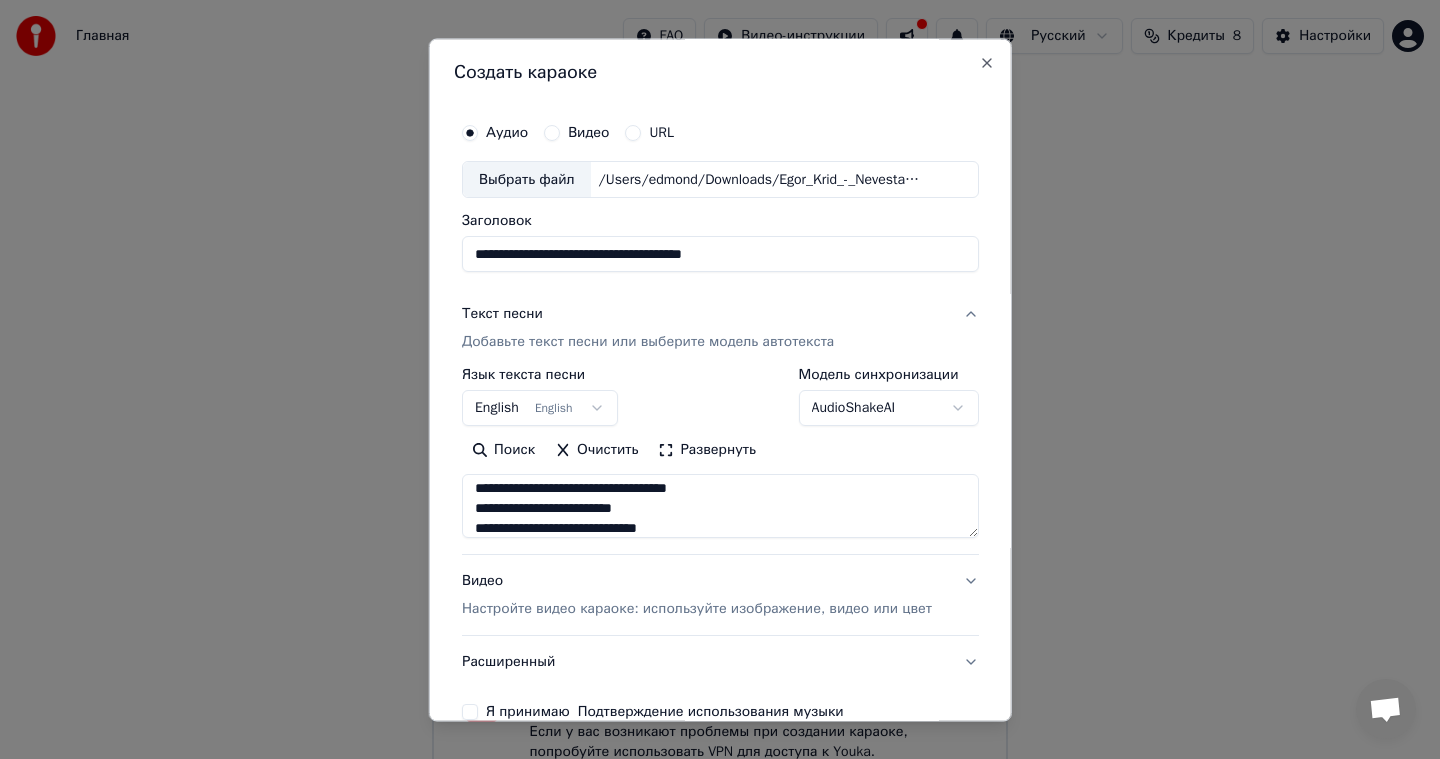 type on "**********" 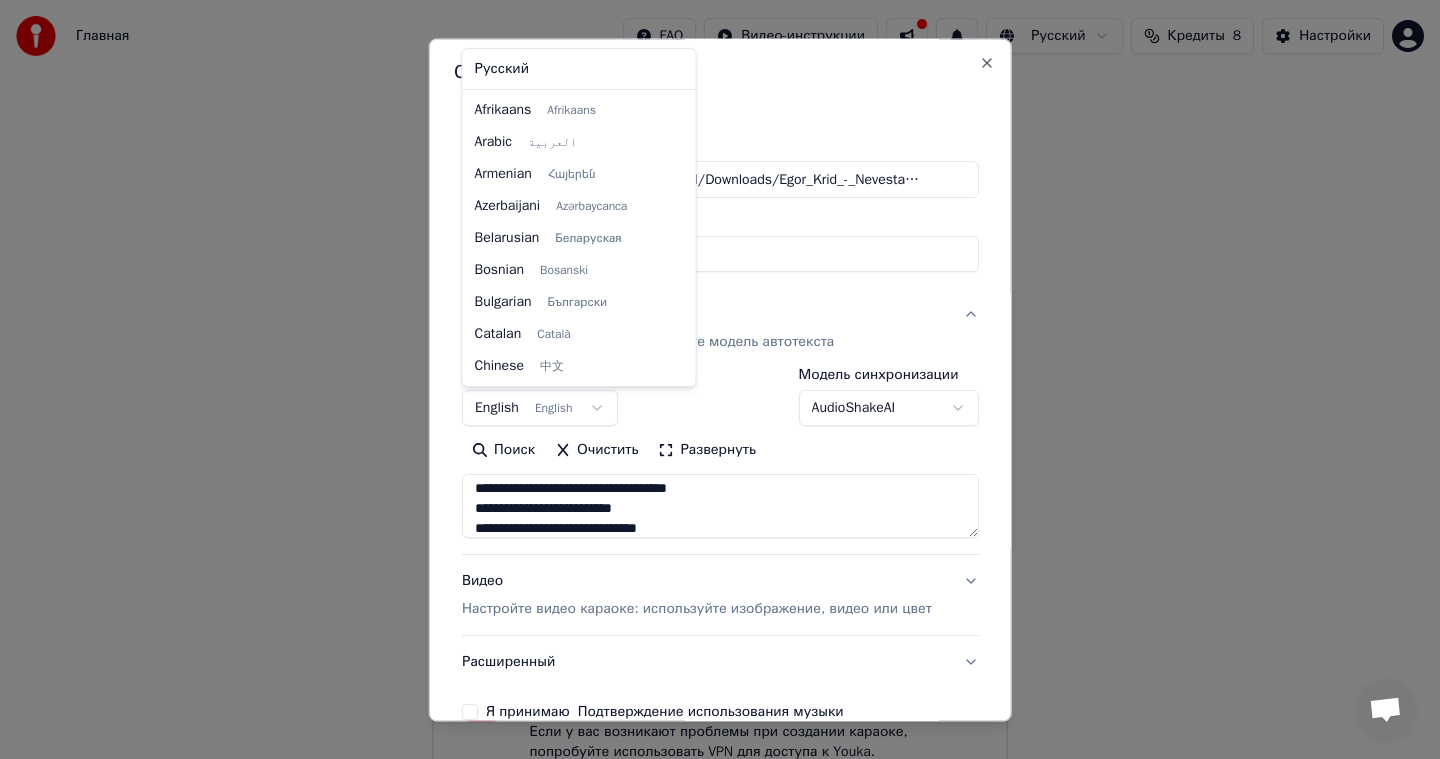 scroll, scrollTop: 160, scrollLeft: 0, axis: vertical 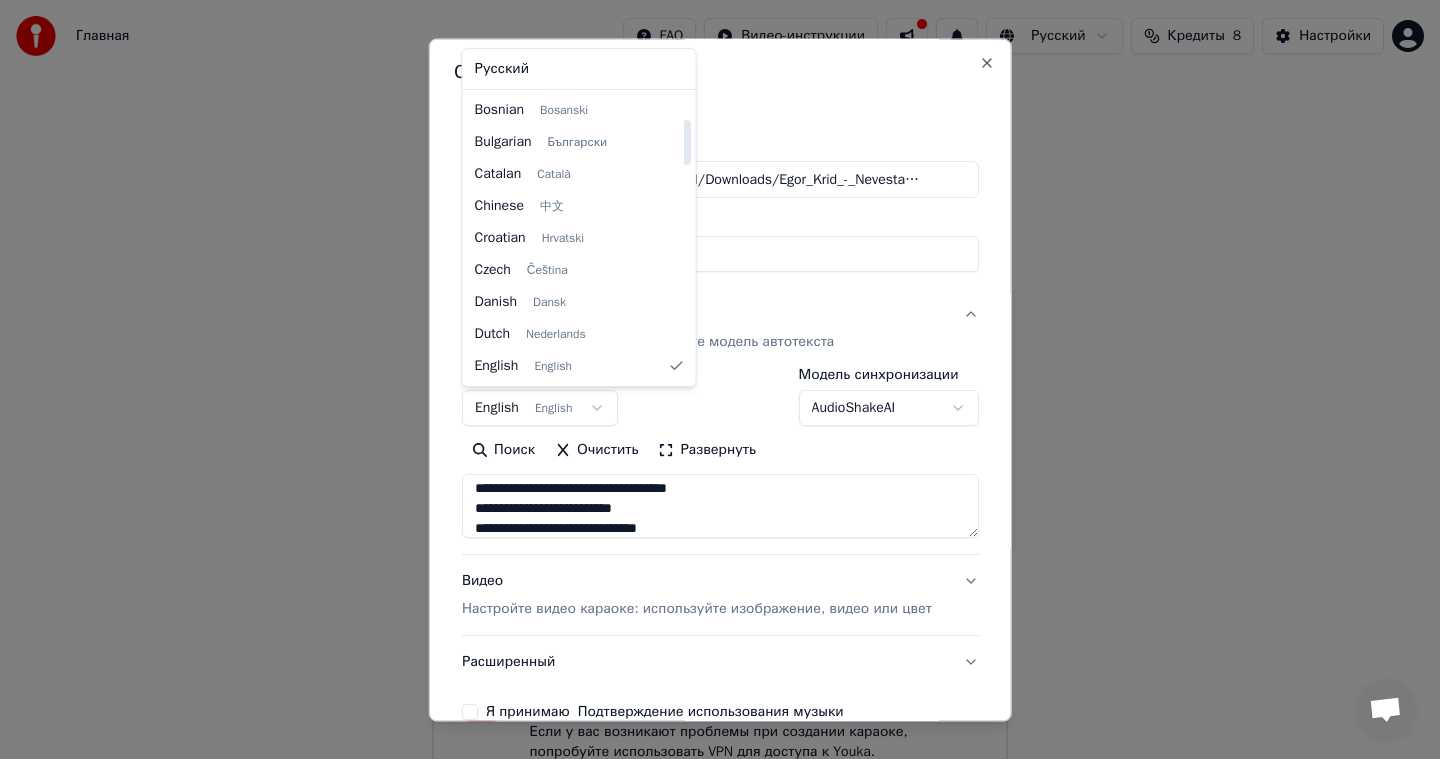 select on "**" 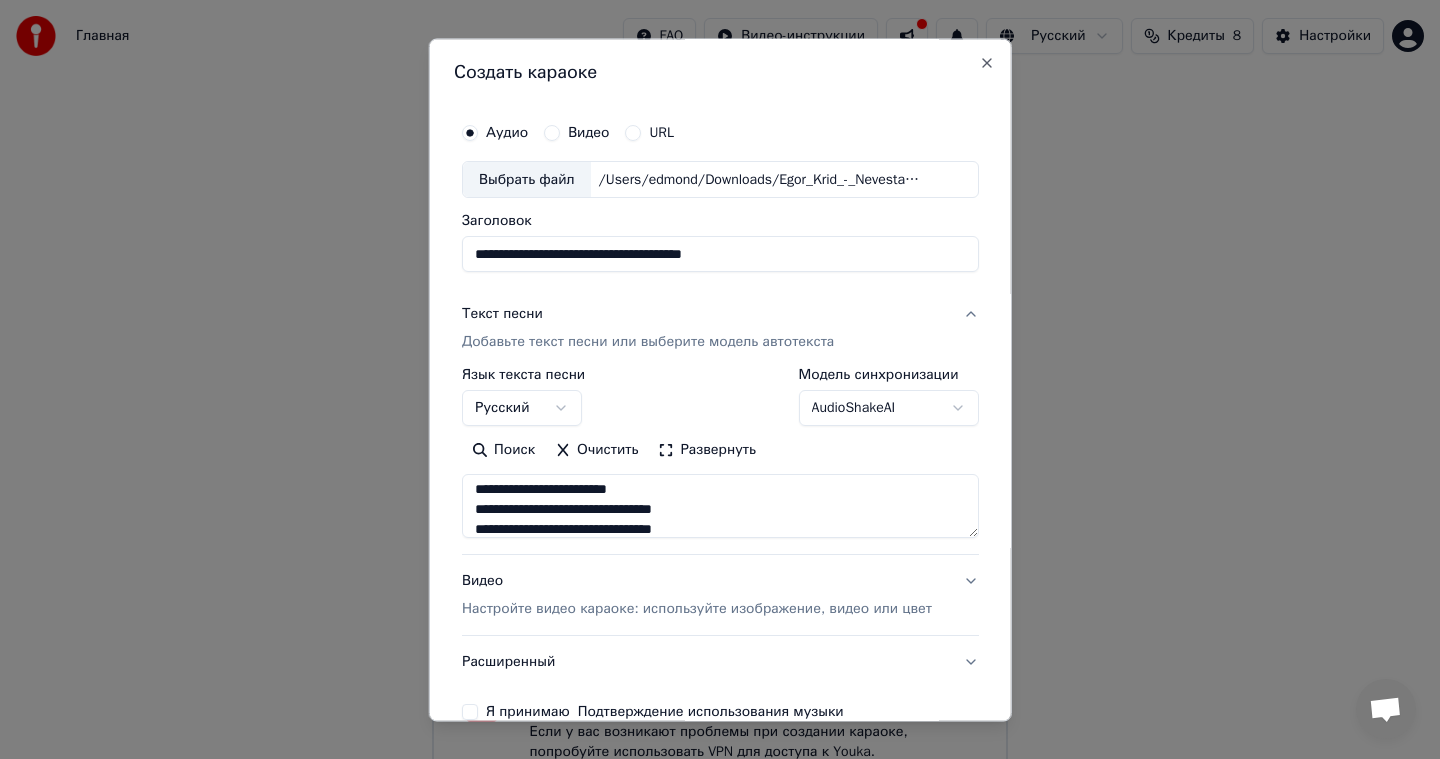 scroll, scrollTop: 0, scrollLeft: 0, axis: both 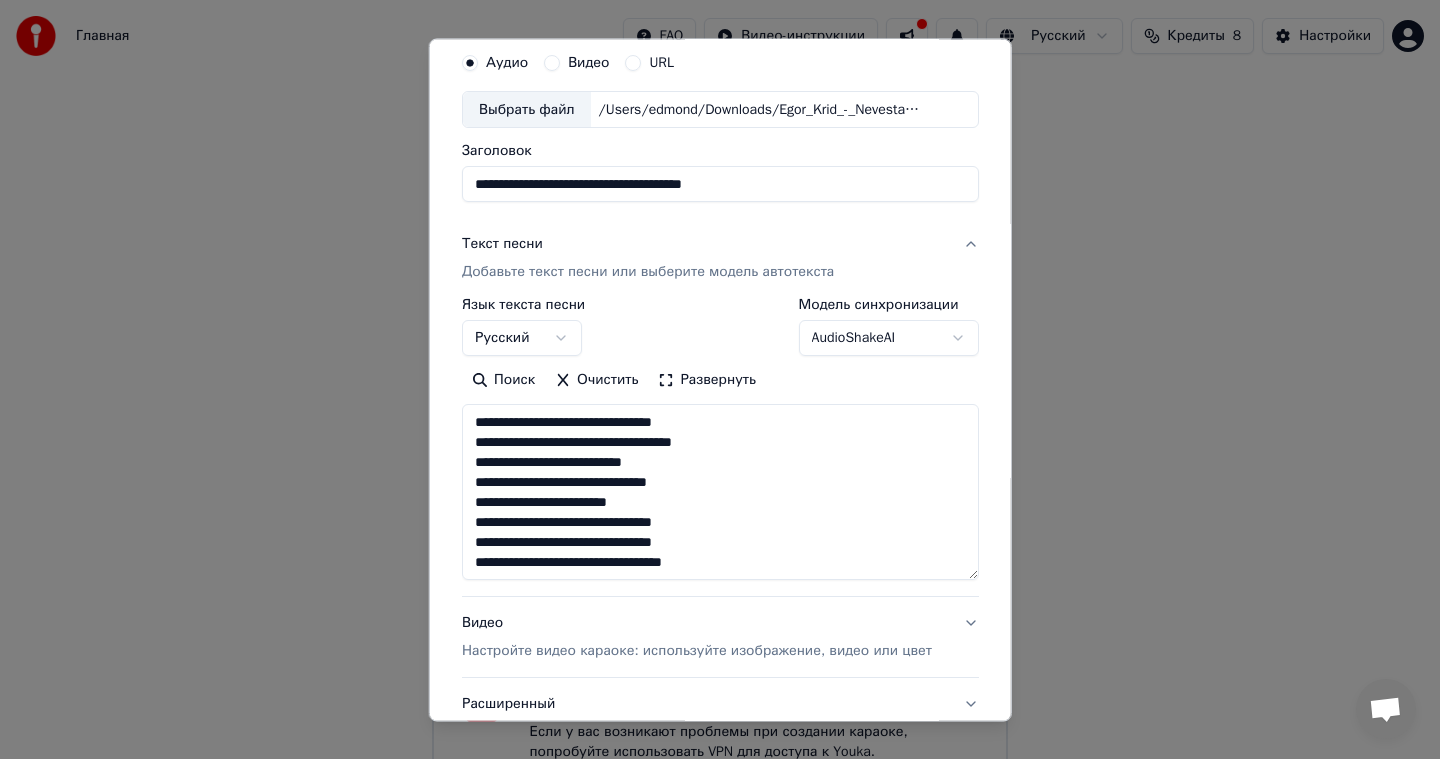 drag, startPoint x: 970, startPoint y: 465, endPoint x: 970, endPoint y: 600, distance: 135 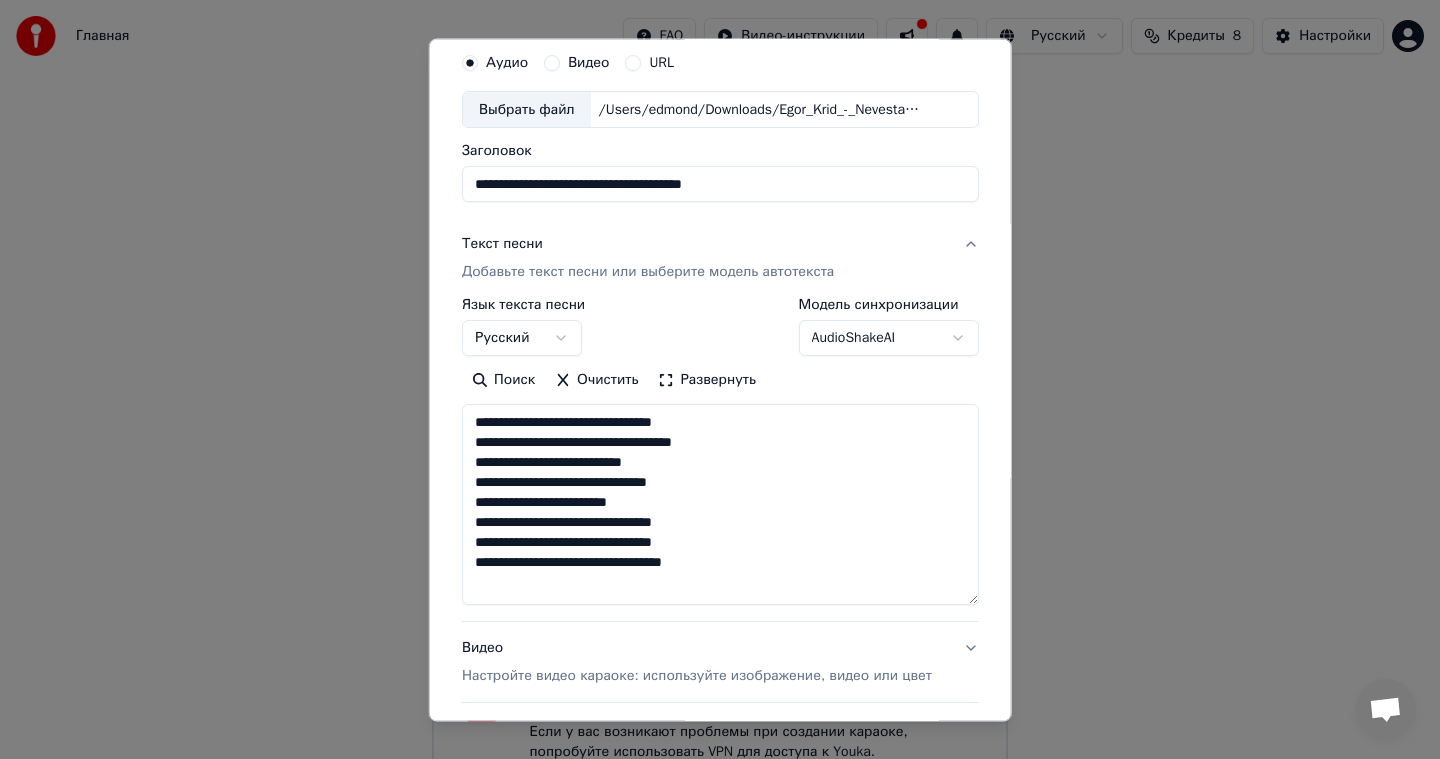 click on "Развернуть" at bounding box center [707, 381] 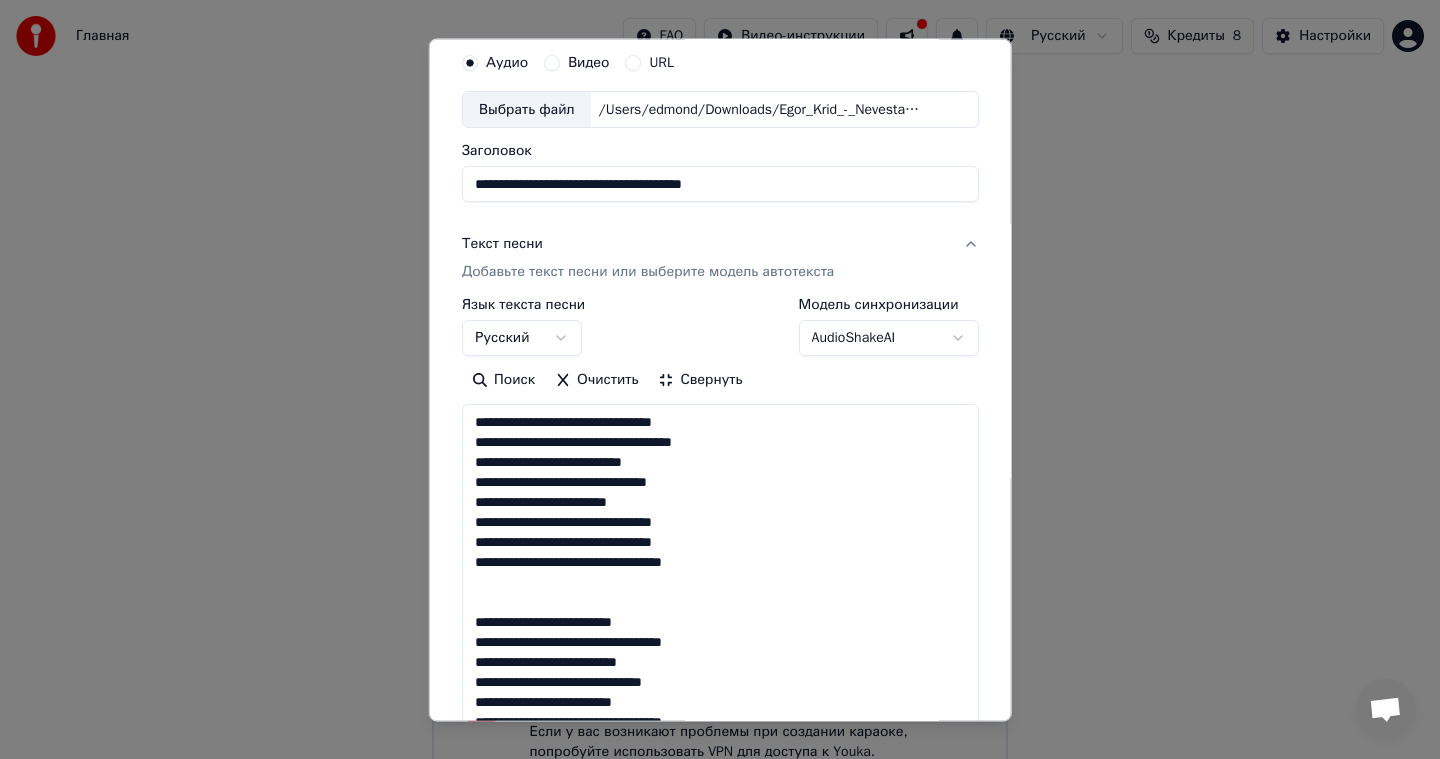 scroll, scrollTop: 1, scrollLeft: 0, axis: vertical 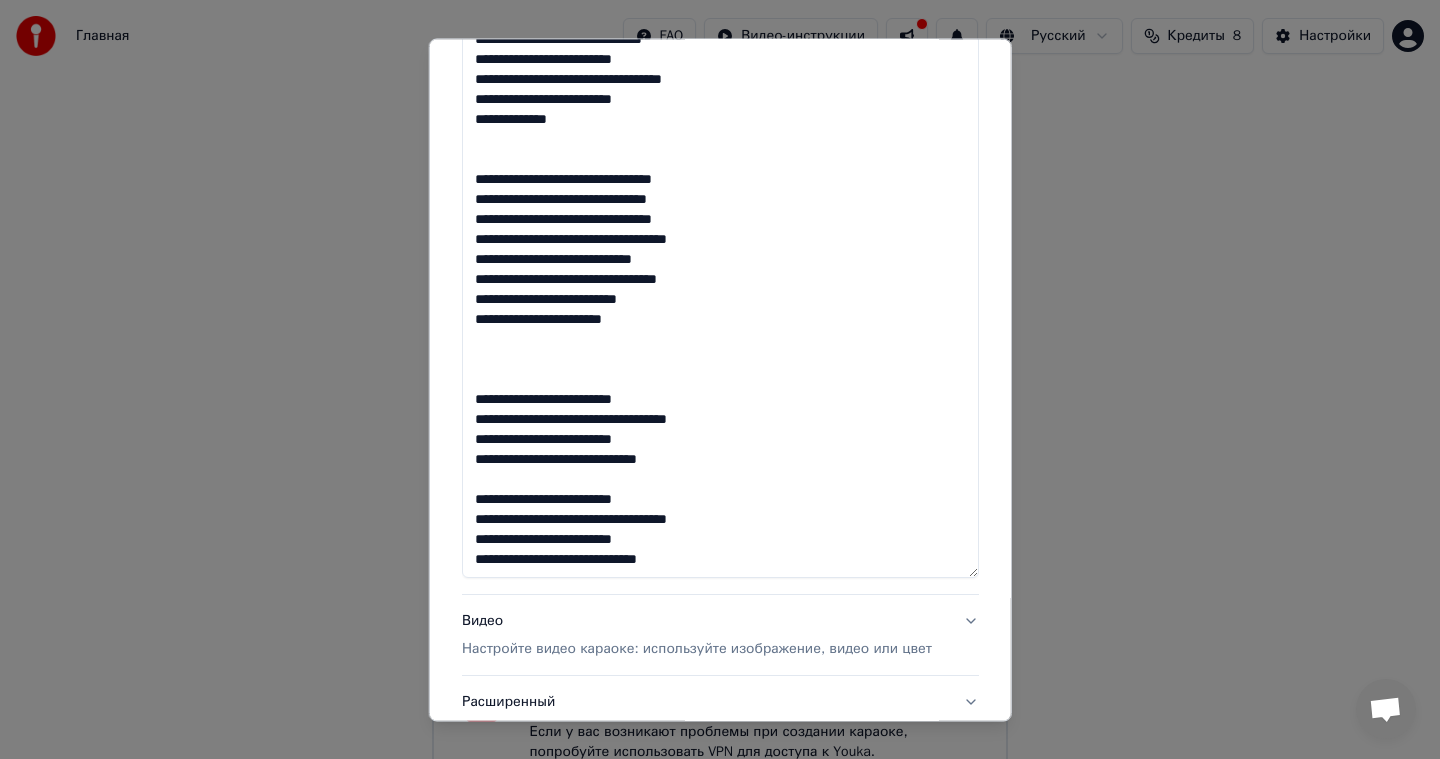 click at bounding box center [720, 171] 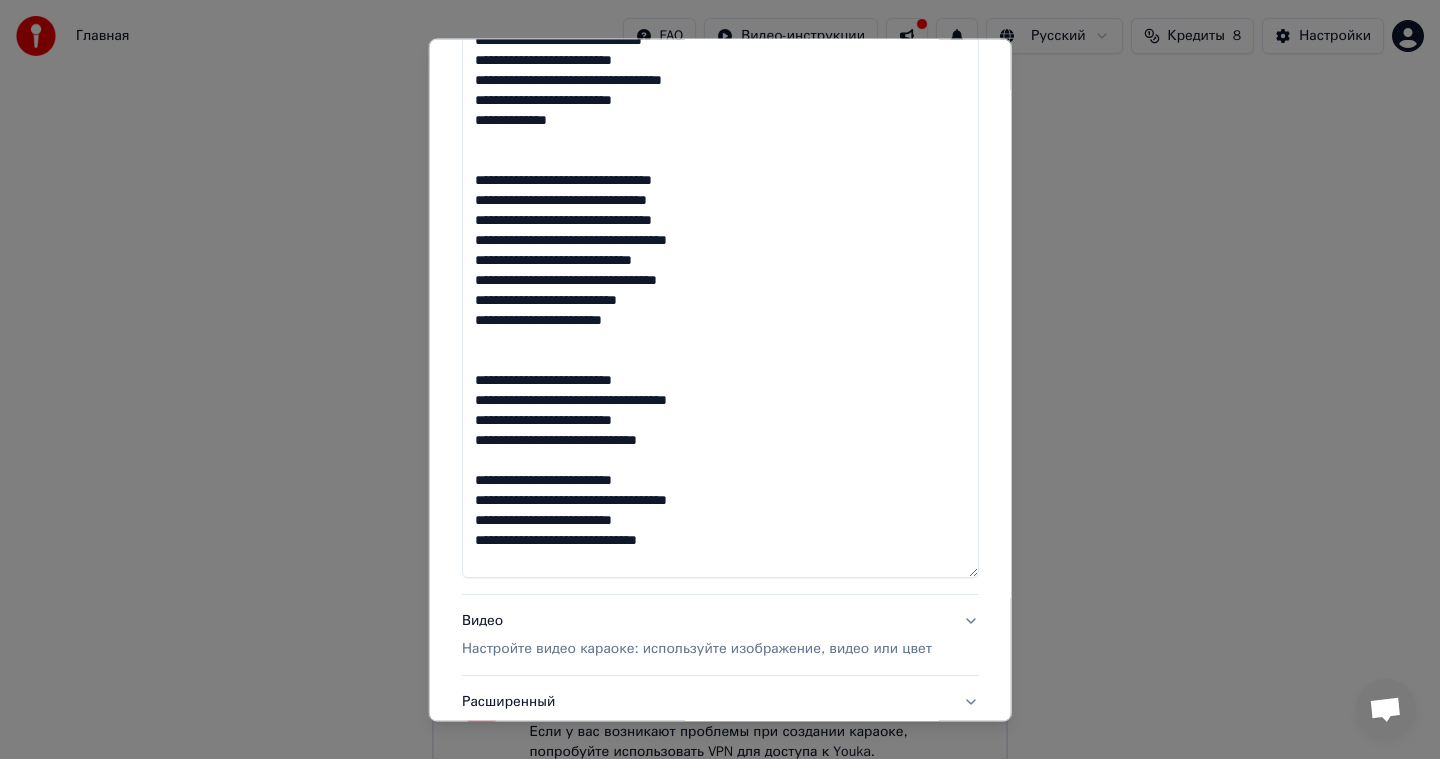 scroll, scrollTop: 0, scrollLeft: 0, axis: both 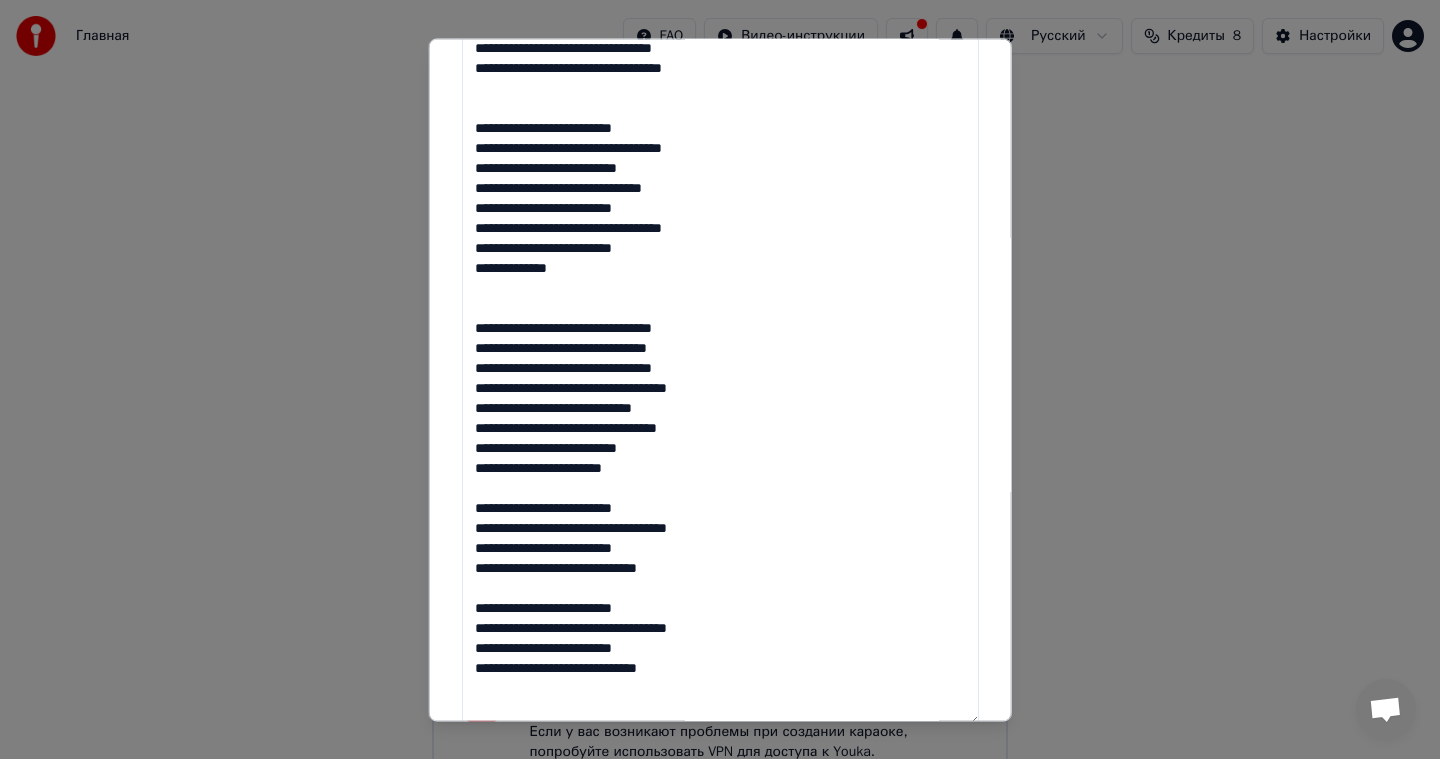 click at bounding box center [720, 319] 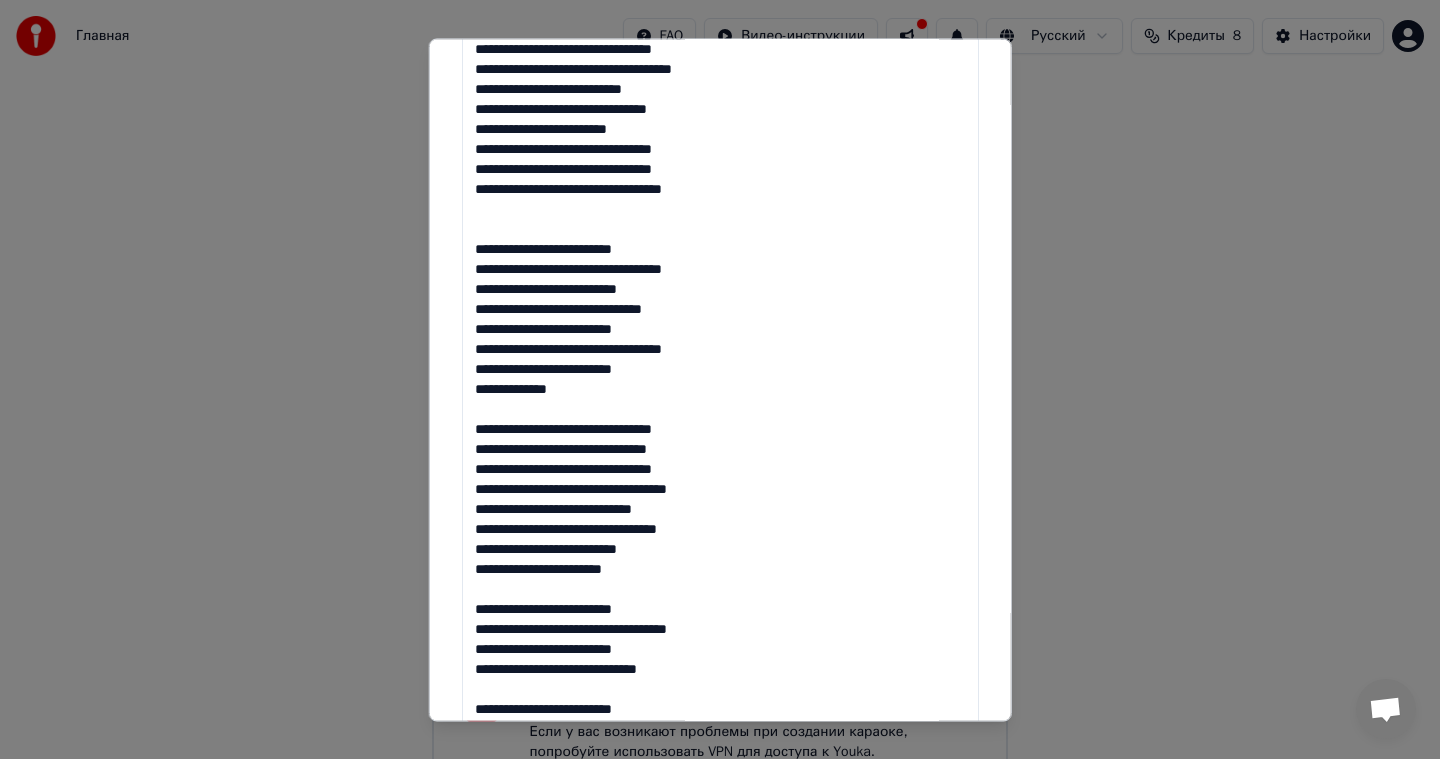 scroll, scrollTop: 394, scrollLeft: 0, axis: vertical 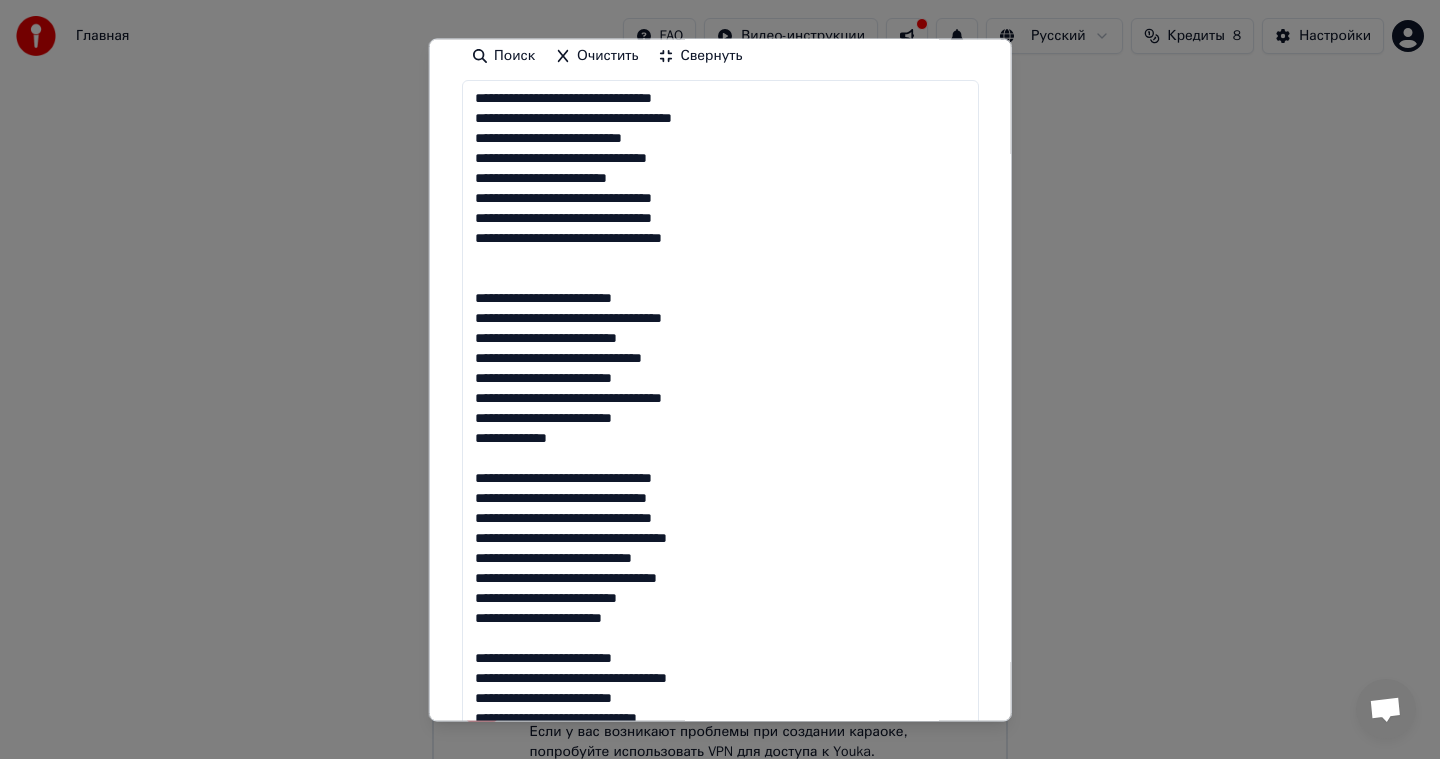 click at bounding box center [720, 489] 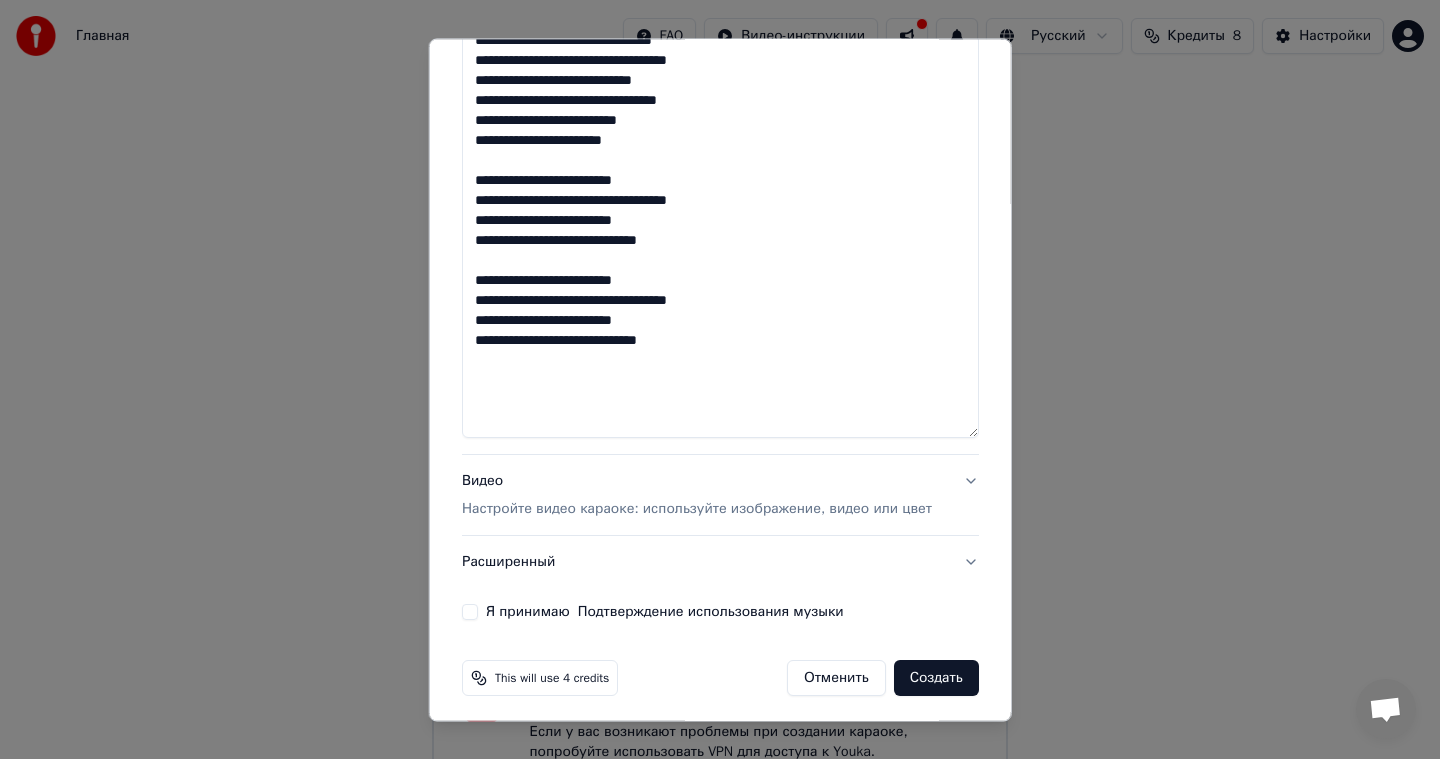 scroll, scrollTop: 861, scrollLeft: 0, axis: vertical 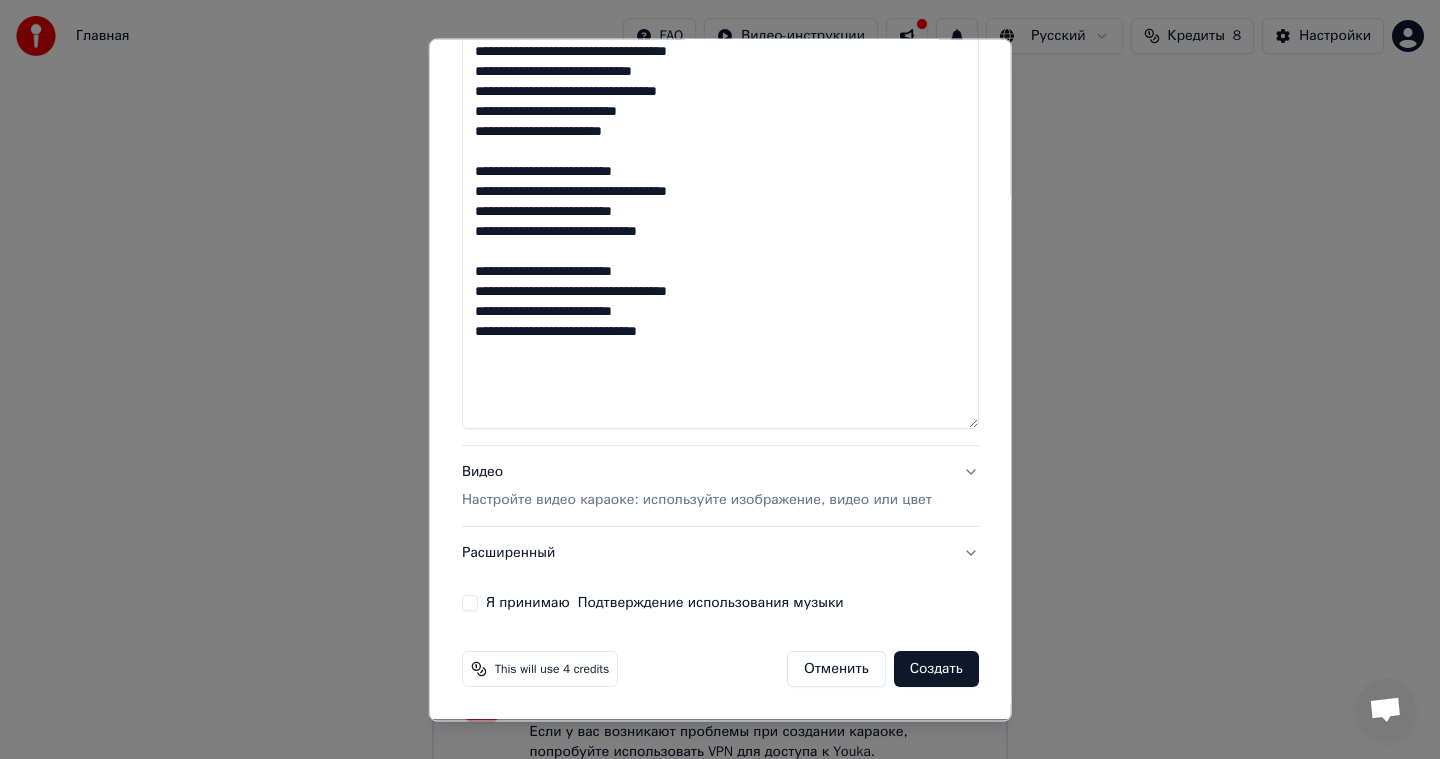 type on "**********" 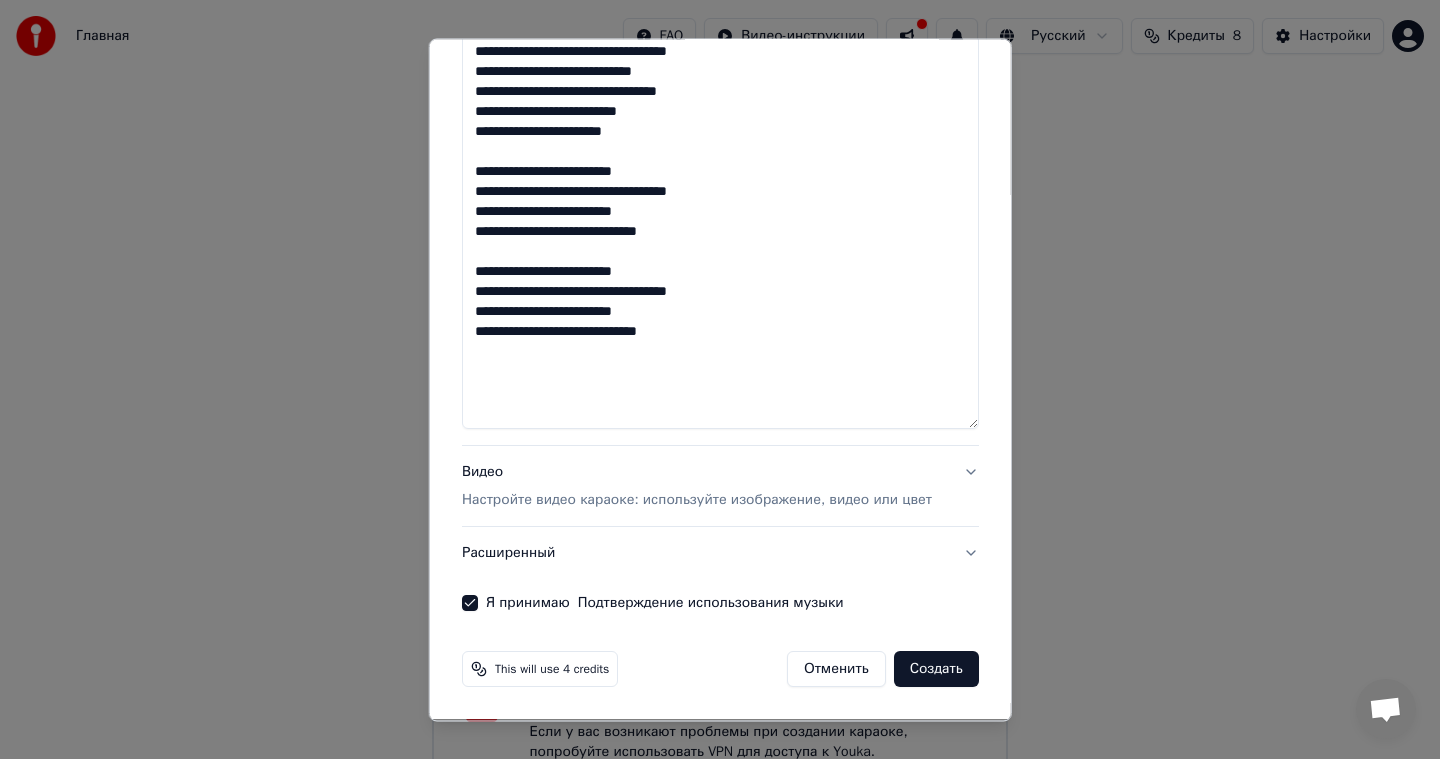click on "Видео Настройте видео караоке: используйте изображение, видео или цвет" at bounding box center [720, 487] 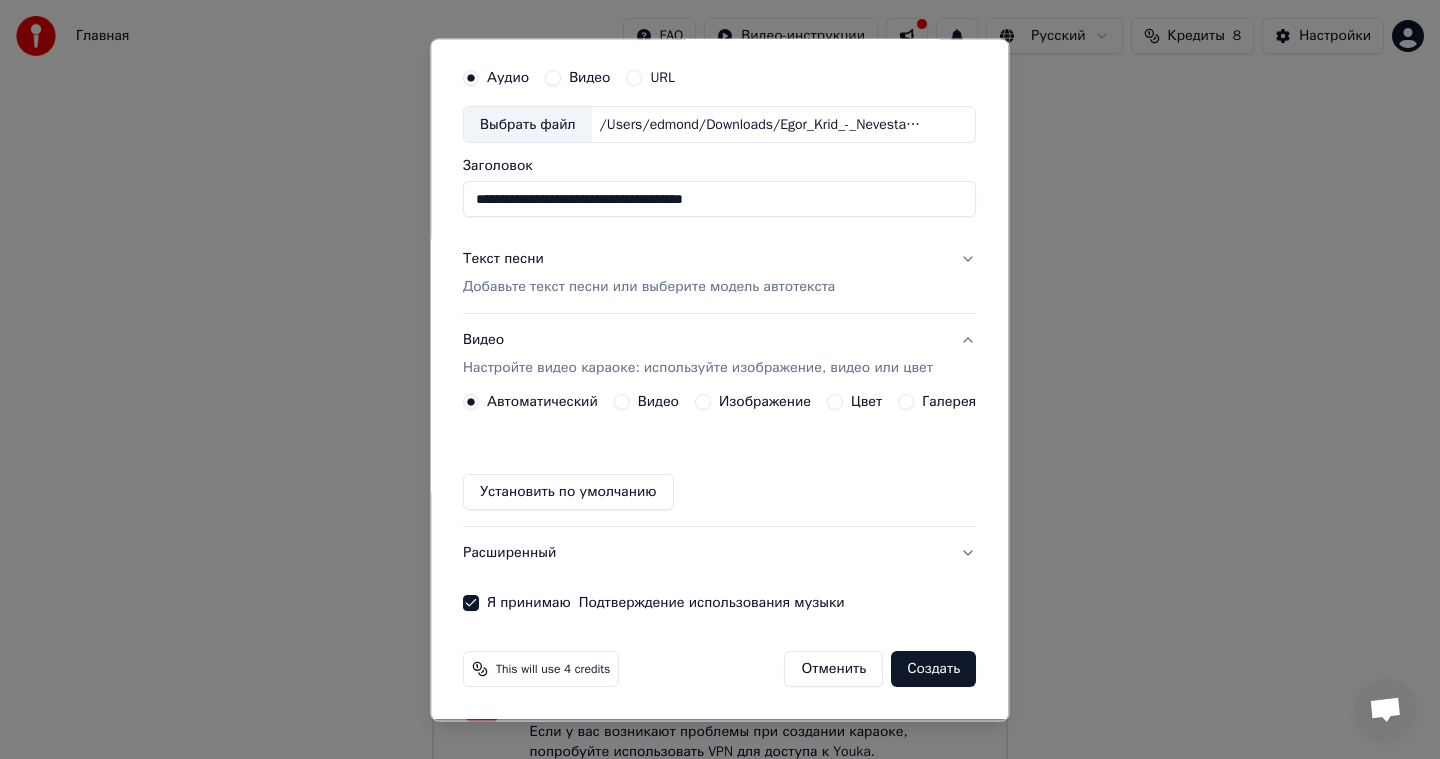 scroll, scrollTop: 55, scrollLeft: 0, axis: vertical 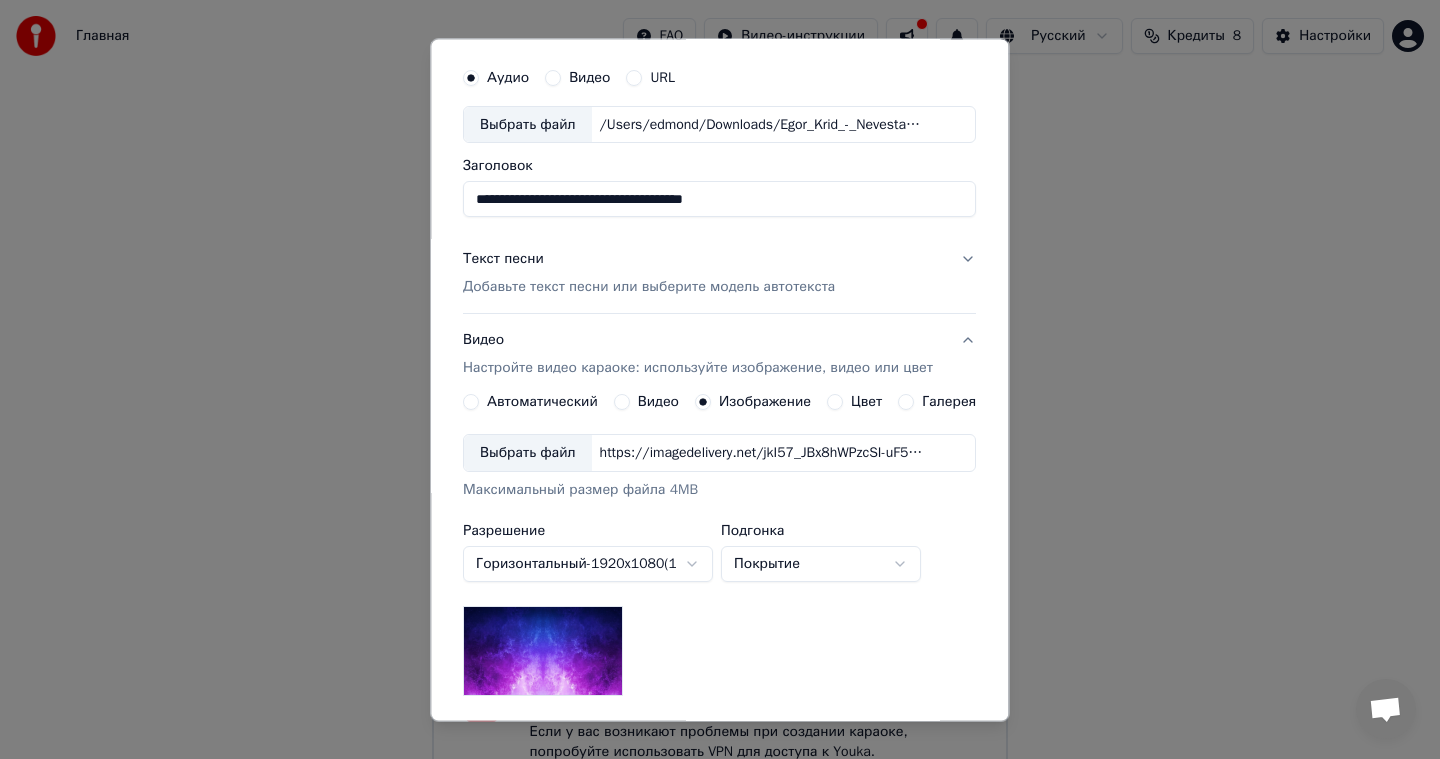 type on "image" 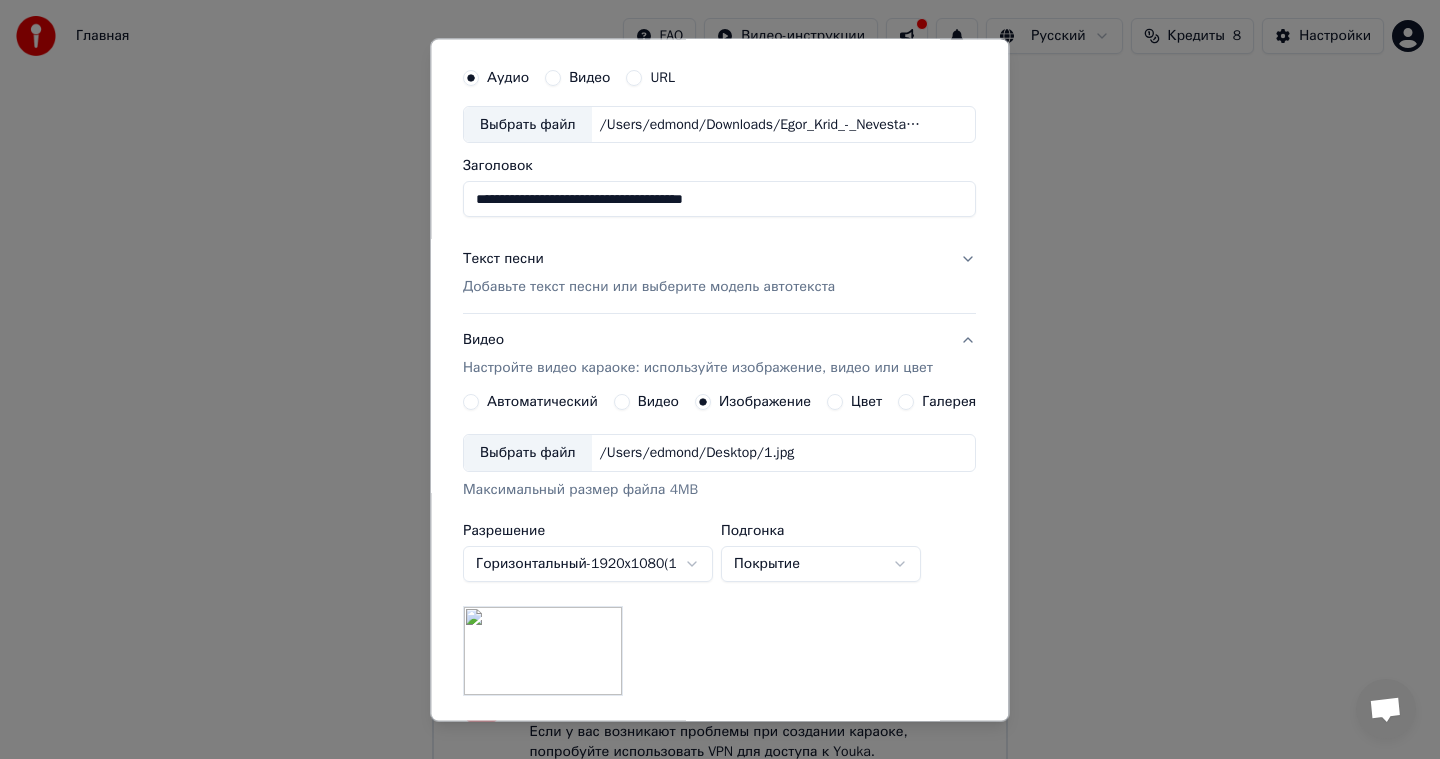 scroll, scrollTop: 160, scrollLeft: 0, axis: vertical 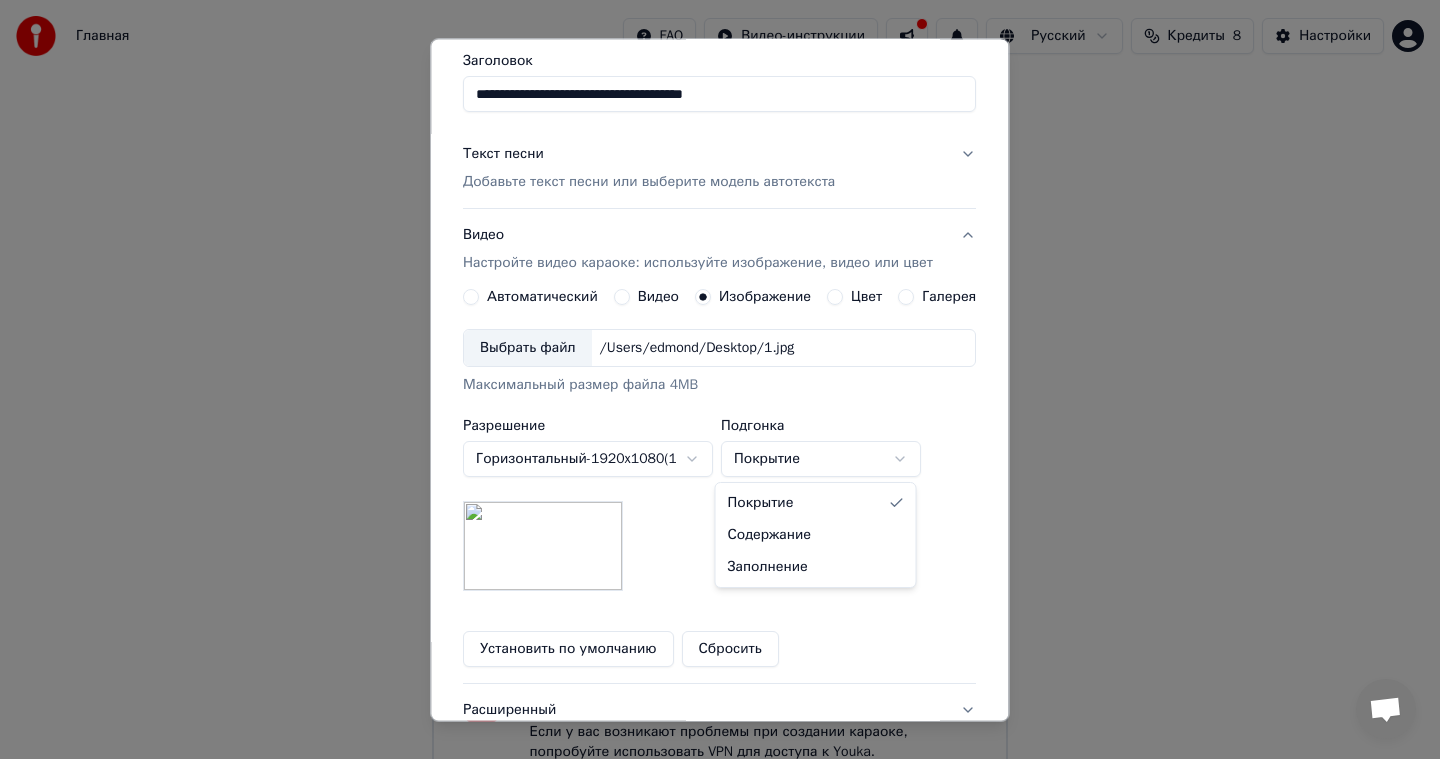click on "**********" at bounding box center [720, 398] 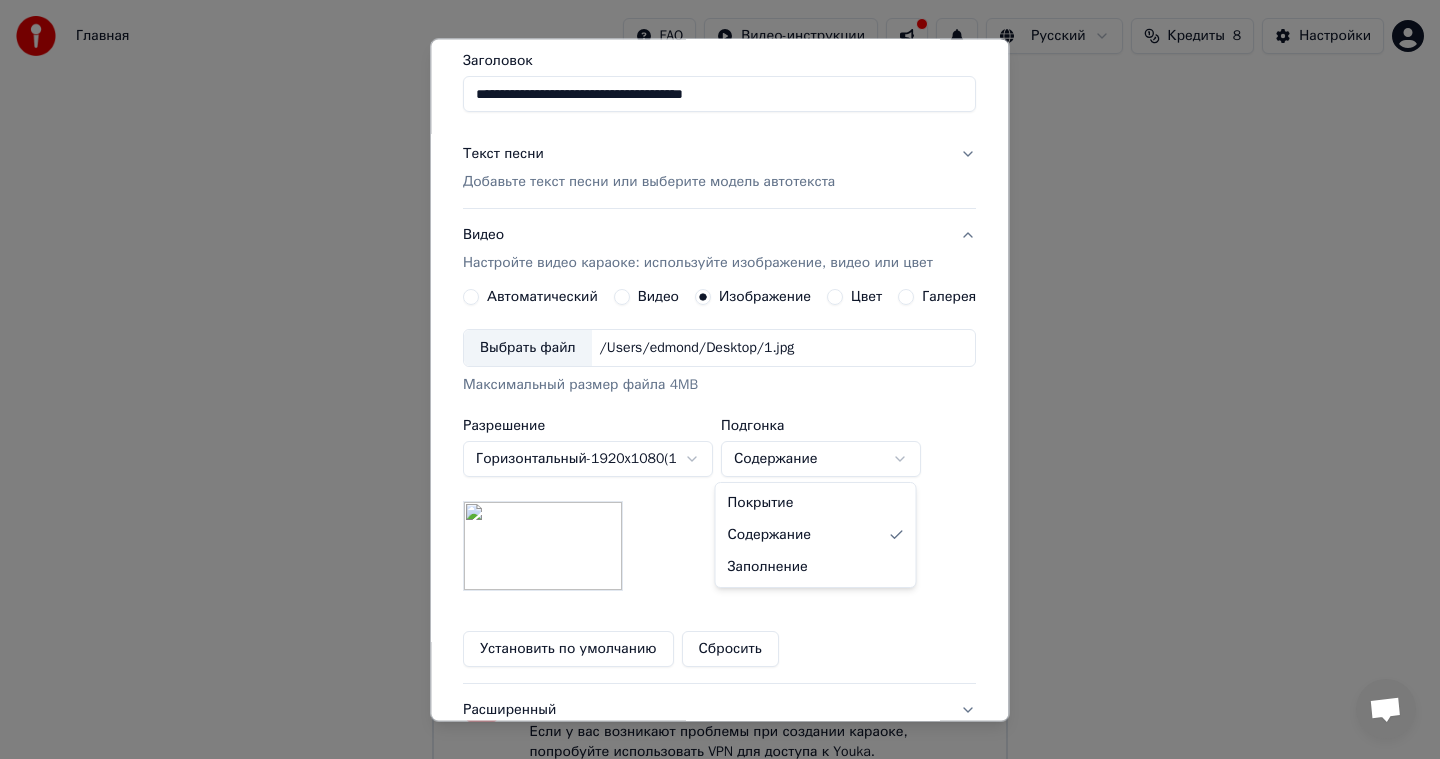 click on "**********" at bounding box center [720, 398] 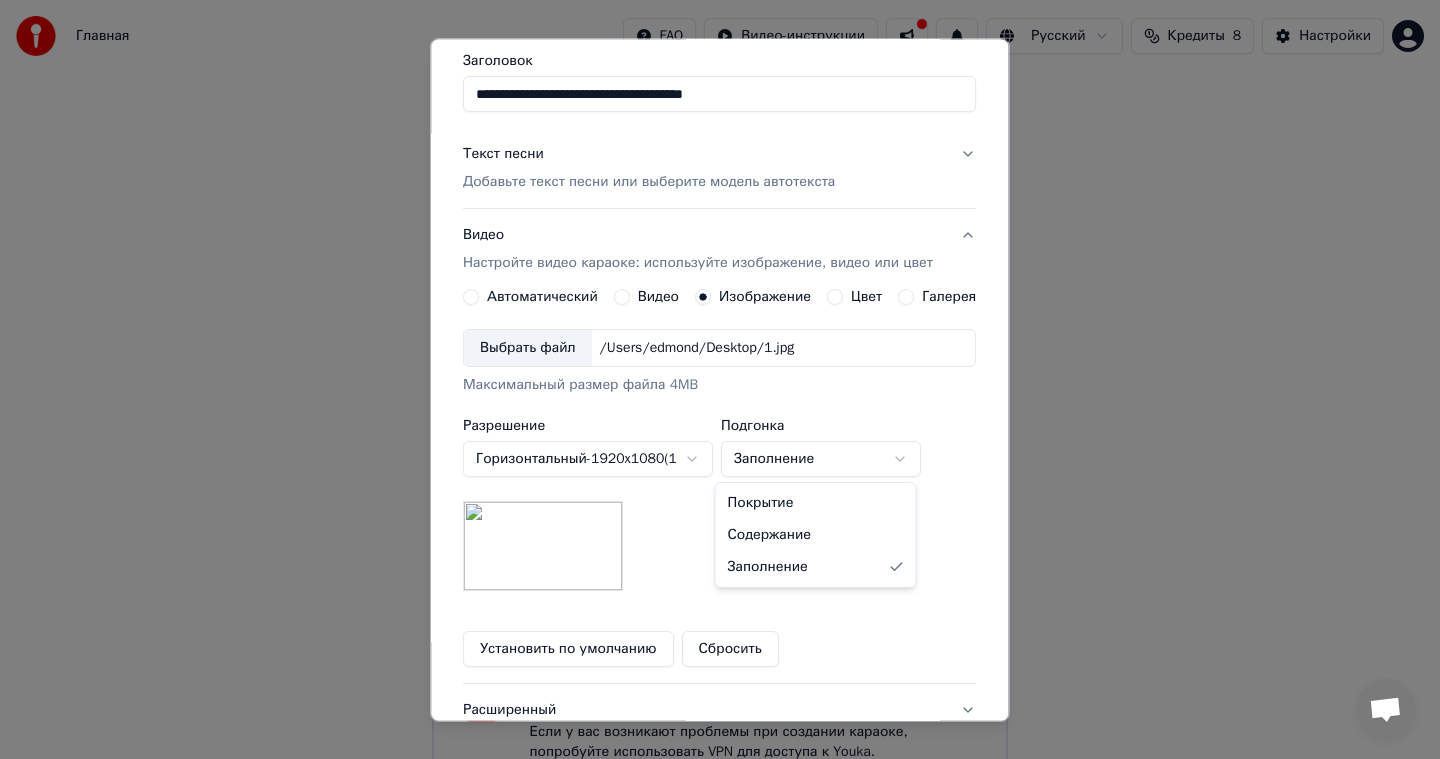 click on "**********" at bounding box center [720, 398] 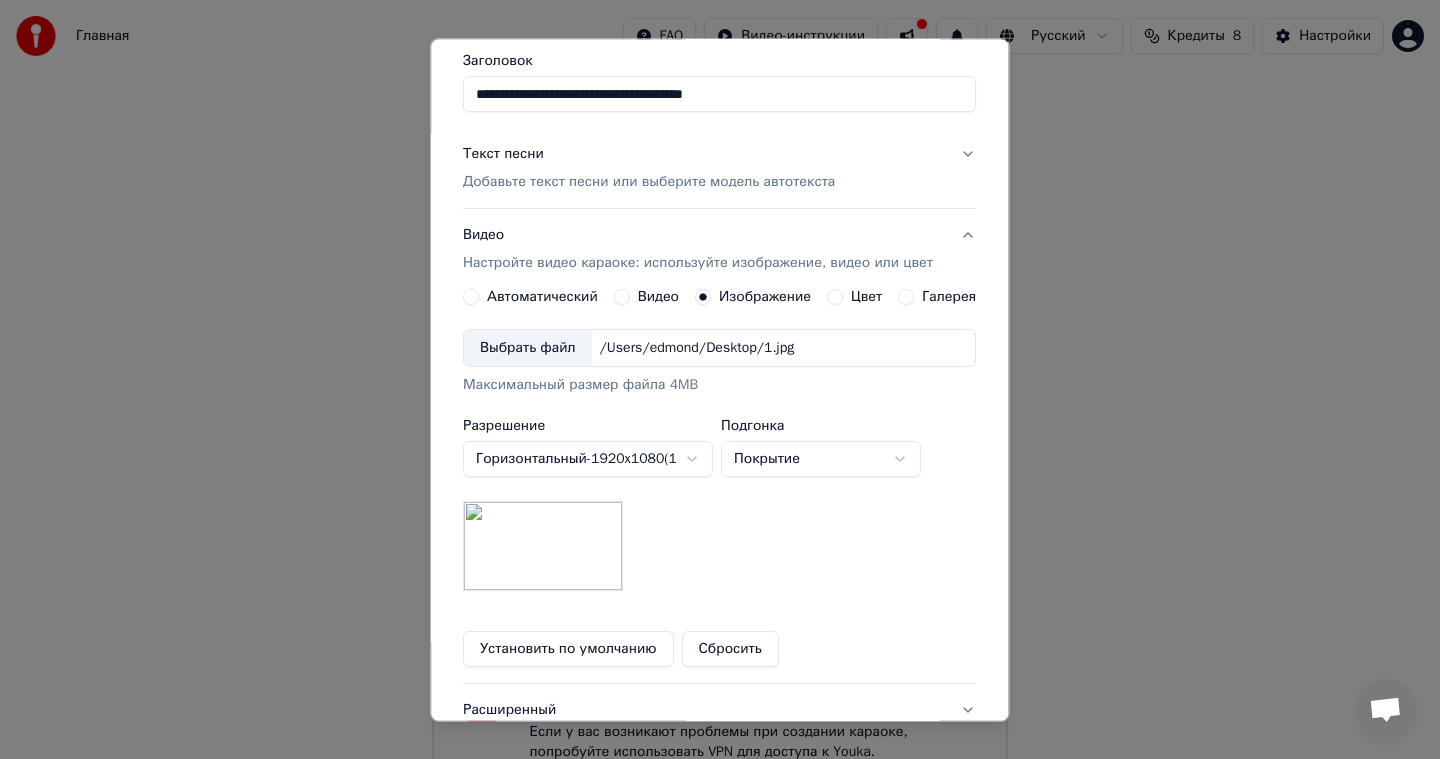 click on "**********" at bounding box center [720, 398] 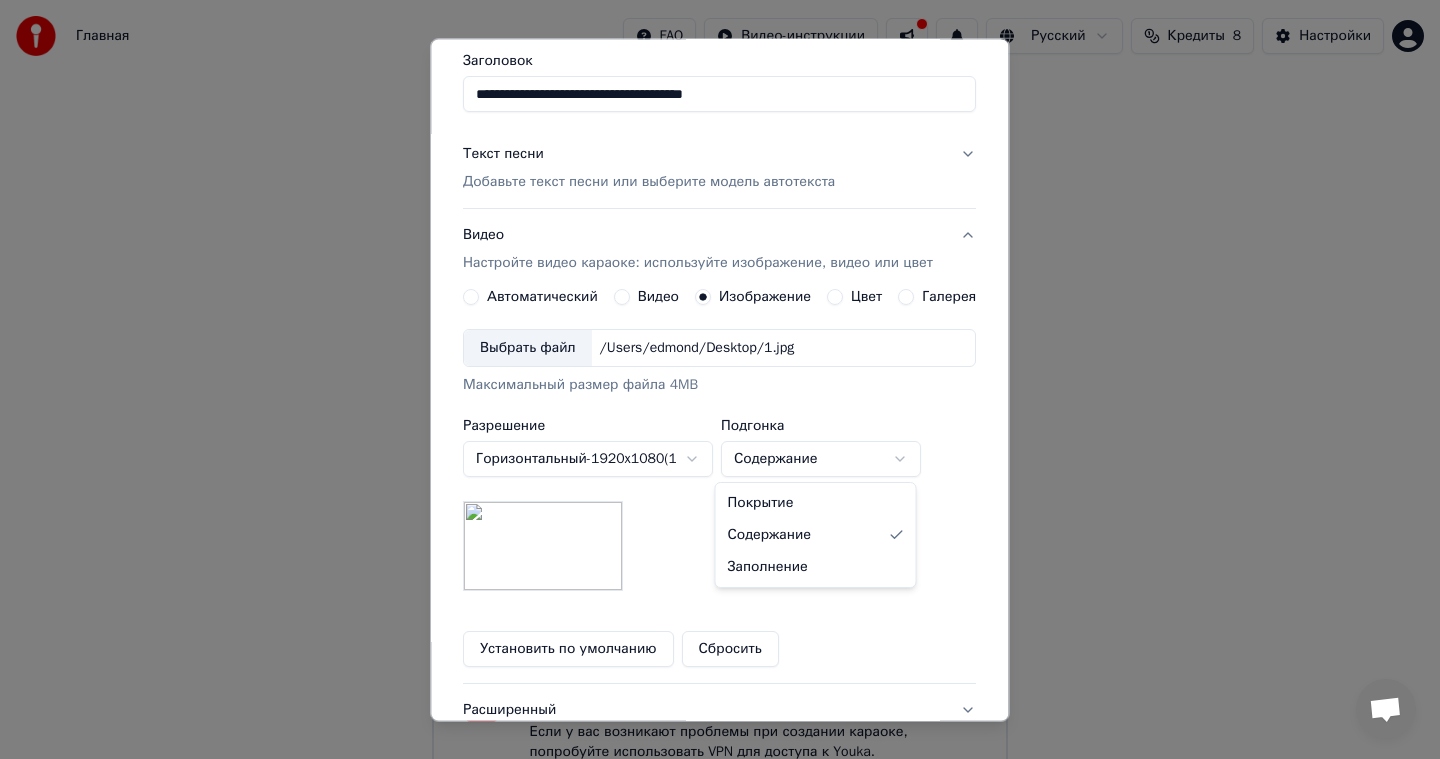 click on "**********" at bounding box center [720, 398] 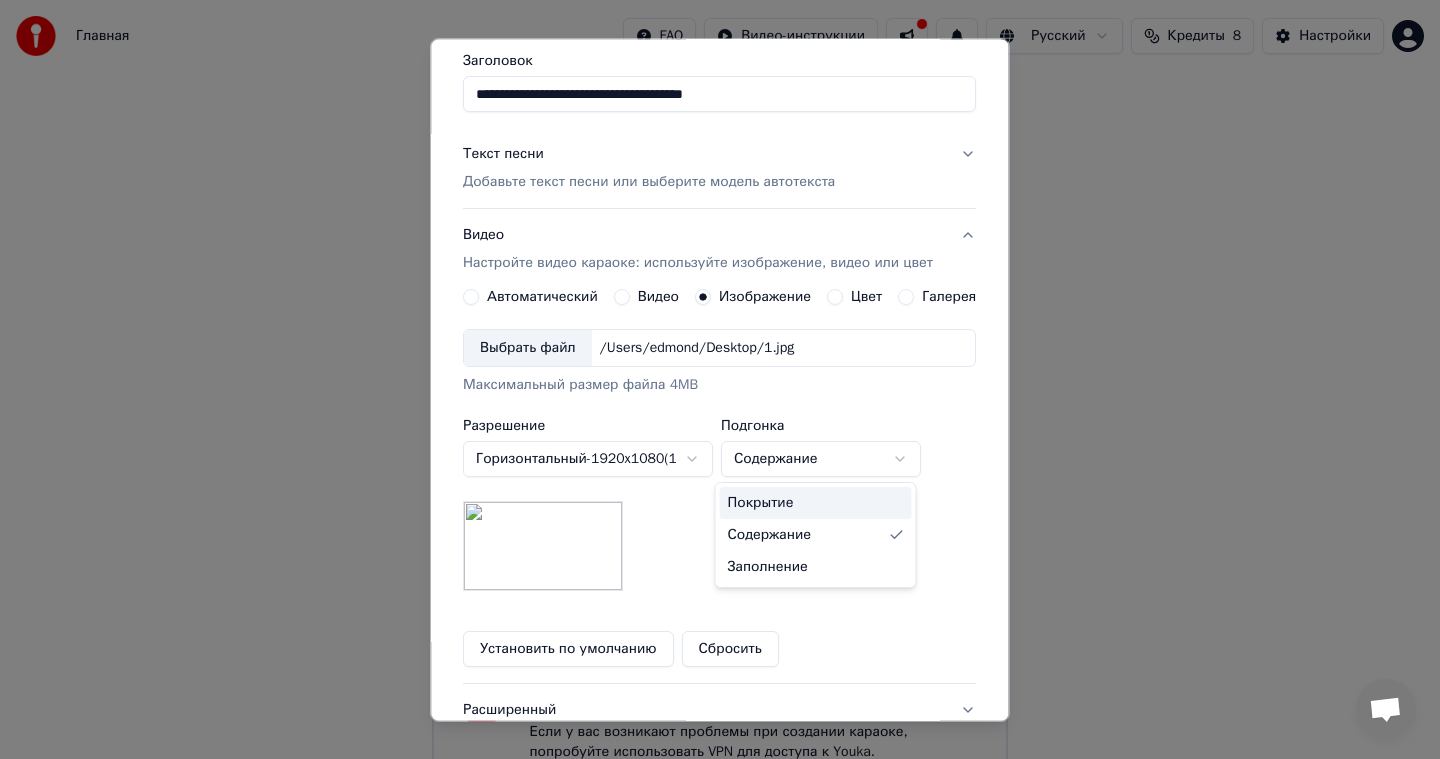 select on "*****" 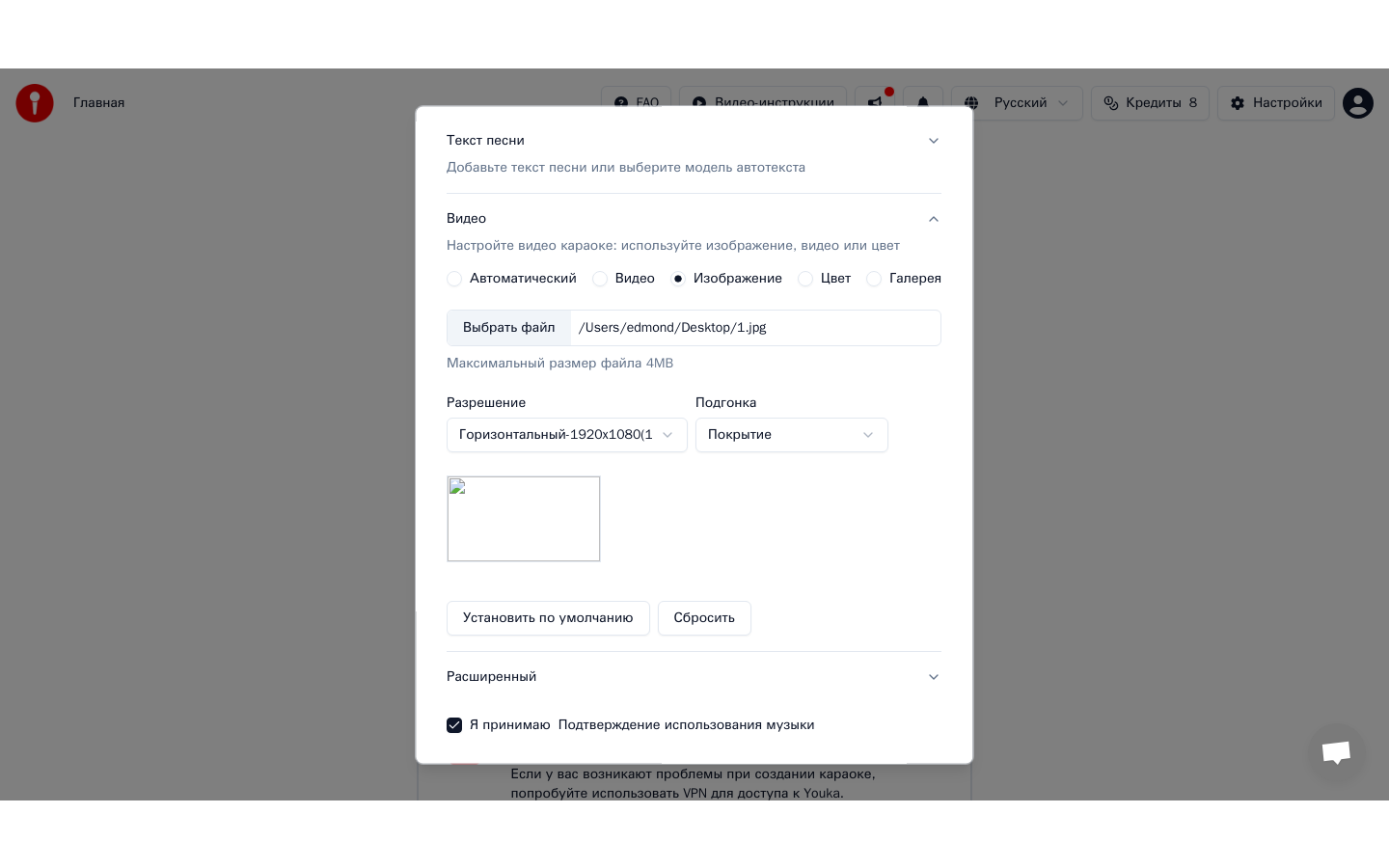 scroll, scrollTop: 306, scrollLeft: 0, axis: vertical 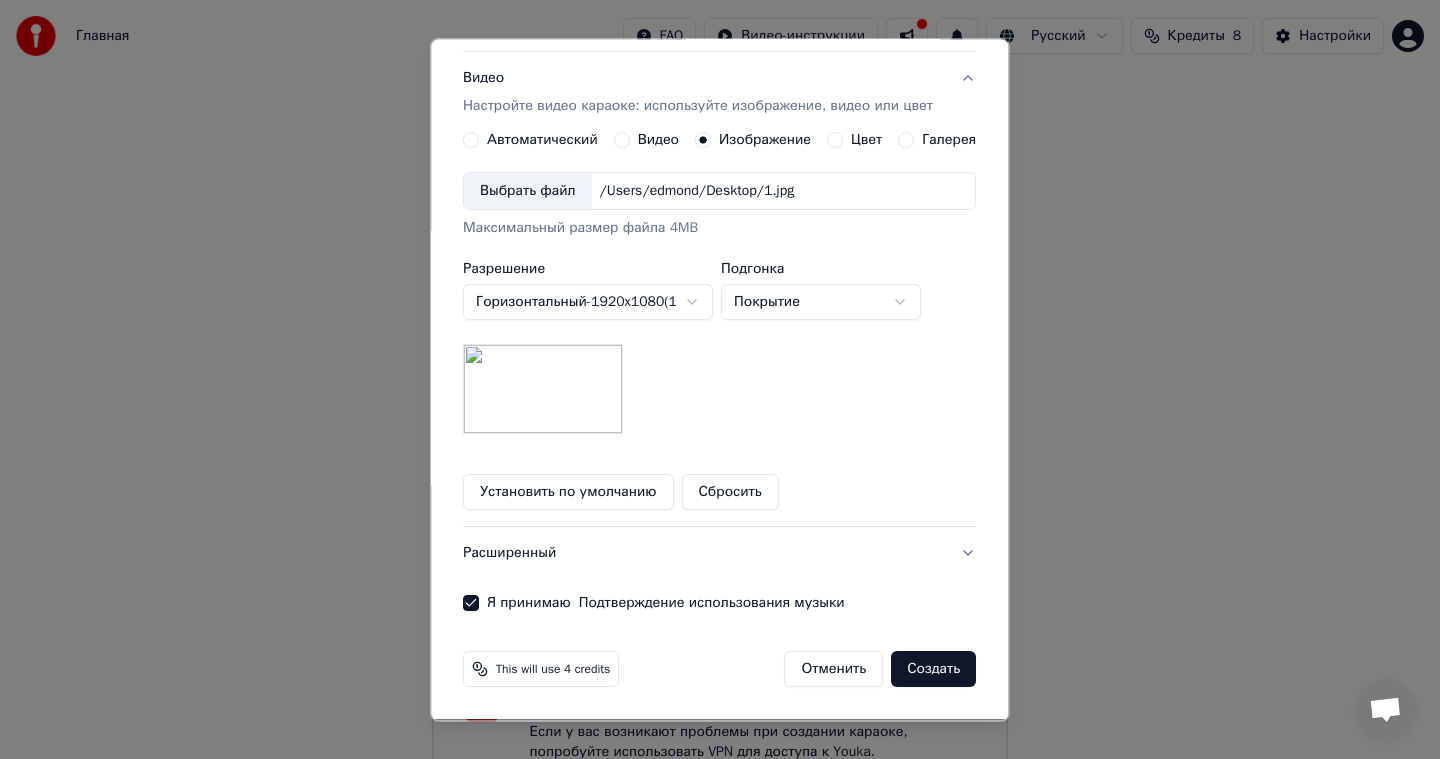 click on "Создать" at bounding box center [934, 670] 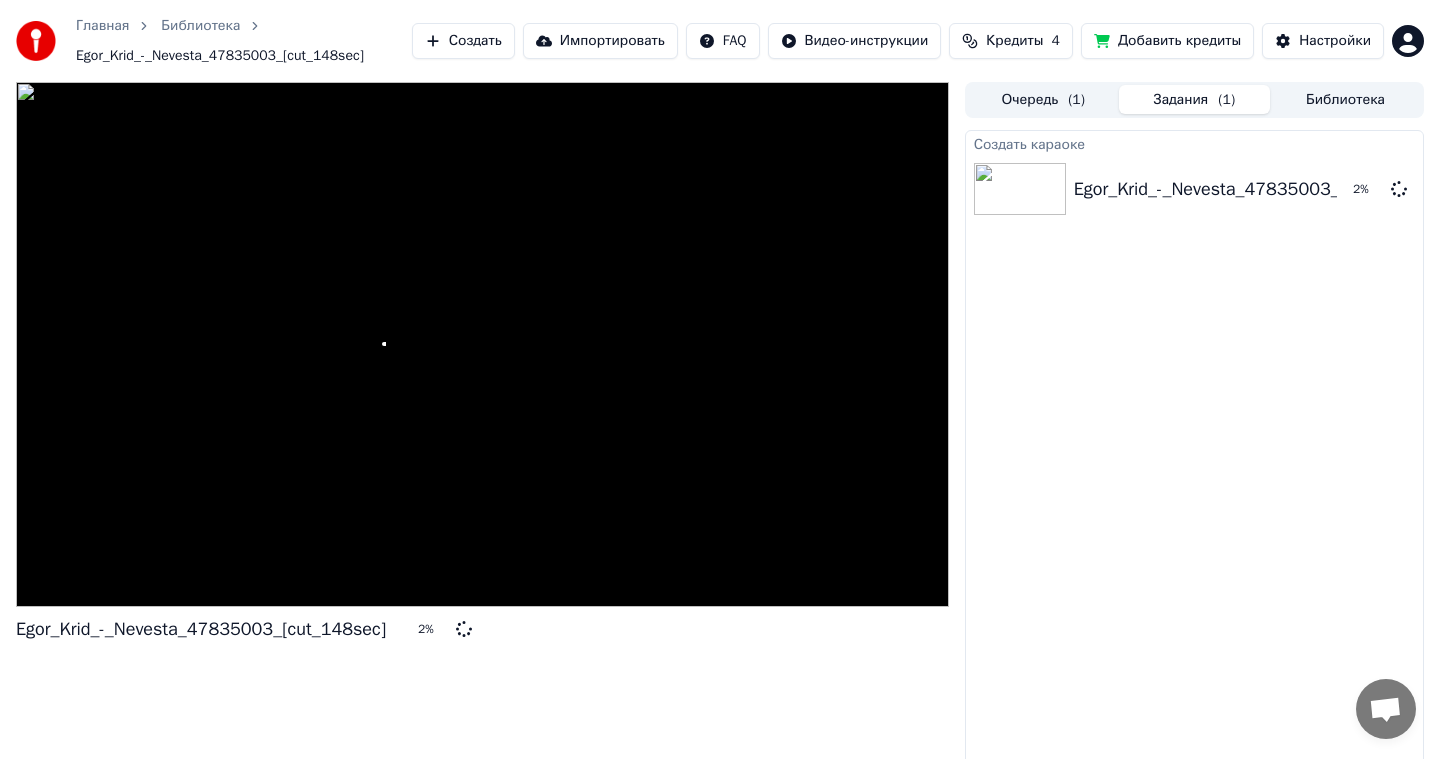 click on "Создать" at bounding box center [463, 41] 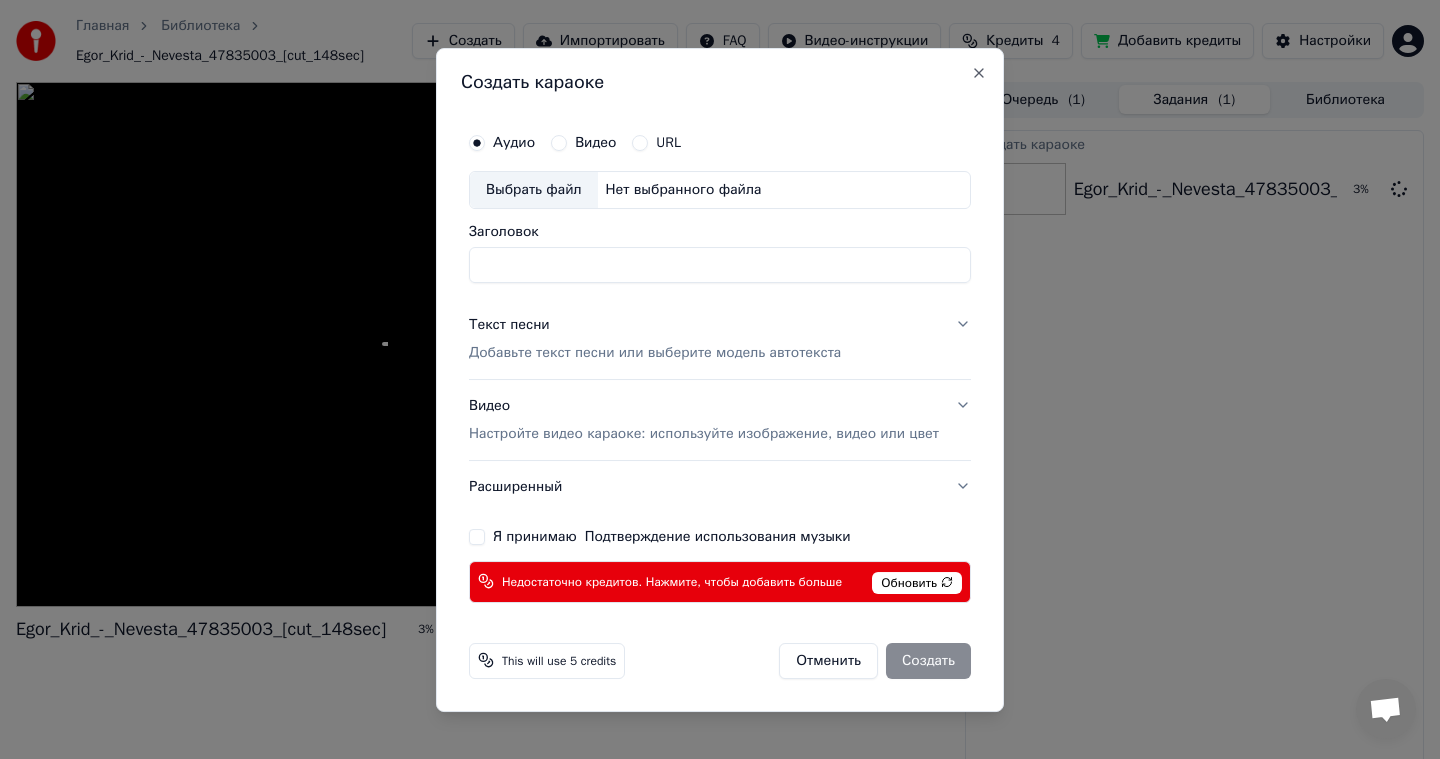 click on "Отменить" at bounding box center (828, 660) 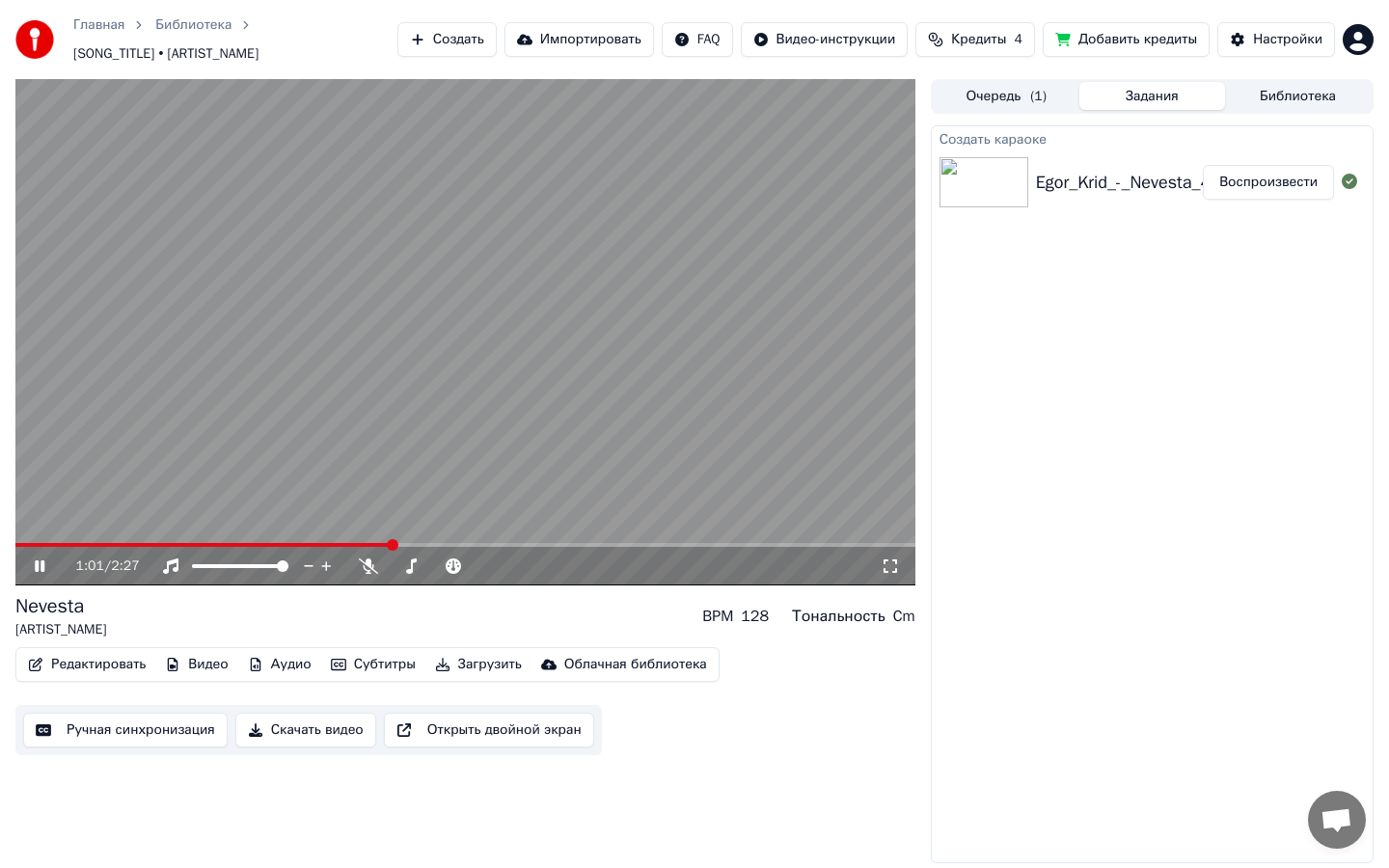click at bounding box center [465, 332] 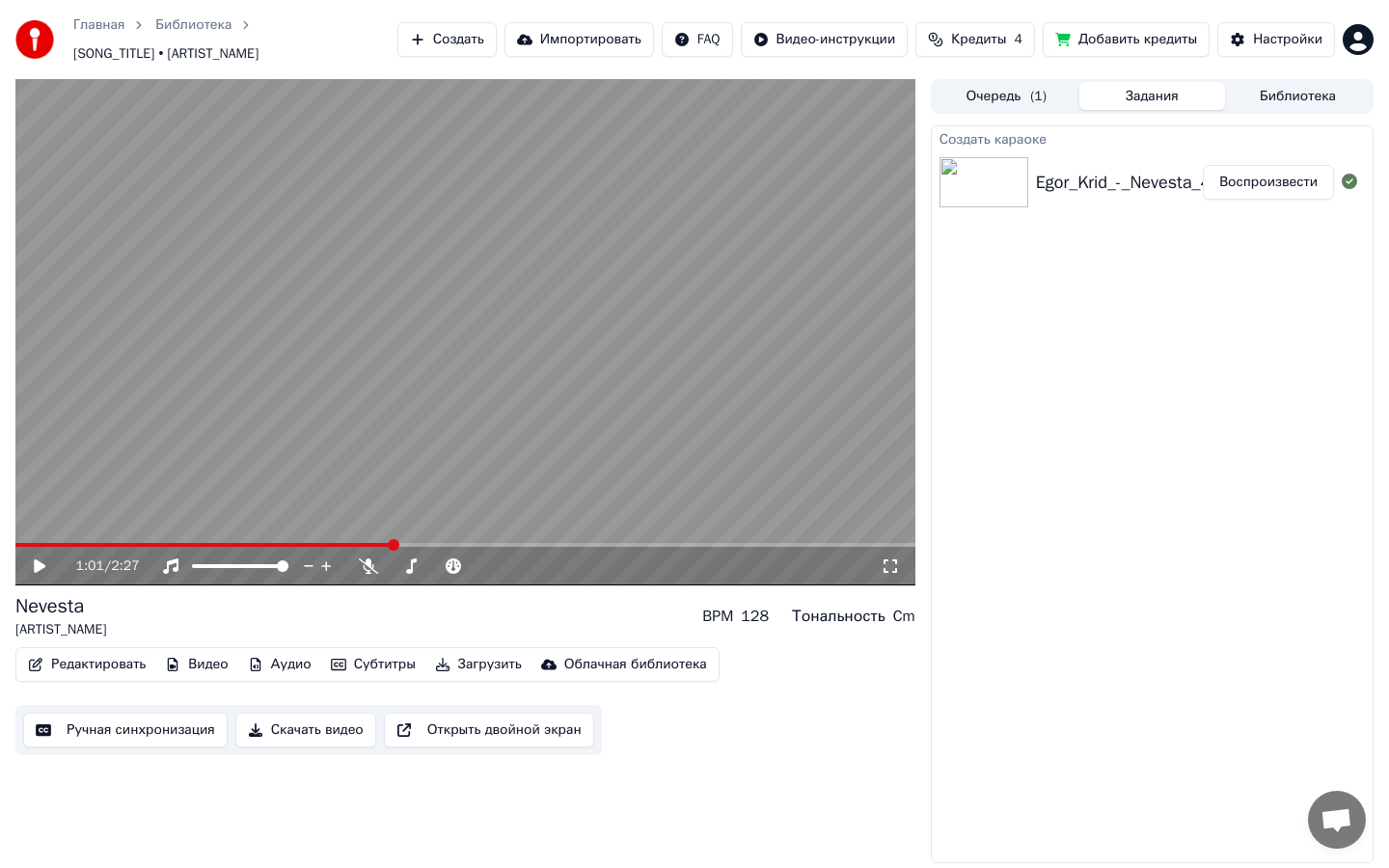 click on "Загрузить" at bounding box center (478, 665) 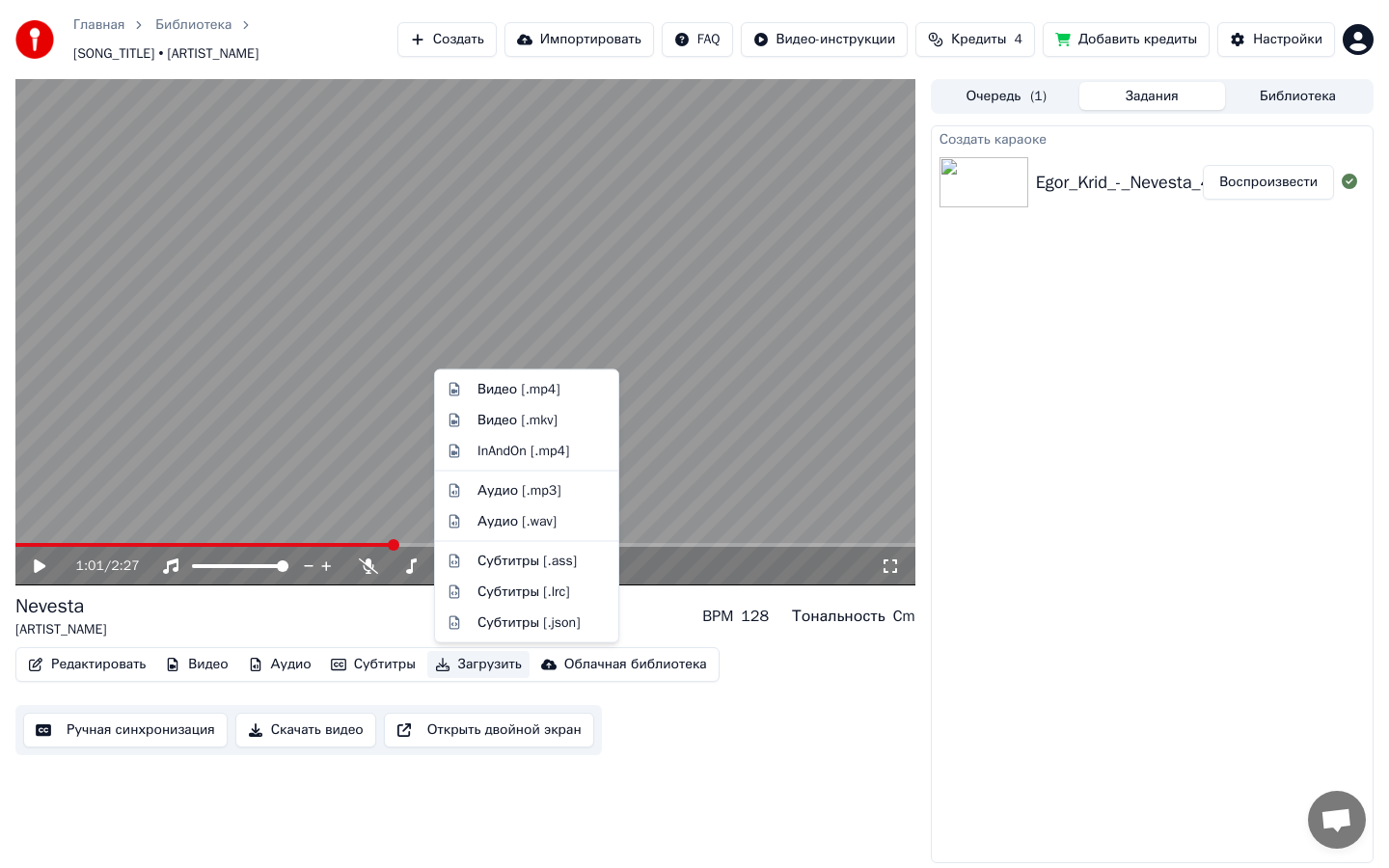 click on "Редактировать Видео Аудио Субтитры Загрузить Облачная библиотека Ручная синхронизация Скачать видео Открыть двойной экран" at bounding box center [465, 701] 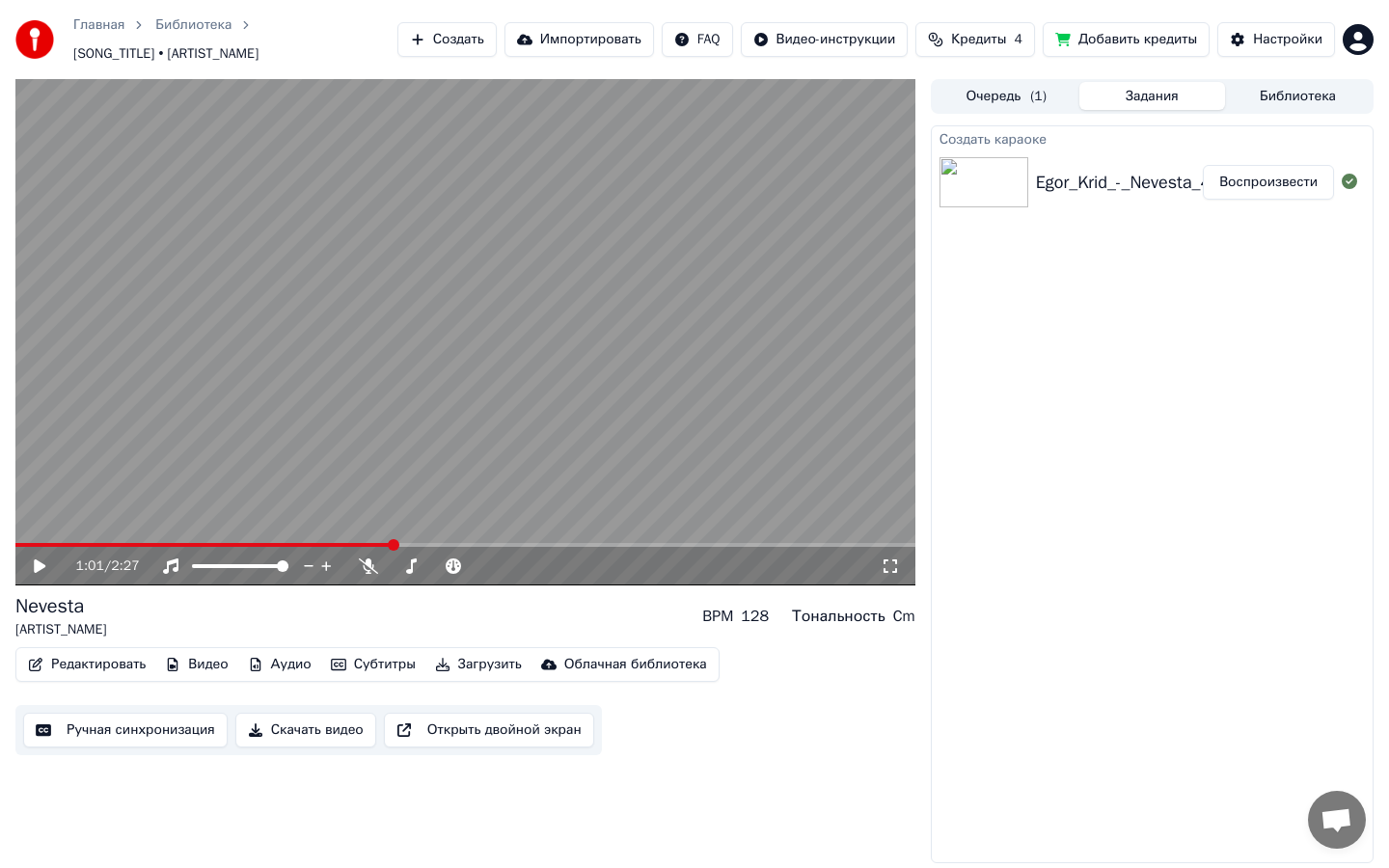 click on "Редактировать" at bounding box center [87, 665] 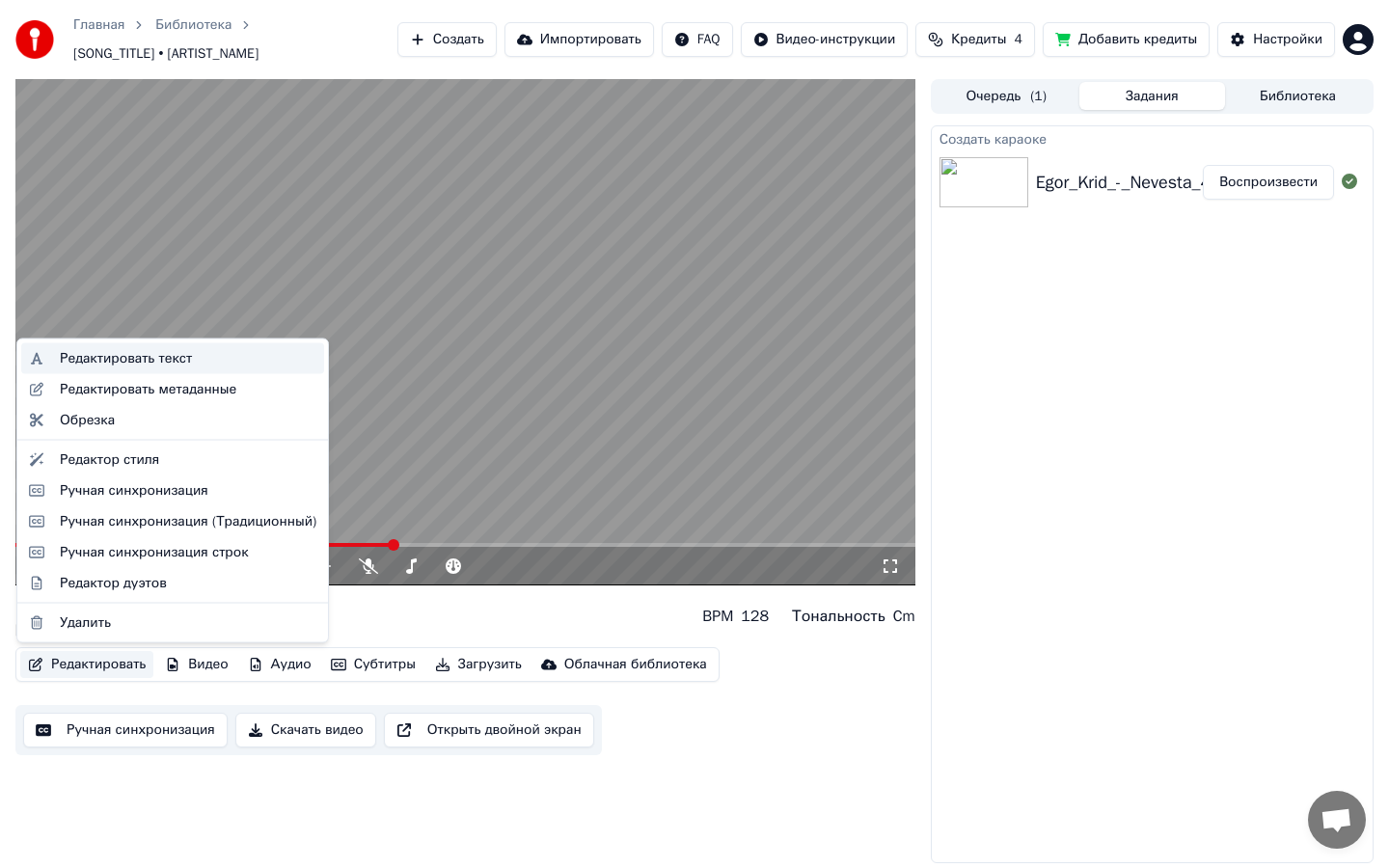 click on "Редактировать текст" at bounding box center [188, 359] 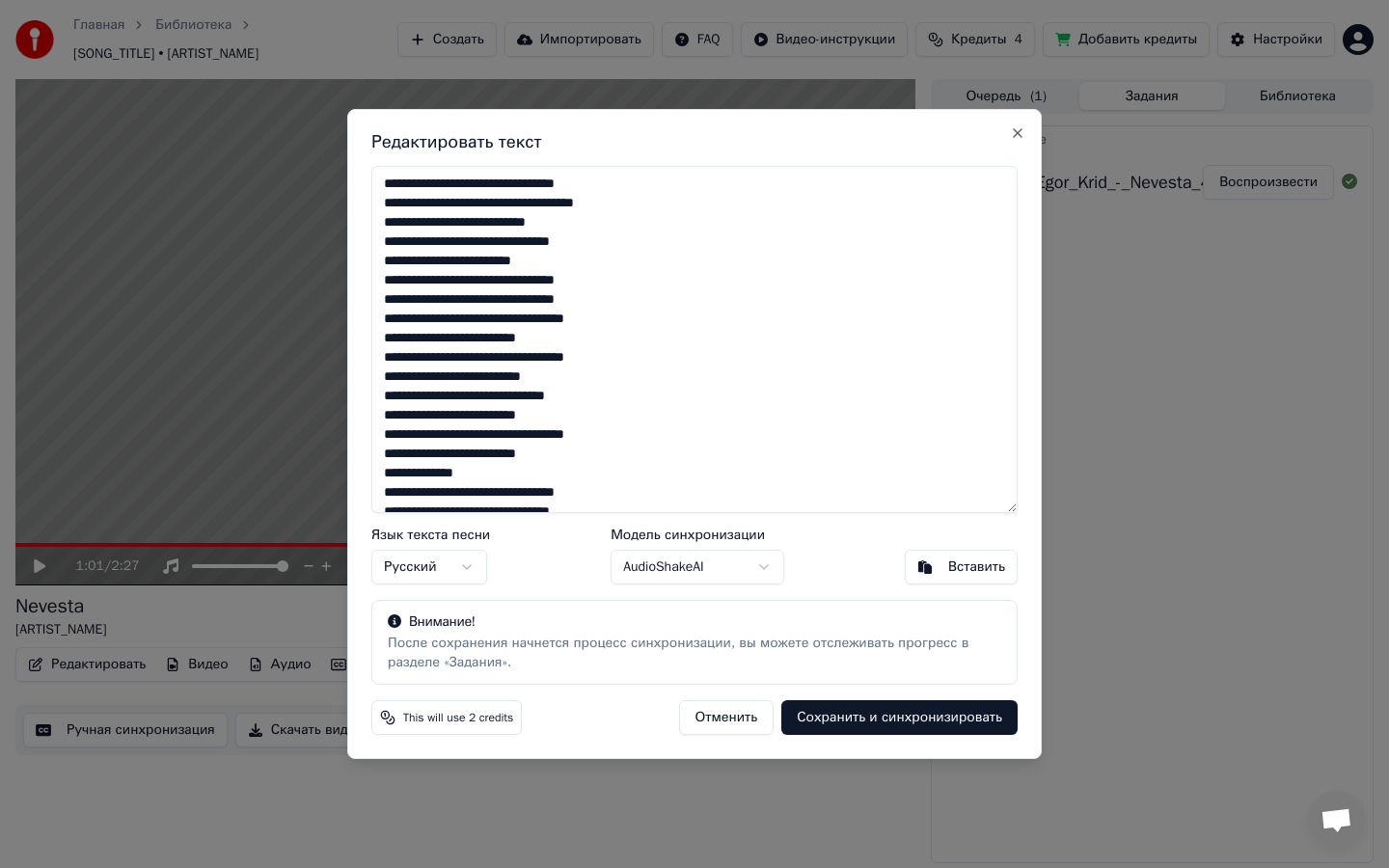 click on "Отменить" at bounding box center (726, 718) 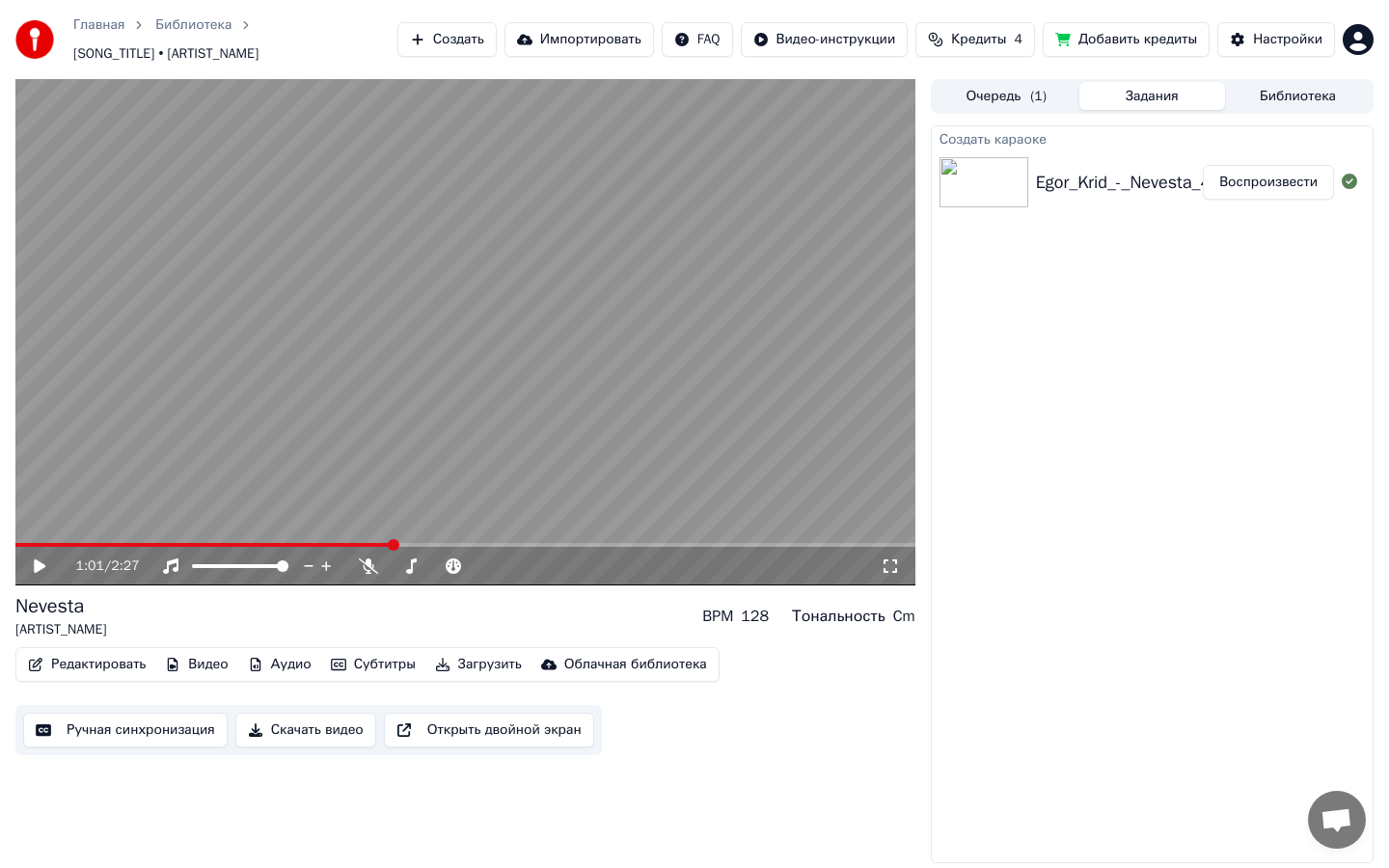 click on "Редактировать" at bounding box center [87, 665] 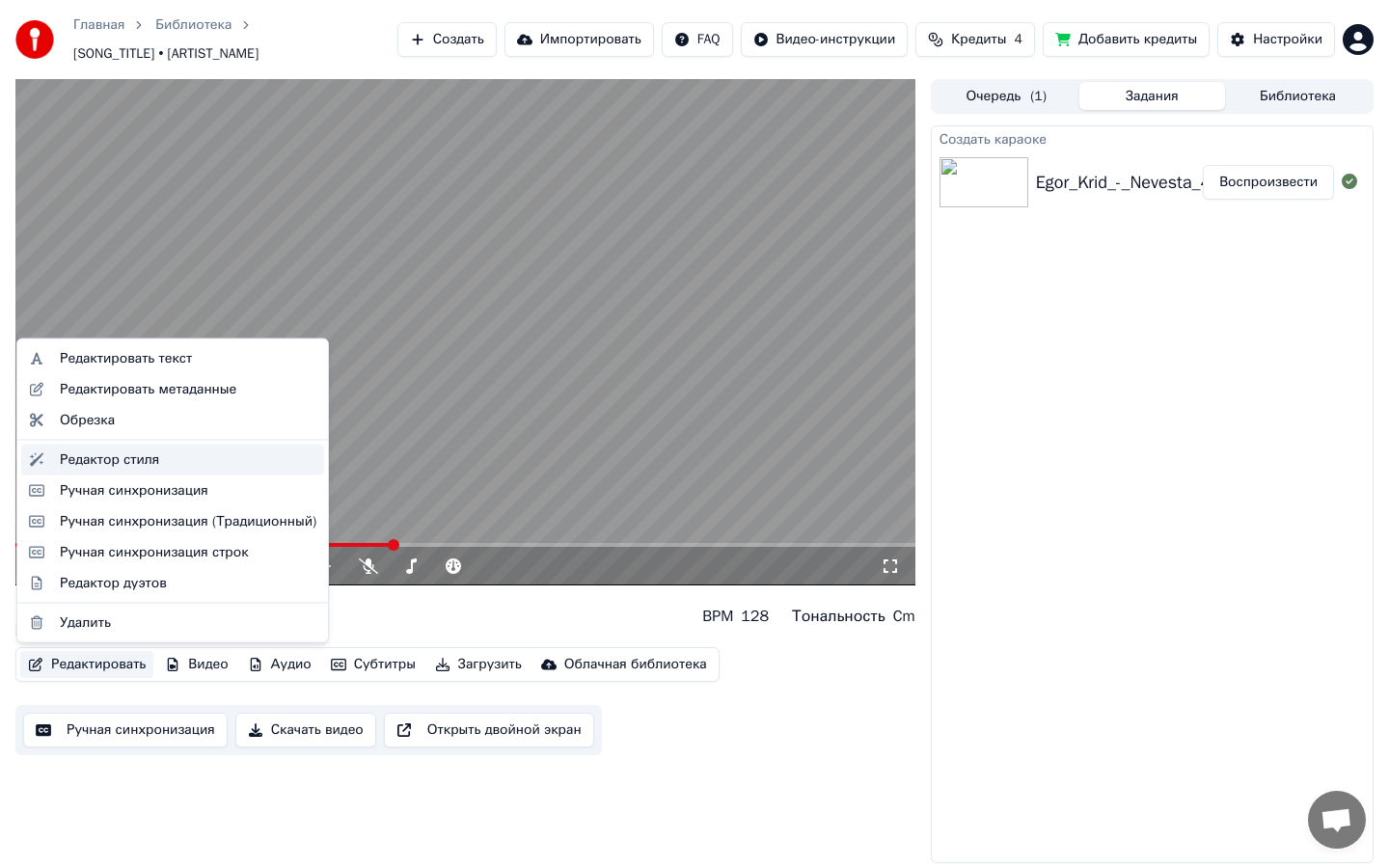 click on "Редактор стиля" at bounding box center (173, 459) 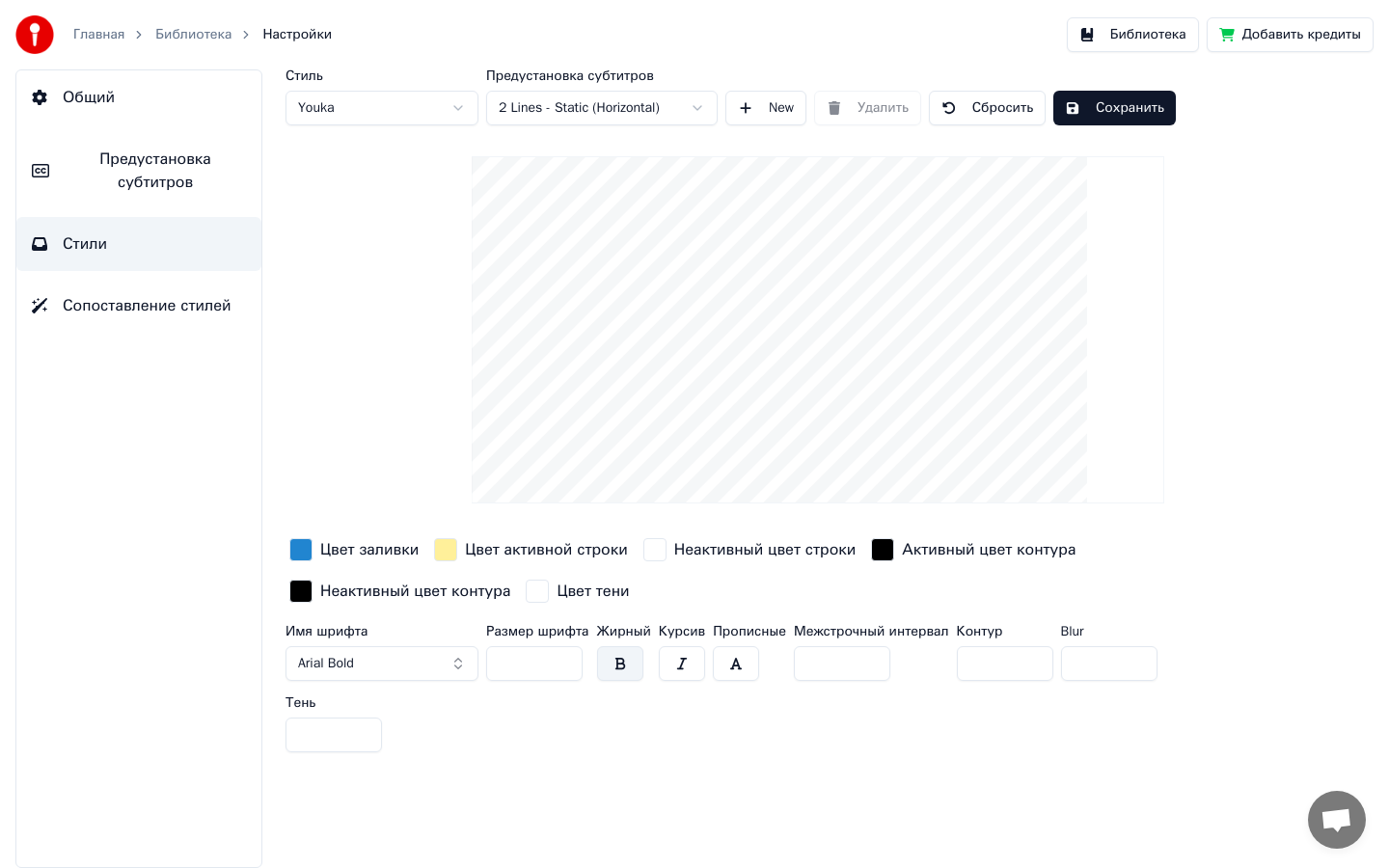 click on "Главная" at bounding box center [98, 35] 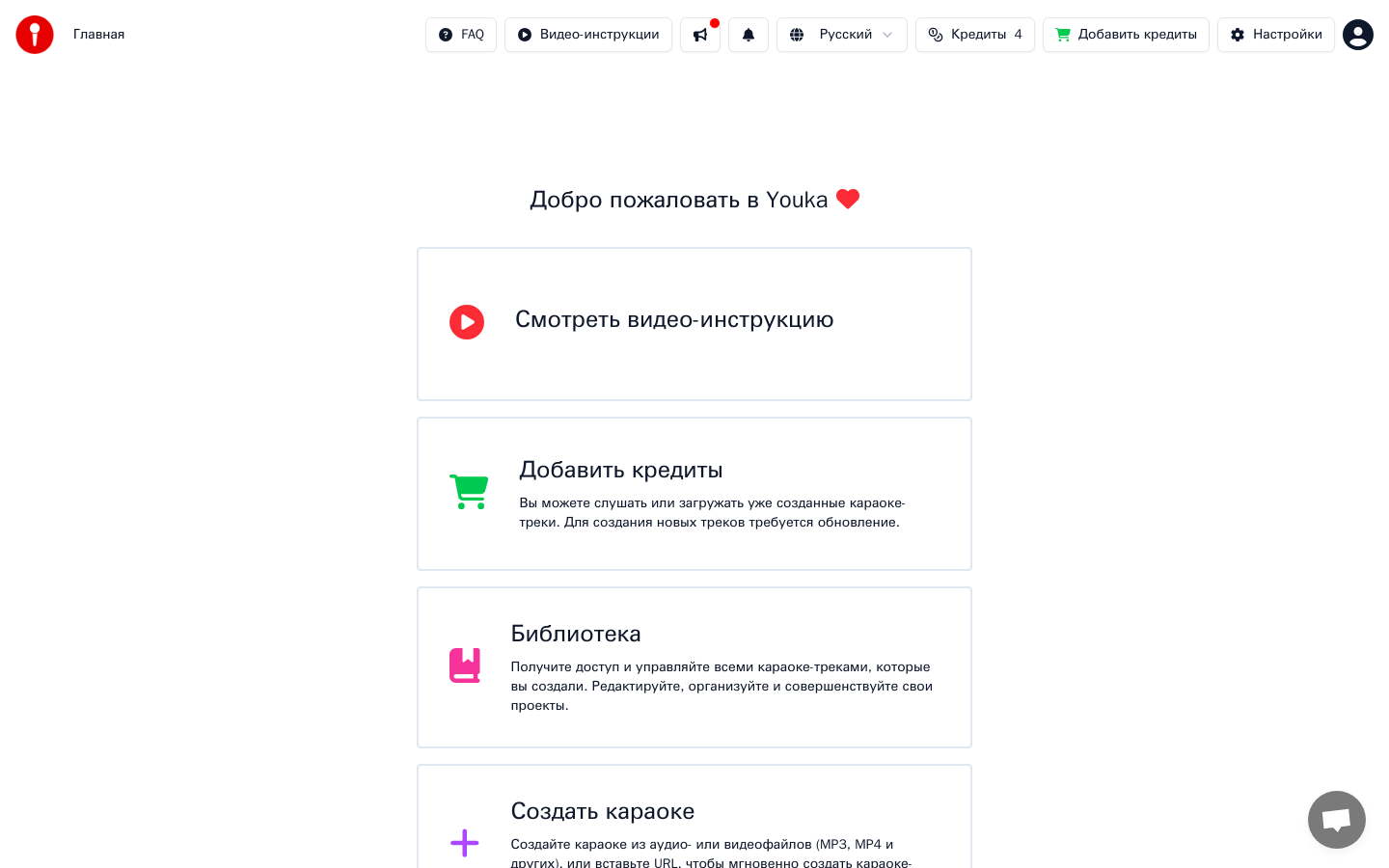 scroll, scrollTop: 81, scrollLeft: 0, axis: vertical 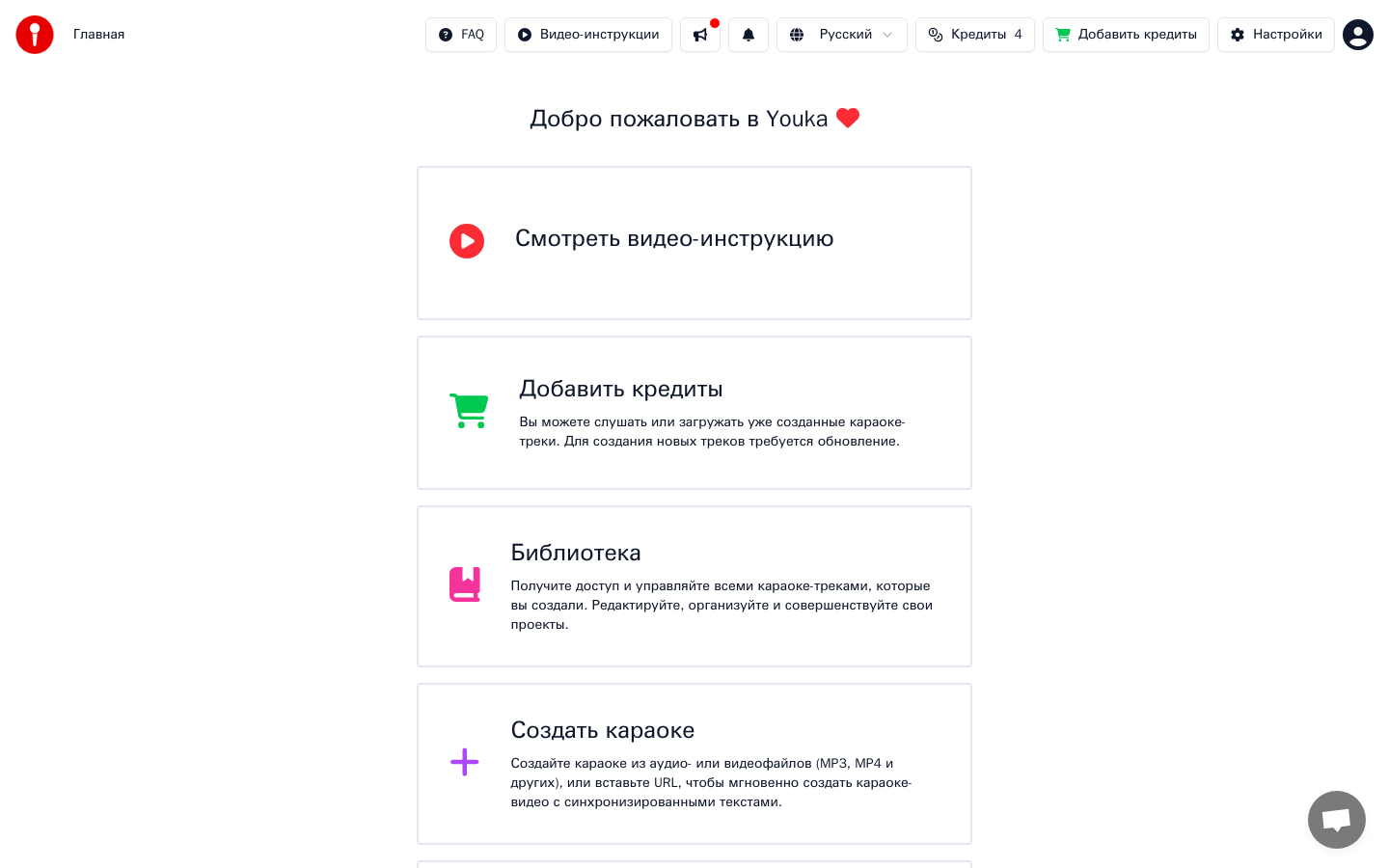 click on "Библиотека" at bounding box center [725, 554] 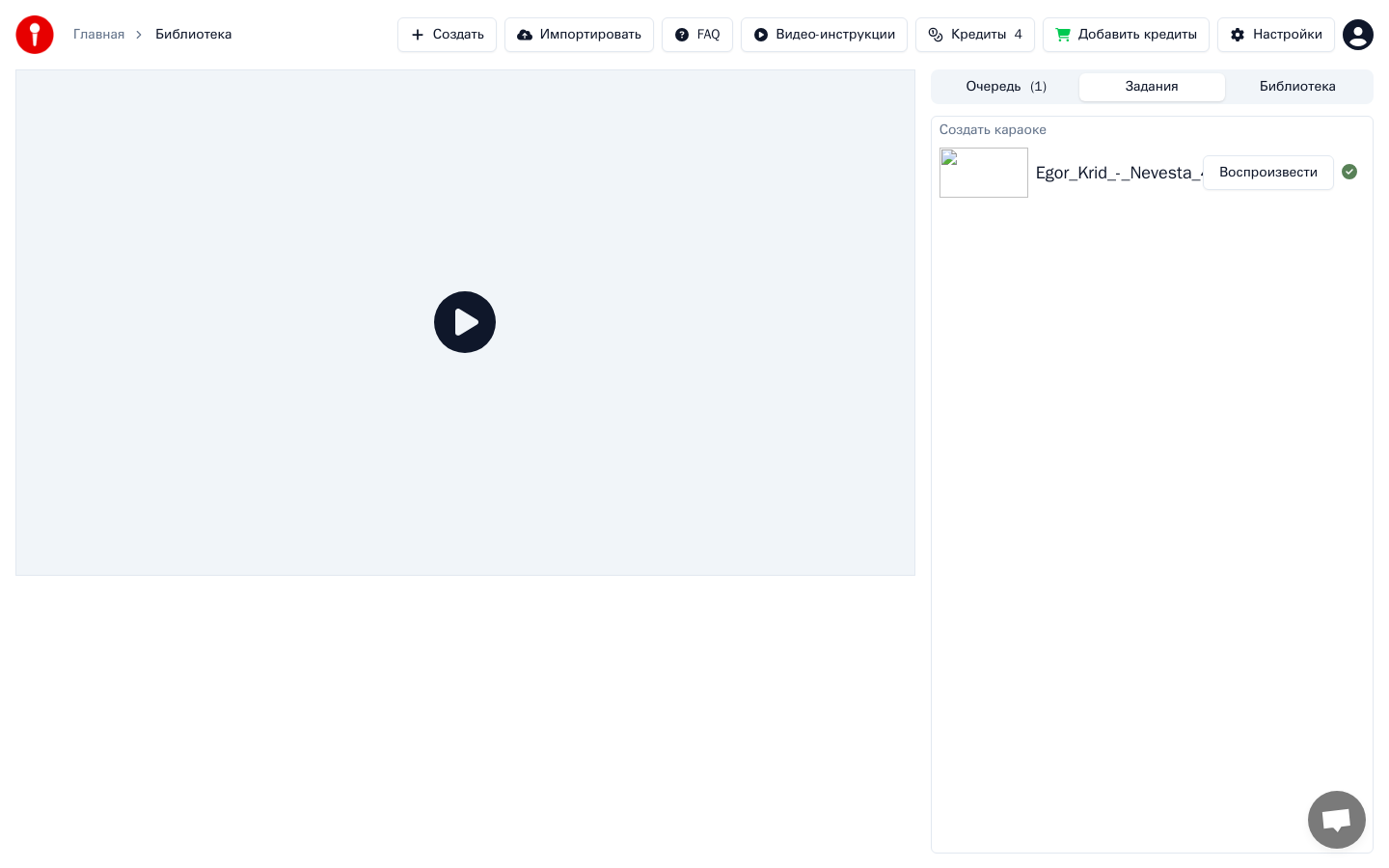 click 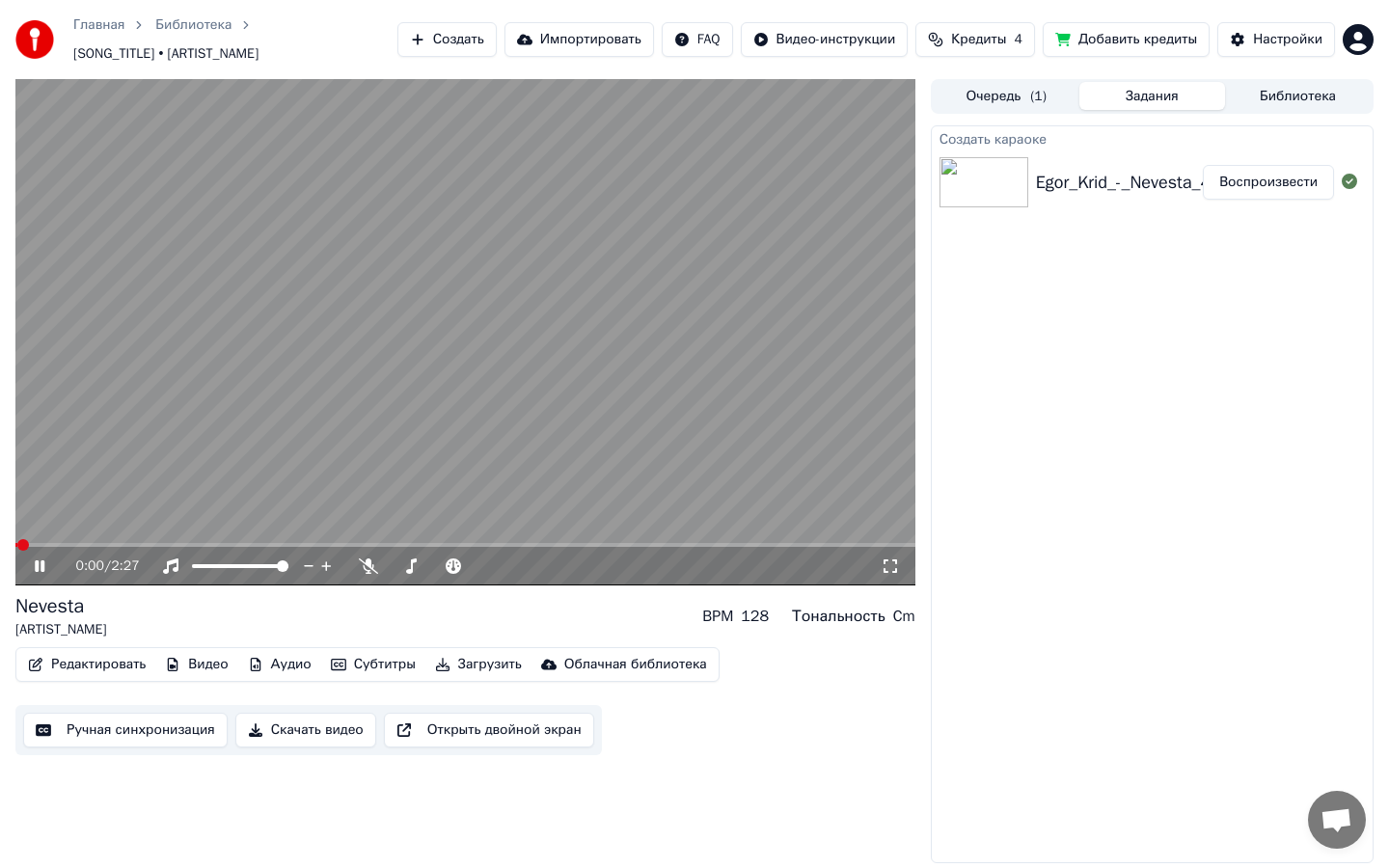 click at bounding box center [465, 332] 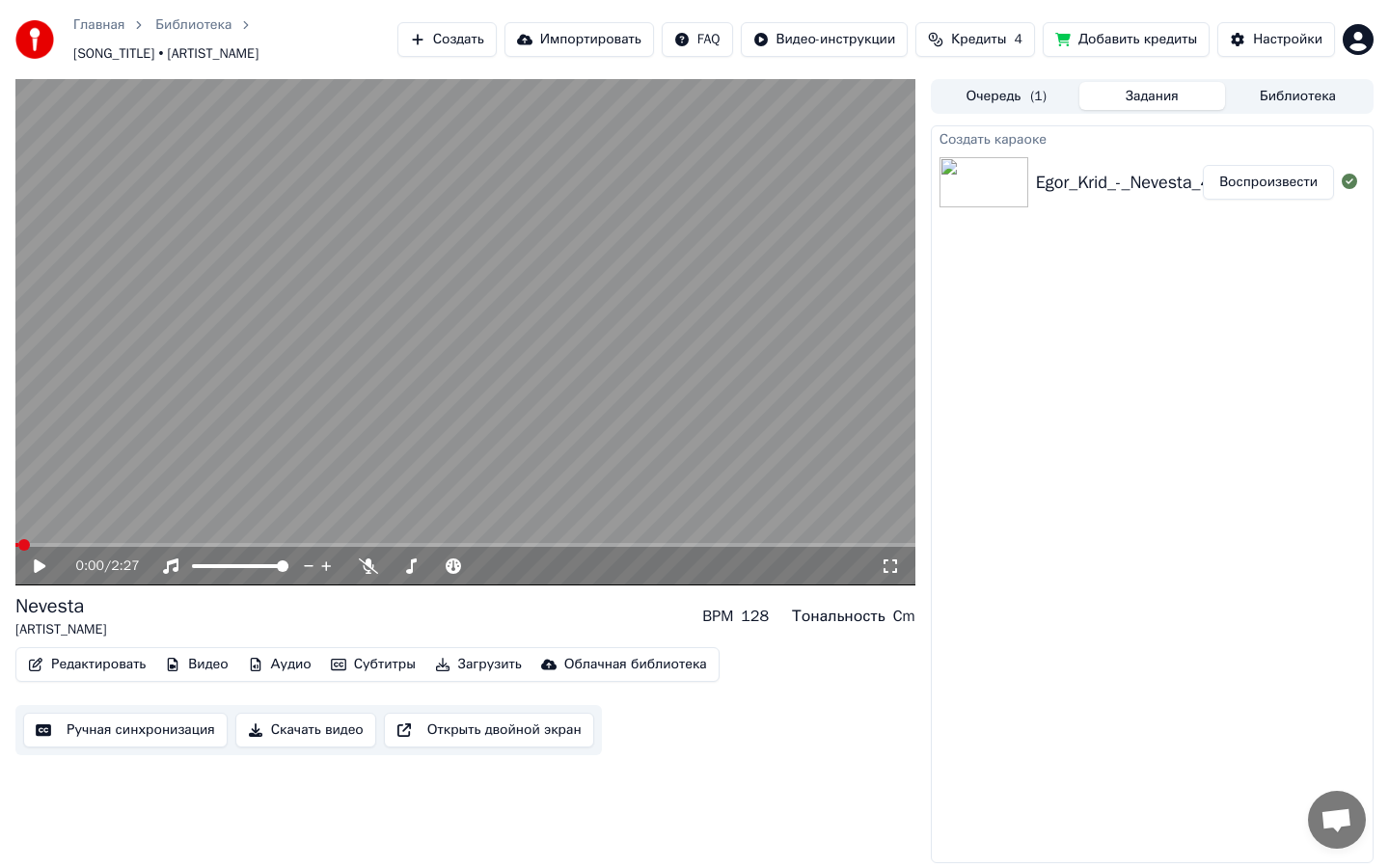 click on "Редактировать" at bounding box center [87, 665] 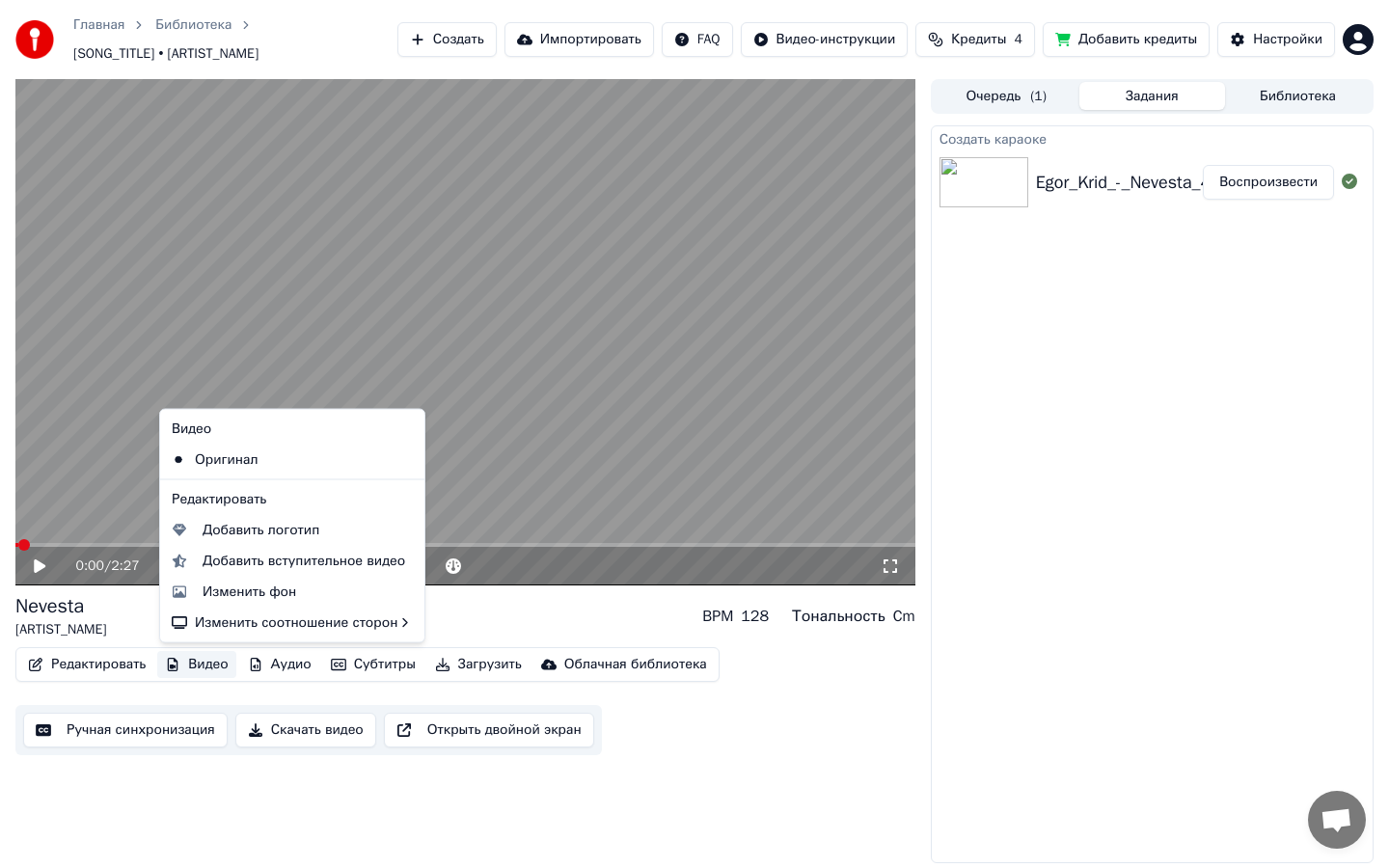 click on "Открыть двойной экран" at bounding box center (489, 730) 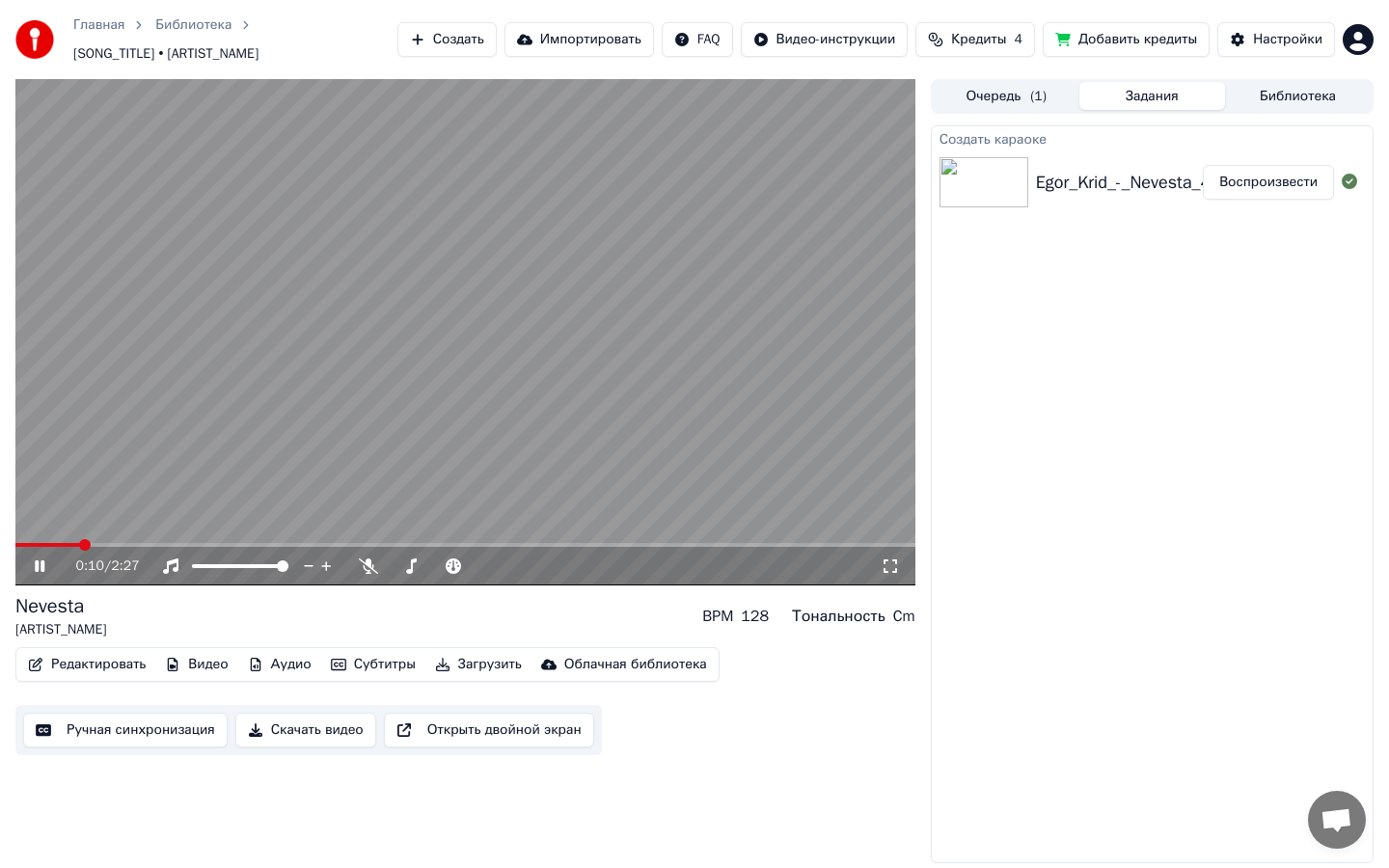 click at bounding box center [465, 332] 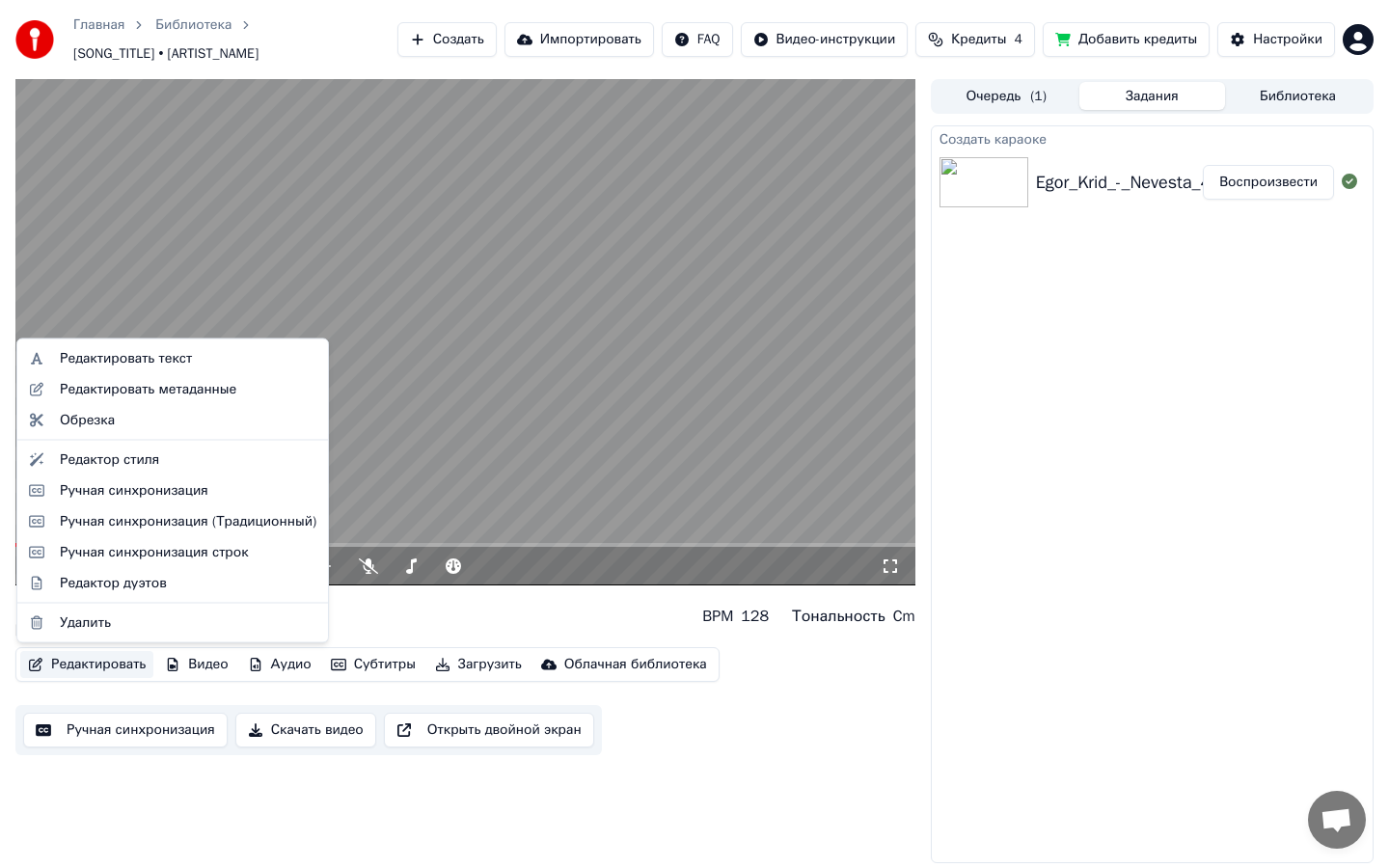 click on "Редактировать" at bounding box center (87, 665) 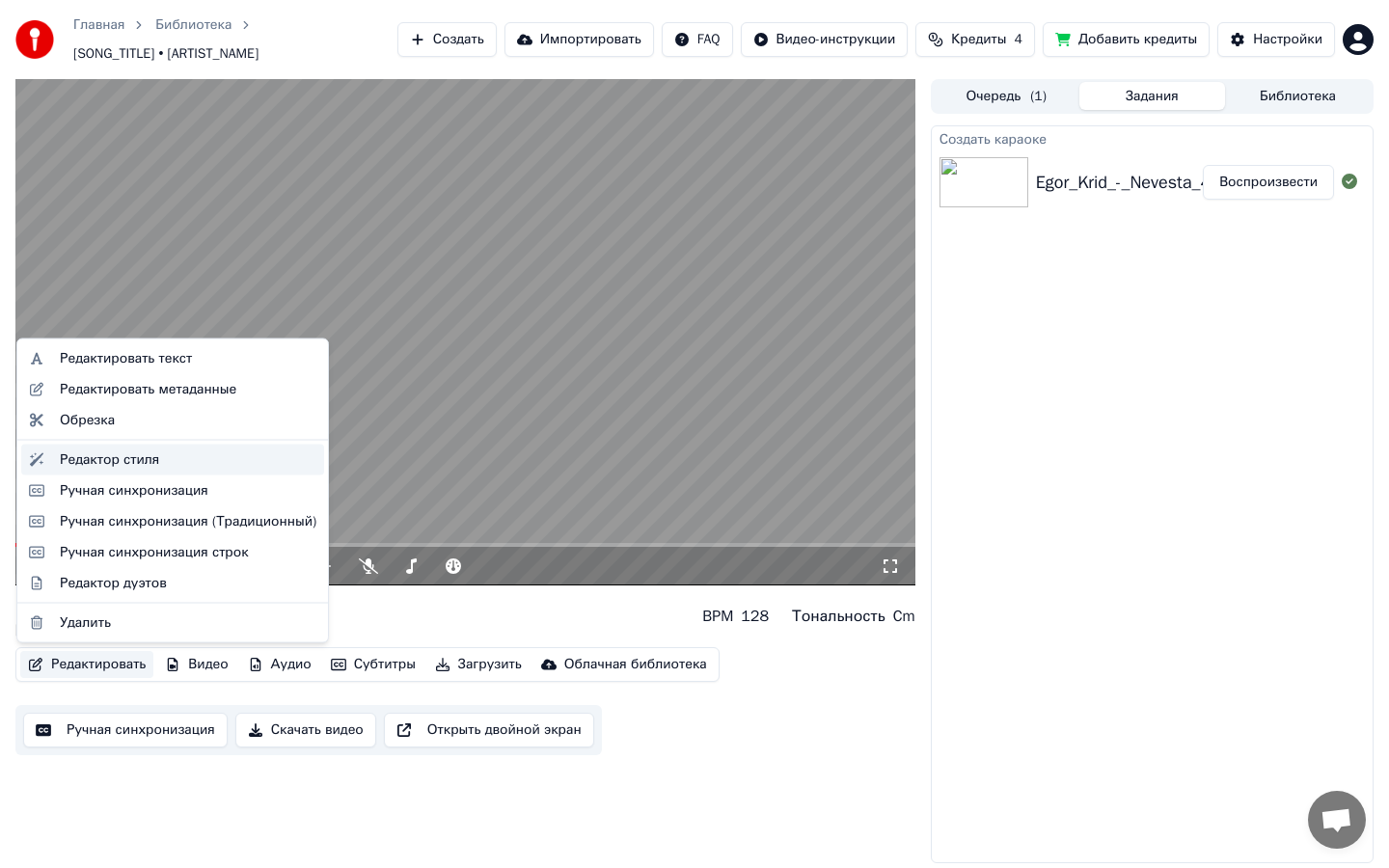 click on "Редактор стиля" at bounding box center (109, 459) 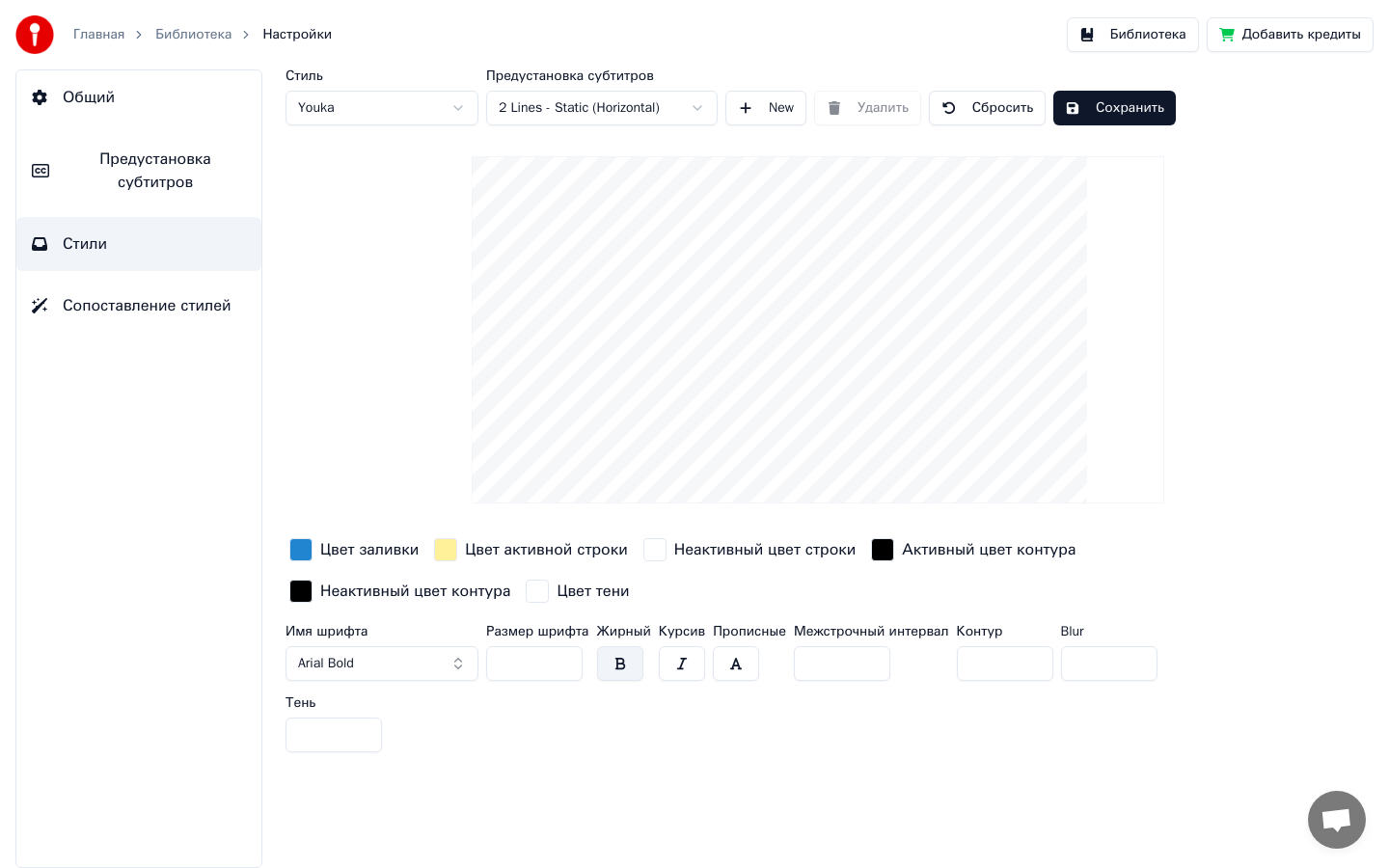 click on "Цвет активной строки" at bounding box center (546, 550) 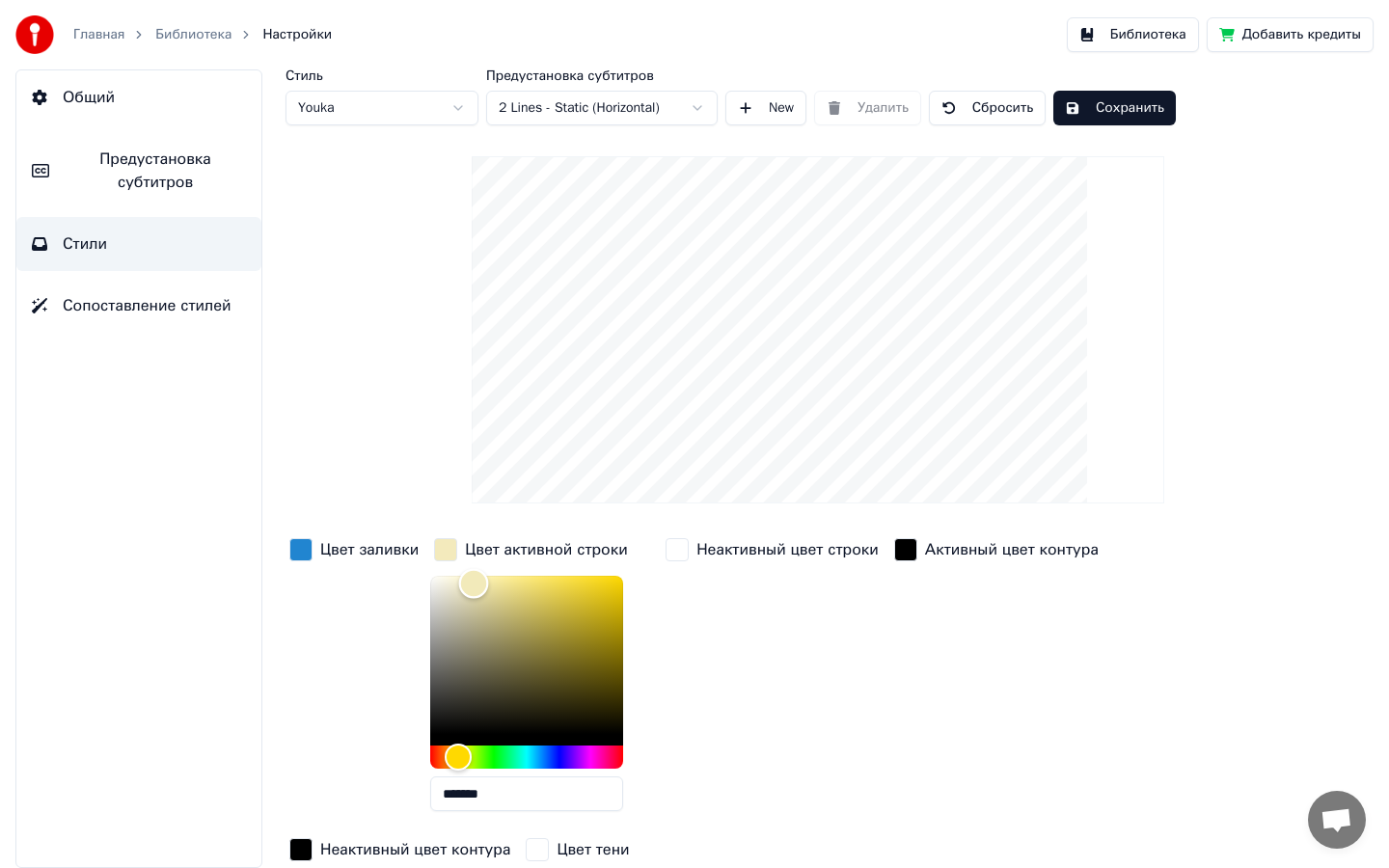 type on "*******" 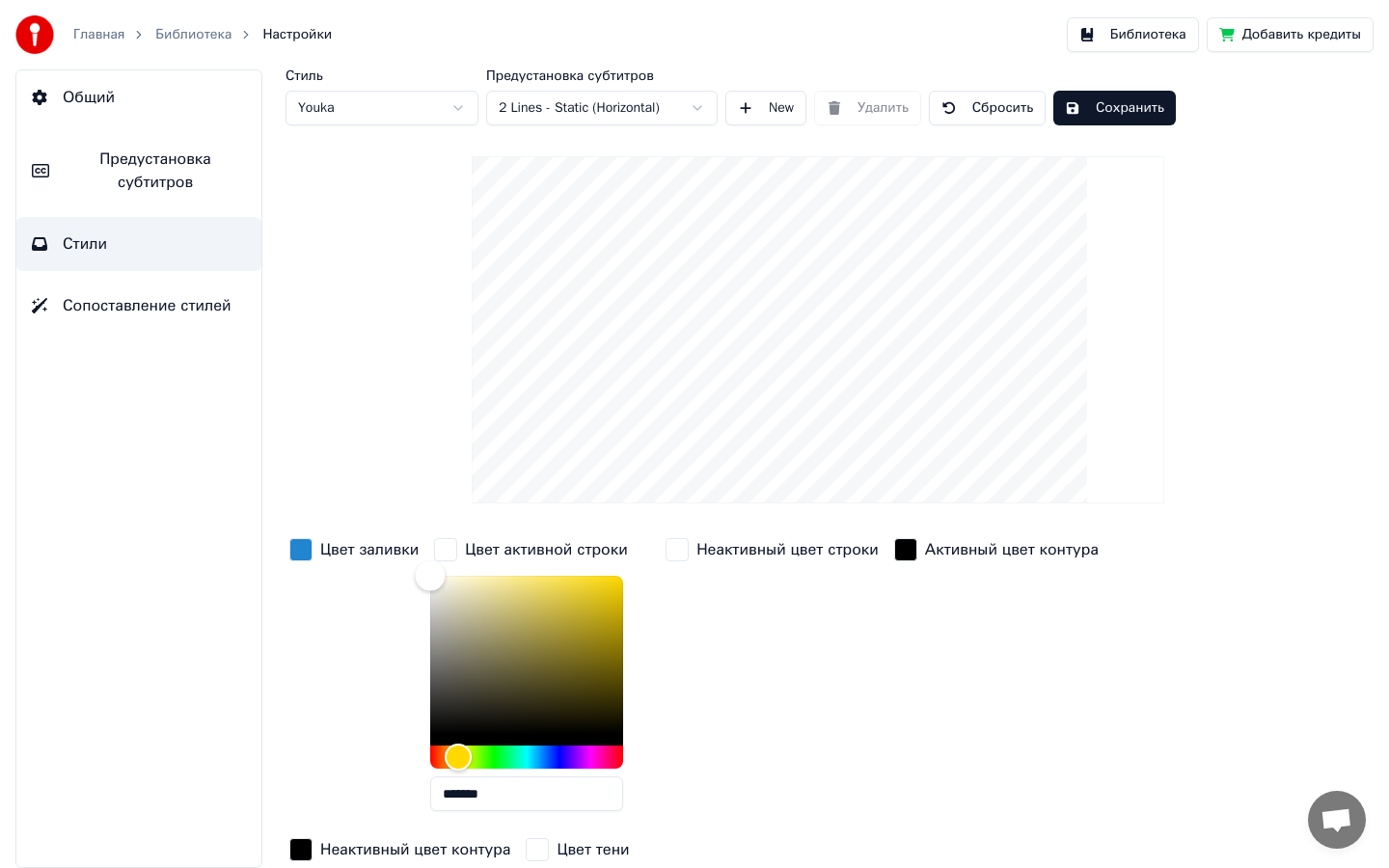 drag, startPoint x: 475, startPoint y: 583, endPoint x: 383, endPoint y: 563, distance: 94.148818 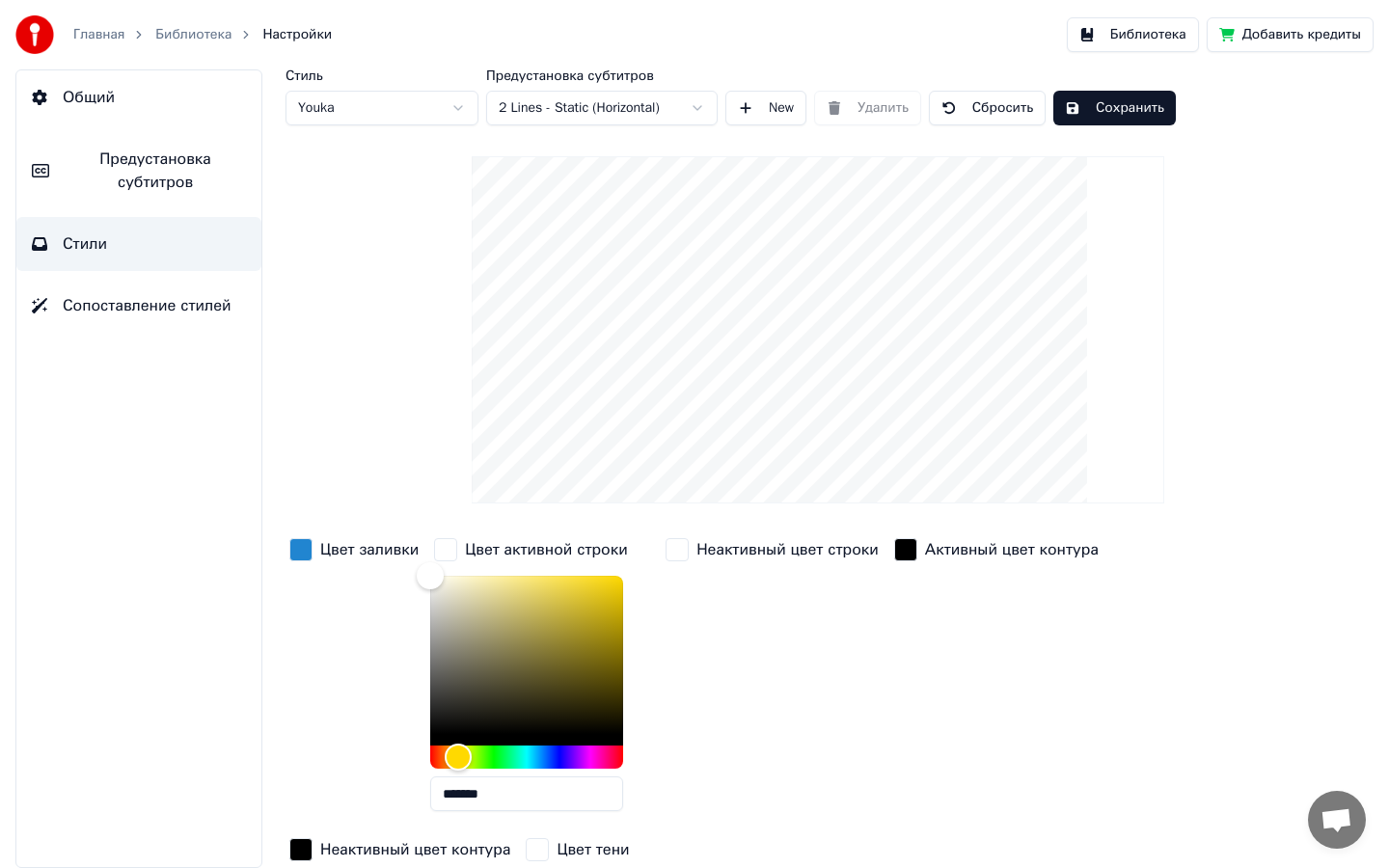 click on "Неактивный цвет строки" at bounding box center [772, 680] 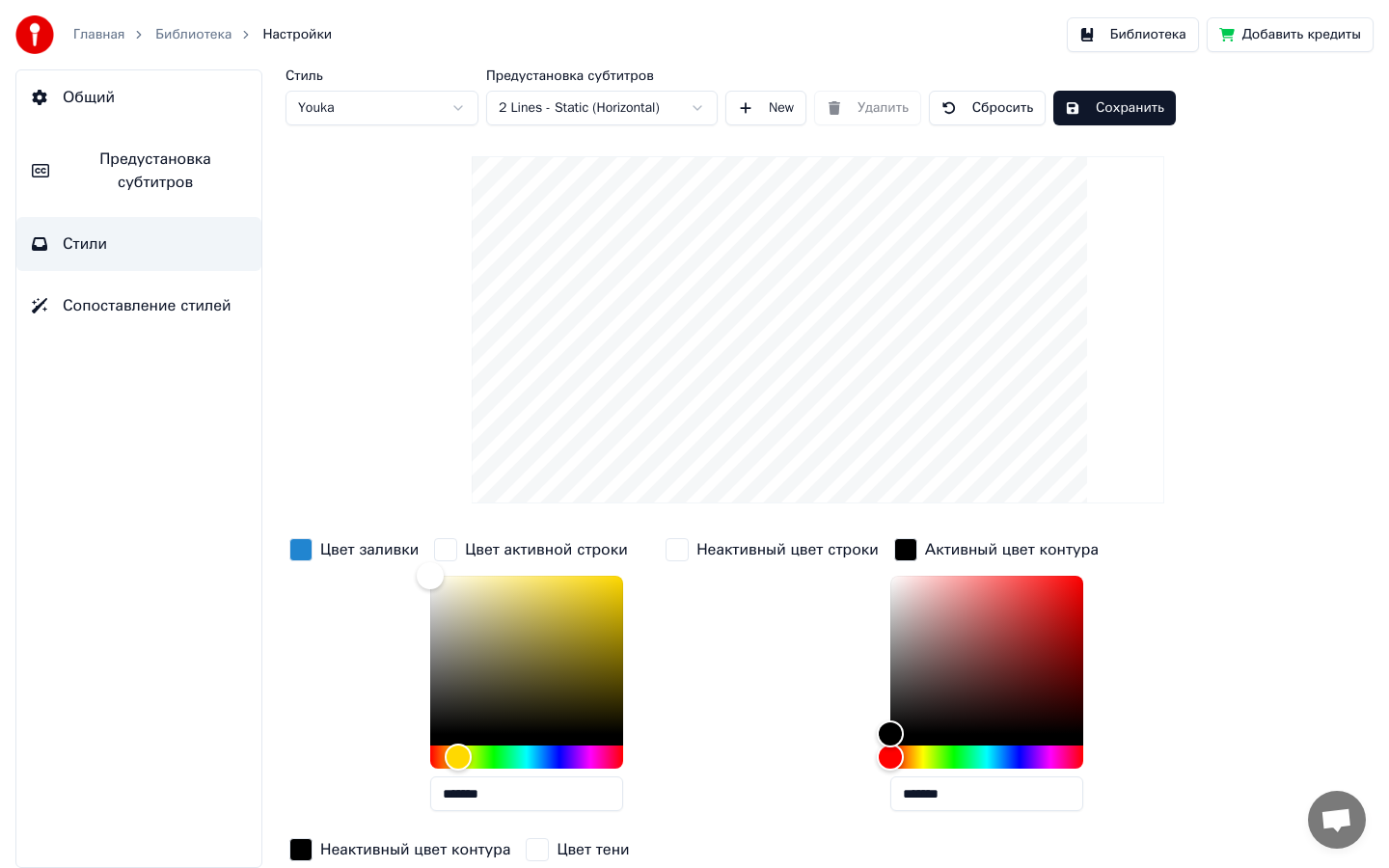 click on "Неактивный цвет строки" at bounding box center (772, 680) 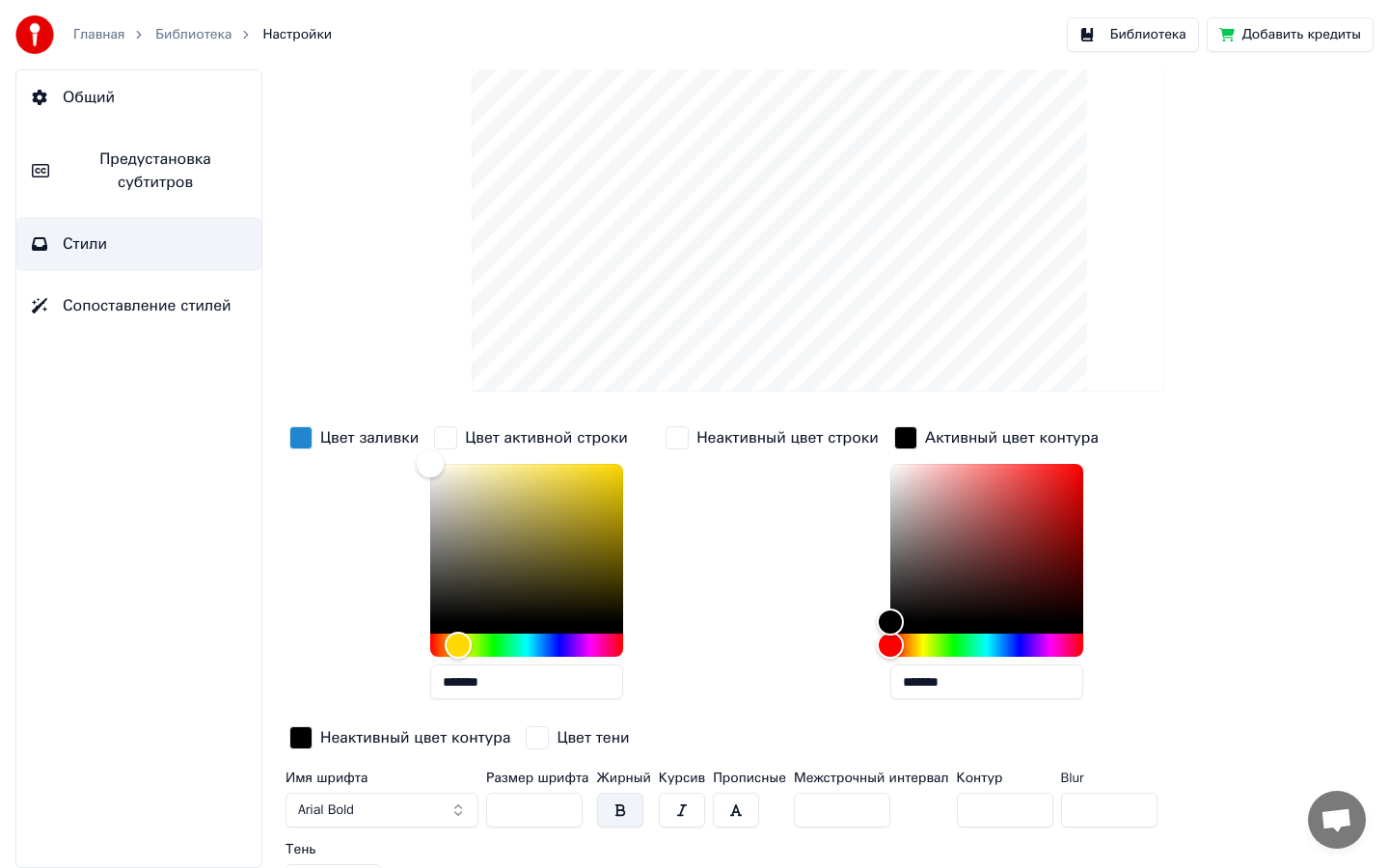 scroll, scrollTop: 149, scrollLeft: 0, axis: vertical 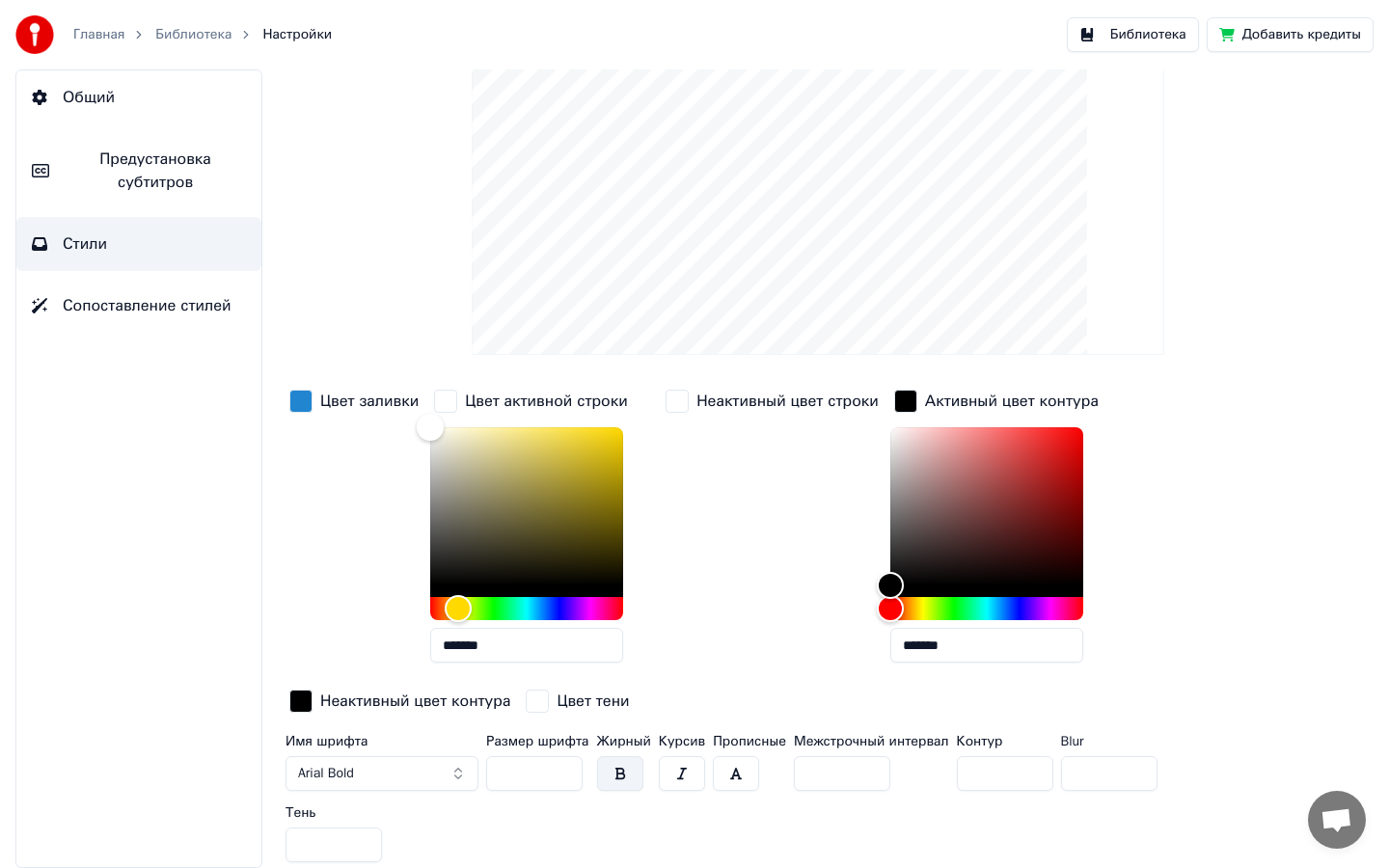 click on "Неактивный цвет строки" at bounding box center [772, 531] 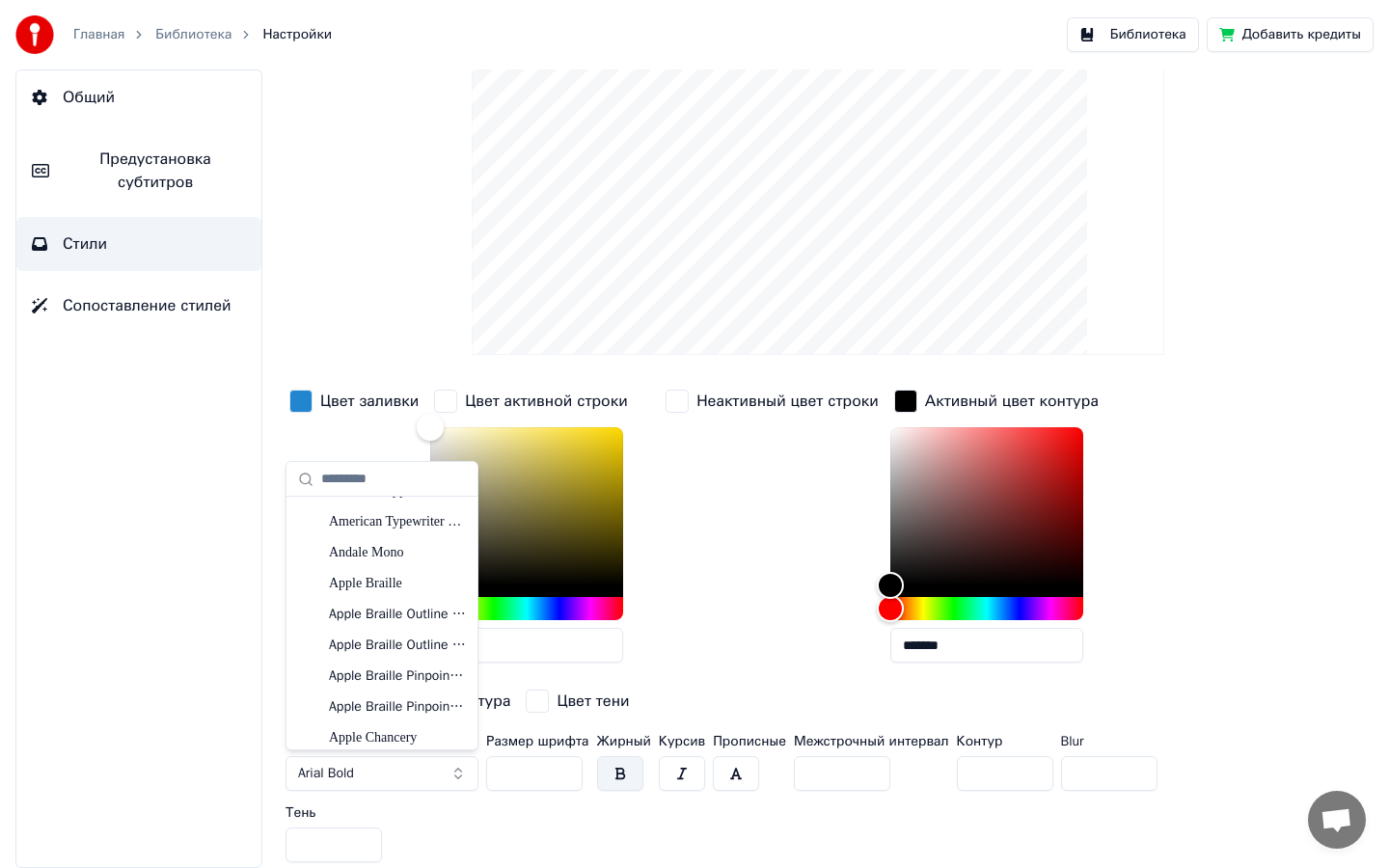 scroll, scrollTop: 420, scrollLeft: 0, axis: vertical 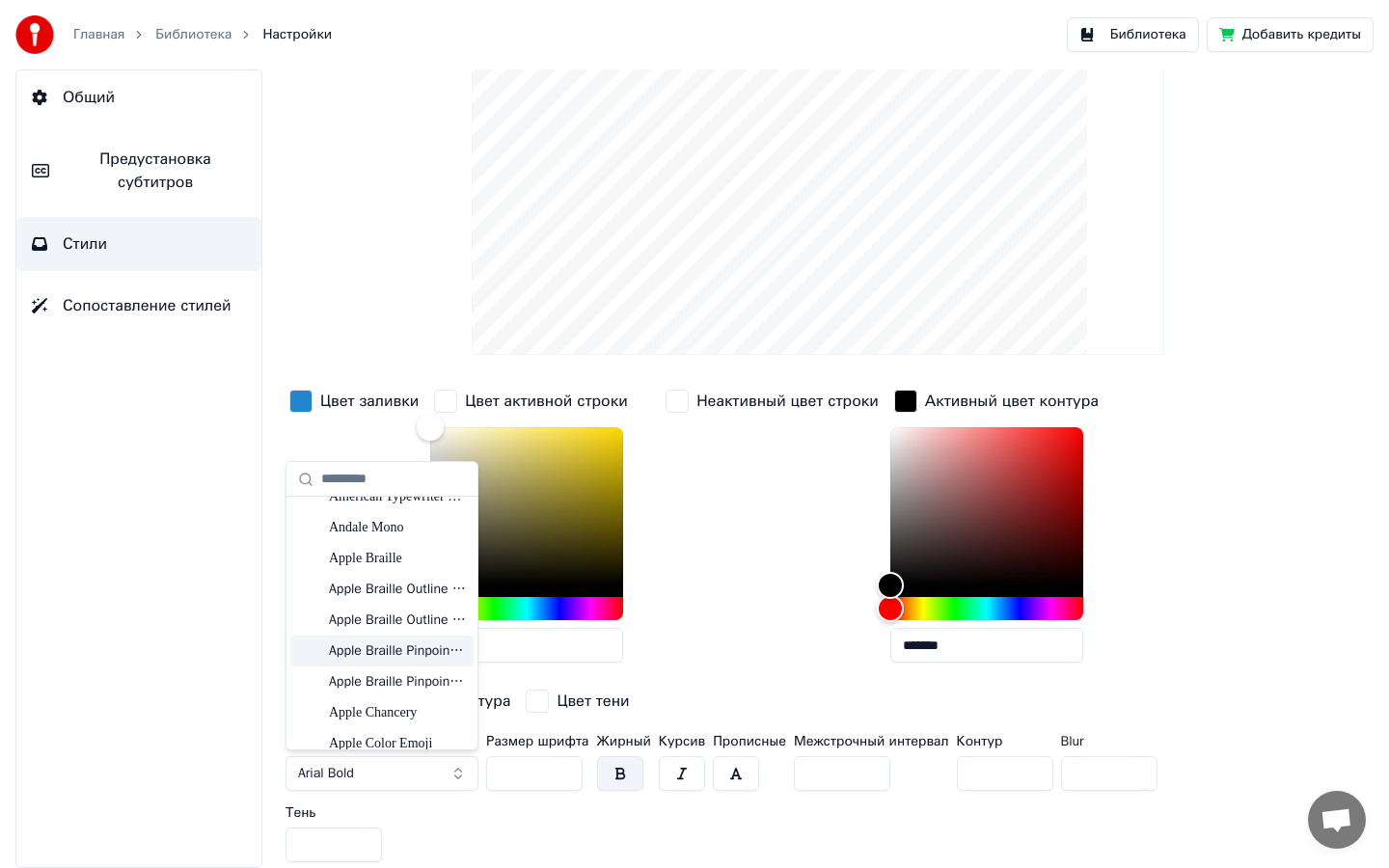 click at bounding box center (736, 773) 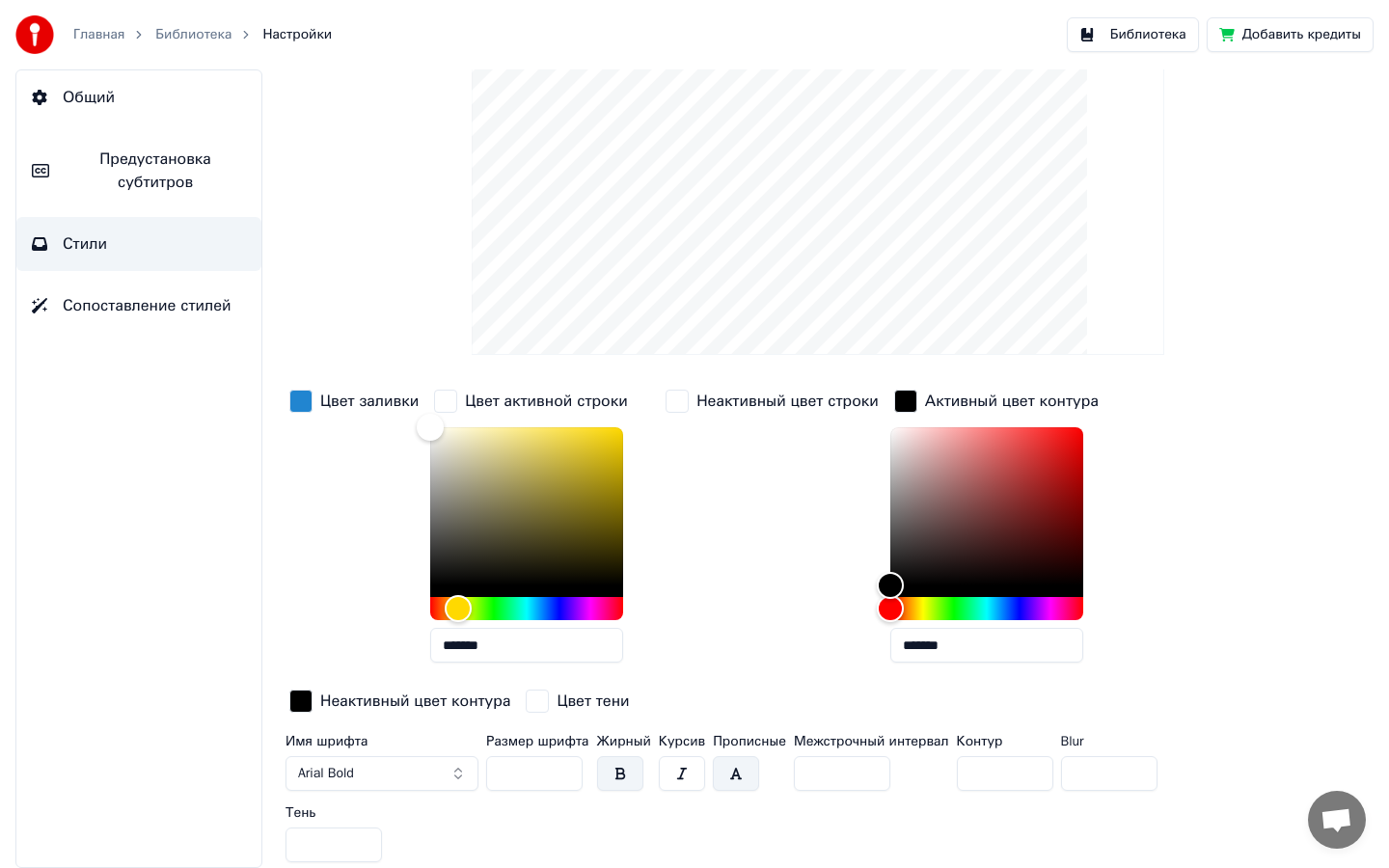 click on "*" at bounding box center (1005, 773) 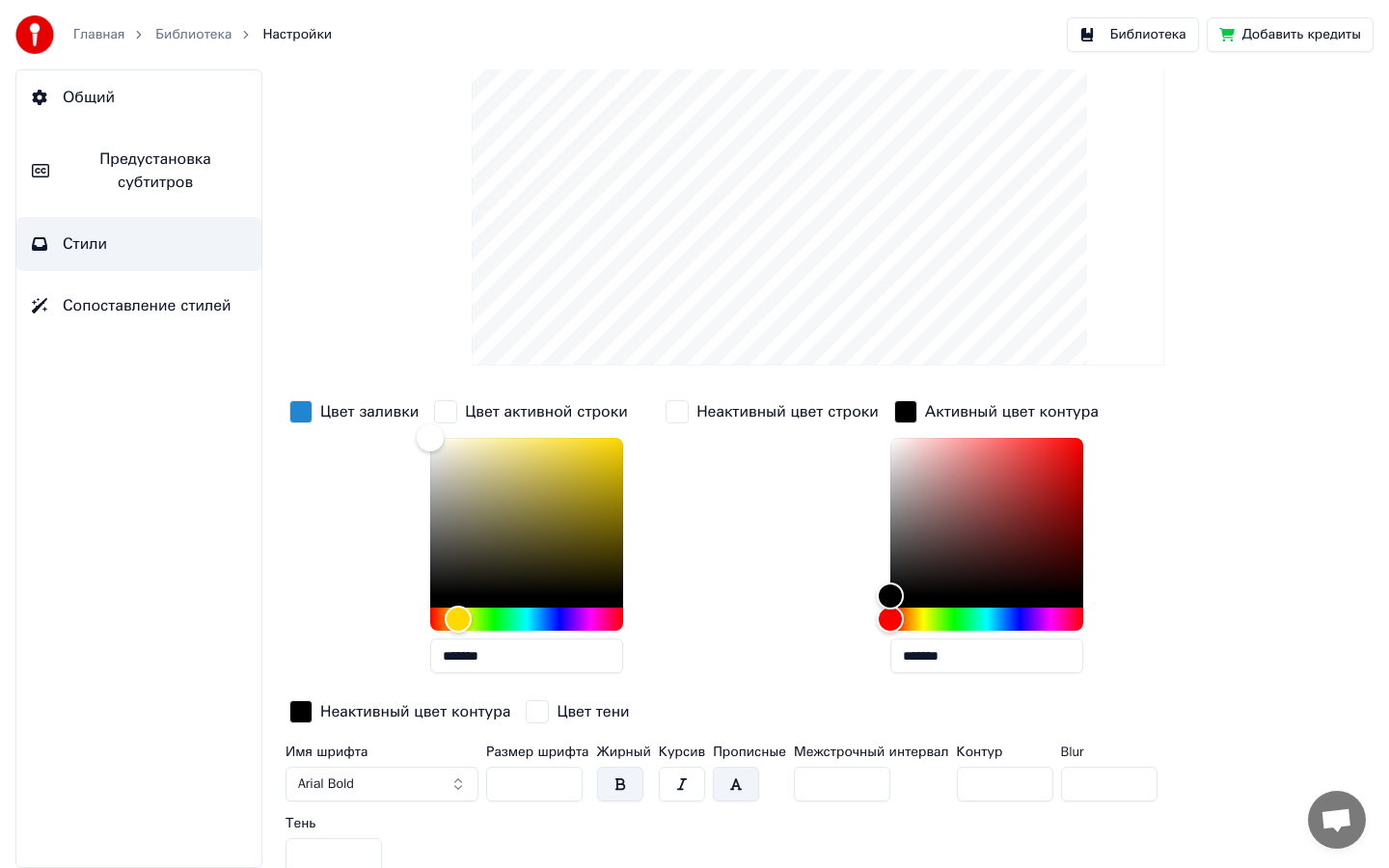 click on "**" at bounding box center [534, 784] 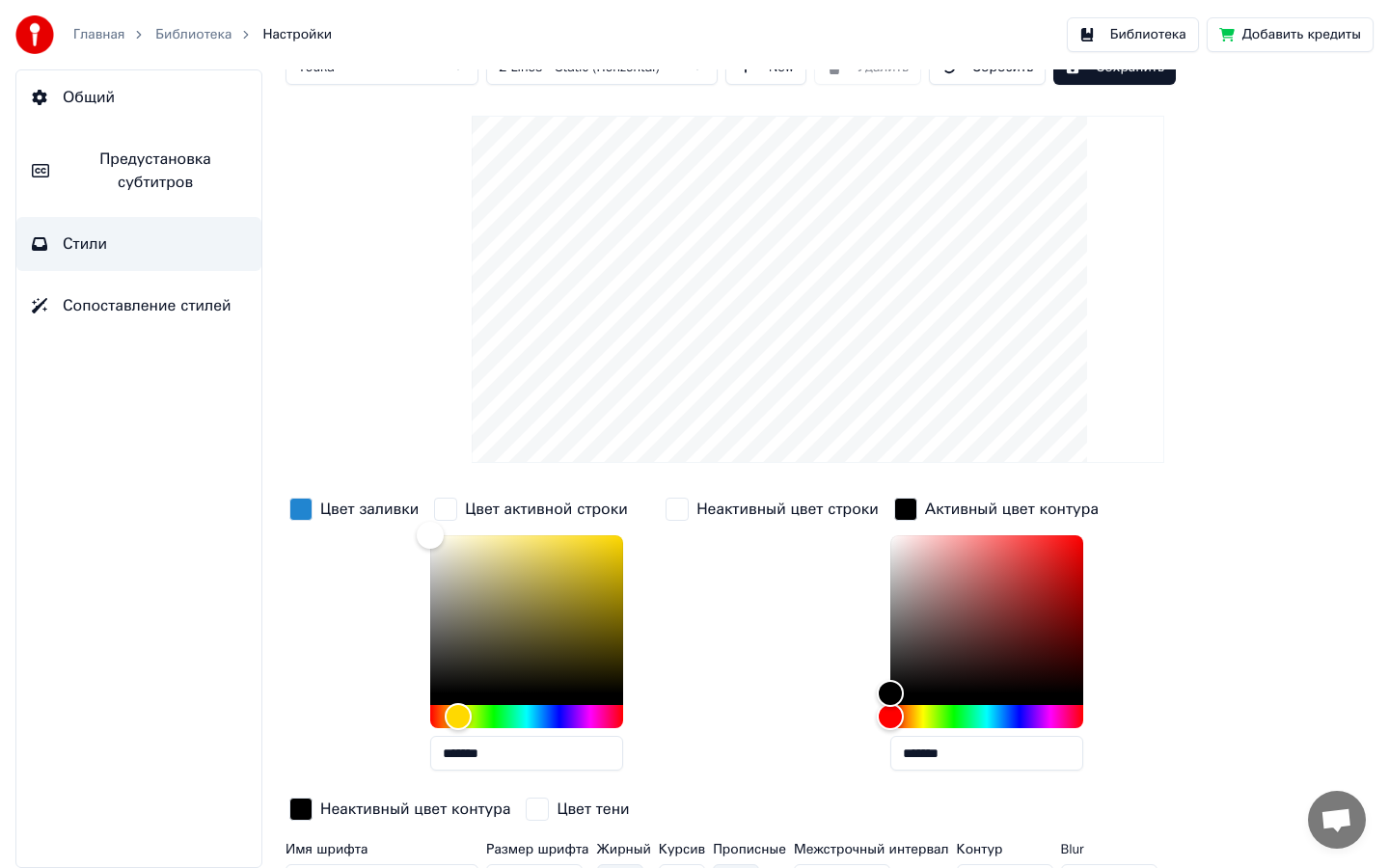 scroll, scrollTop: 0, scrollLeft: 0, axis: both 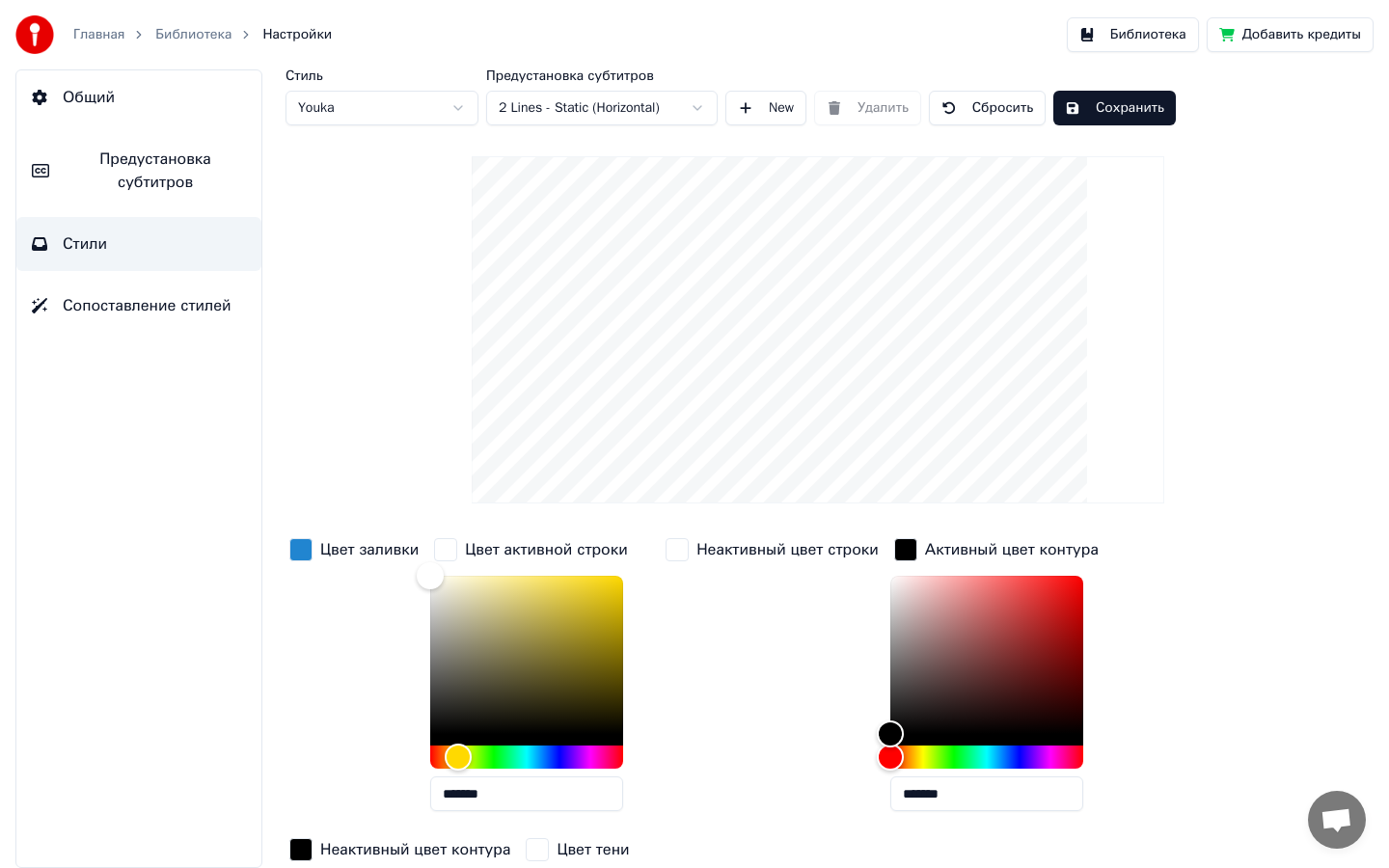 click on "Цвет заливки" at bounding box center [369, 550] 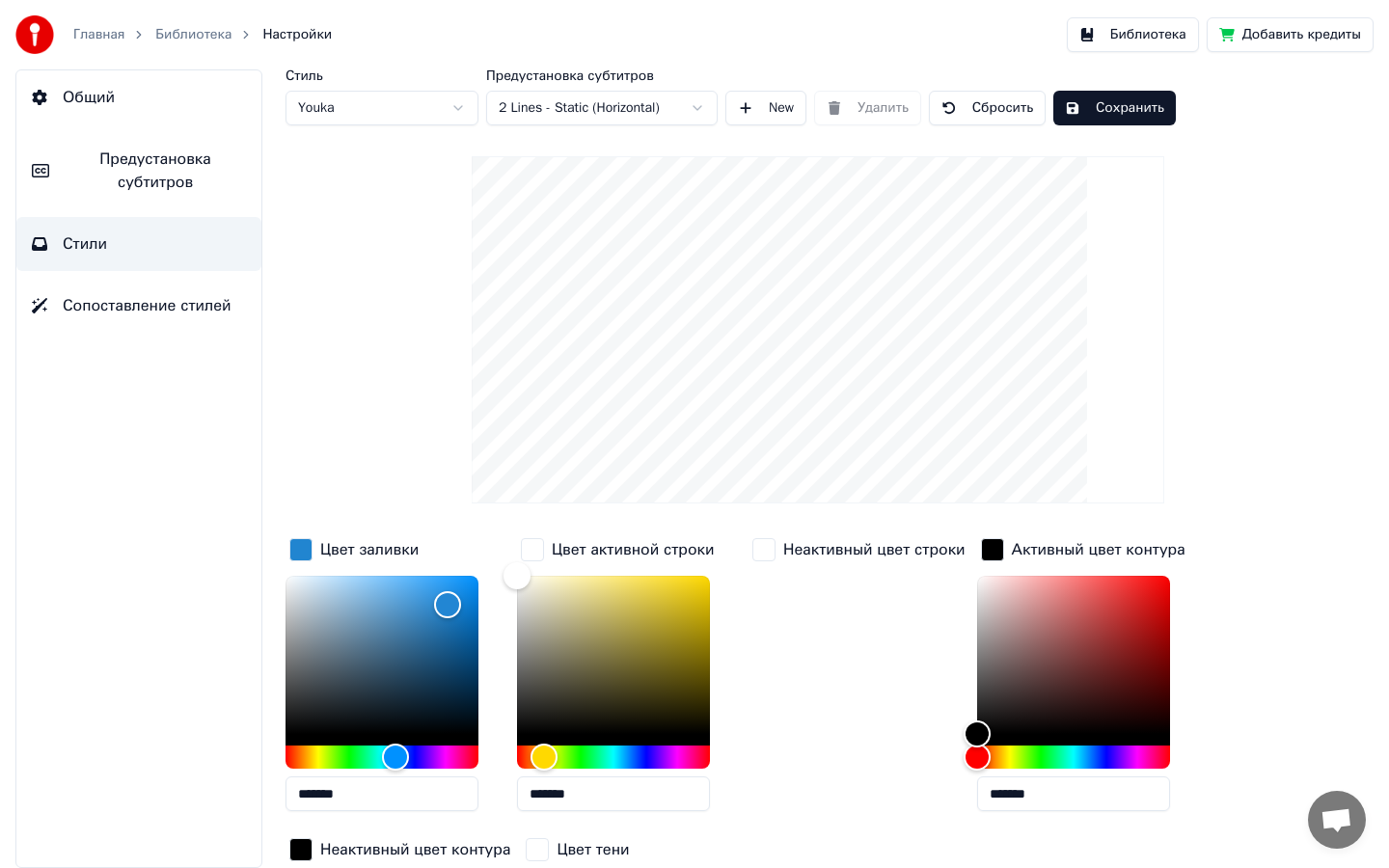 drag, startPoint x: 377, startPoint y: 787, endPoint x: 253, endPoint y: 786, distance: 124.00403 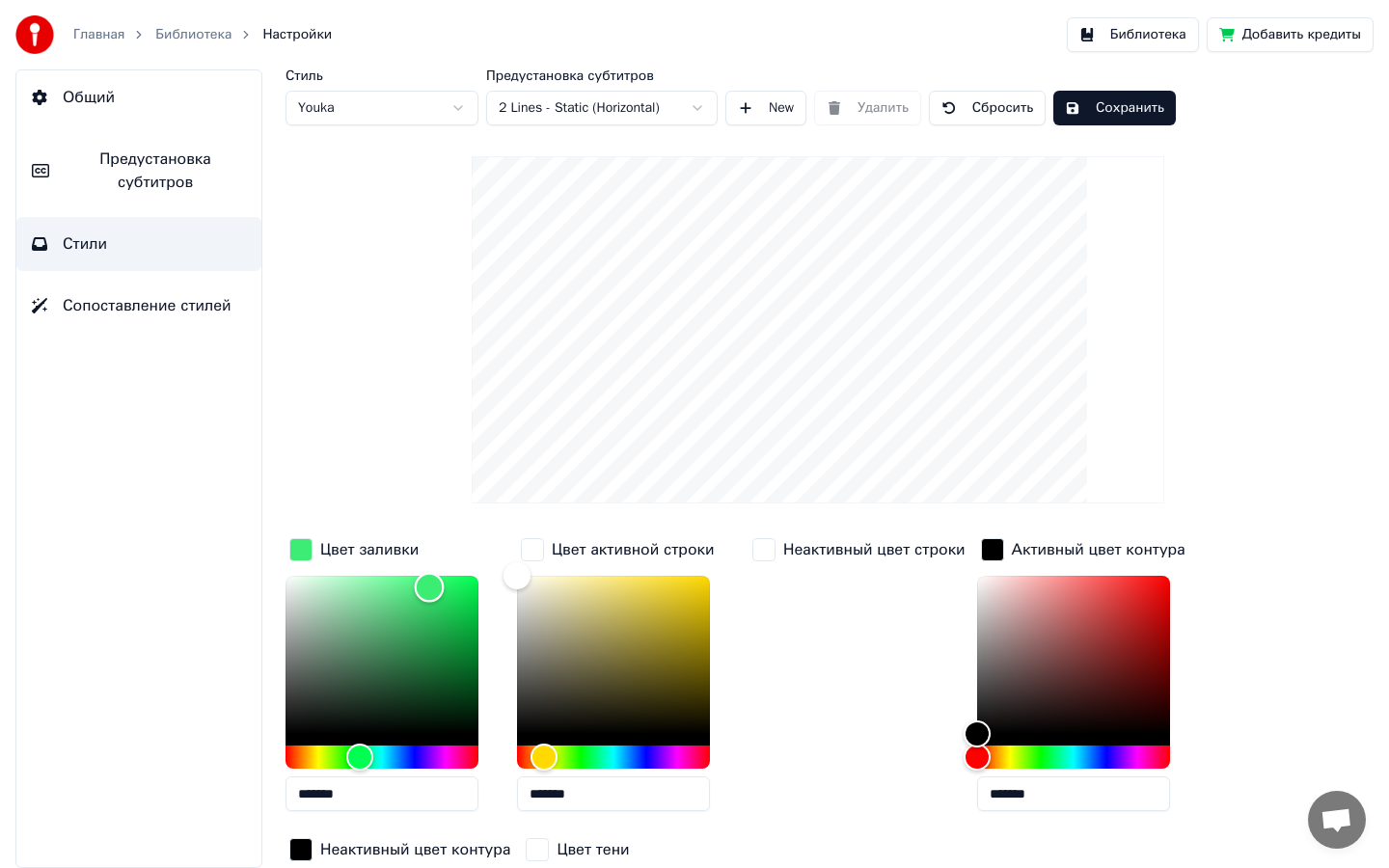 type on "*******" 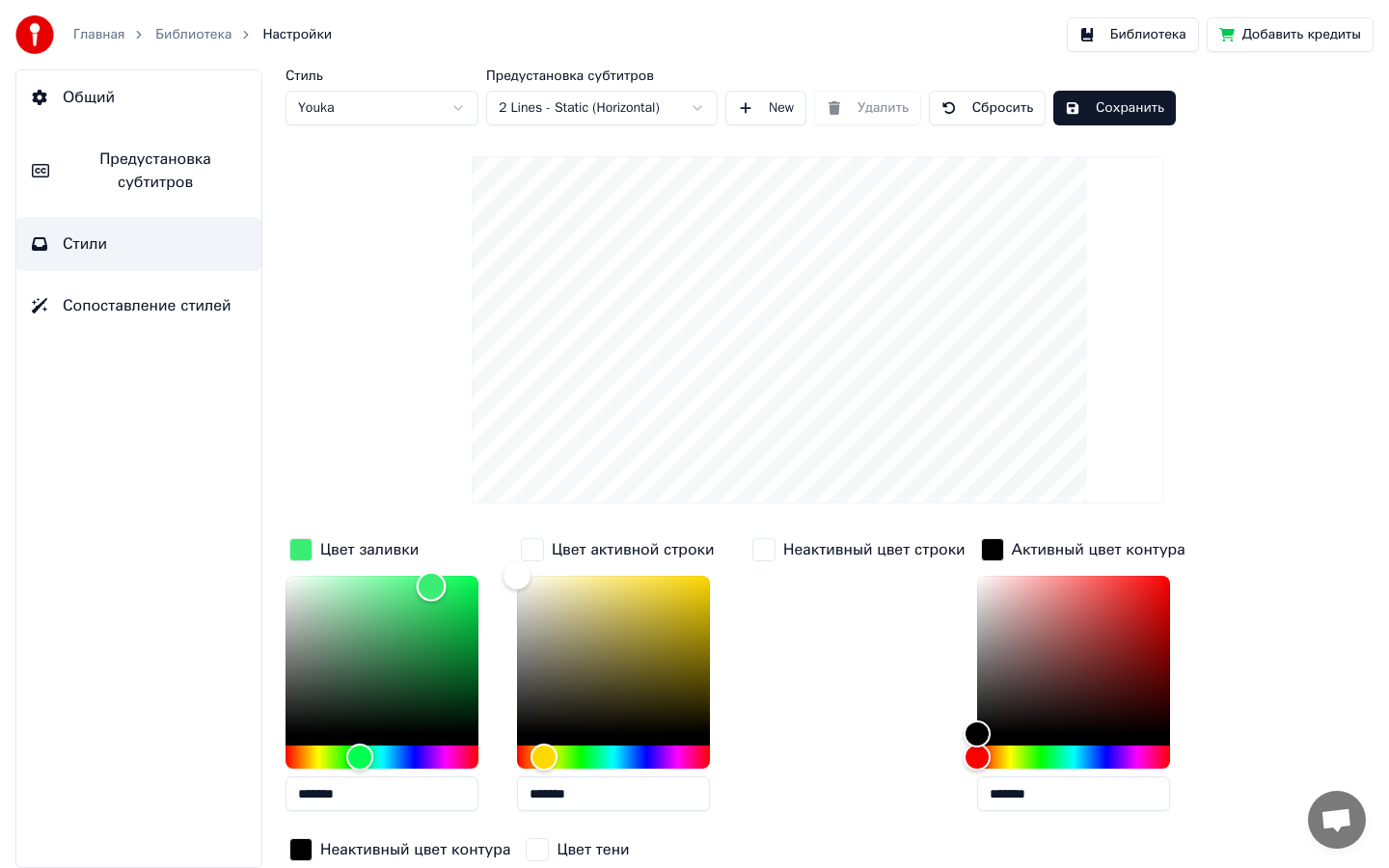 click at bounding box center (431, 586) 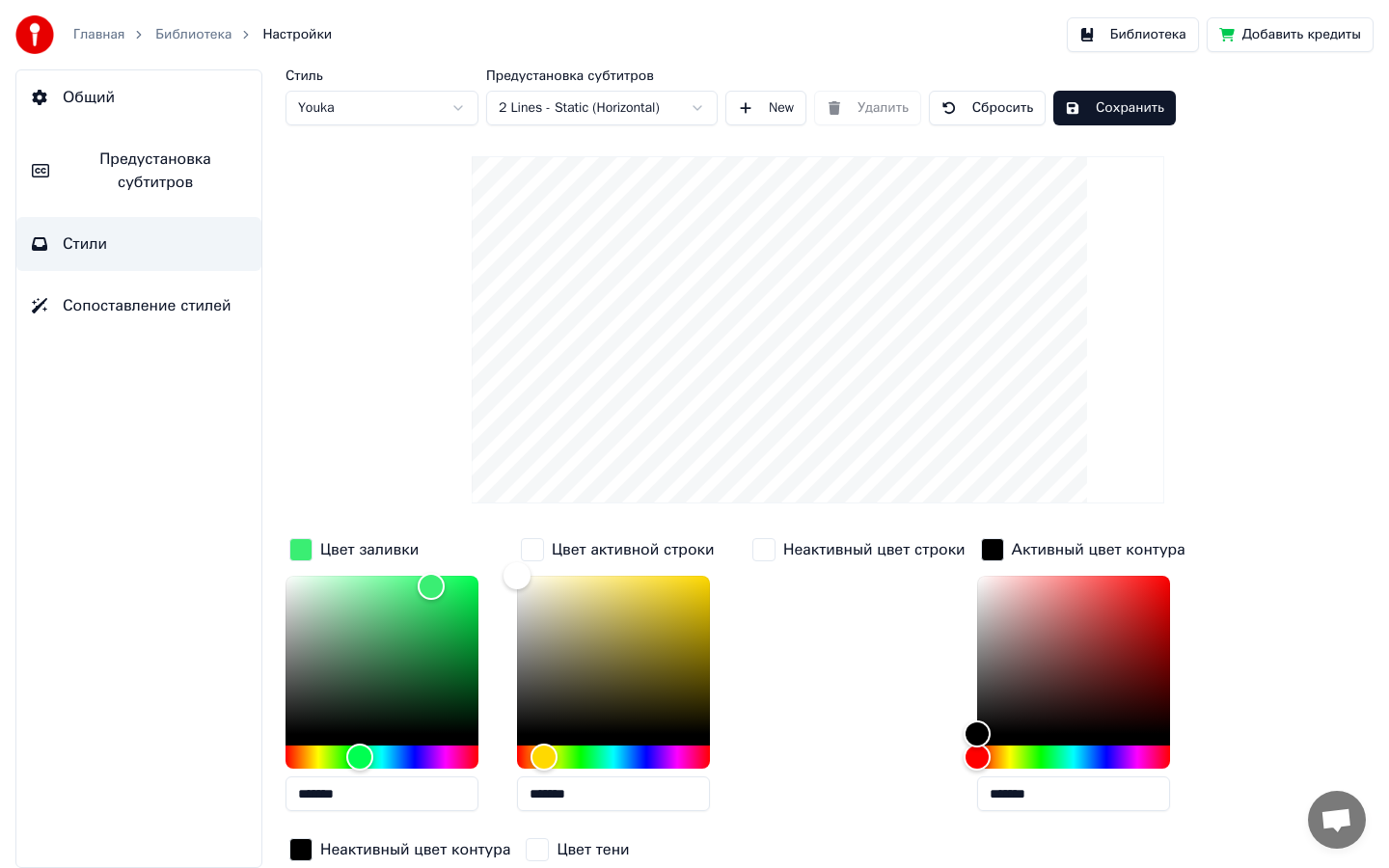 click on "Сохранить" at bounding box center [1114, 108] 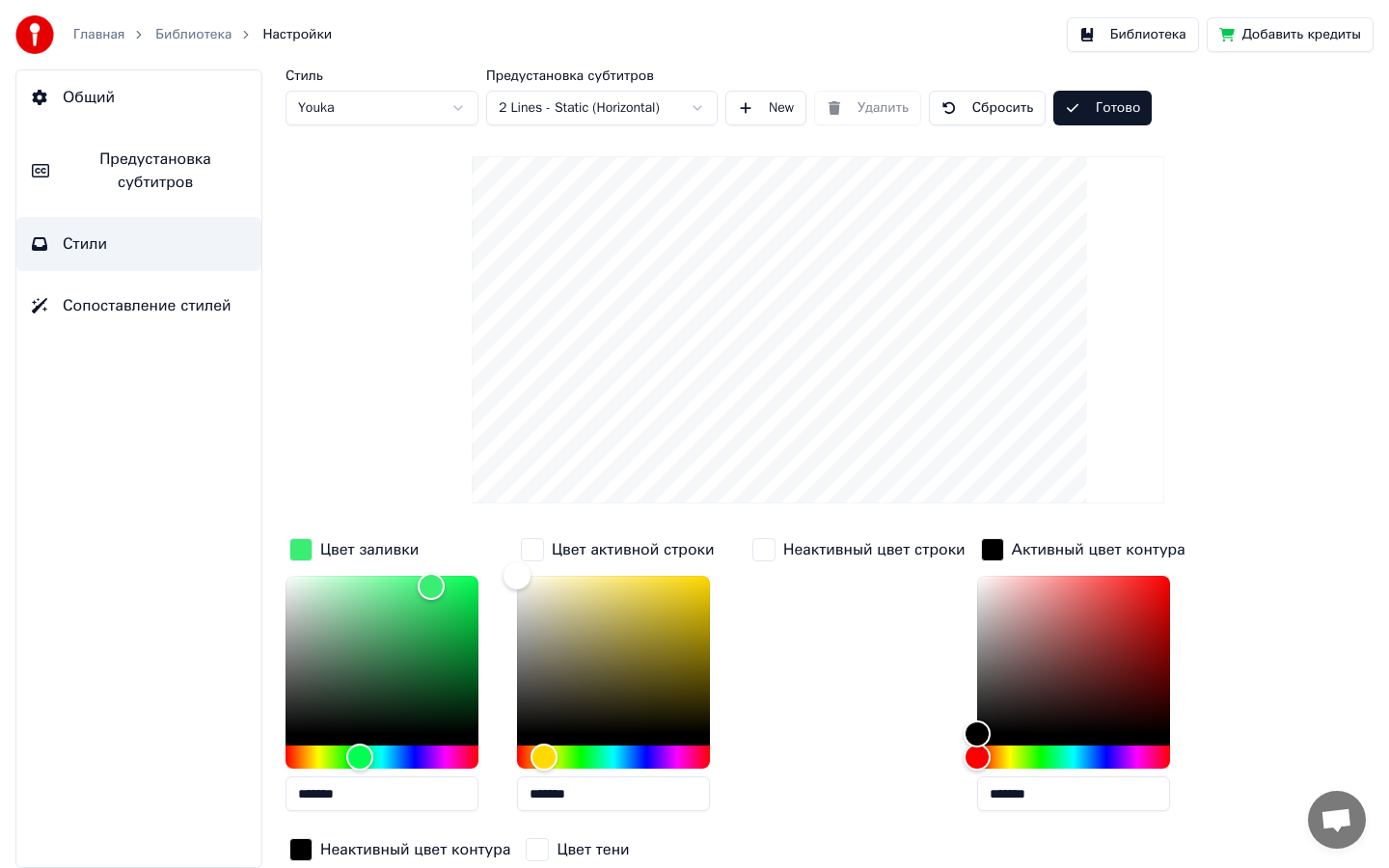 click on "Готово" at bounding box center [1103, 108] 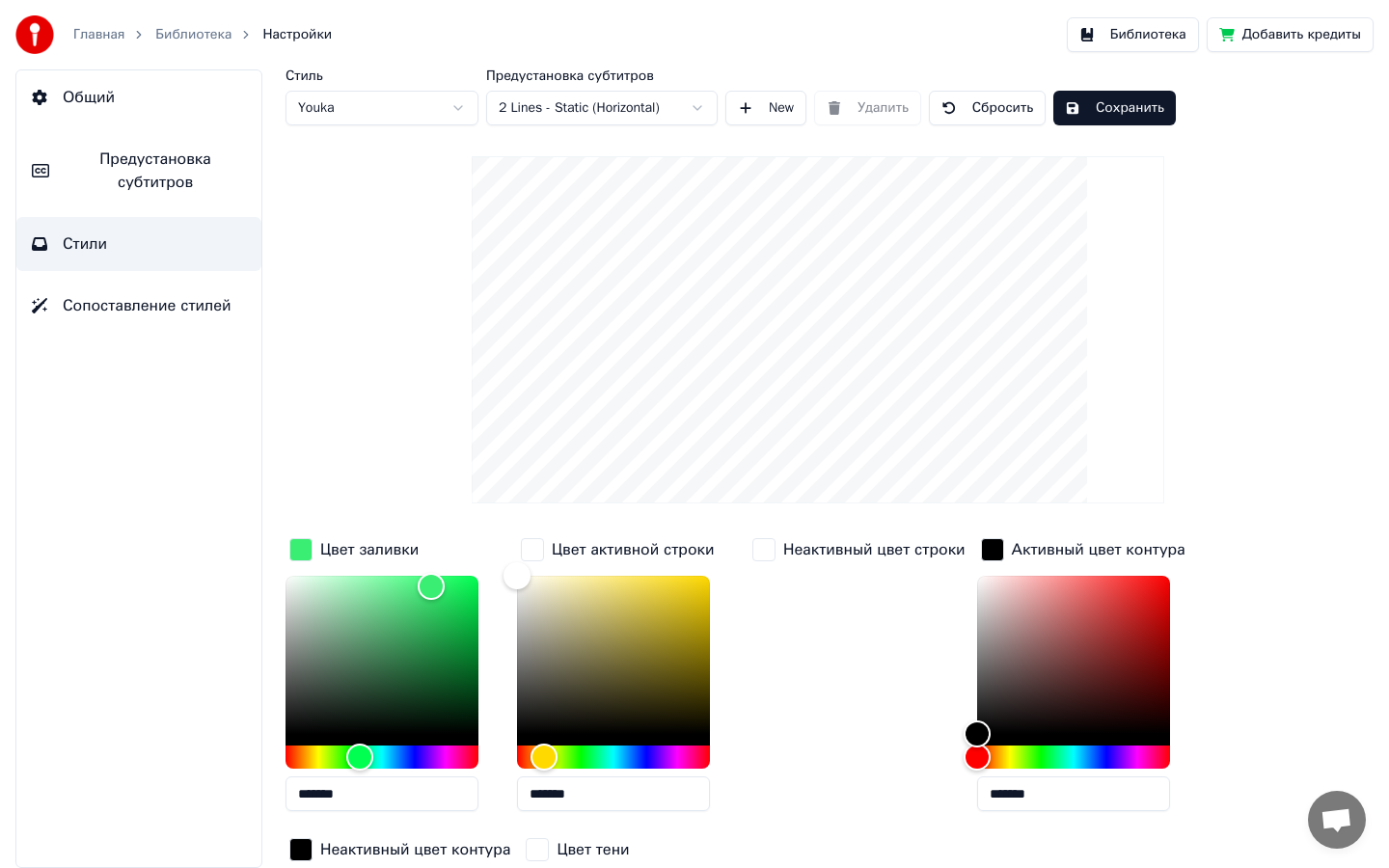 click on "Библиотека" at bounding box center (1132, 35) 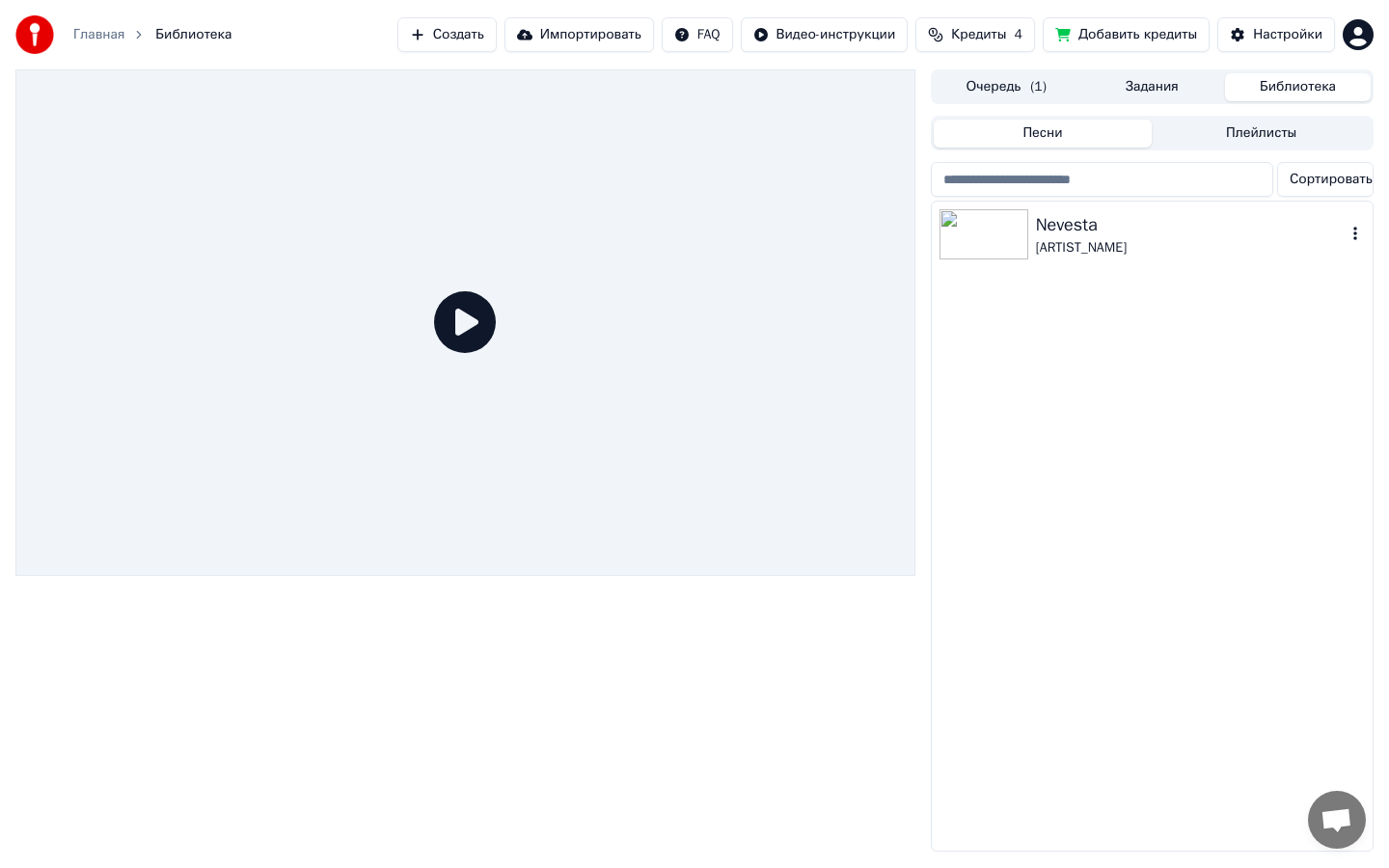 click on "[ARTIST_NAME]" at bounding box center (1190, 248) 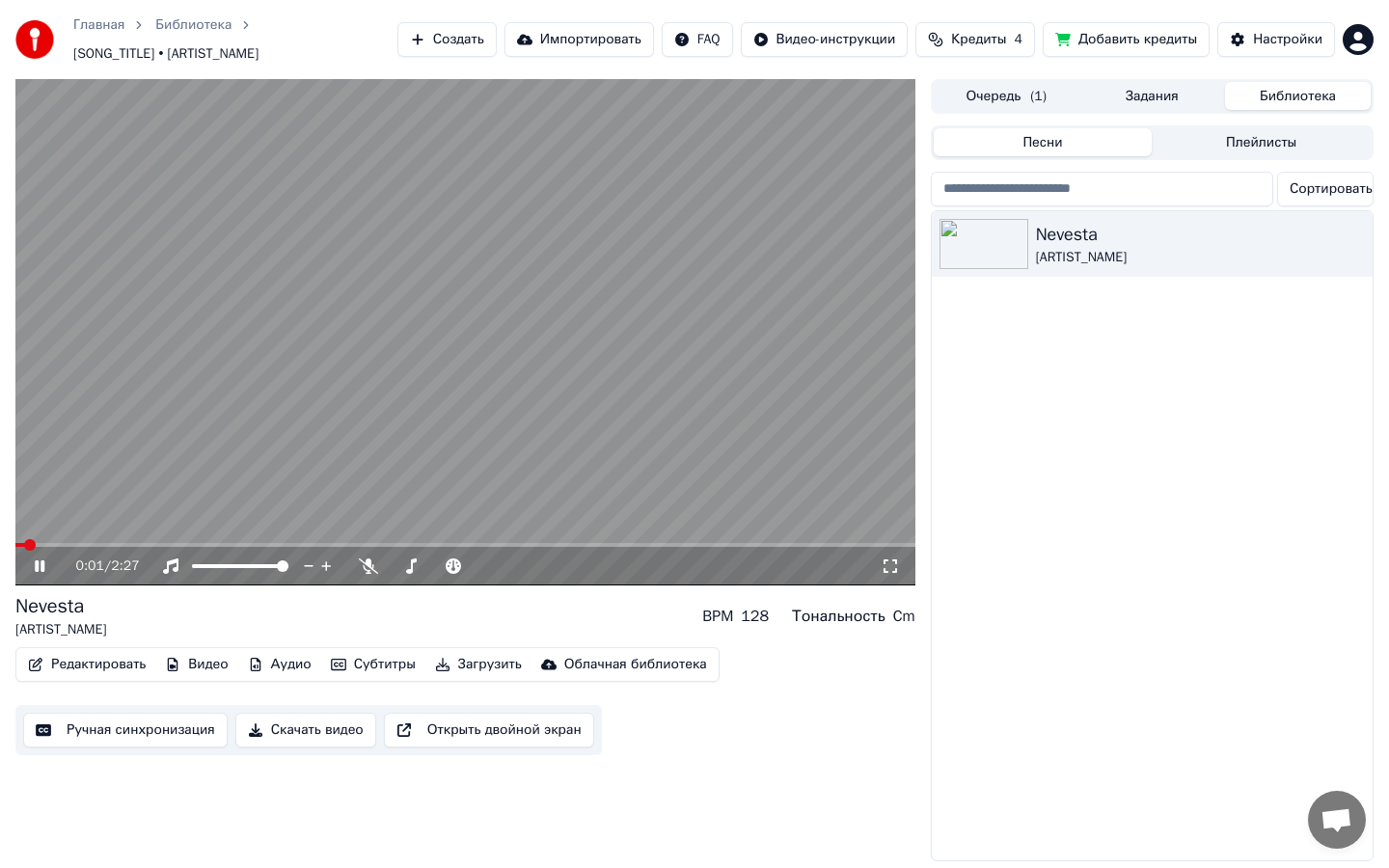 click at bounding box center (465, 332) 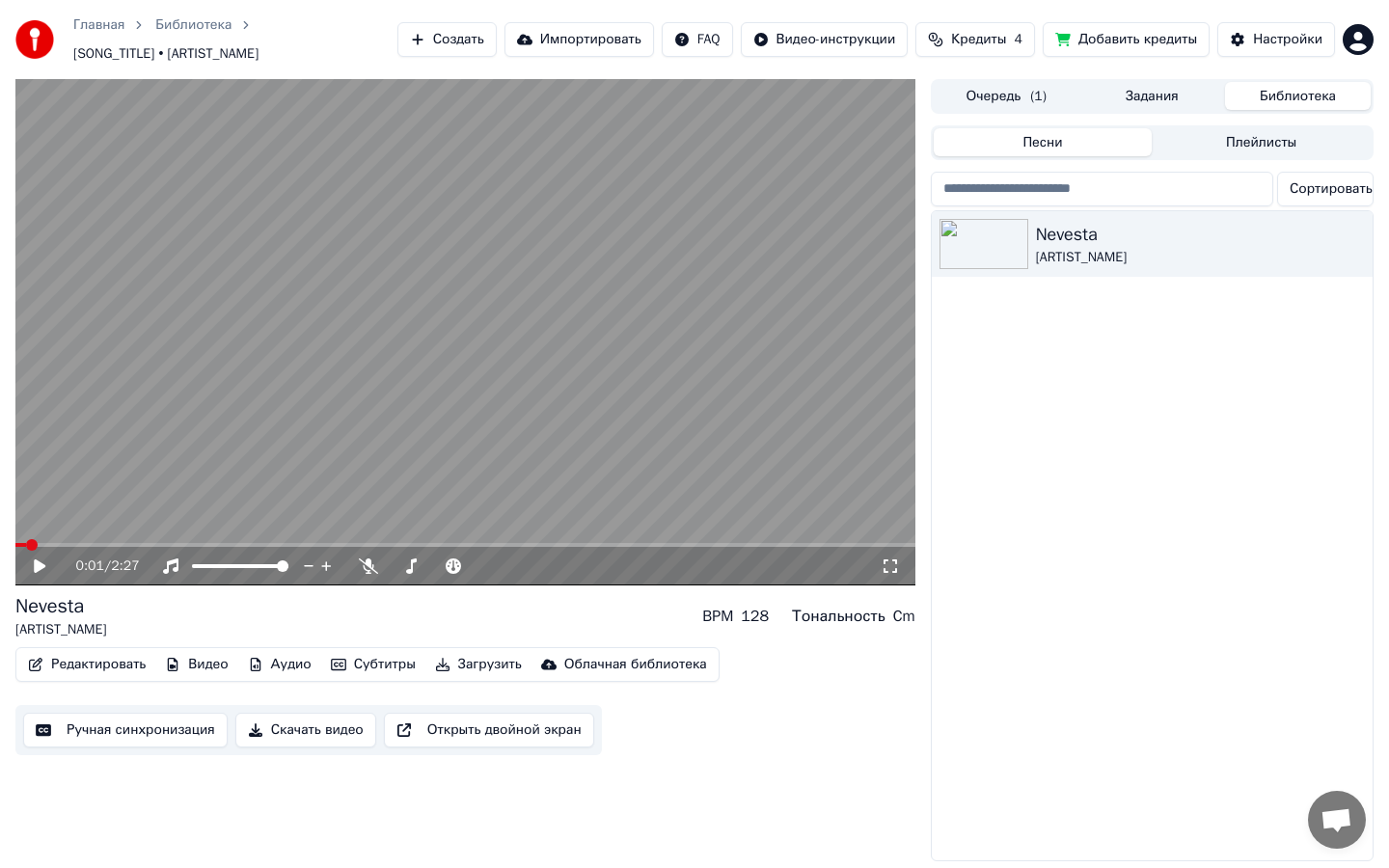 click at bounding box center (465, 545) 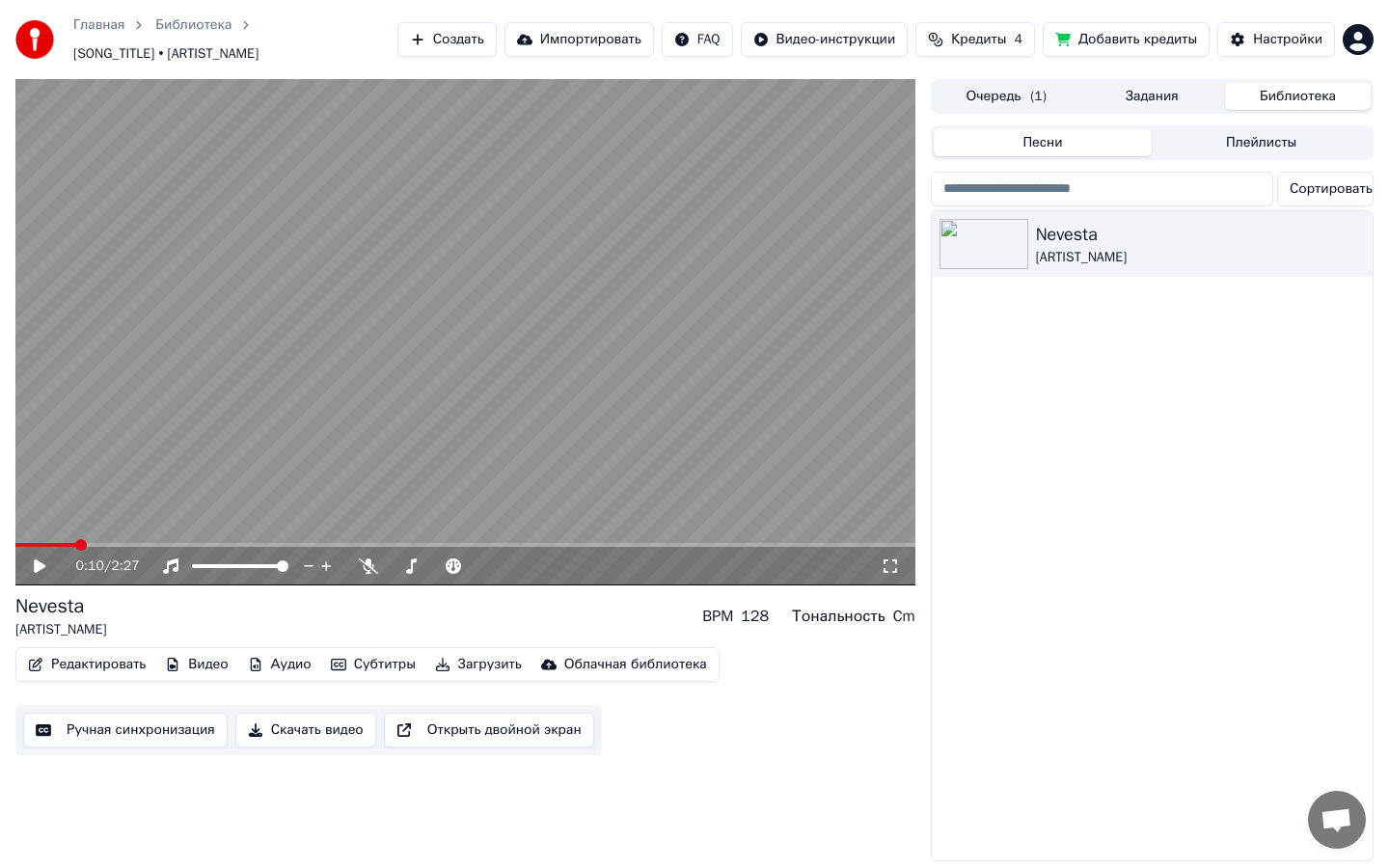 click at bounding box center (465, 332) 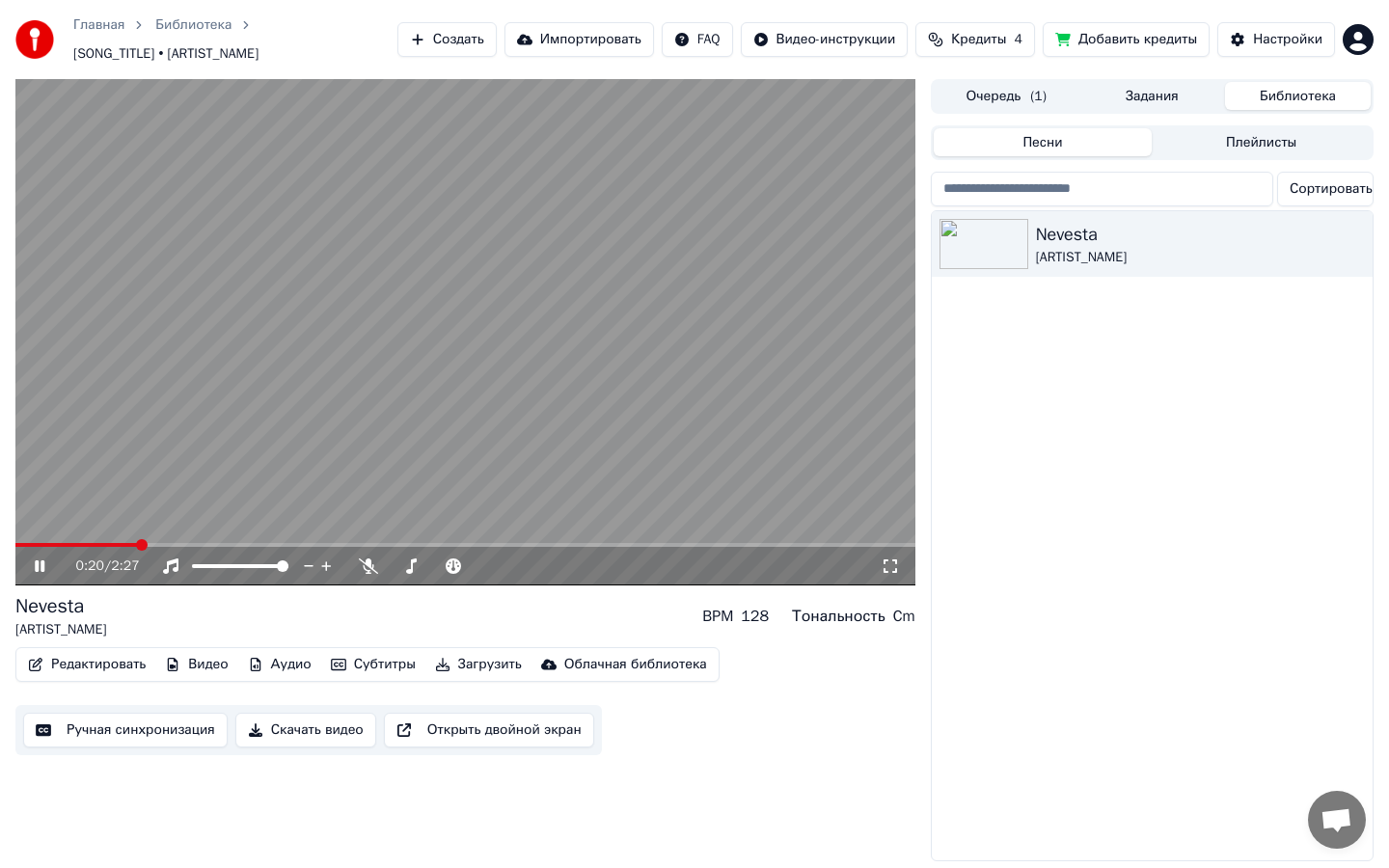 click at bounding box center (465, 332) 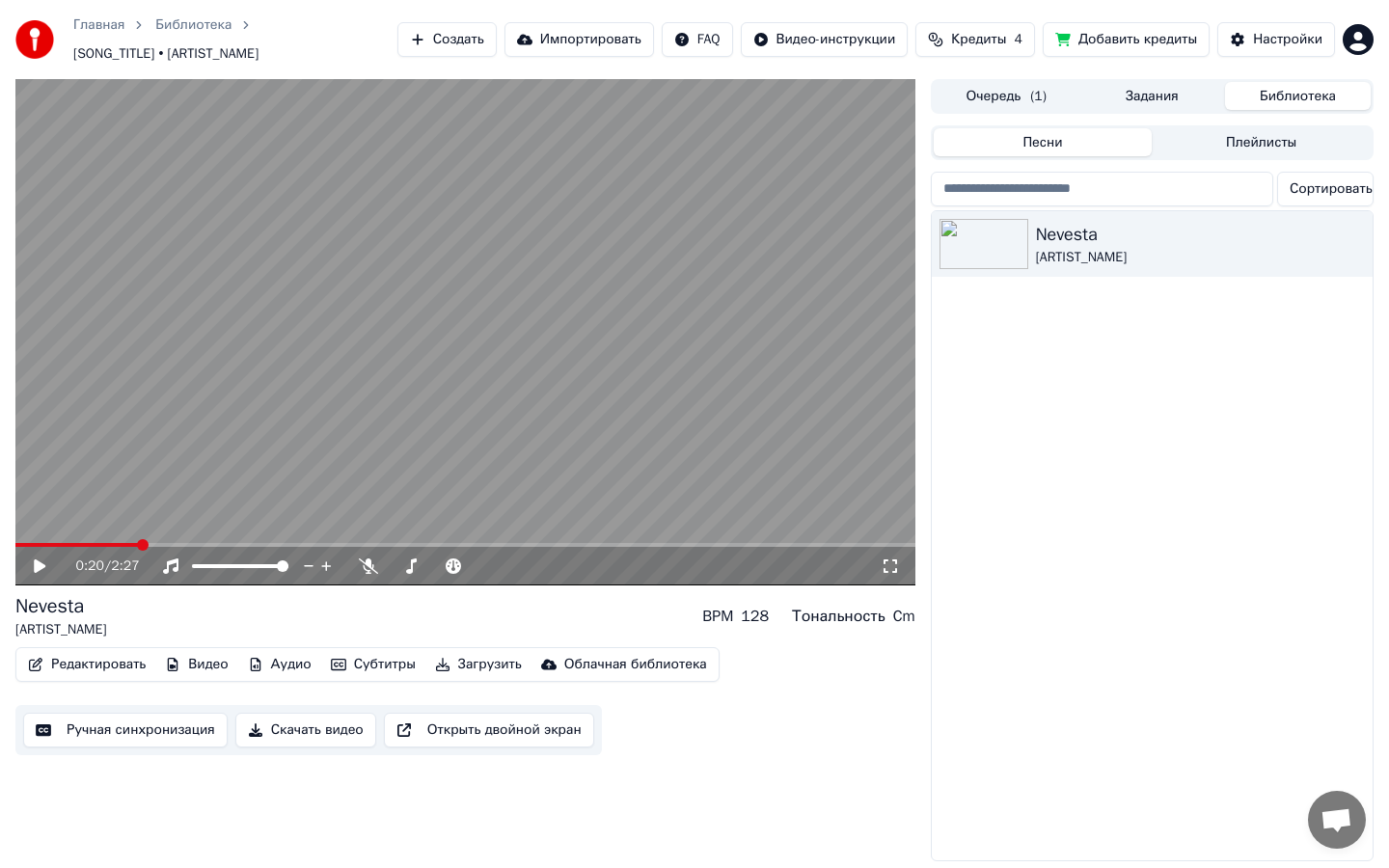click on "Редактировать" at bounding box center (87, 665) 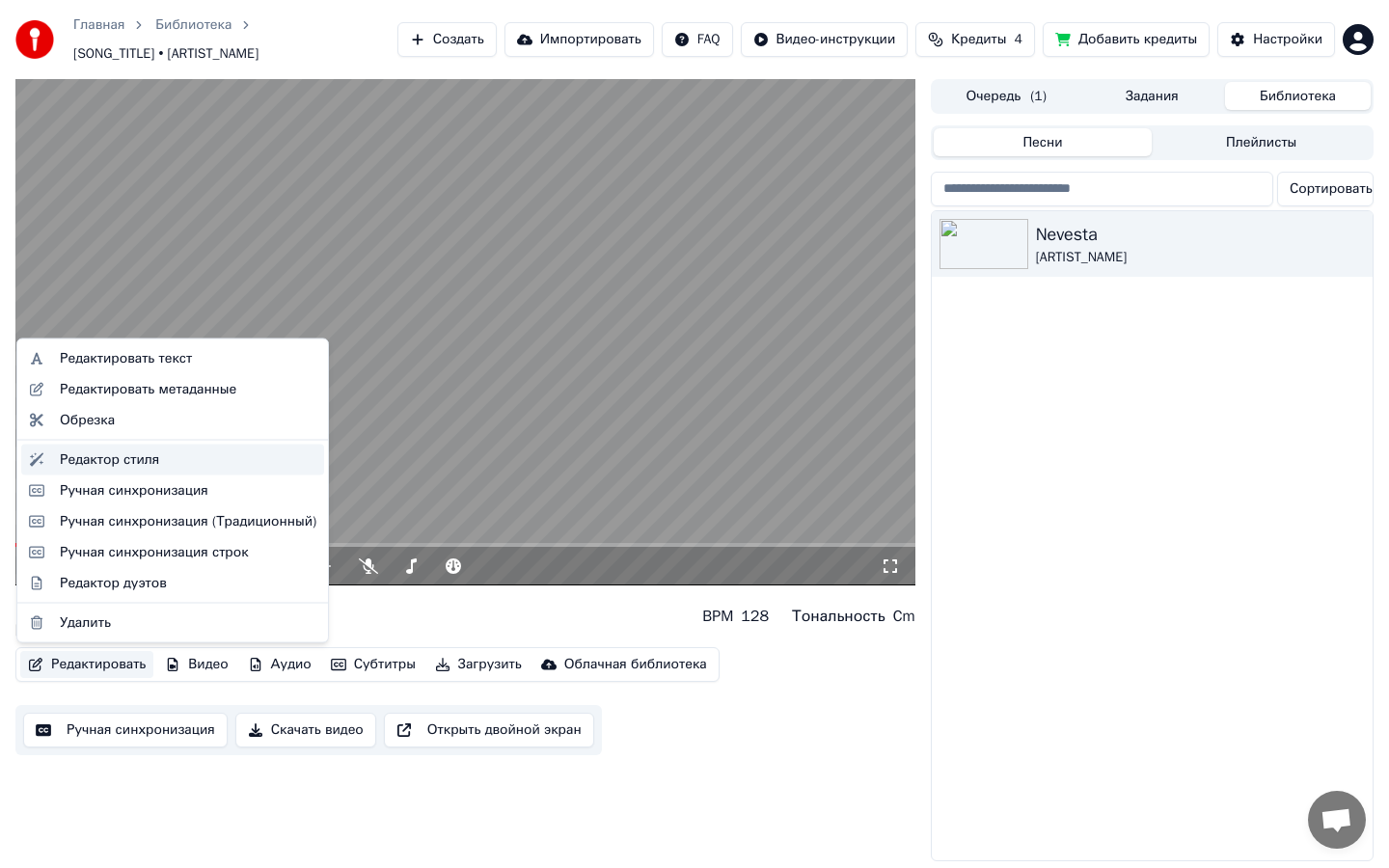 click on "Редактор стиля" at bounding box center (109, 459) 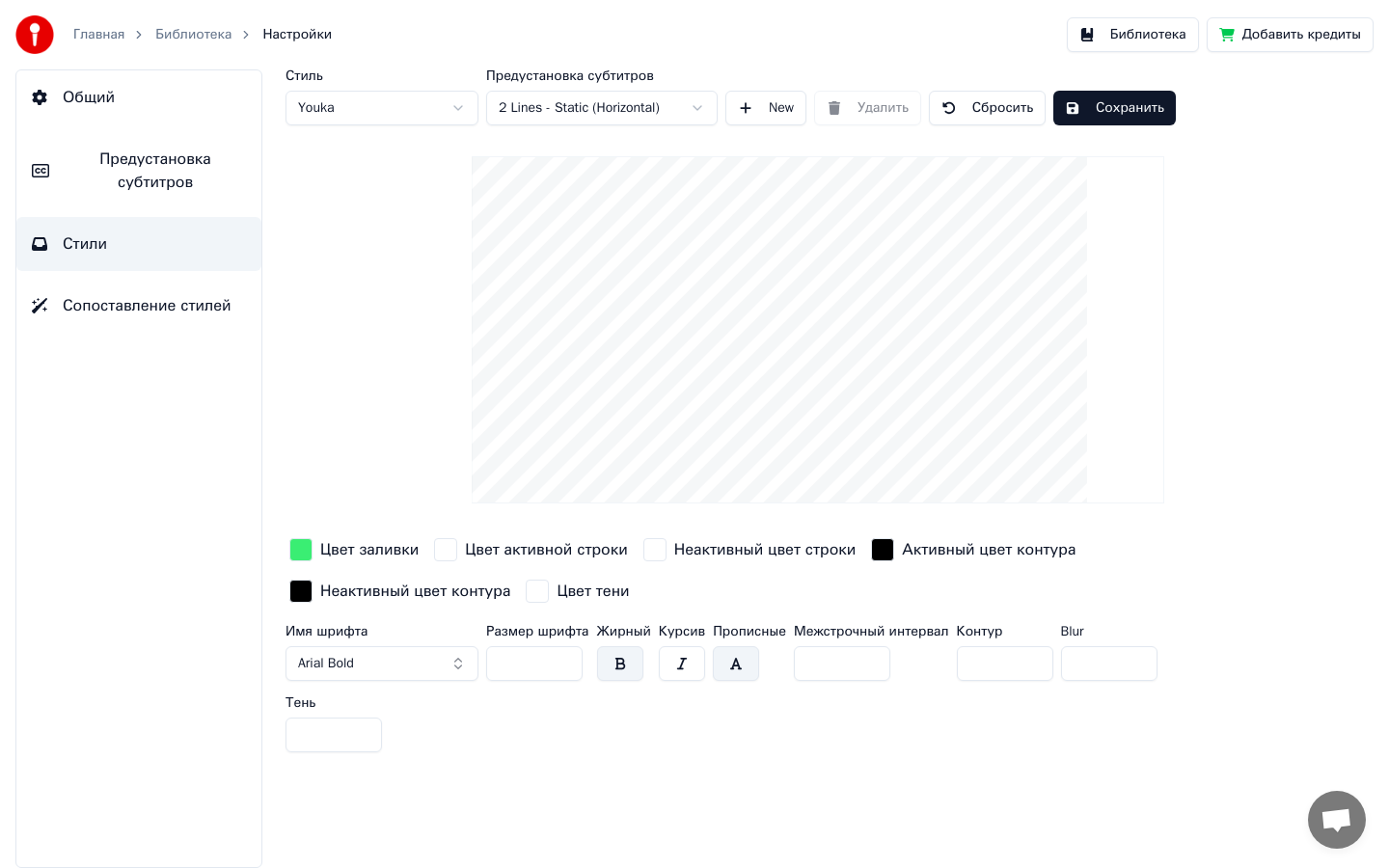 click on "Цвет активной строки" at bounding box center (546, 550) 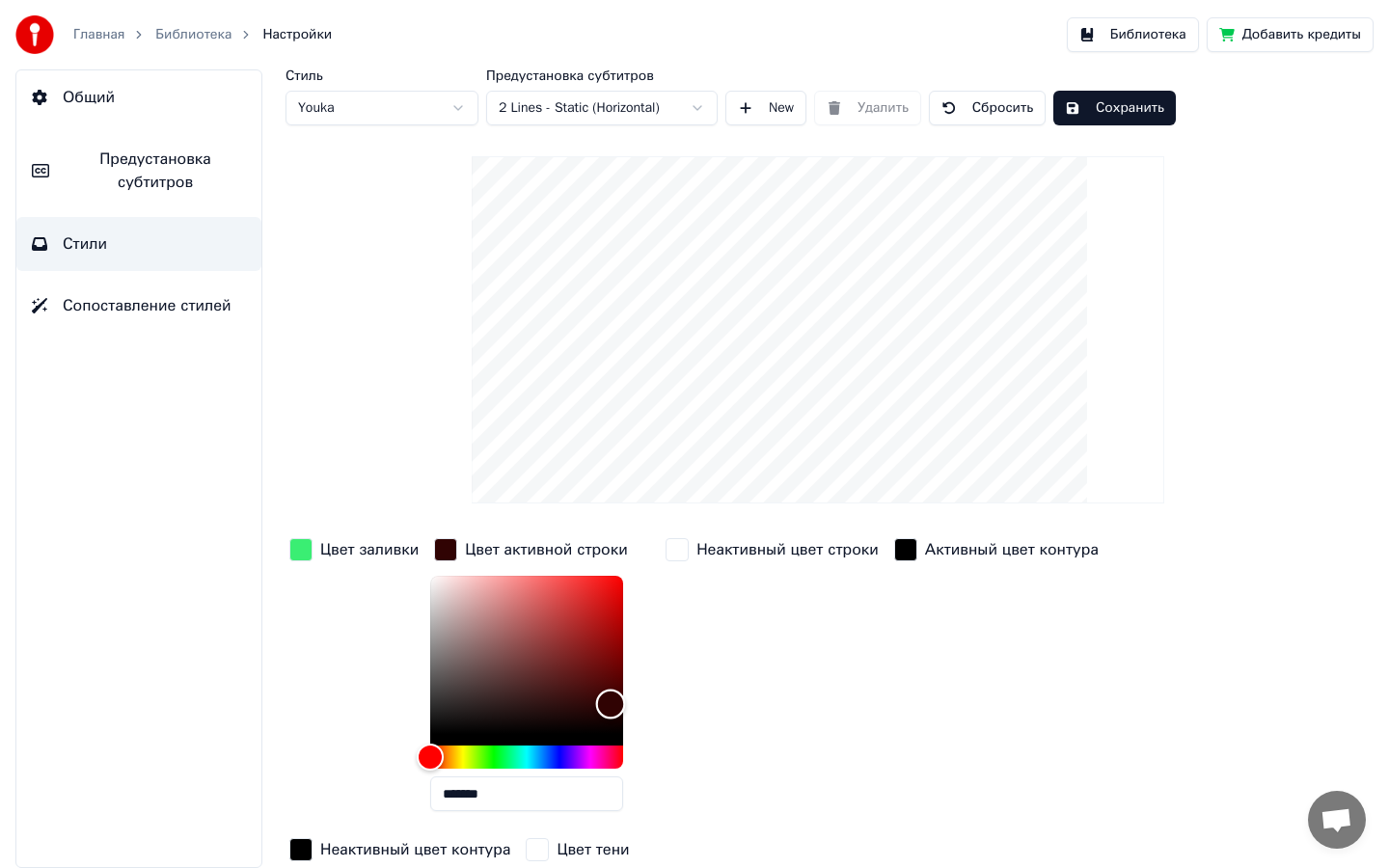 type on "*******" 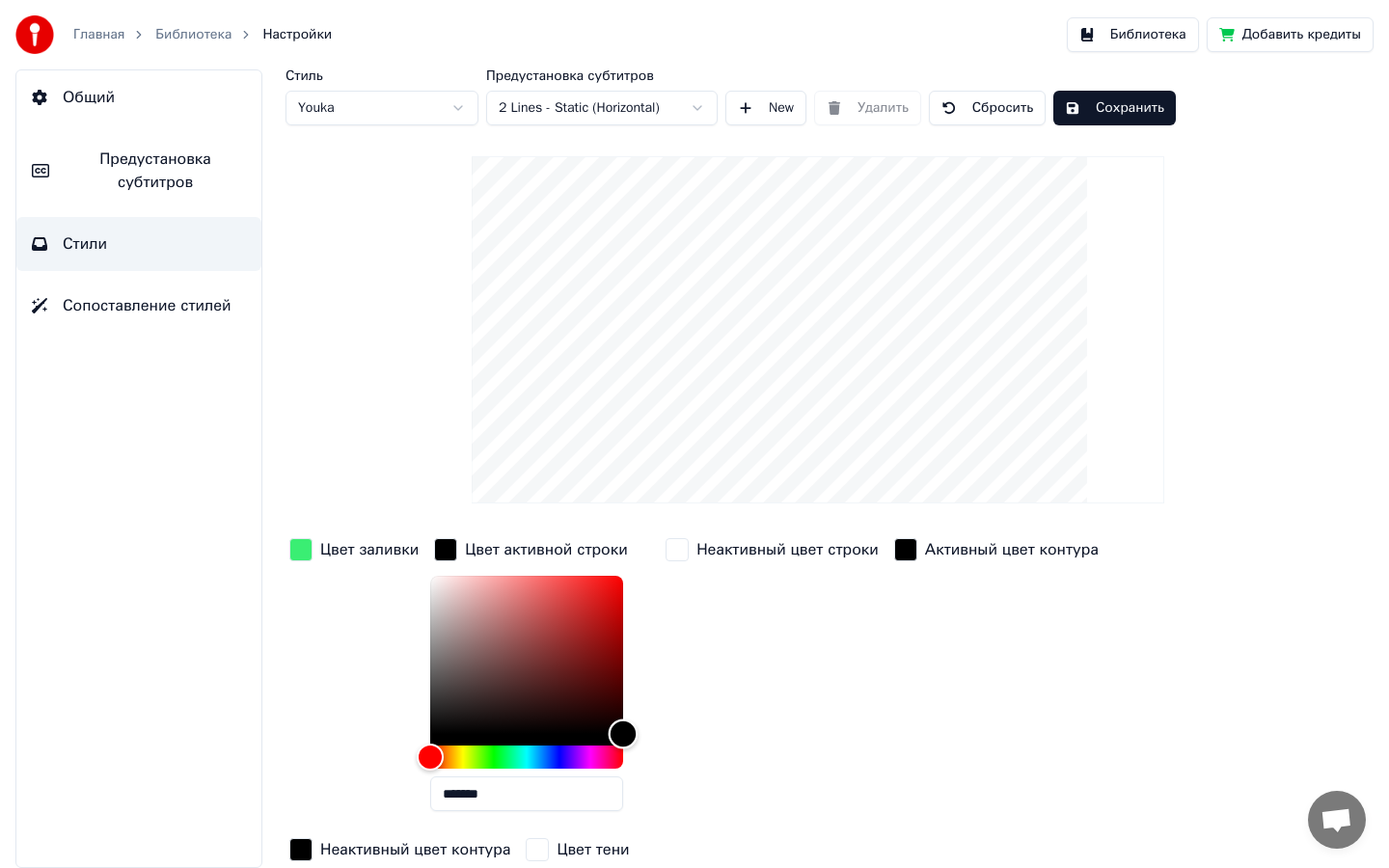drag, startPoint x: 558, startPoint y: 605, endPoint x: 708, endPoint y: 833, distance: 272.91757 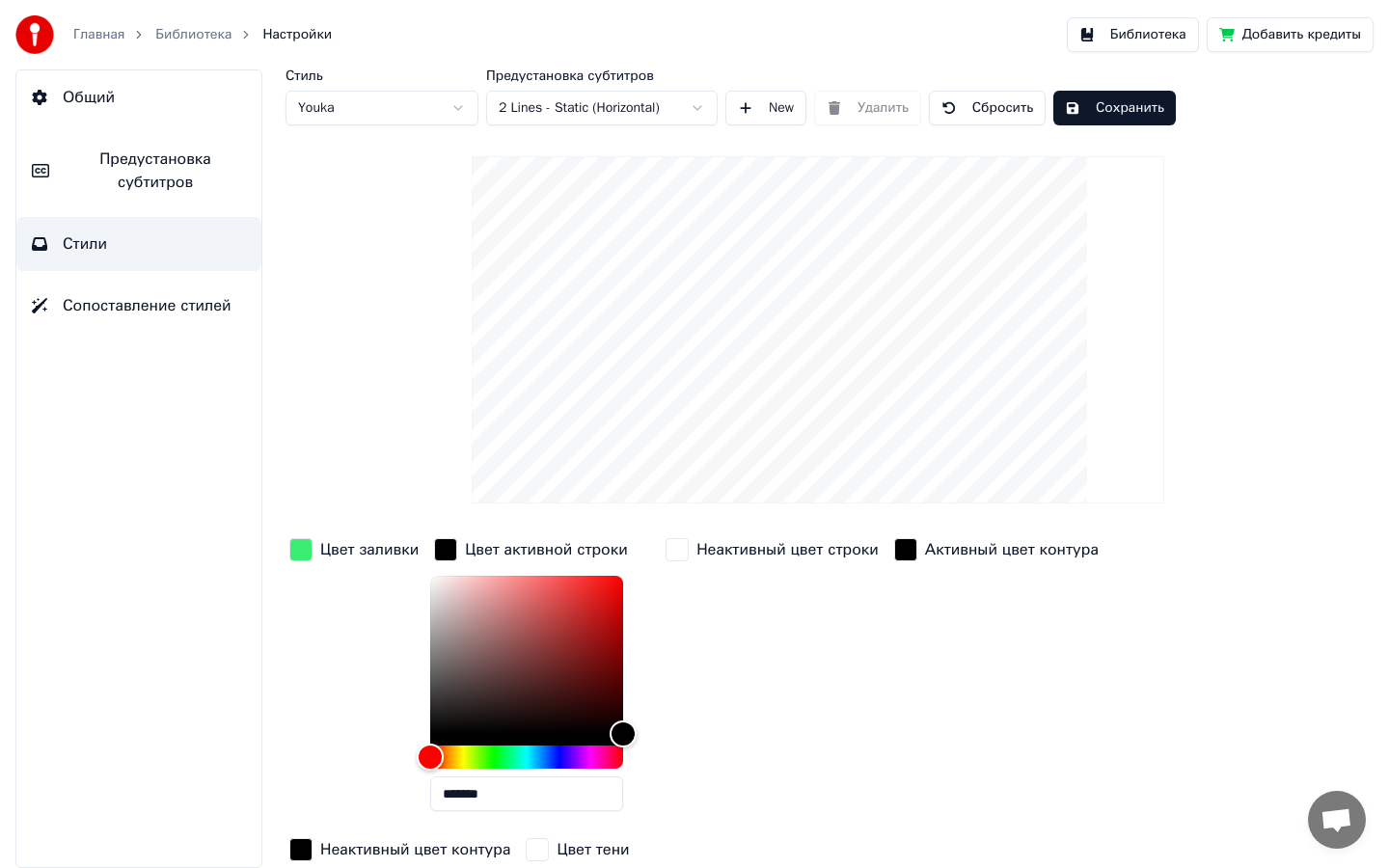 click on "Неактивный цвет строки" at bounding box center [787, 550] 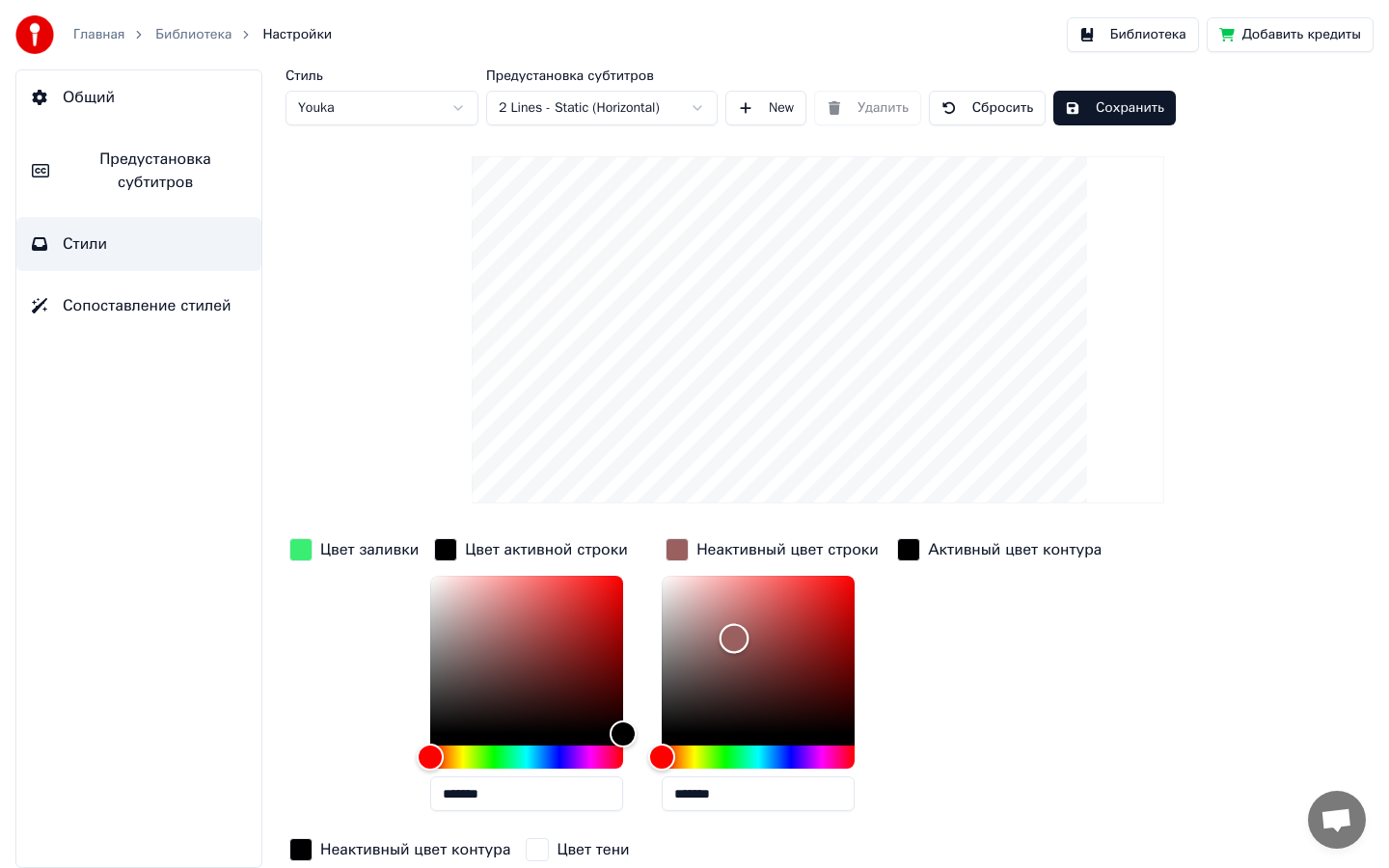 type on "*******" 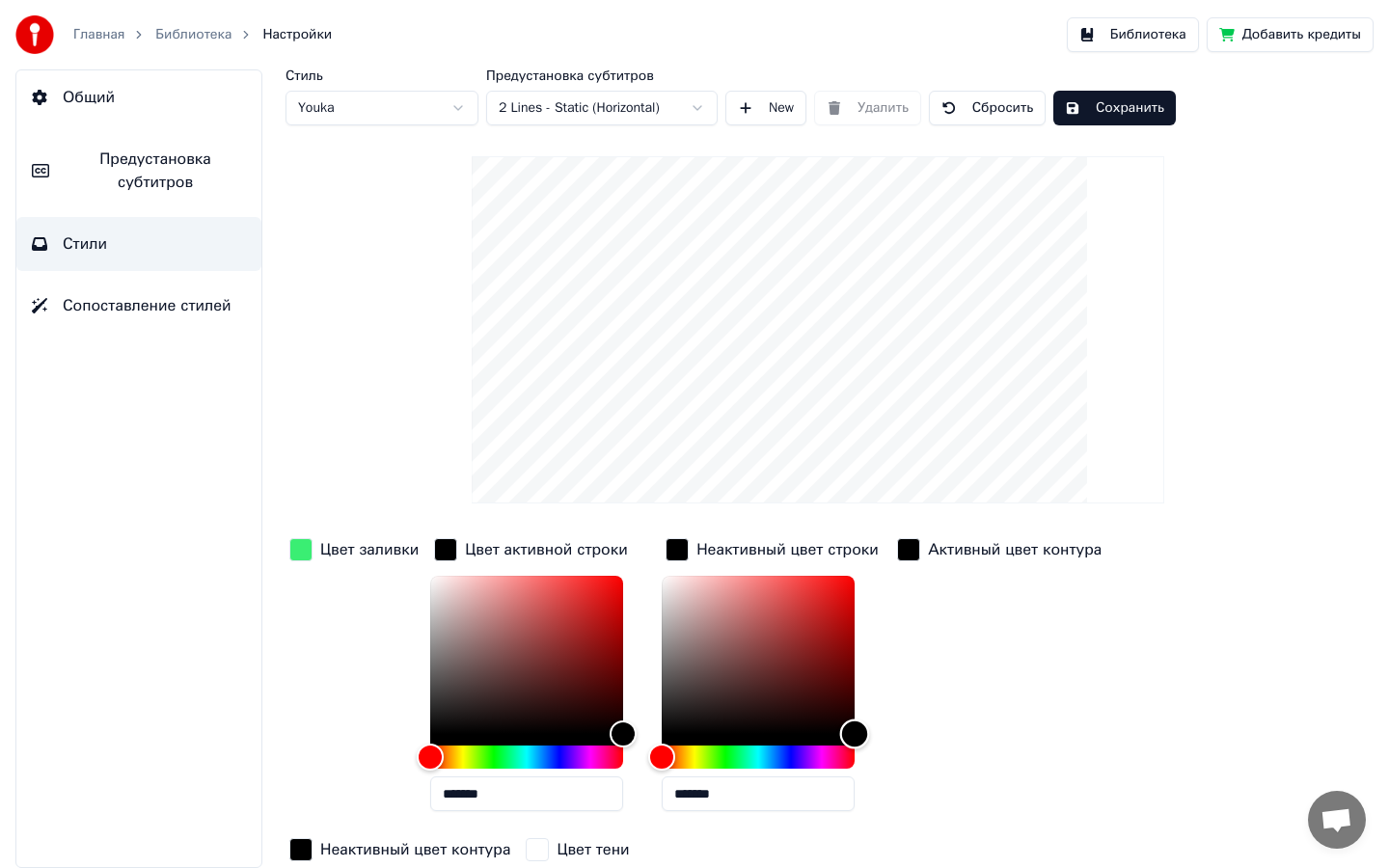 drag, startPoint x: 734, startPoint y: 637, endPoint x: 971, endPoint y: 860, distance: 325.41973 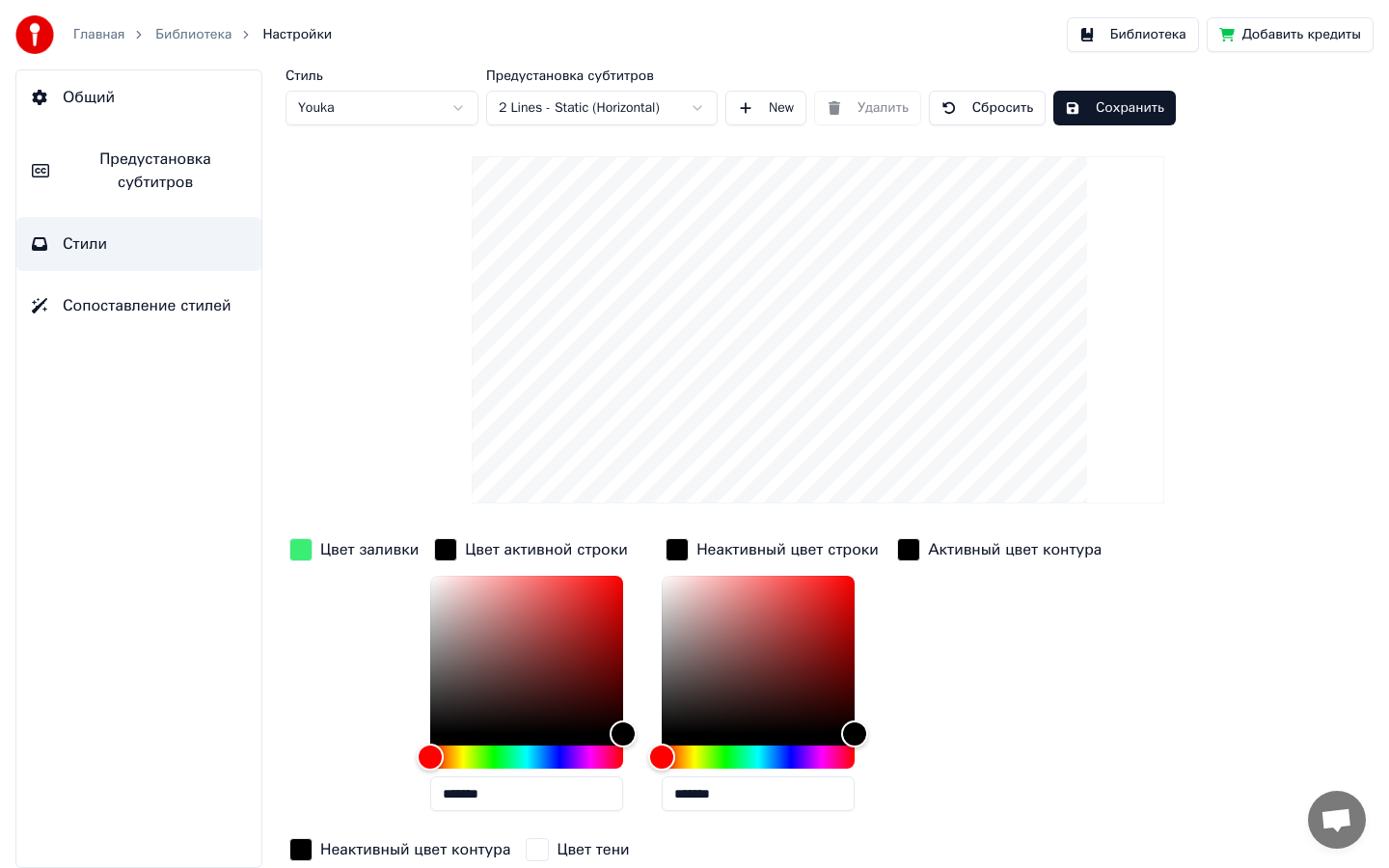 click on "Активный цвет контура" at bounding box center (999, 680) 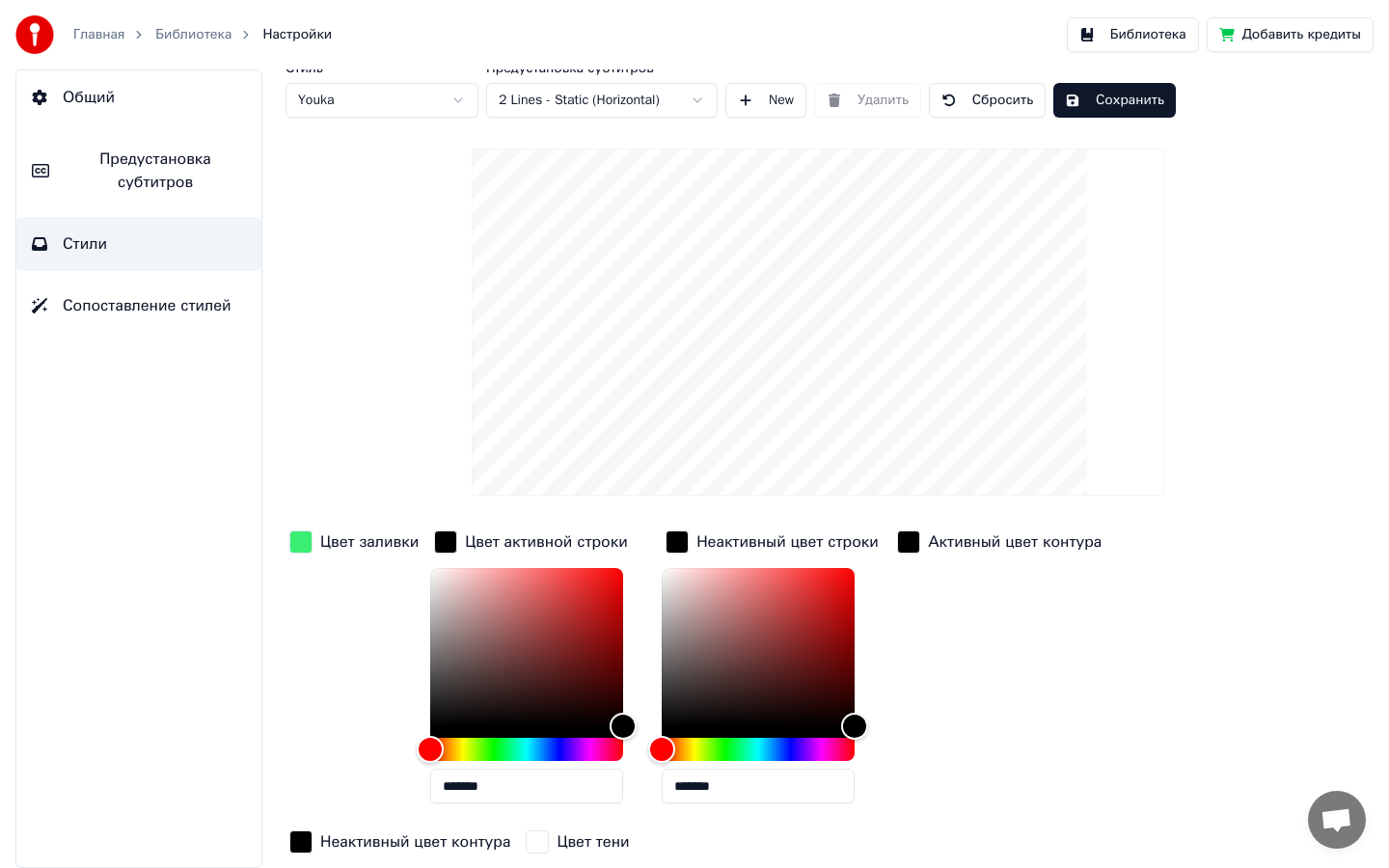 scroll, scrollTop: 0, scrollLeft: 0, axis: both 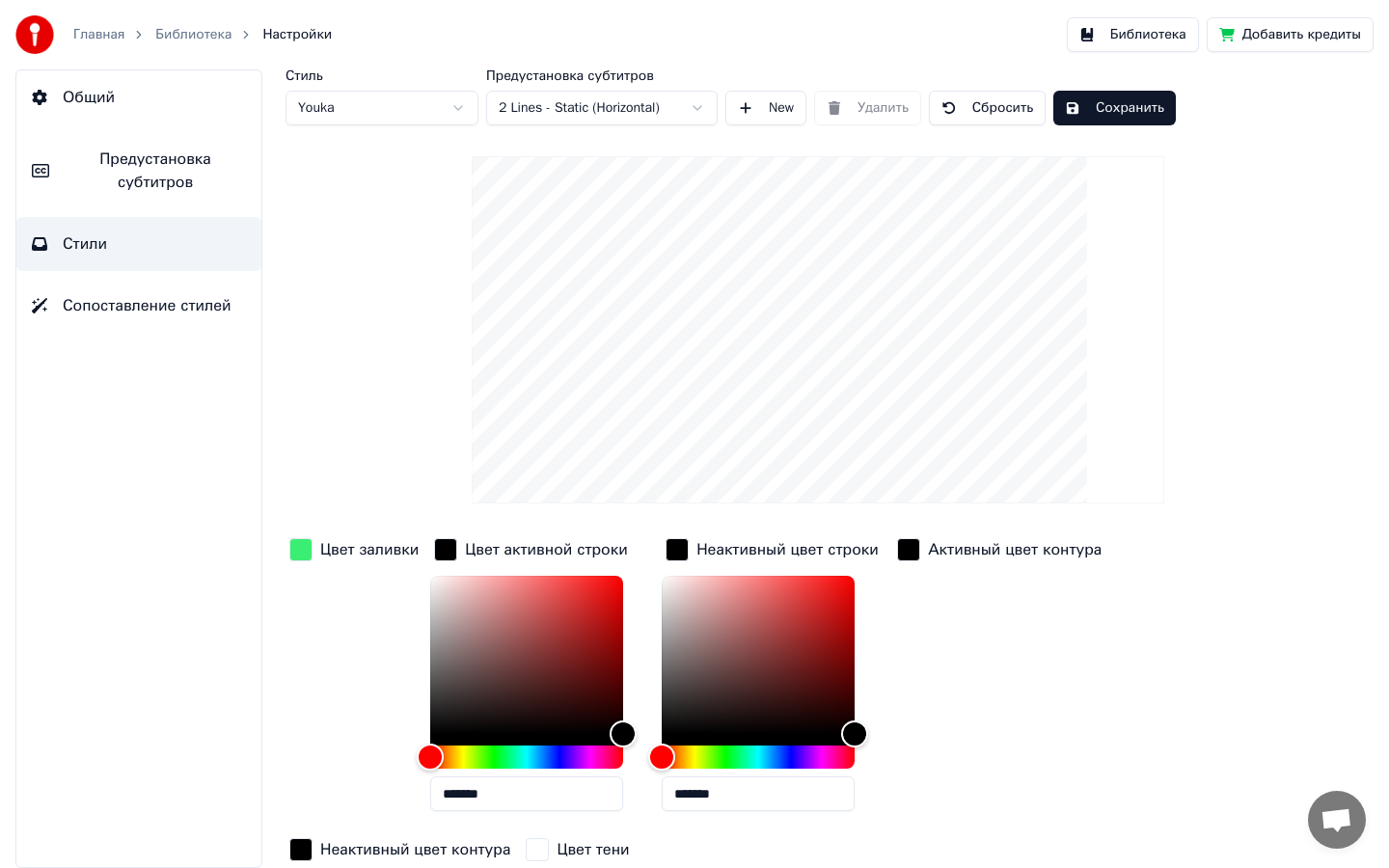 click on "Сохранить" at bounding box center [1114, 108] 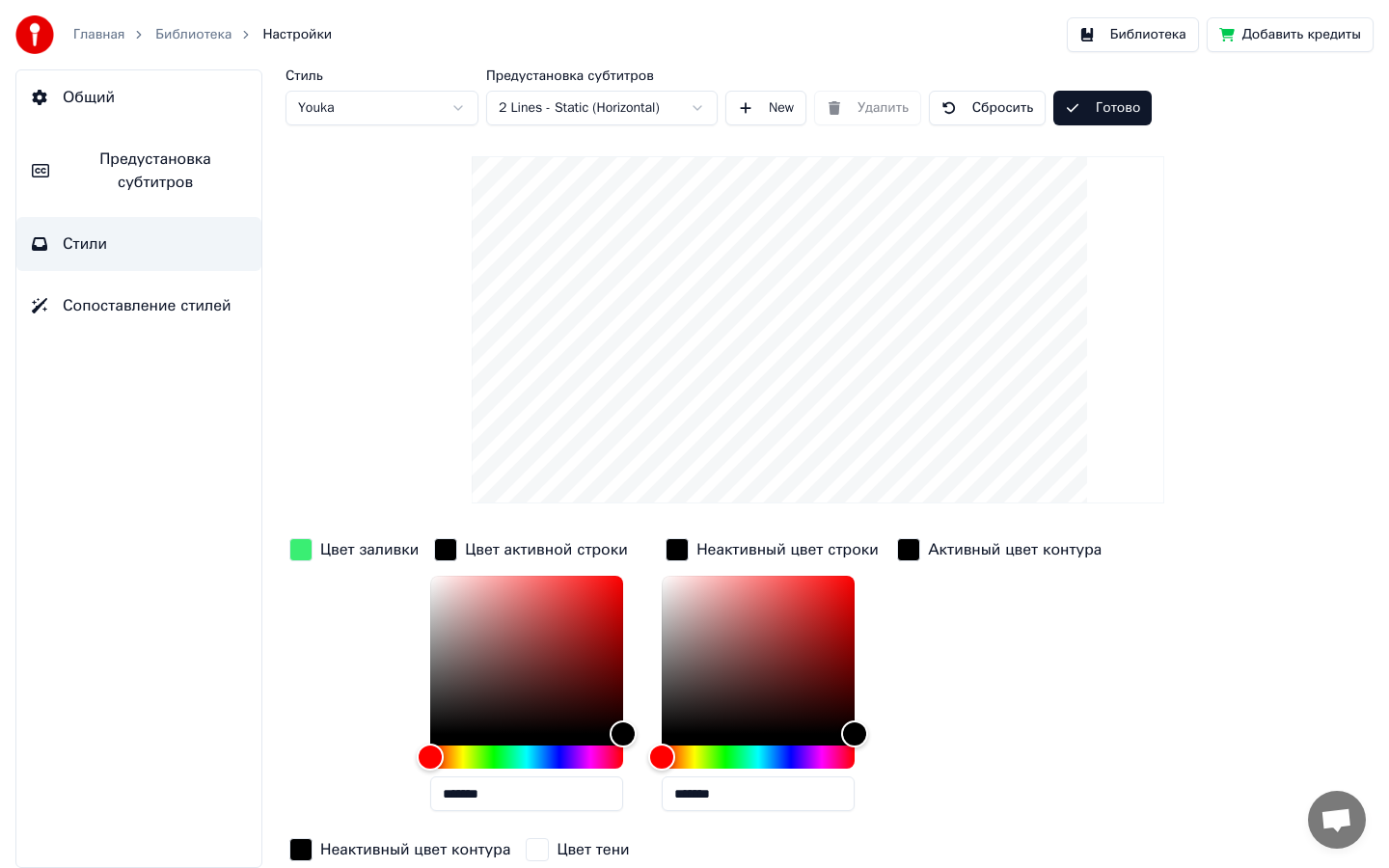 click on "Библиотека" at bounding box center [1132, 35] 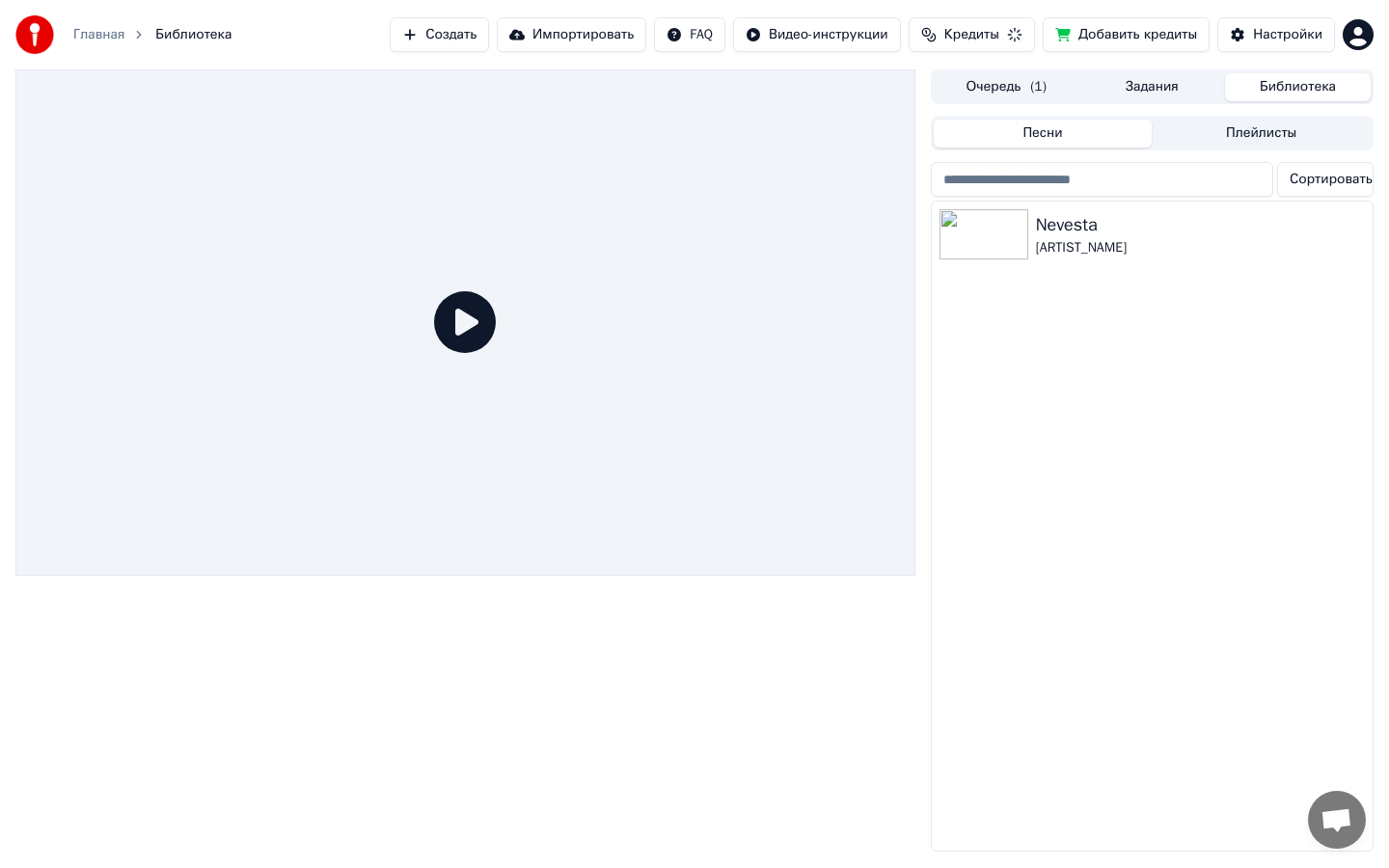 click at bounding box center [465, 322] 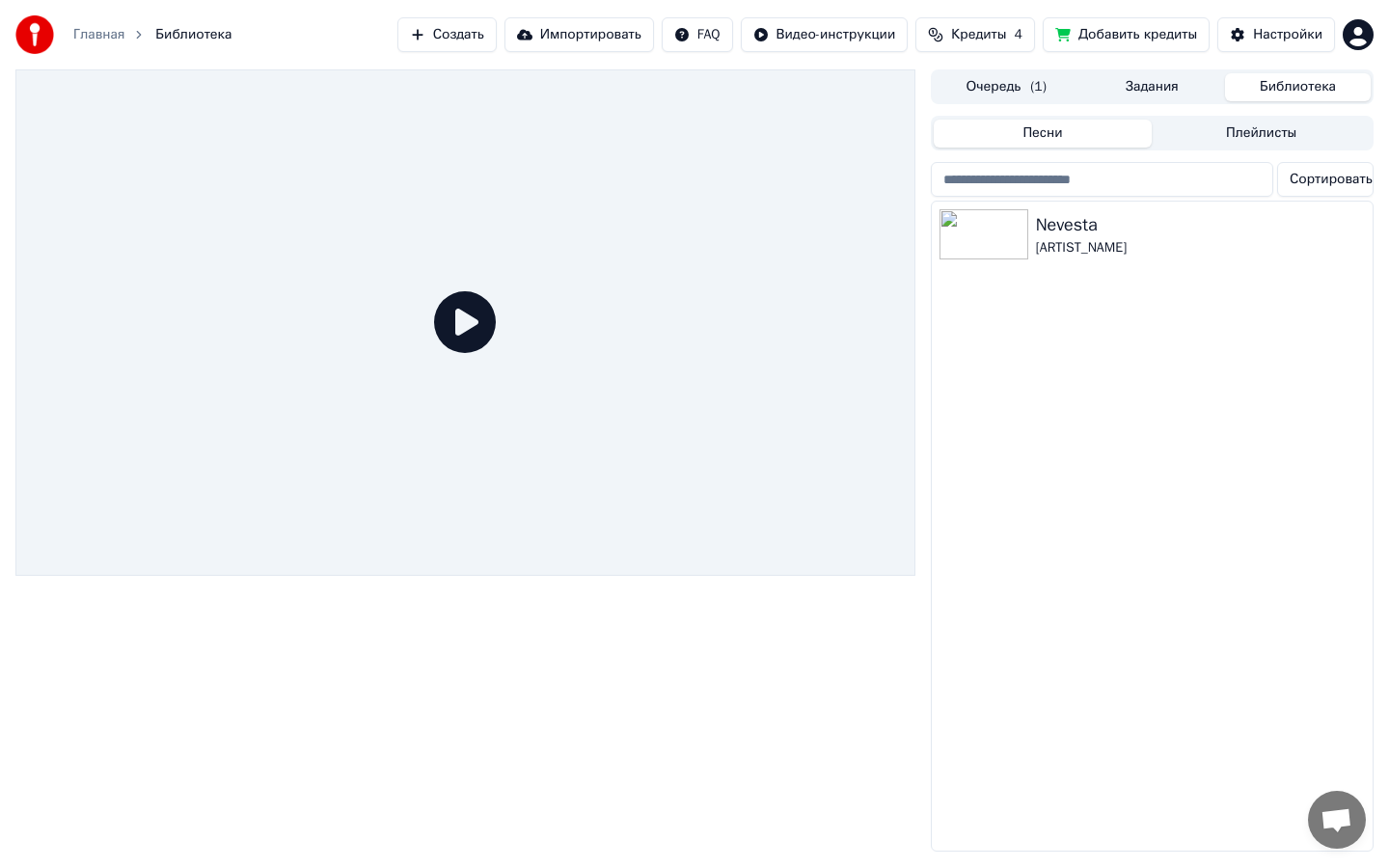click 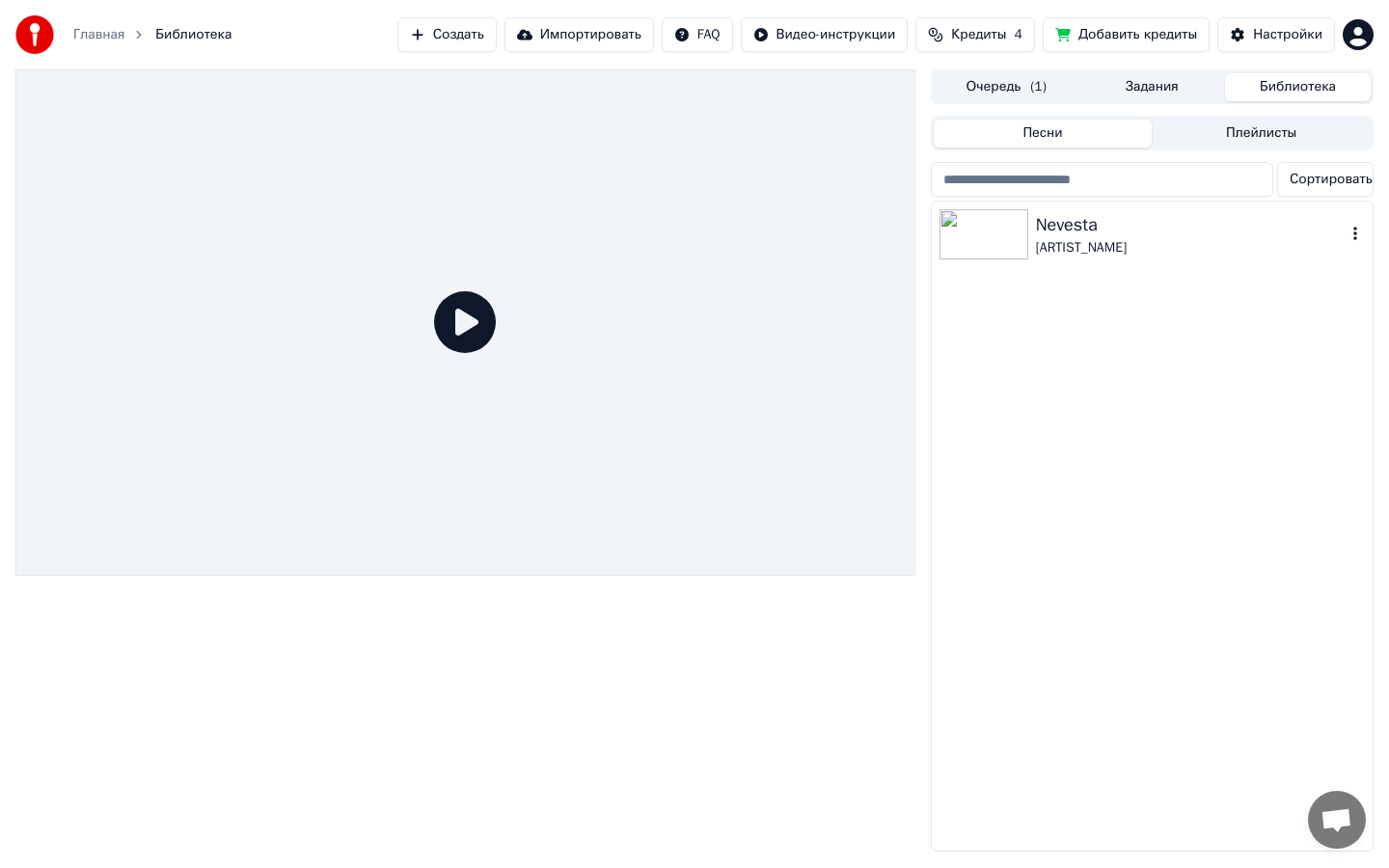 click on "[ARTIST_NAME]" at bounding box center [1190, 248] 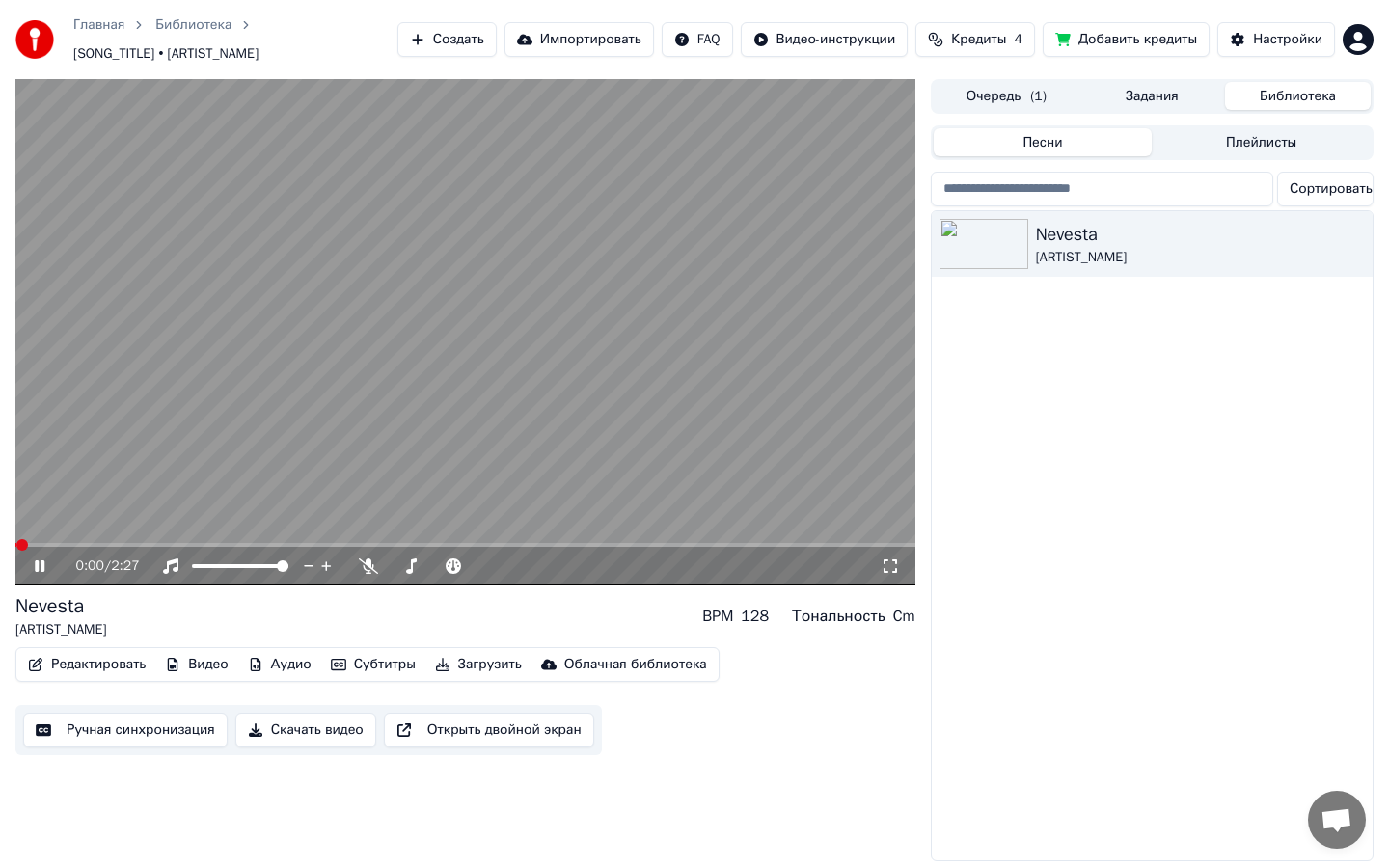 click at bounding box center [465, 332] 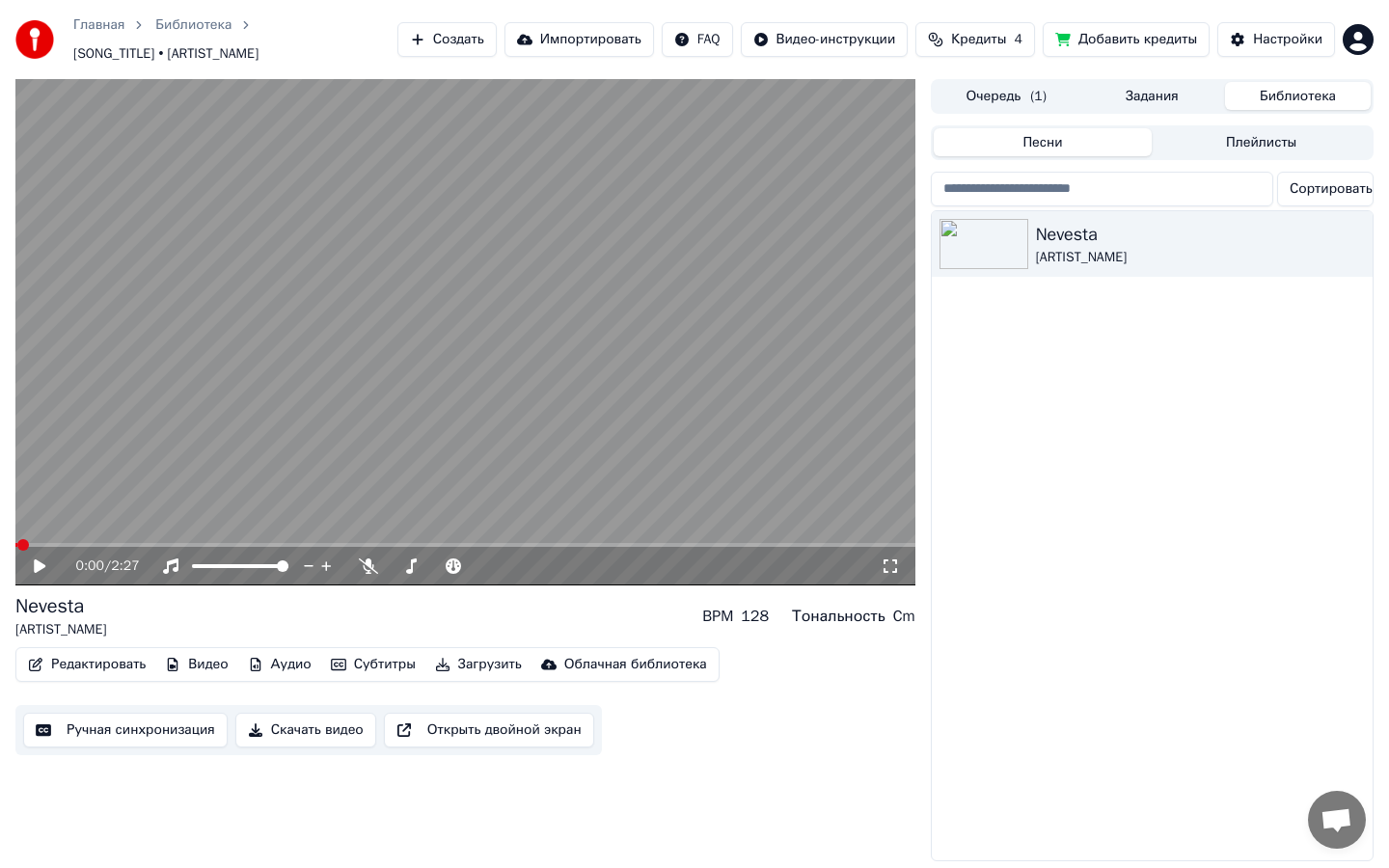 click at bounding box center (465, 332) 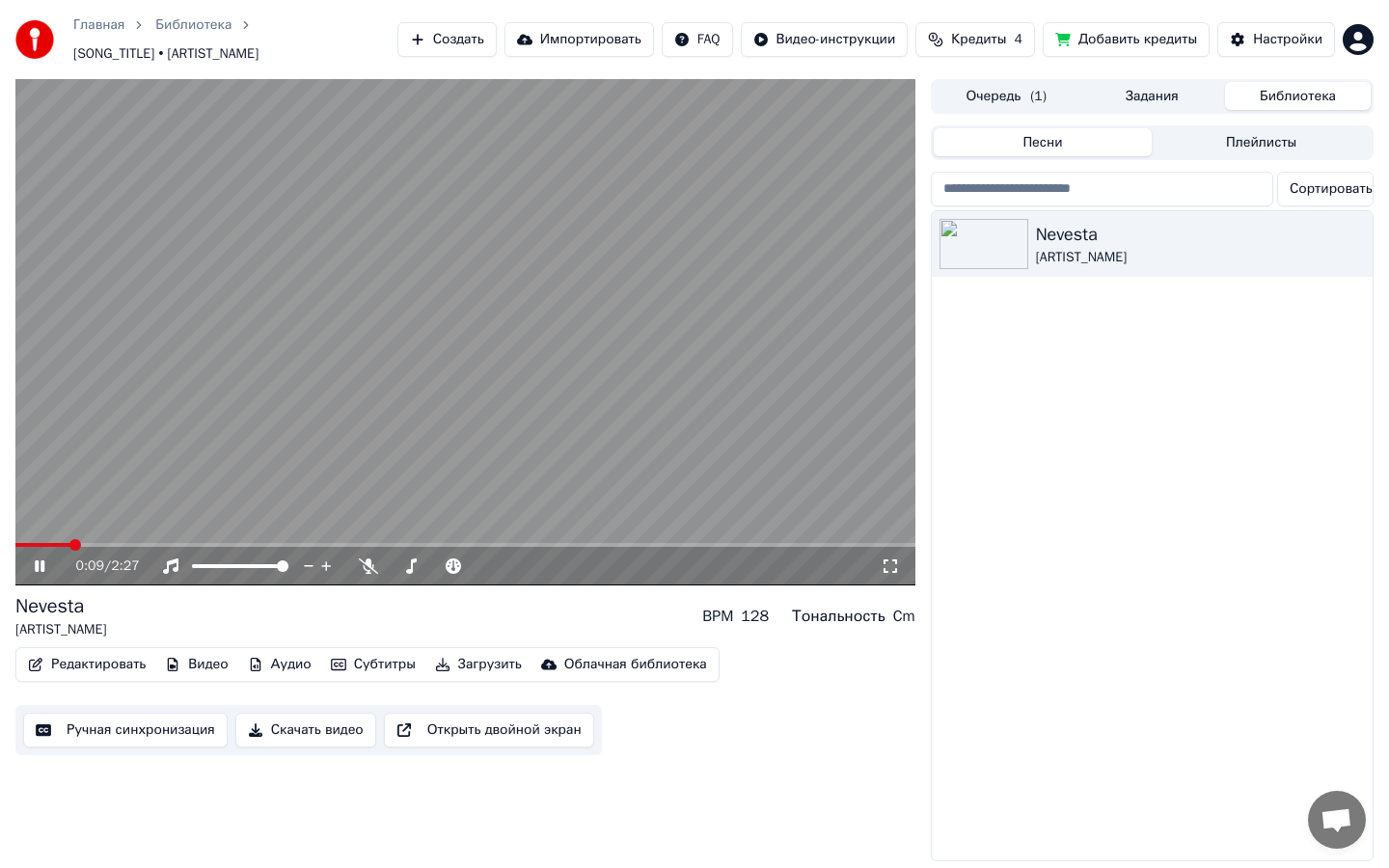 click at bounding box center [465, 545] 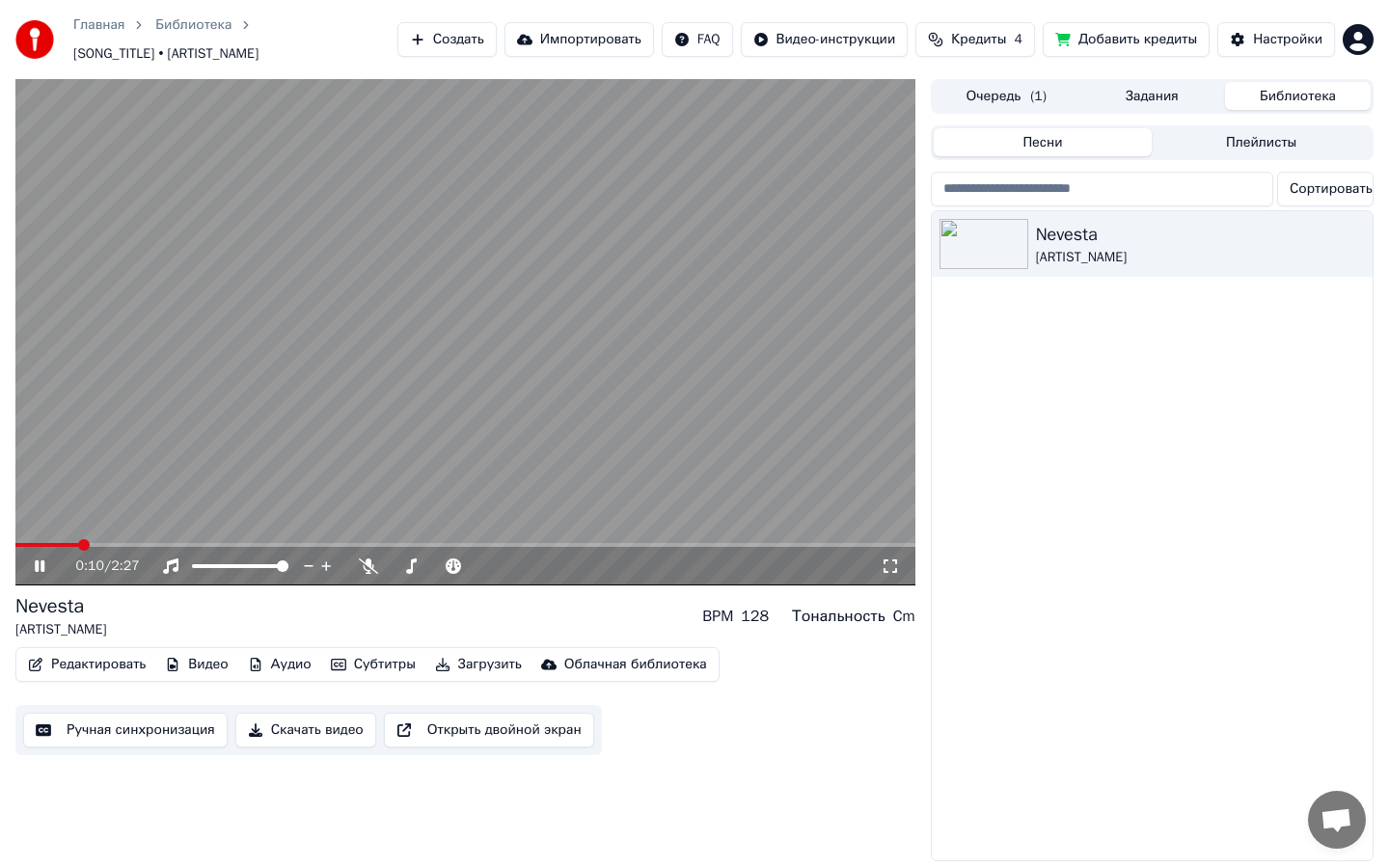 click at bounding box center [465, 332] 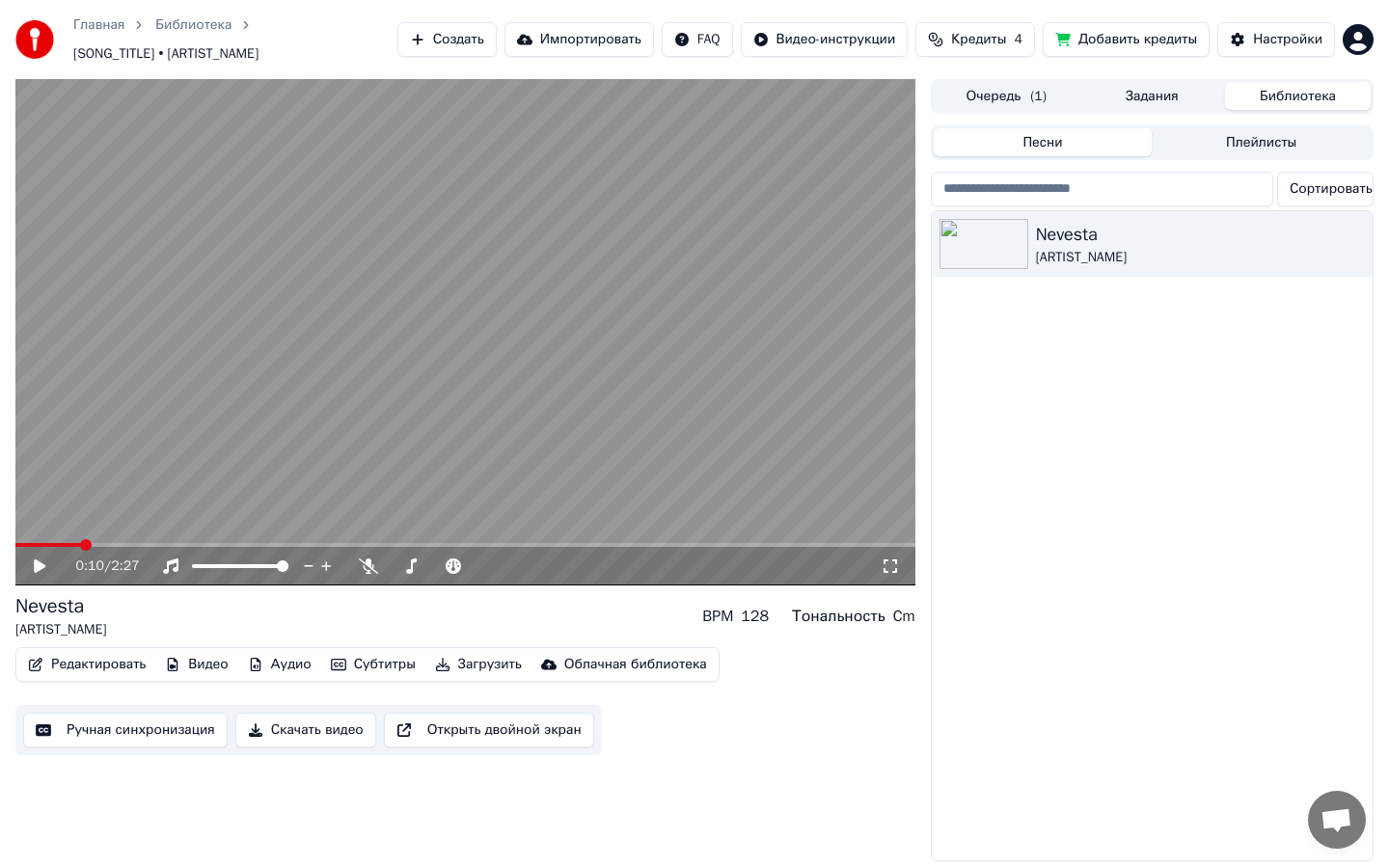 click at bounding box center [465, 545] 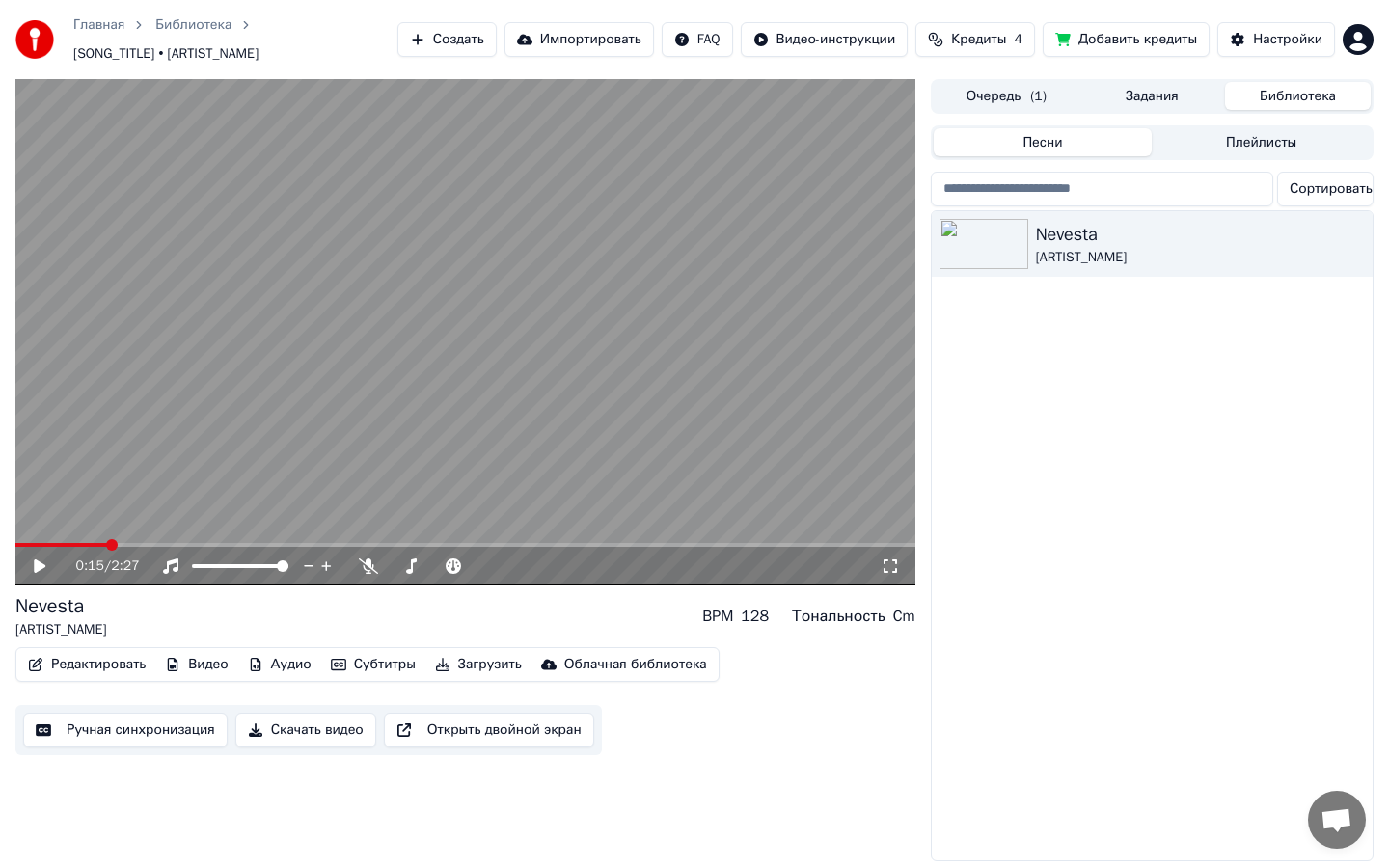 click at bounding box center [465, 332] 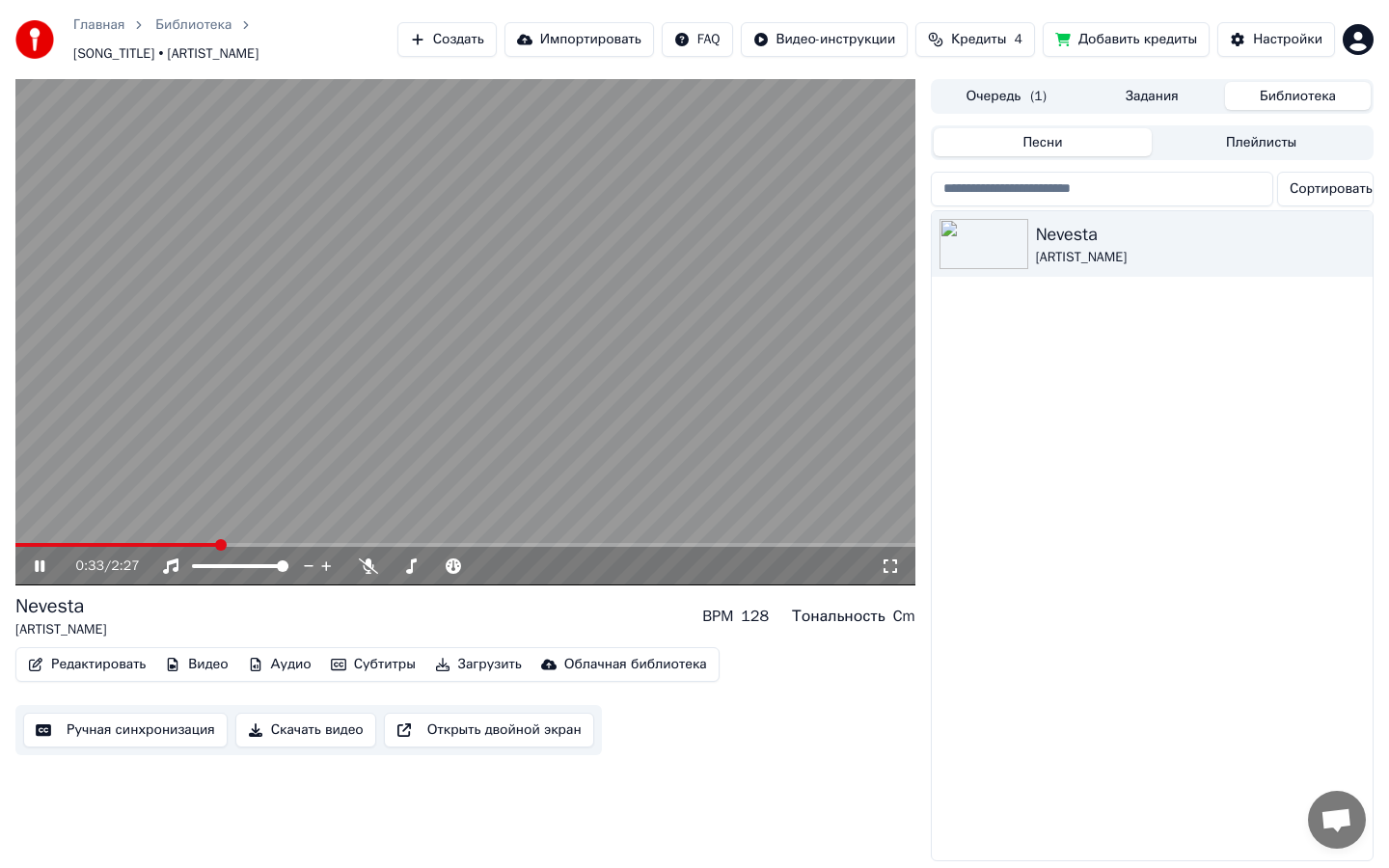 click at bounding box center (465, 332) 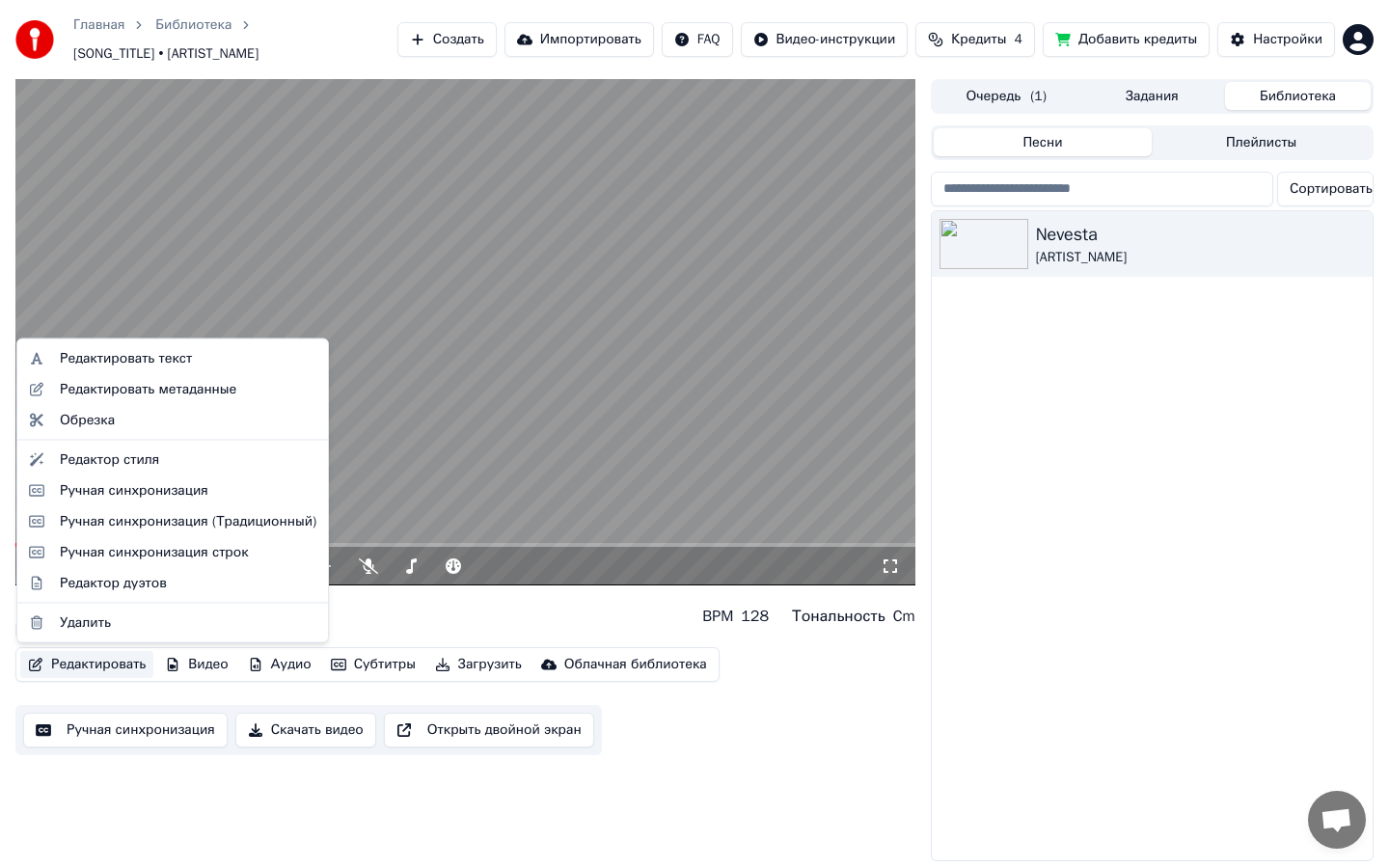 click on "Редактировать" at bounding box center (87, 665) 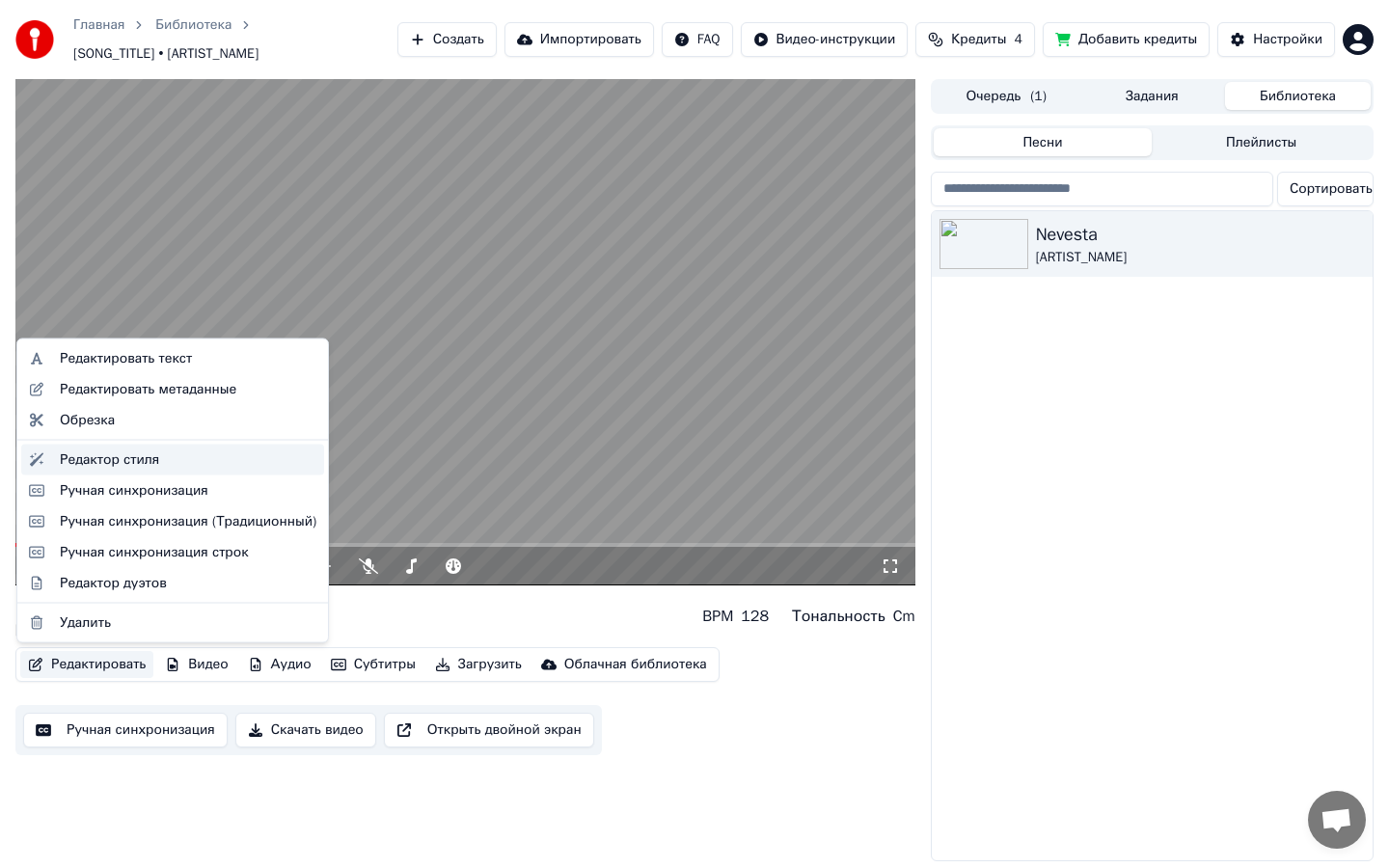 click on "Редактор стиля" at bounding box center (188, 459) 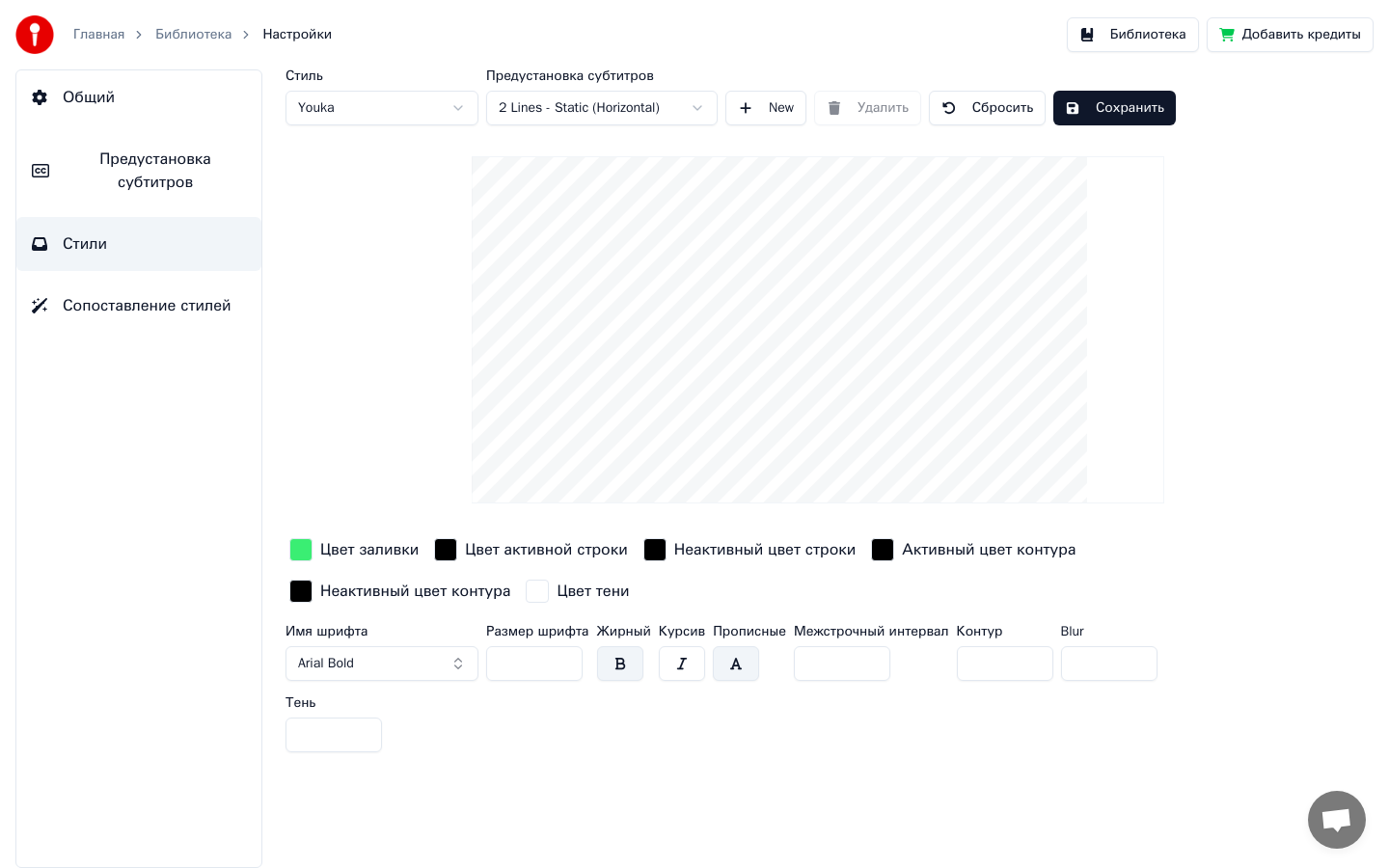 click on "Цвет заливки" at bounding box center [369, 550] 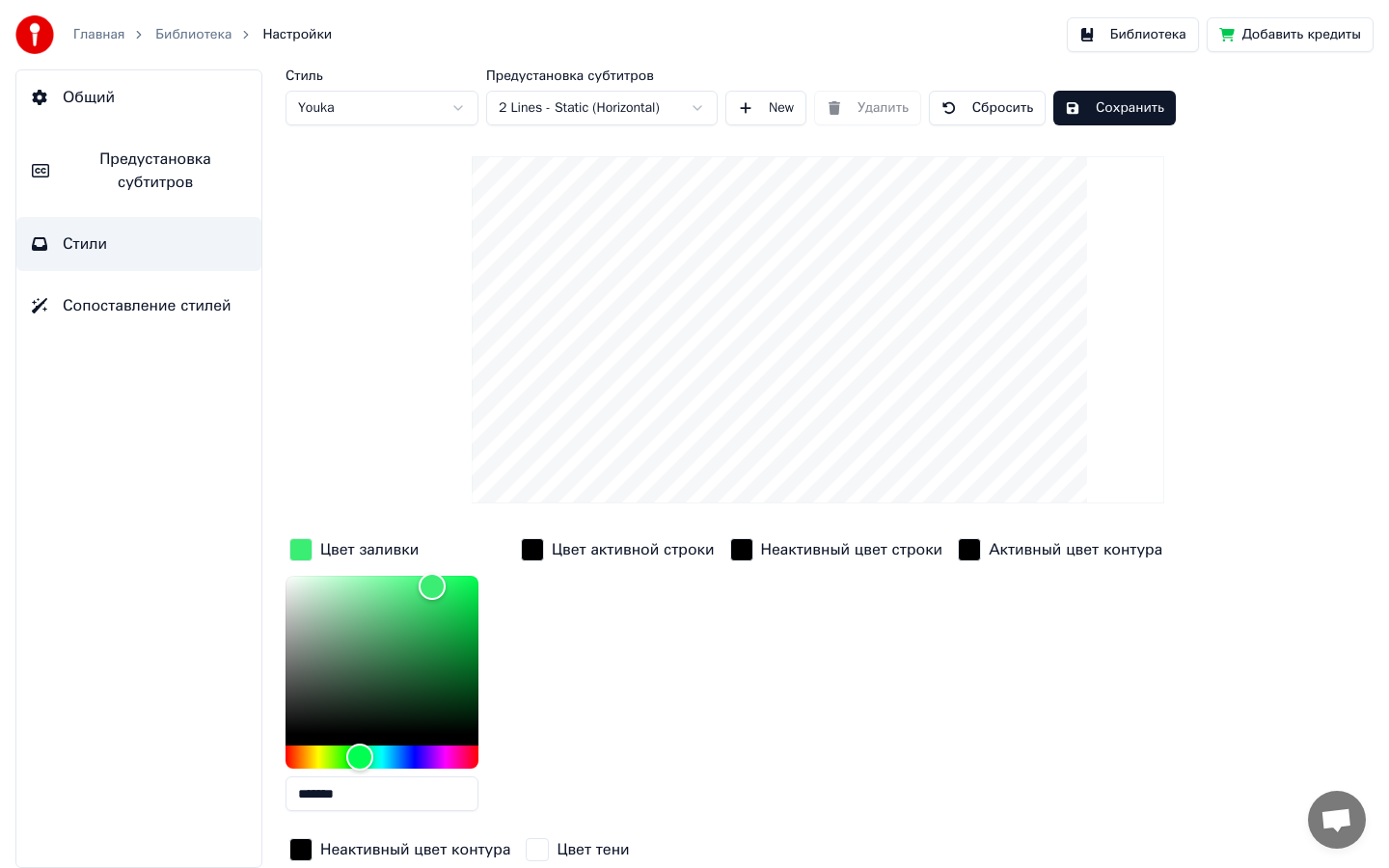 click on "Сбросить" at bounding box center (987, 108) 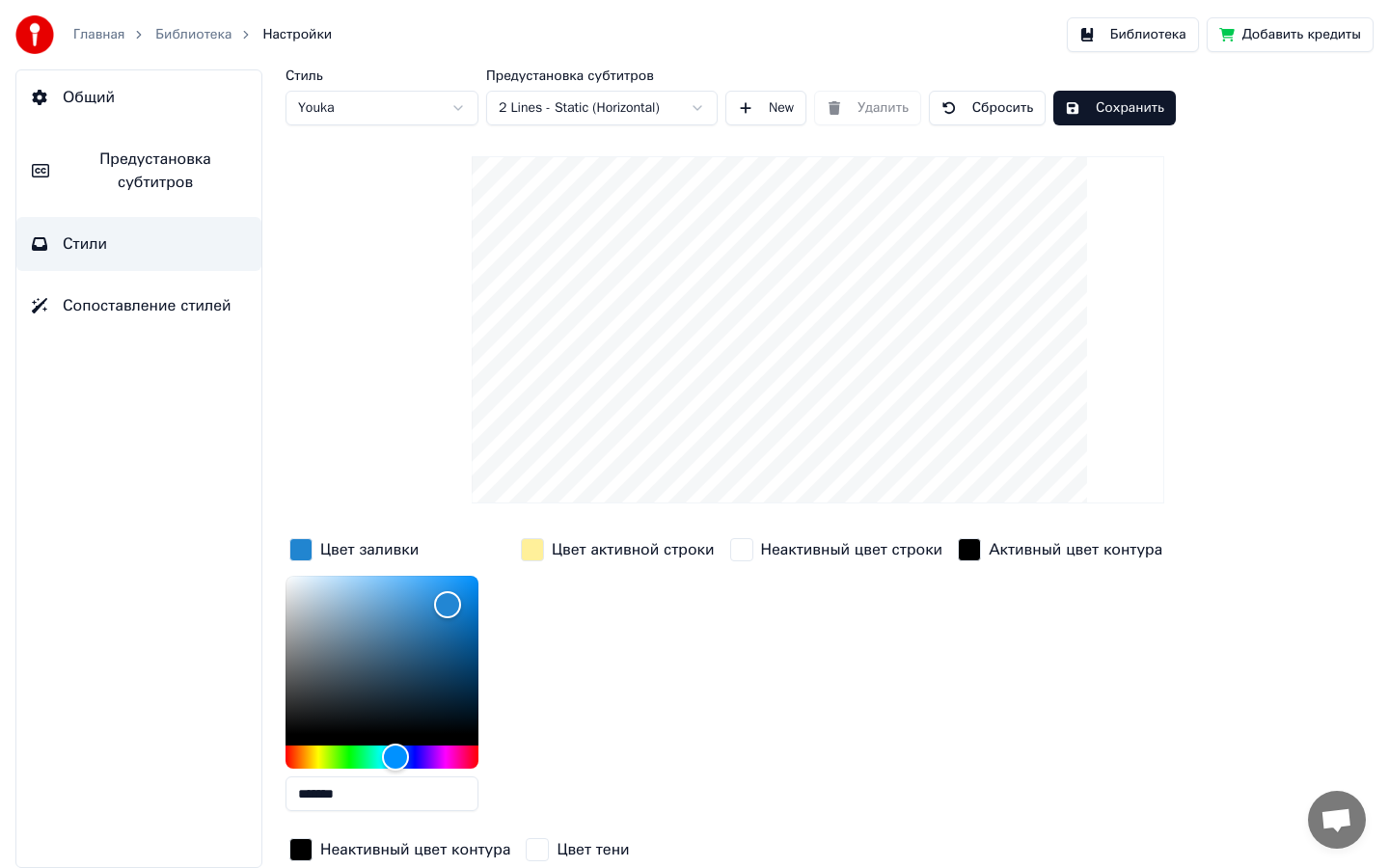 click on "Цвет активной строки" at bounding box center [633, 550] 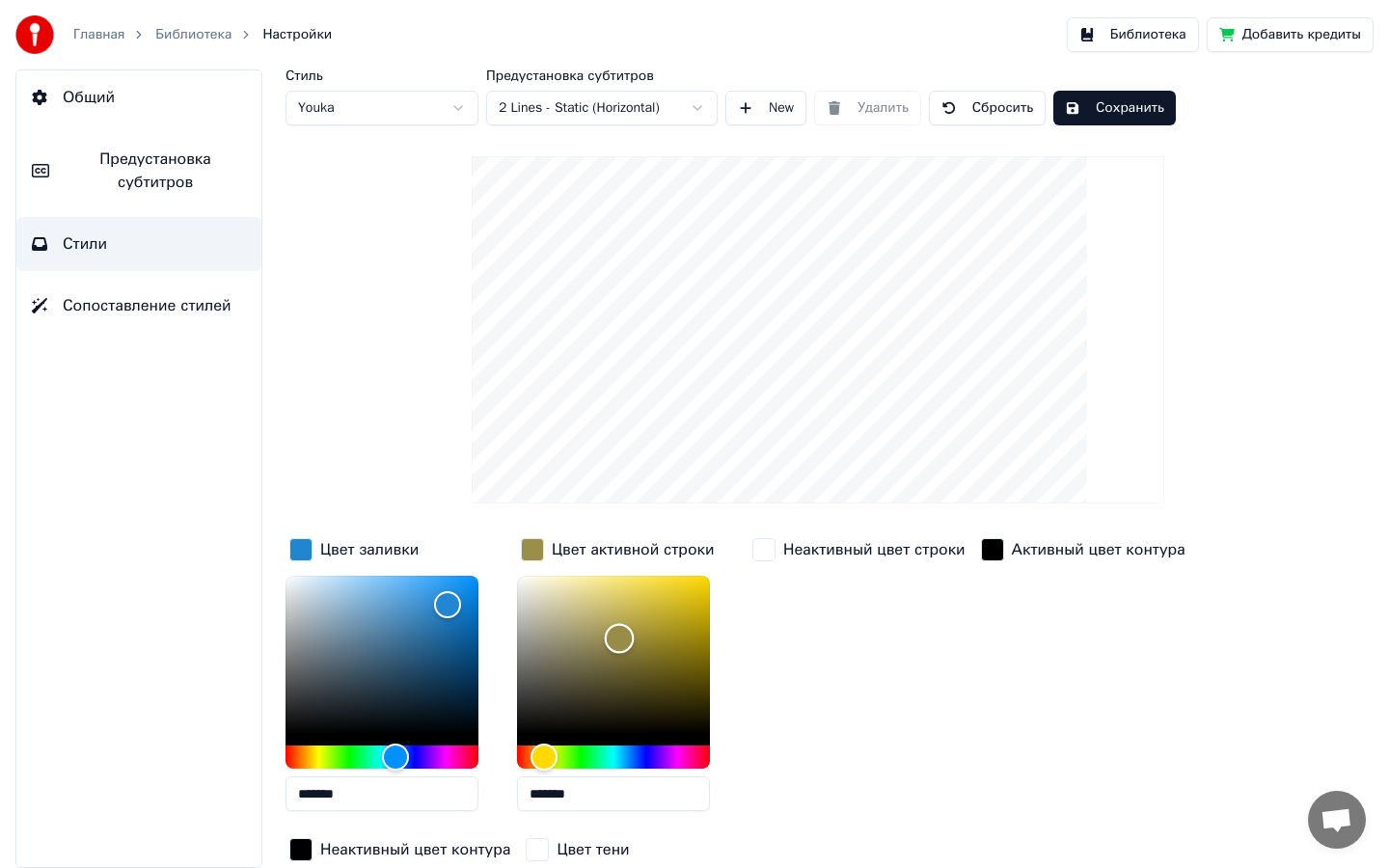 click at bounding box center [613, 655] 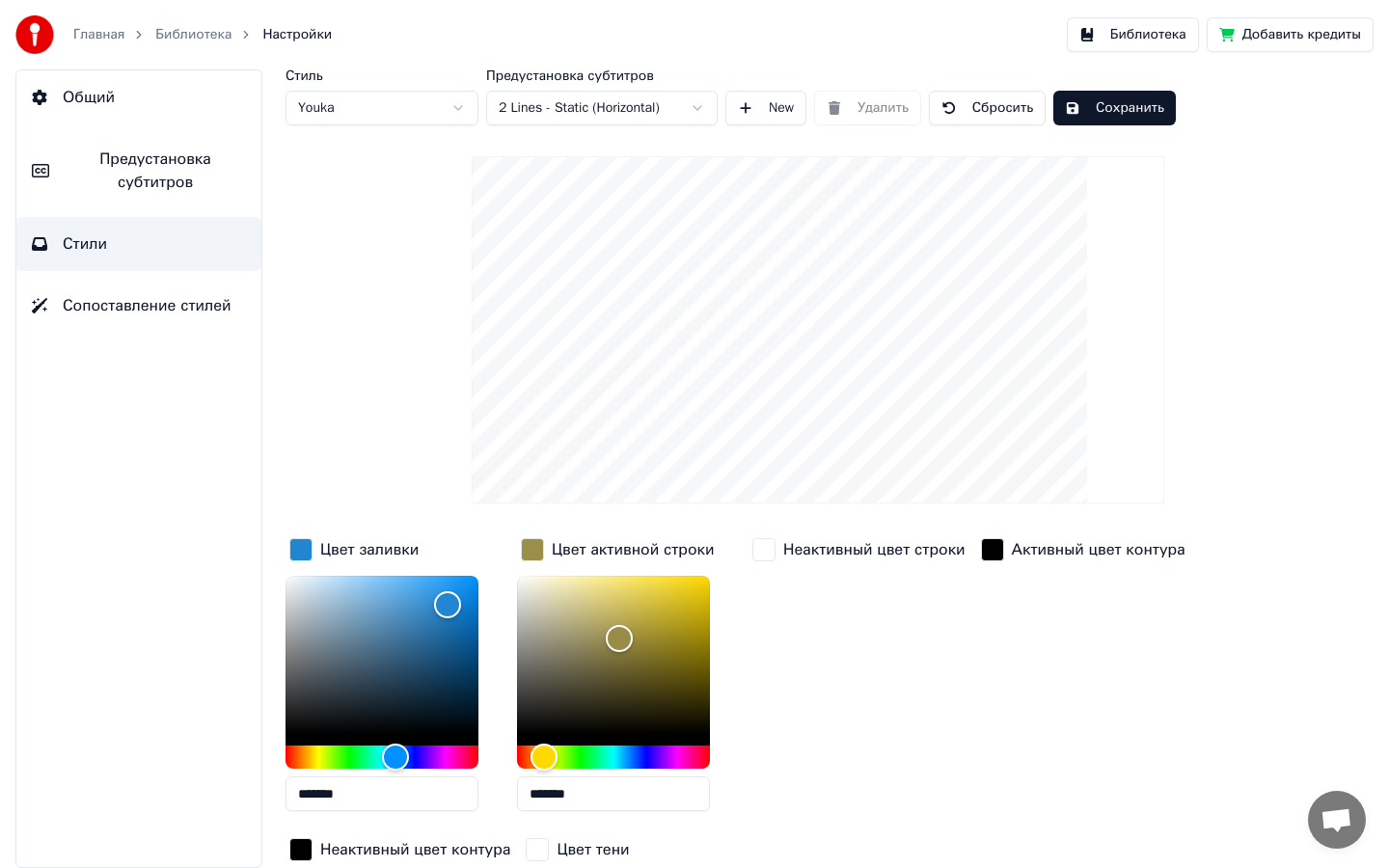click on "Сбросить" at bounding box center (987, 108) 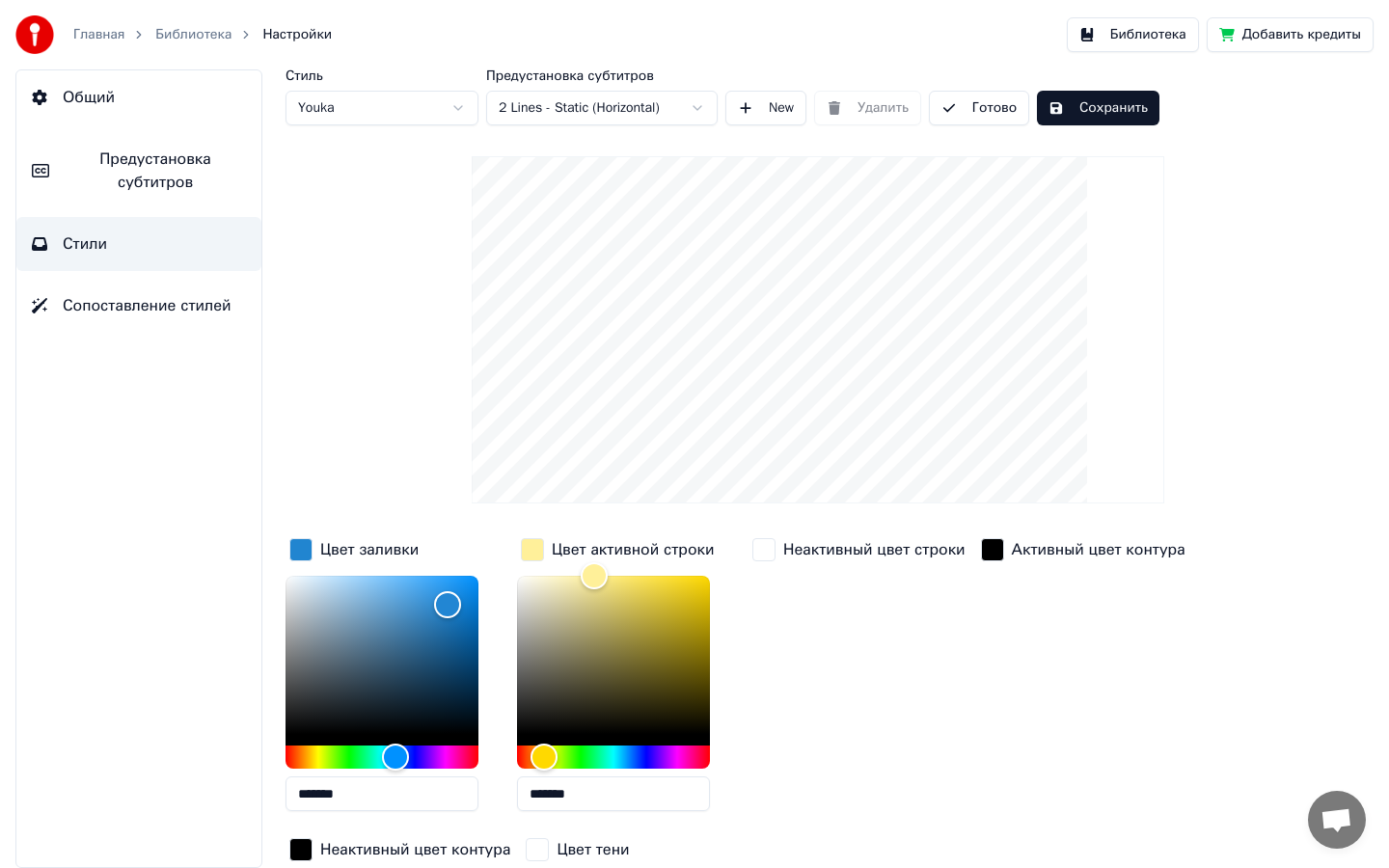 click on "Сохранить" at bounding box center (1098, 108) 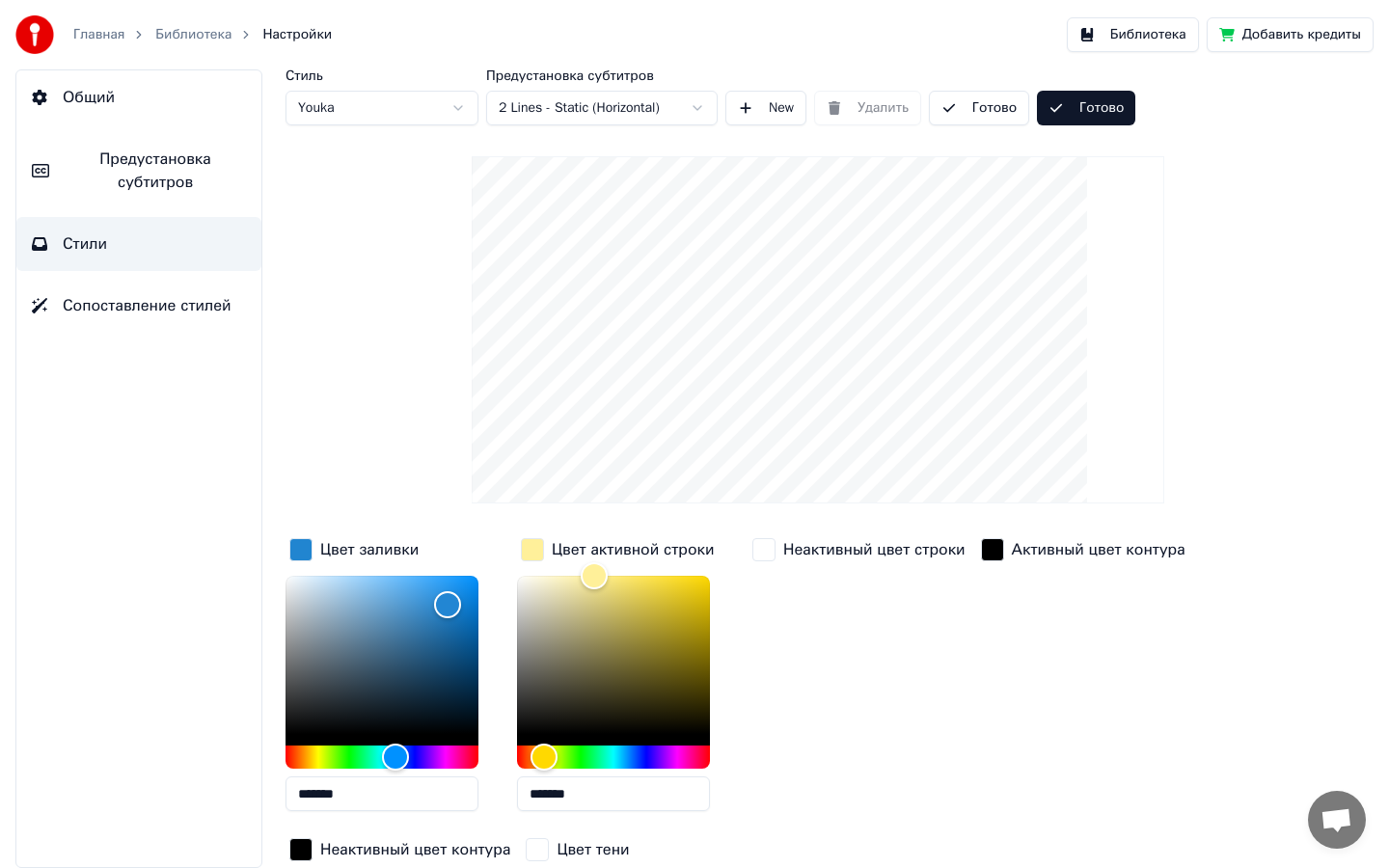 click on "Библиотека" at bounding box center [1132, 35] 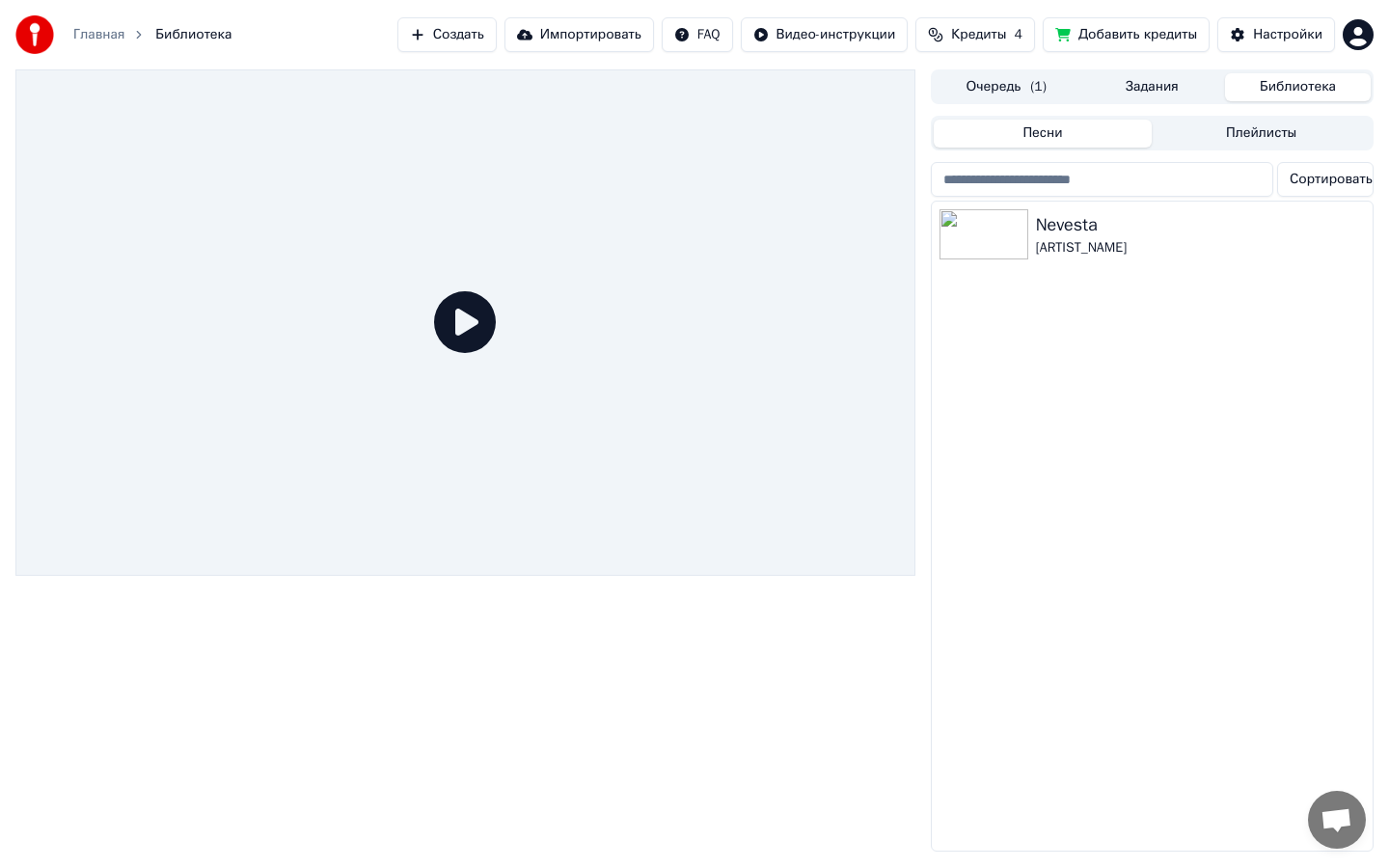 click 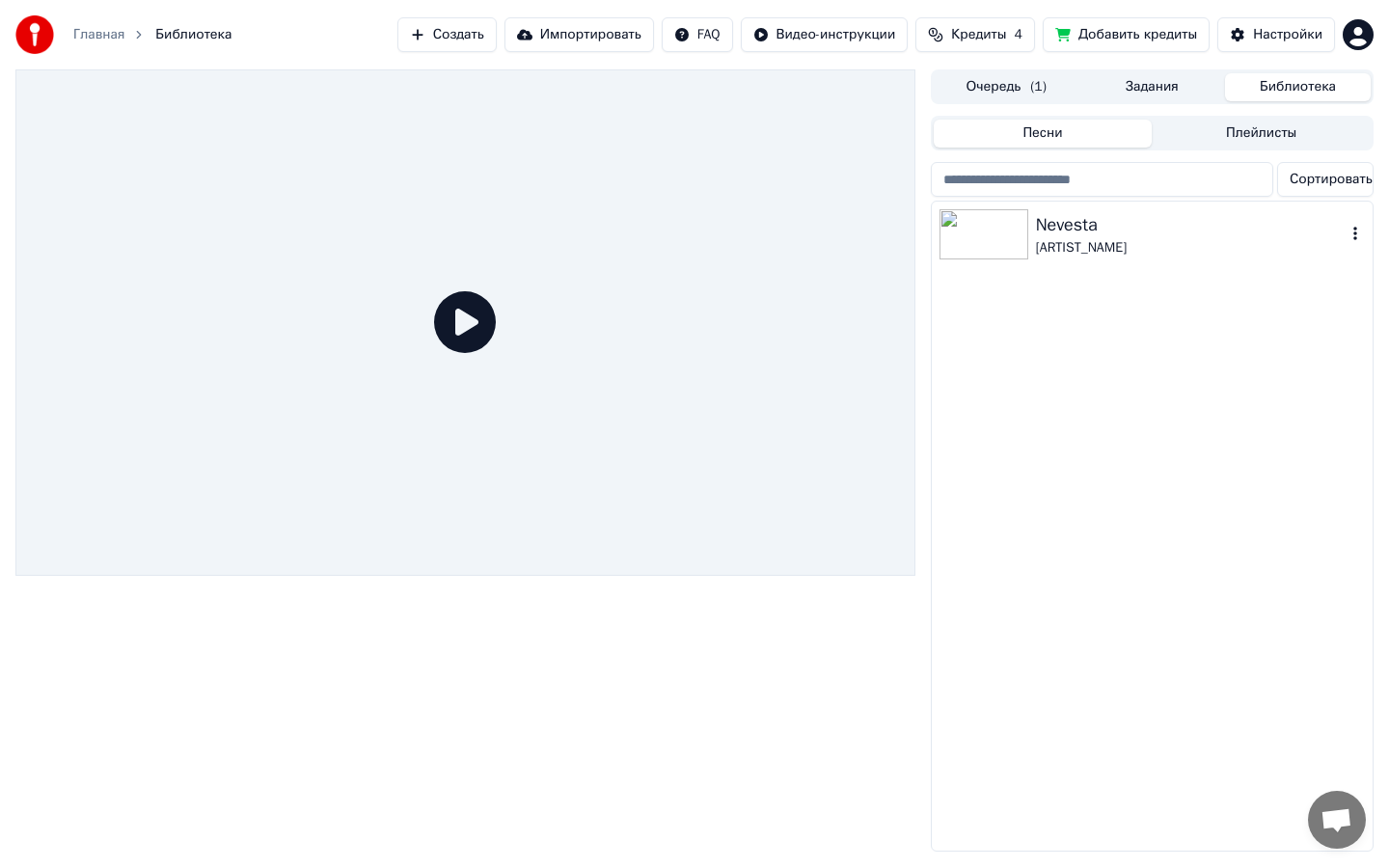 click on "[SONG_TITLE] [ARTIST_NAME]" at bounding box center [1152, 234] 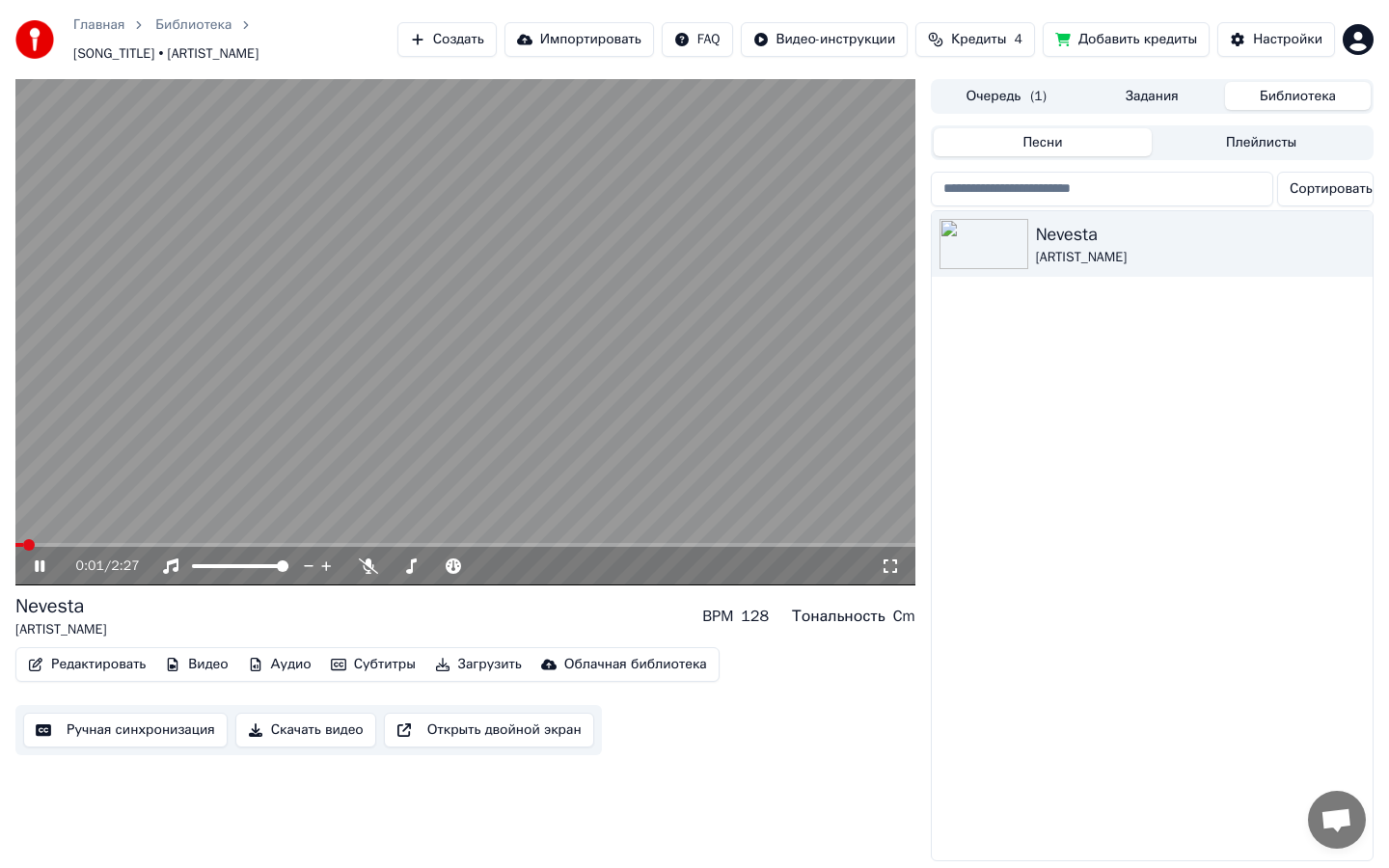 click on "0:01  /  2:27" at bounding box center [465, 566] 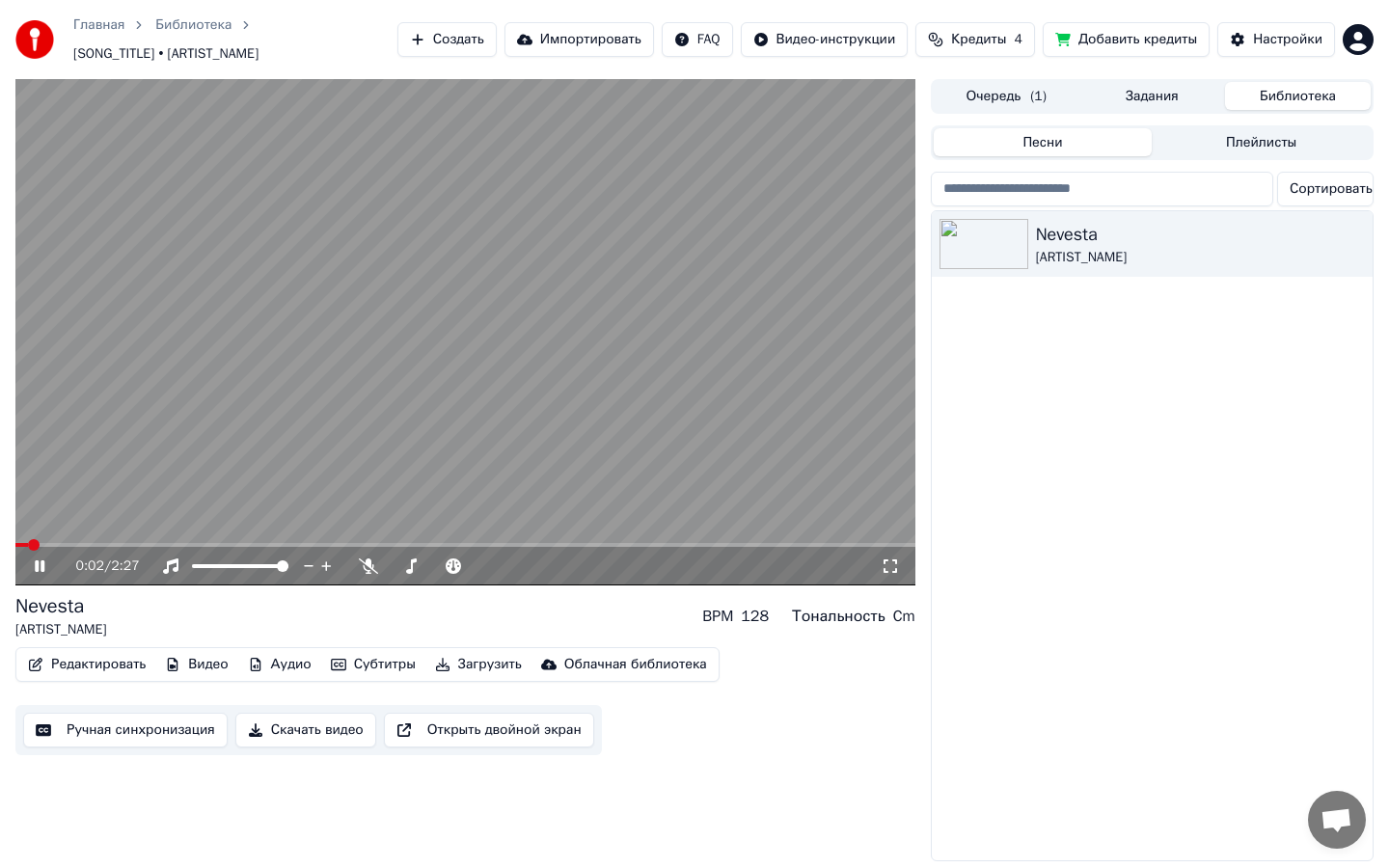 click at bounding box center [465, 332] 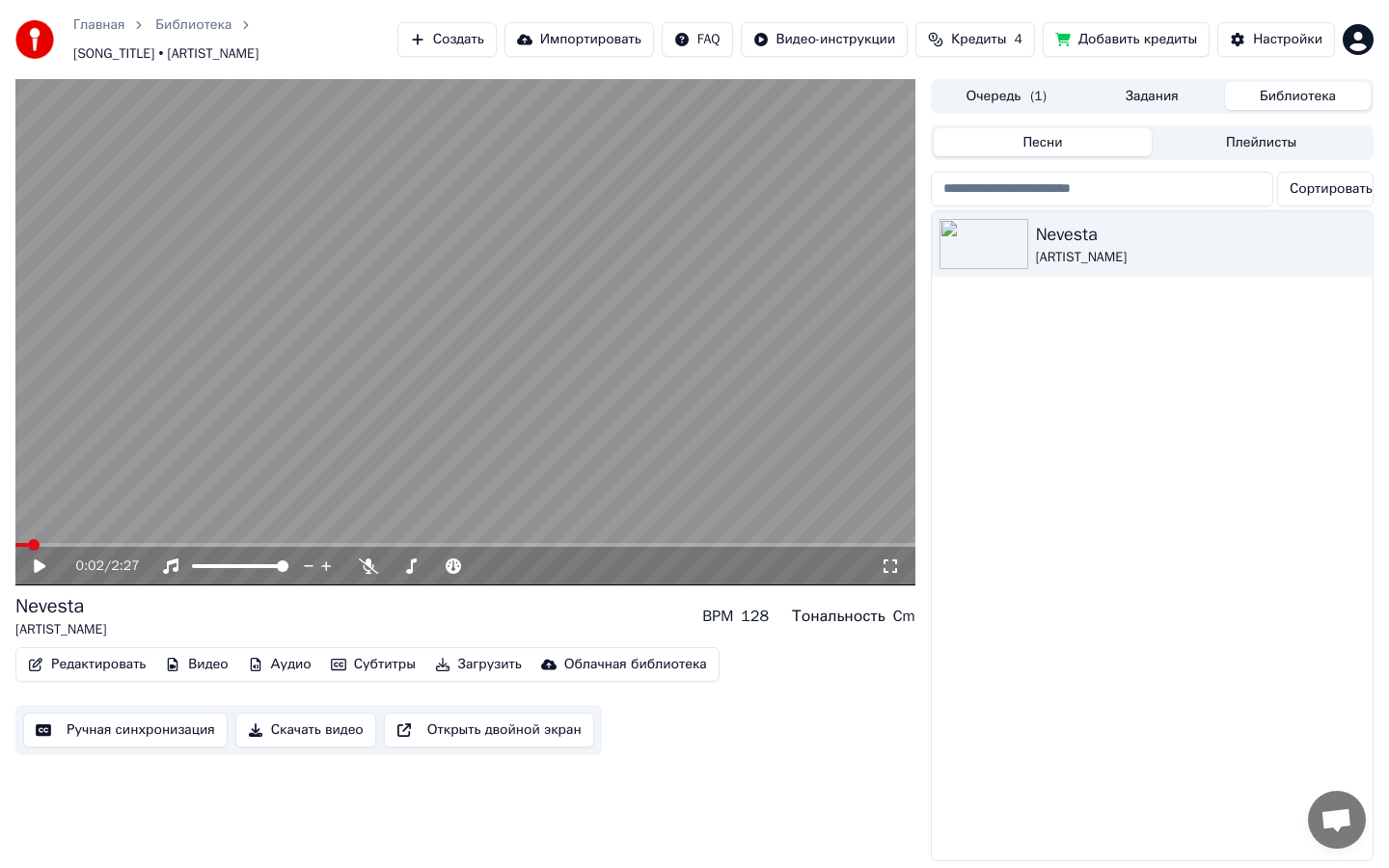 click at bounding box center (465, 332) 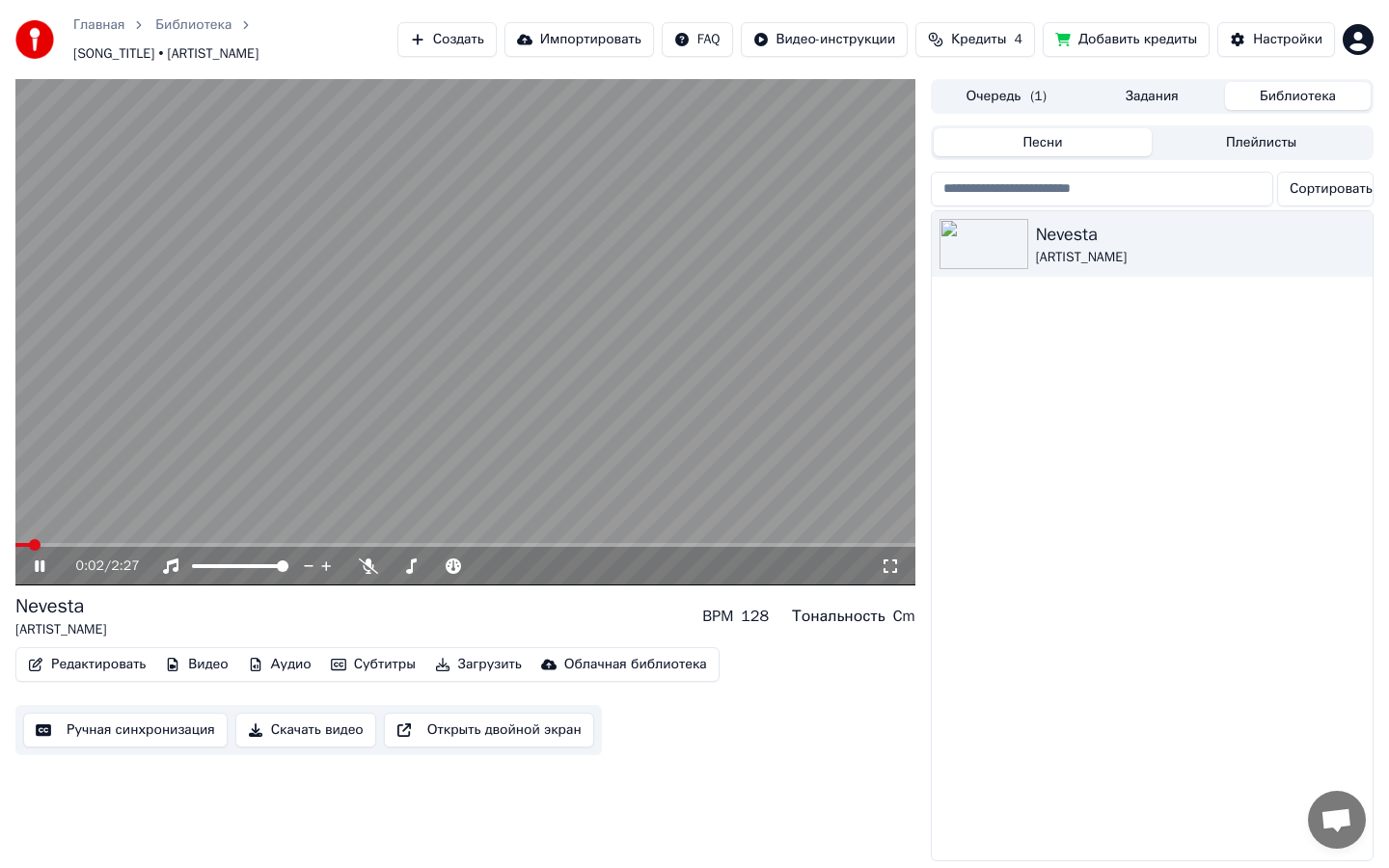 click at bounding box center (465, 545) 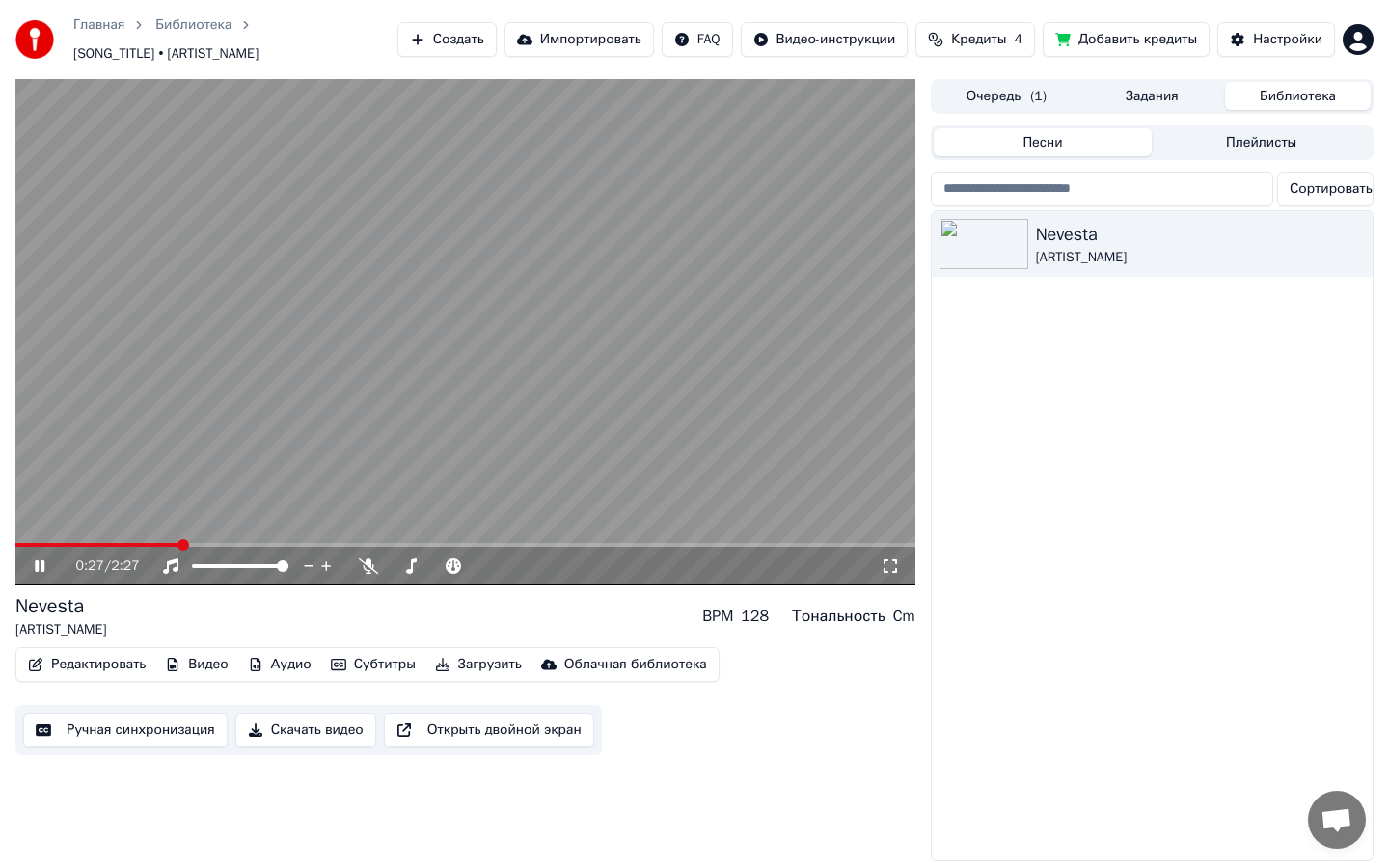 click at bounding box center [465, 332] 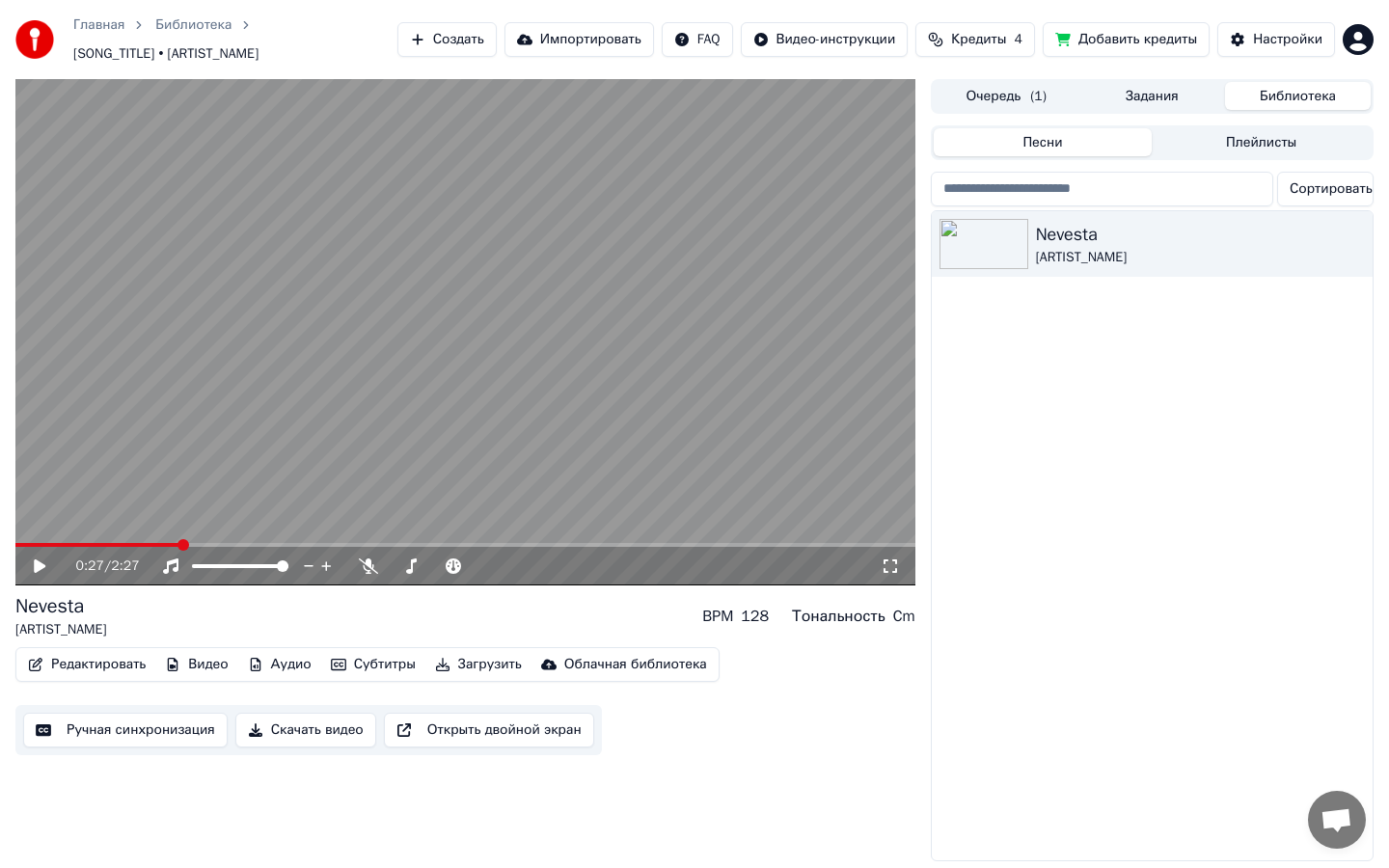 click at bounding box center [465, 332] 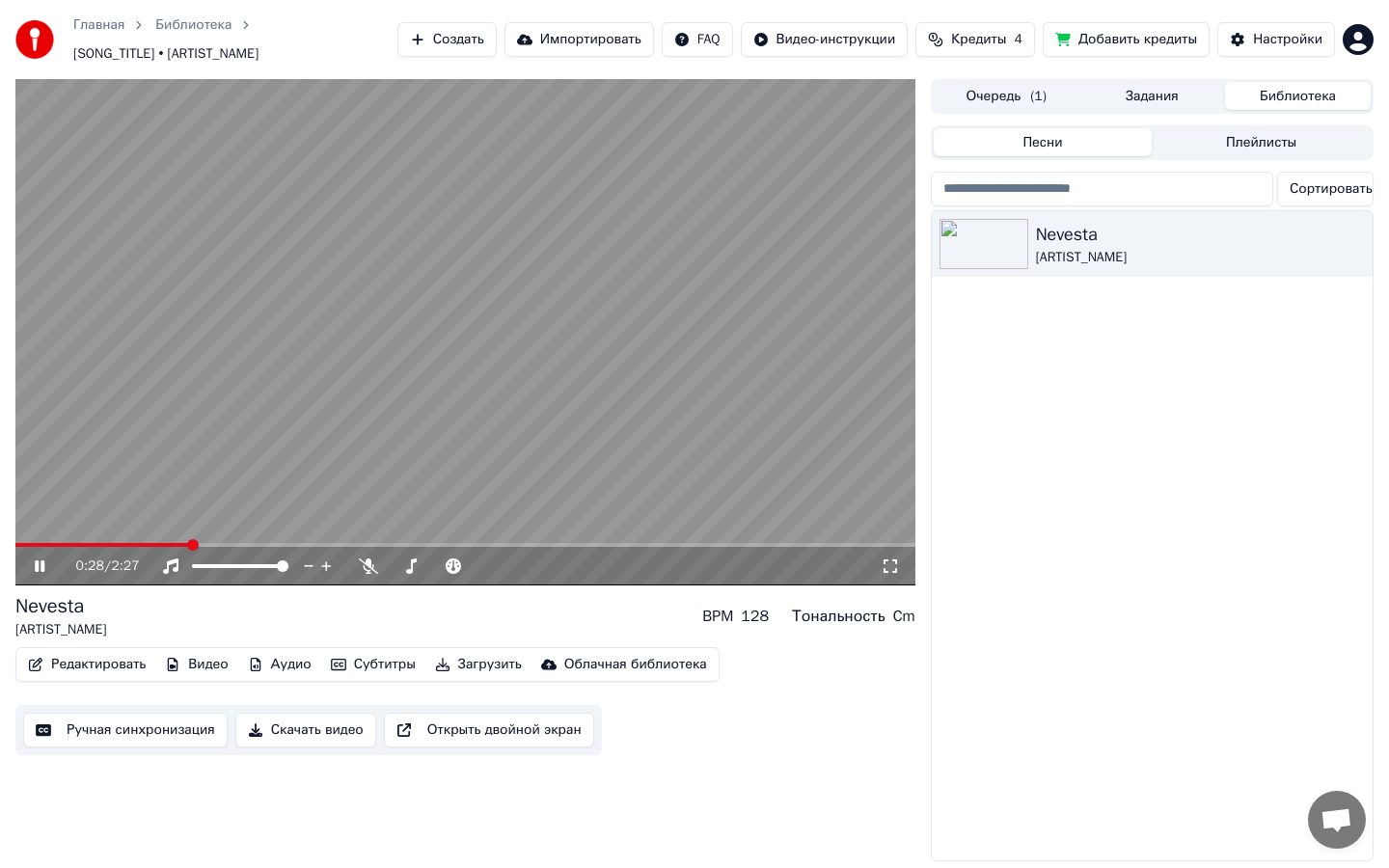 click at bounding box center (465, 332) 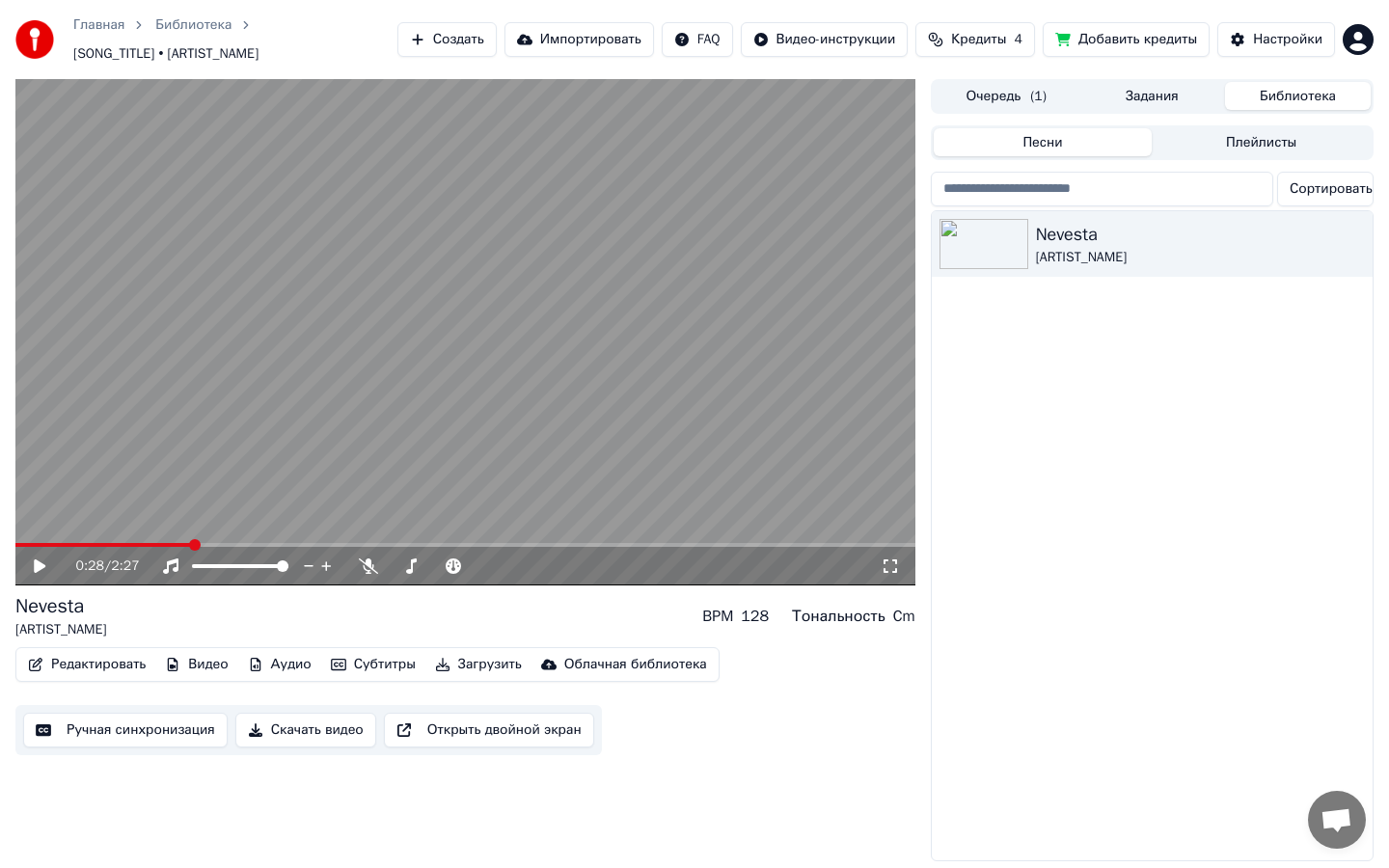 click on "Редактировать Видео Аудио Субтитры Загрузить Облачная библиотека" at bounding box center (368, 665) 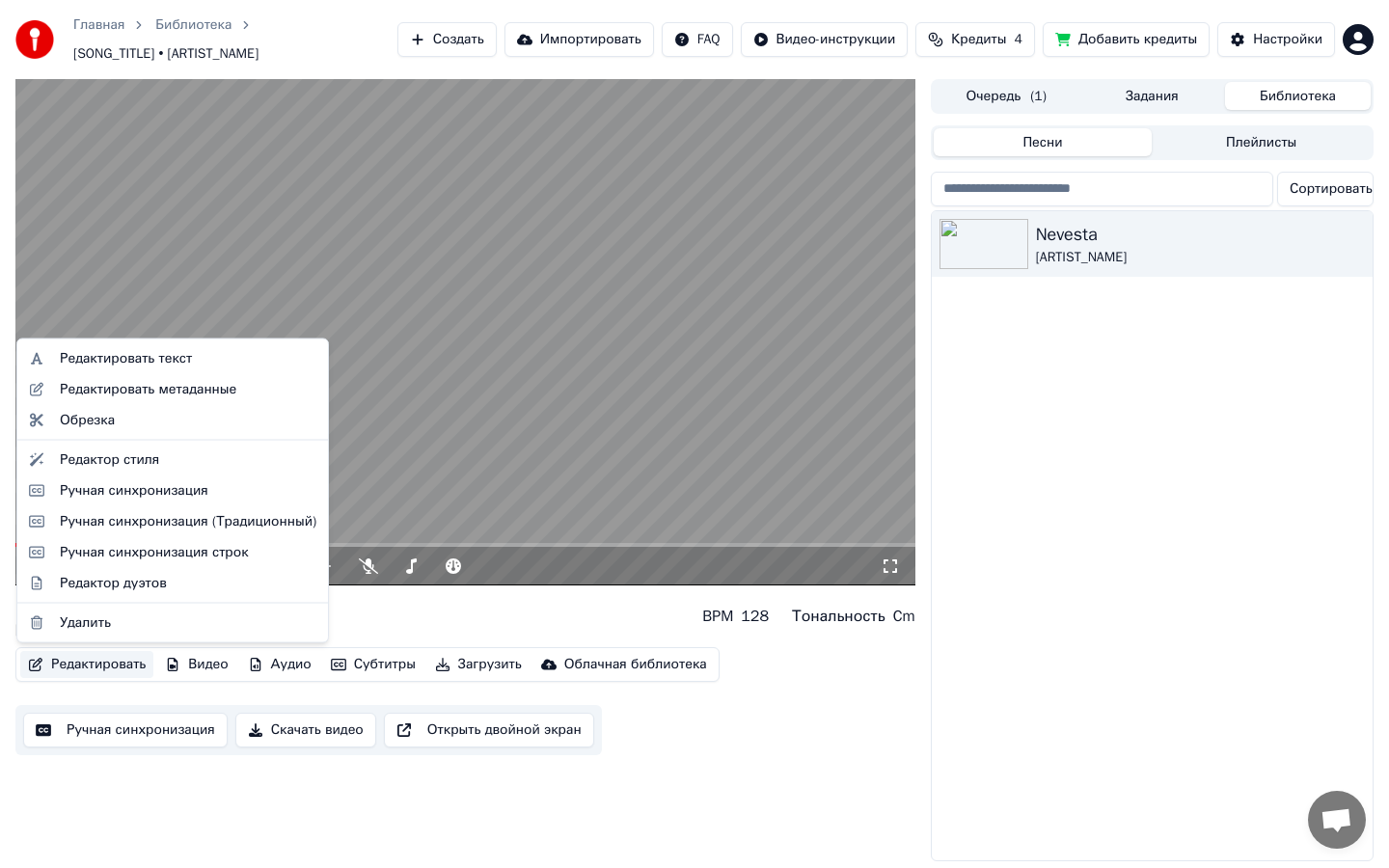 click on "Редактировать" at bounding box center (87, 665) 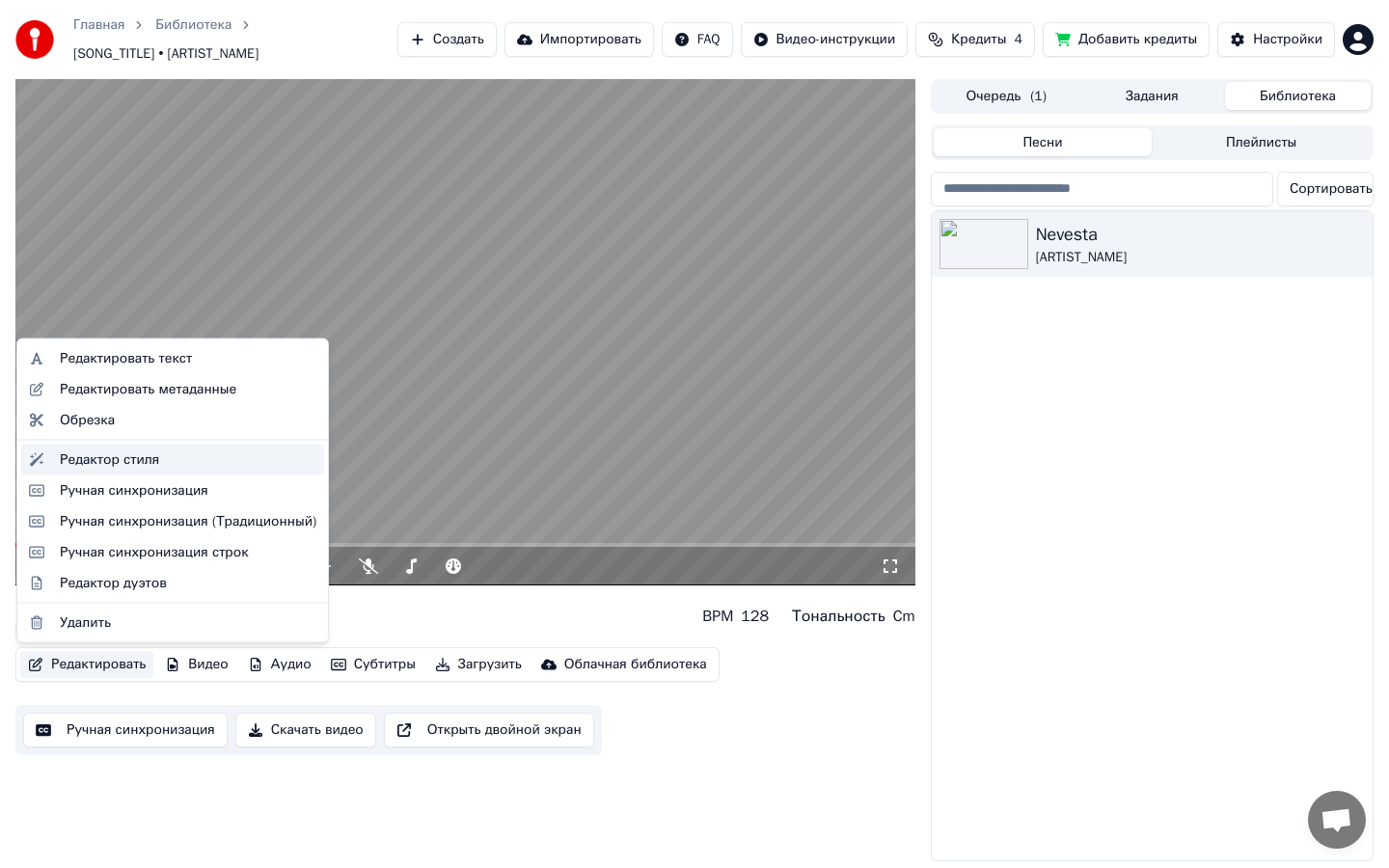 click on "Редактор стиля" at bounding box center [188, 459] 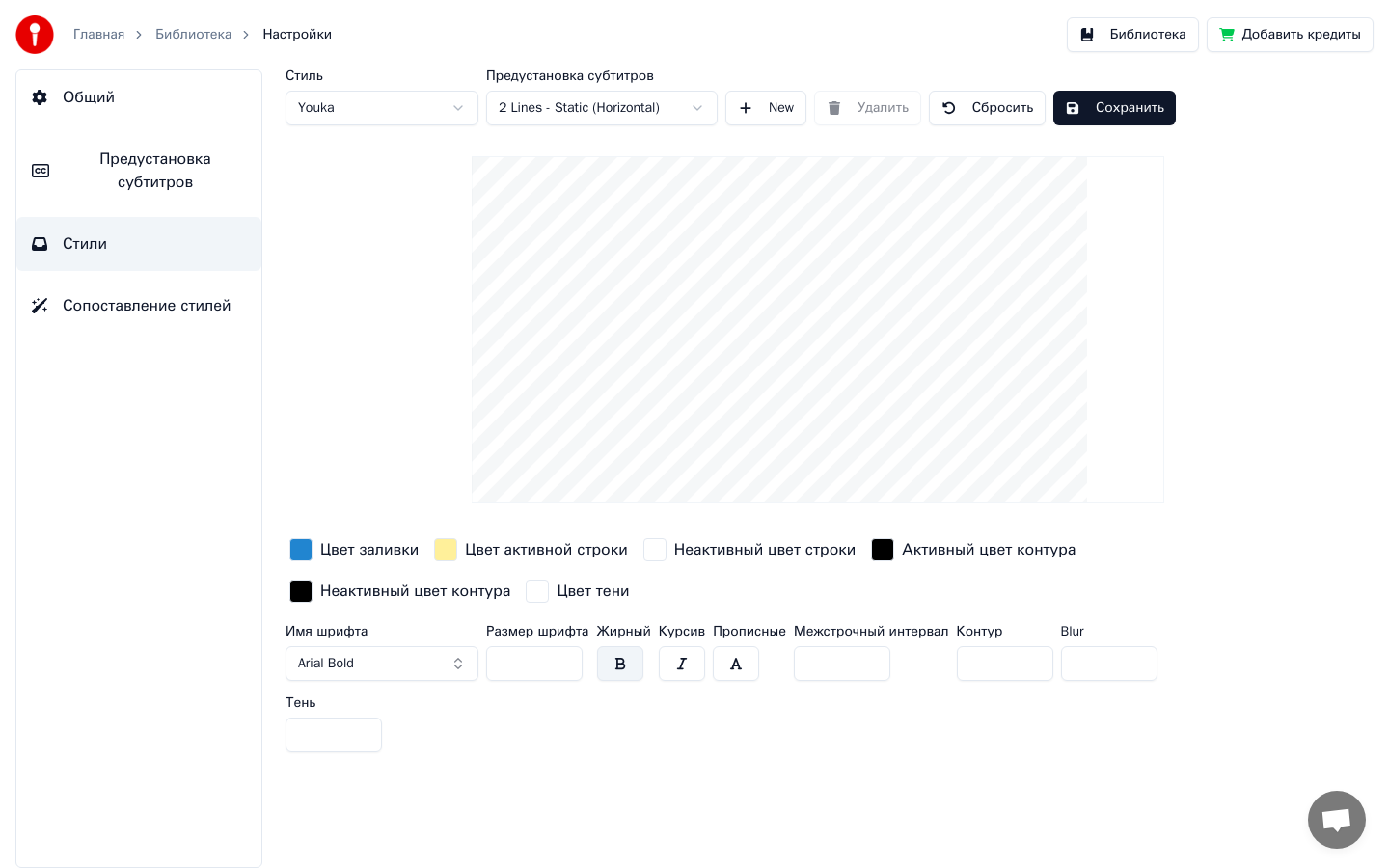 click at bounding box center [736, 664] 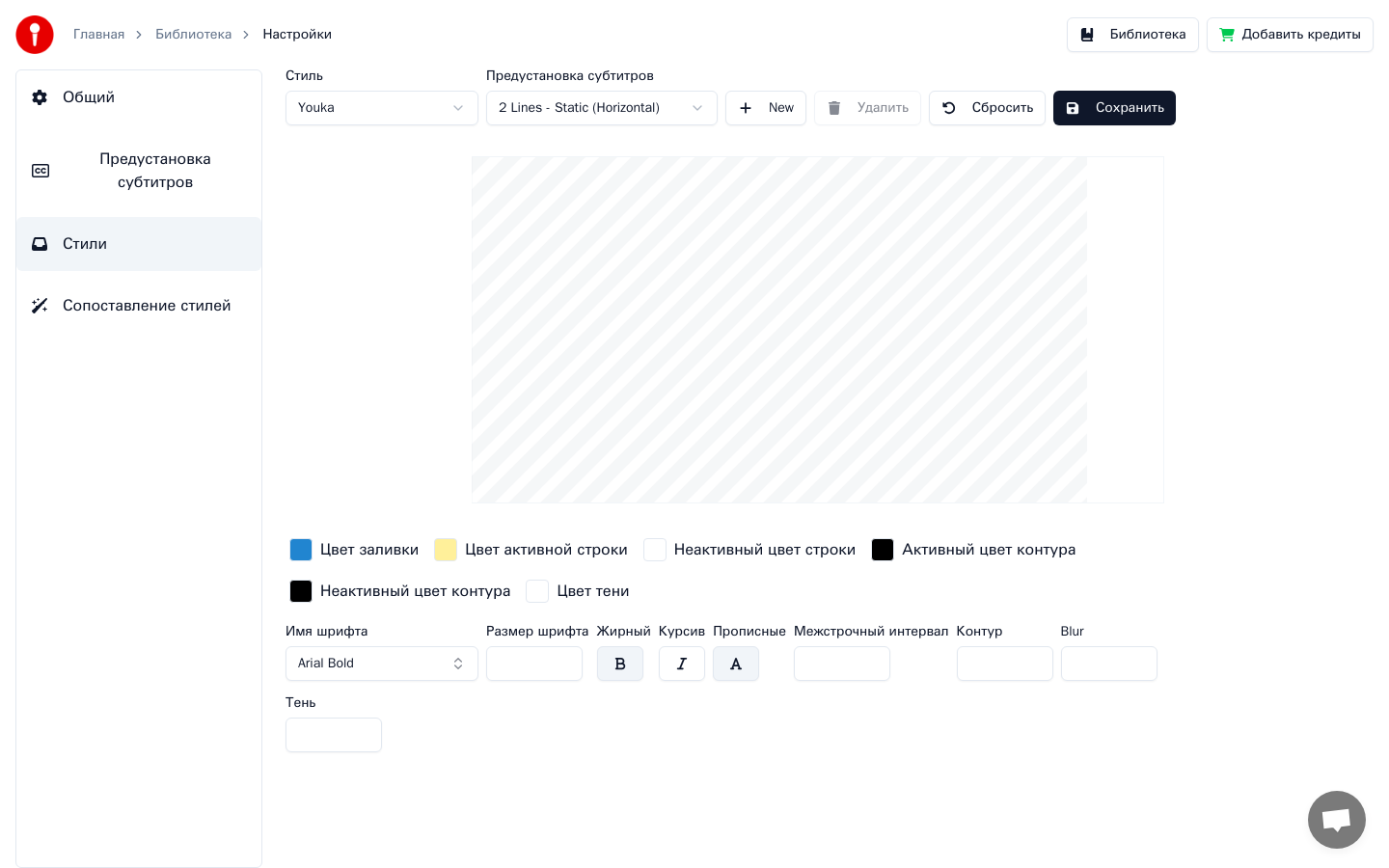 click on "*" at bounding box center [1005, 664] 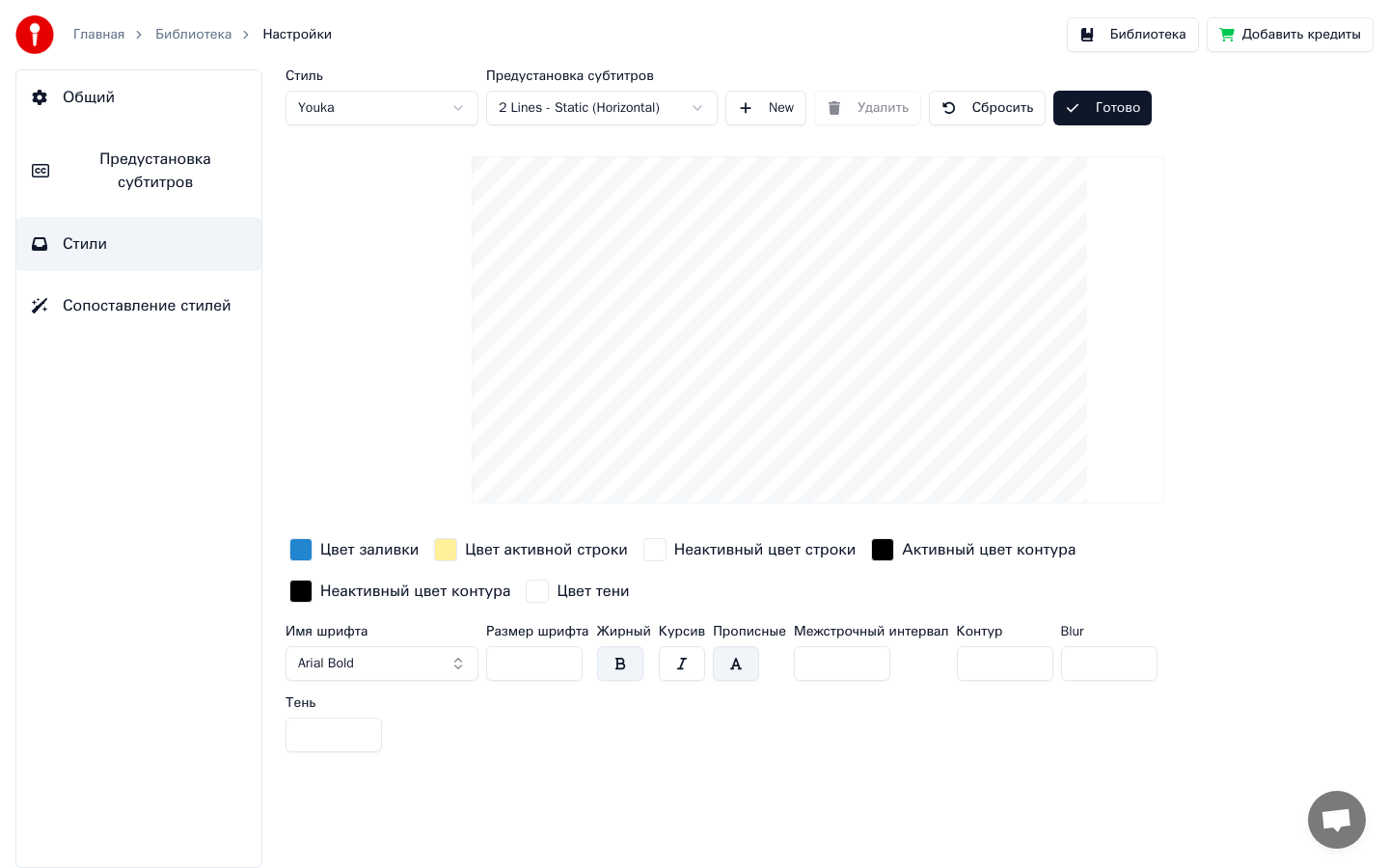 click on "Библиотека" at bounding box center (1132, 35) 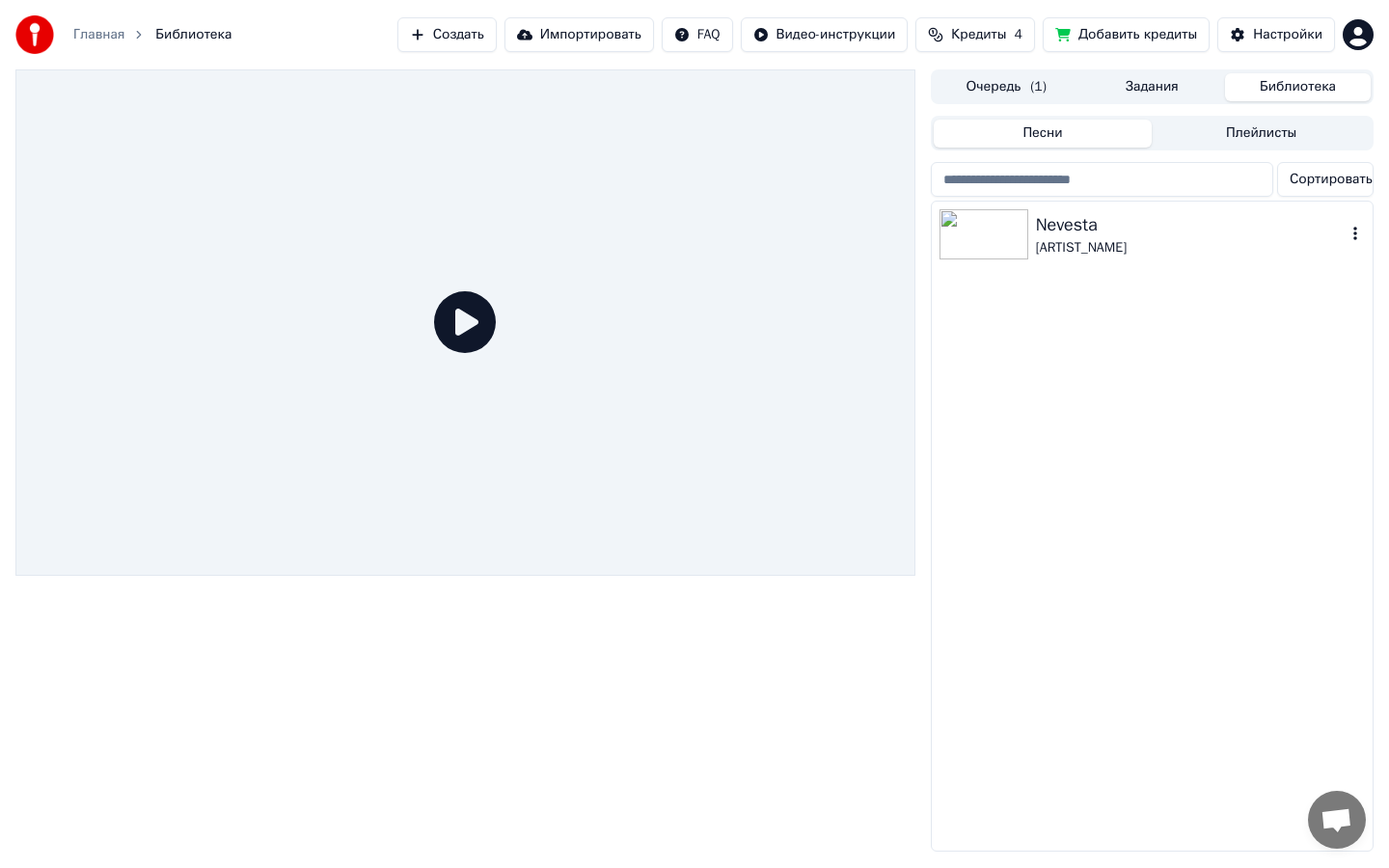 click on "[SONG_TITLE] [ARTIST_NAME]" at bounding box center [1152, 234] 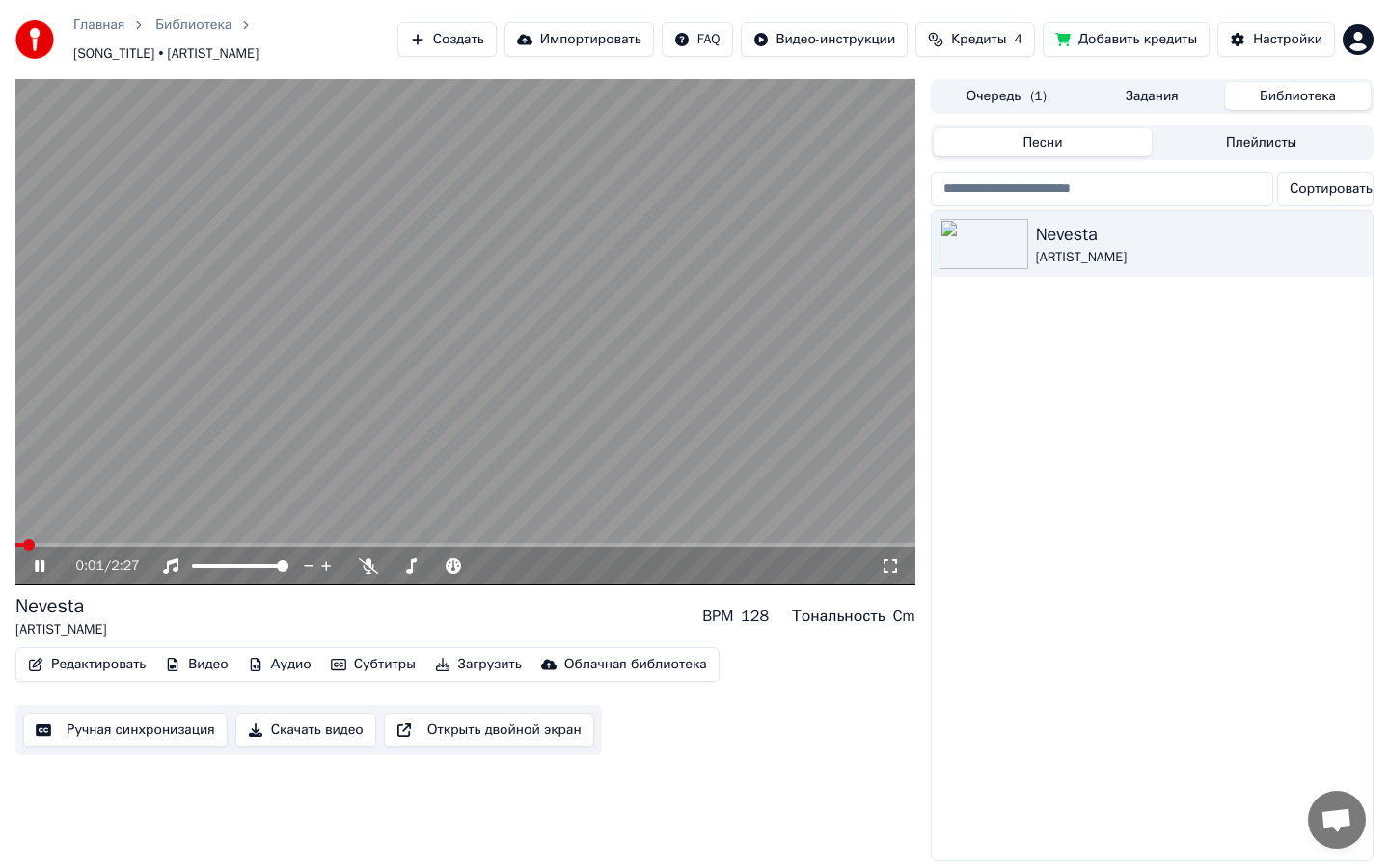 click at bounding box center (465, 545) 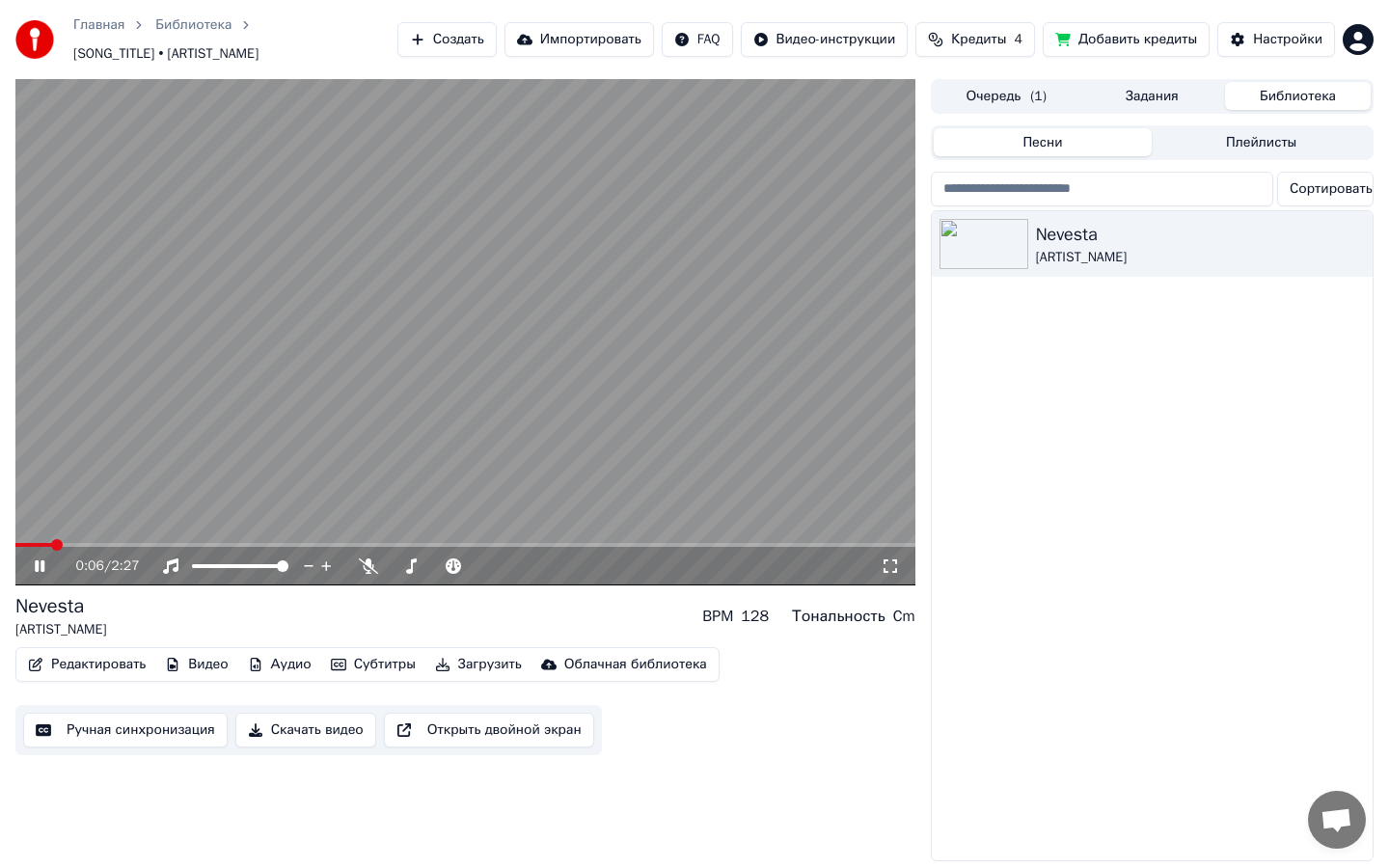 click at bounding box center (465, 332) 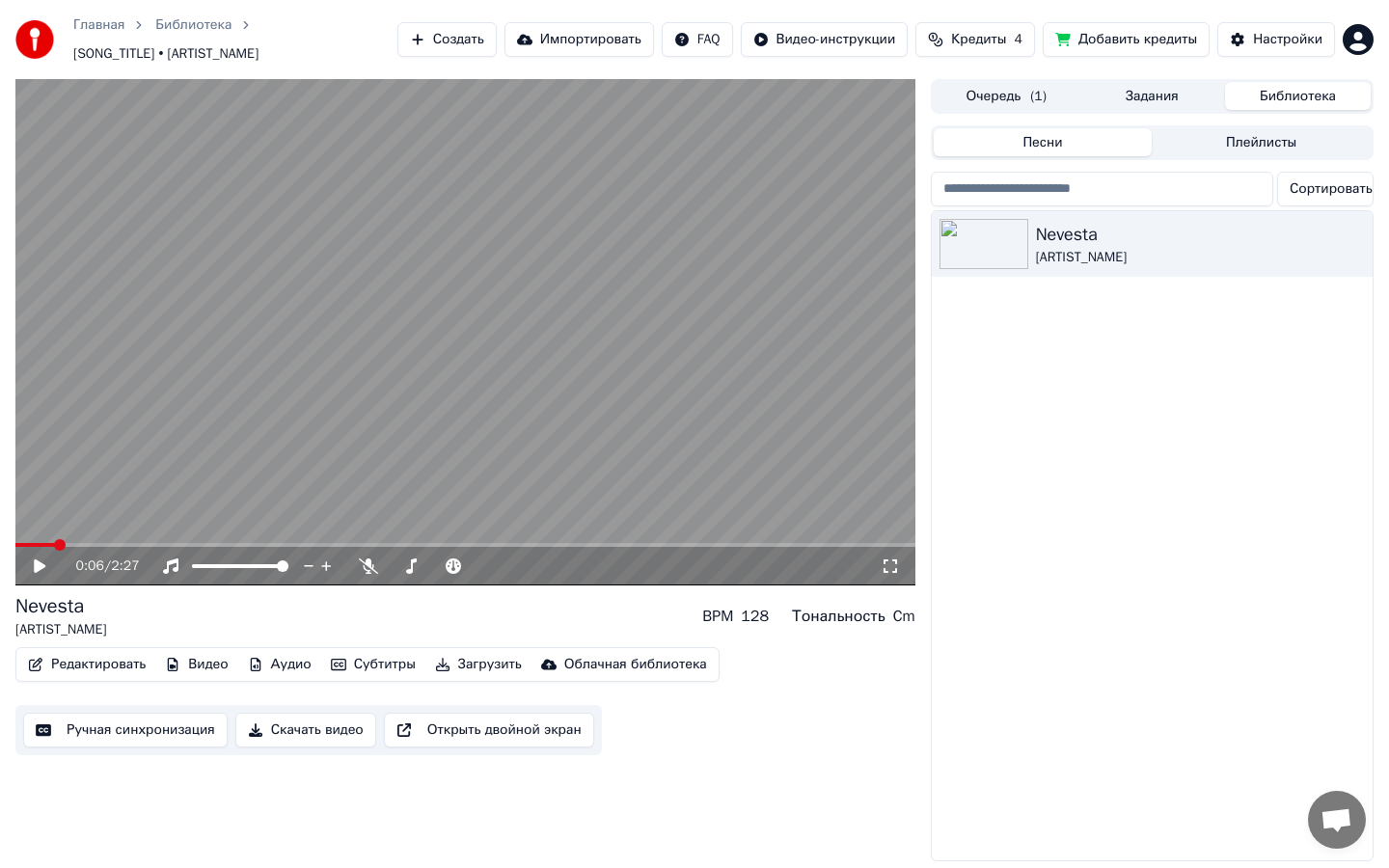 click at bounding box center (465, 332) 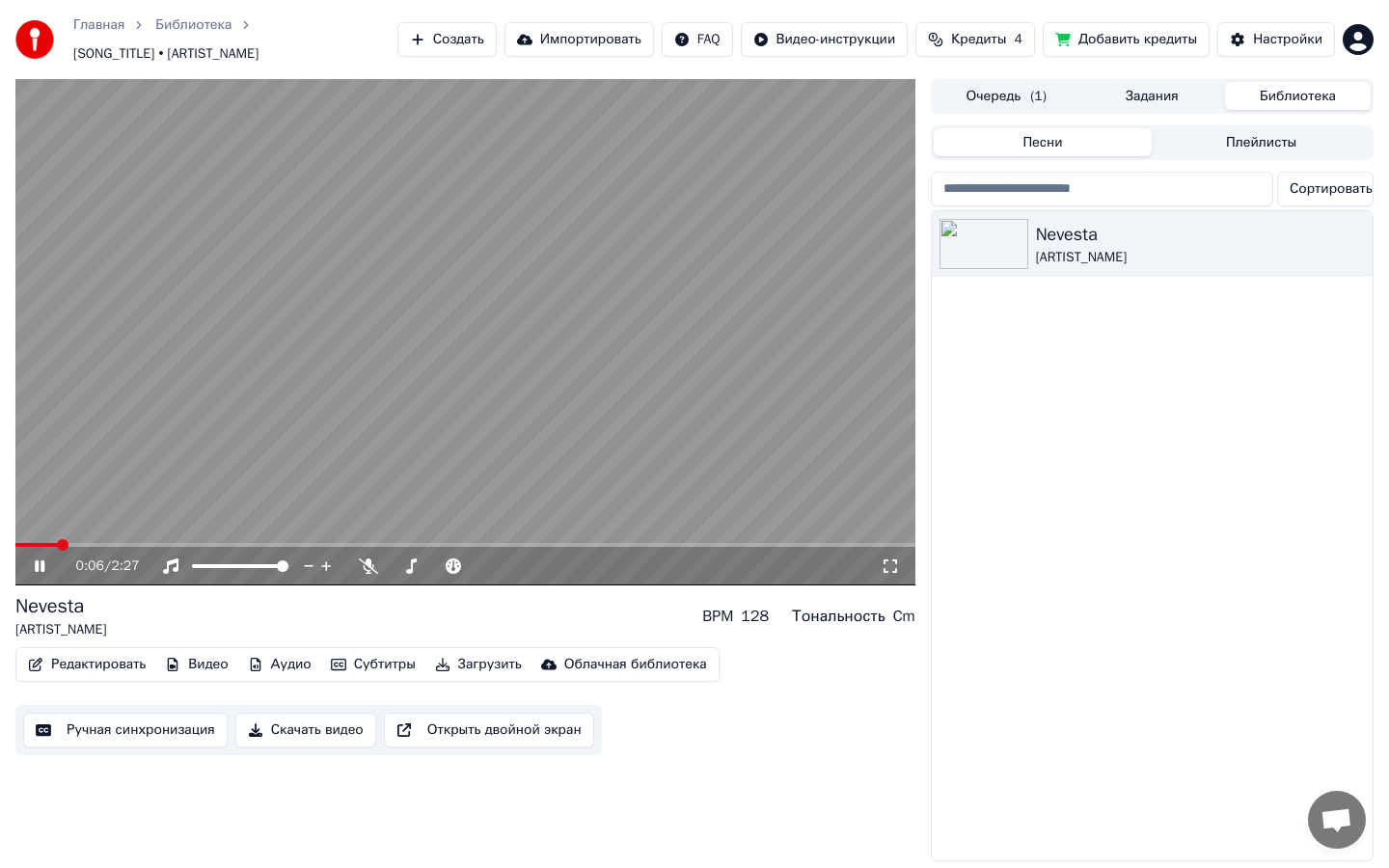 click at bounding box center [465, 545] 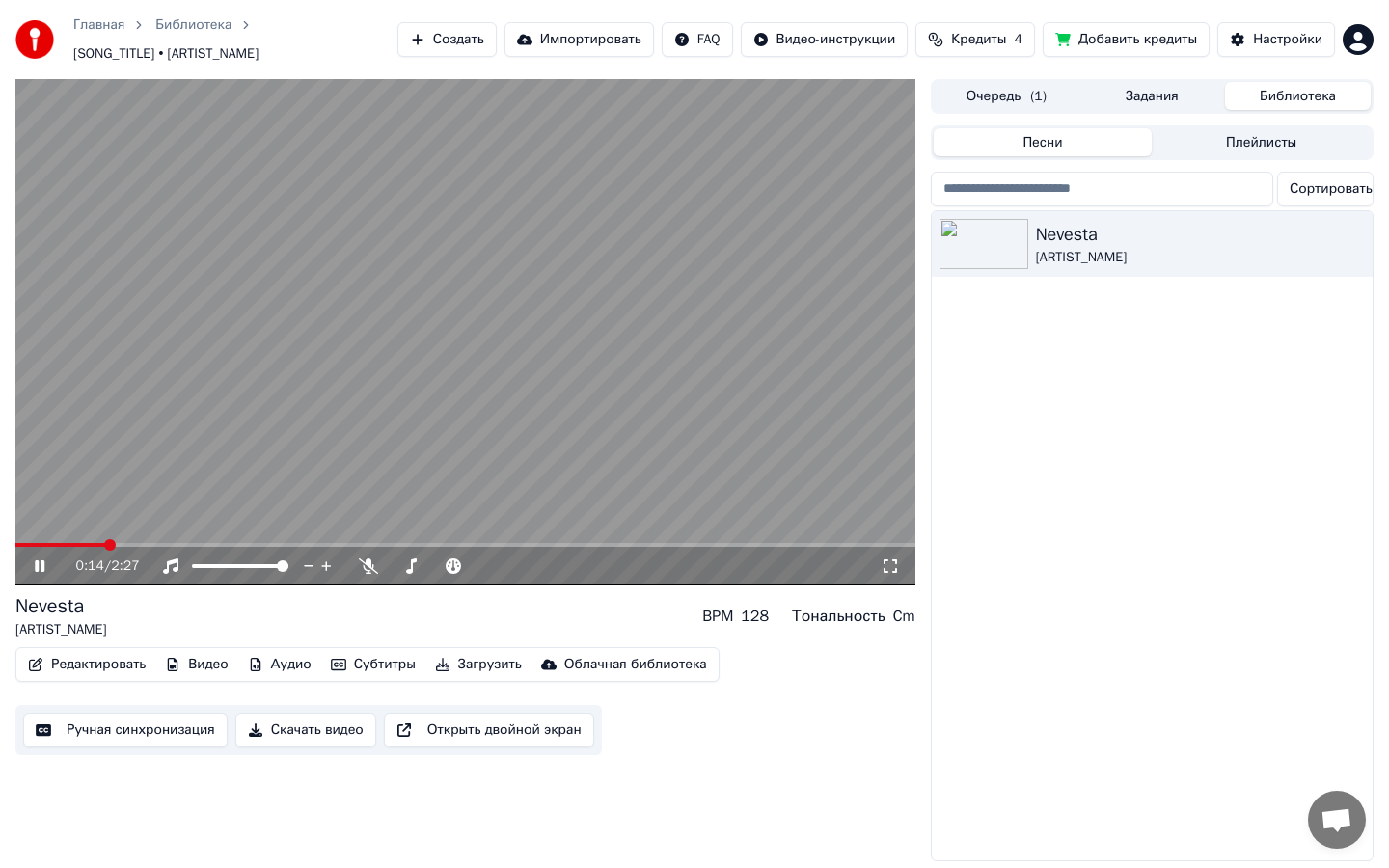 click at bounding box center [60, 545] 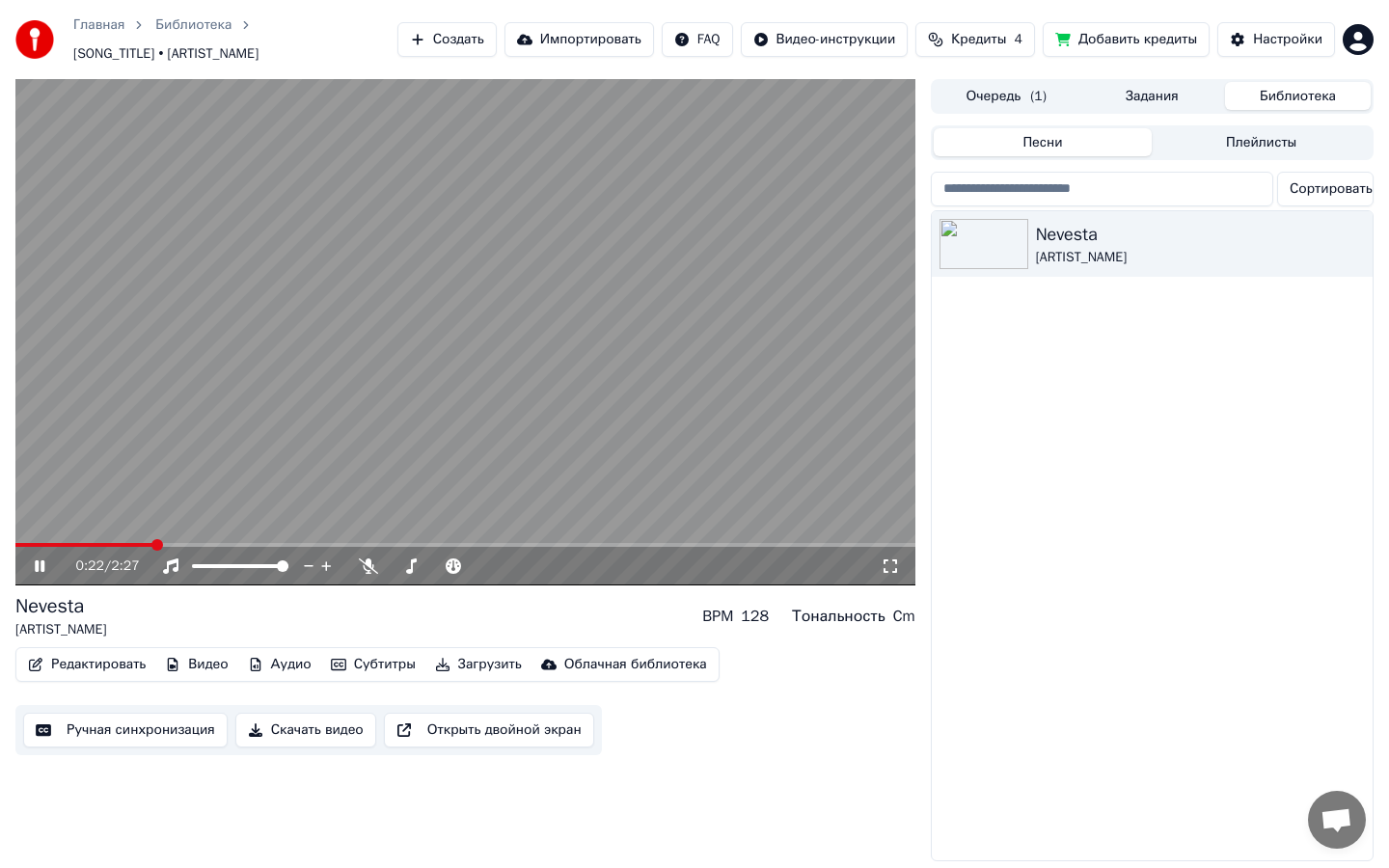 click at bounding box center [465, 332] 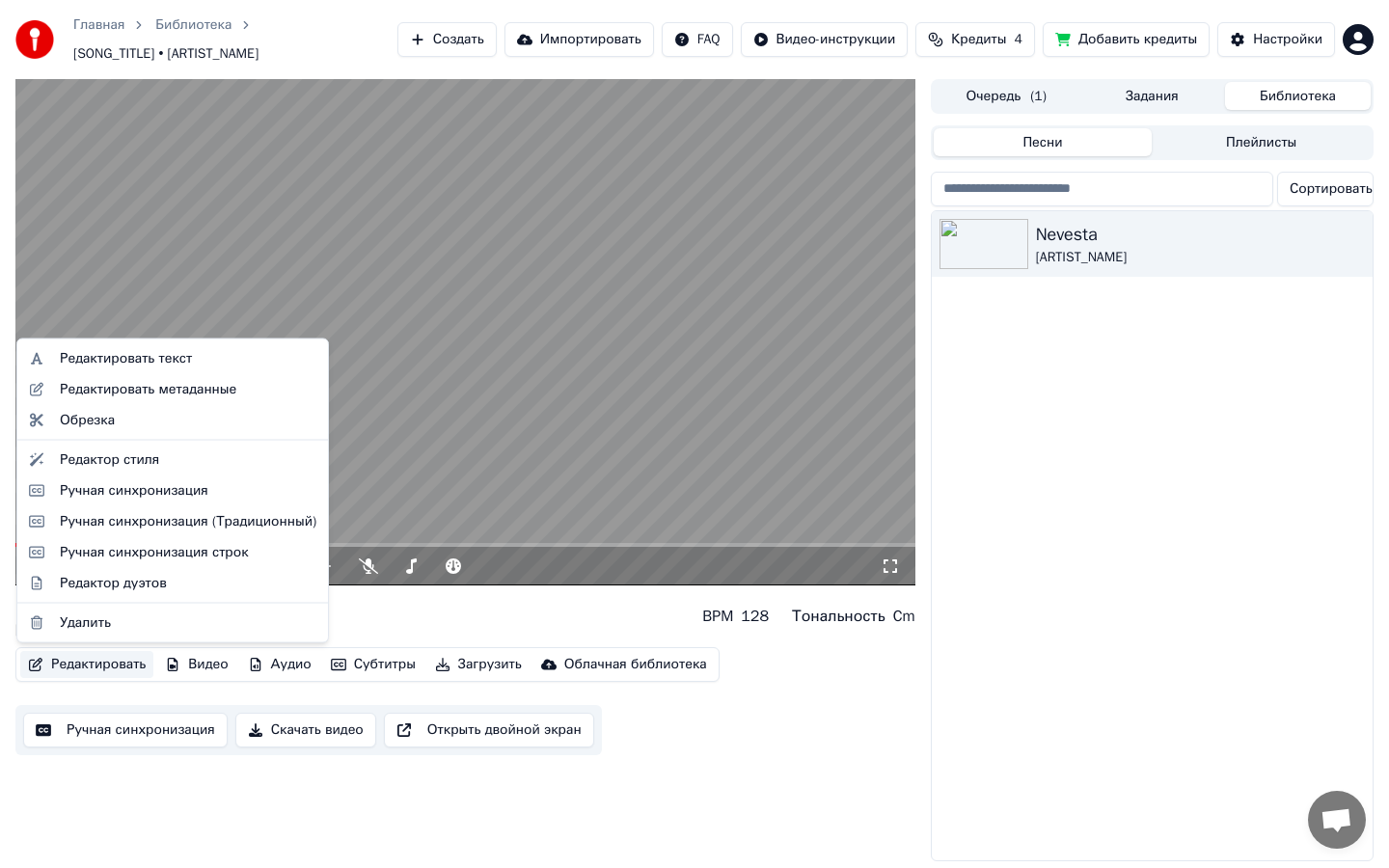 click on "Редактировать" at bounding box center (87, 665) 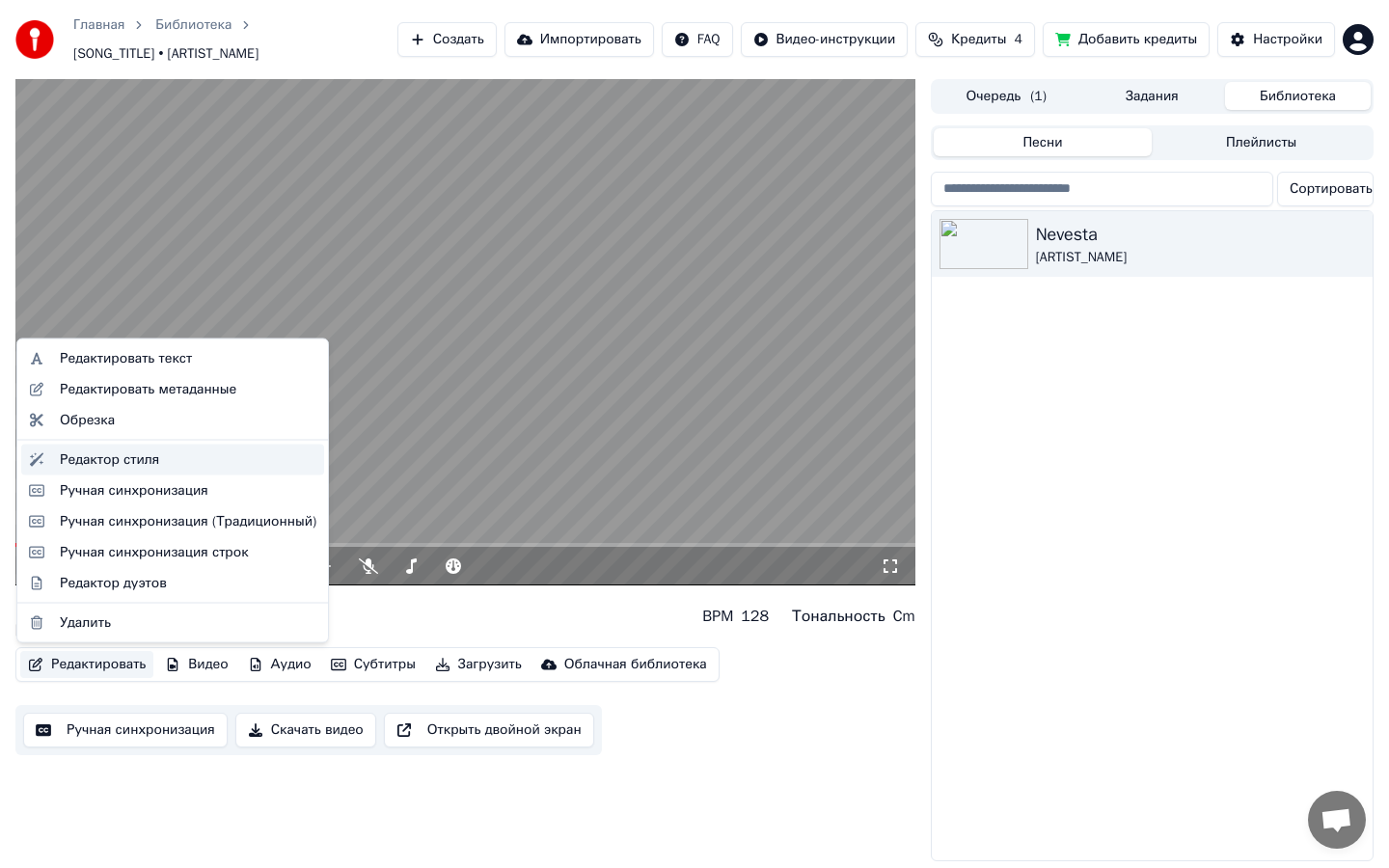 click on "Редактор стиля" at bounding box center (188, 459) 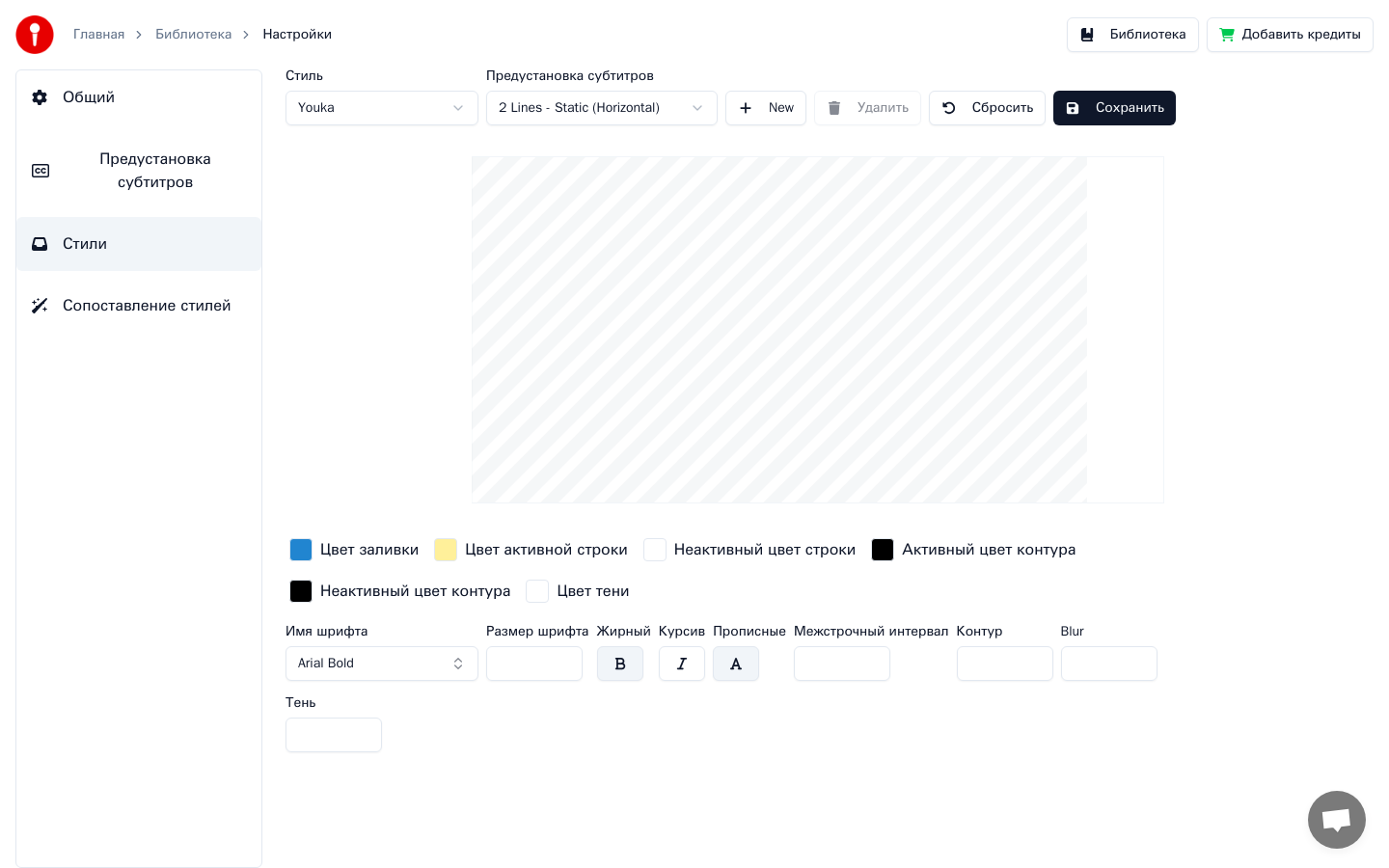 click on "*" at bounding box center [1005, 664] 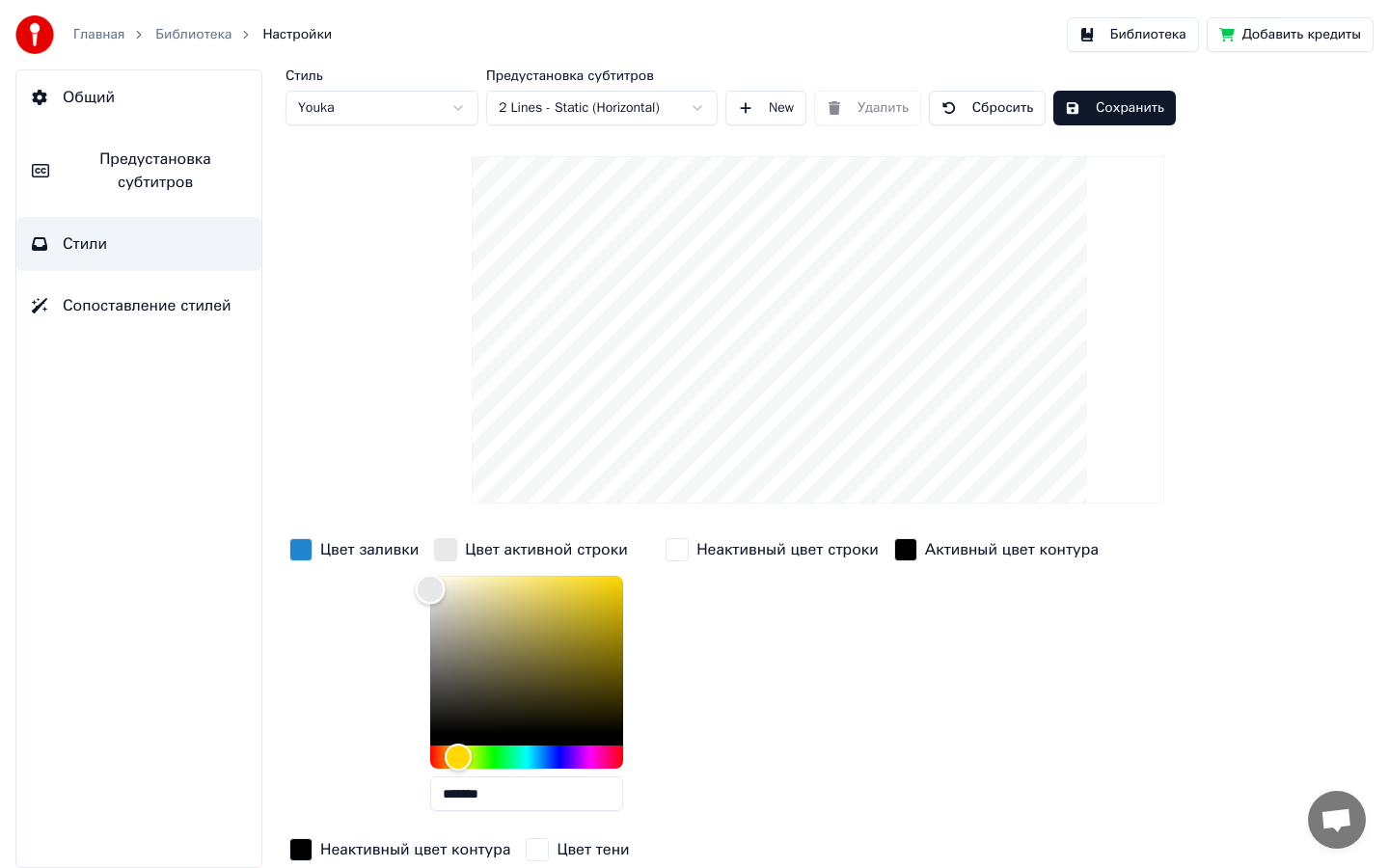 type on "*******" 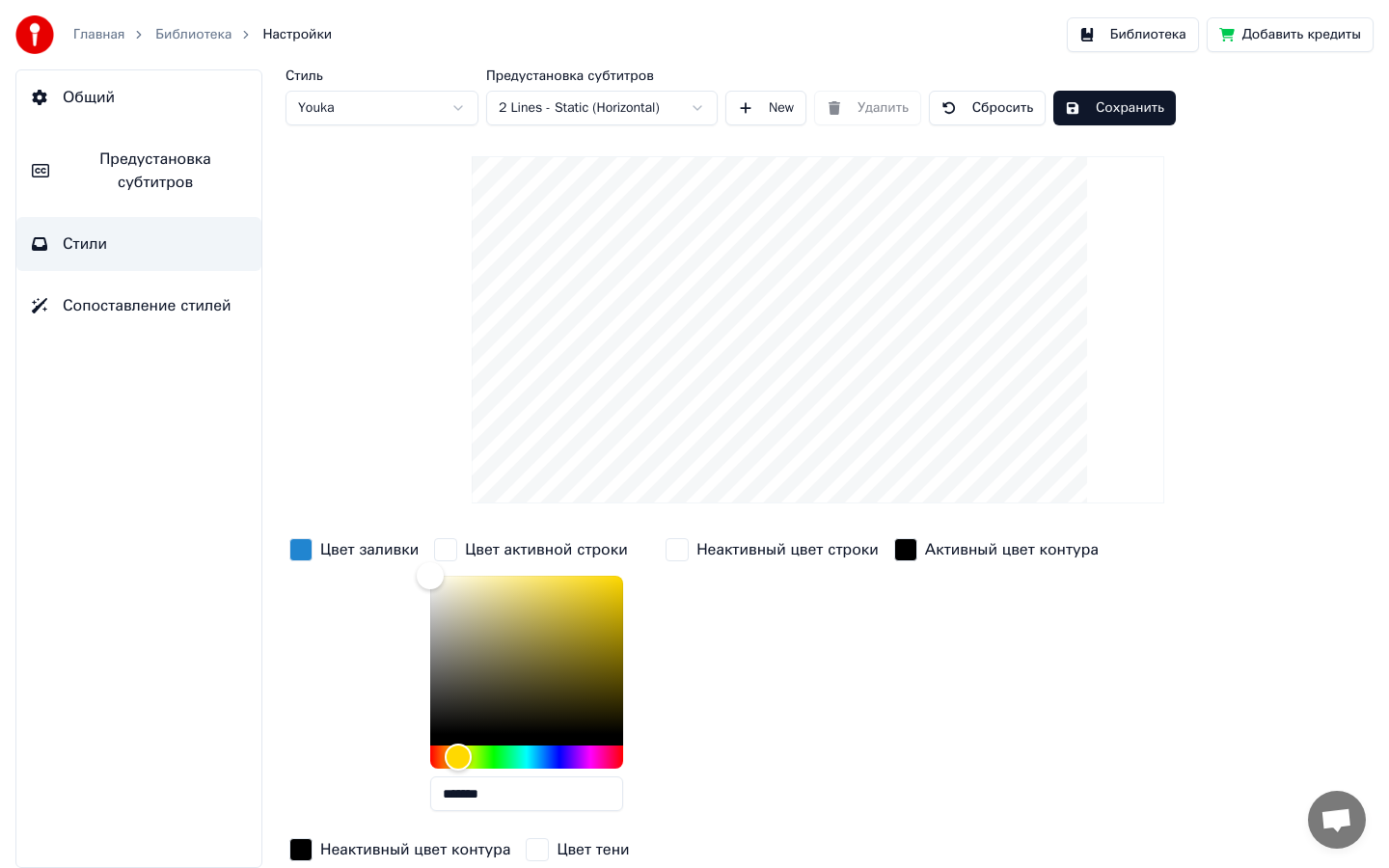 click on "Сохранить" at bounding box center (1114, 108) 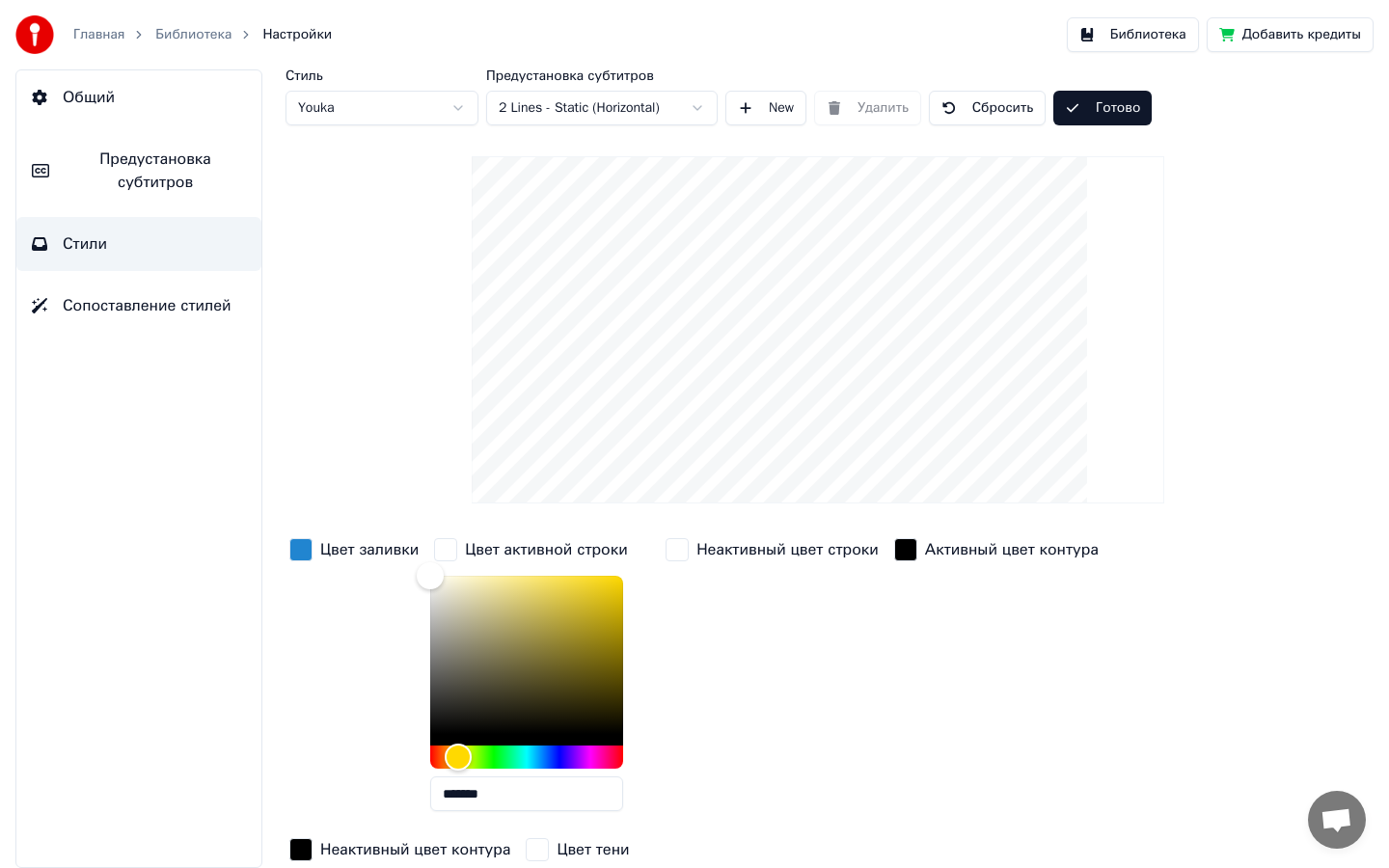click on "Библиотека" at bounding box center [1132, 35] 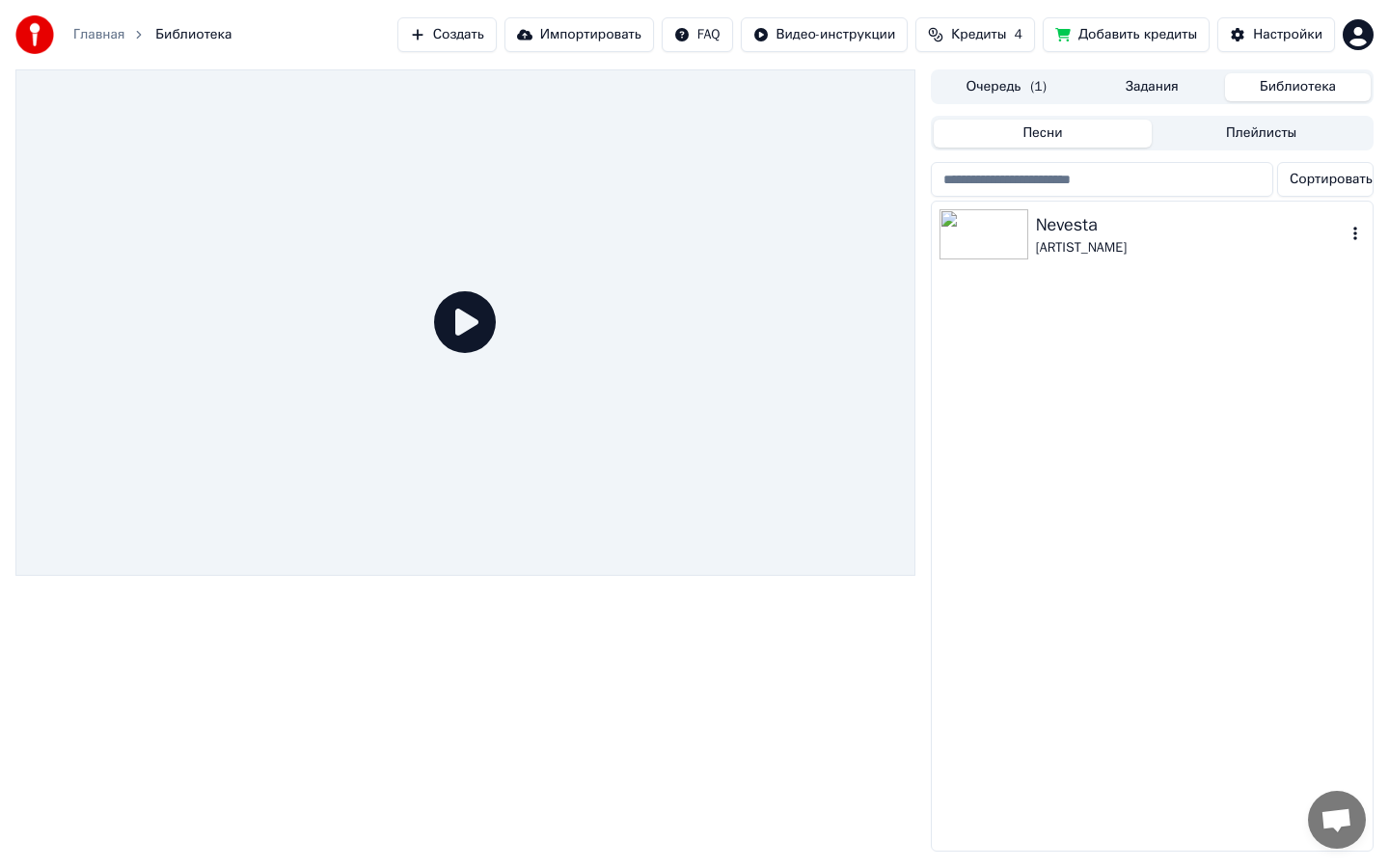 click at bounding box center [984, 234] 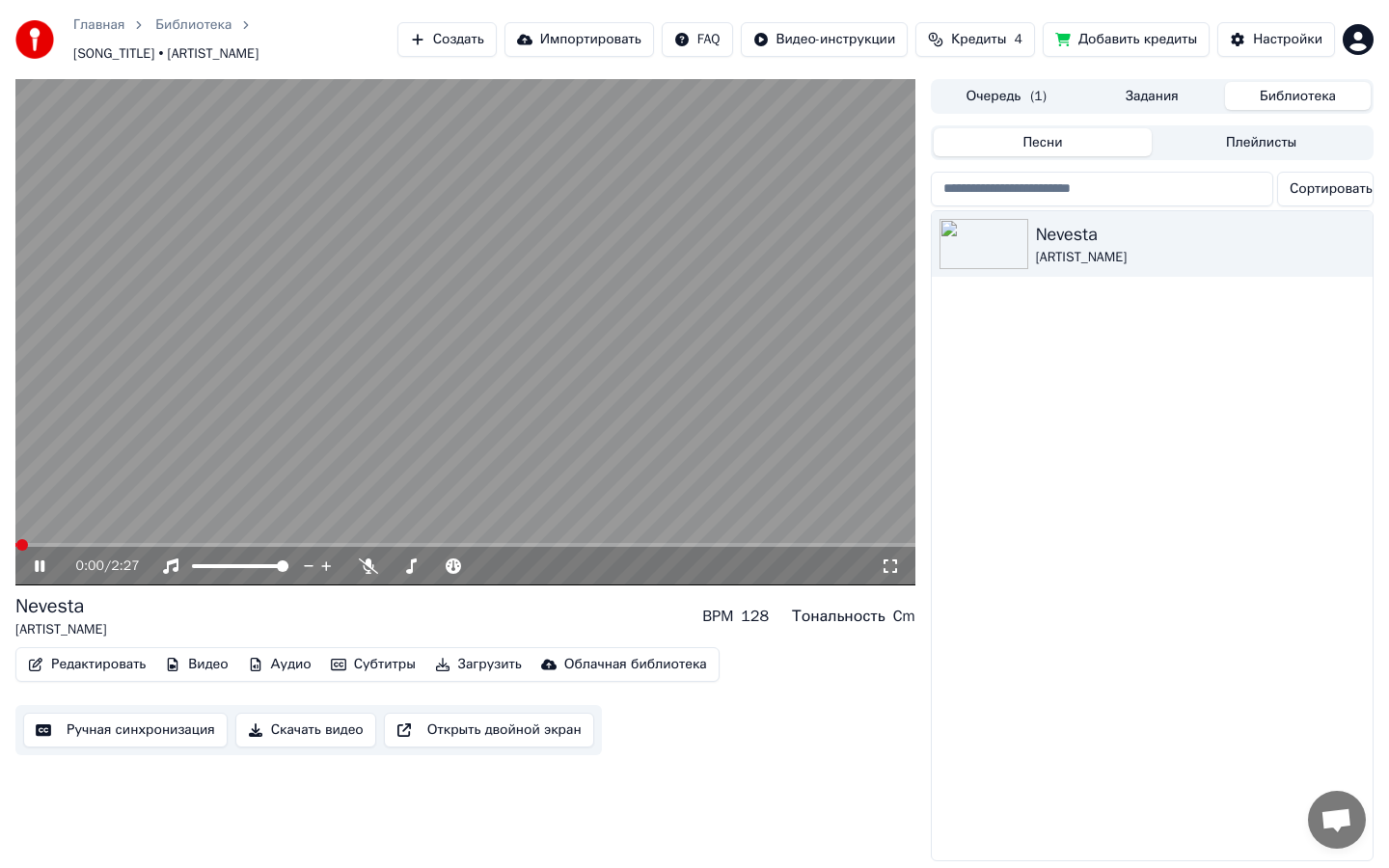 click at bounding box center [465, 332] 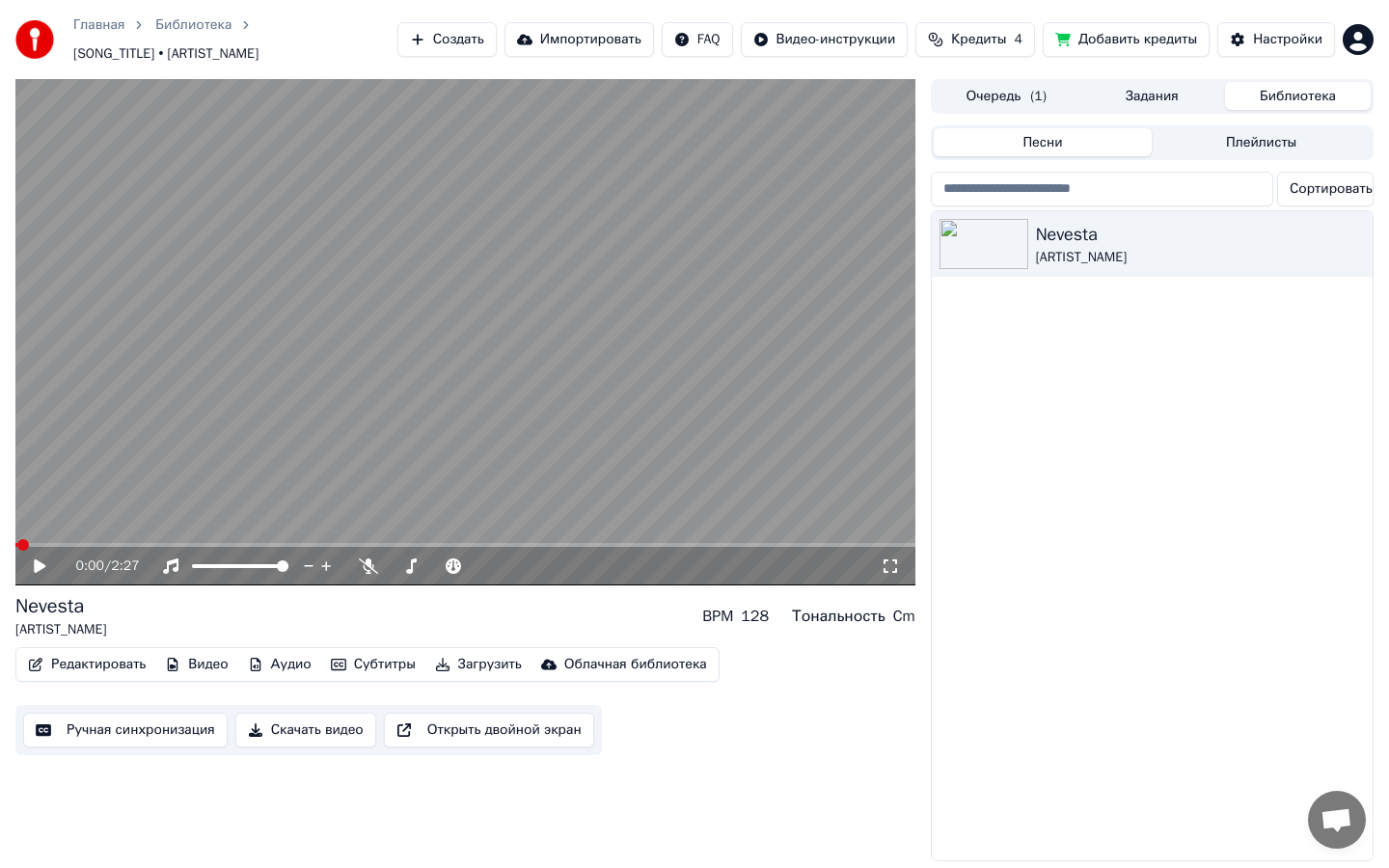 click at bounding box center [465, 332] 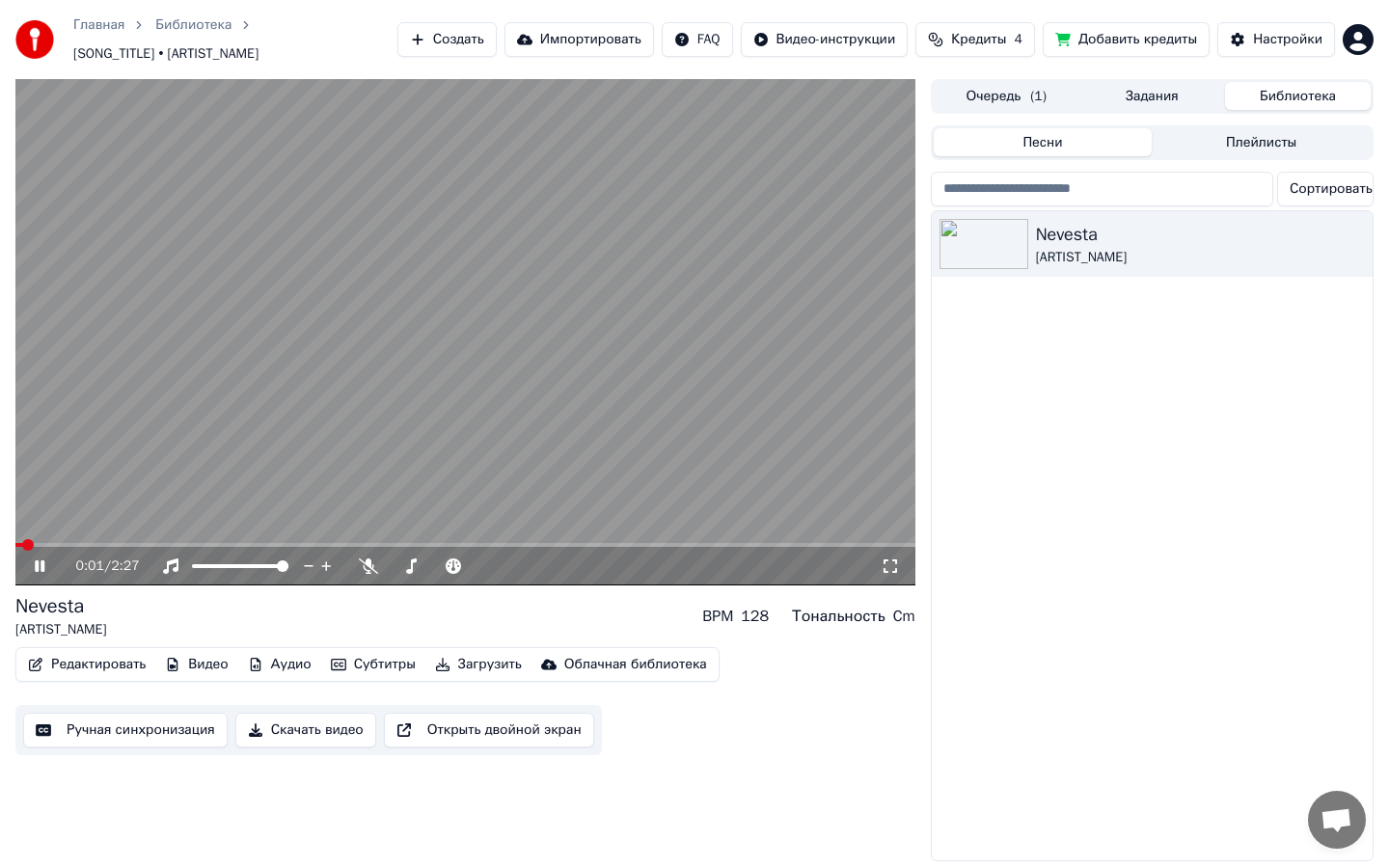 click at bounding box center (465, 545) 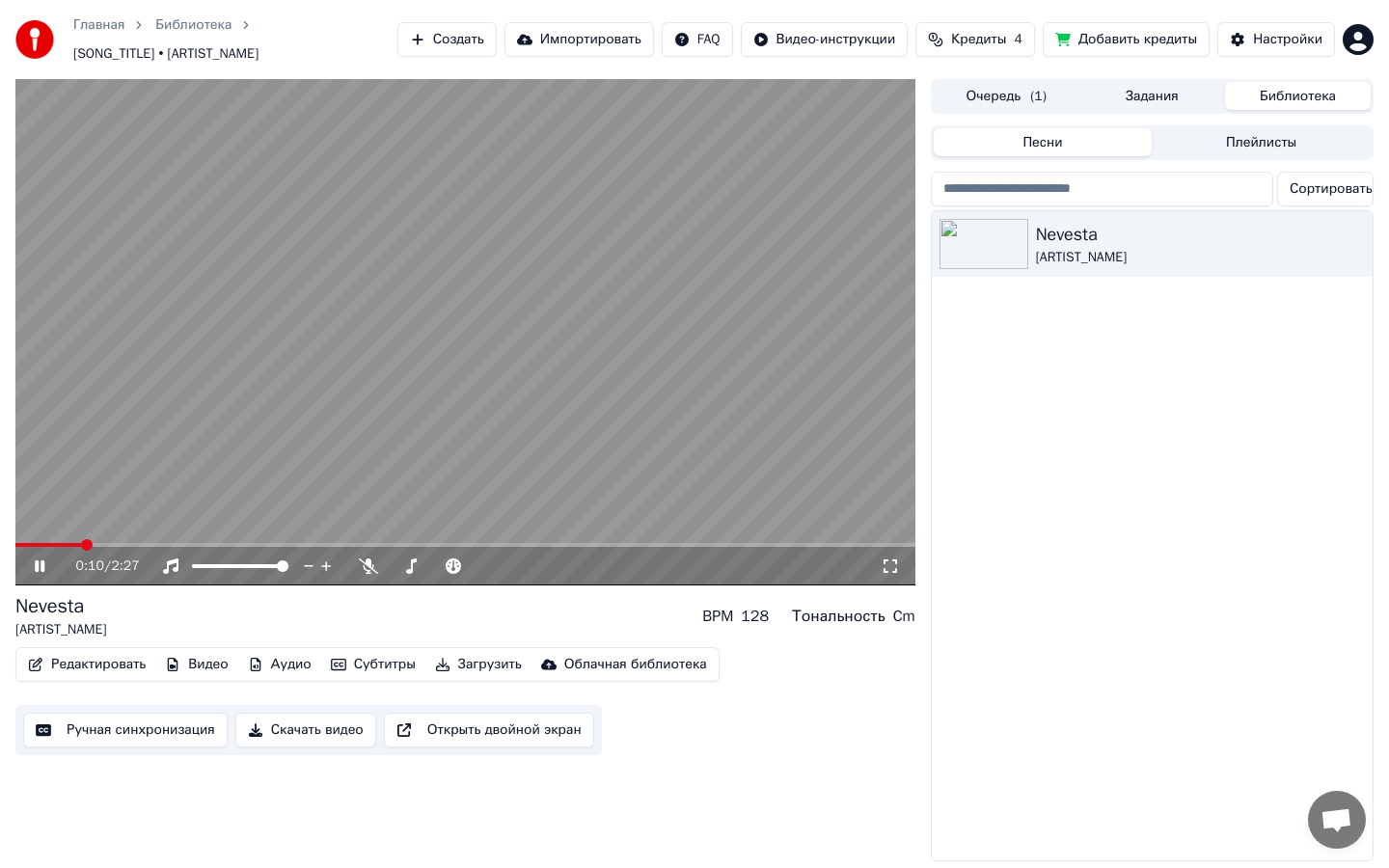 click at bounding box center (465, 545) 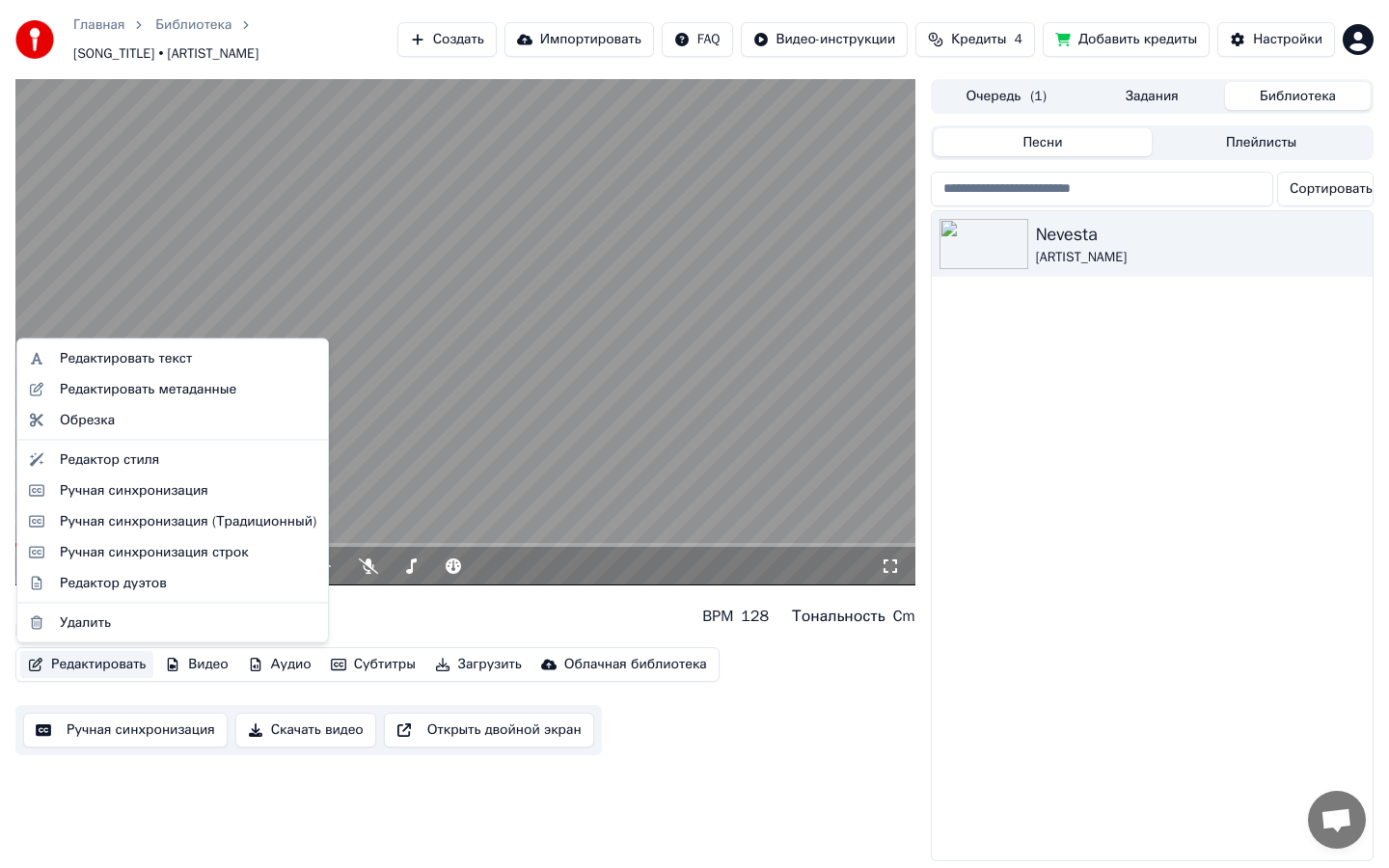 click on "Редактировать" at bounding box center (87, 665) 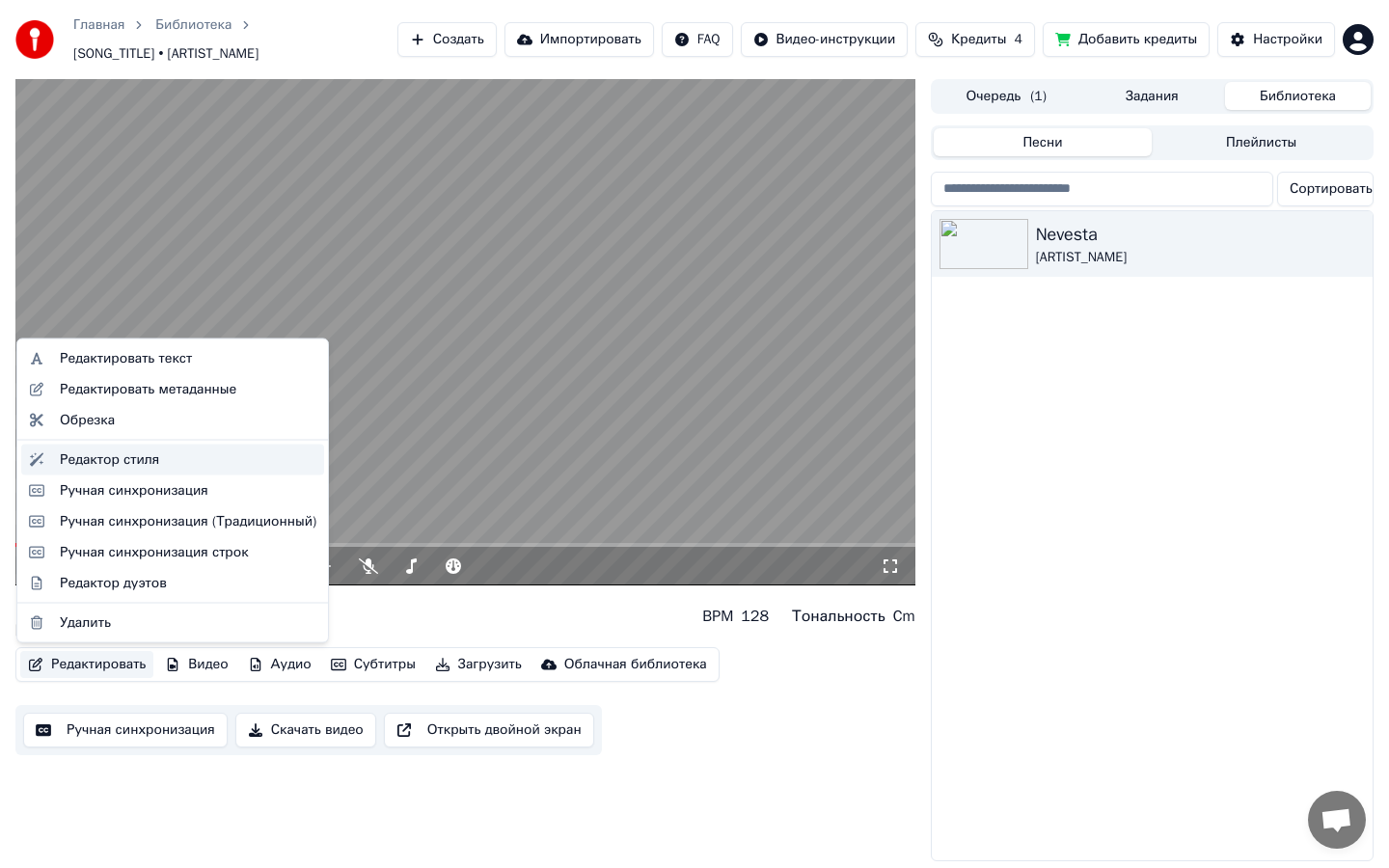 click on "Редактор стиля" at bounding box center [188, 459] 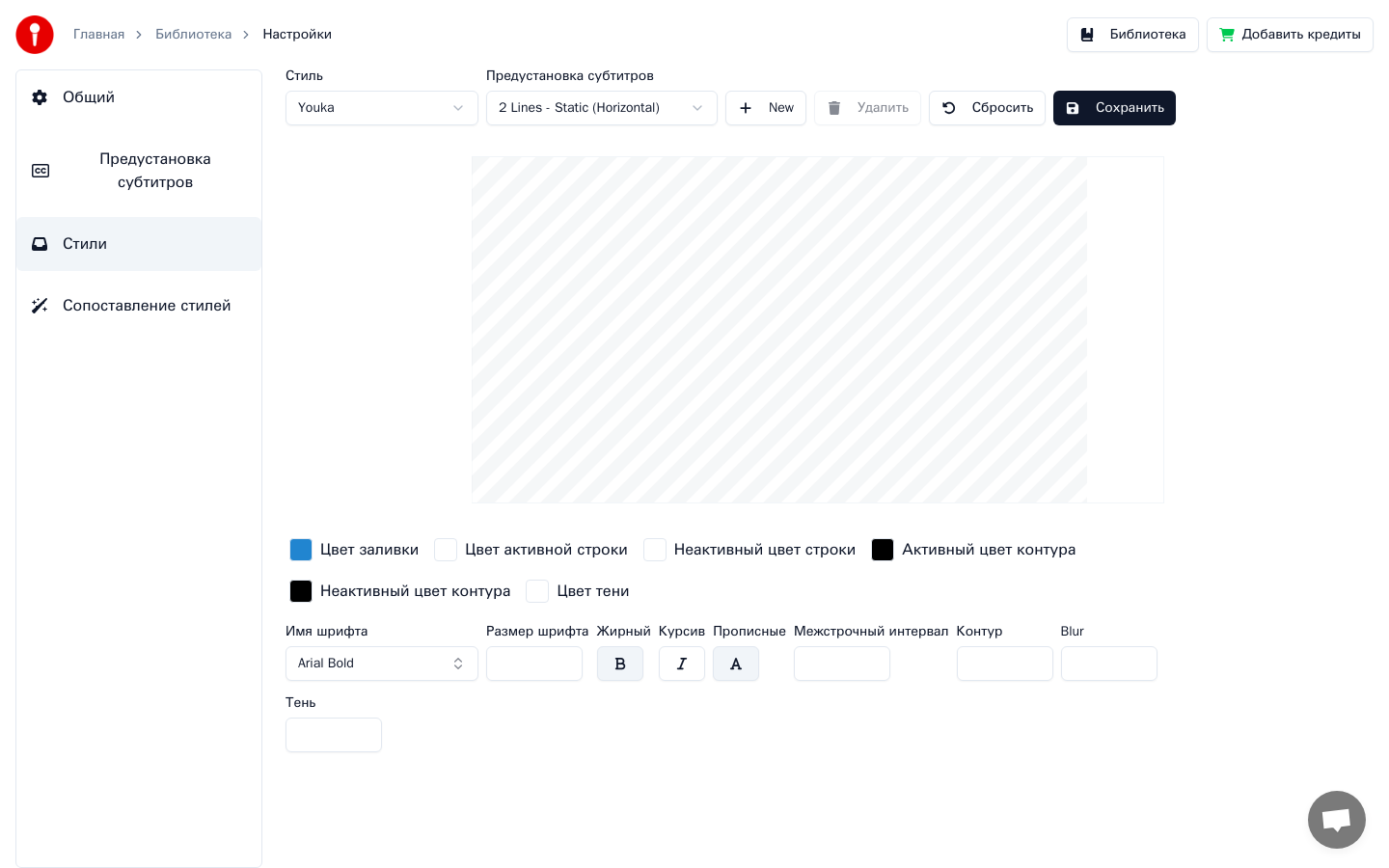 click on "*" at bounding box center (1005, 664) 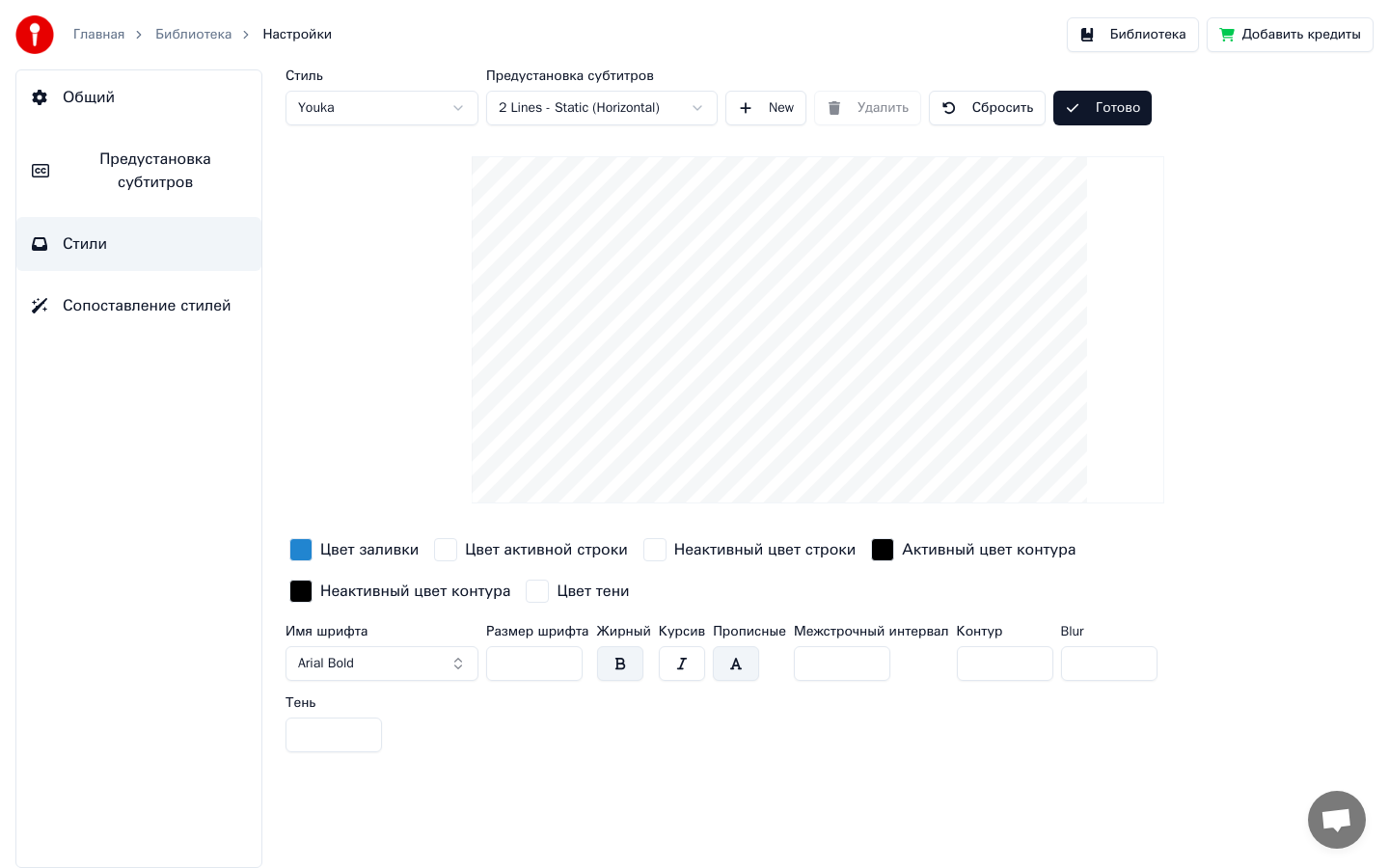 click on "Библиотека" at bounding box center (1132, 35) 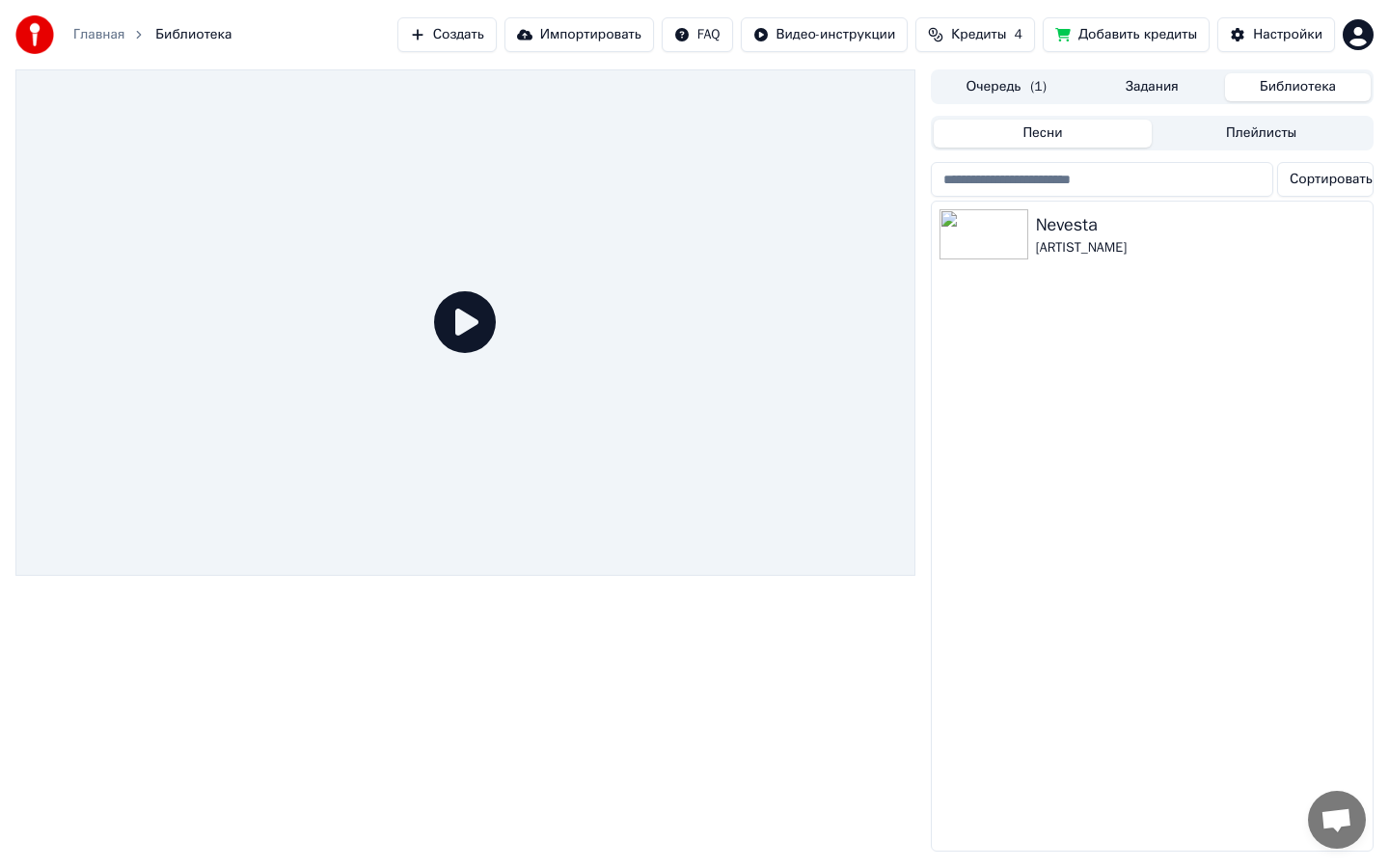 click 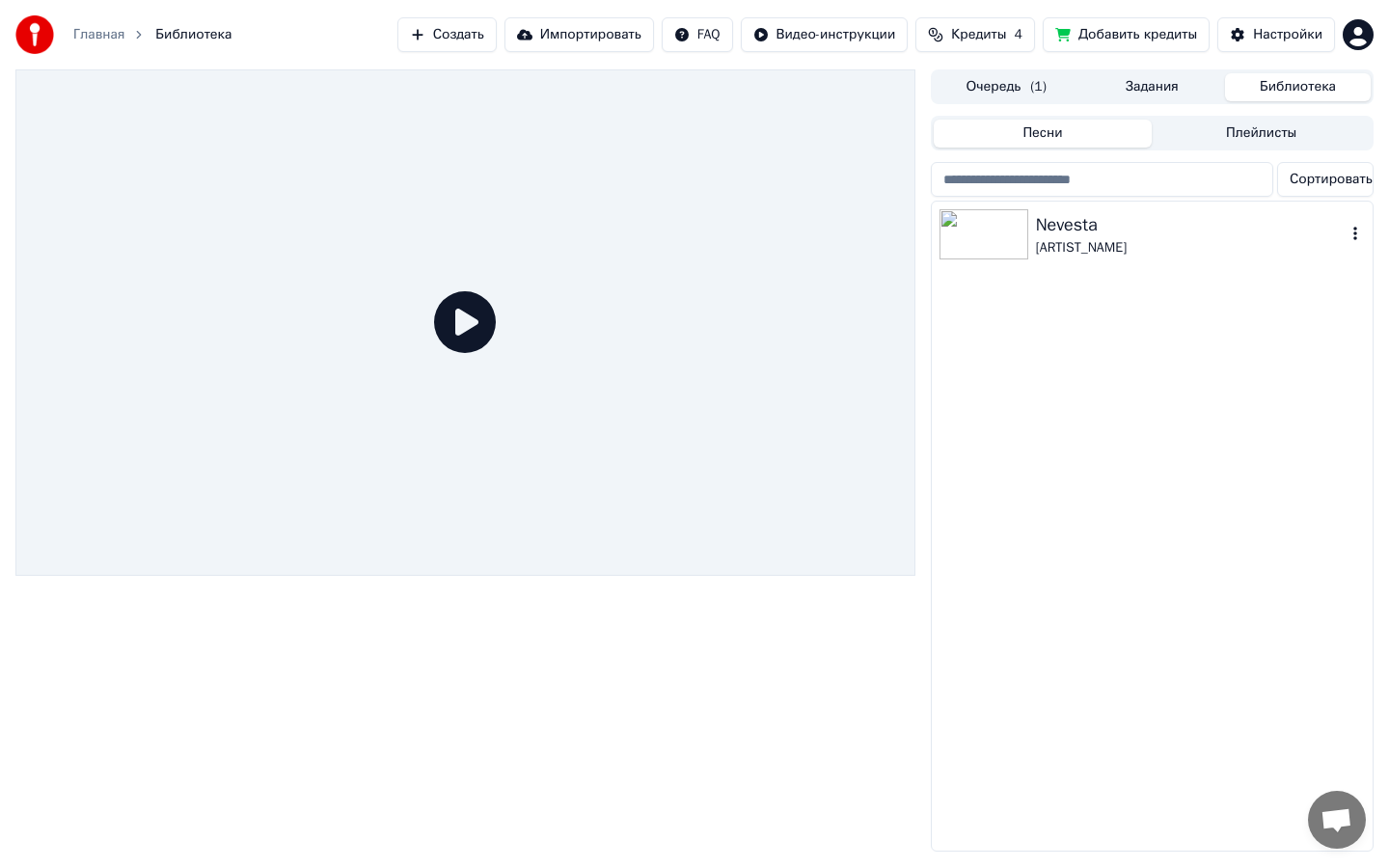 click at bounding box center [988, 234] 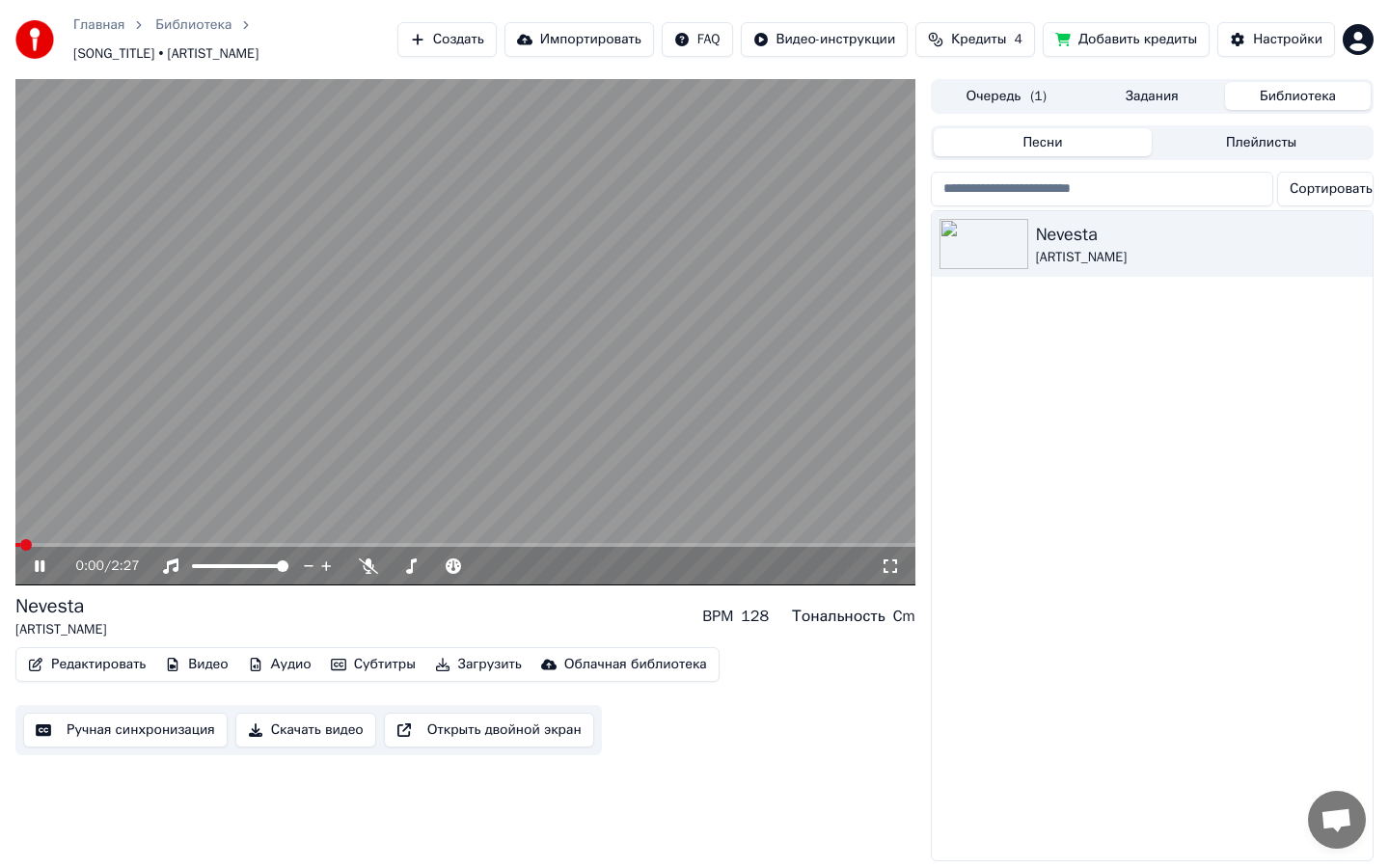 click at bounding box center [465, 545] 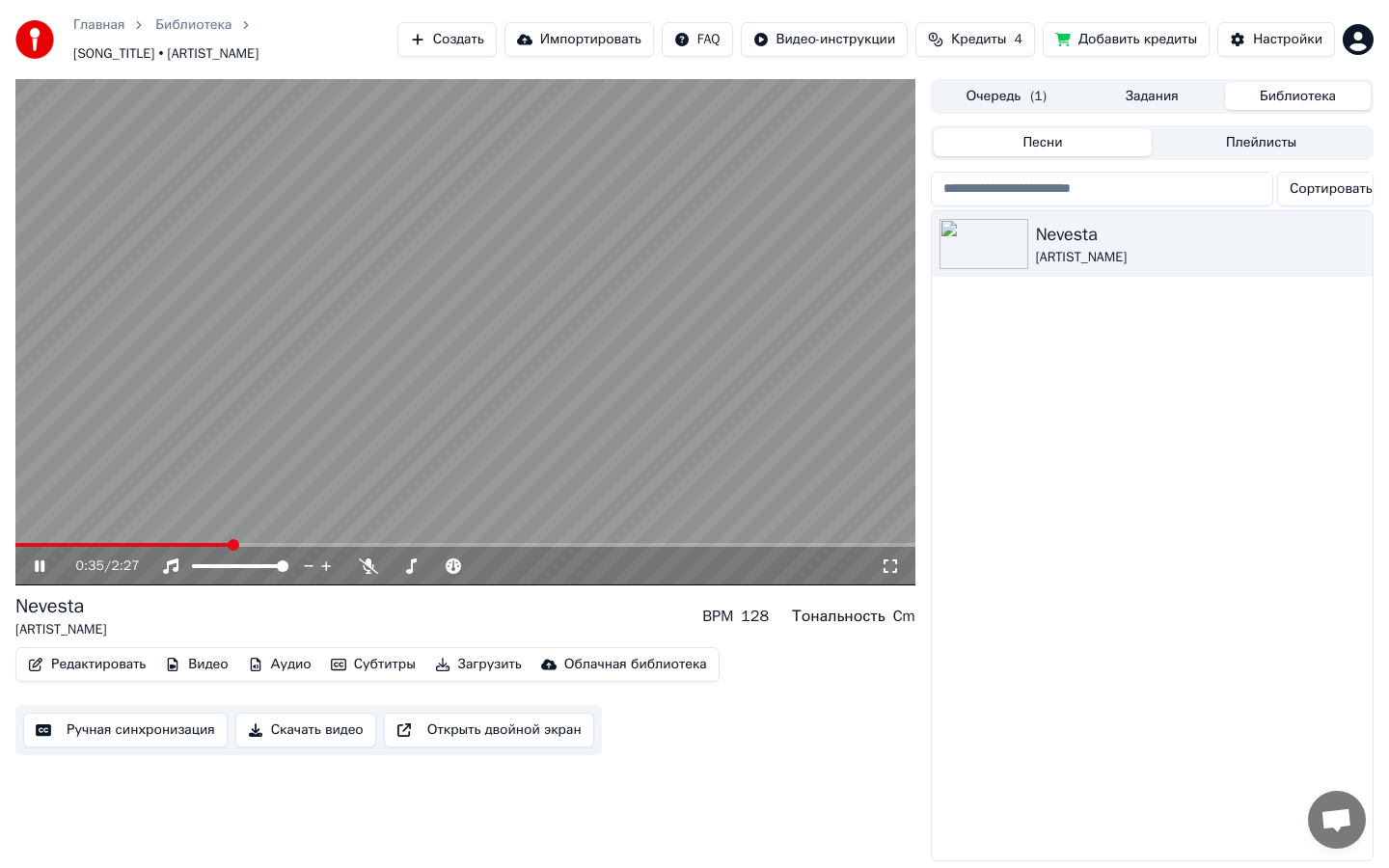 click at bounding box center [465, 332] 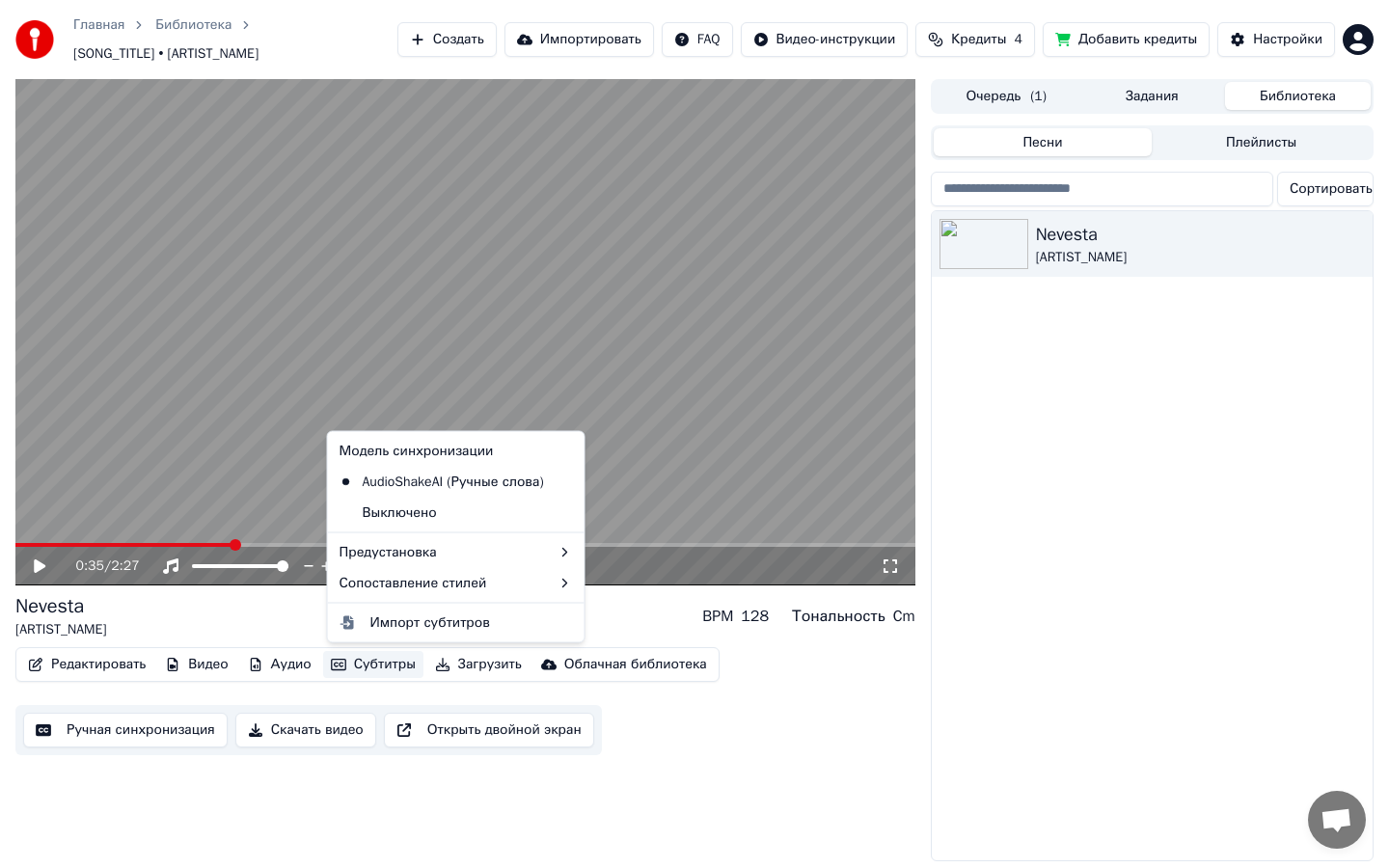 click 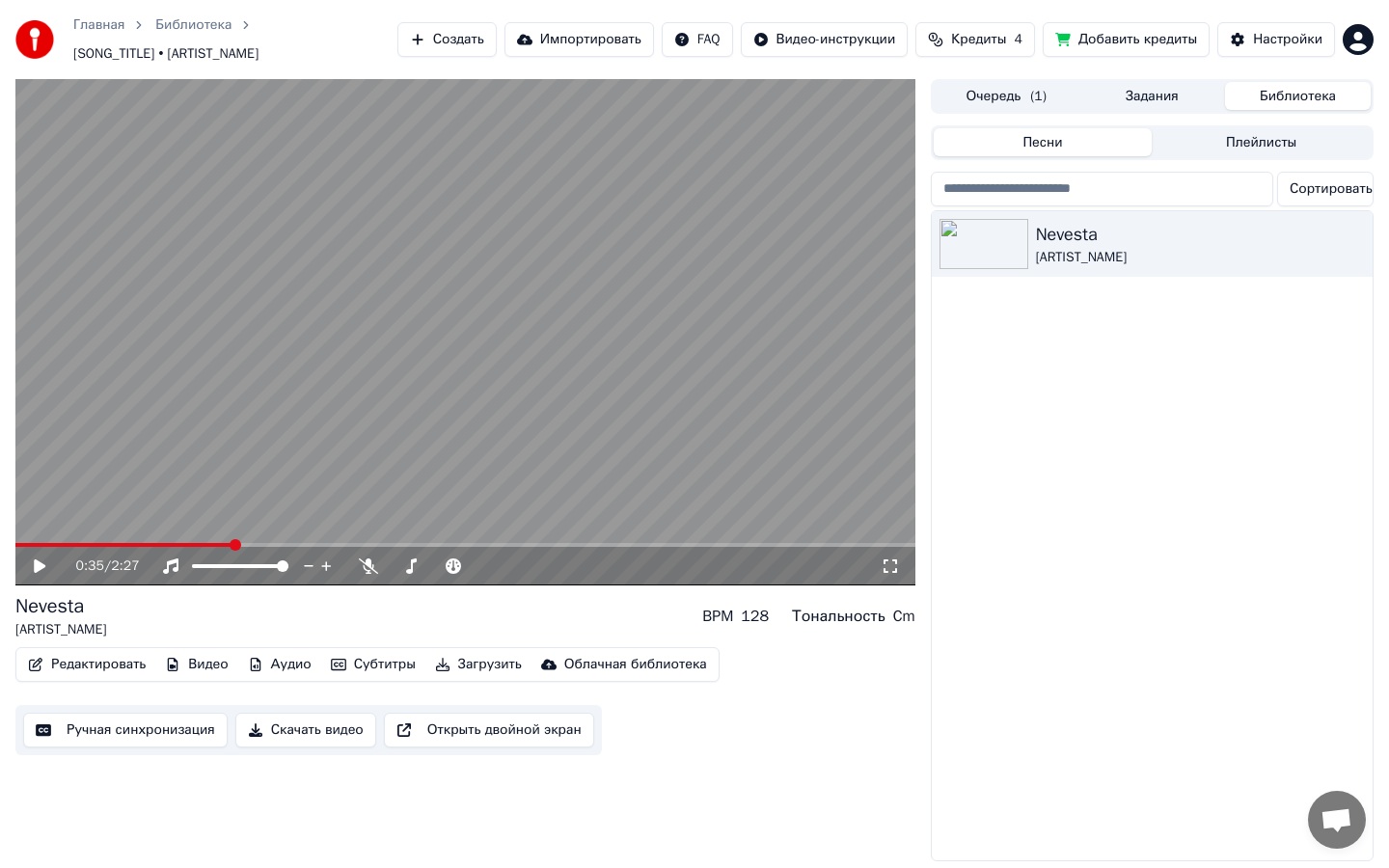 click on "Редактировать" at bounding box center [87, 665] 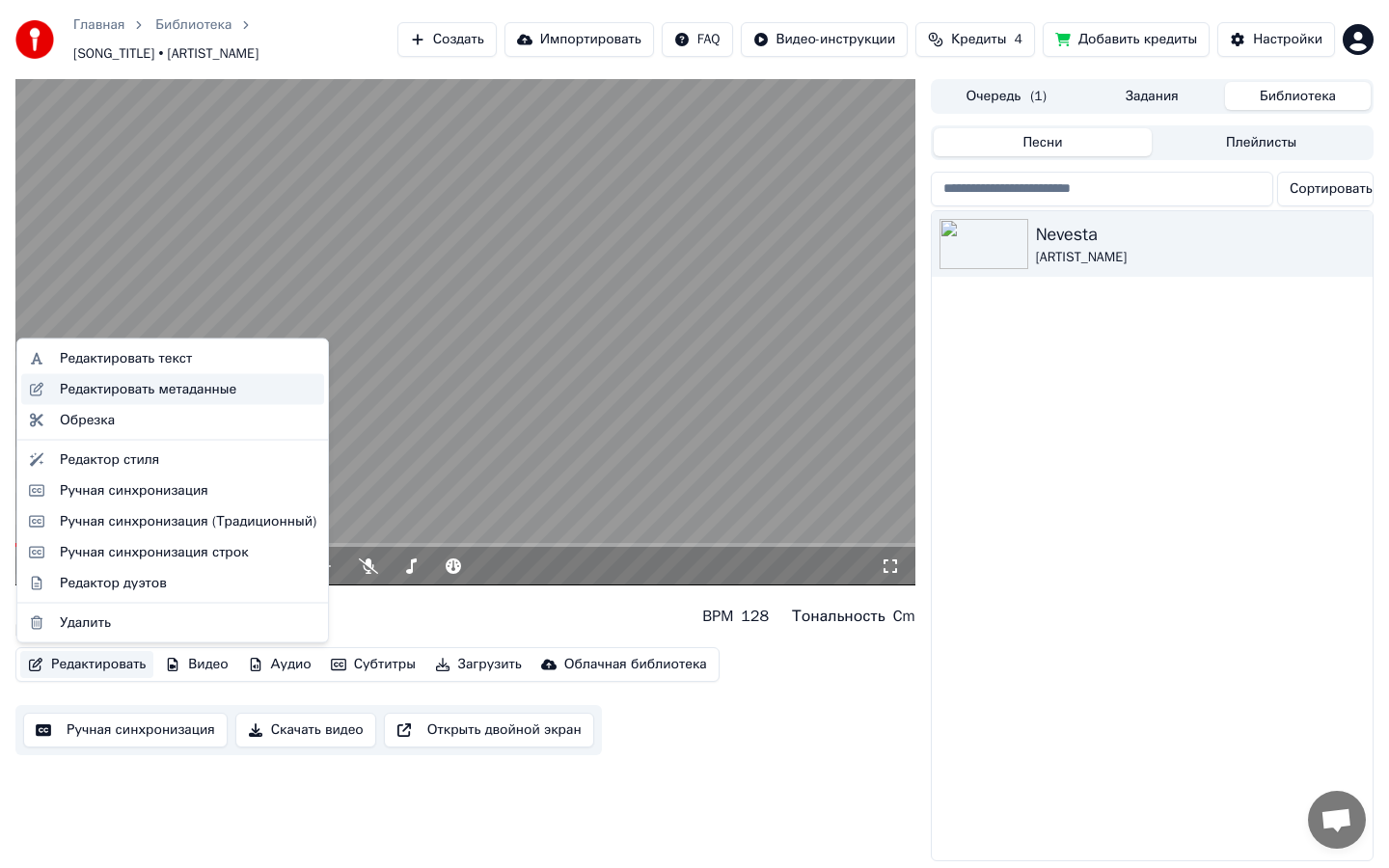 click on "Редактировать метаданные" at bounding box center [148, 389] 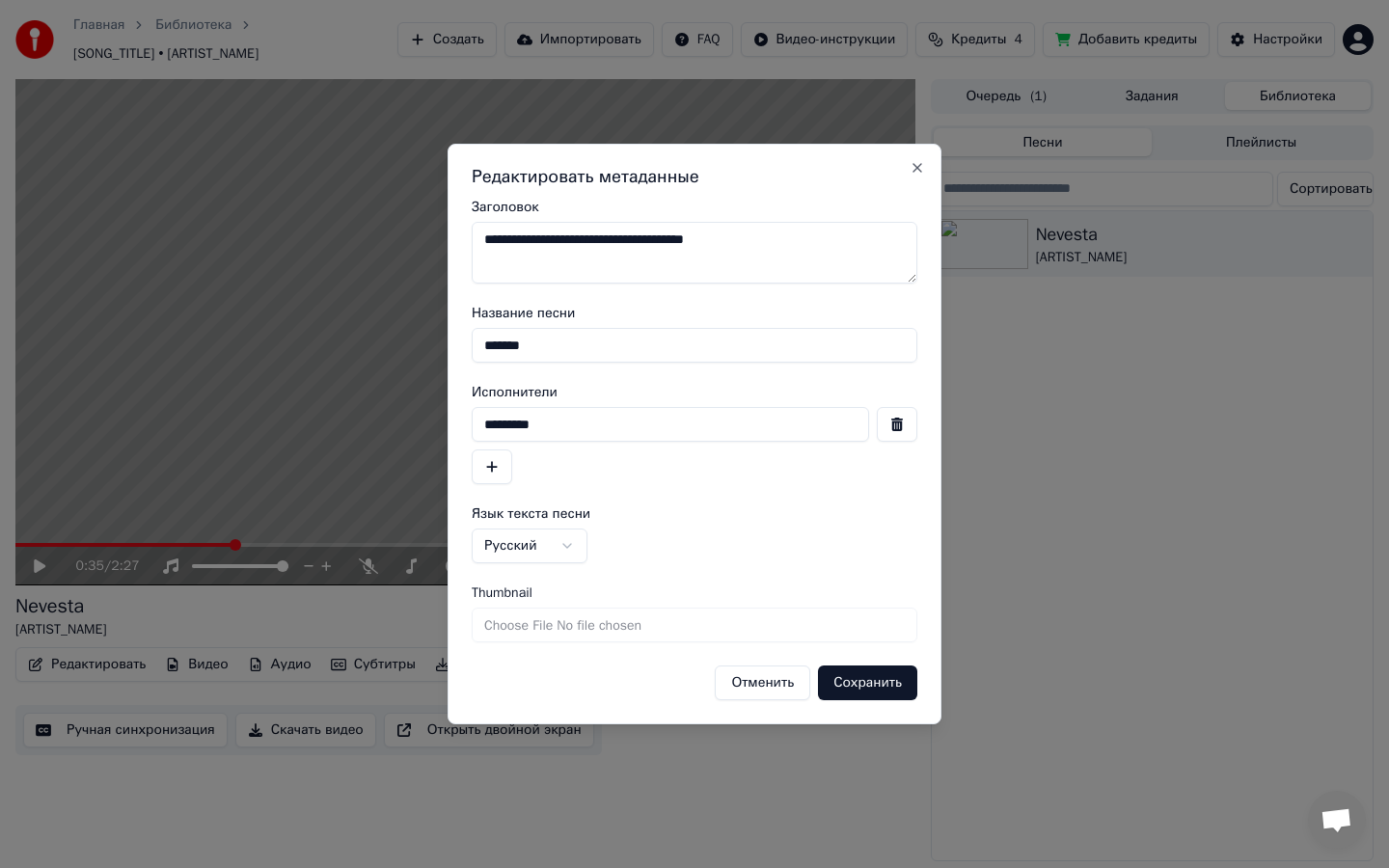 click on "*******" at bounding box center [694, 345] 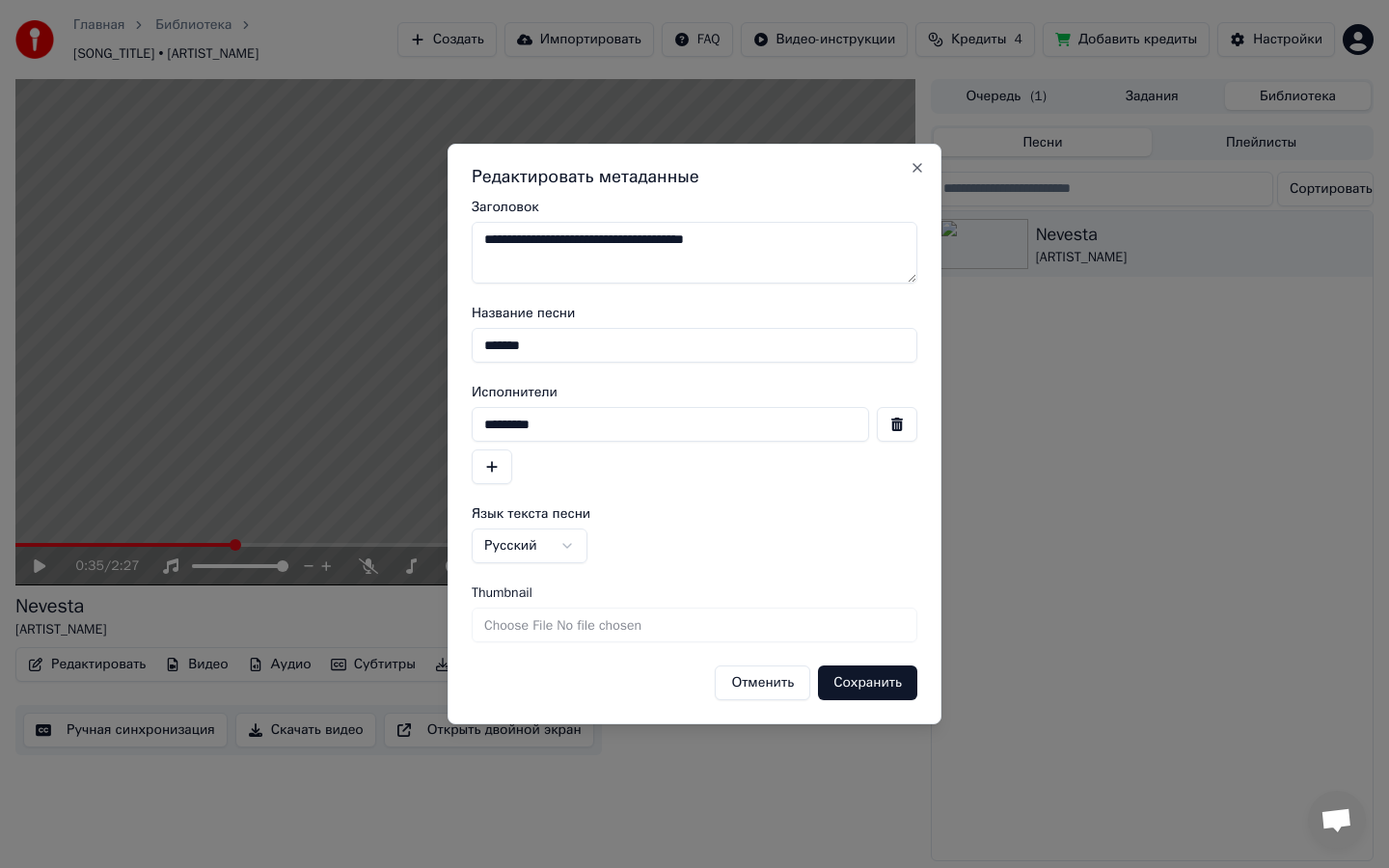click on "*******" at bounding box center (694, 345) 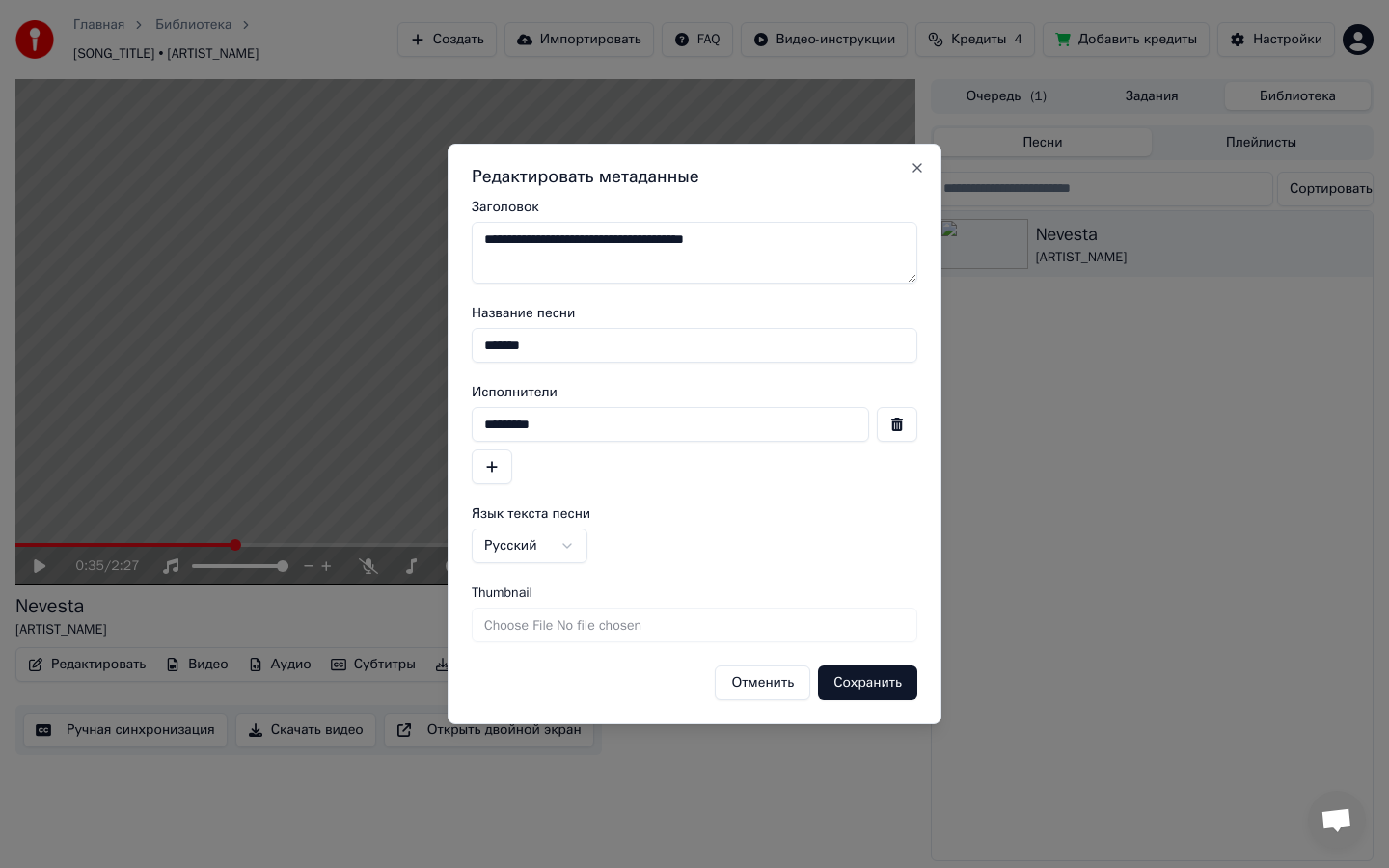 type on "*******" 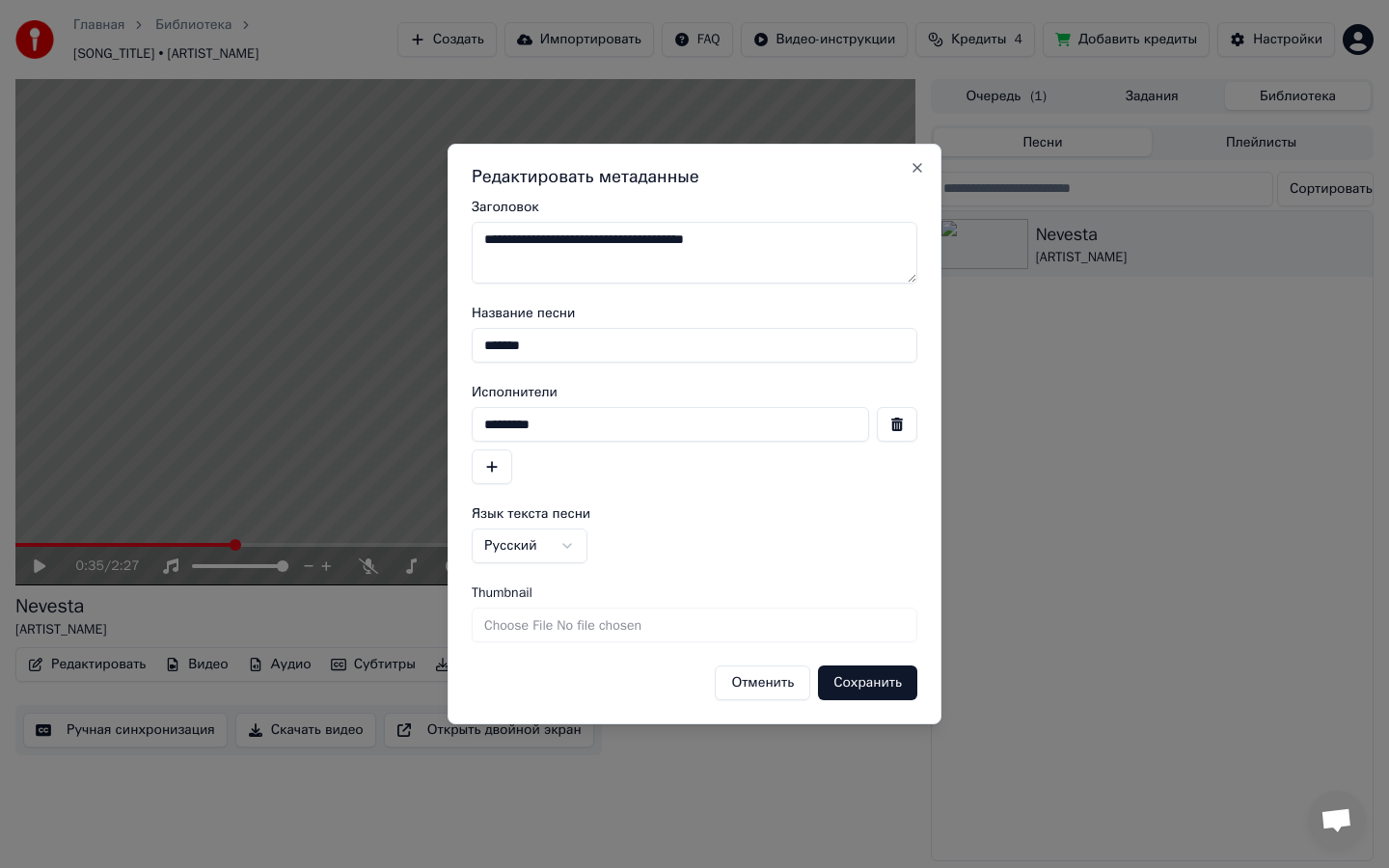 click on "*********" at bounding box center (670, 424) 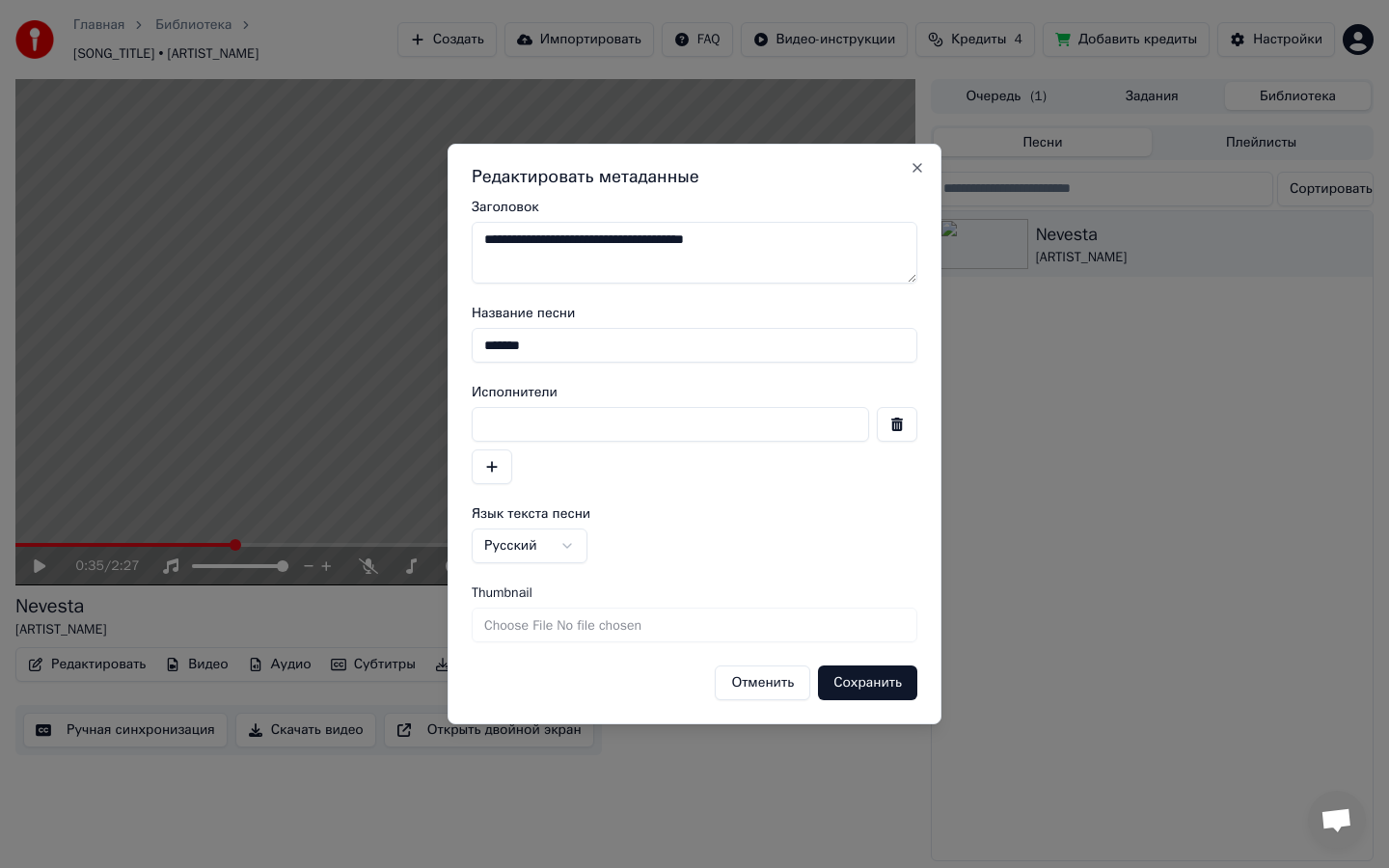 type 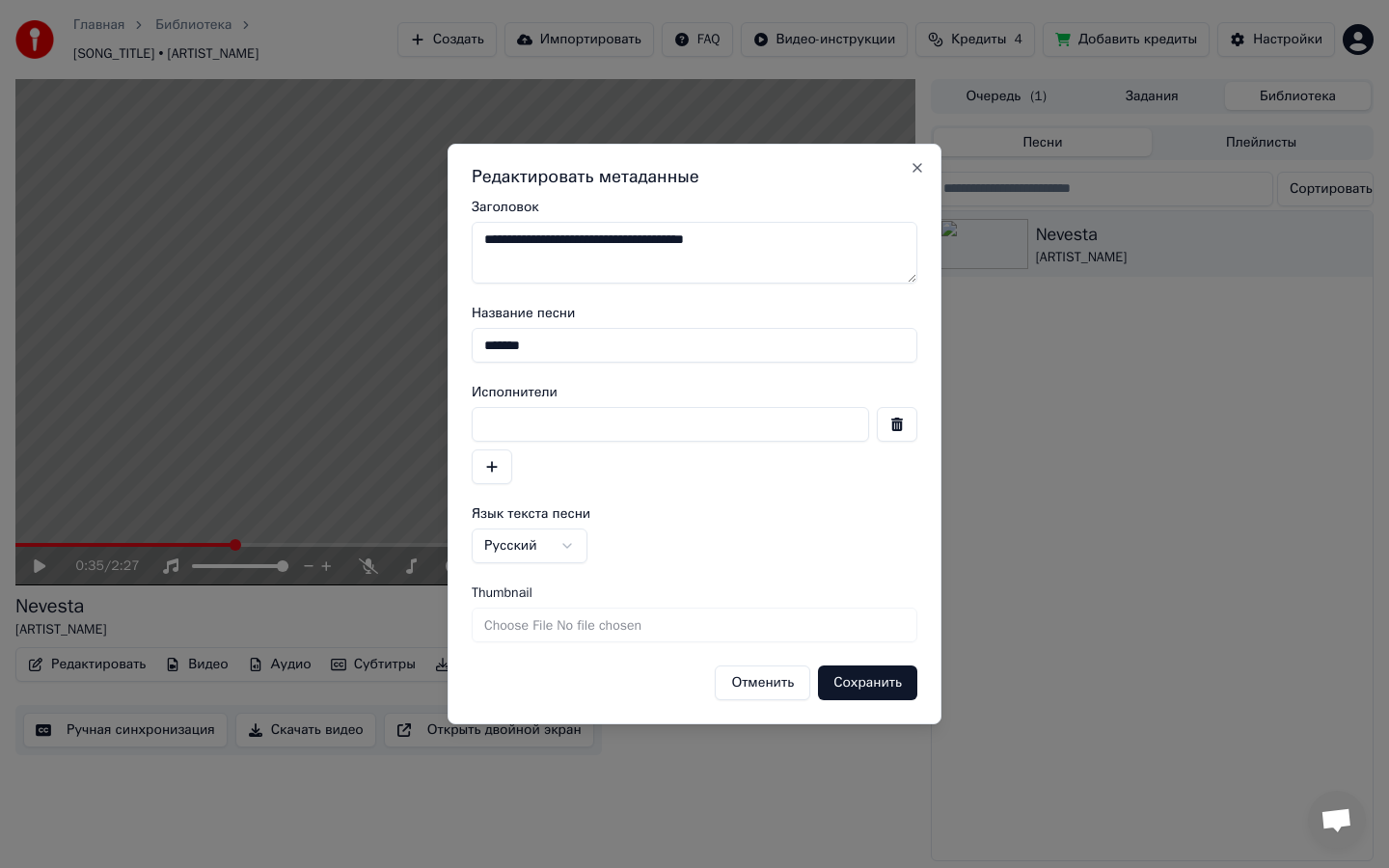 click on "Сохранить" at bounding box center (867, 683) 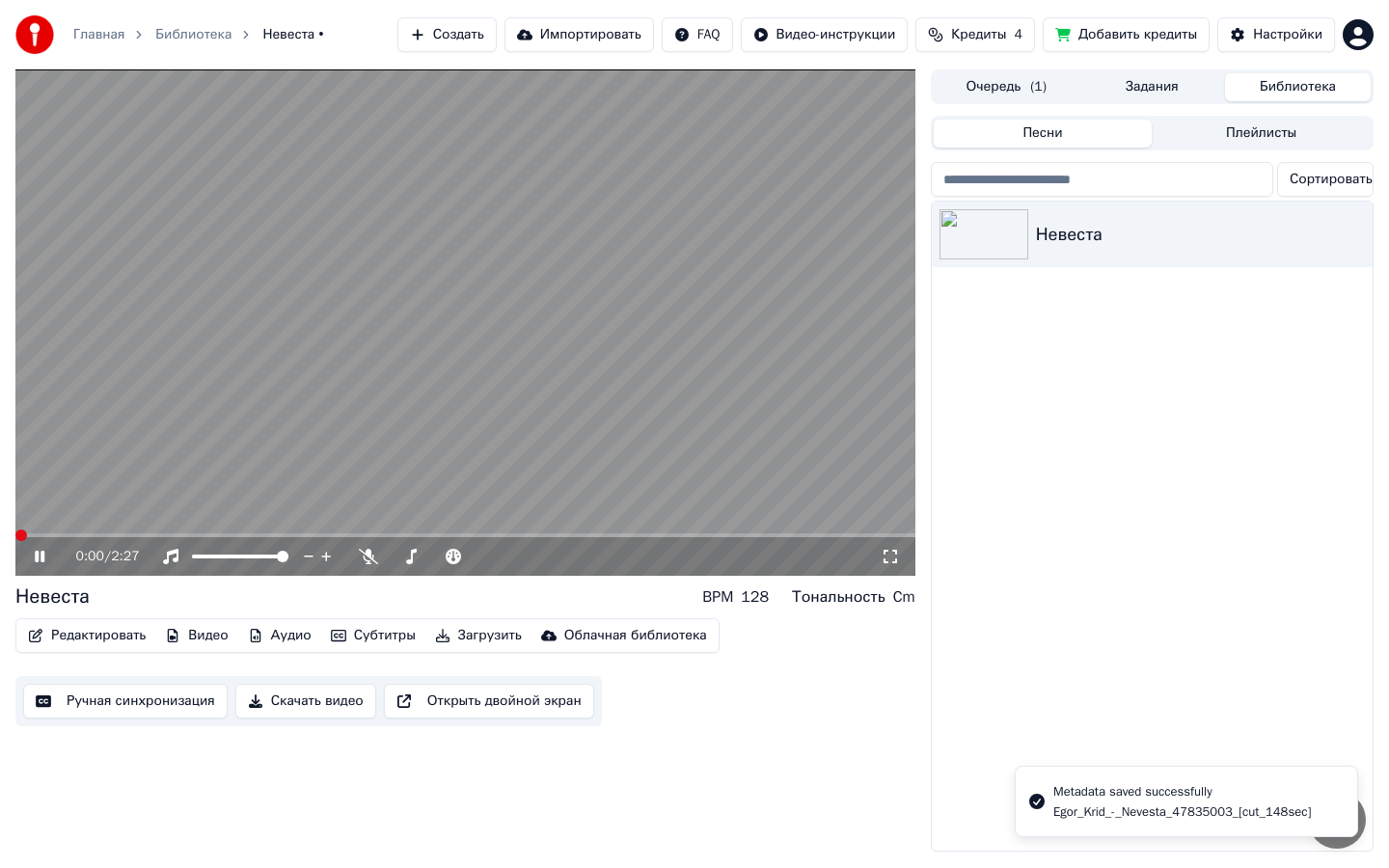 click at bounding box center (15, 535) 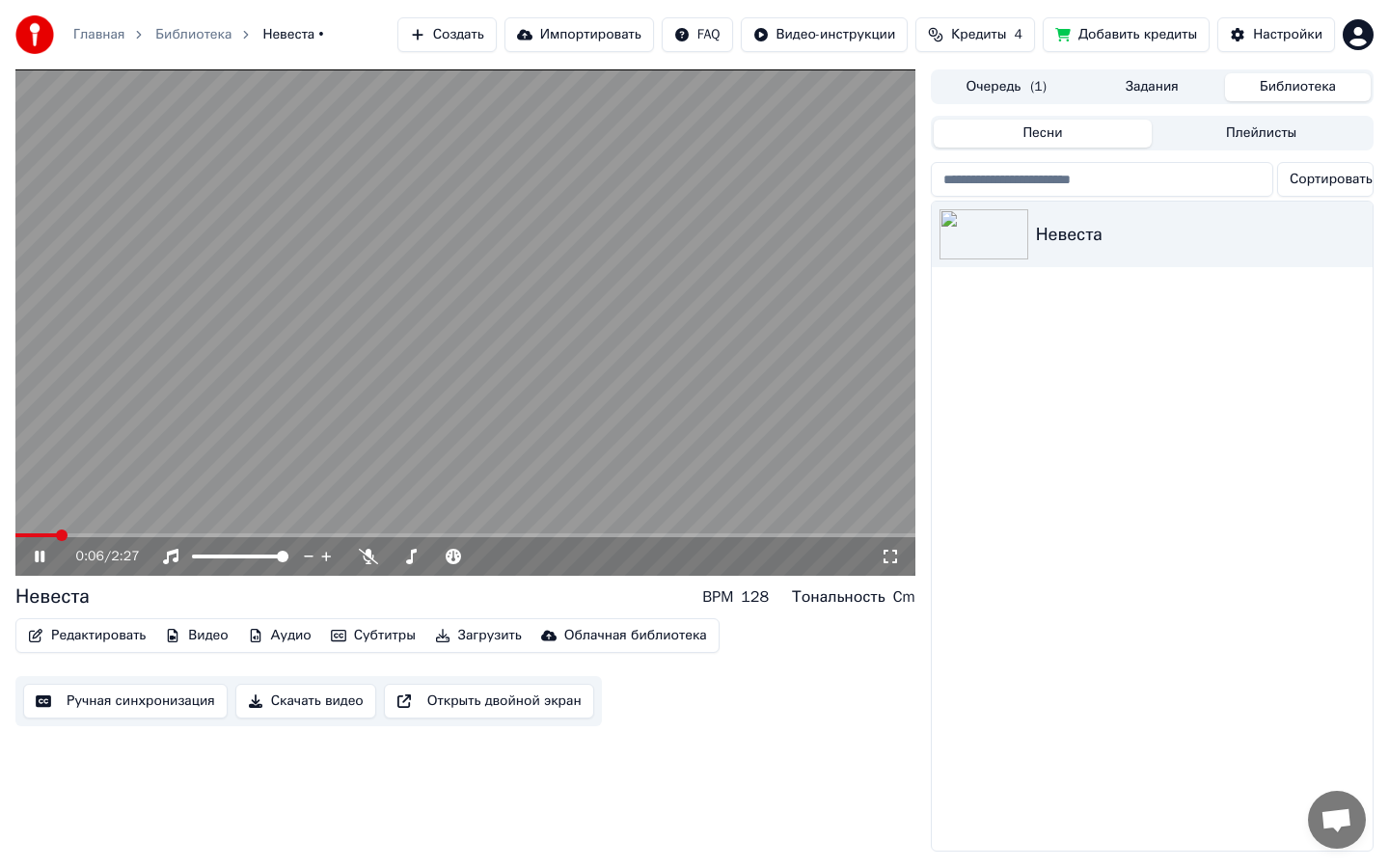 click on "Редактировать" at bounding box center [87, 636] 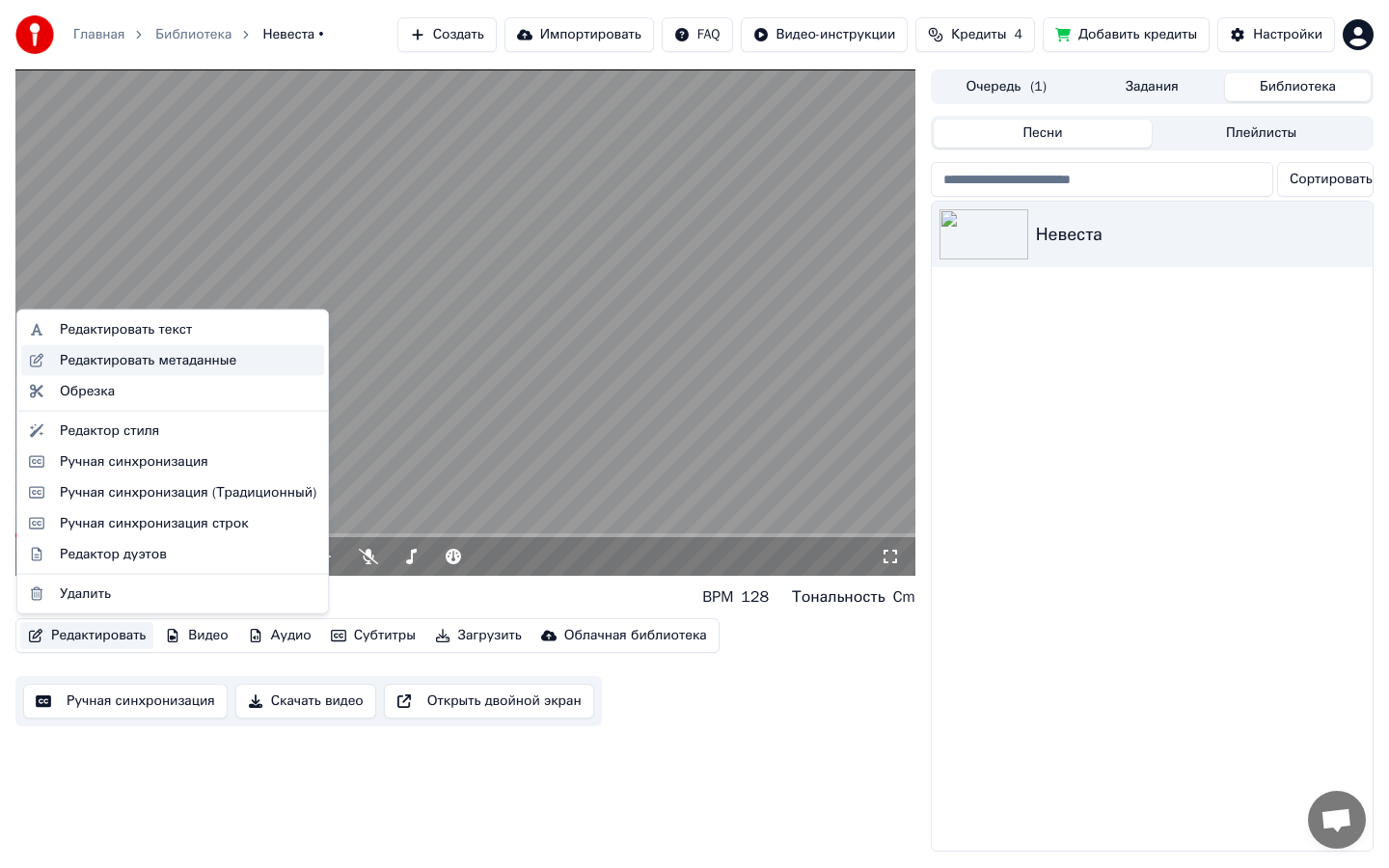 click on "Редактировать метаданные" at bounding box center (148, 360) 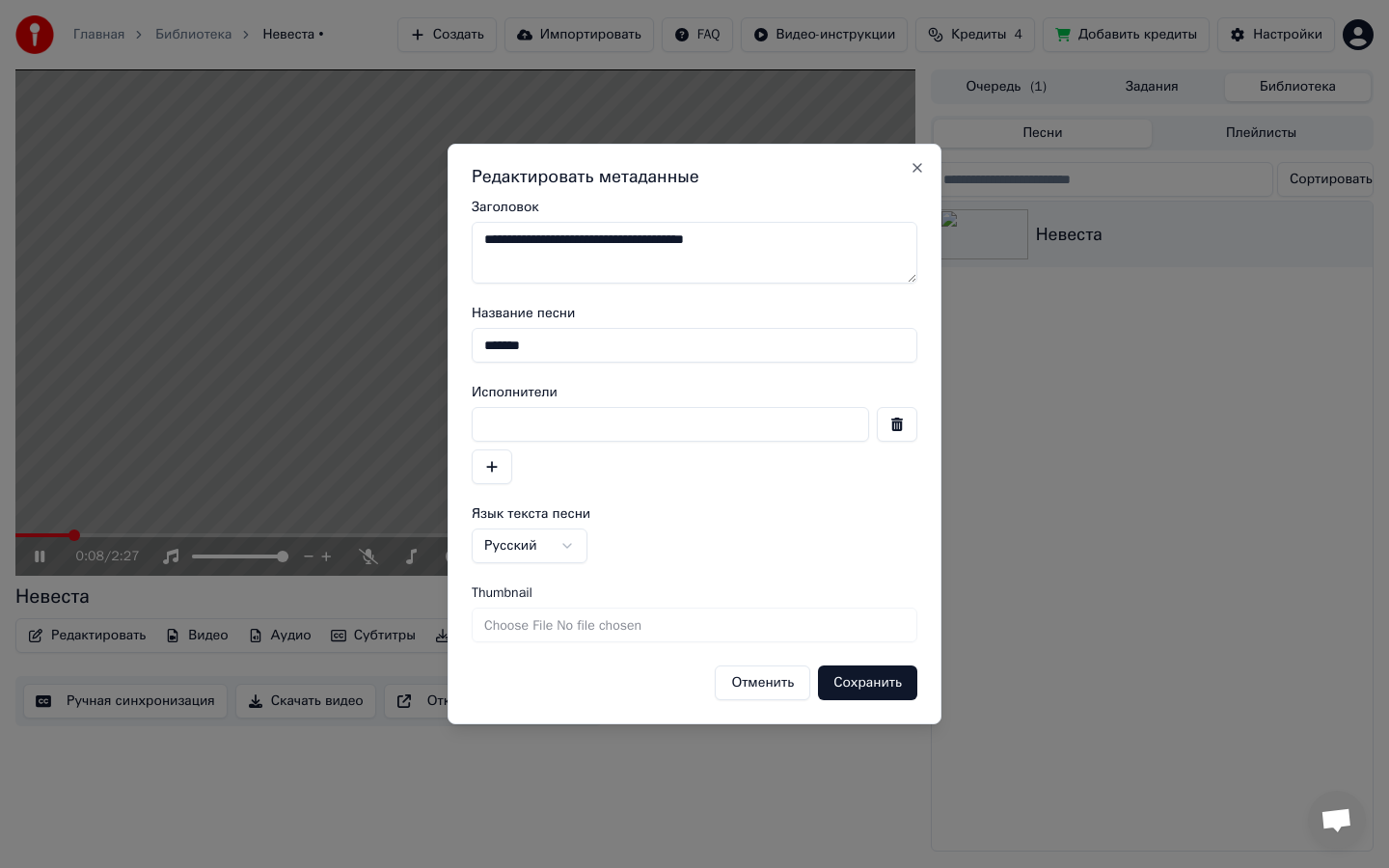 click on "*******" at bounding box center (694, 345) 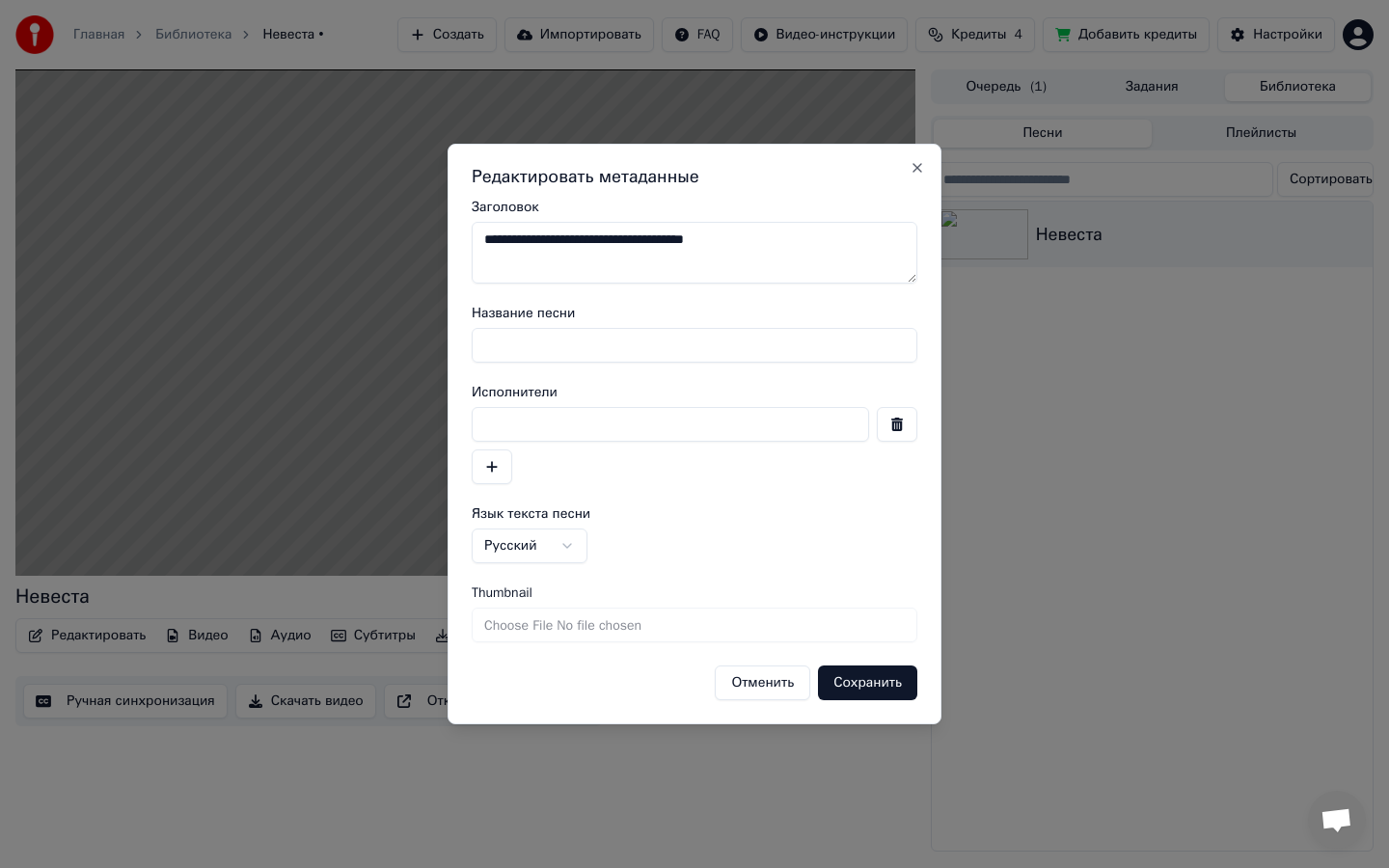 type 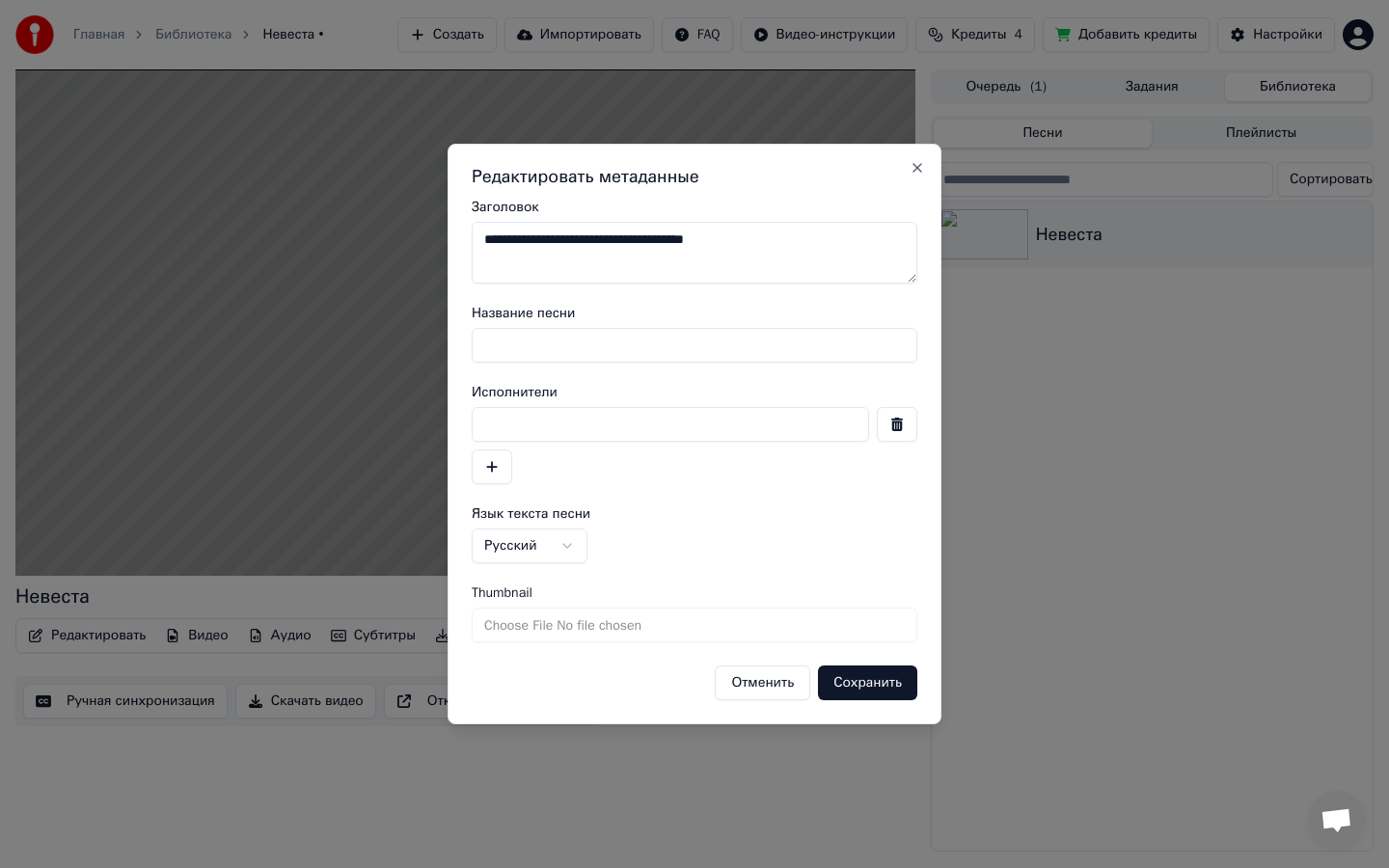 click on "Сохранить" at bounding box center [867, 683] 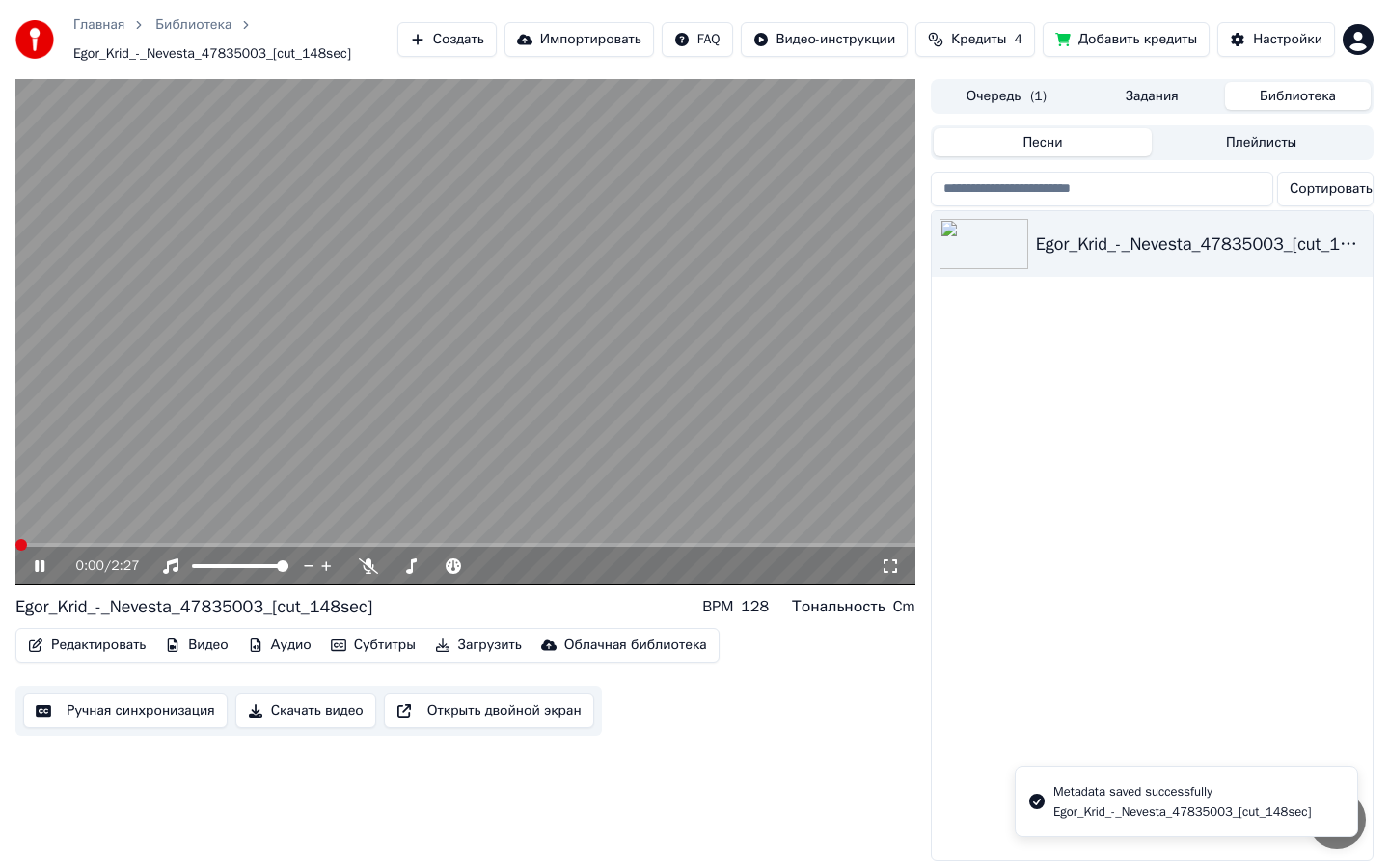 click at bounding box center (15, 545) 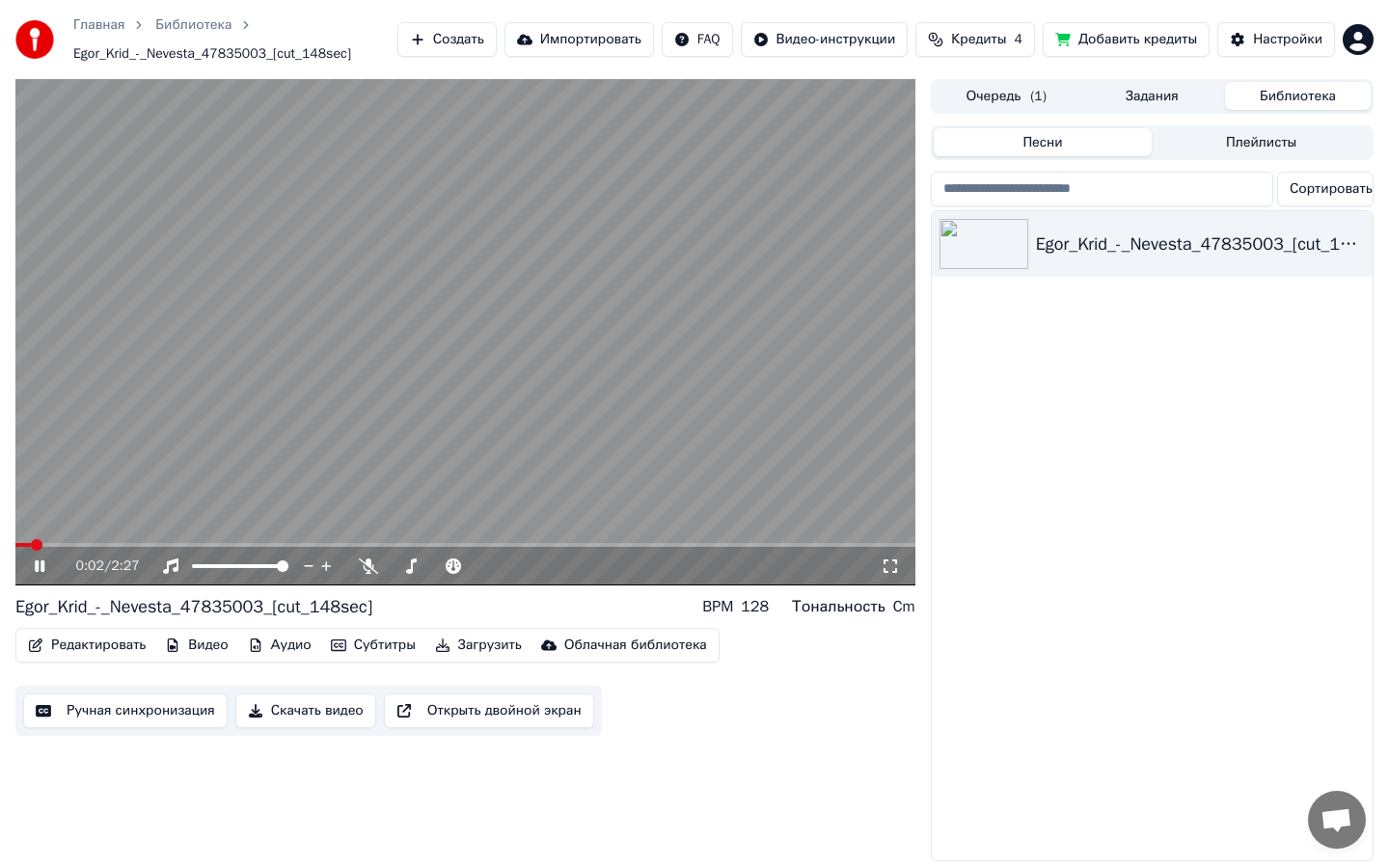 click on "Редактировать" at bounding box center [87, 645] 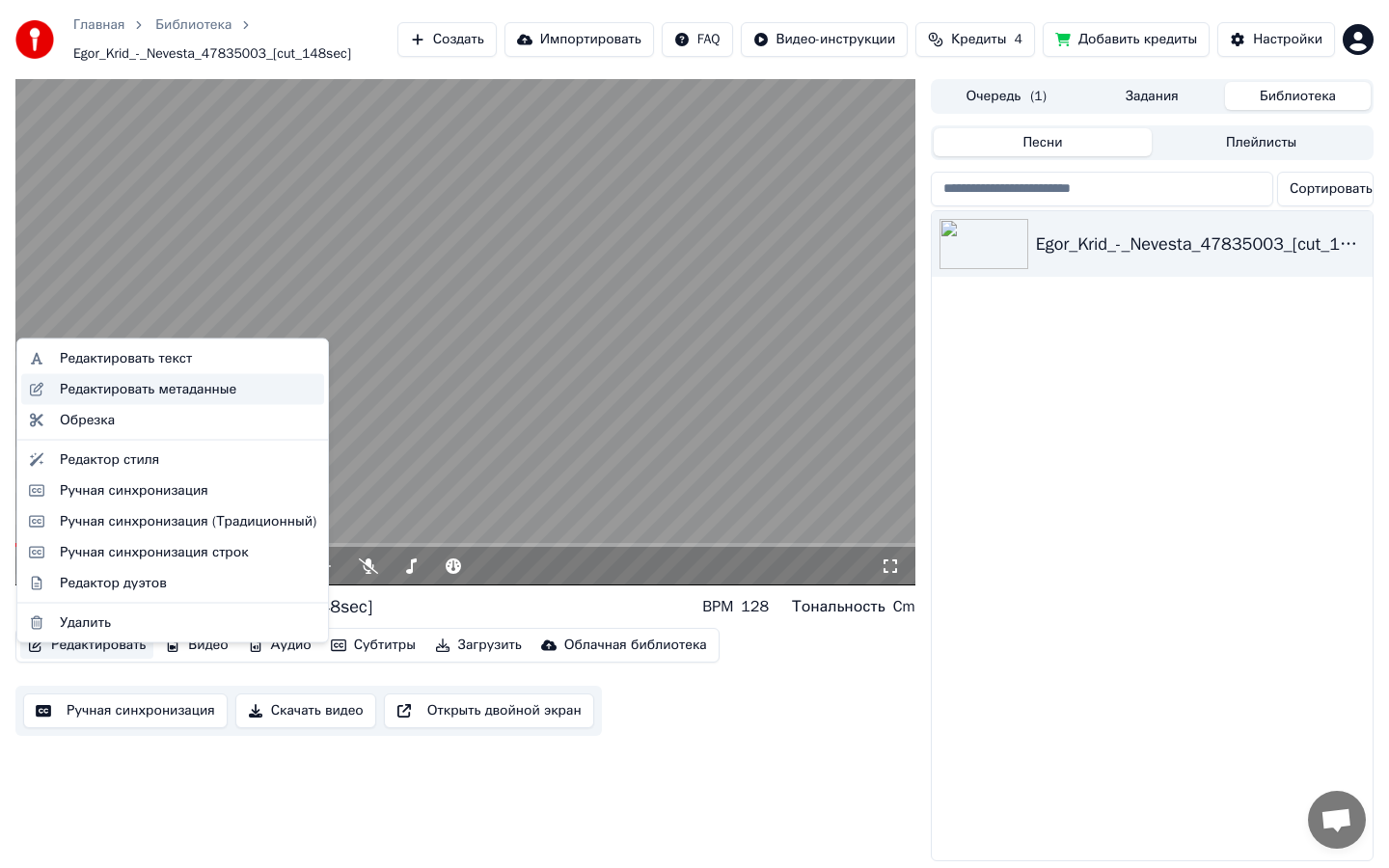 click on "Редактировать метаданные" at bounding box center [148, 389] 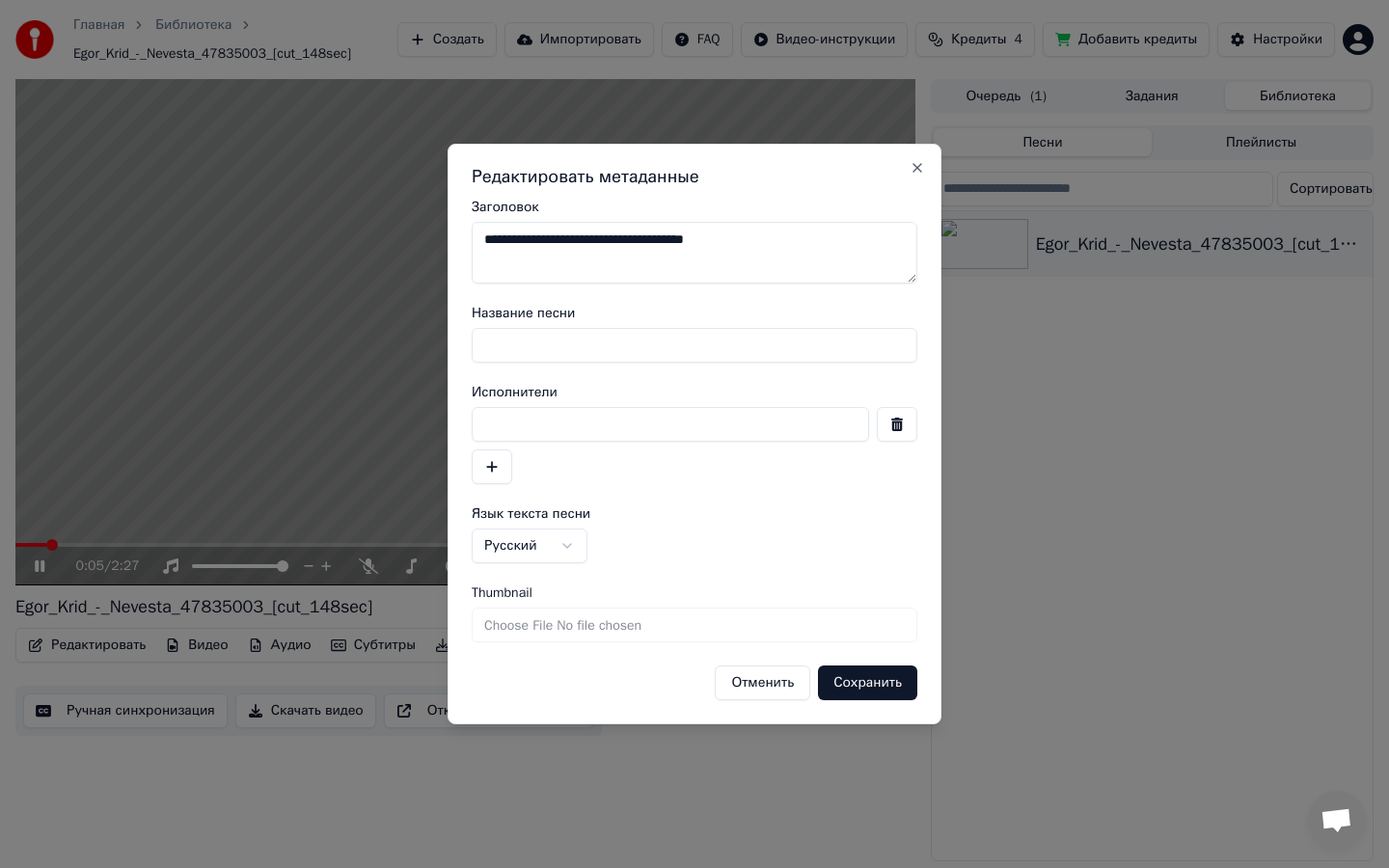drag, startPoint x: 797, startPoint y: 251, endPoint x: 333, endPoint y: 242, distance: 464.0873 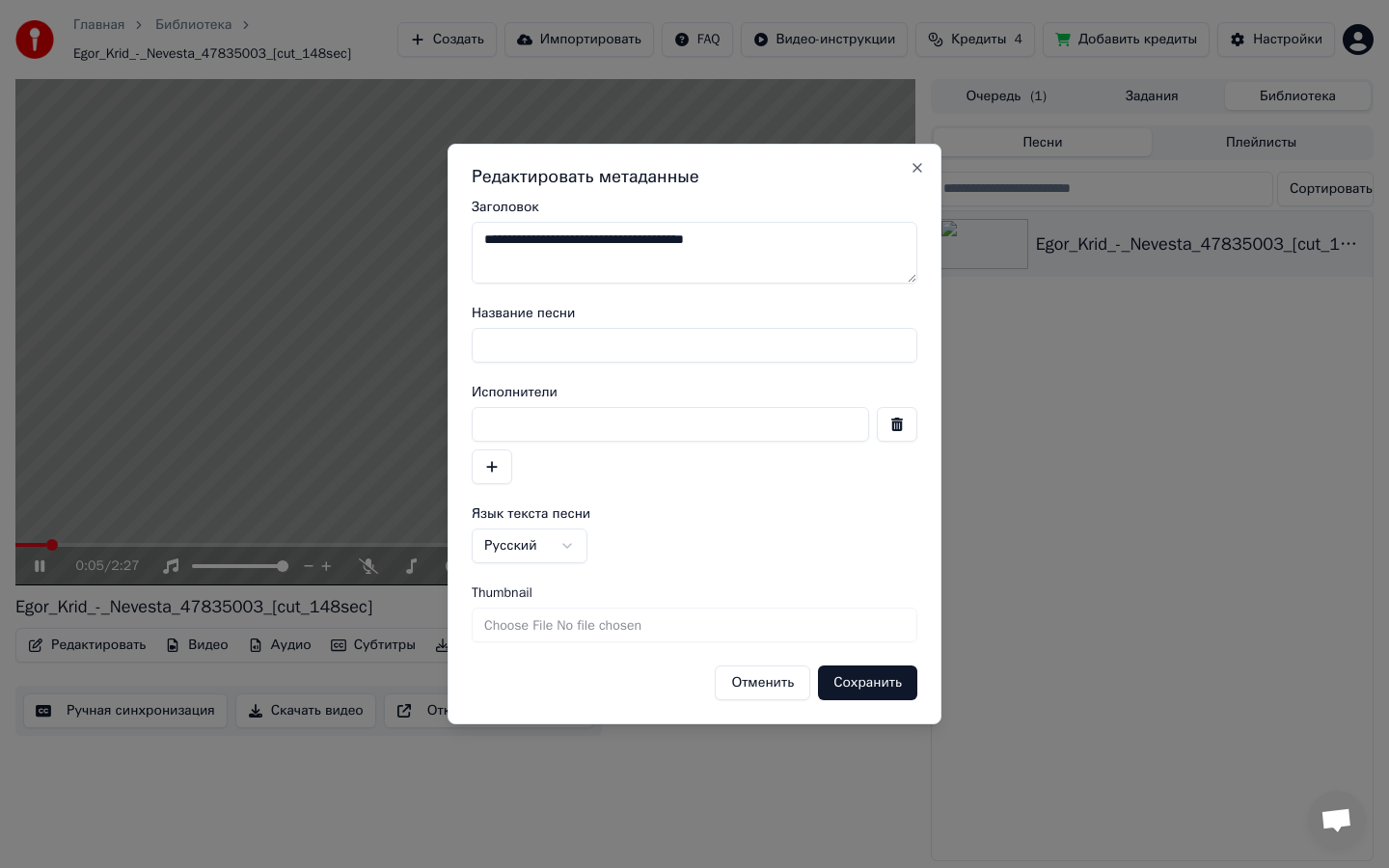 click on "**********" at bounding box center (694, 434) 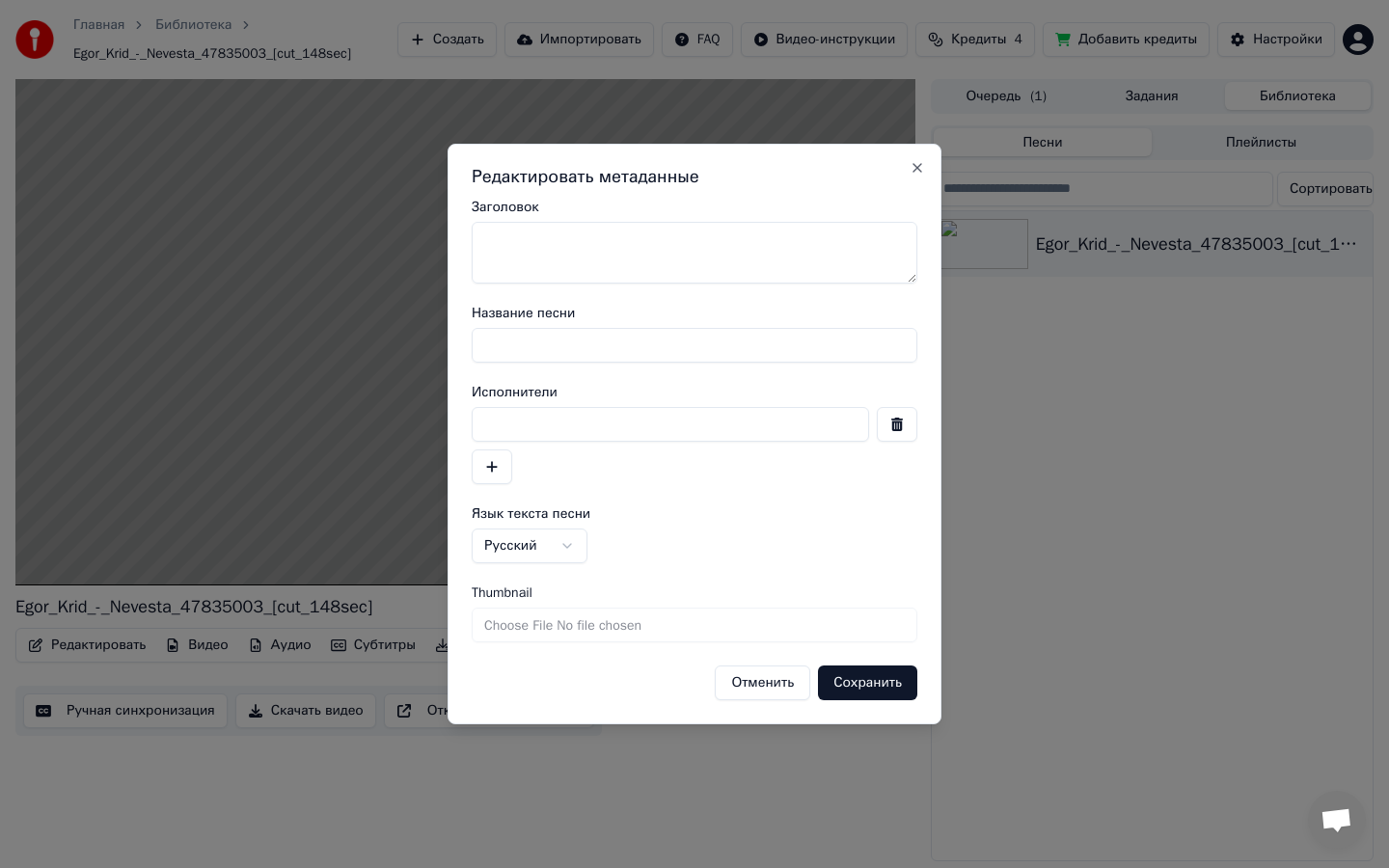 click on "Сохранить" at bounding box center [867, 683] 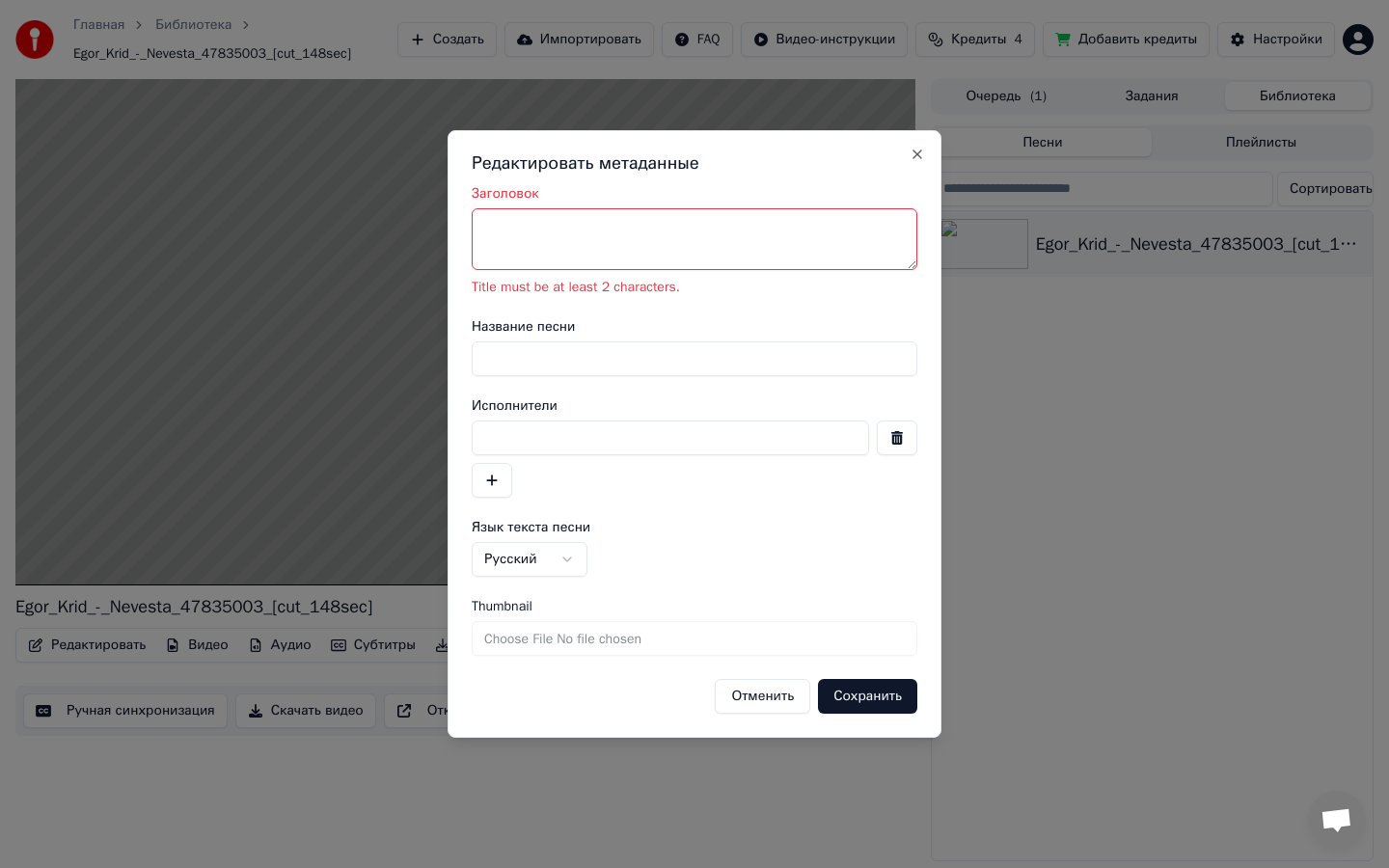 click on "Заголовок" at bounding box center (694, 239) 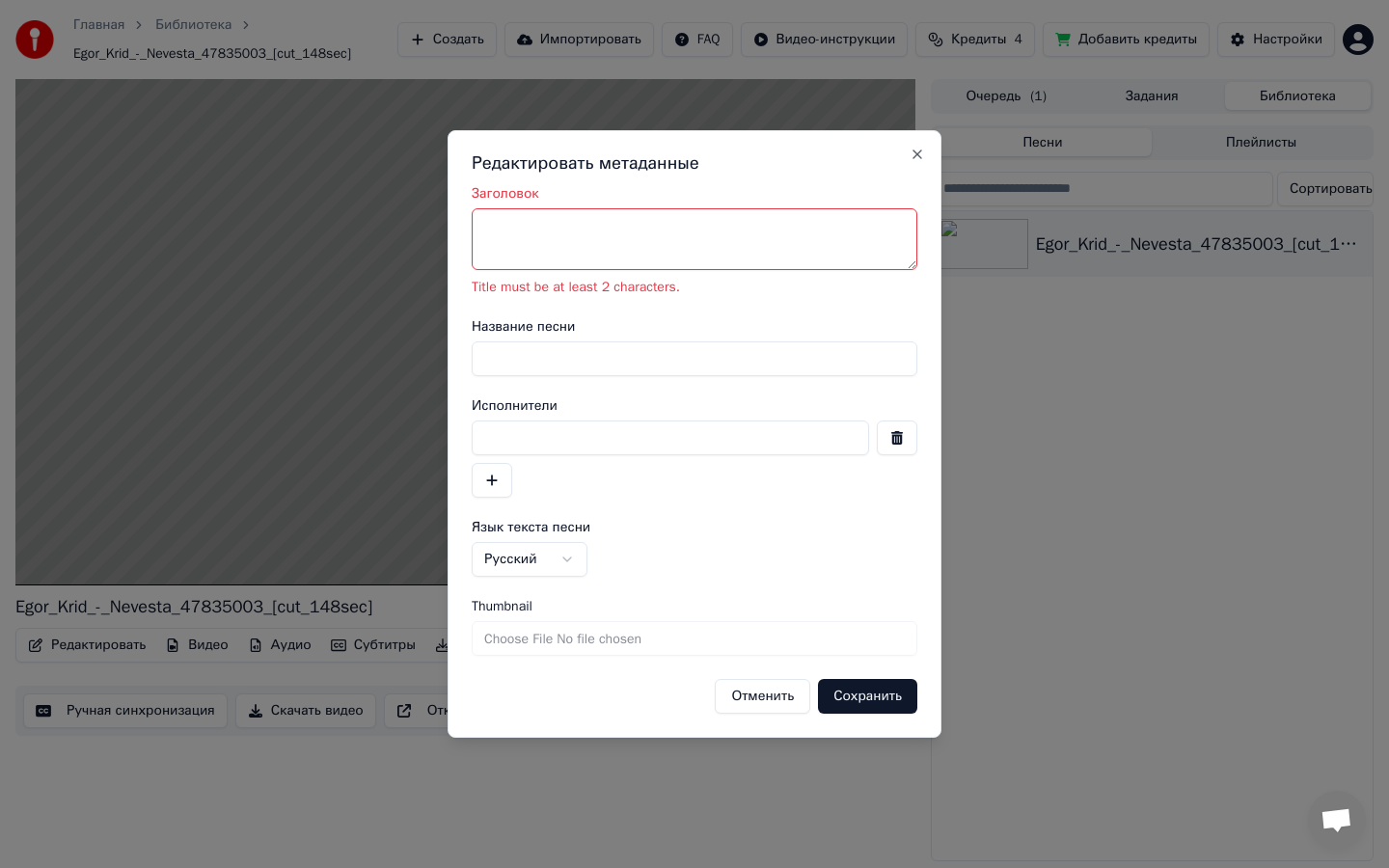 click on "Заголовок" at bounding box center (694, 239) 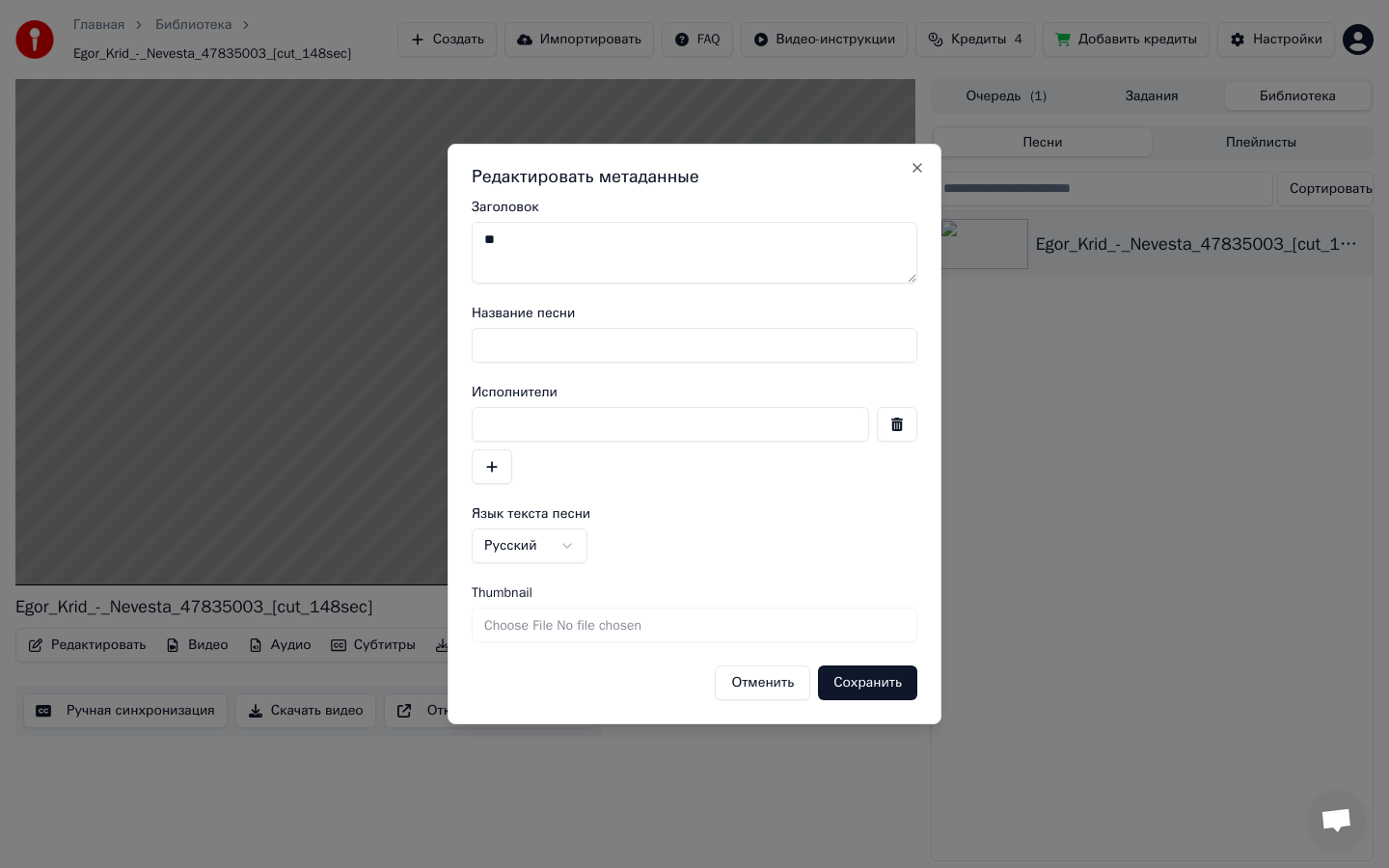 type on "*" 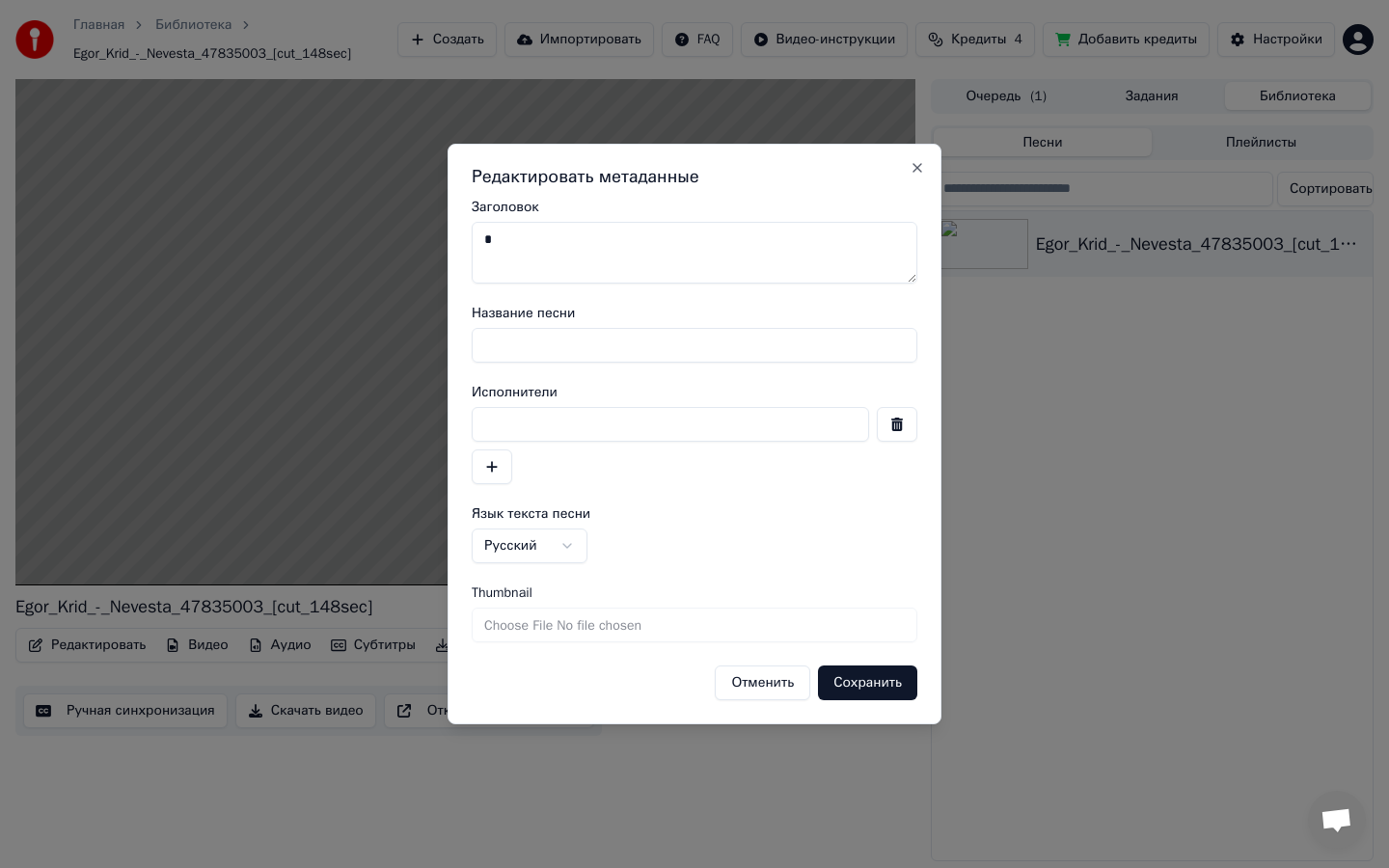 type 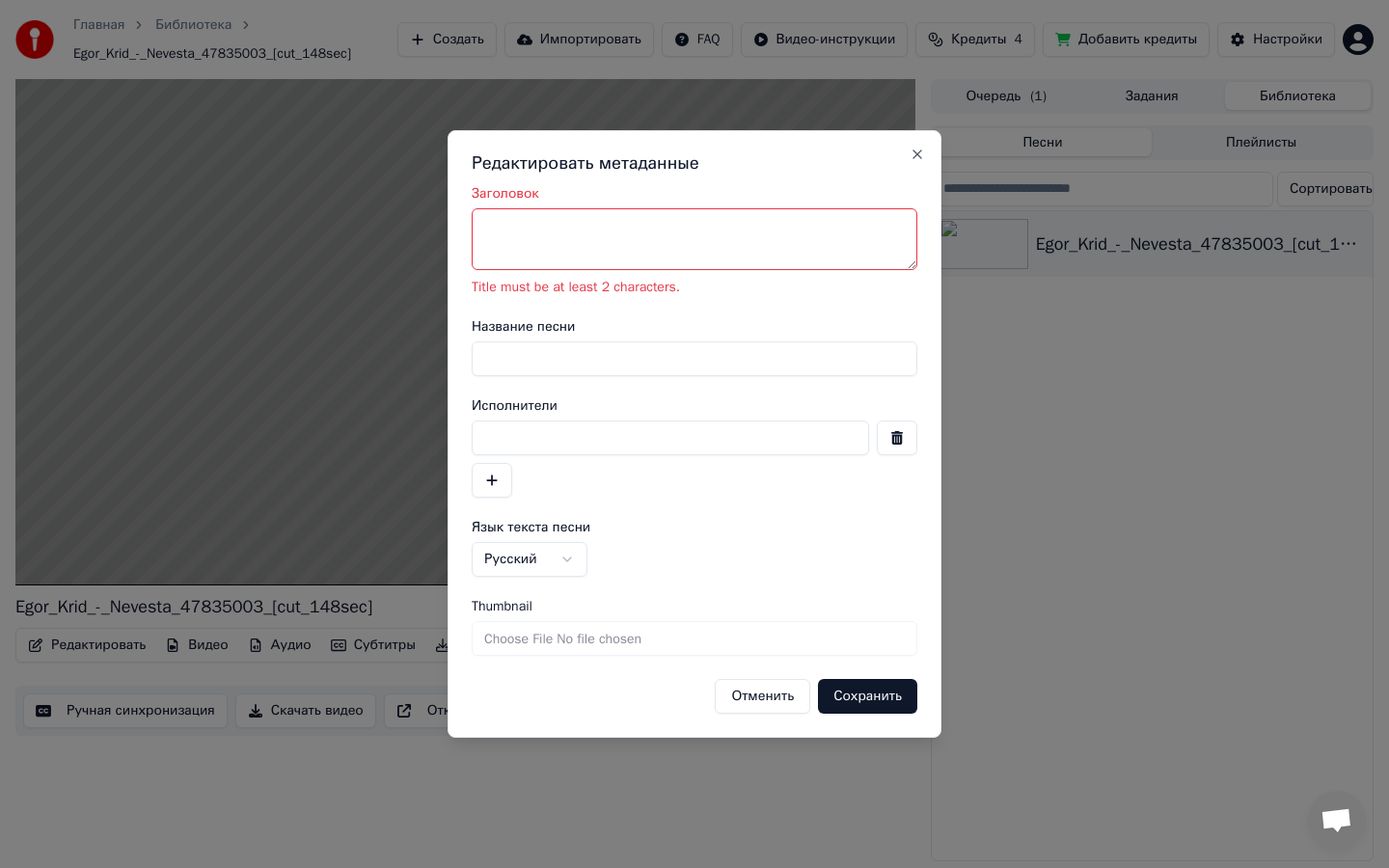 click on "Сохранить" at bounding box center (867, 696) 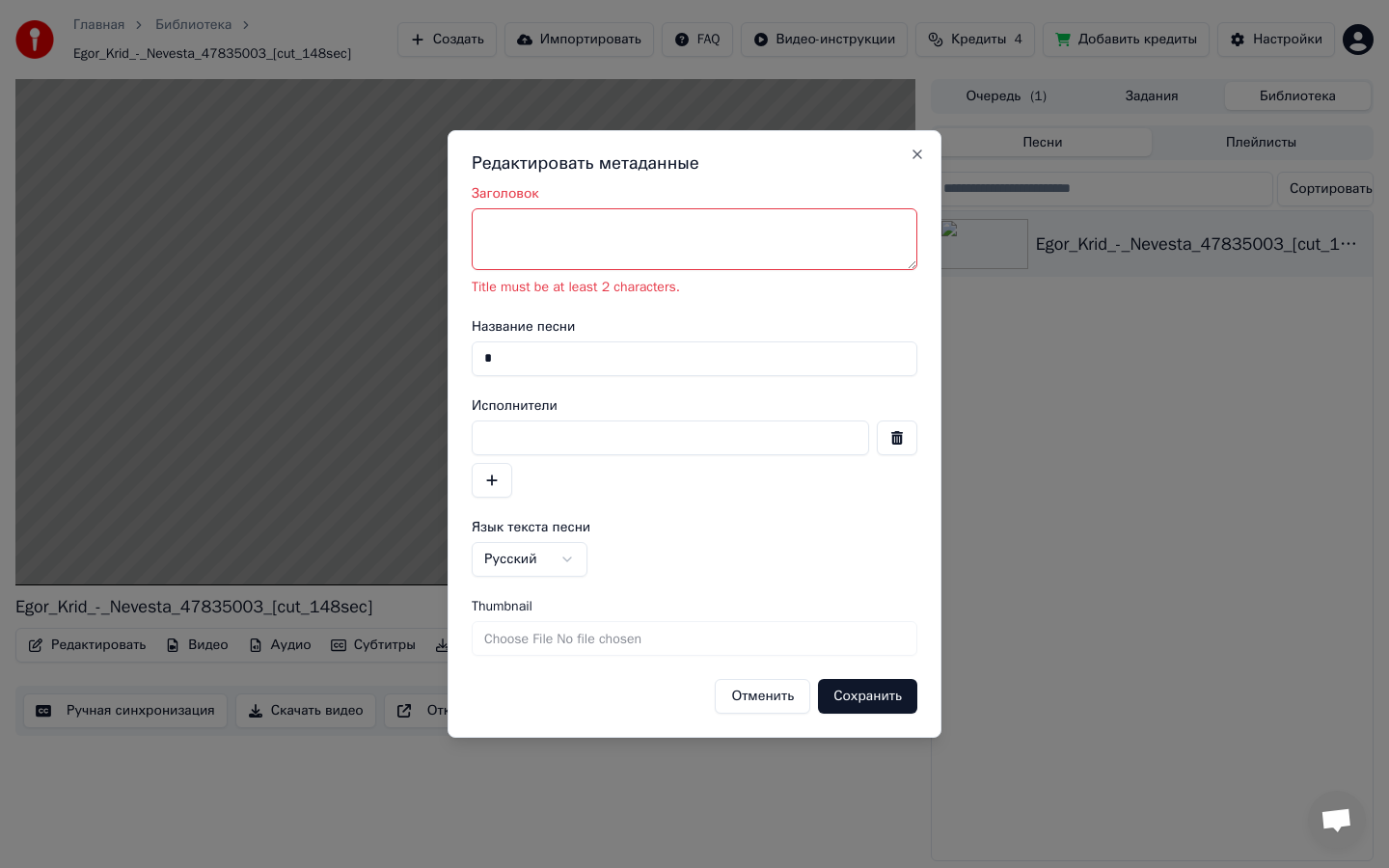 type on "*" 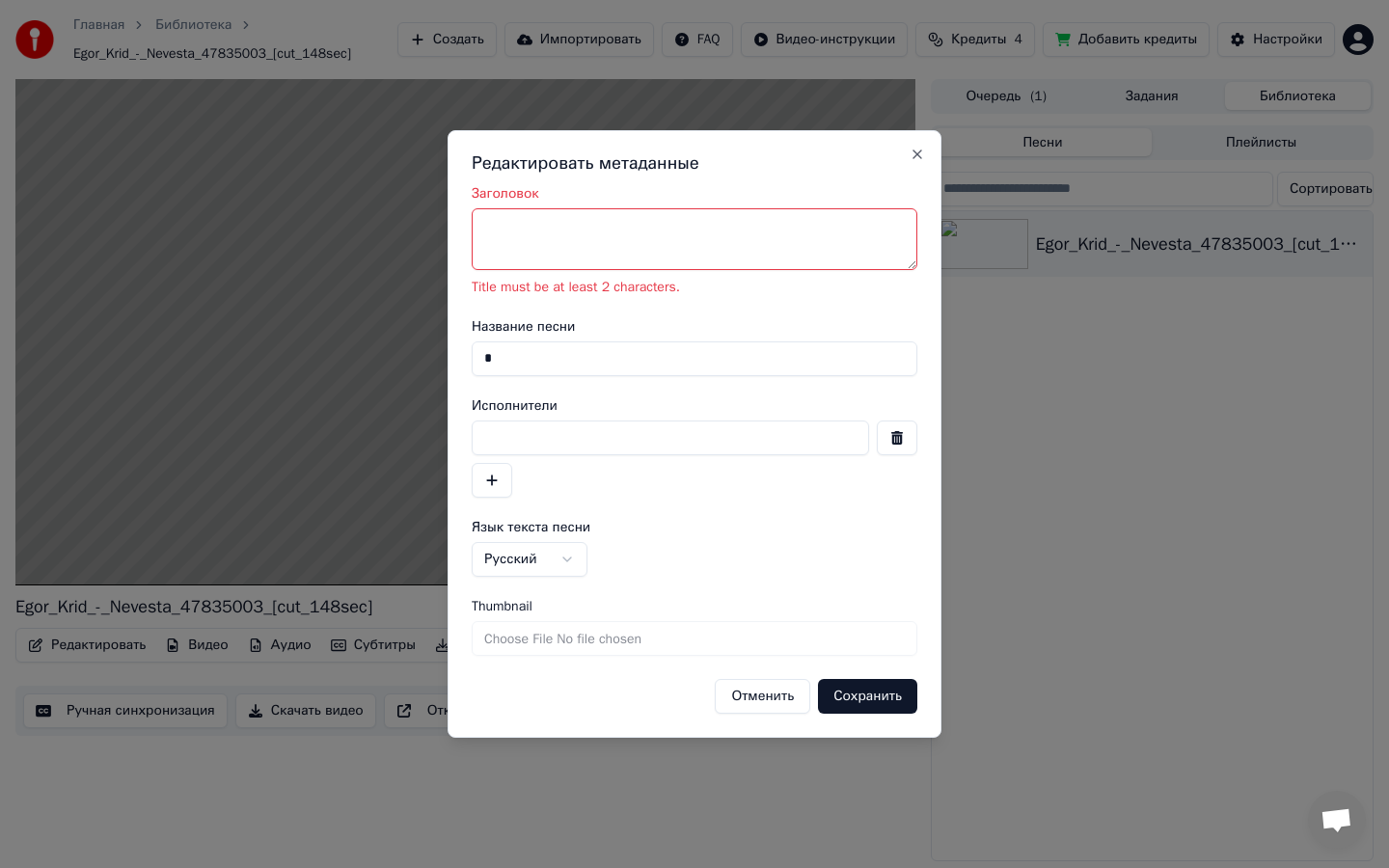 click on "Сохранить" at bounding box center [867, 696] 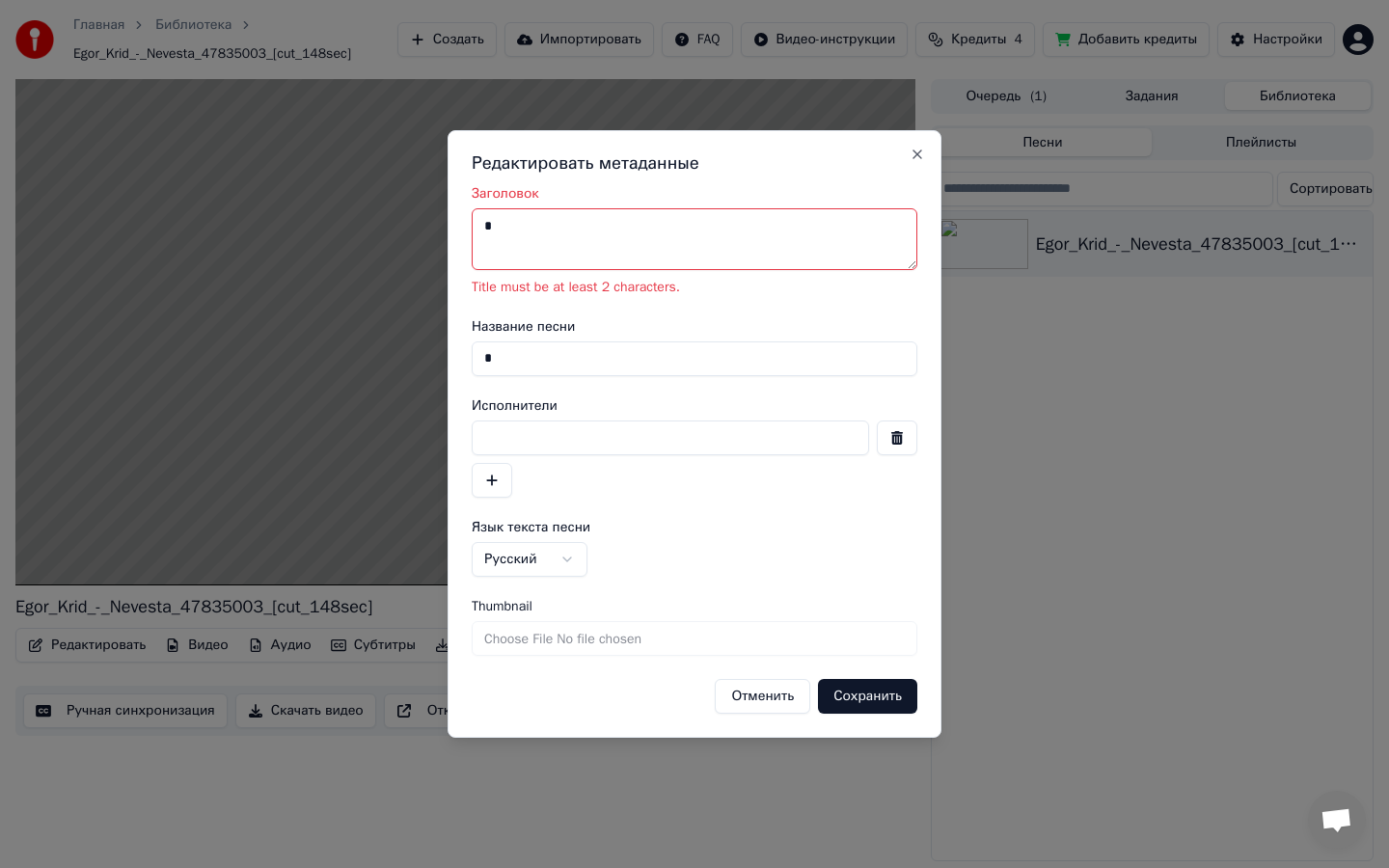 type on "*" 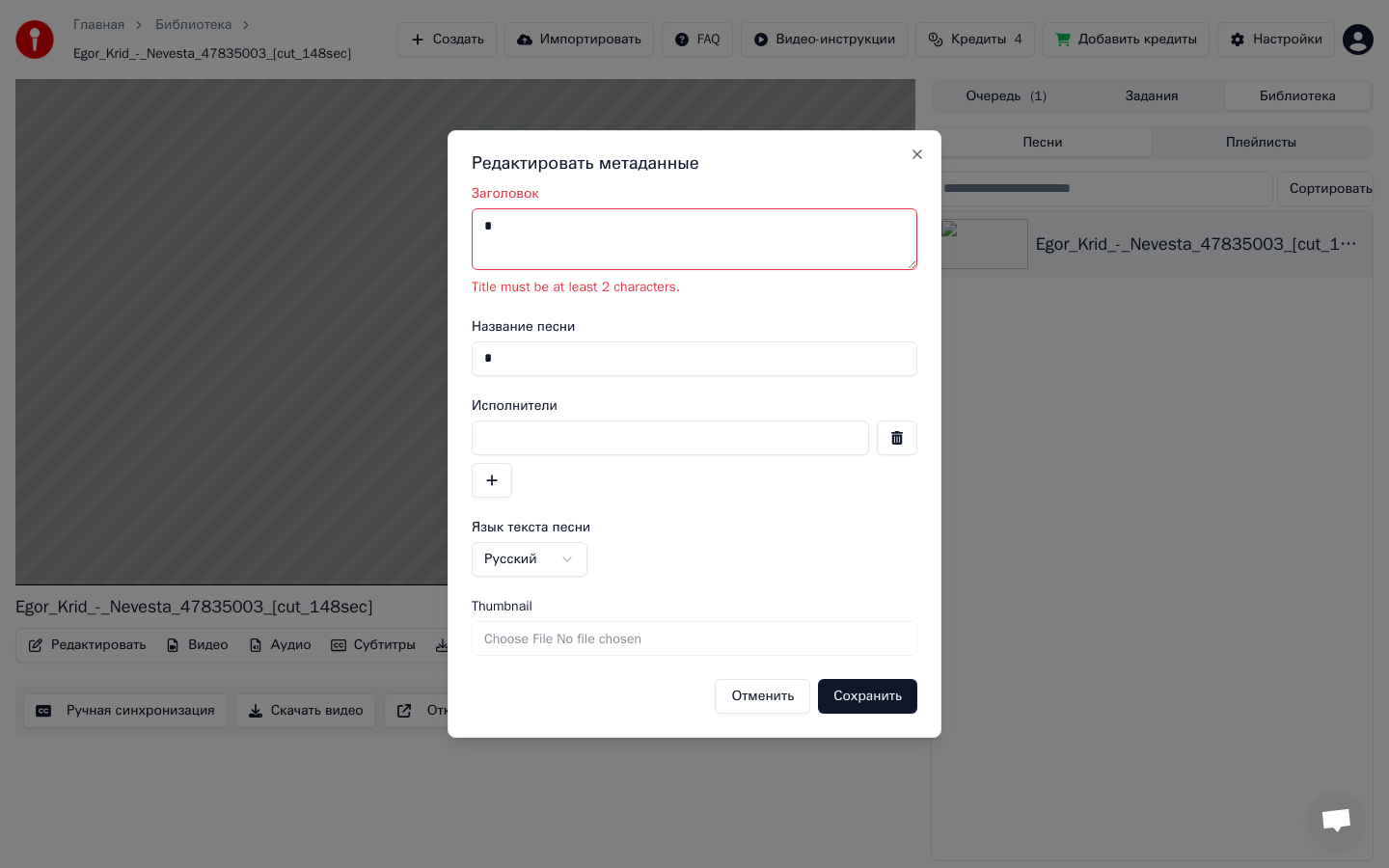 click on "*" at bounding box center [694, 359] 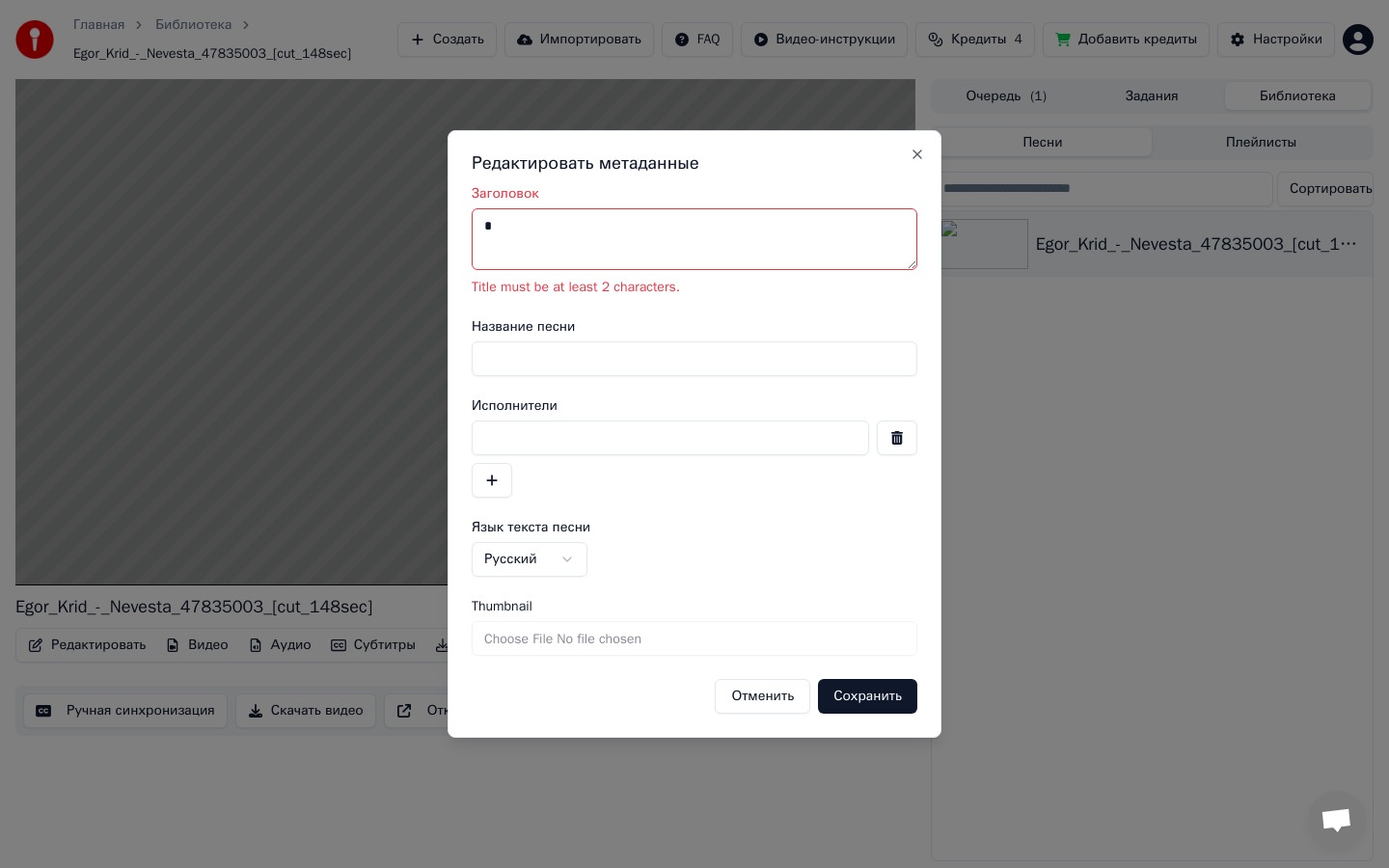 type 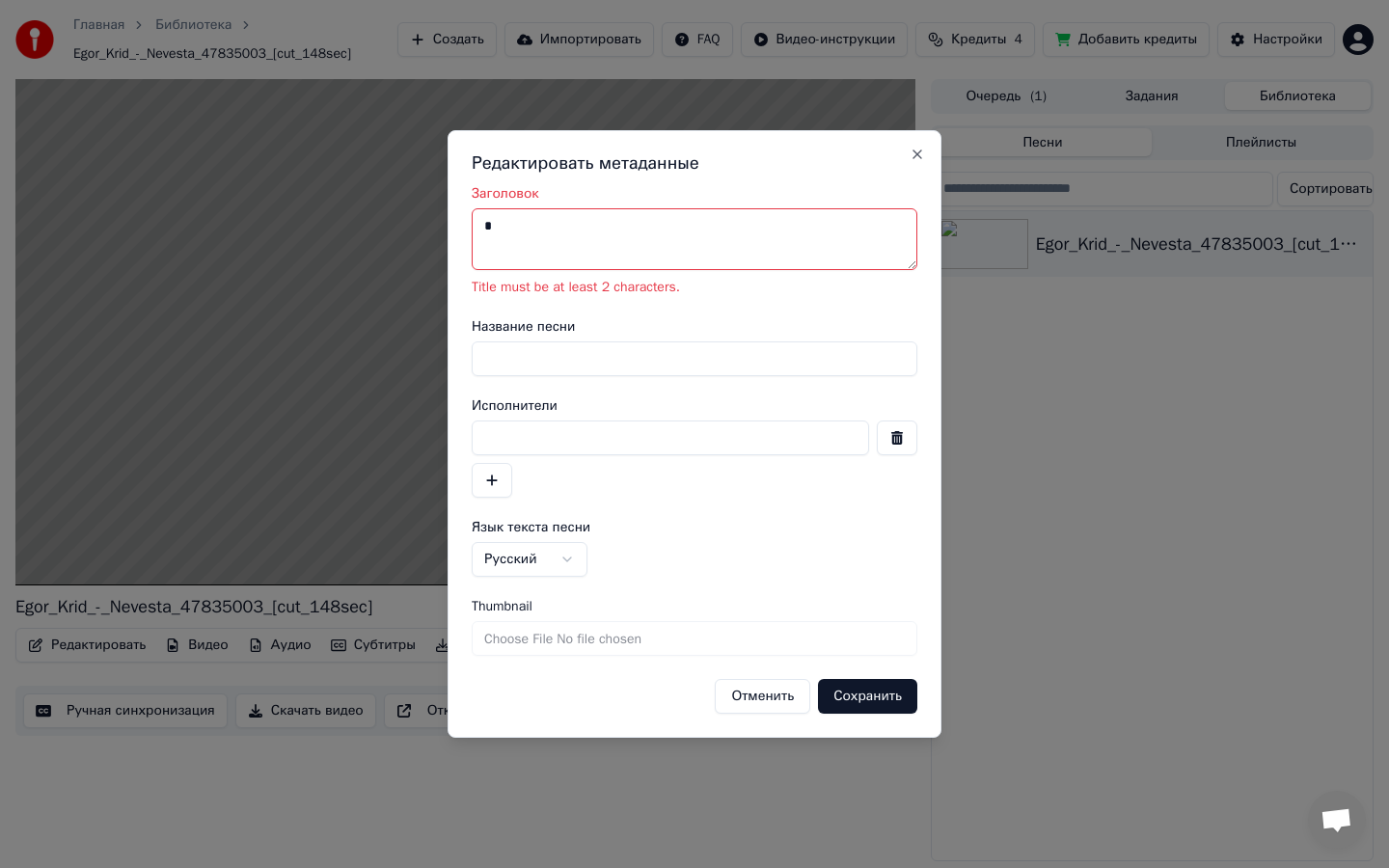 click on "Сохранить" at bounding box center (867, 696) 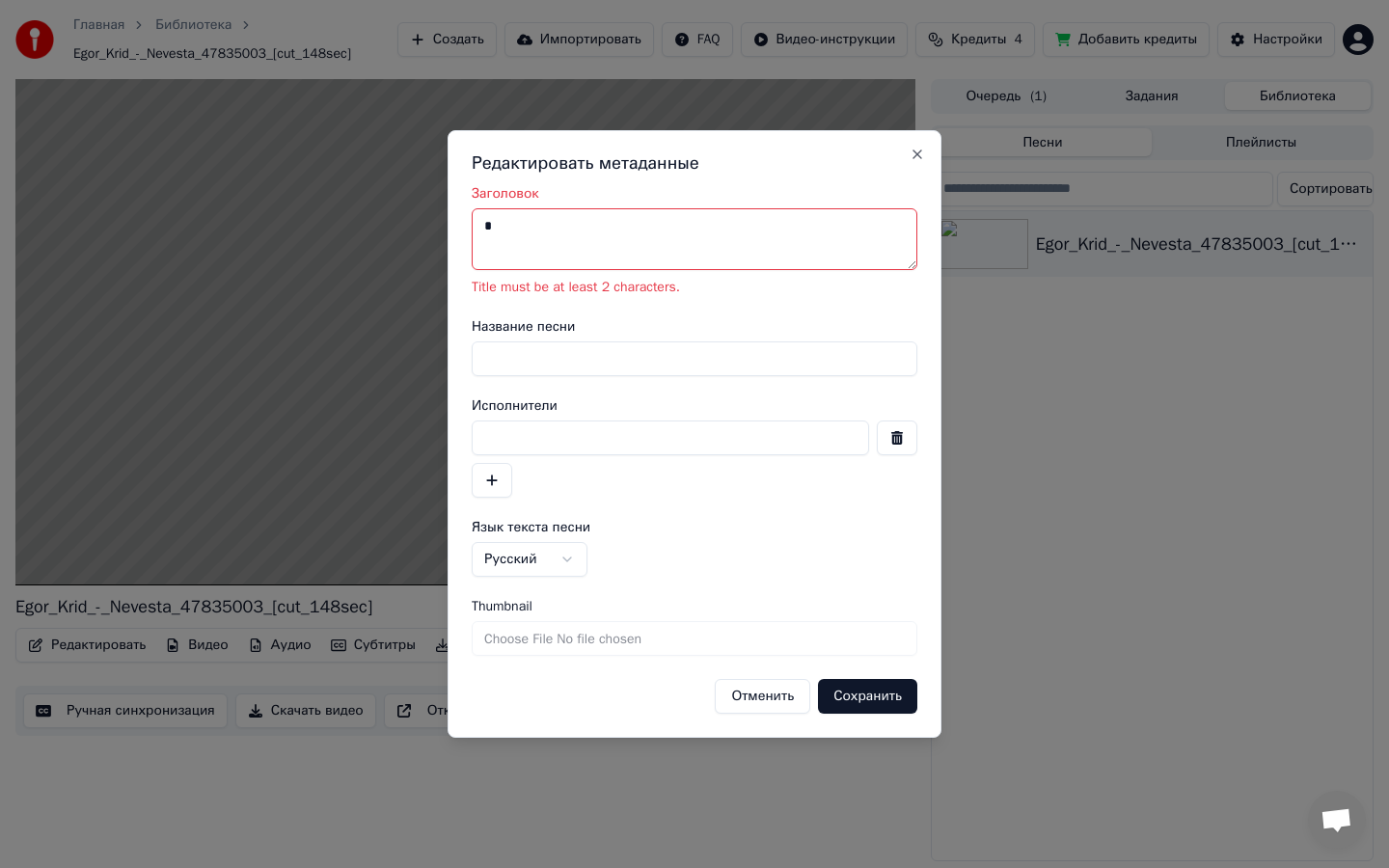 click on "Сохранить" at bounding box center [867, 696] 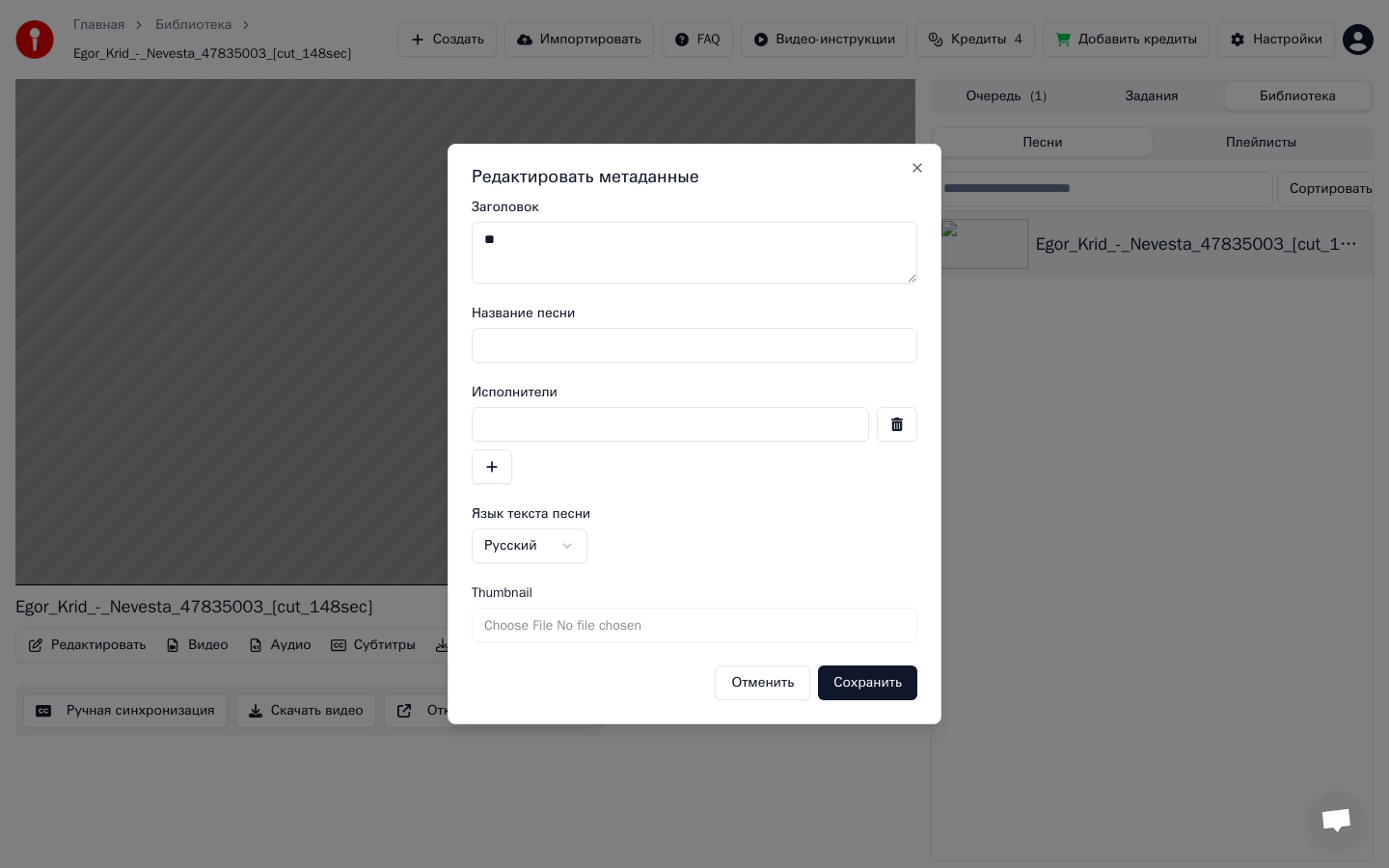 type on "**" 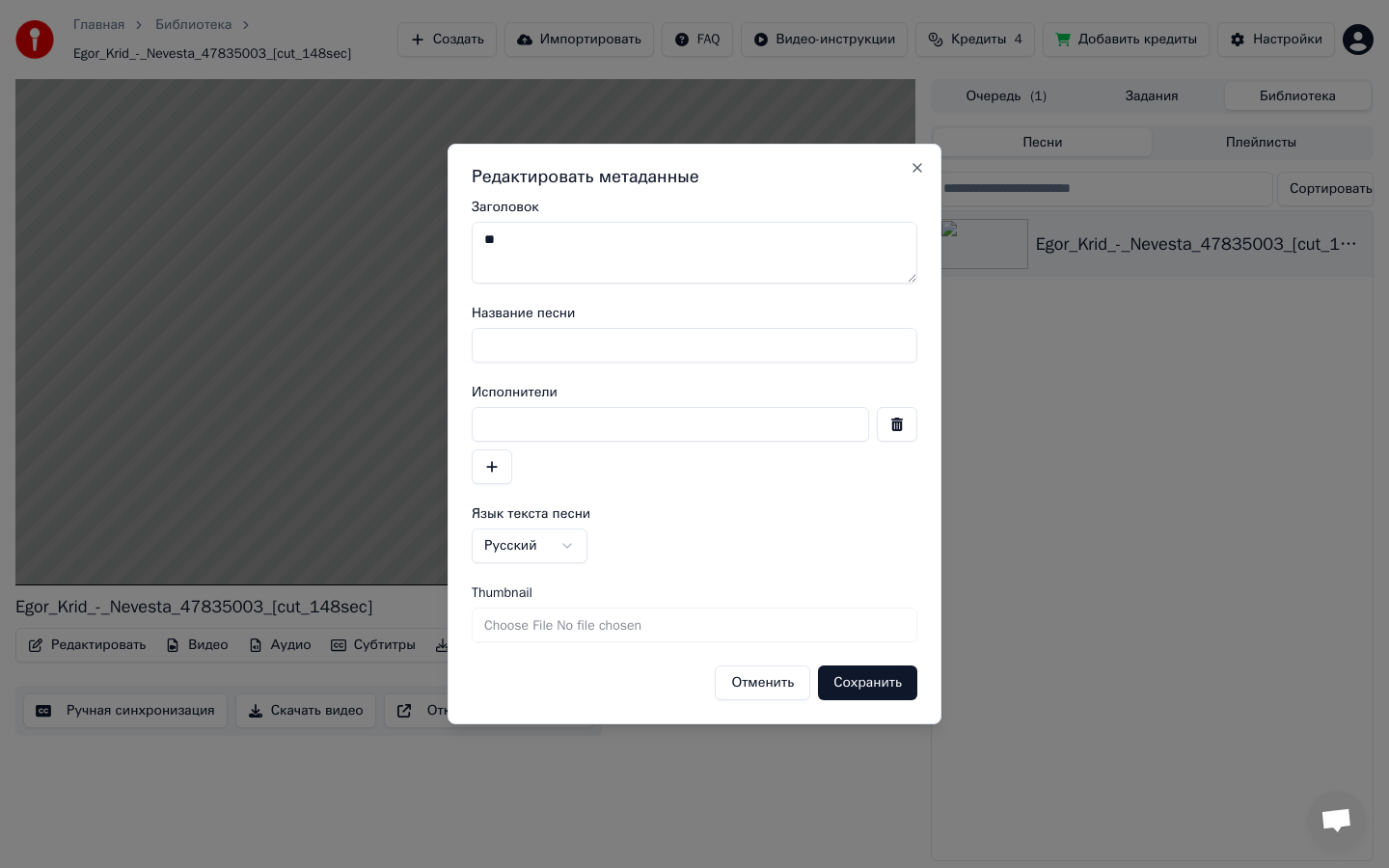 click on "Сохранить" at bounding box center [867, 683] 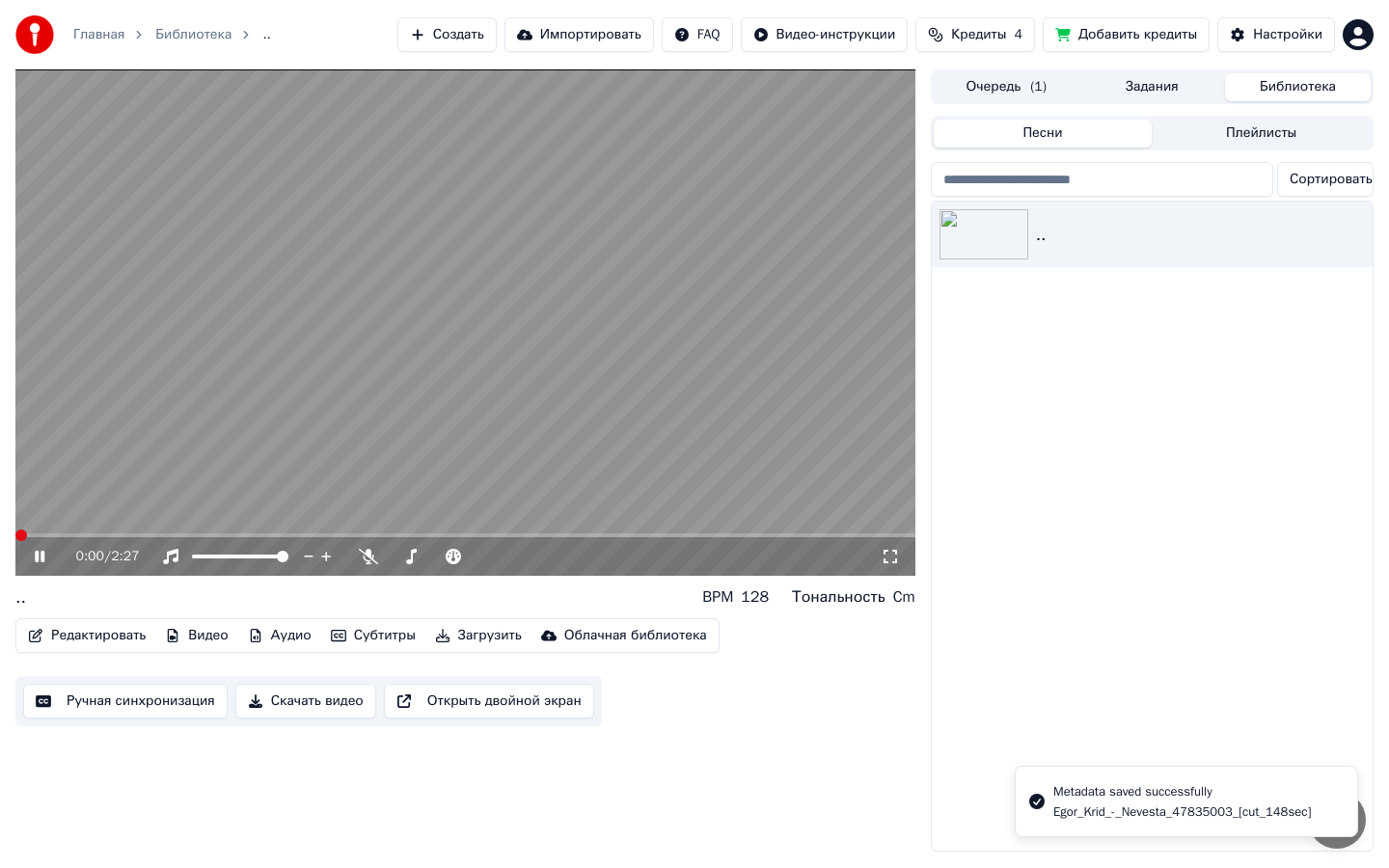 click on "0:00  /  2:27 .. BPM 128 Тональность Cm Редактировать Видео Аудио Субтитры Загрузить Облачная библиотека Ручная синхронизация Скачать видео Открыть двойной экран Очередь ( 1 ) Задания Библиотека Песни Плейлисты Сортировать .." at bounding box center [694, 460] 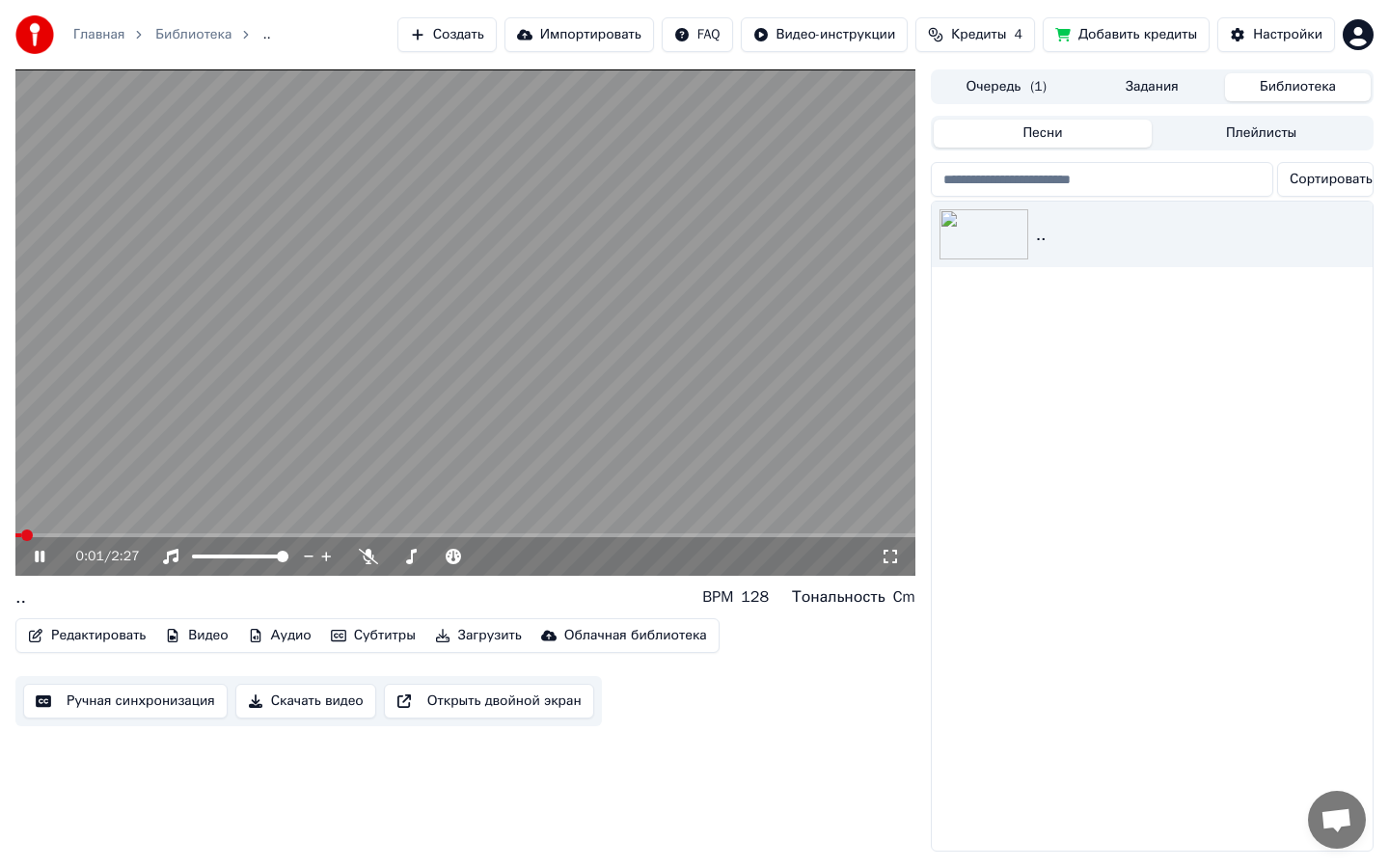 click at bounding box center [18, 535] 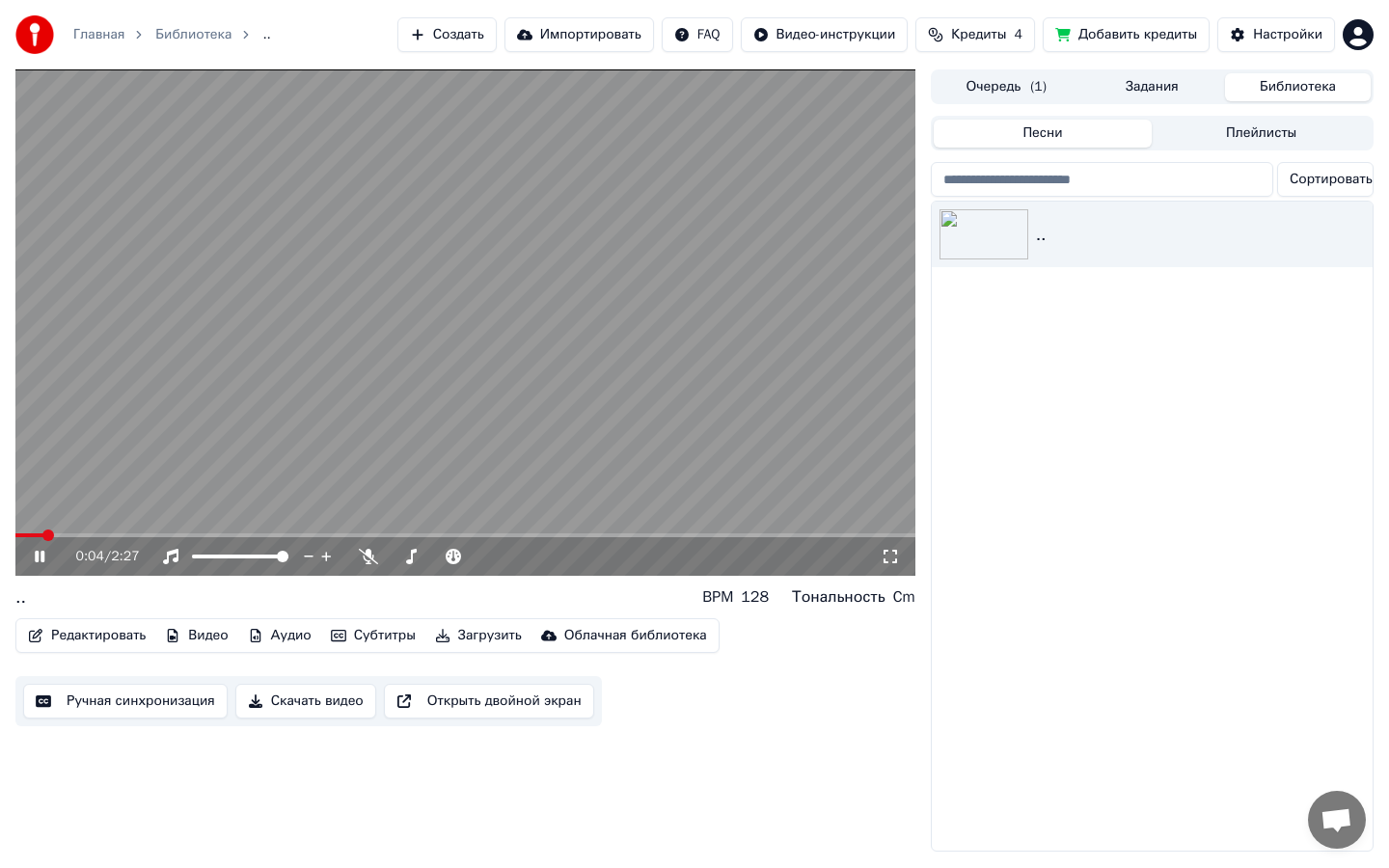 click at bounding box center [465, 322] 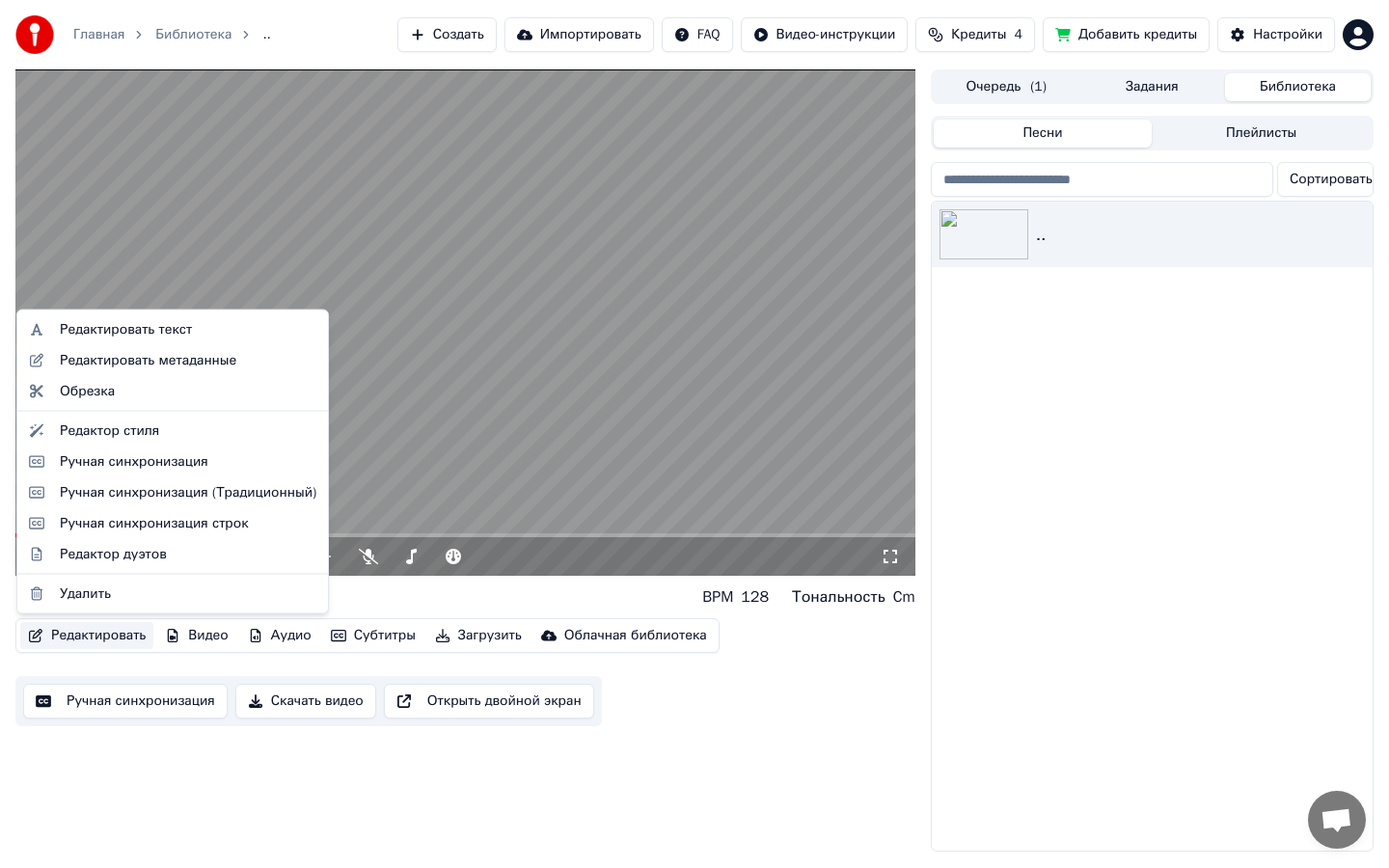 click on "Редактировать" at bounding box center [87, 636] 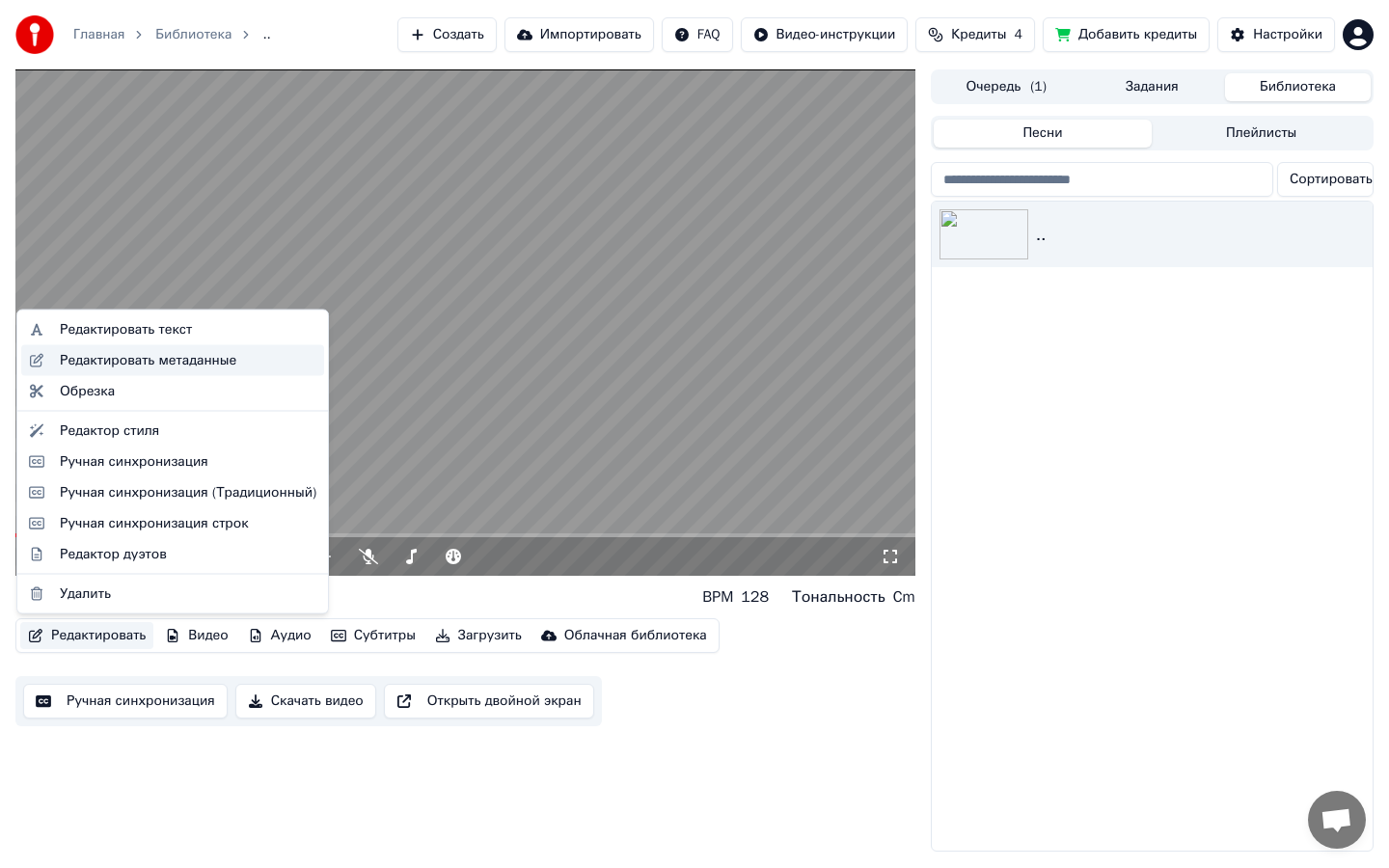 click on "Редактировать метаданные" at bounding box center [173, 360] 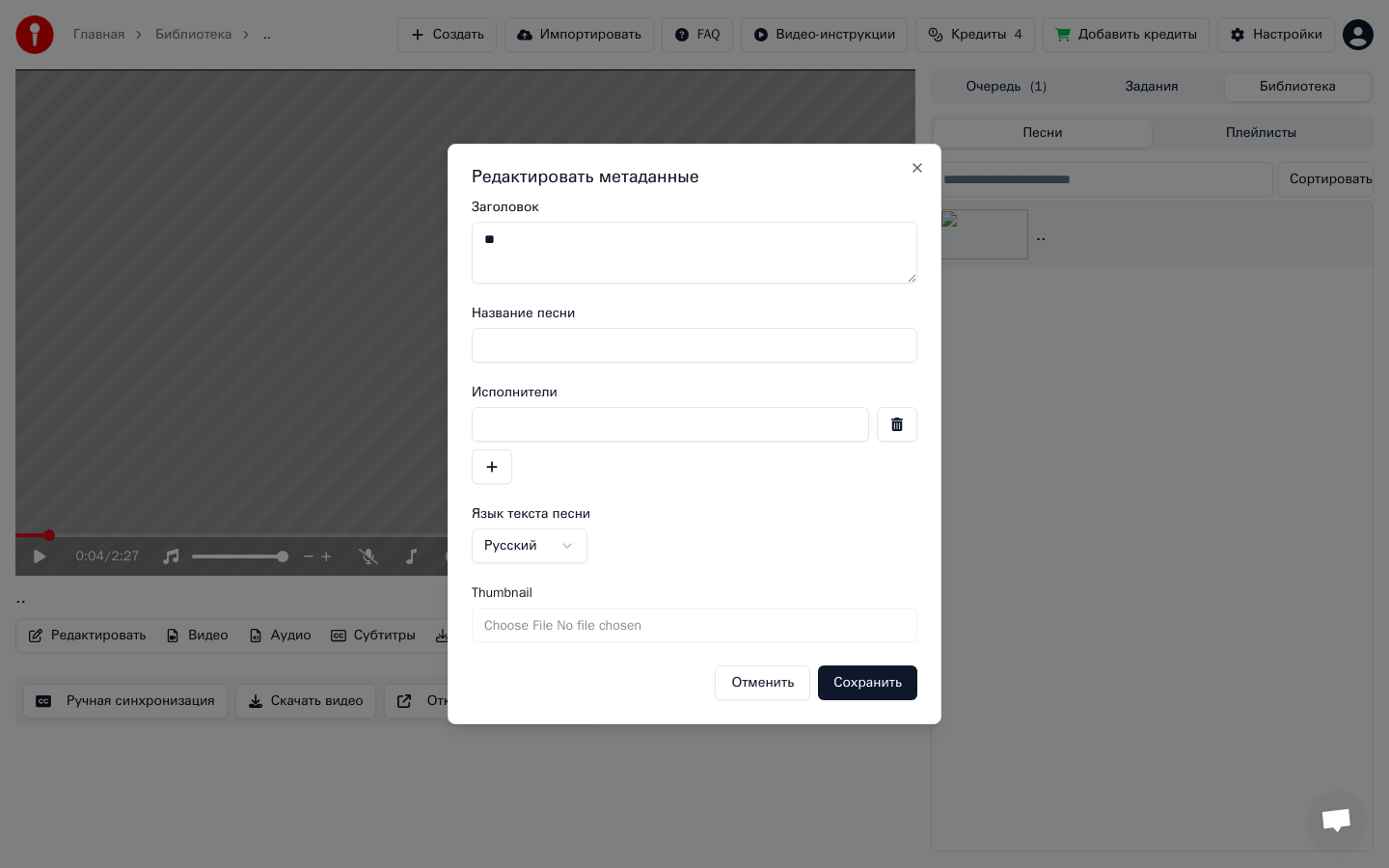 click on "**" at bounding box center [694, 253] 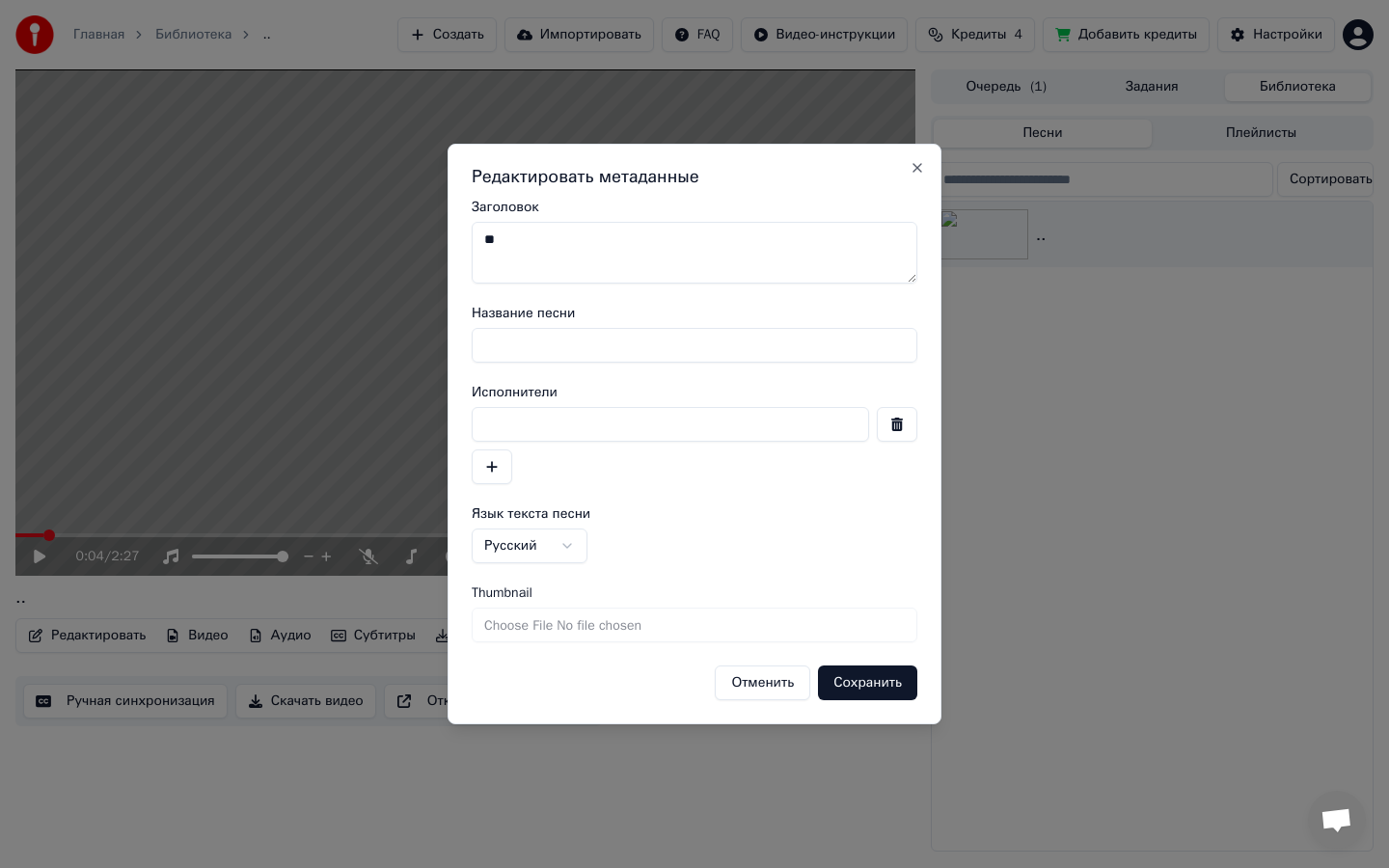 type on "*" 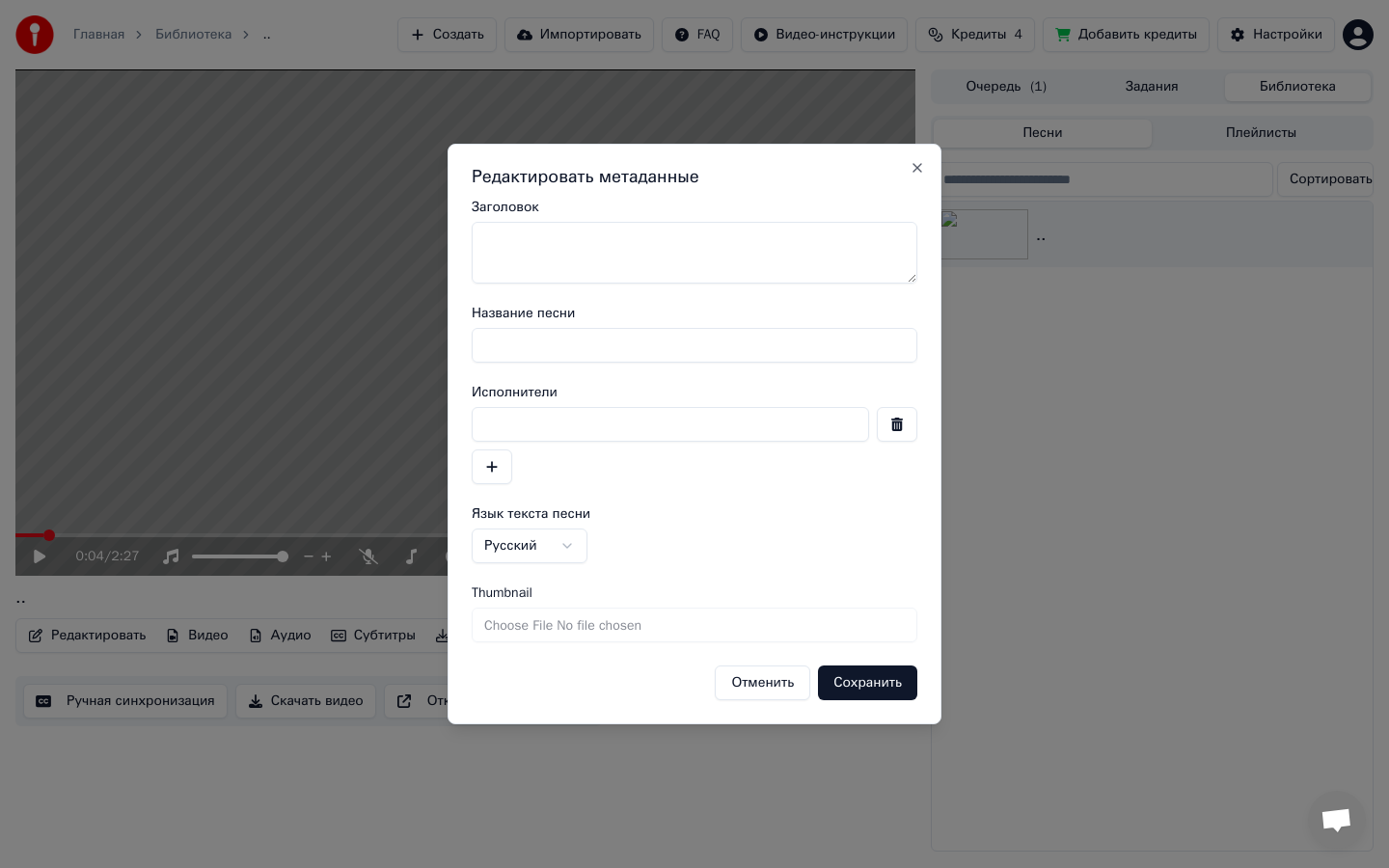 type 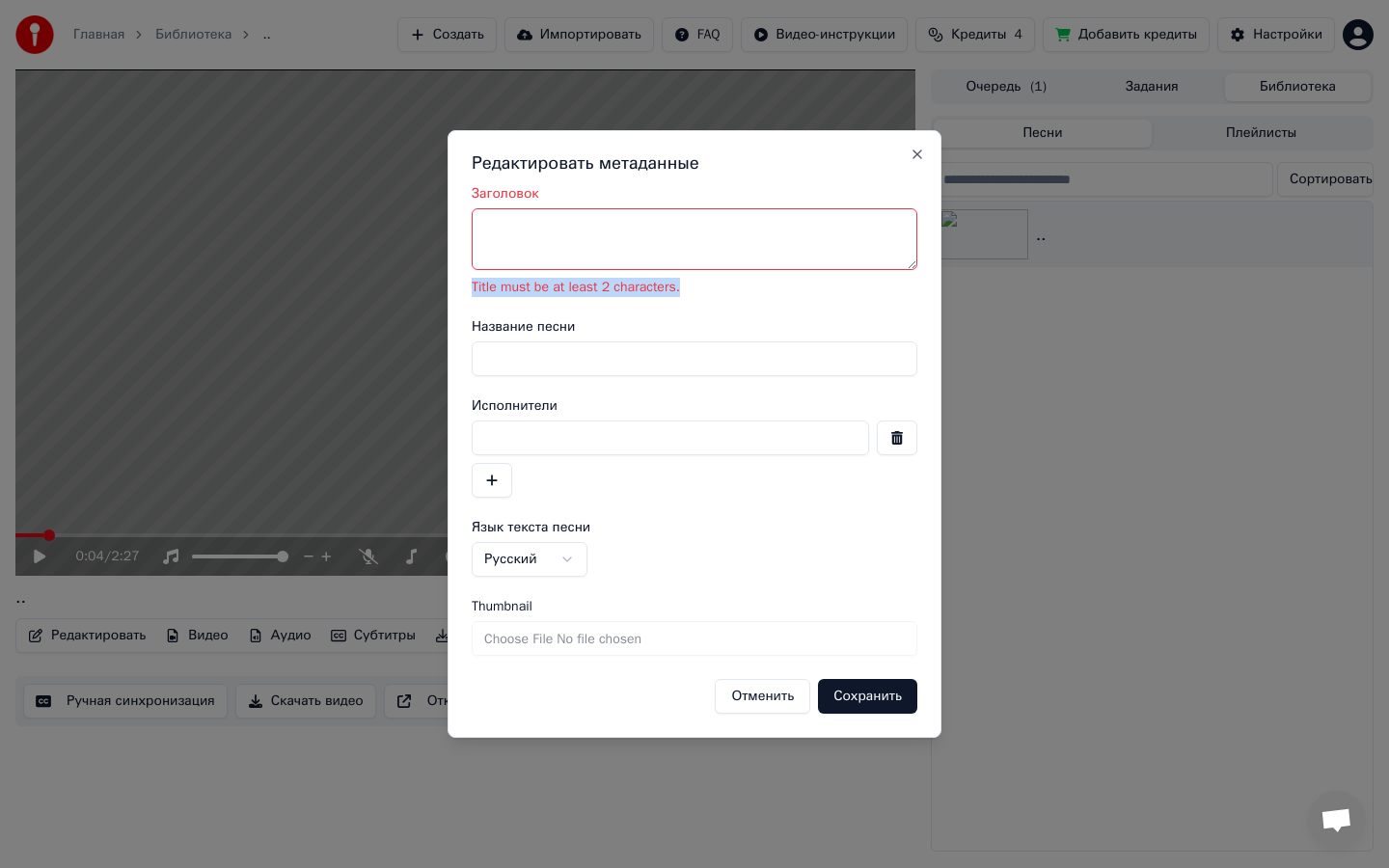 drag, startPoint x: 694, startPoint y: 287, endPoint x: 466, endPoint y: 285, distance: 228.00877 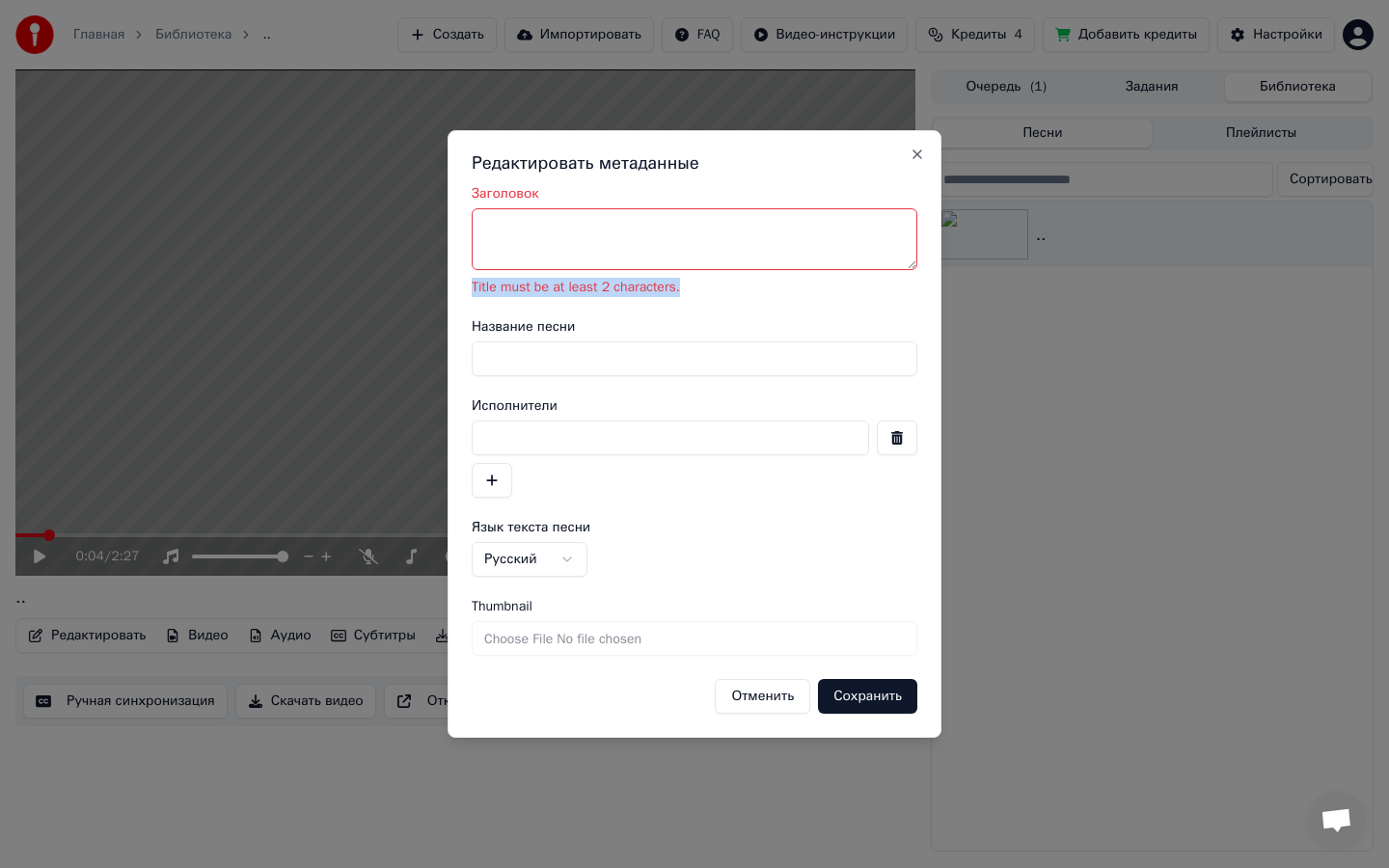 click on "**********" at bounding box center (694, 434) 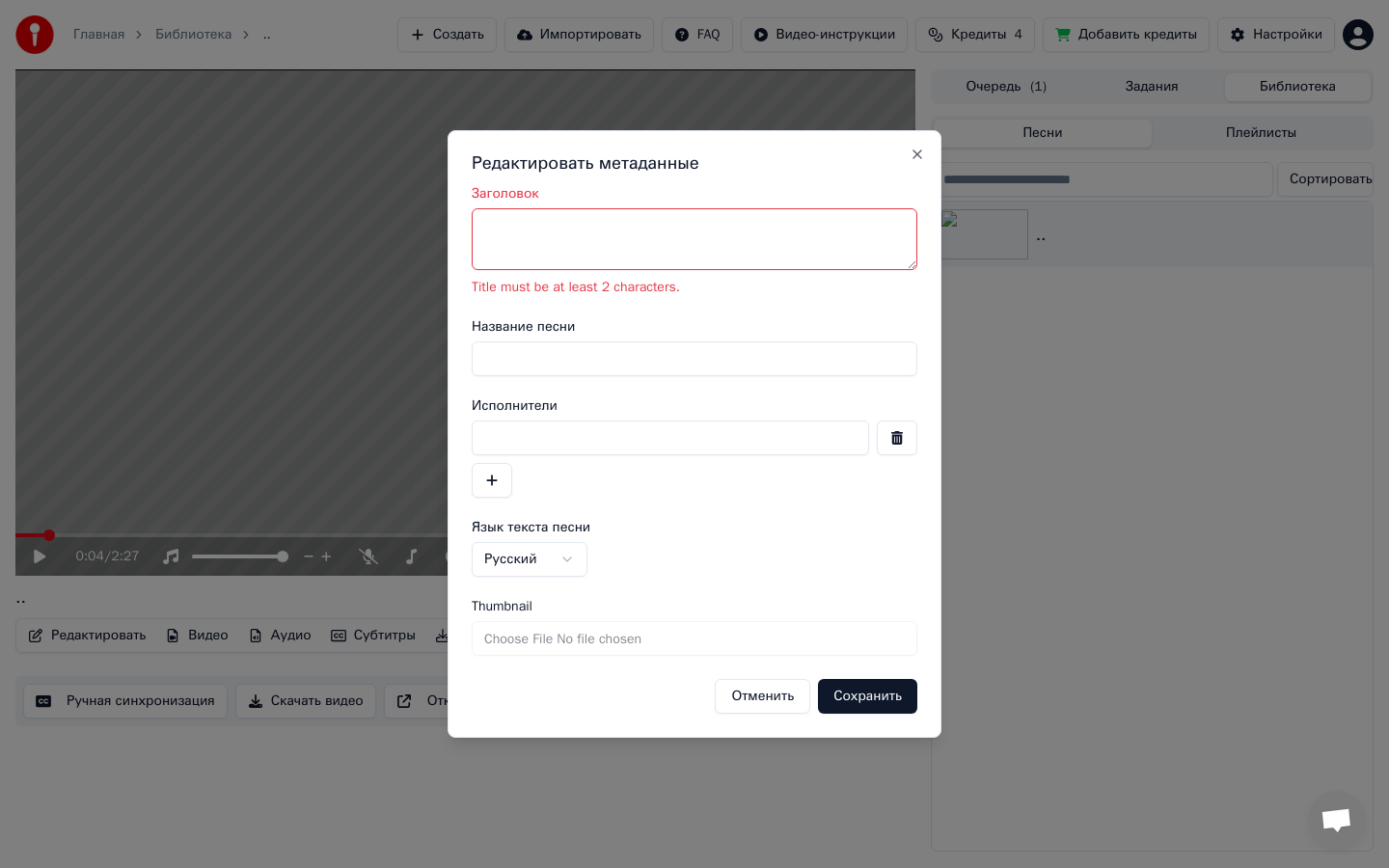 click on "**********" at bounding box center [694, 450] 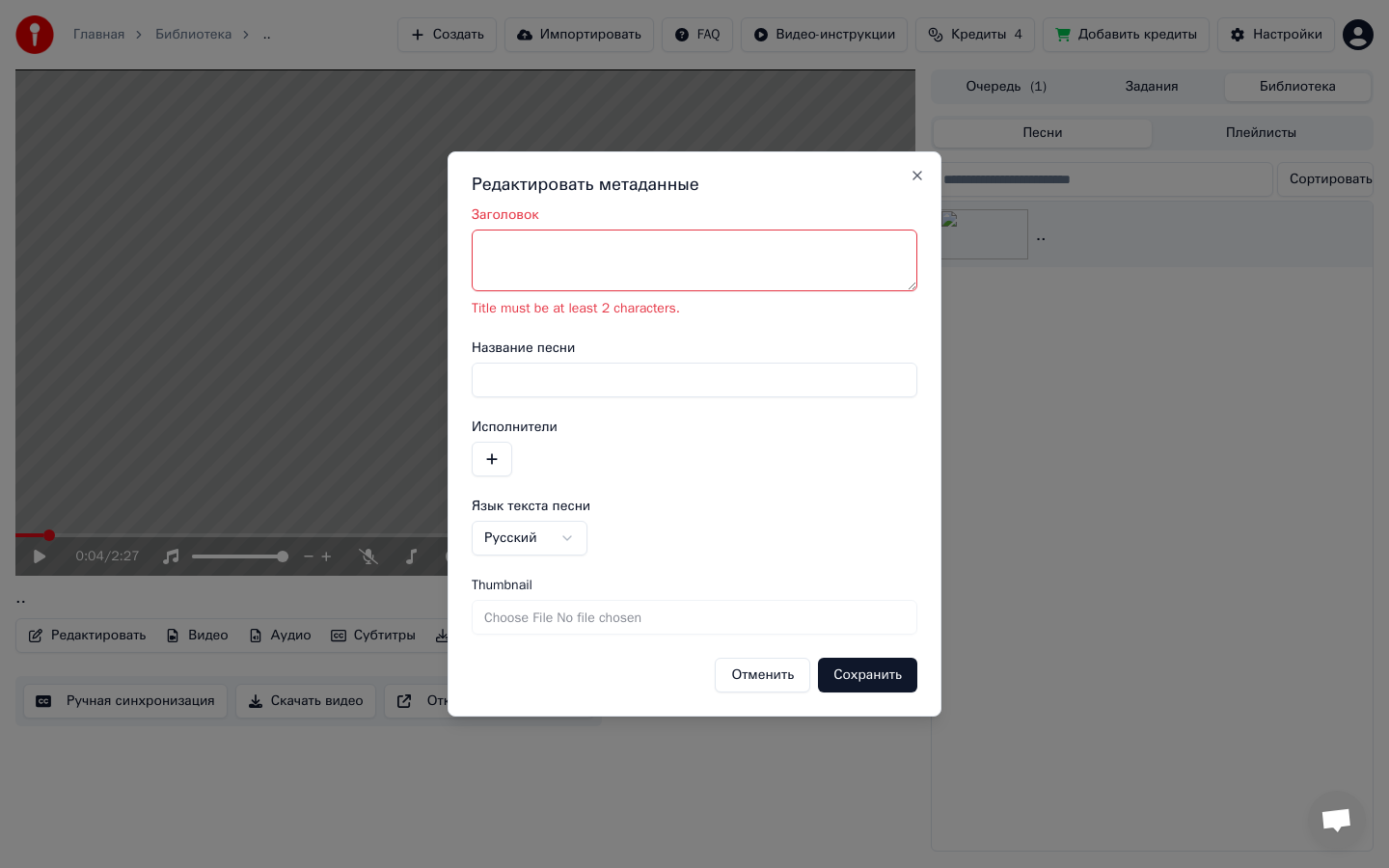 click on "Название песни" at bounding box center [694, 380] 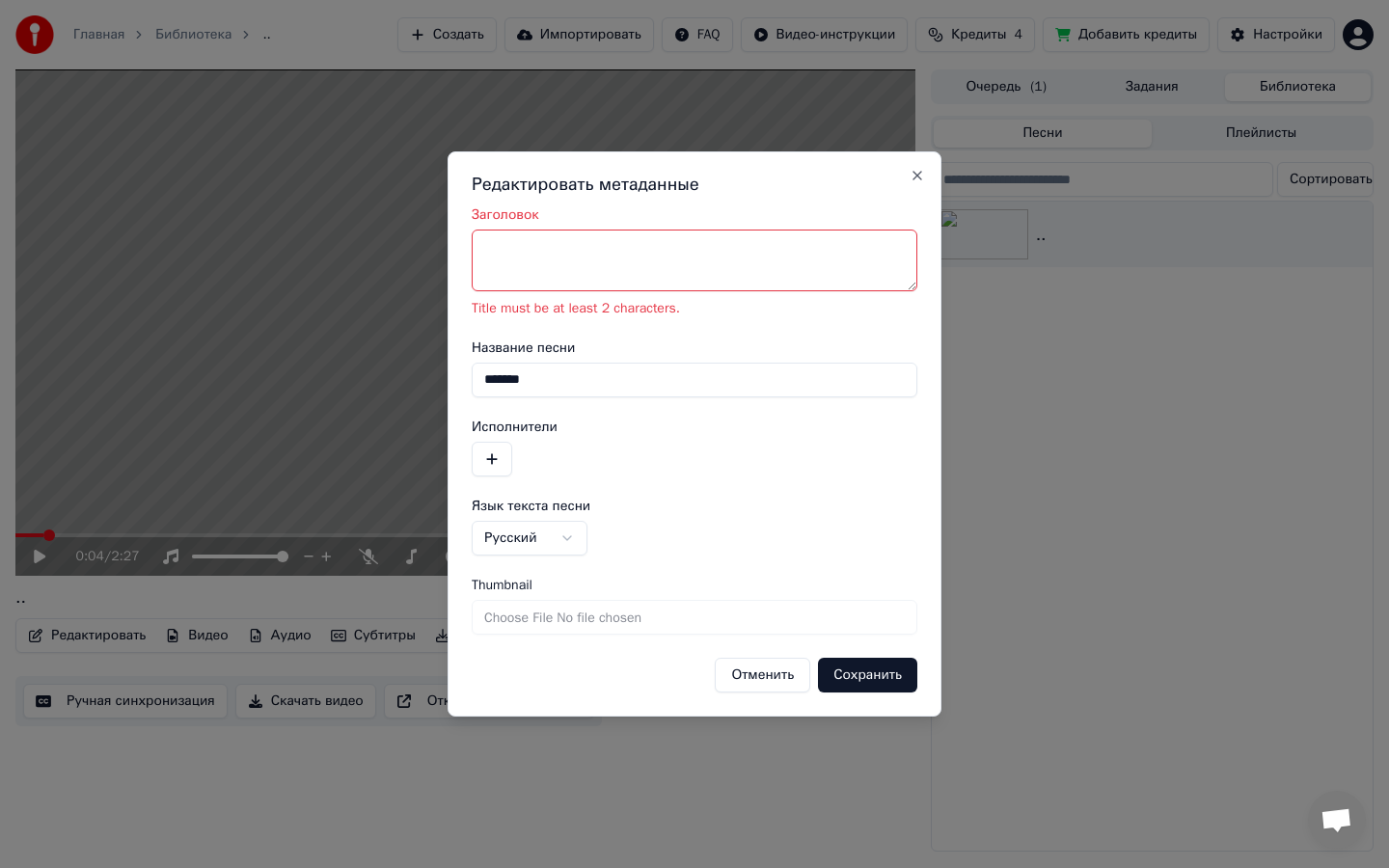 type on "*******" 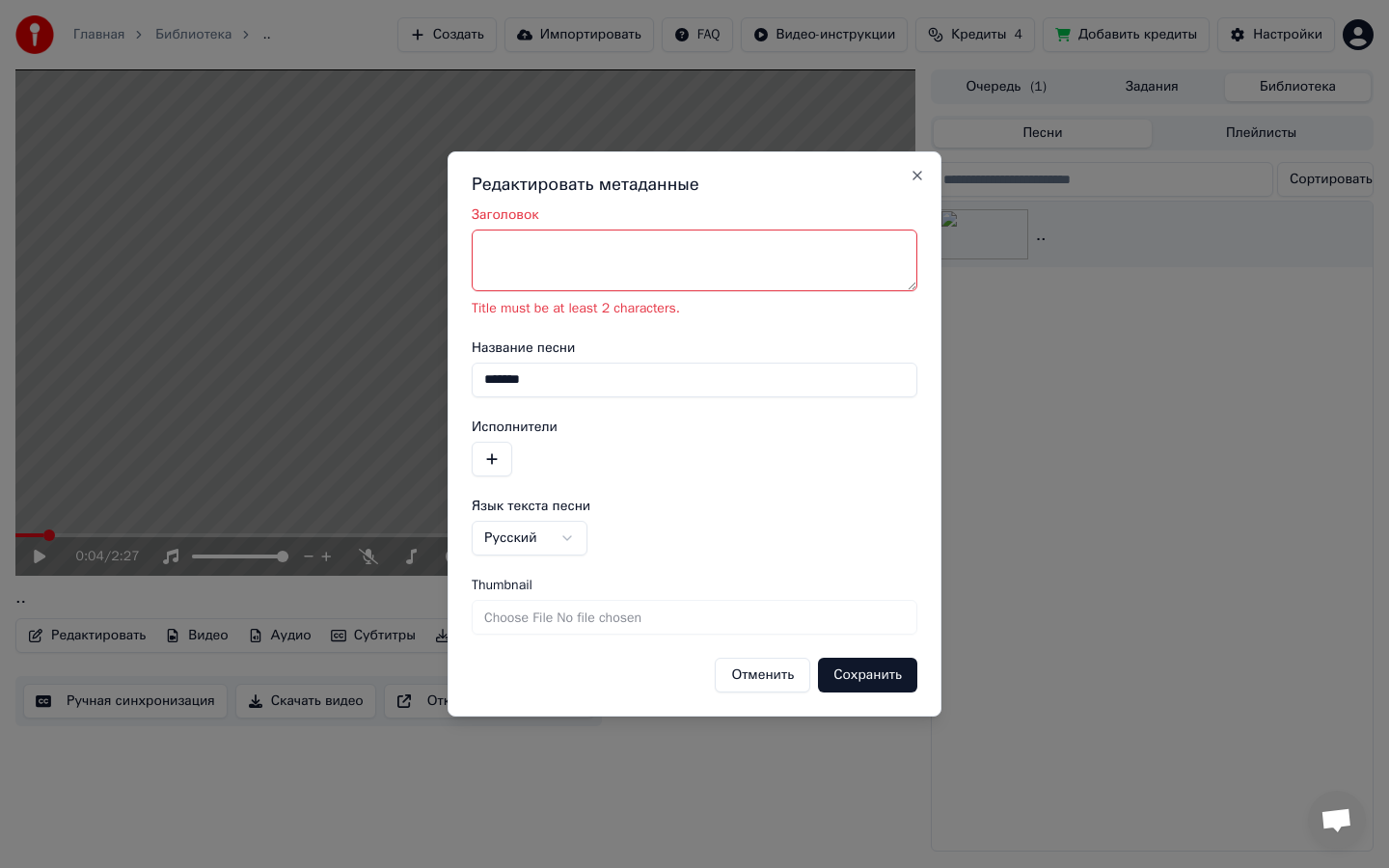 click on "Сохранить" at bounding box center [867, 675] 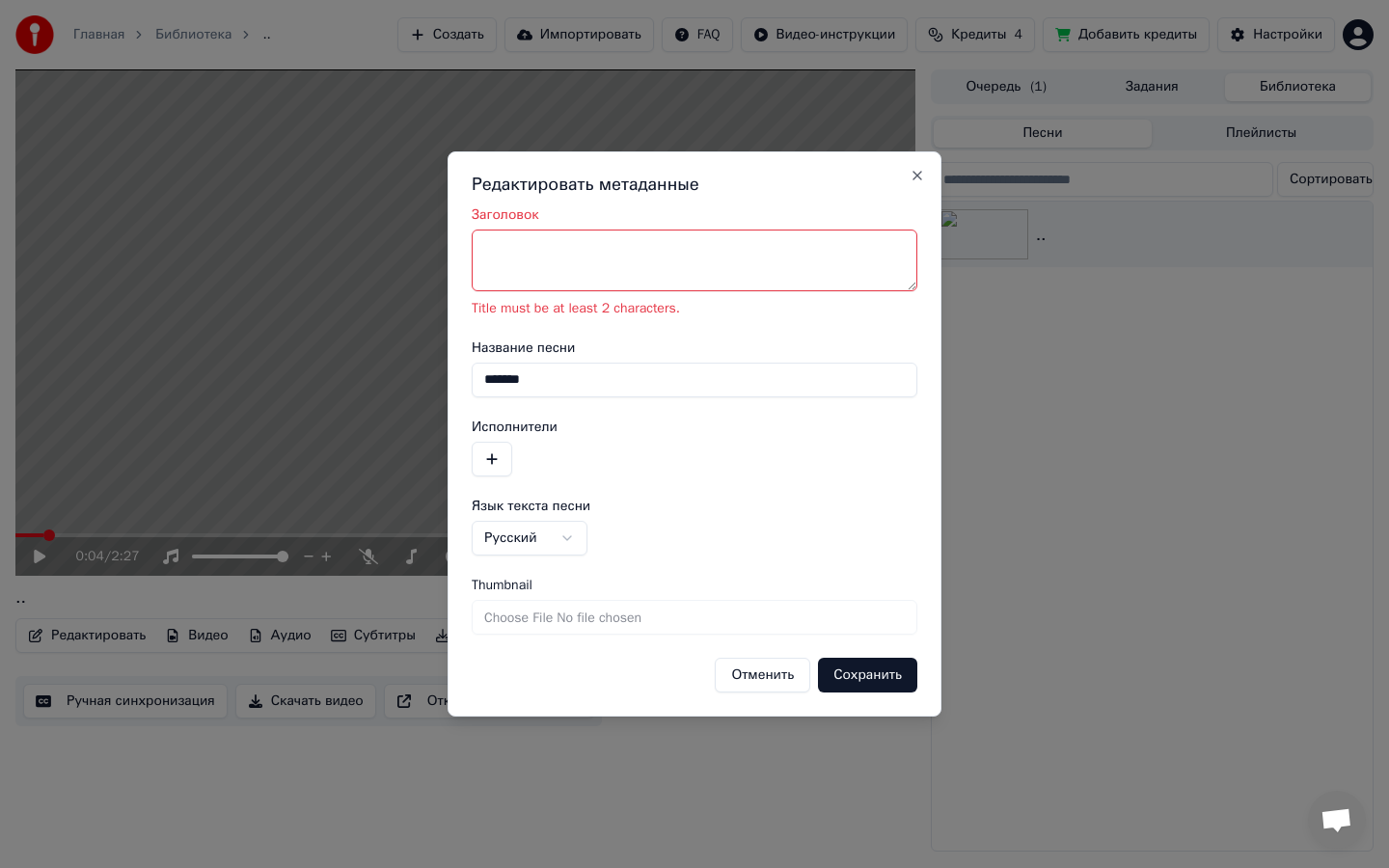 type on "*" 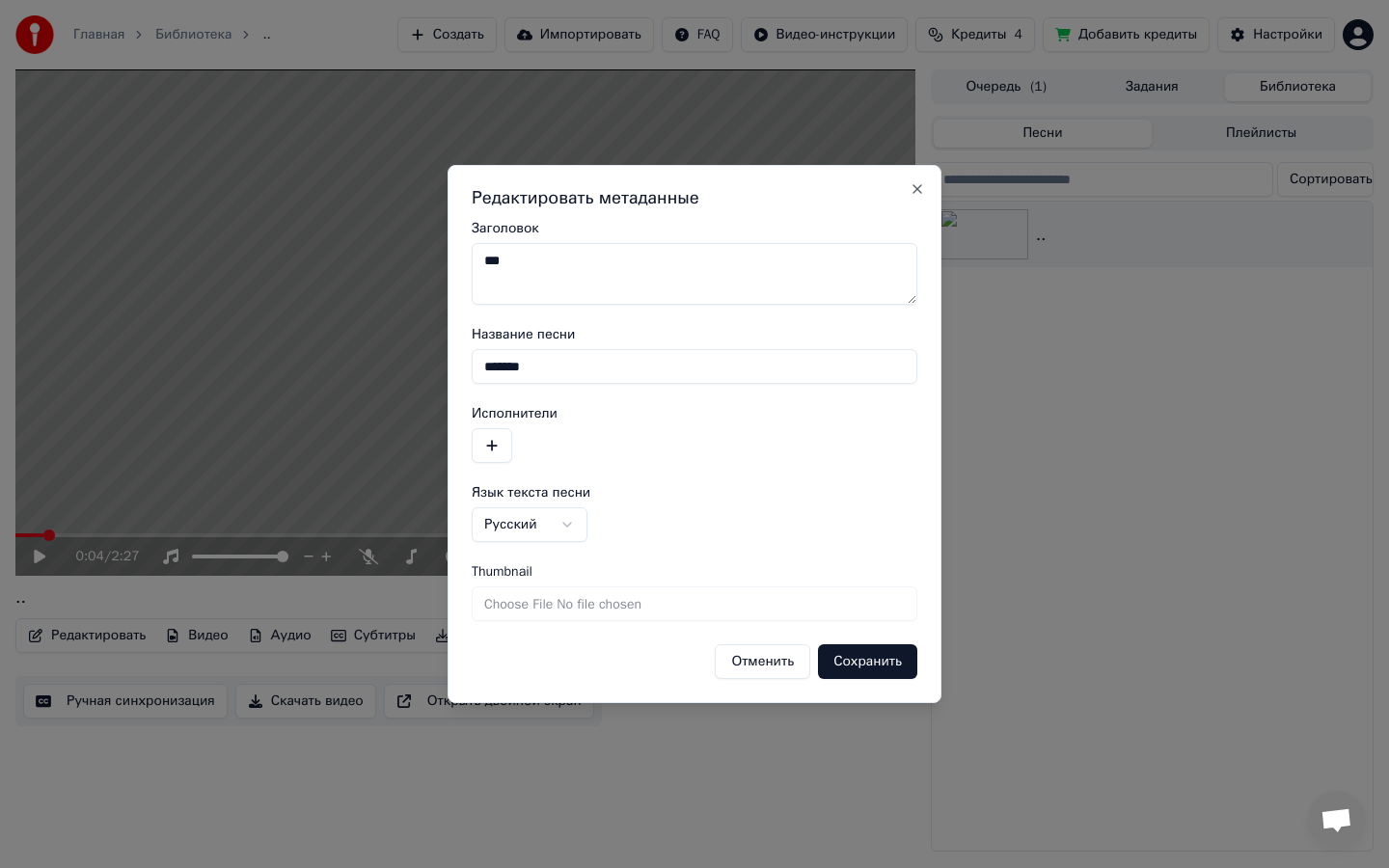 type on "***" 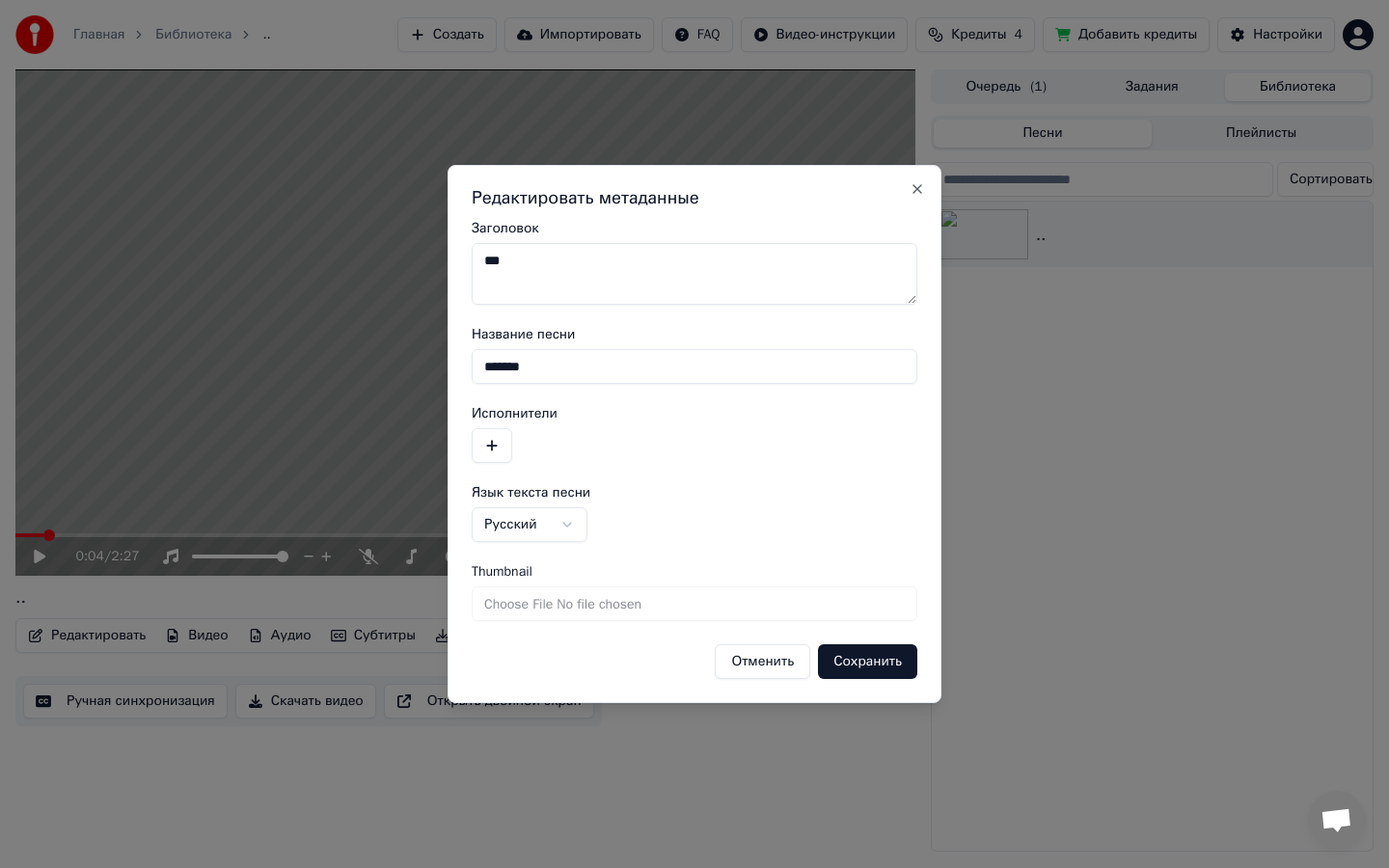 click on "Сохранить" at bounding box center (867, 662) 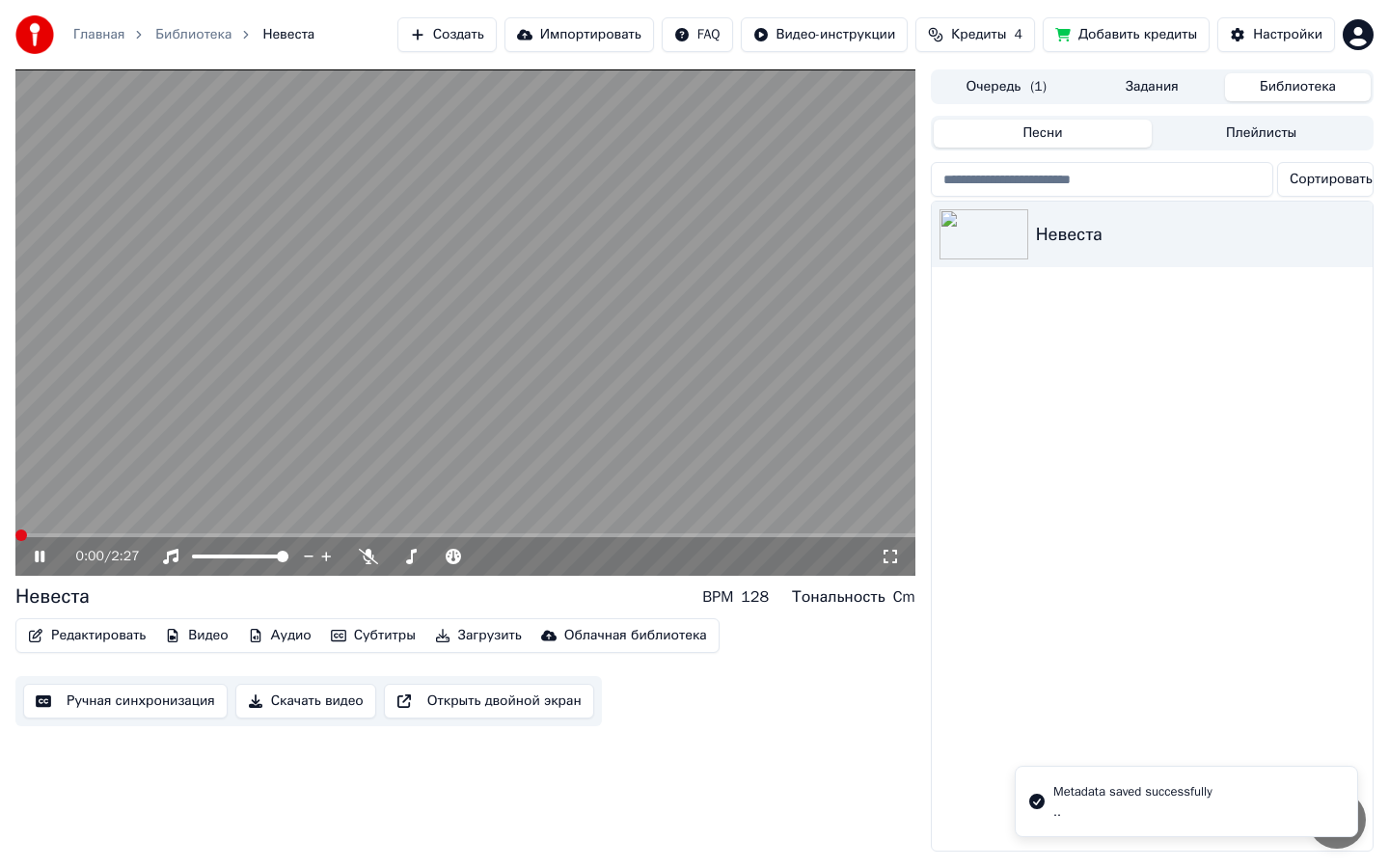 click at bounding box center [465, 535] 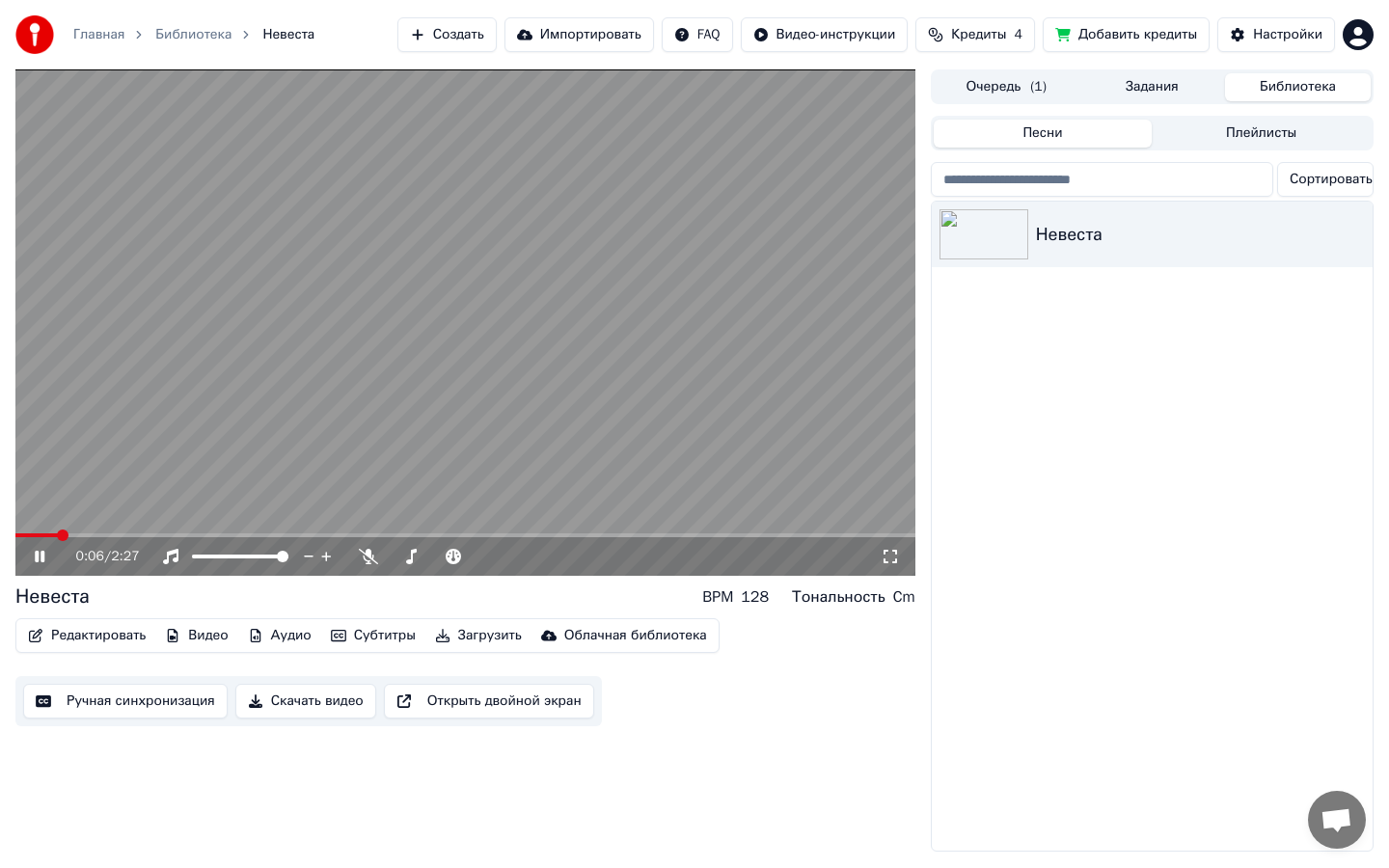 click at bounding box center (465, 322) 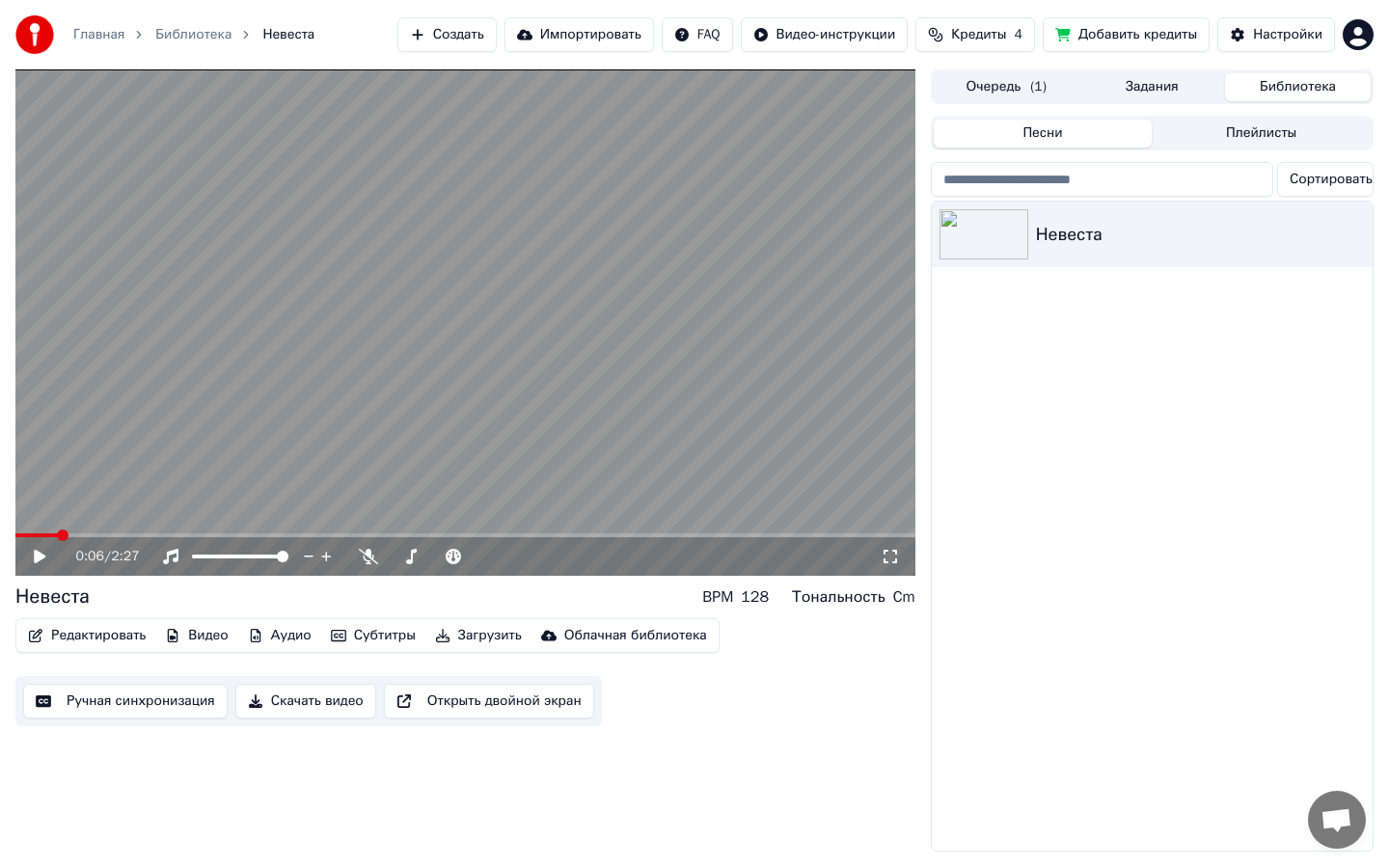 click on "Редактировать" at bounding box center [87, 636] 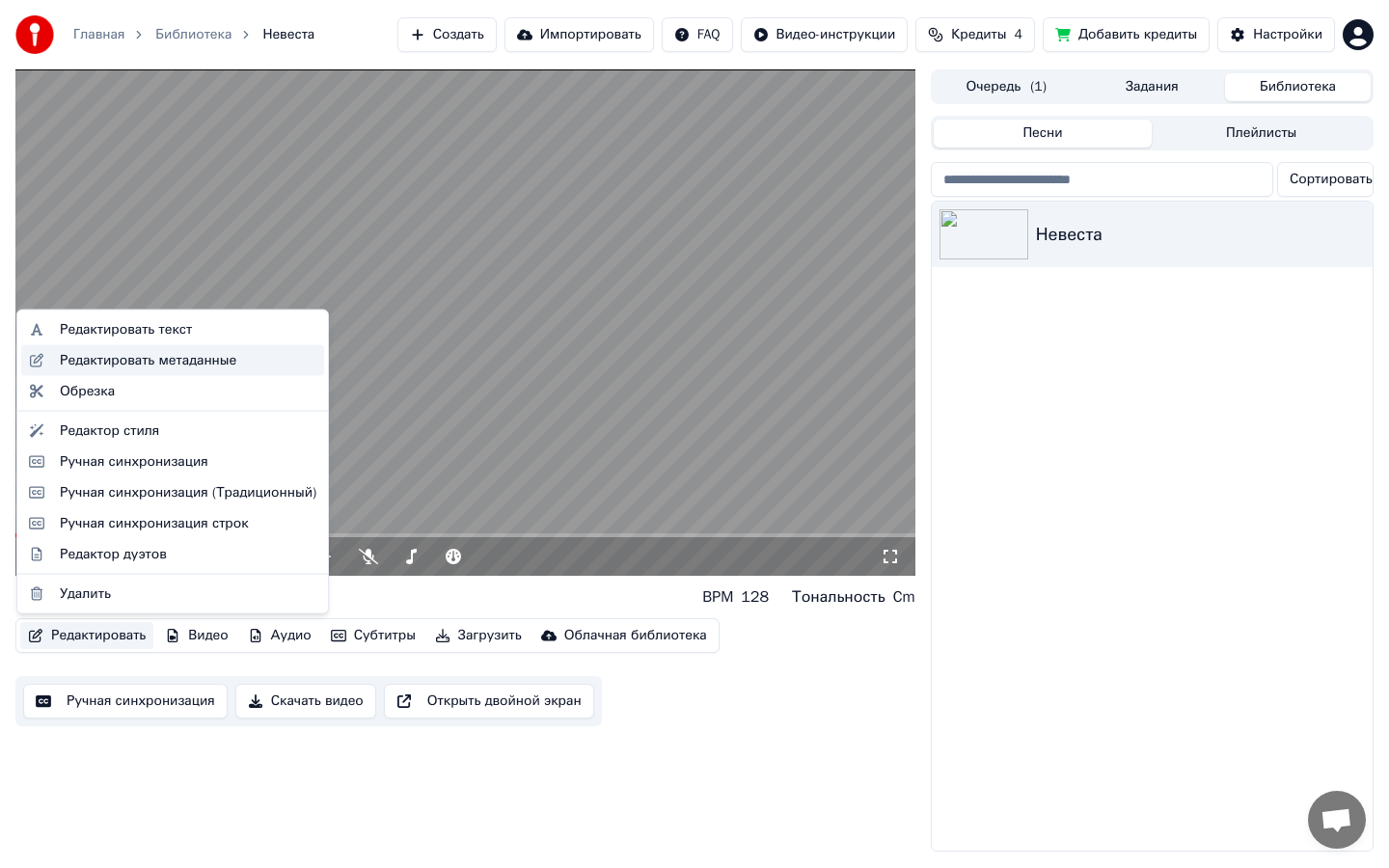 click on "Редактировать метаданные" at bounding box center [148, 360] 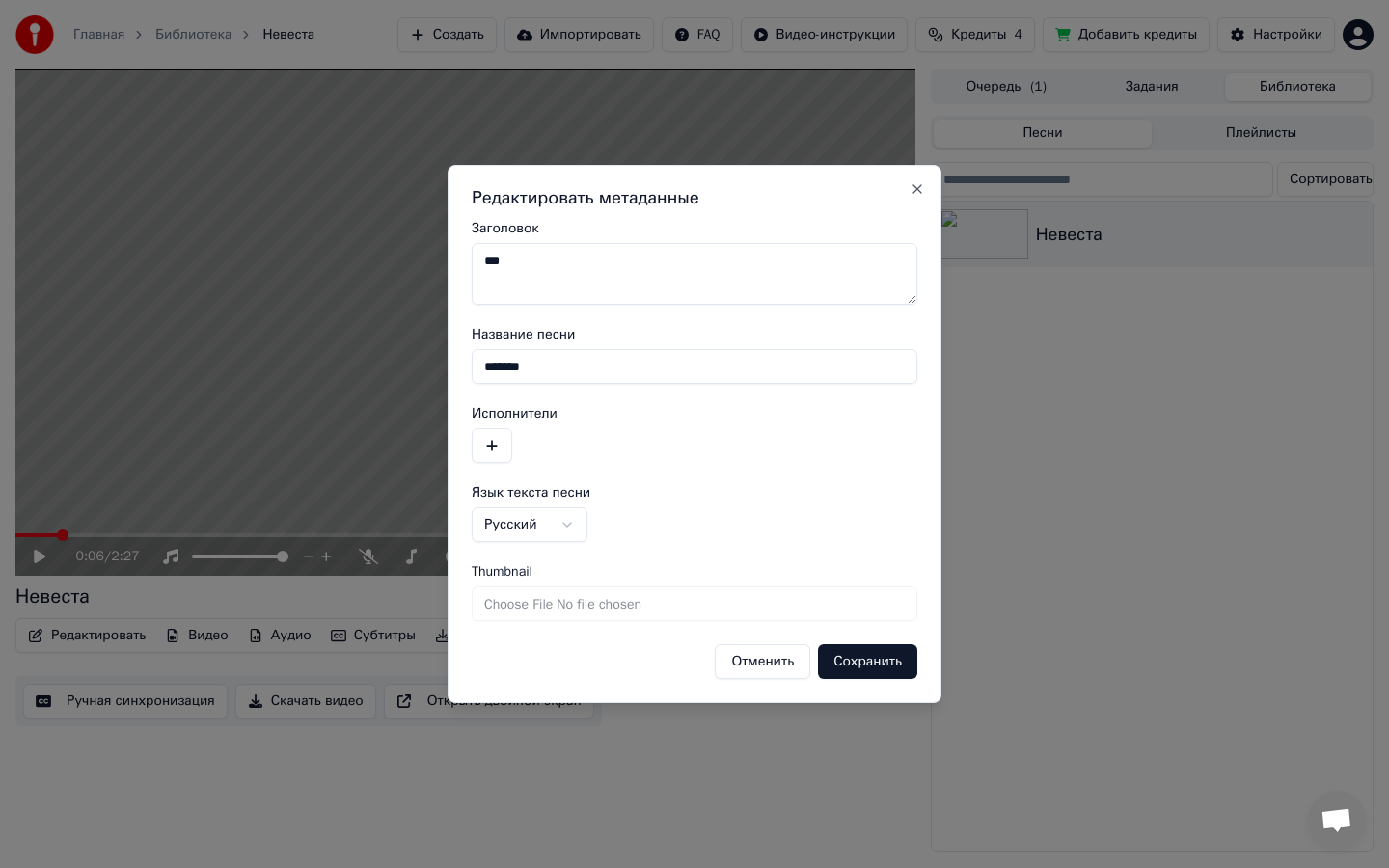 click on "Отменить" at bounding box center [762, 662] 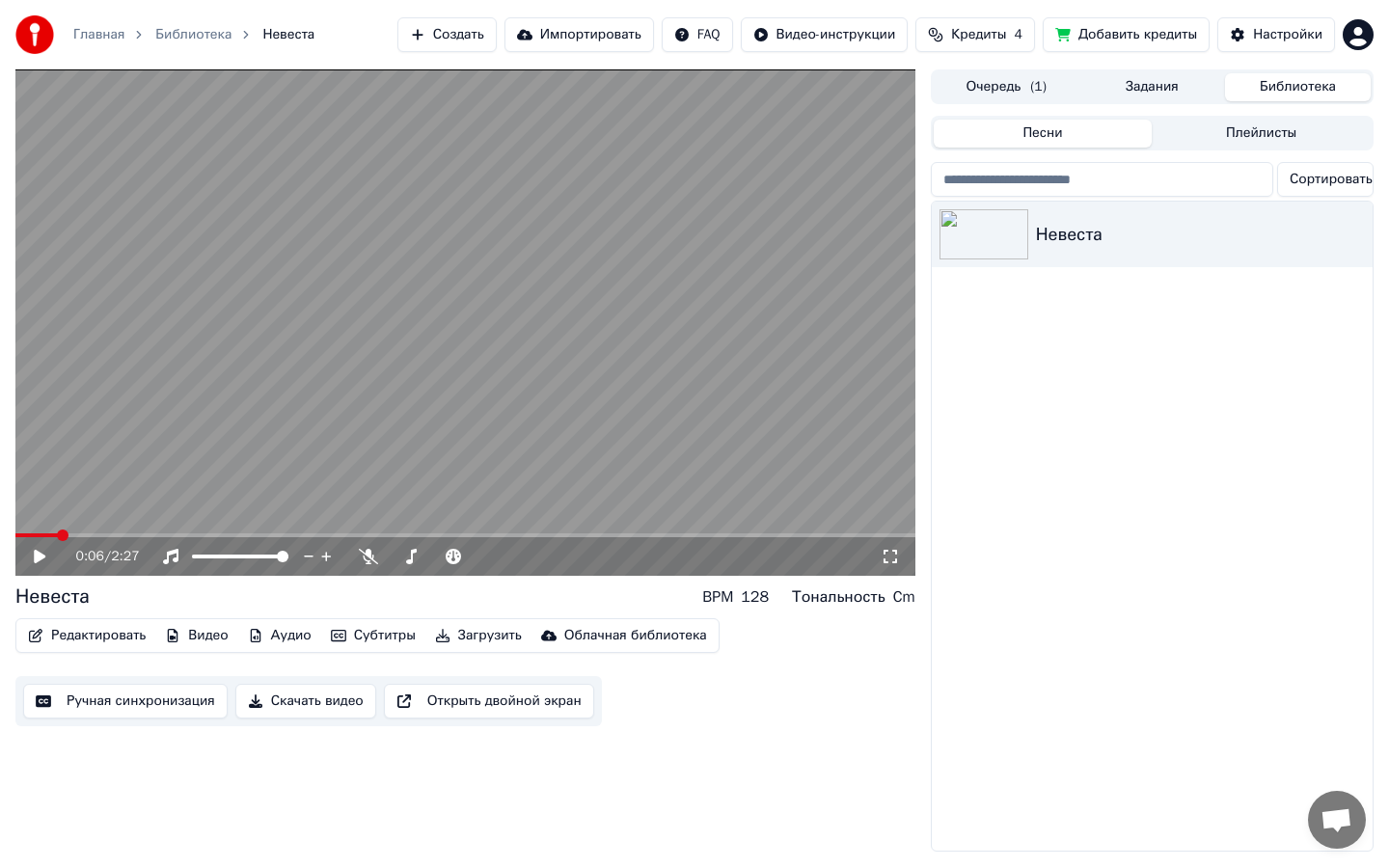 click on "Редактировать" at bounding box center [87, 636] 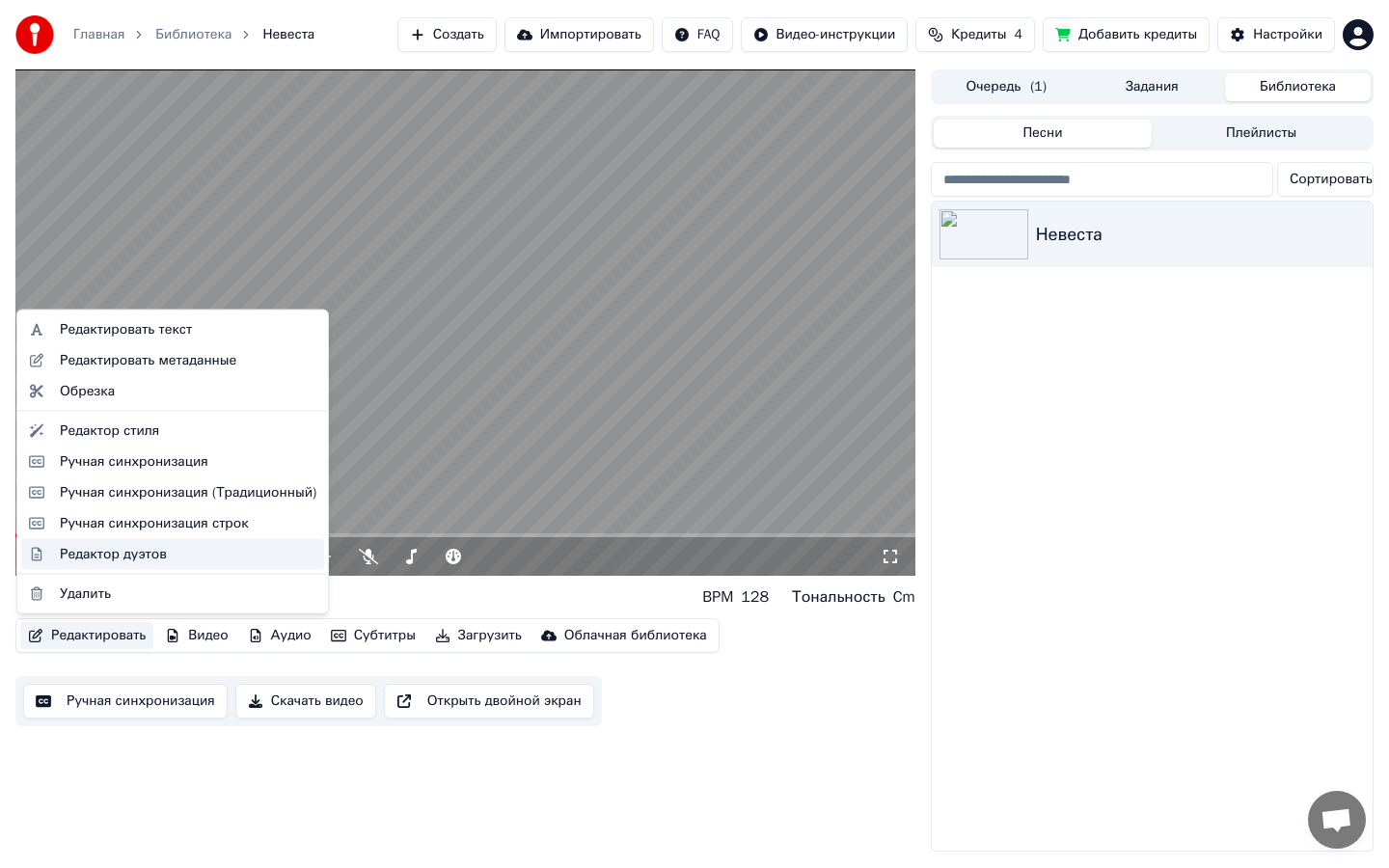 click on "Редактор дуэтов" at bounding box center [188, 554] 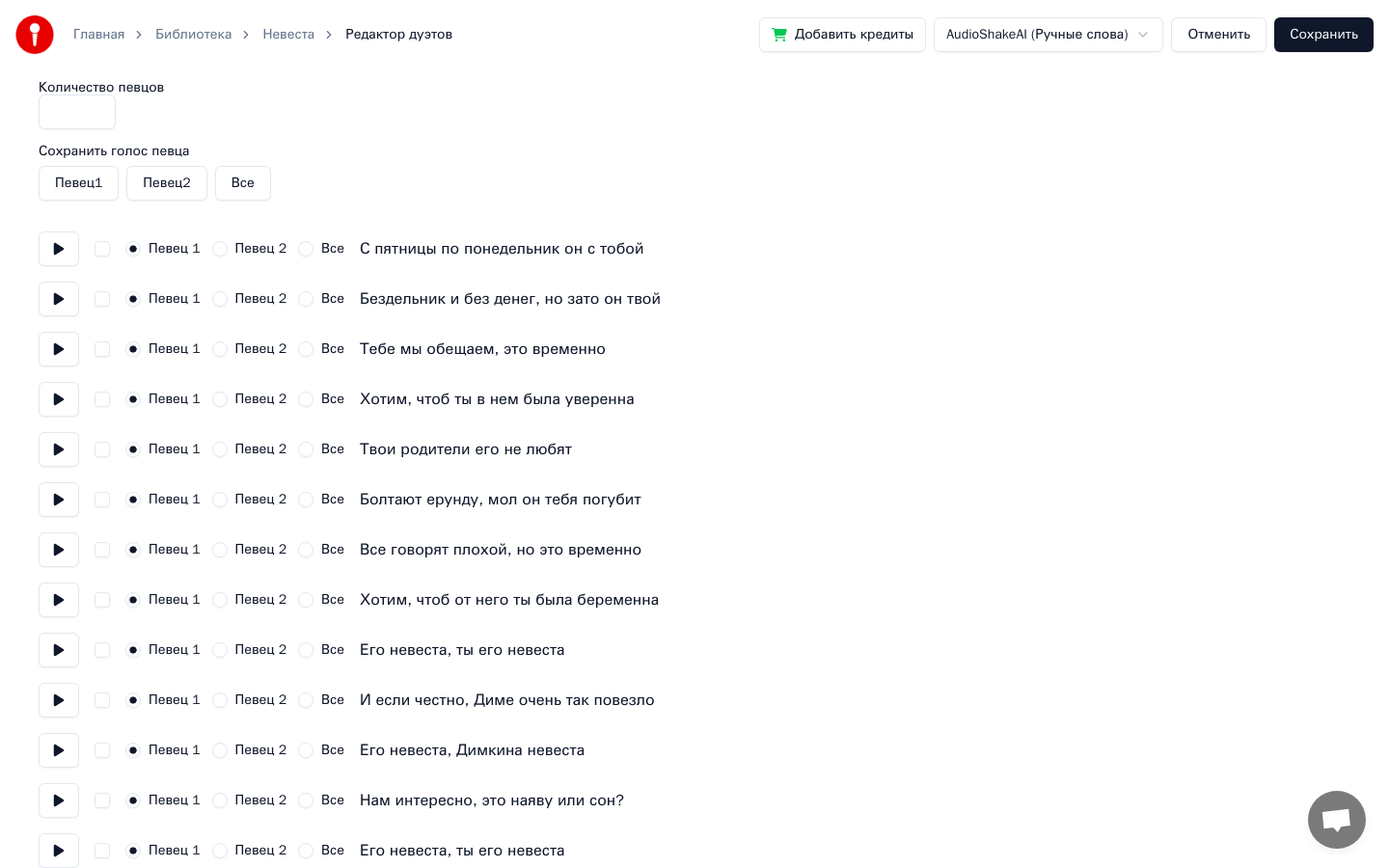 scroll, scrollTop: 0, scrollLeft: 0, axis: both 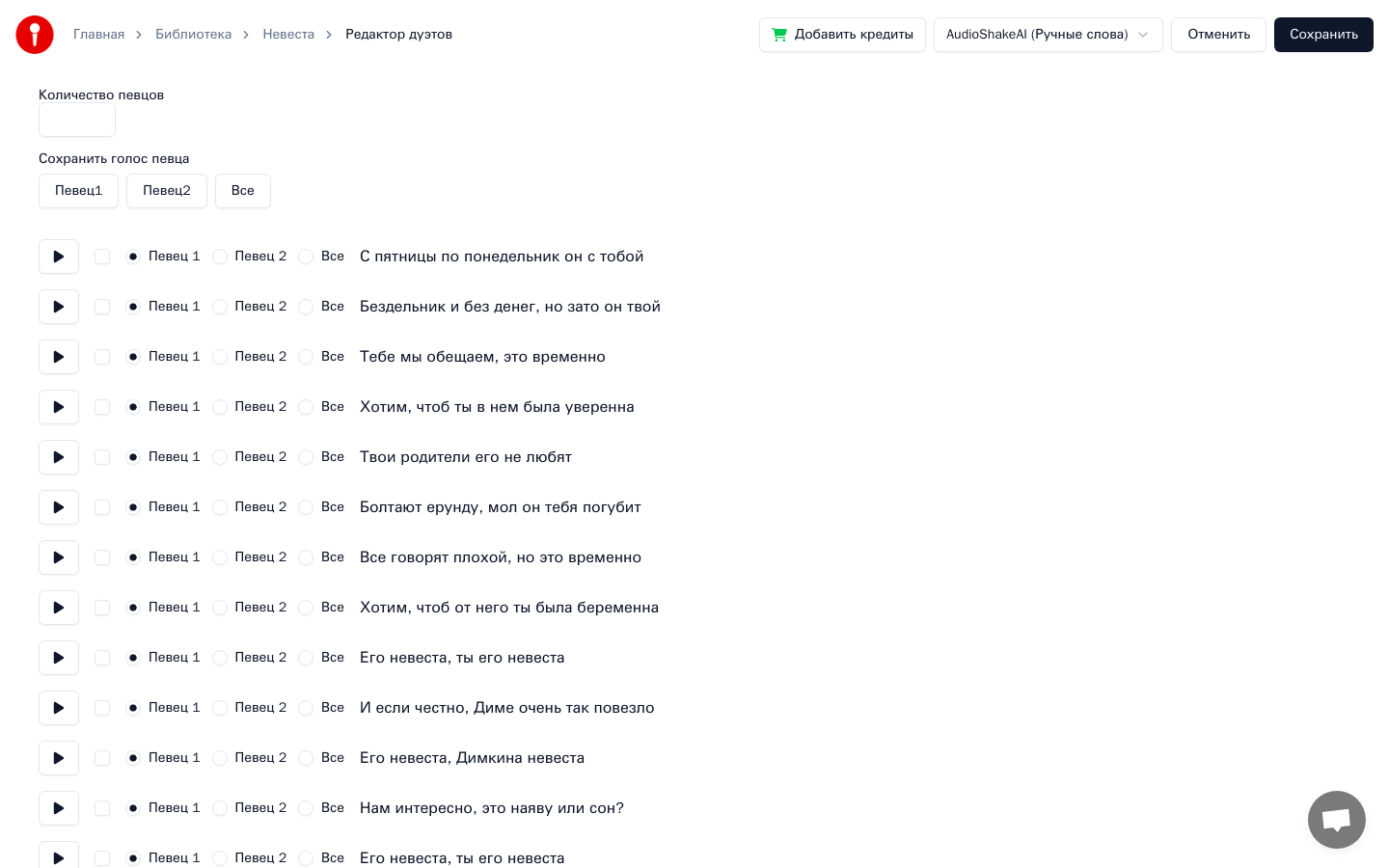 click on "Певец 2" at bounding box center (250, 307) 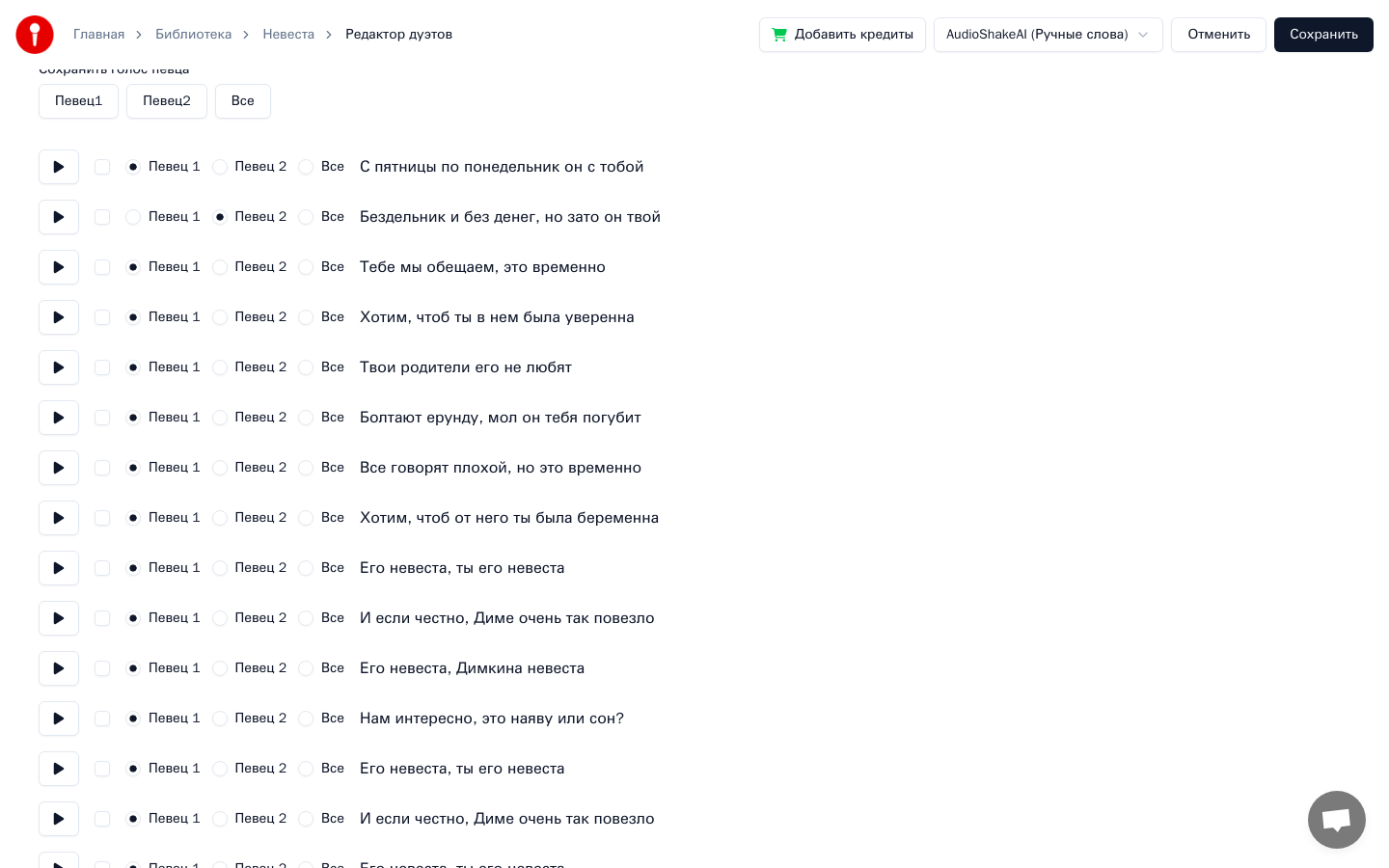 scroll, scrollTop: 92, scrollLeft: 0, axis: vertical 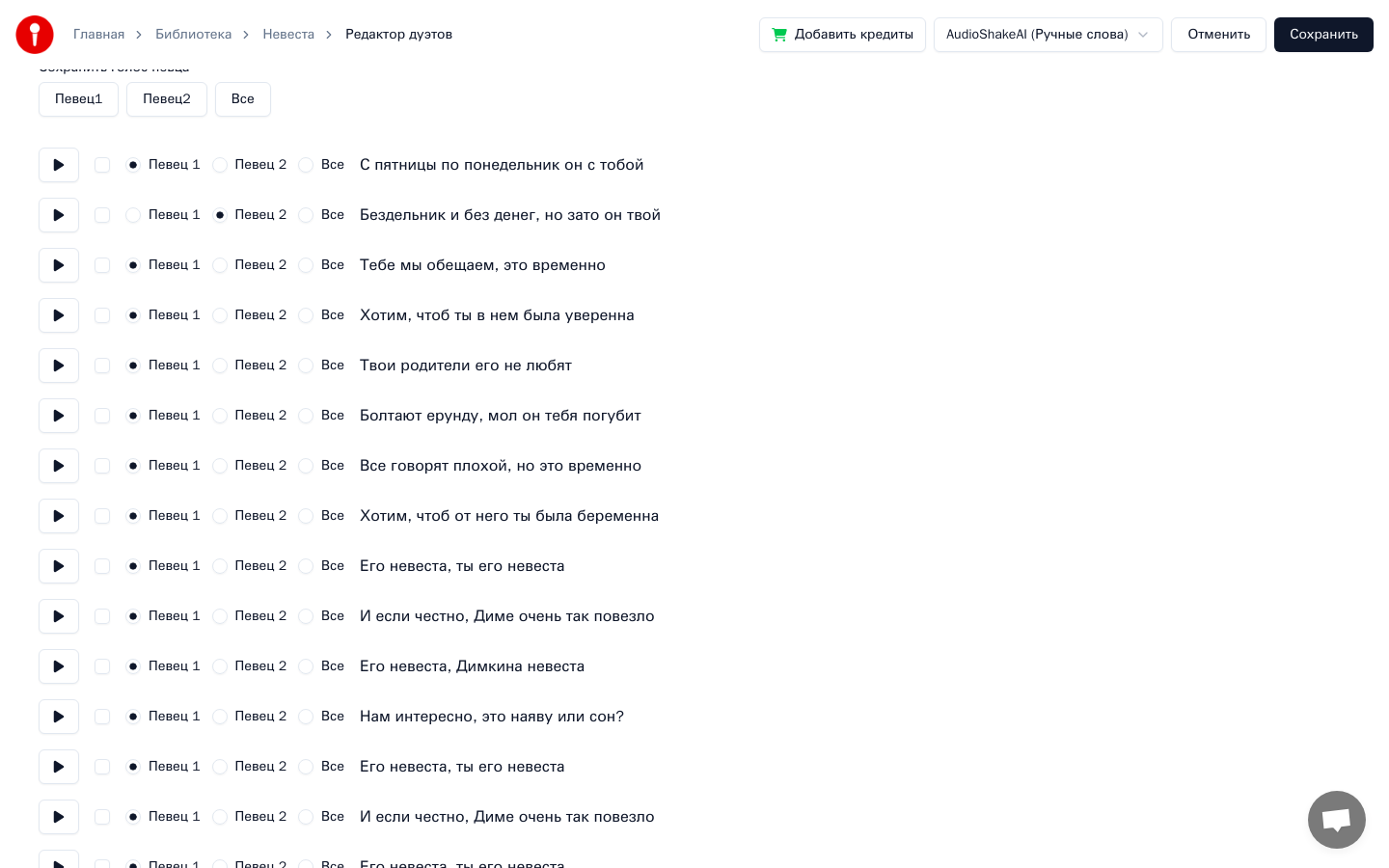 click on "Певец 2" at bounding box center (220, 315) 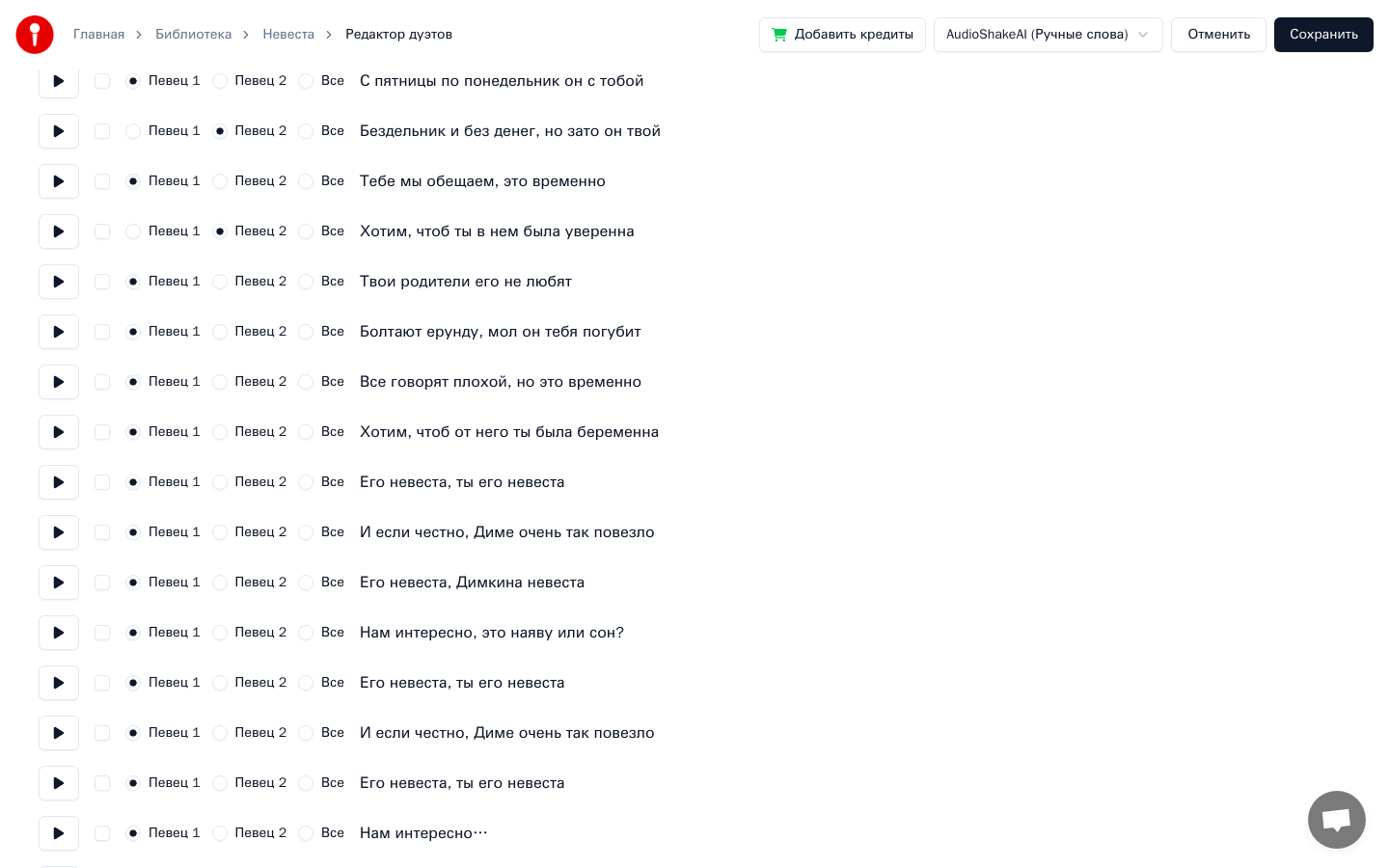 scroll, scrollTop: 186, scrollLeft: 0, axis: vertical 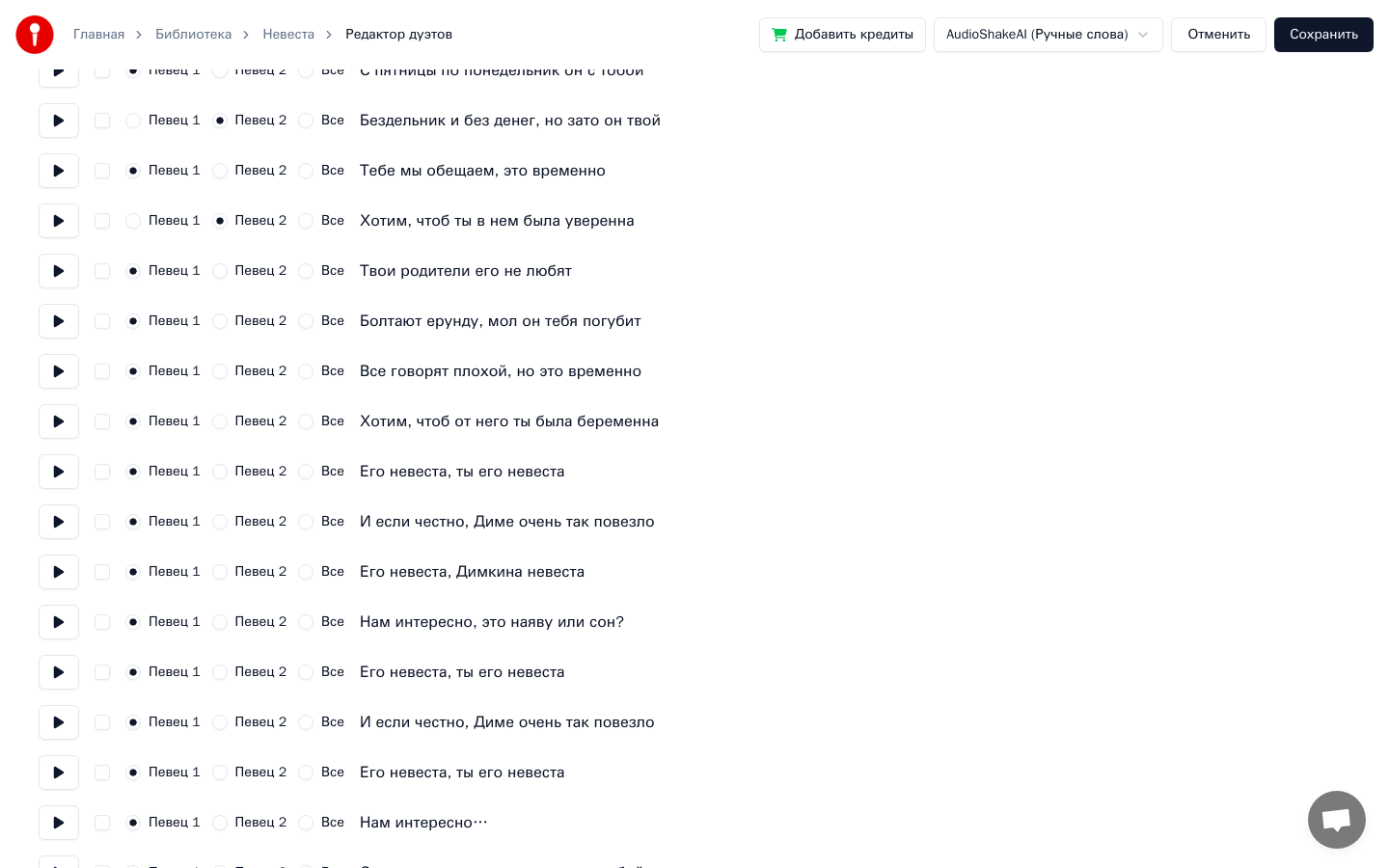 click on "Певец 2" at bounding box center (220, 321) 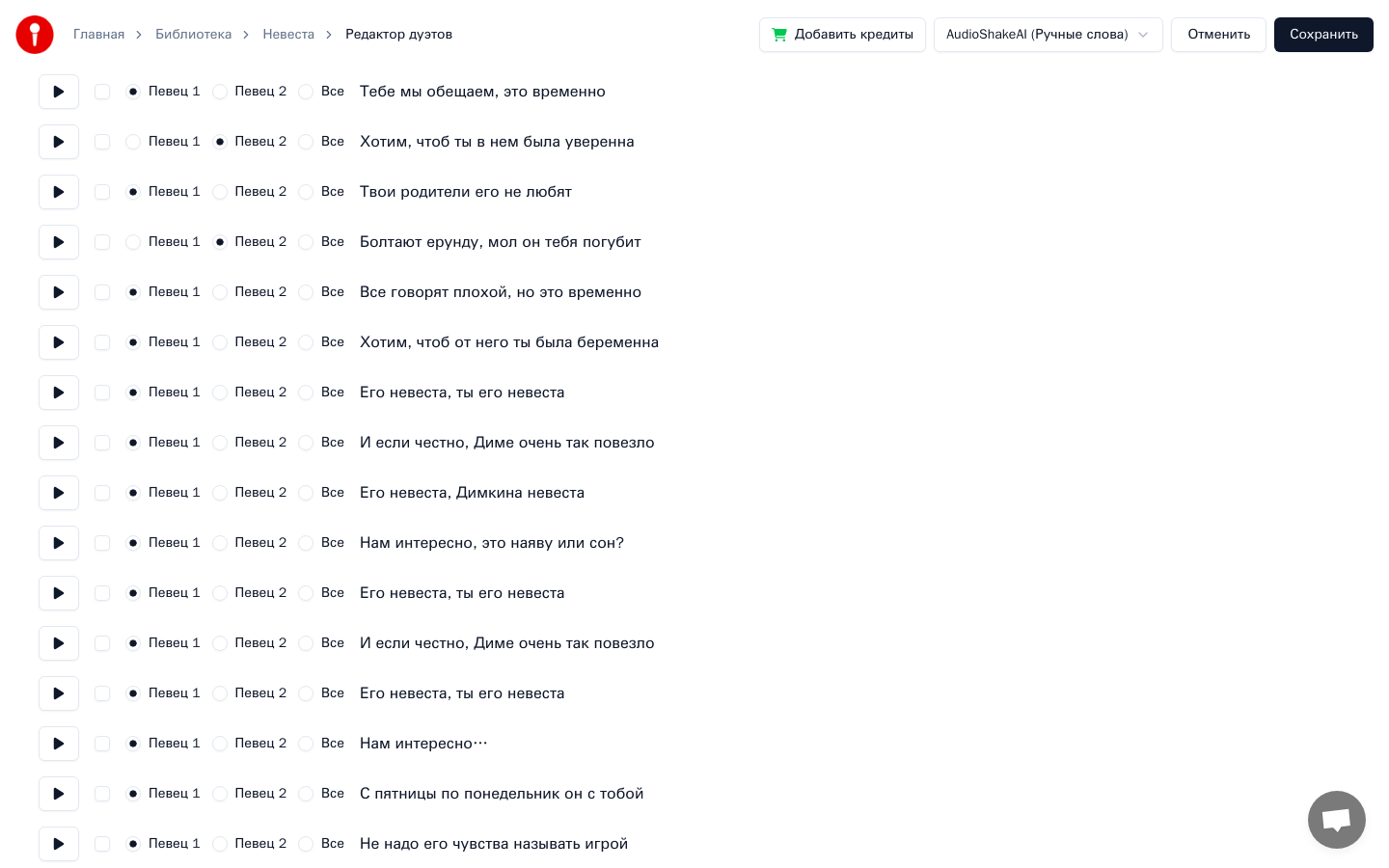 scroll, scrollTop: 267, scrollLeft: 0, axis: vertical 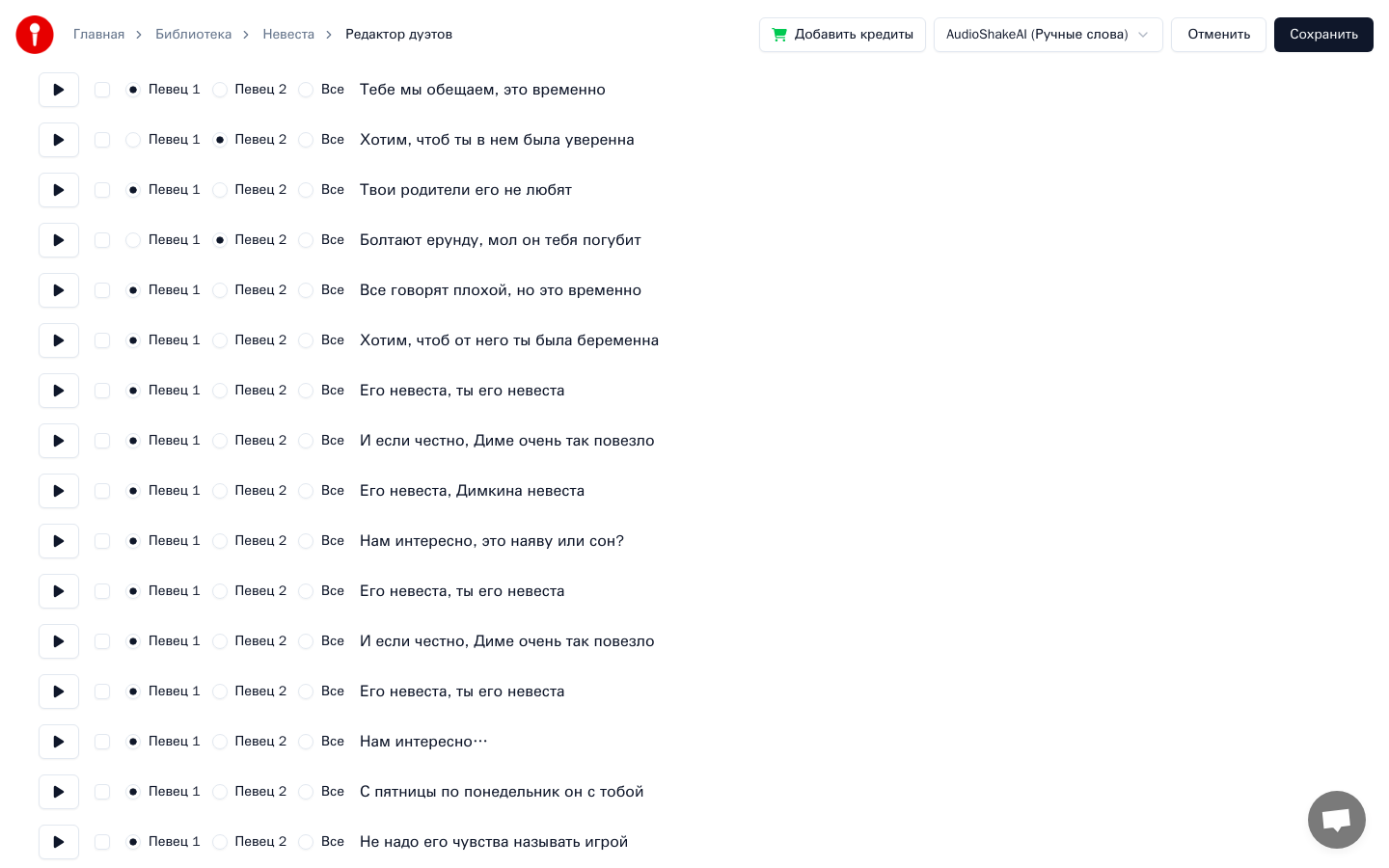 click on "Певец 2" at bounding box center [220, 340] 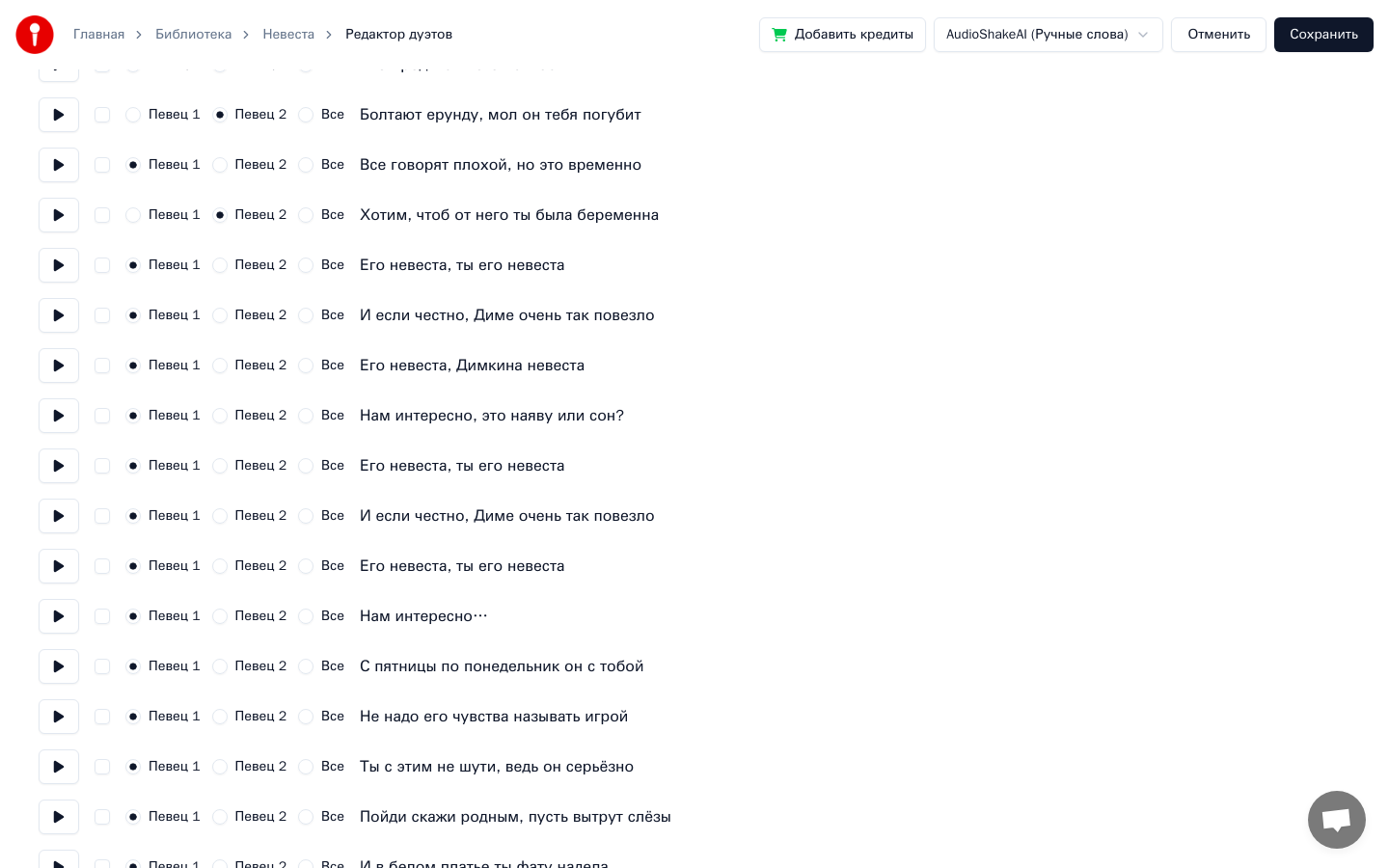 scroll, scrollTop: 408, scrollLeft: 0, axis: vertical 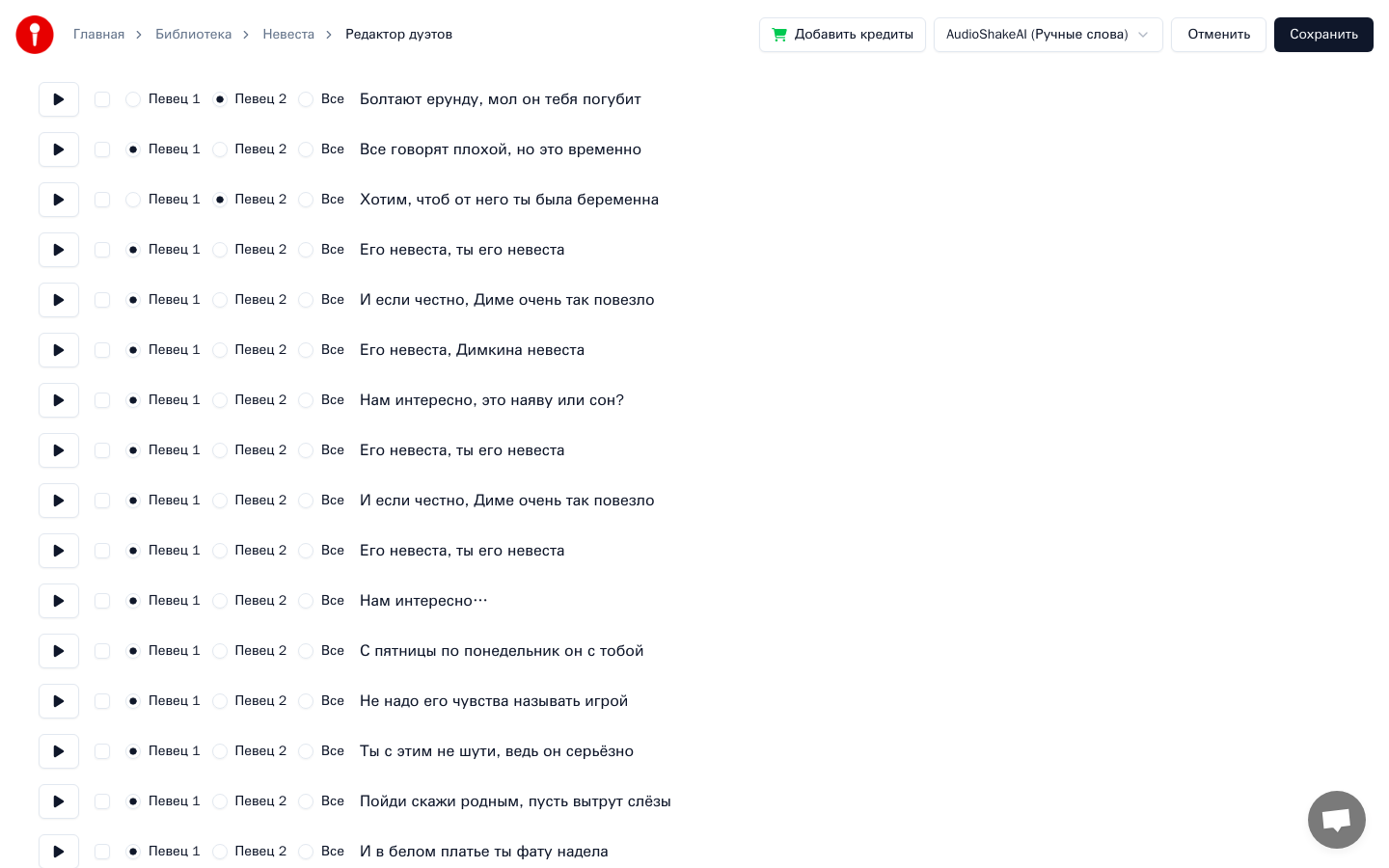 click on "Певец 2" at bounding box center (220, 350) 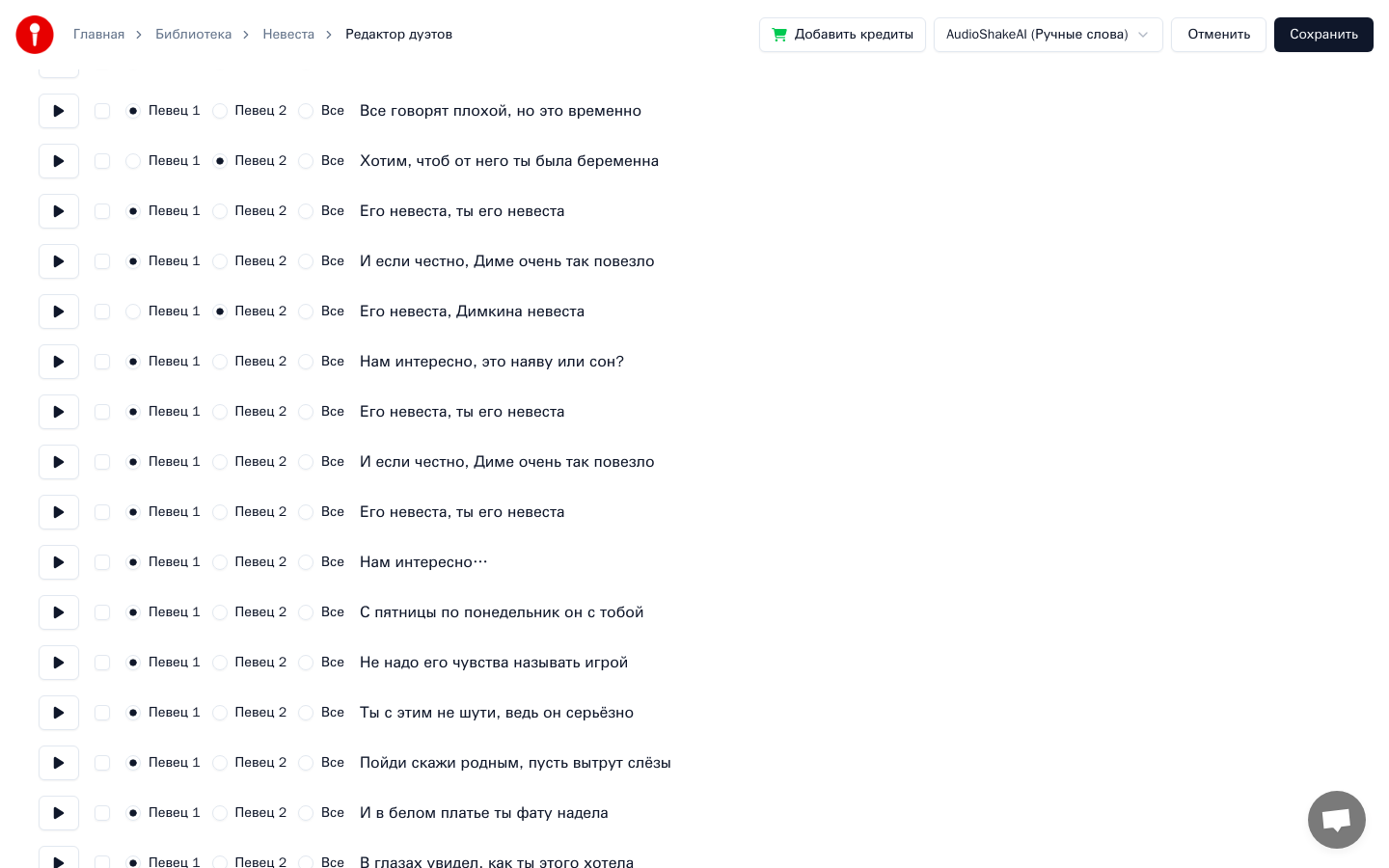 scroll, scrollTop: 448, scrollLeft: 0, axis: vertical 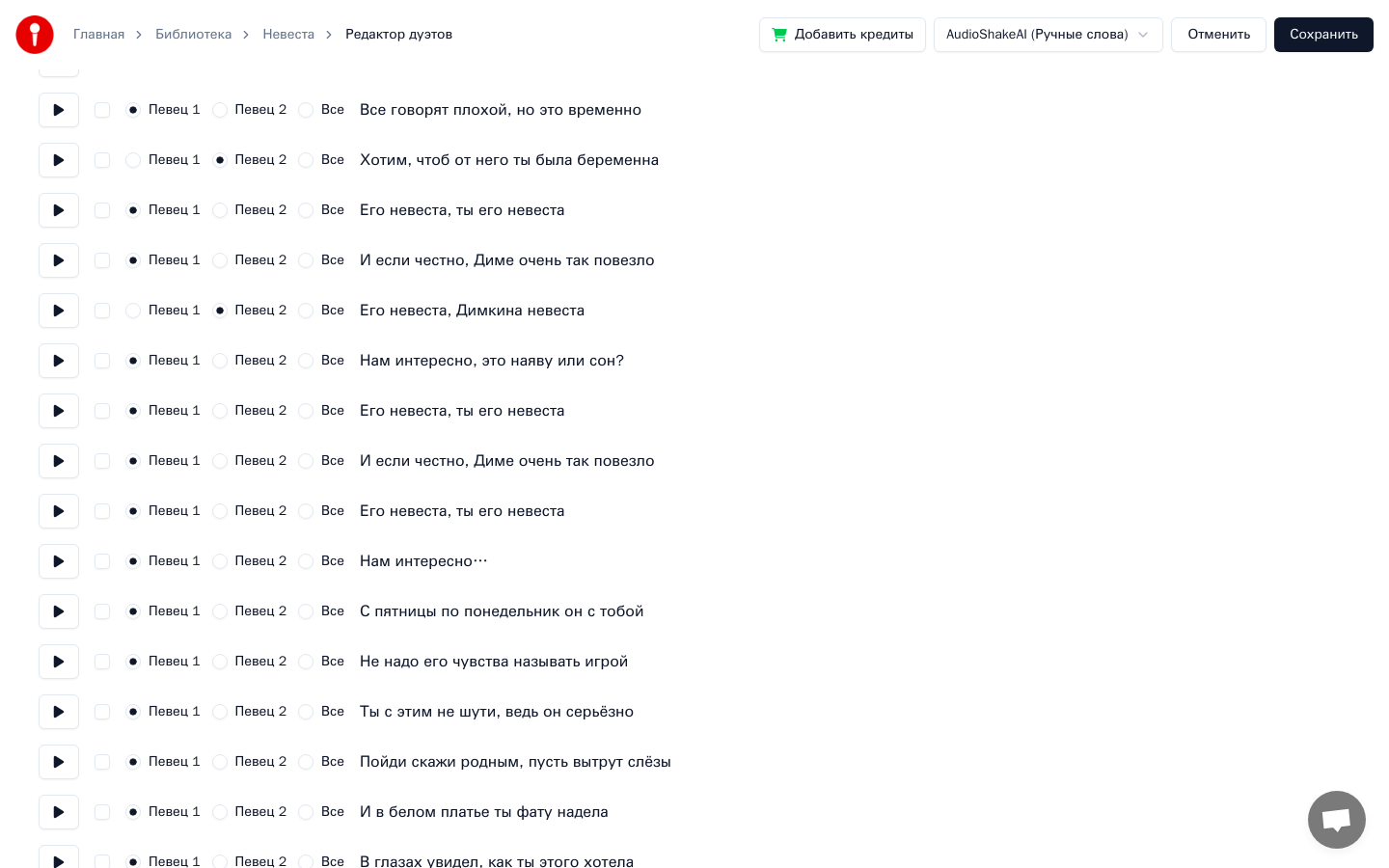 click on "Певец 2" at bounding box center (220, 361) 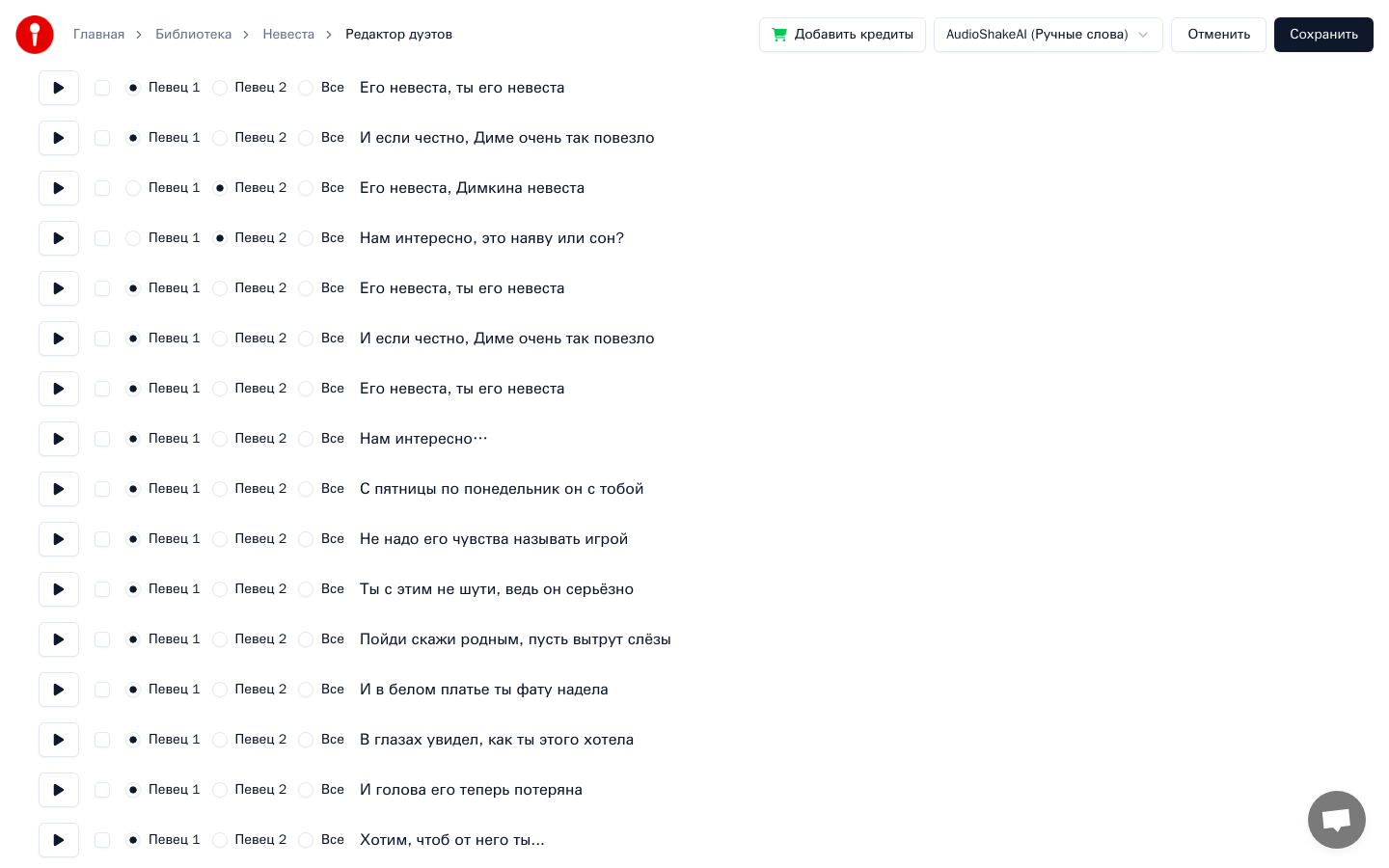 scroll, scrollTop: 571, scrollLeft: 0, axis: vertical 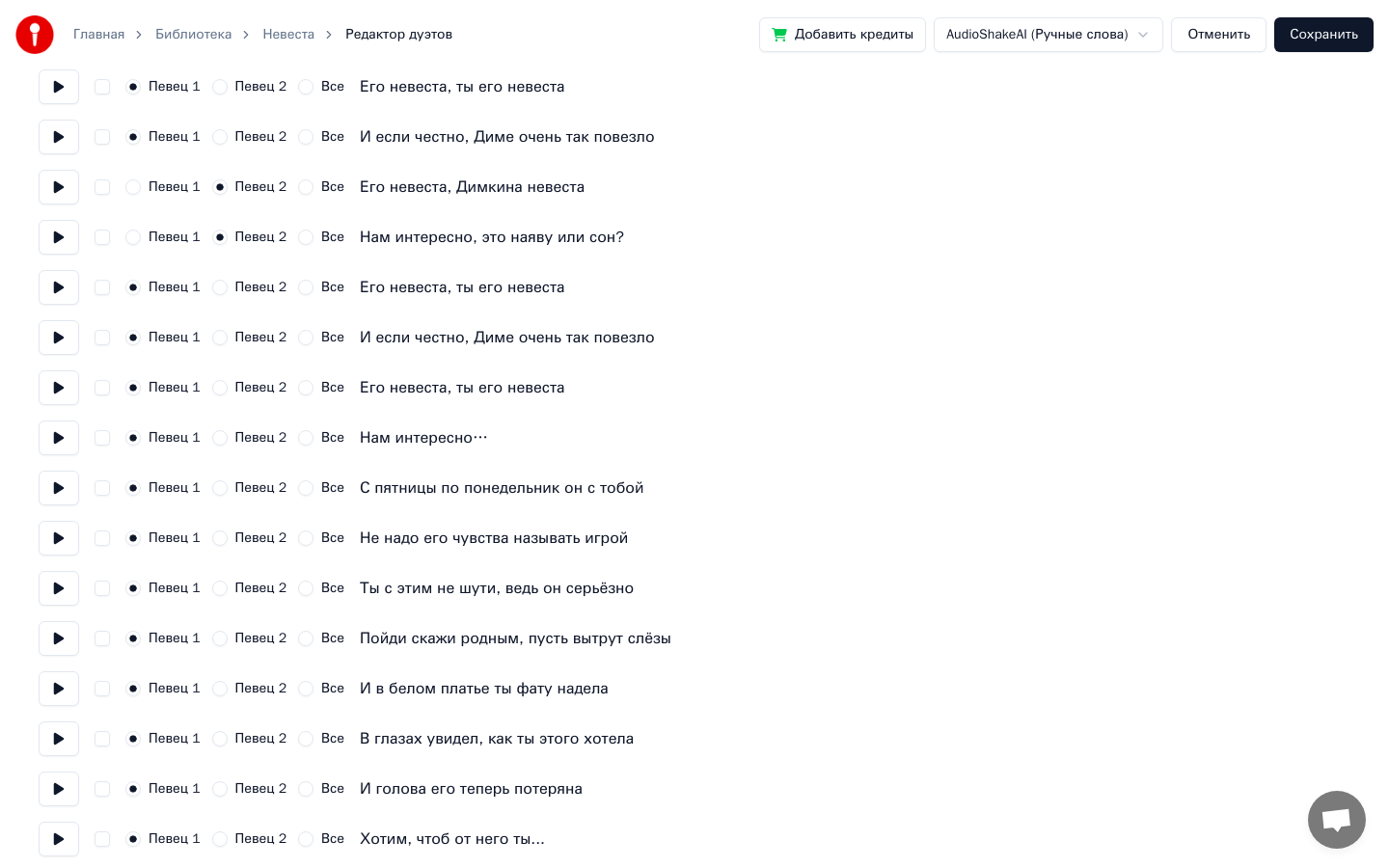 click on "Певец 2" at bounding box center (220, 388) 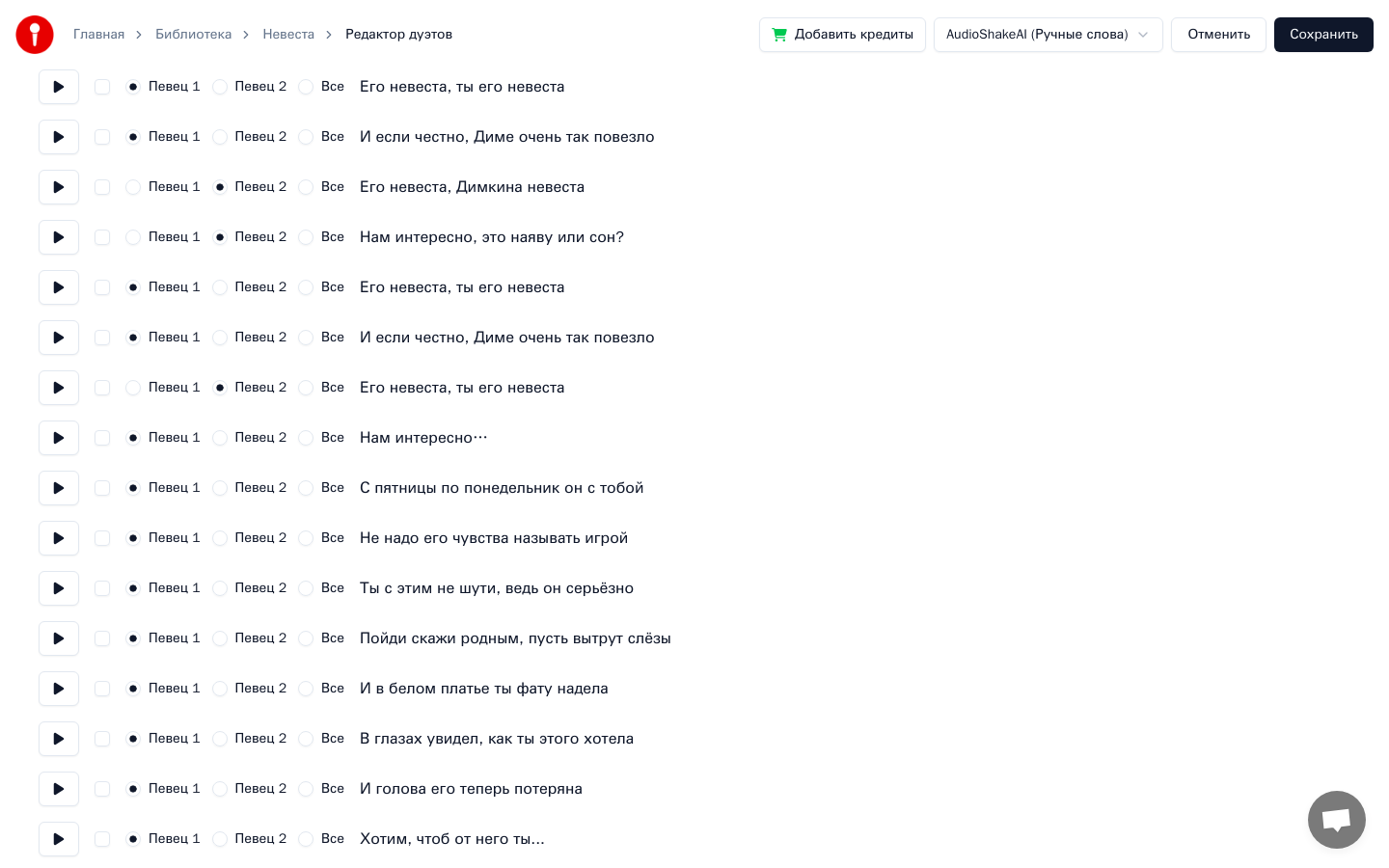 click on "Певец 2" at bounding box center (220, 438) 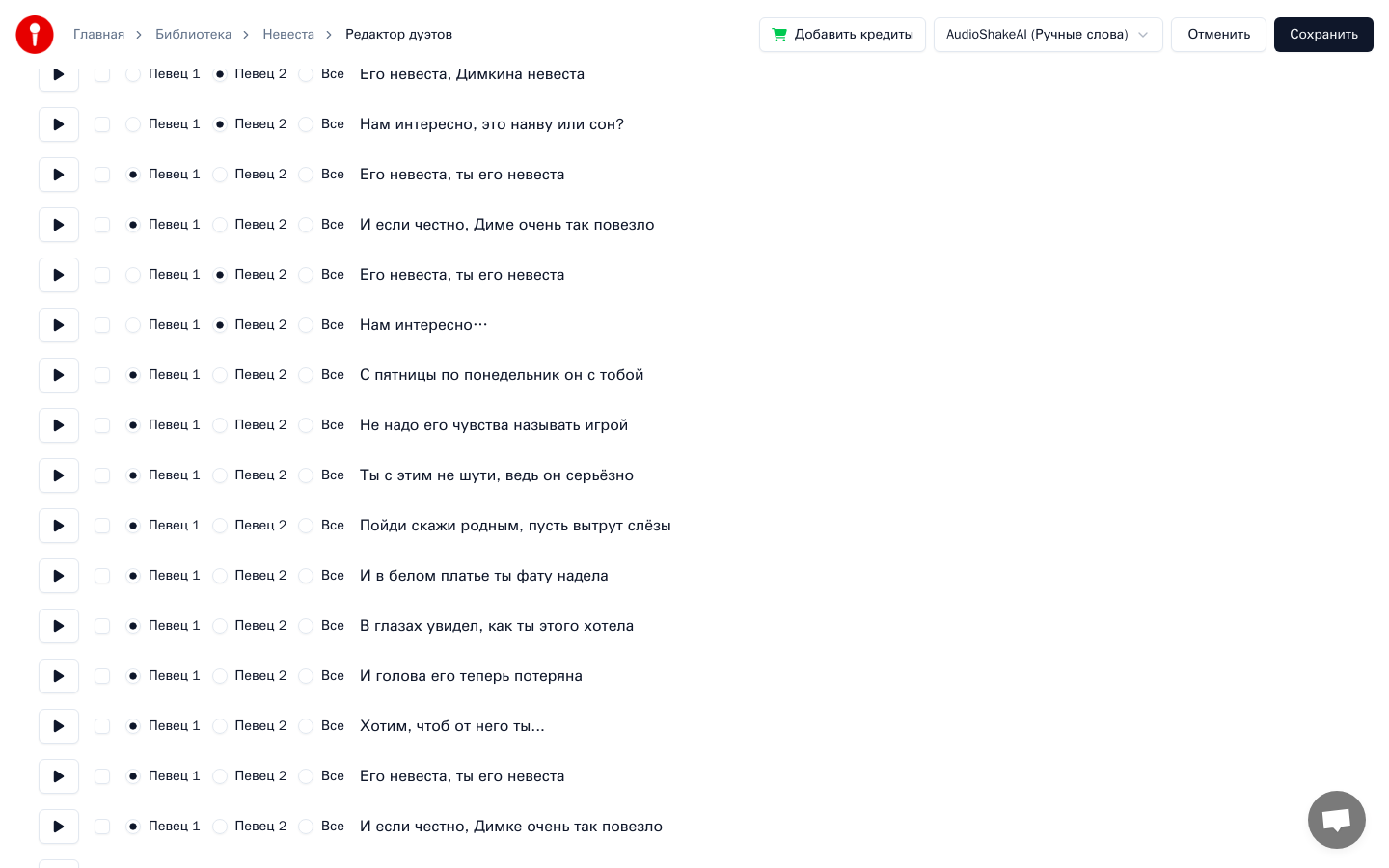 scroll, scrollTop: 687, scrollLeft: 0, axis: vertical 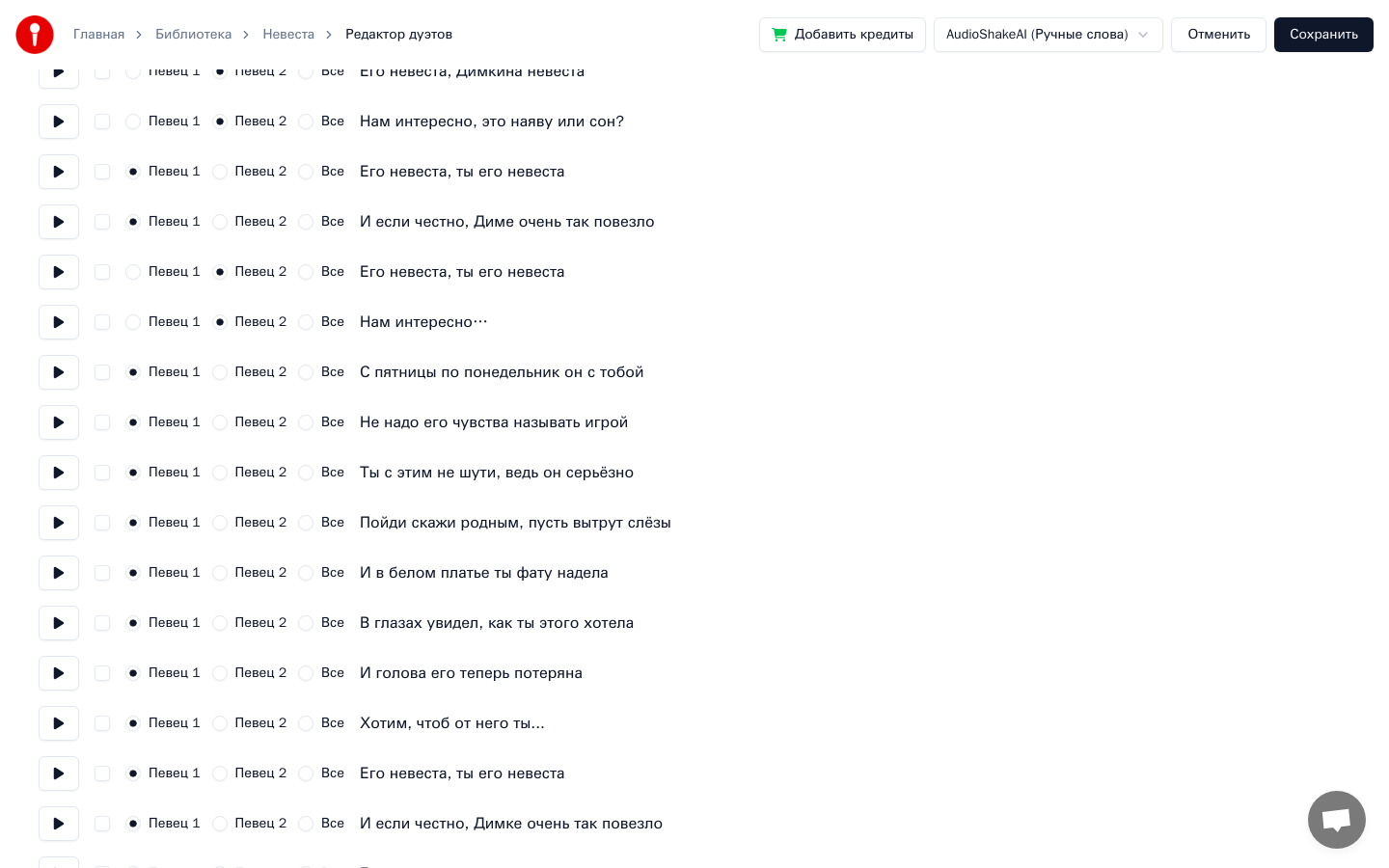 click on "Певец 2" at bounding box center (220, 372) 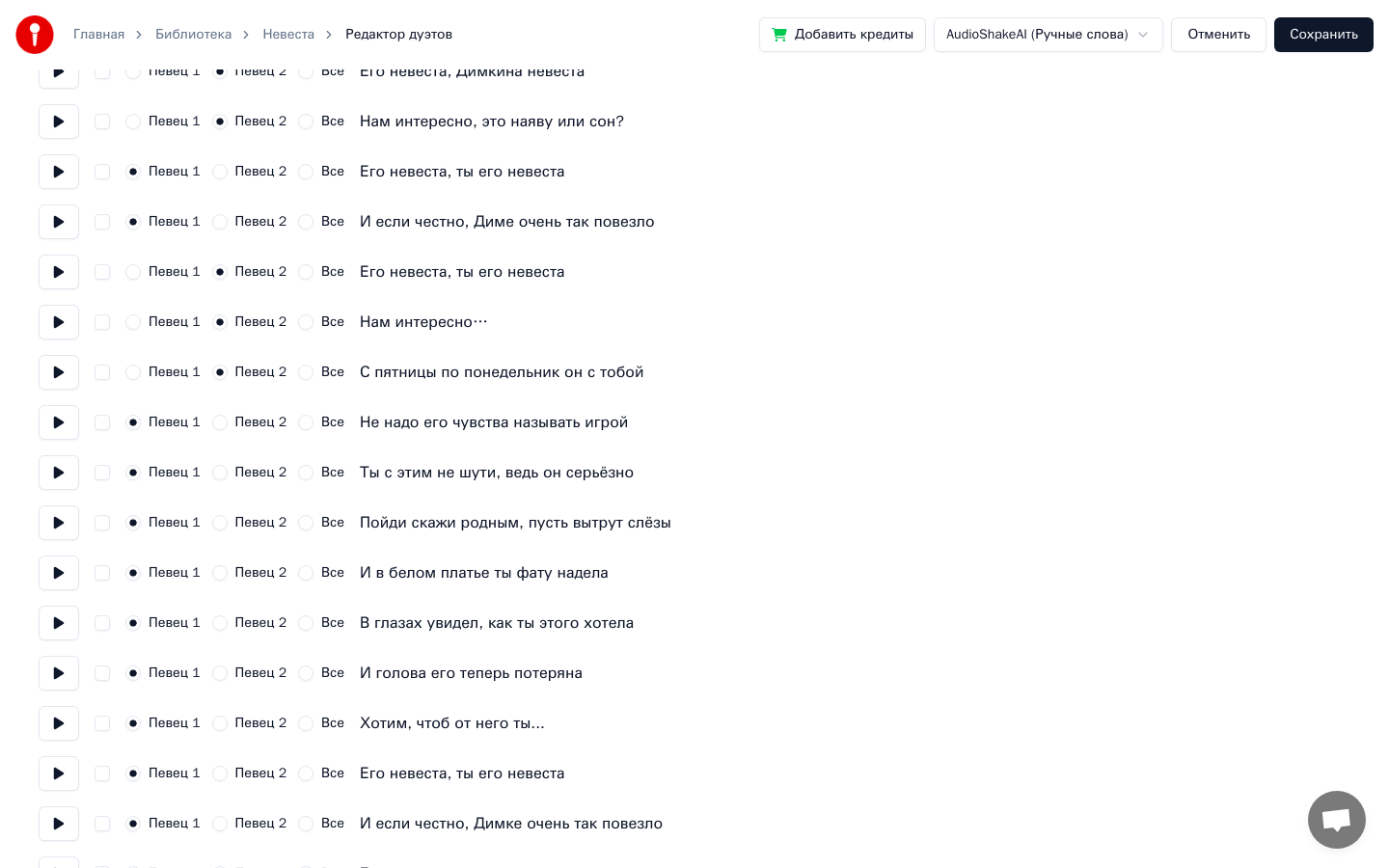 click on "Певец 2" at bounding box center (220, 473) 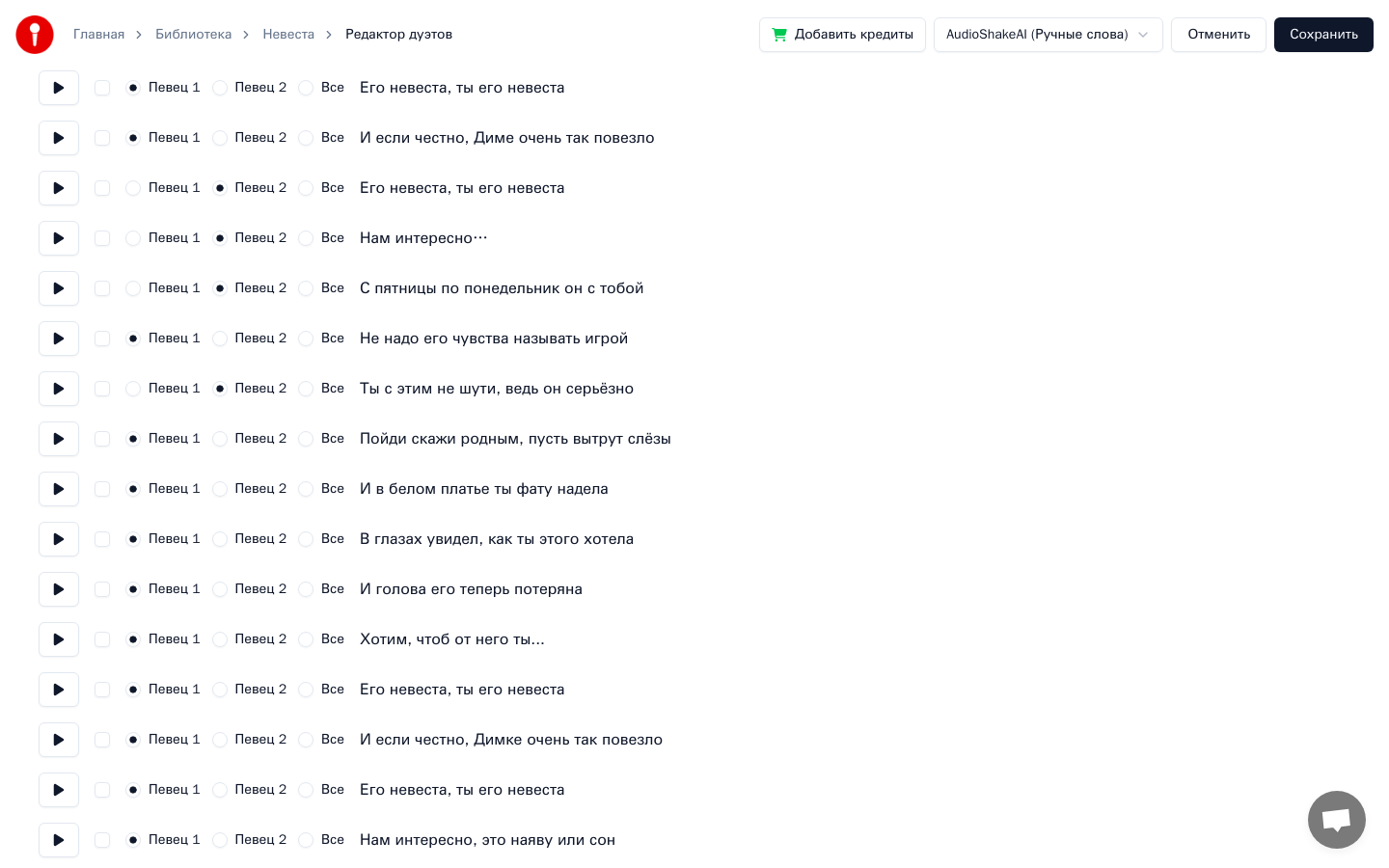 click on "Певец 2" at bounding box center (220, 489) 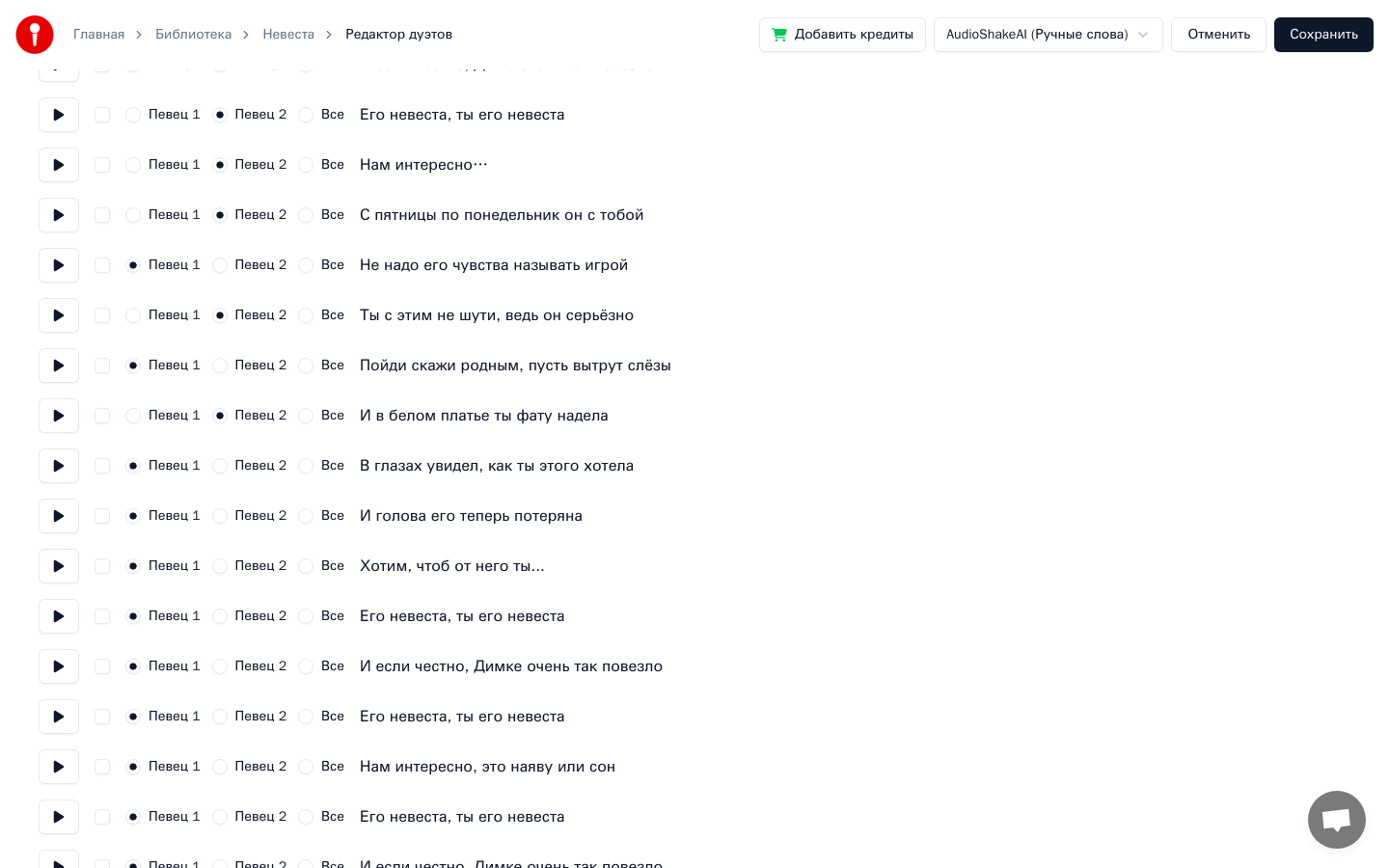scroll, scrollTop: 854, scrollLeft: 0, axis: vertical 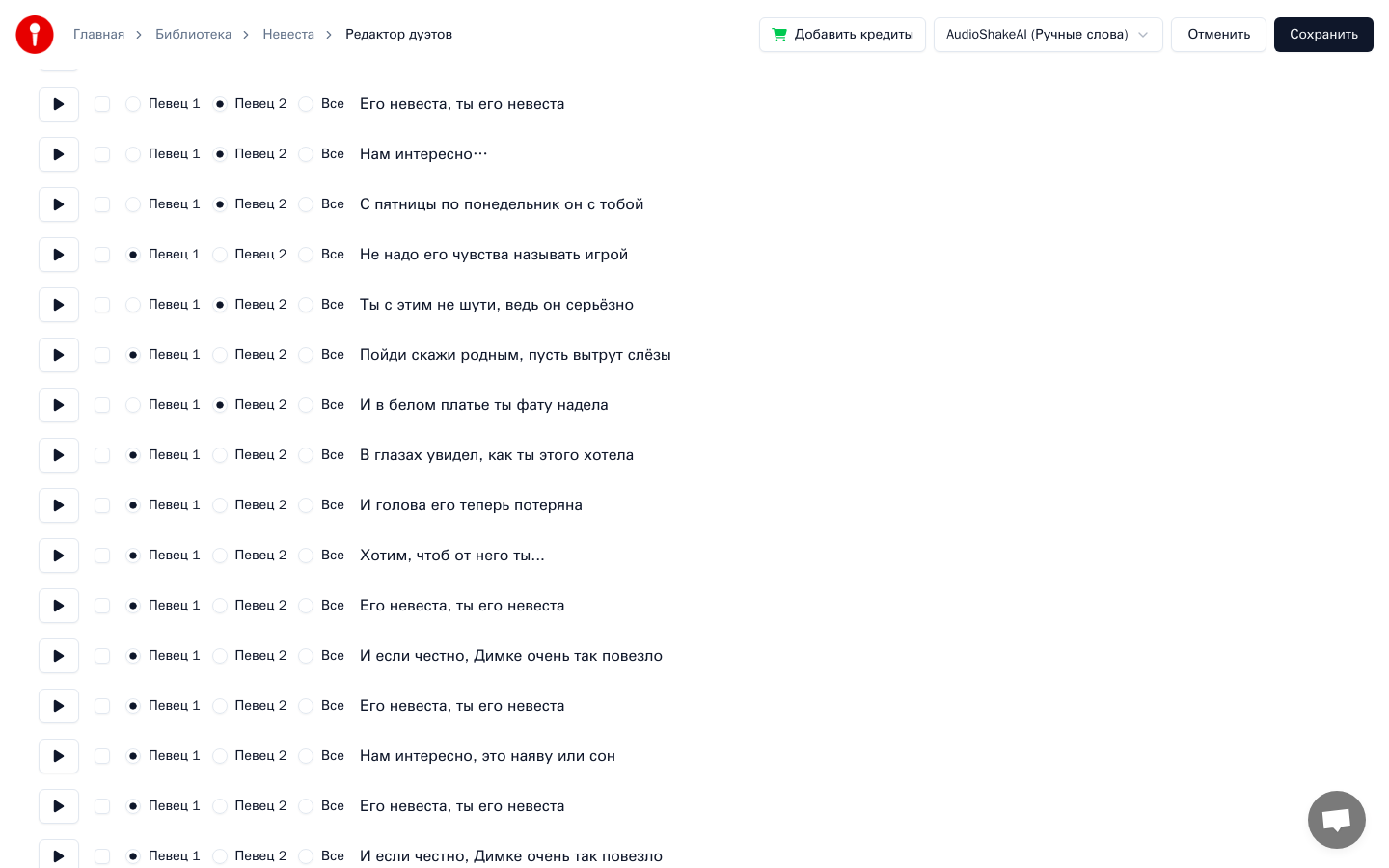 click on "Певец 2" at bounding box center [220, 505] 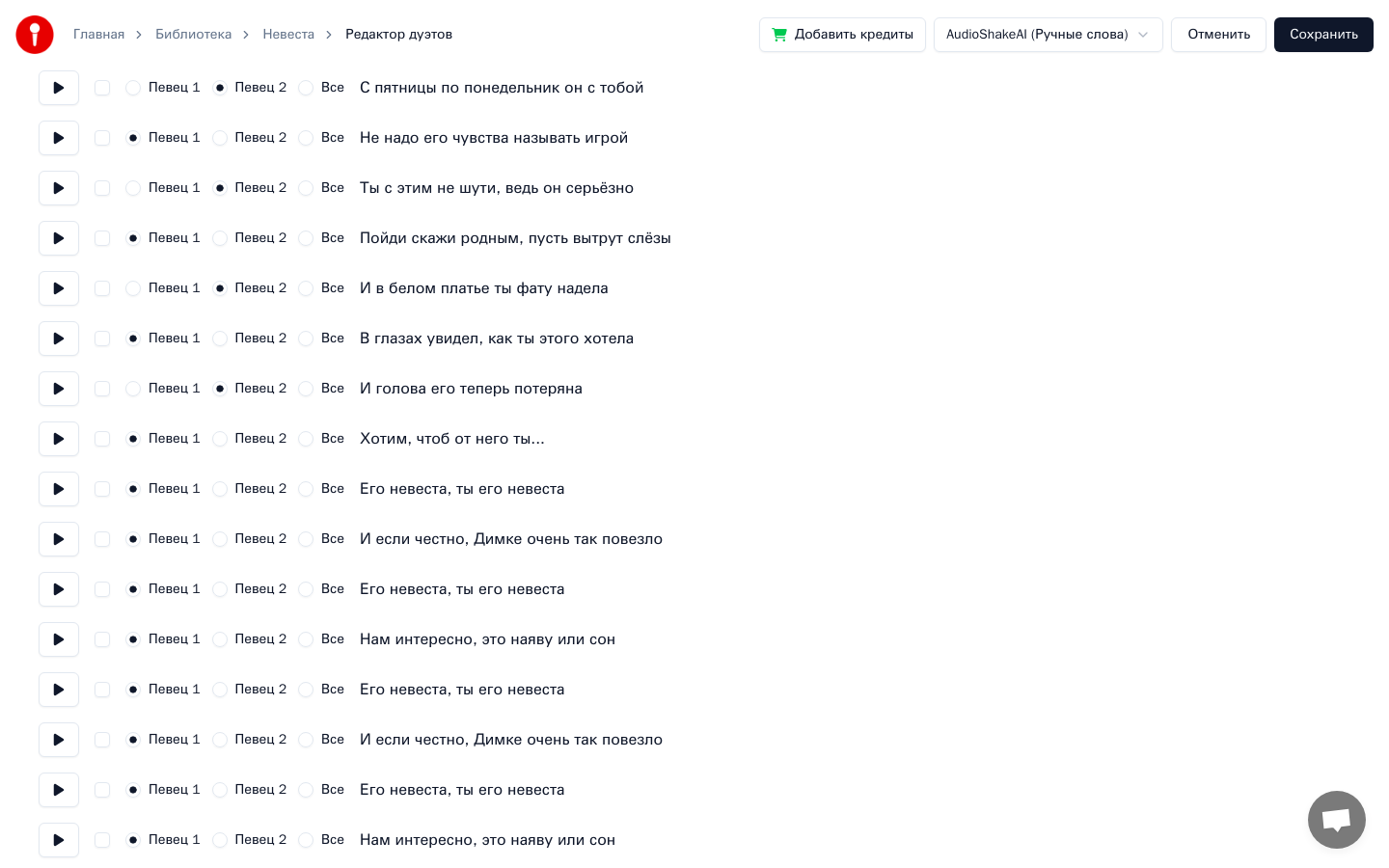 scroll, scrollTop: 980, scrollLeft: 0, axis: vertical 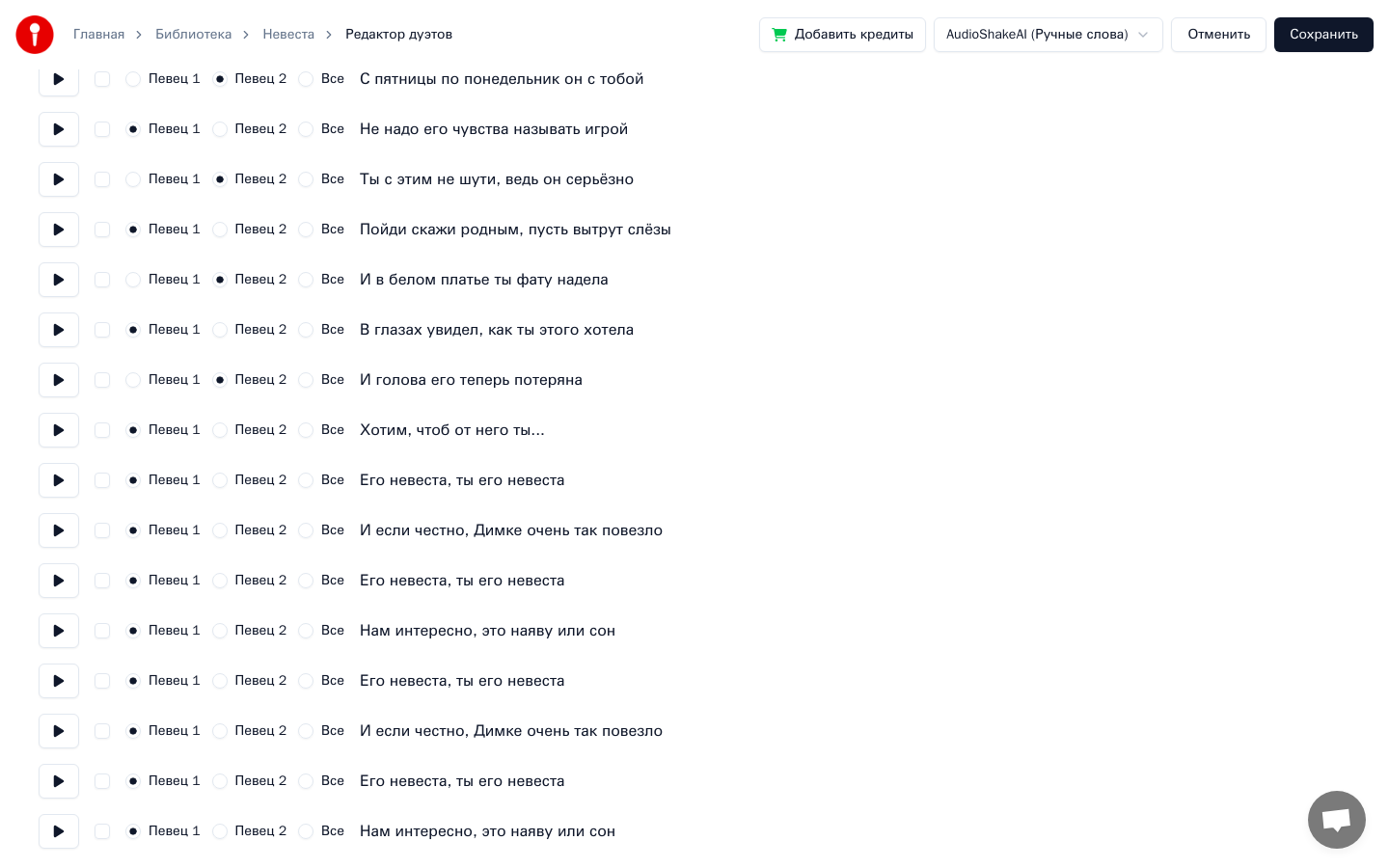 click on "Певец 2" at bounding box center [220, 480] 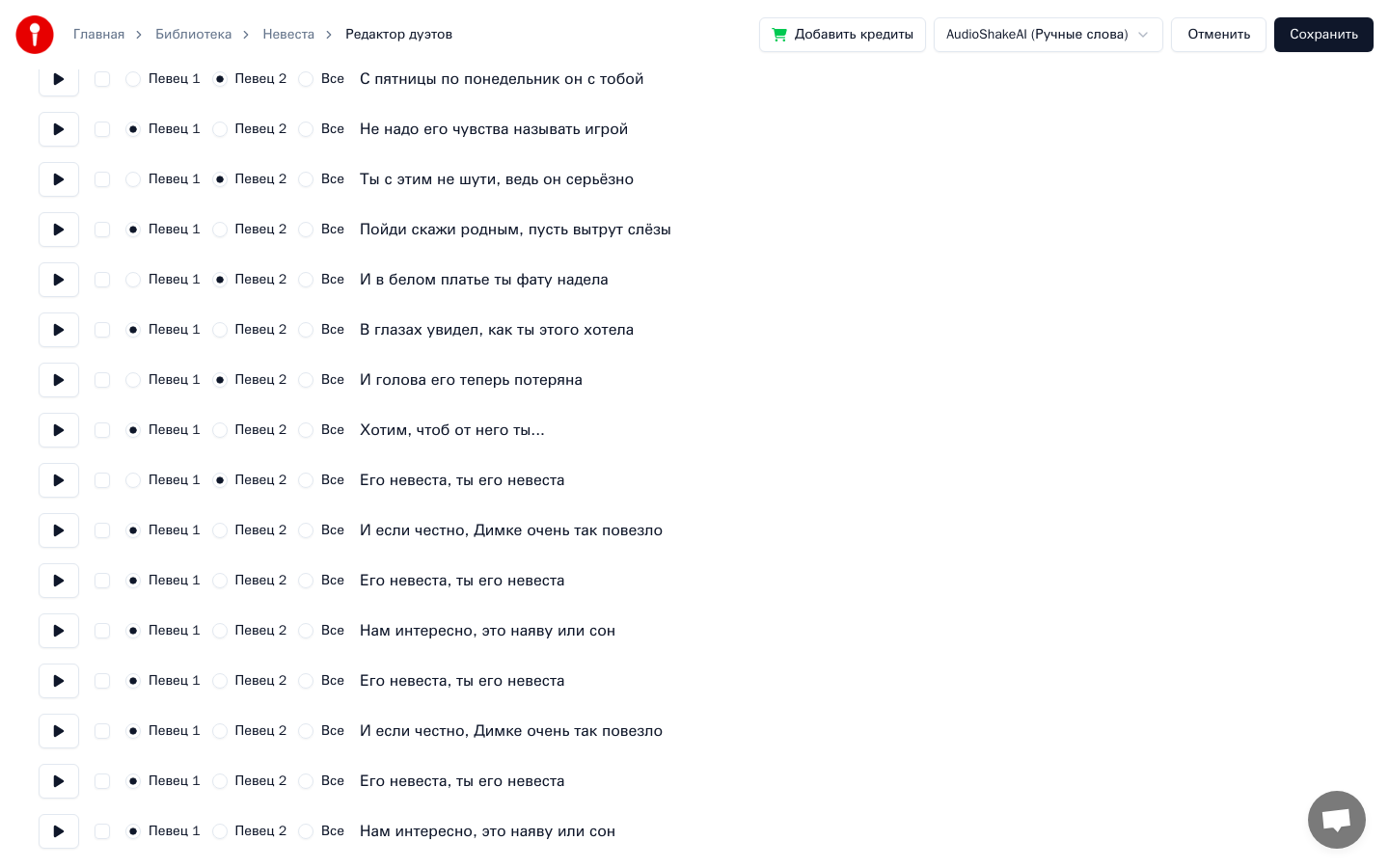 click on "Певец 2" at bounding box center [220, 530] 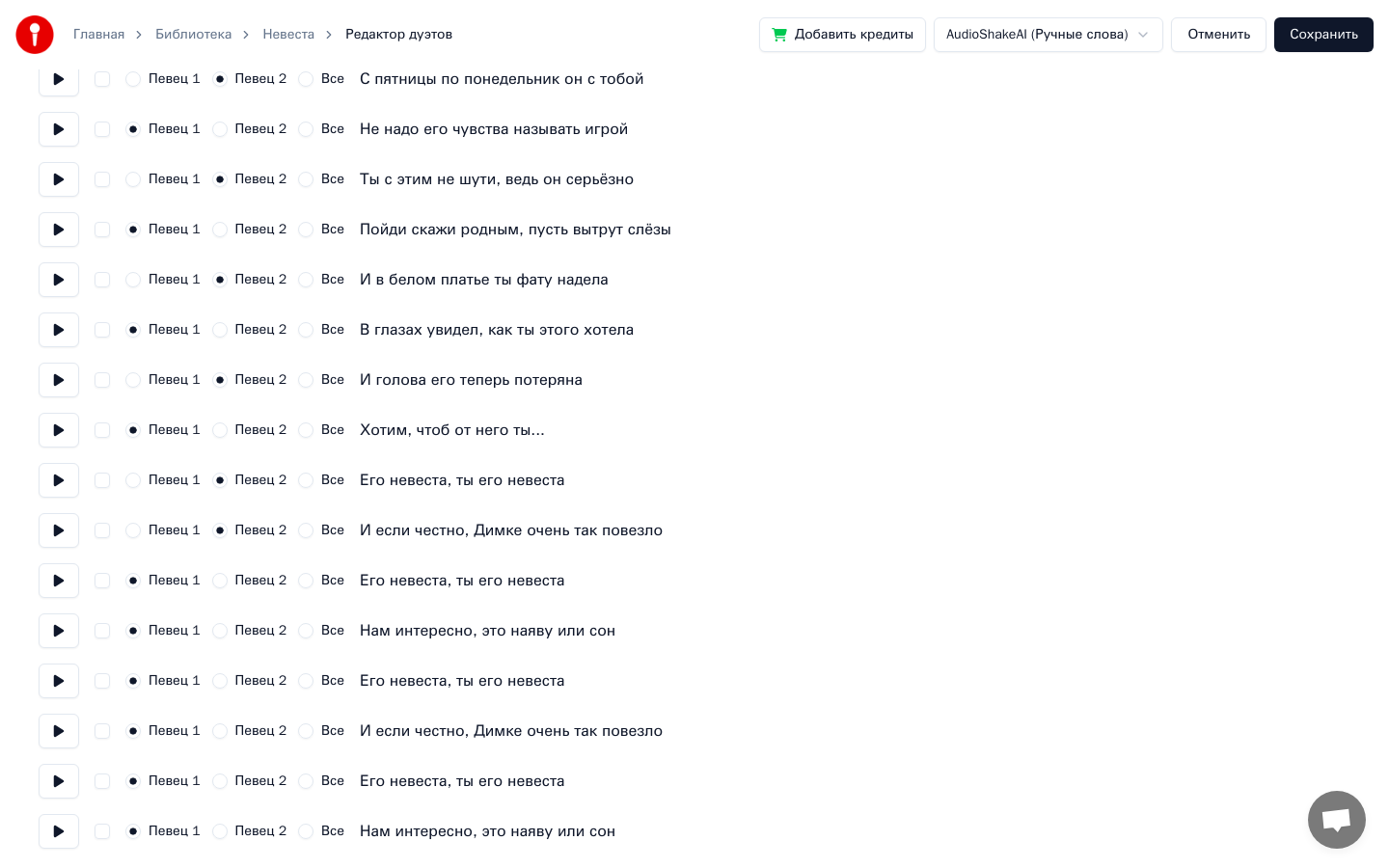click on "Певец 2" at bounding box center [220, 681] 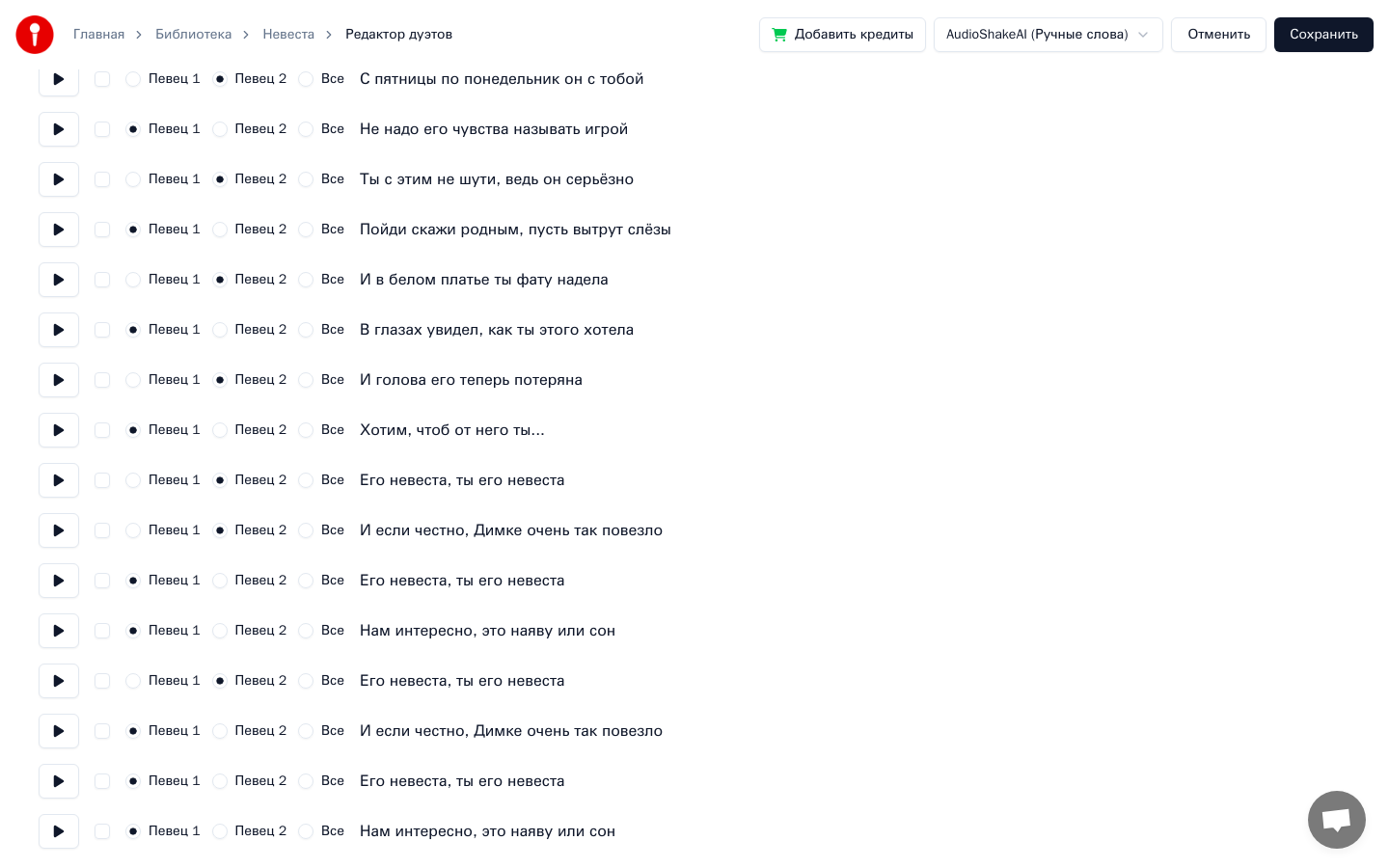 click on "Певец 2" at bounding box center [220, 731] 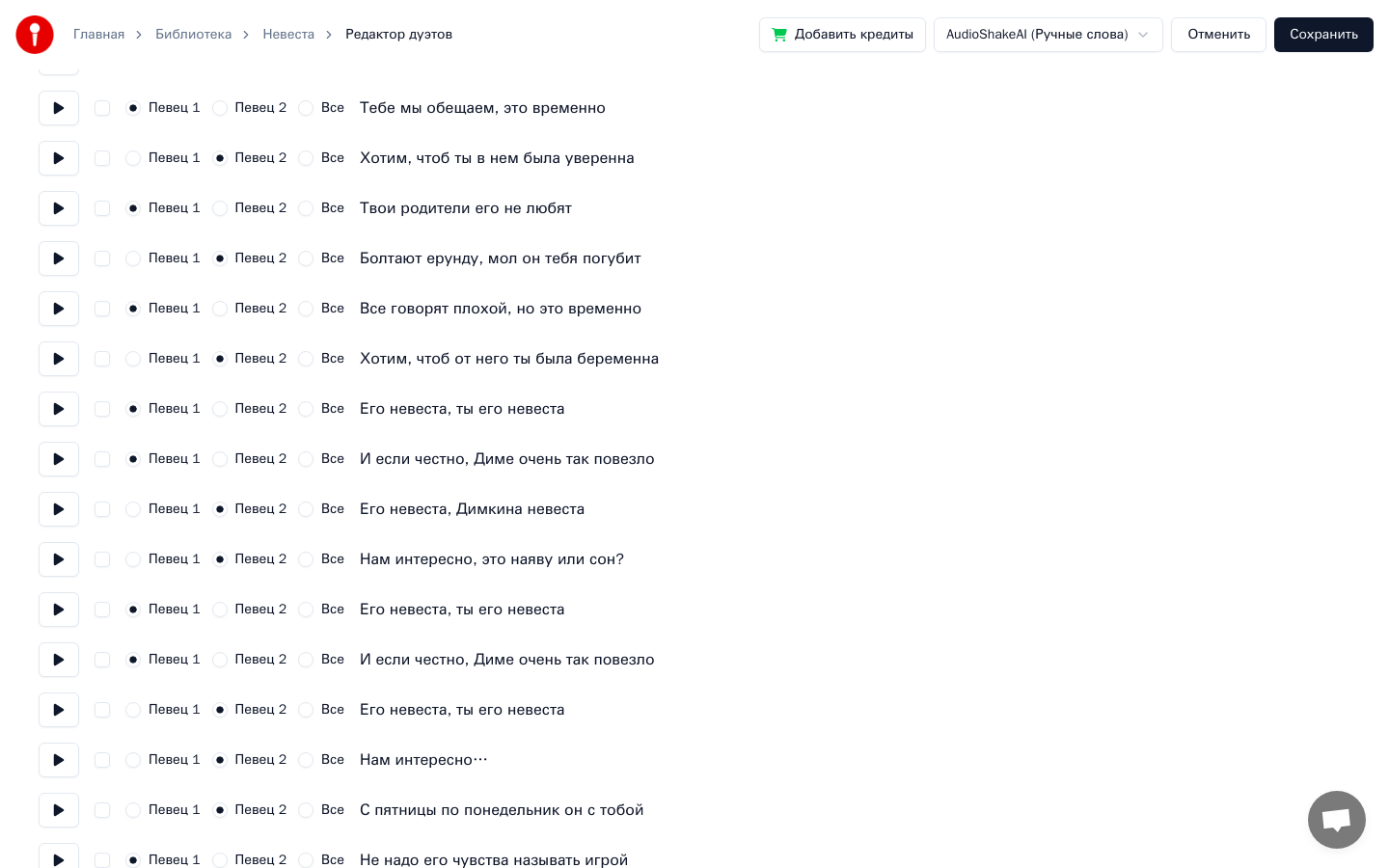 scroll, scrollTop: 0, scrollLeft: 0, axis: both 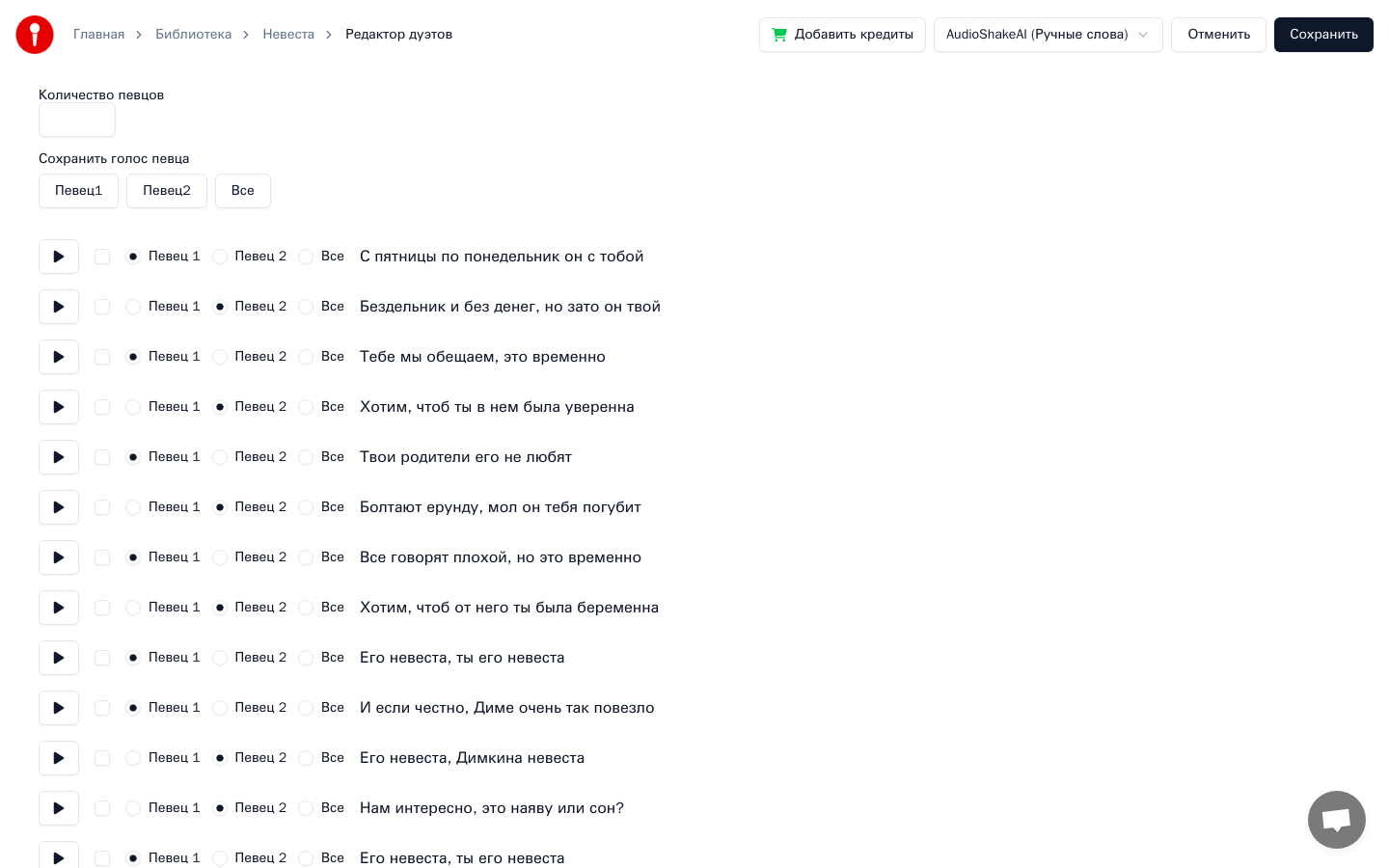 click on "Сохранить" at bounding box center [1323, 35] 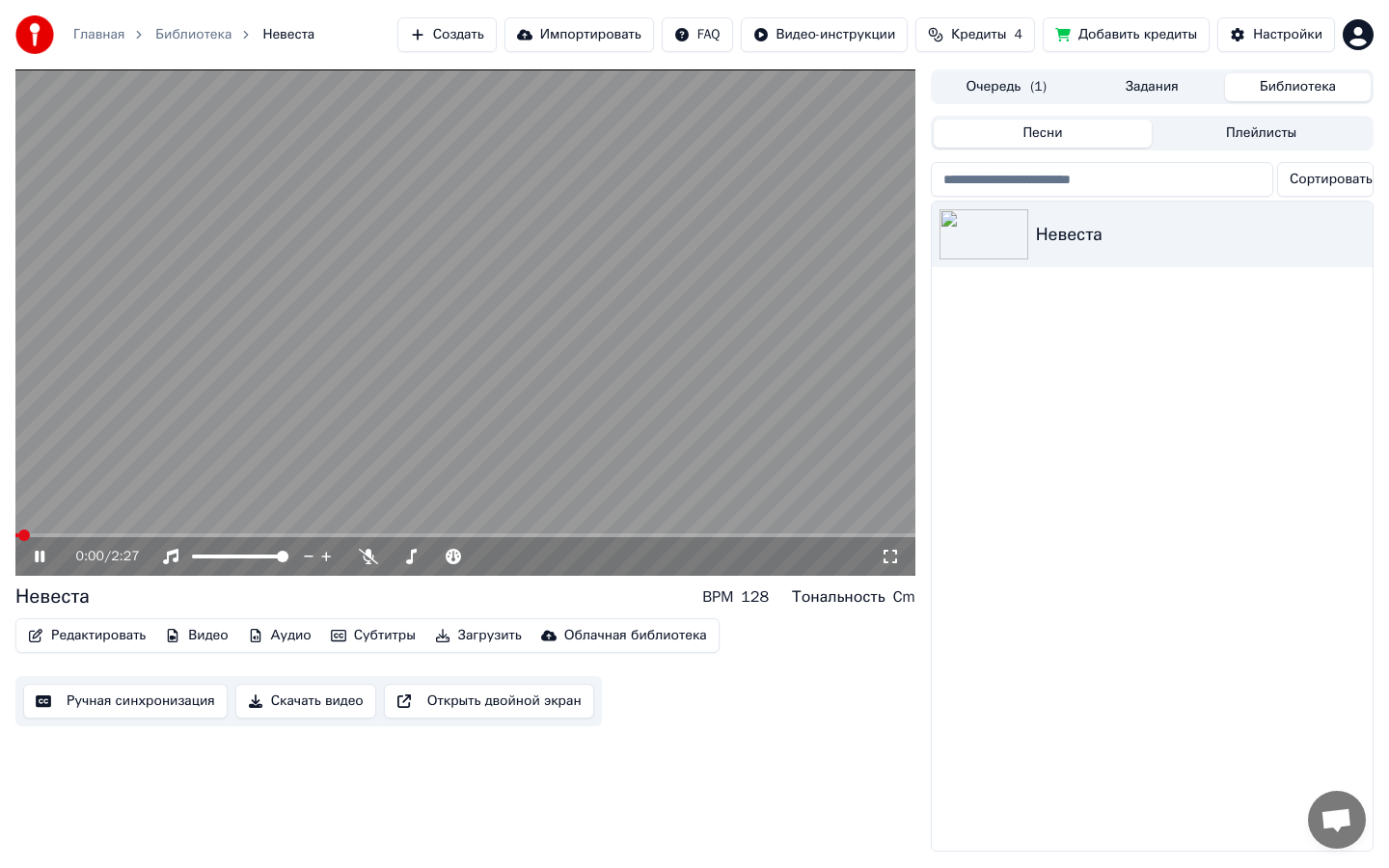 click at bounding box center [465, 322] 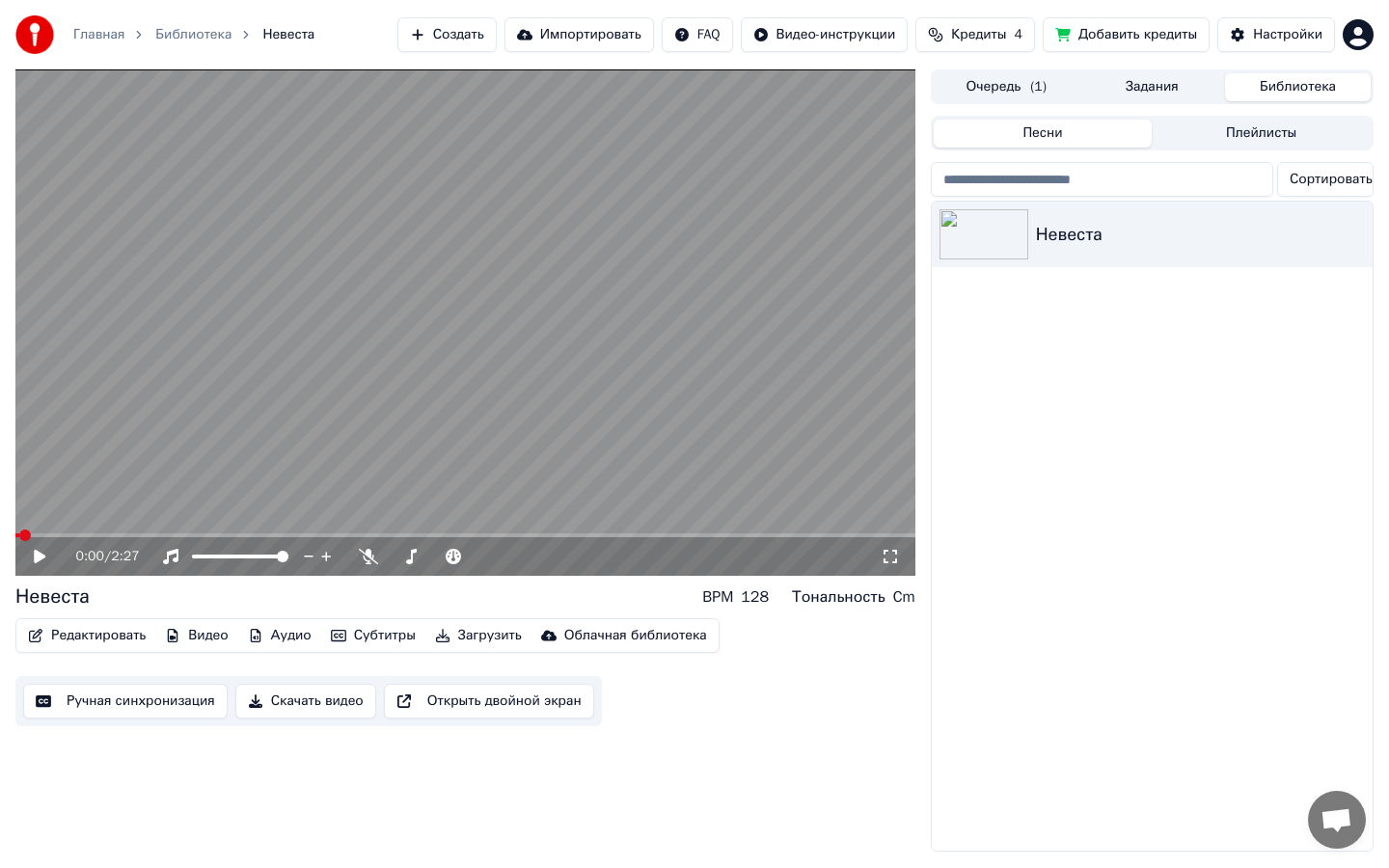 click at bounding box center (465, 322) 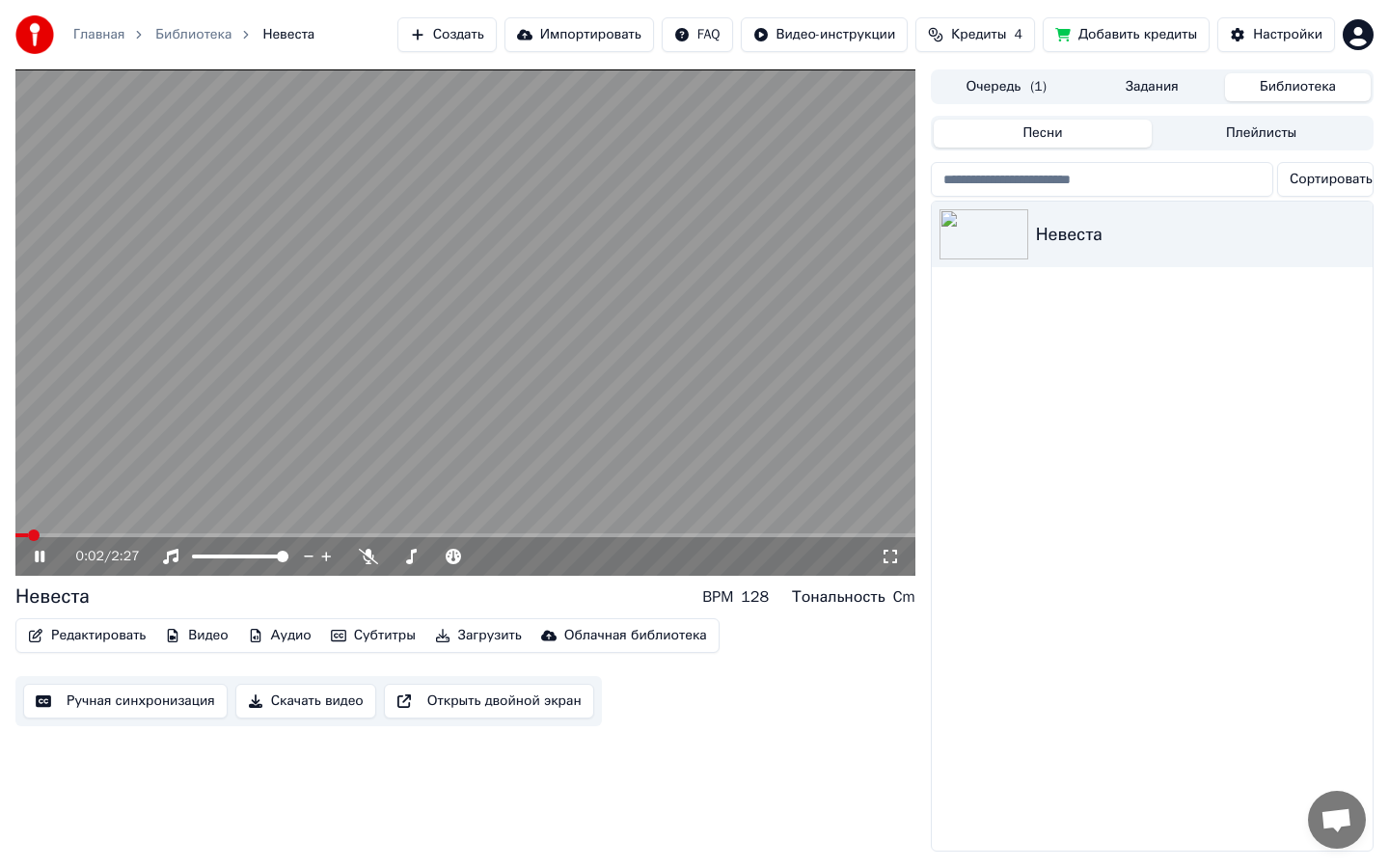 click at bounding box center (465, 322) 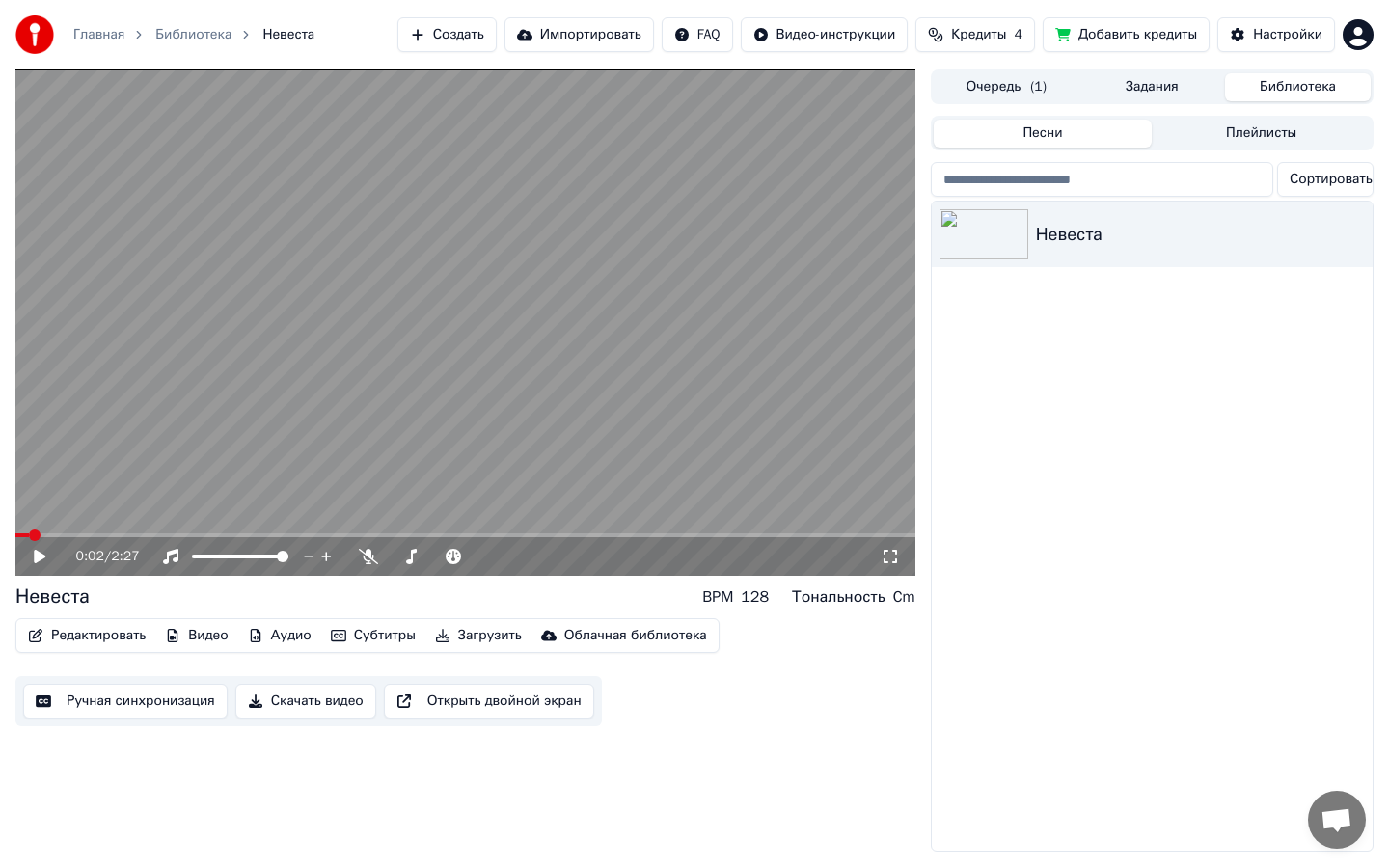 click at bounding box center (465, 535) 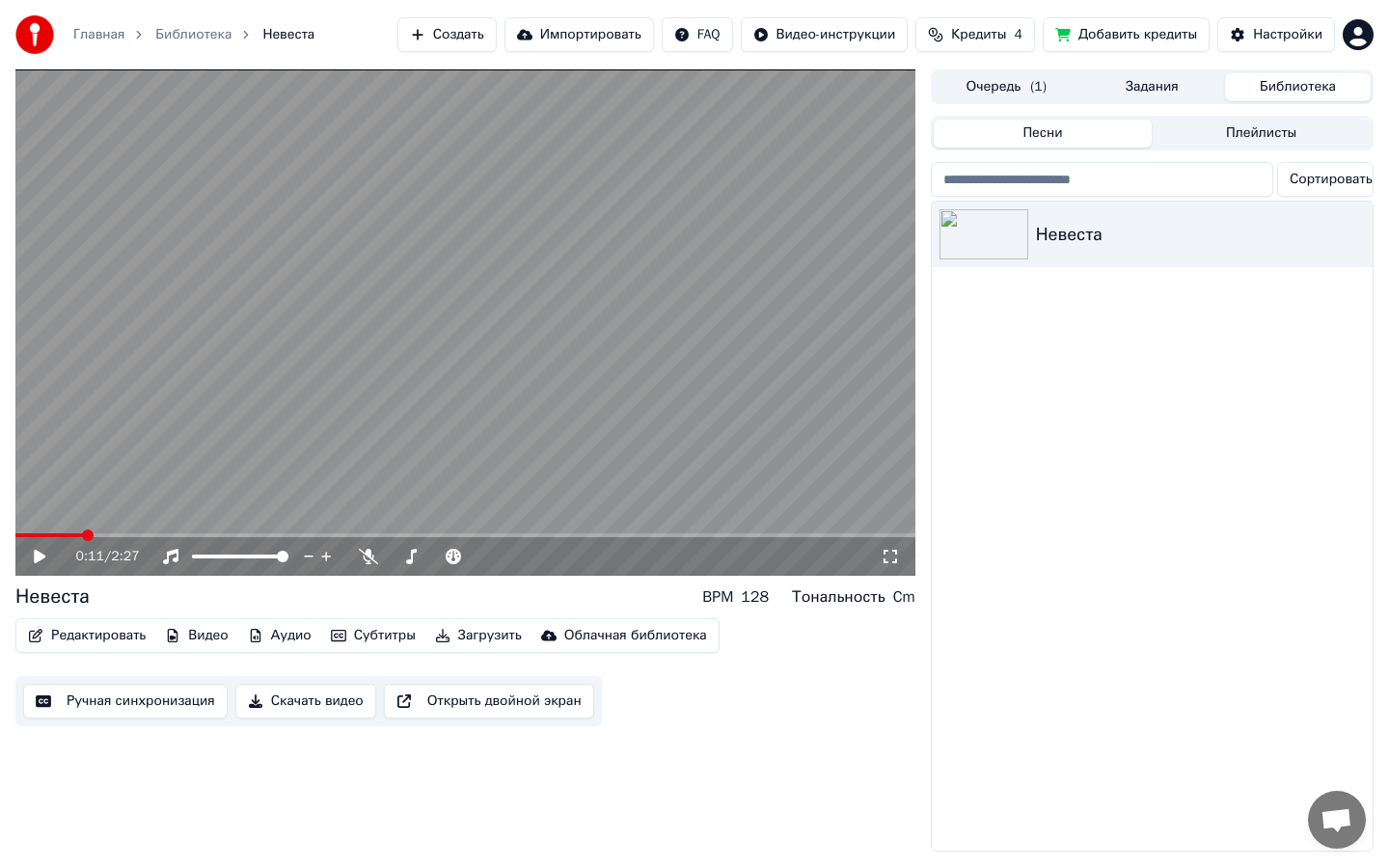click at bounding box center (465, 322) 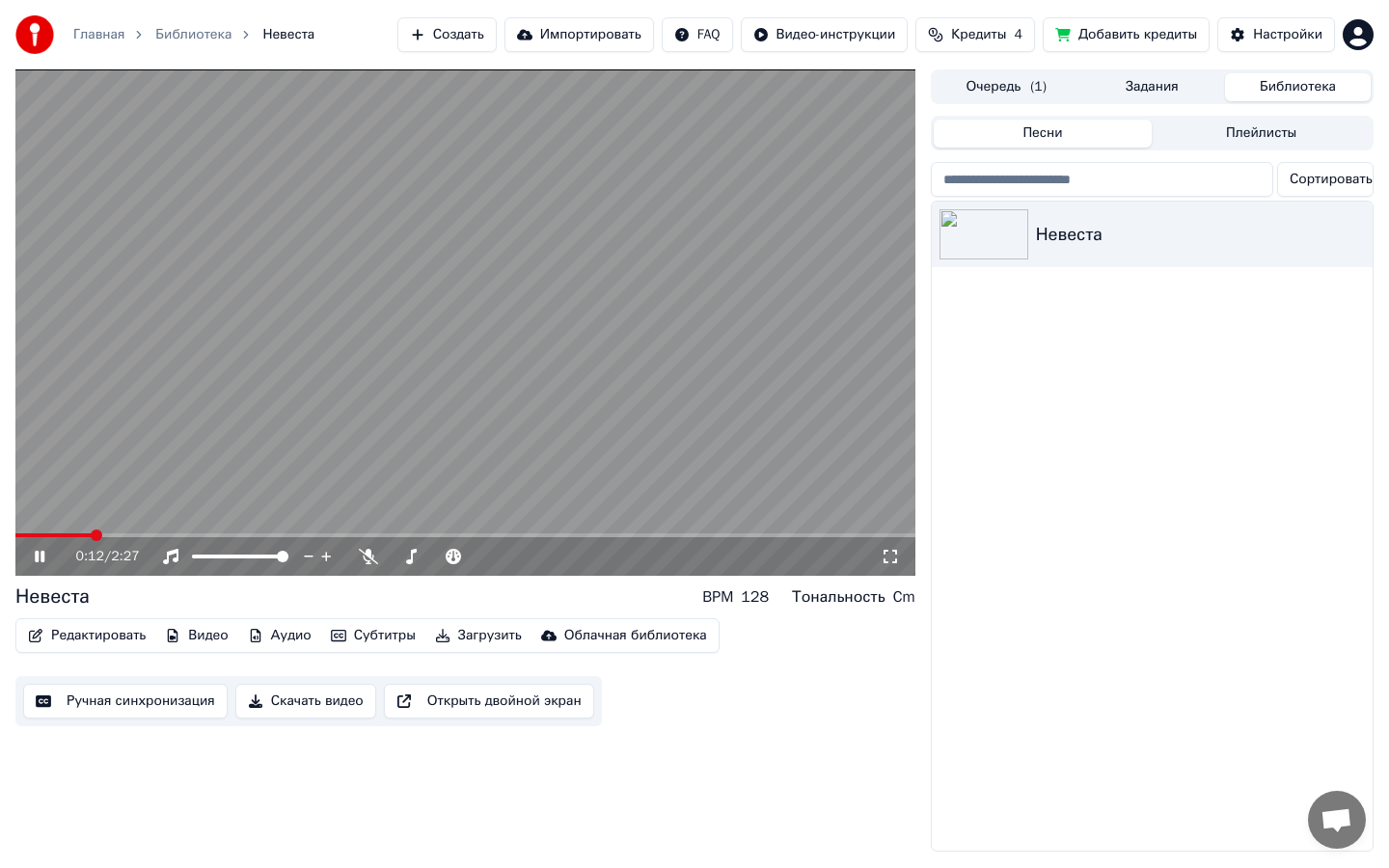 click on "0:12  /  2:27" at bounding box center (465, 556) 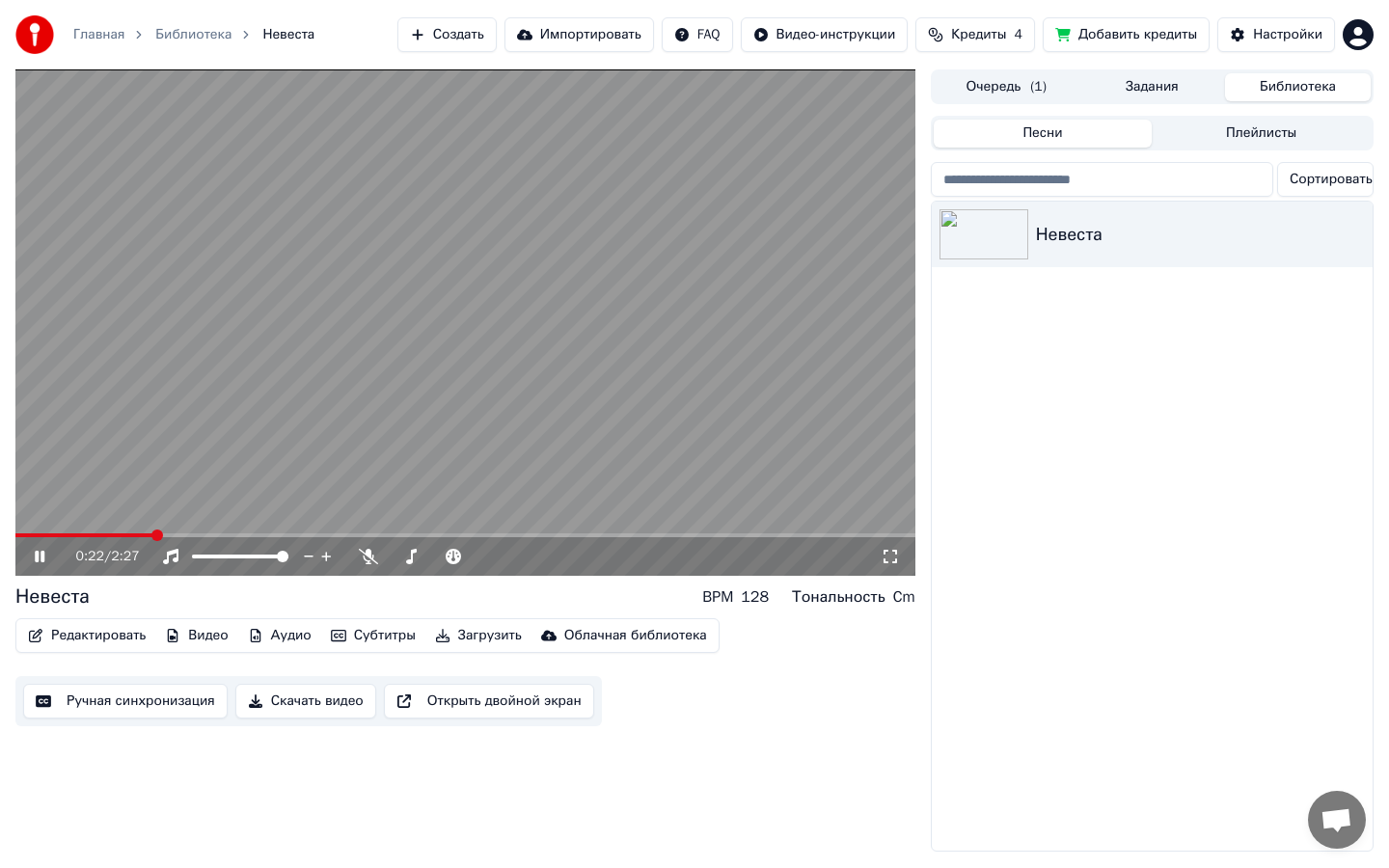 click at bounding box center (465, 322) 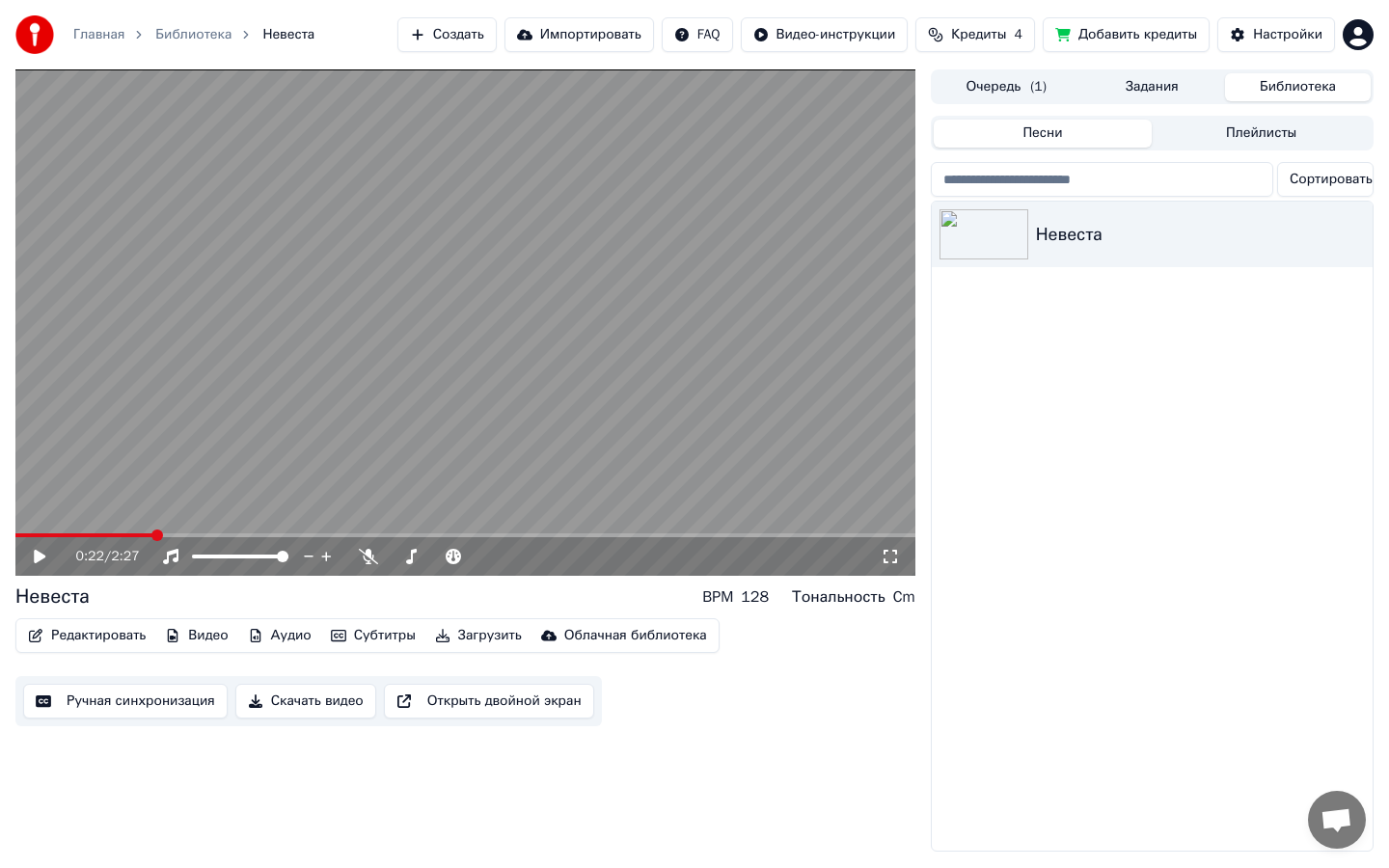 click on "Редактировать" at bounding box center (87, 636) 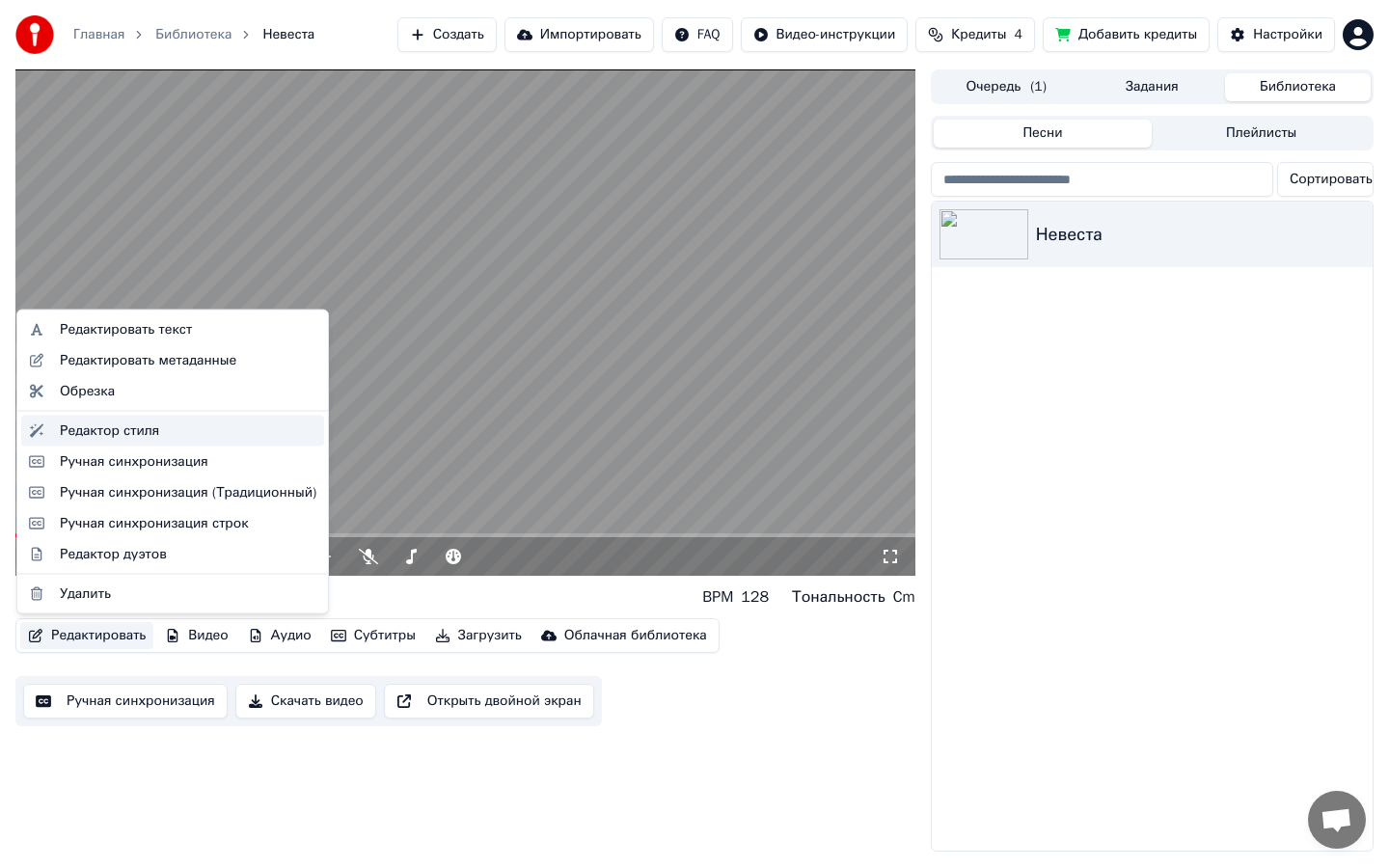 click on "Редактор стиля" at bounding box center (188, 430) 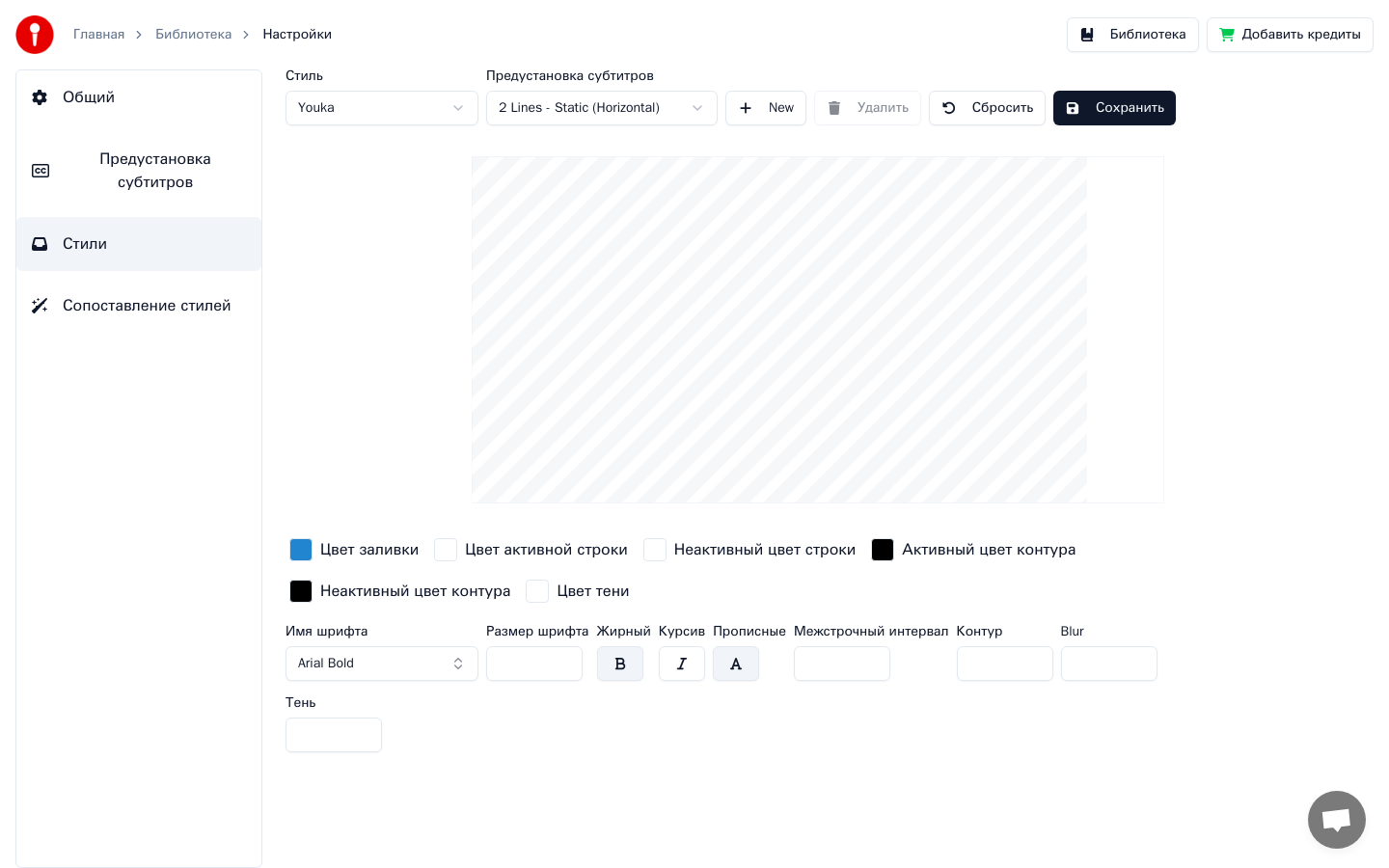 click on "Предустановка субтитров 2 Lines - Static (Horizontal)" at bounding box center (602, 97) 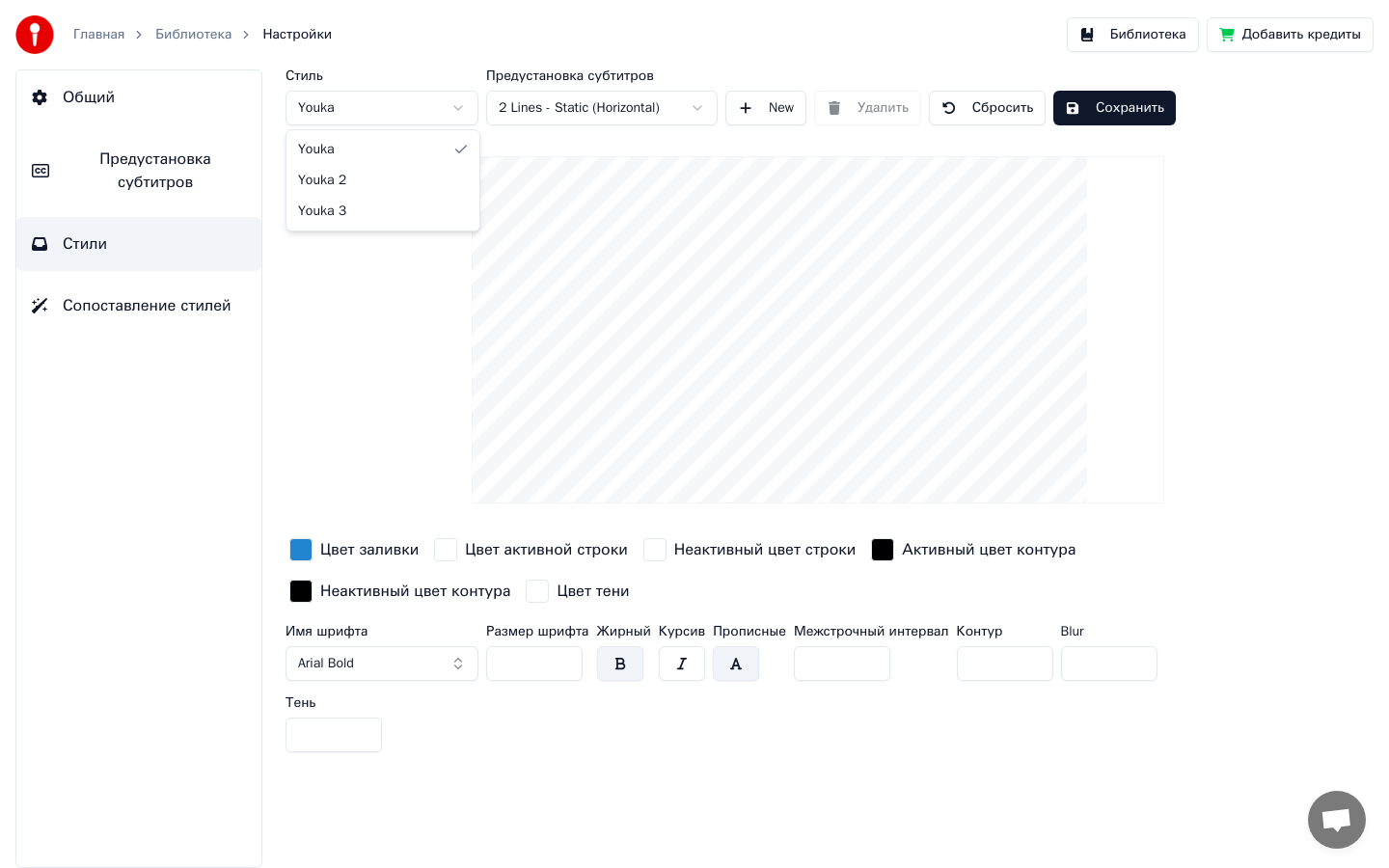 type on "*" 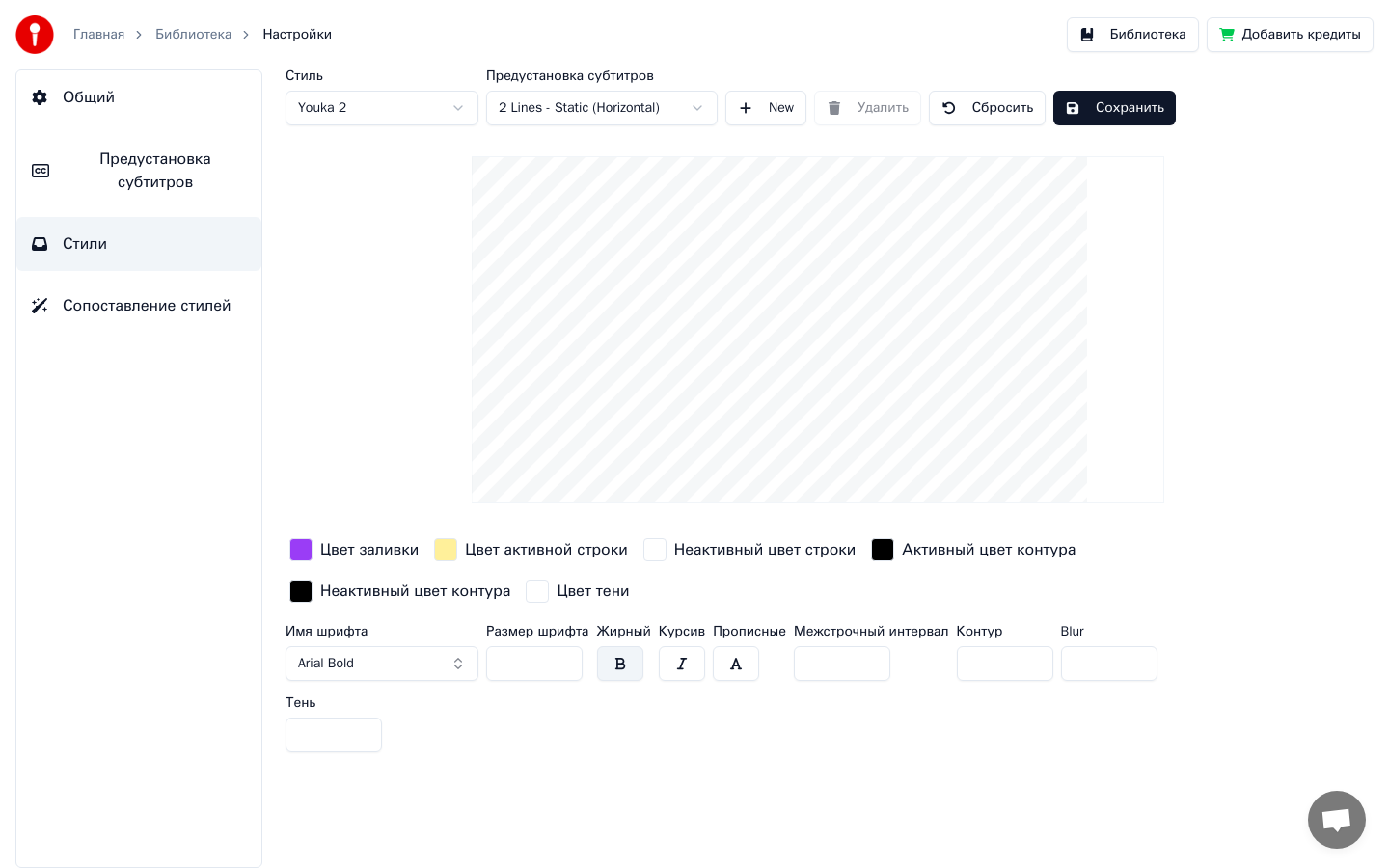 click on "Главная Библиотека Настройки Библиотека Добавить кредиты Общий Предустановка субтитров Стили Сопоставление стилей Стиль Youka 2 Предустановка субтитров 2 Lines - Static (Horizontal) New Удалить Сбросить Сохранить Цвет заливки Цвет активной строки Неактивный цвет строки Активный цвет контура Неактивный цвет контура Цвет тени Имя шрифта Arial Bold Размер шрифта ** Жирный Курсив Прописные Межстрочный интервал * Контур * Blur * Тень *" at bounding box center (694, 434) 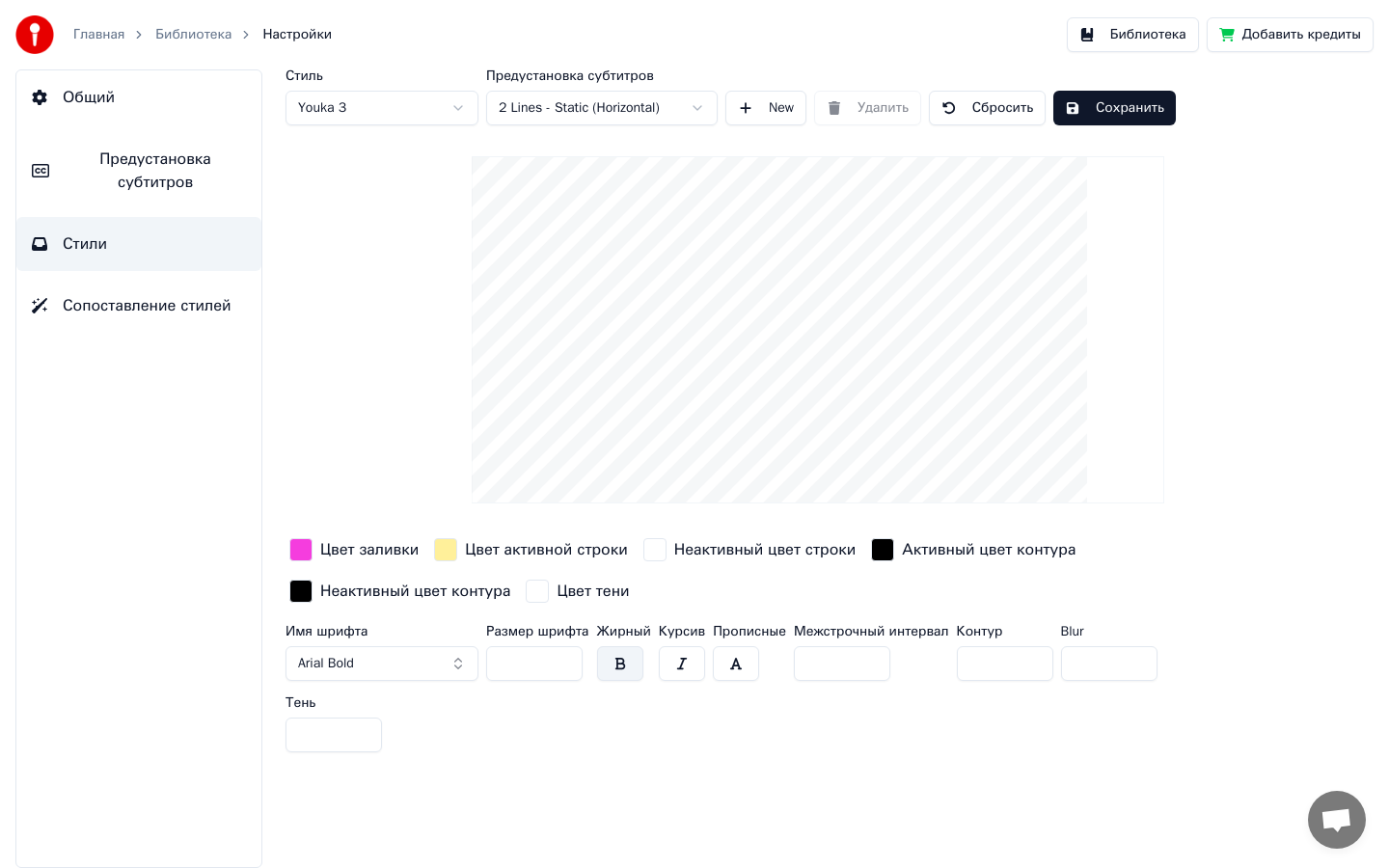 click on "Стиль Youka 3 Предустановка субтитров 2 Lines - Static (Horizontal) New Удалить Сбросить Сохранить Цвет заливки Цвет активной строки Неактивный цвет строки Активный цвет контура Неактивный цвет контура Цвет тени Имя шрифта Arial Bold Размер шрифта ** Жирный Курсив Прописные Межстрочный интервал * Контур * Blur * Тень *" at bounding box center (818, 415) 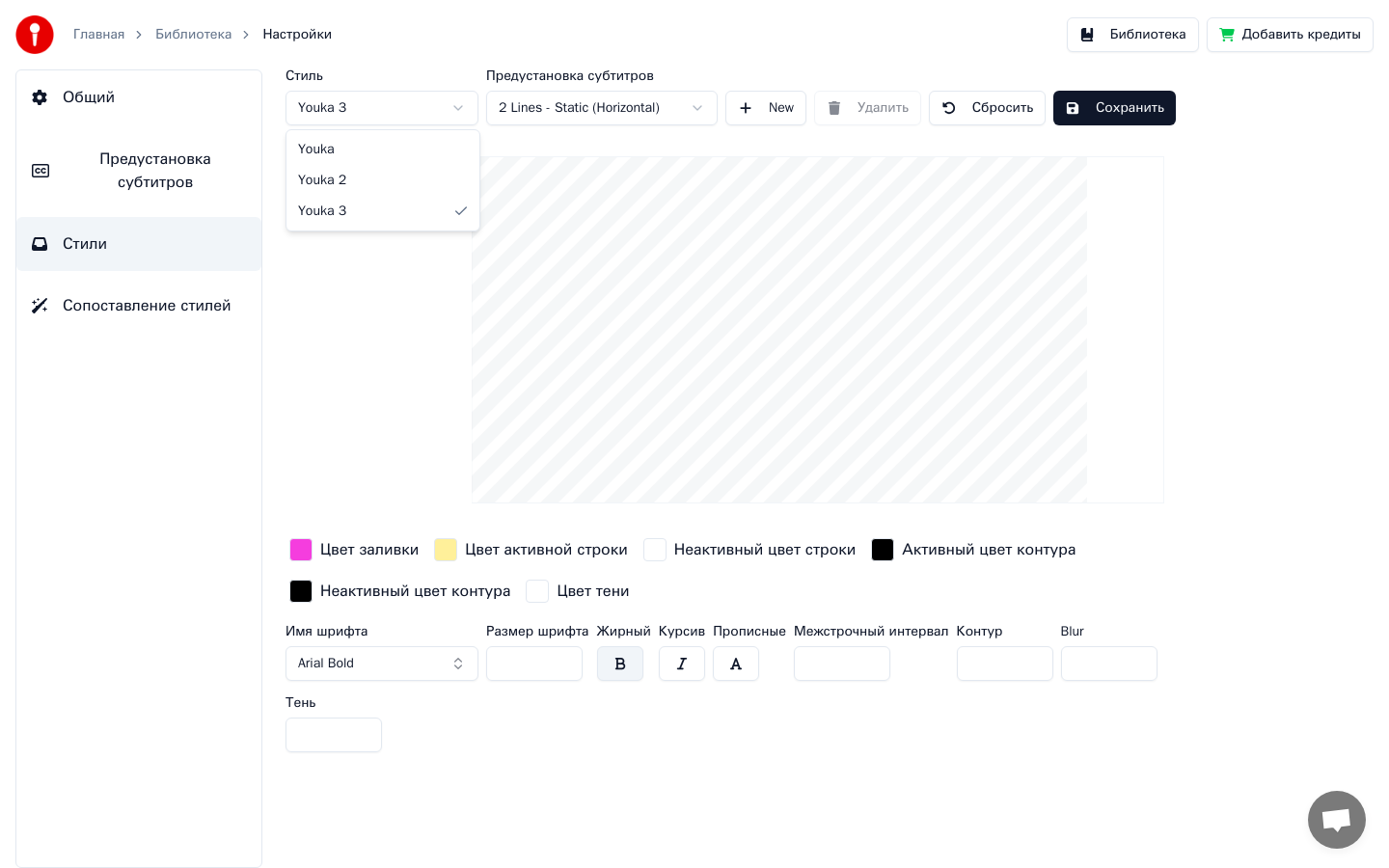 click on "Главная Библиотека Настройки Библиотека Добавить кредиты Общий Предустановка субтитров Стили Сопоставление стилей Стиль Youka 3 Предустановка субтитров 2 Lines - Static (Horizontal) New Удалить Сбросить Сохранить Цвет заливки Цвет активной строки Неактивный цвет строки Активный цвет контура Неактивный цвет контура Цвет тени Имя шрифта Arial Bold Размер шрифта ** Жирный Курсив Прописные Межстрочный интервал * Контур * Blur * Тень * Youka Youka 2 Youka 3" at bounding box center [694, 434] 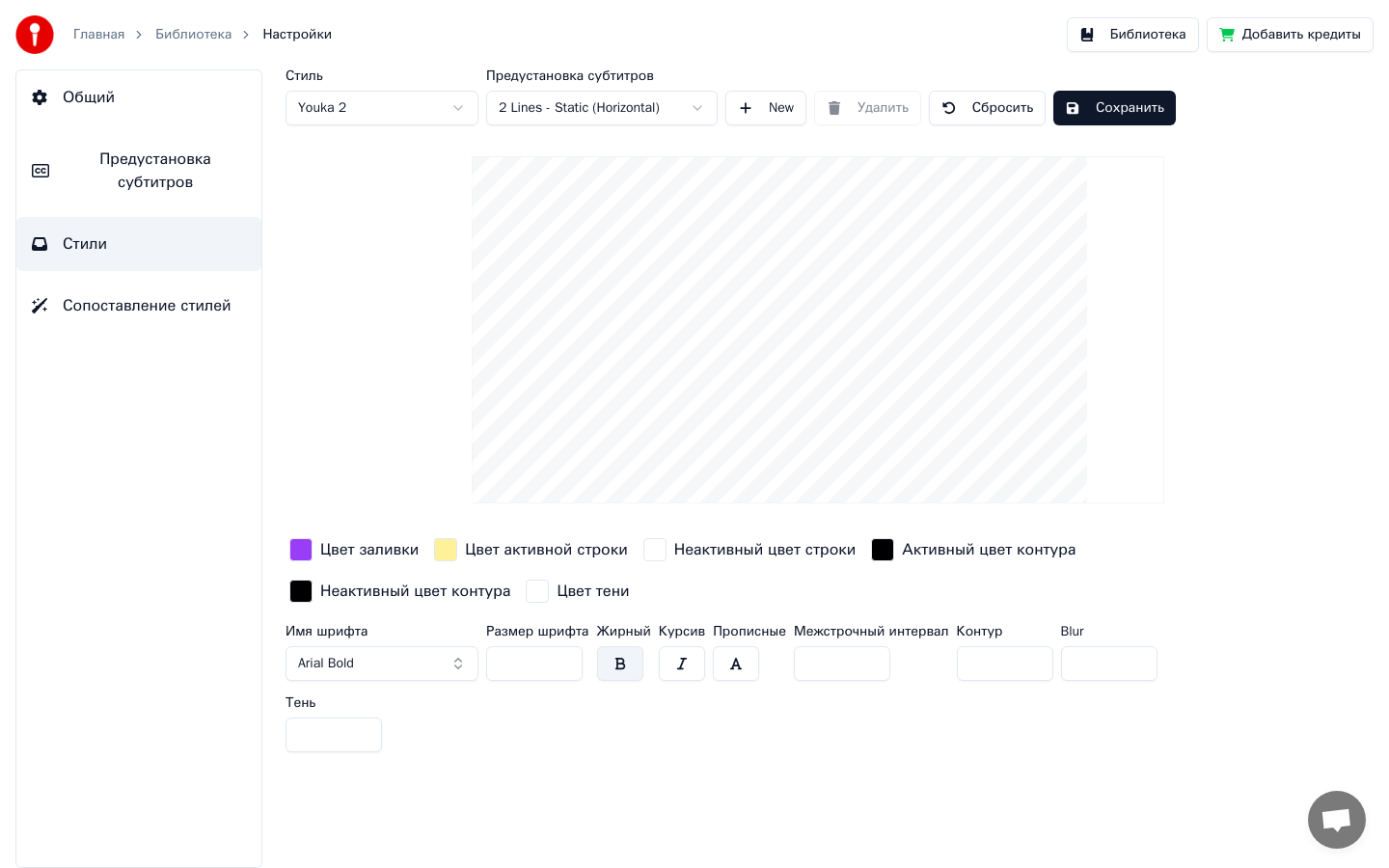 click on "Цвет активной строки" at bounding box center (546, 550) 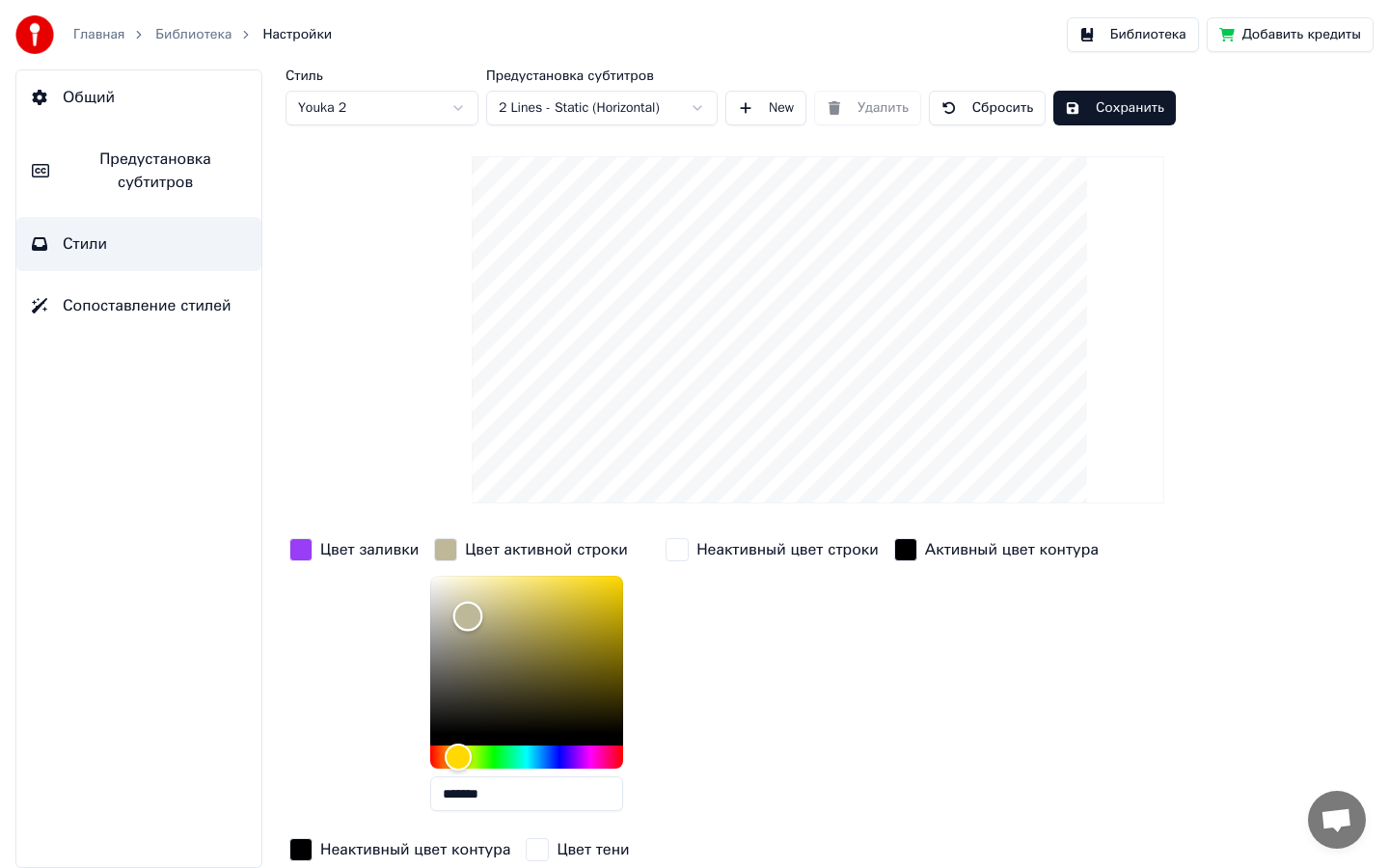 type on "*******" 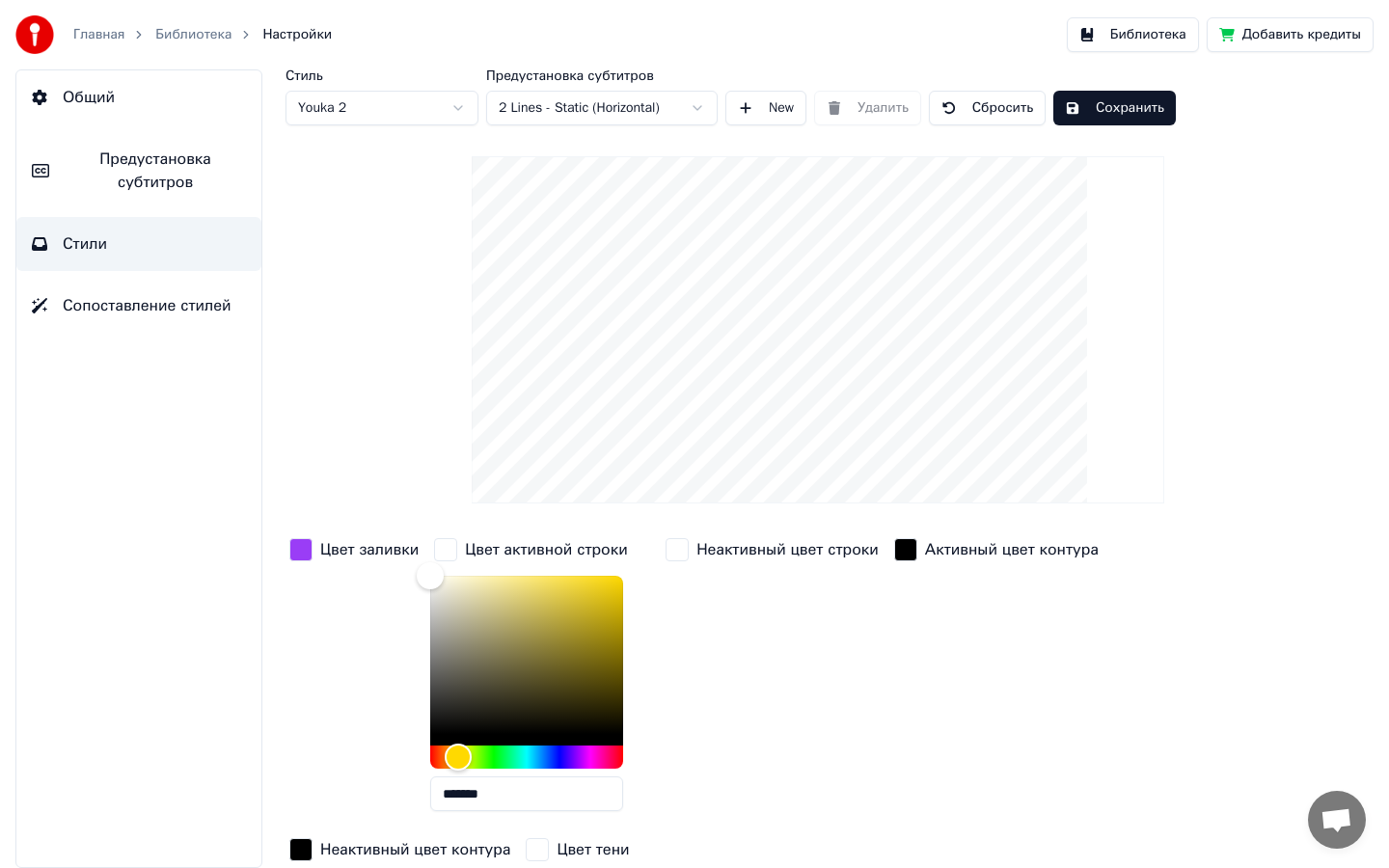 click on "Неактивный цвет строки" at bounding box center (772, 680) 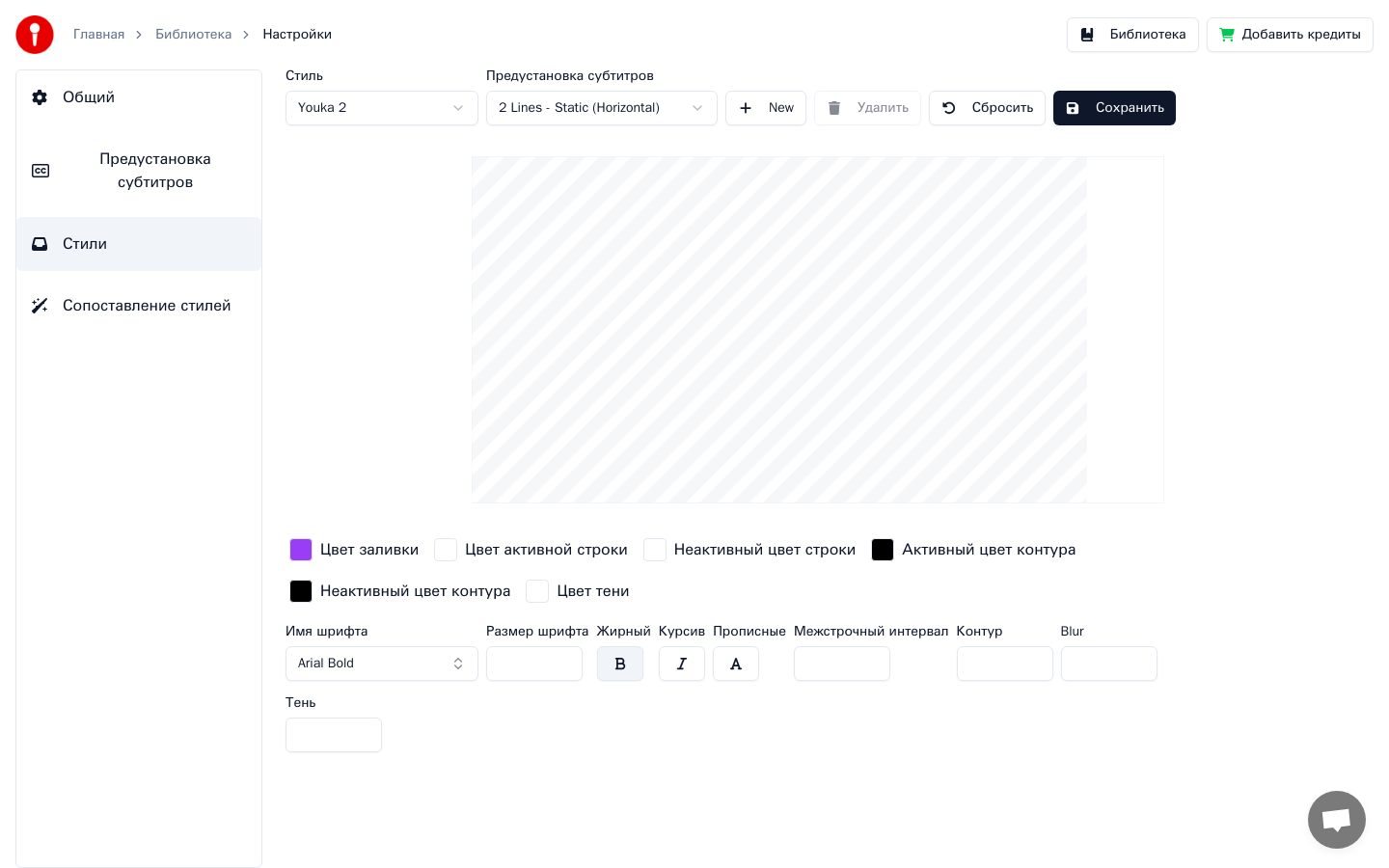 click on "Стиль Youka 2" at bounding box center (382, 97) 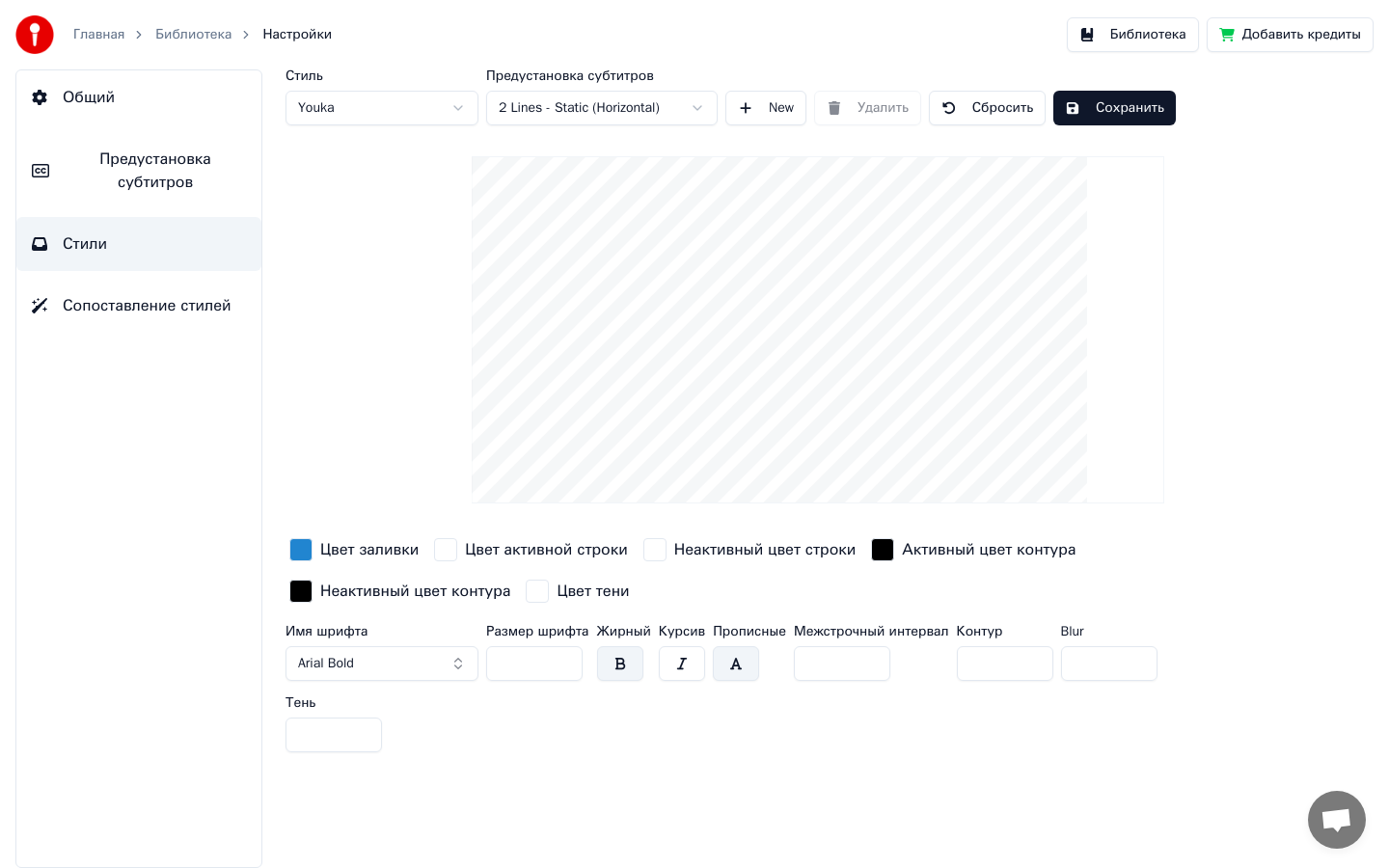 click on "Главная Библиотека Настройки Библиотека Добавить кредиты Общий Предустановка субтитров Стили Сопоставление стилей Стиль Youka Предустановка субтитров 2 Lines - Static (Horizontal) New Удалить Сбросить Сохранить Цвет заливки Цвет активной строки Неактивный цвет строки Активный цвет контура Неактивный цвет контура Цвет тени Имя шрифта Arial Bold Размер шрифта ** Жирный Курсив Прописные Межстрочный интервал * Контур * Blur * Тень *" at bounding box center (694, 434) 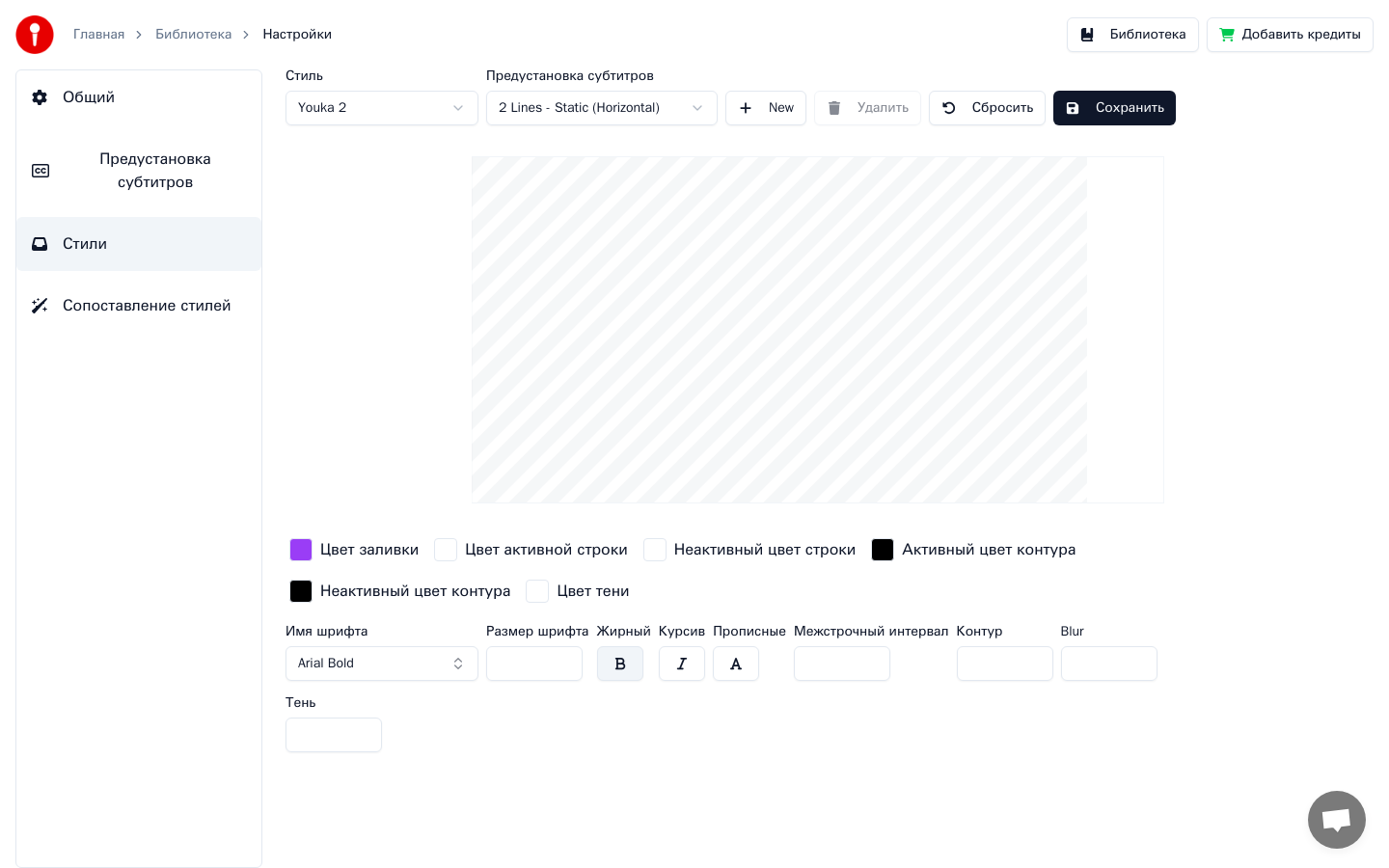 click at bounding box center [736, 664] 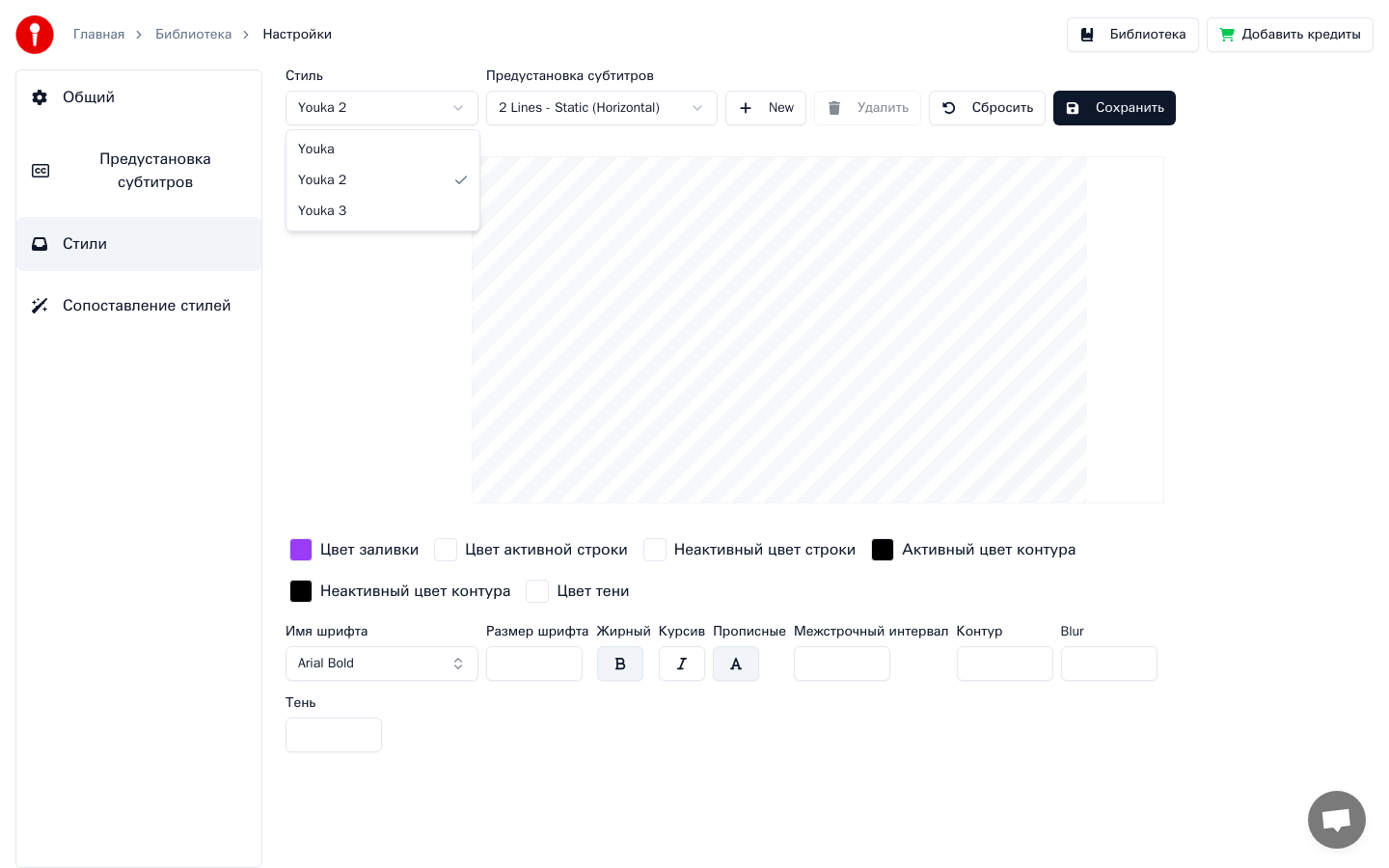 click on "Главная Библиотека Настройки Библиотека Добавить кредиты Общий Предустановка субтитров Стили Сопоставление стилей Стиль Youka 2 Предустановка субтитров 2 Lines - Static (Horizontal) New Удалить Сбросить Сохранить Цвет заливки Цвет активной строки Неактивный цвет строки Активный цвет контура Неактивный цвет контура Цвет тени Имя шрифта Arial Bold Размер шрифта ** Жирный Курсив Прописные Межстрочный интервал * Контур * Blur * Тень * Youka Youka 2 Youka 3" at bounding box center (694, 434) 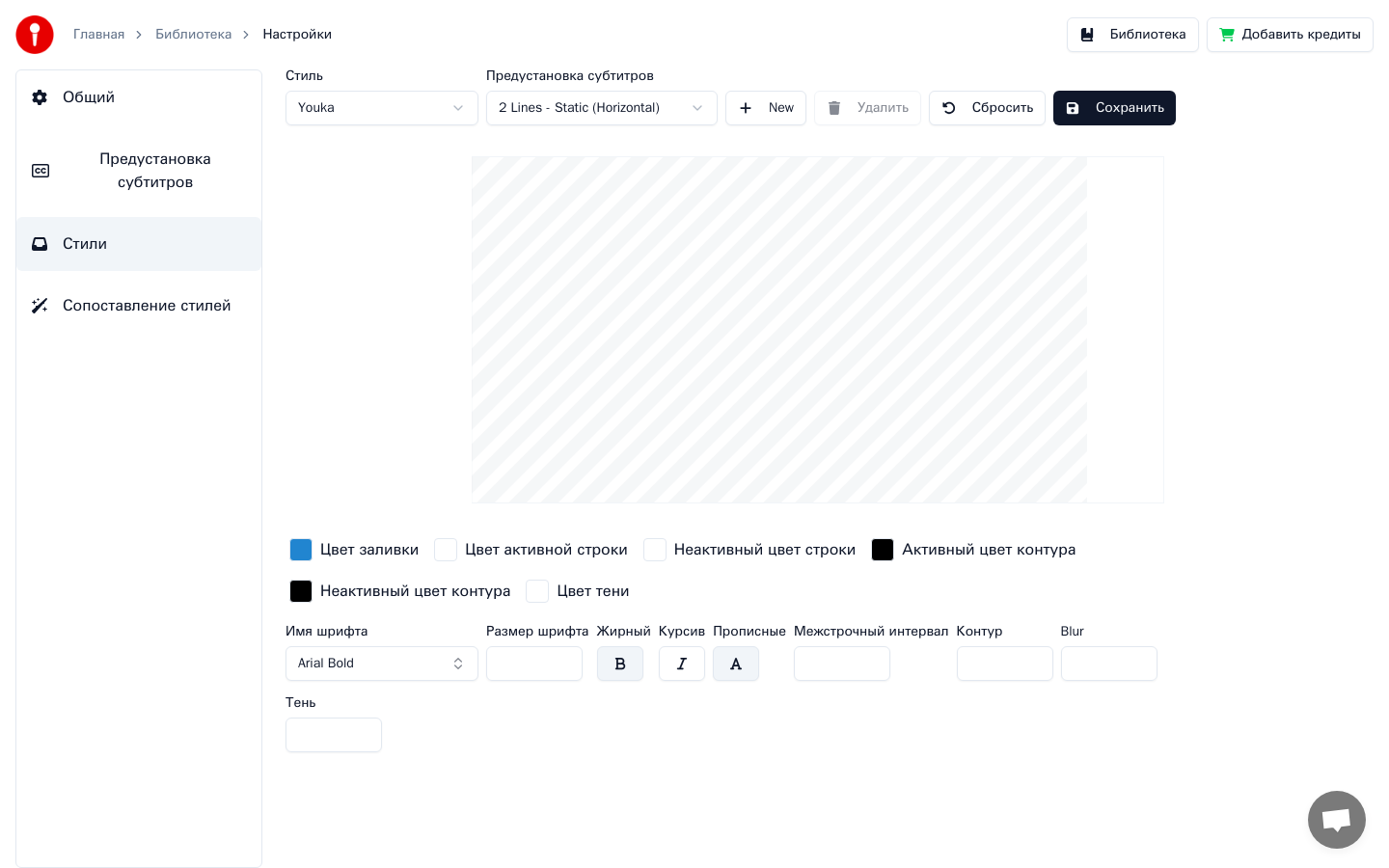 click on "Стиль" at bounding box center (382, 76) 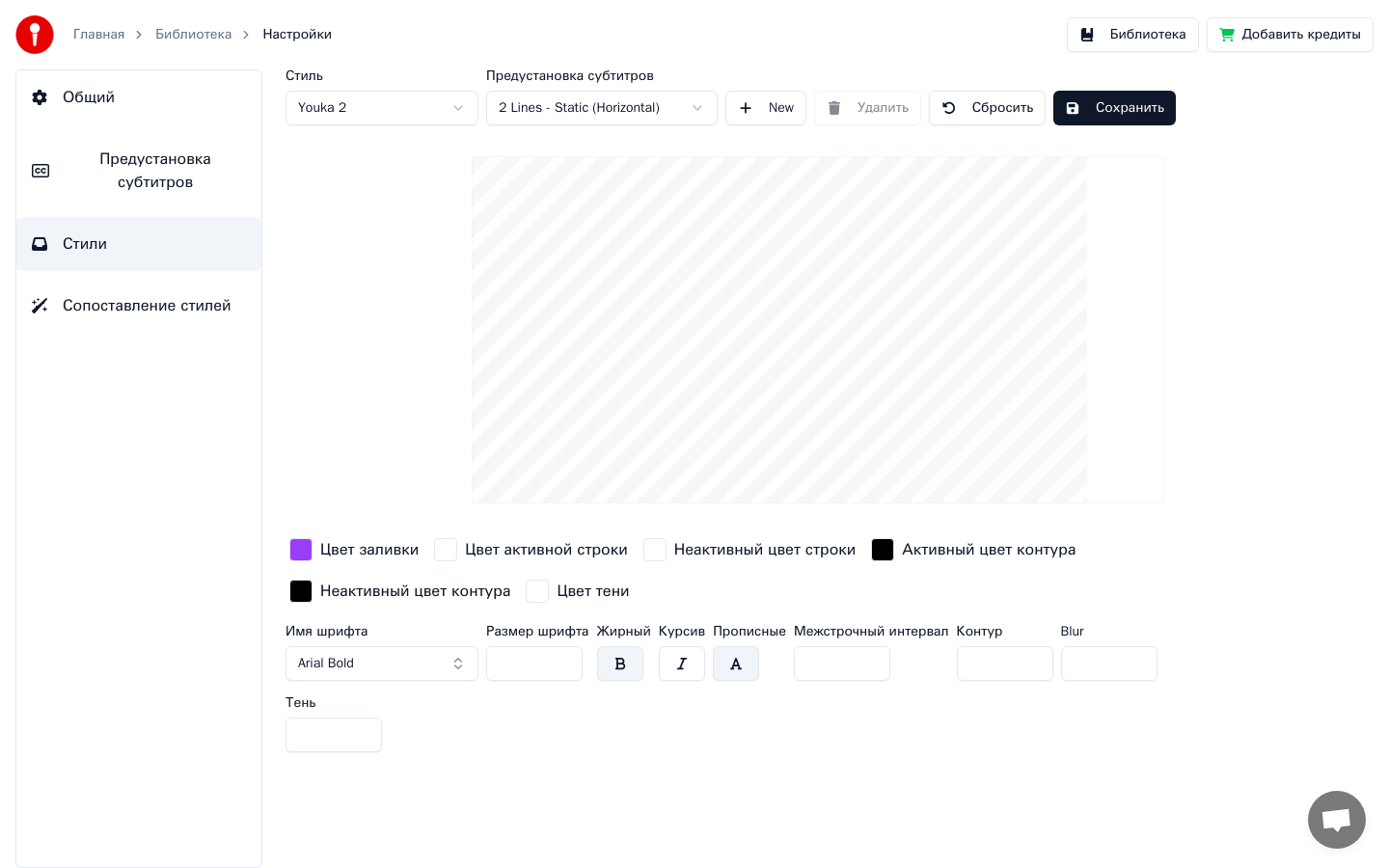 click on "*" at bounding box center (1005, 664) 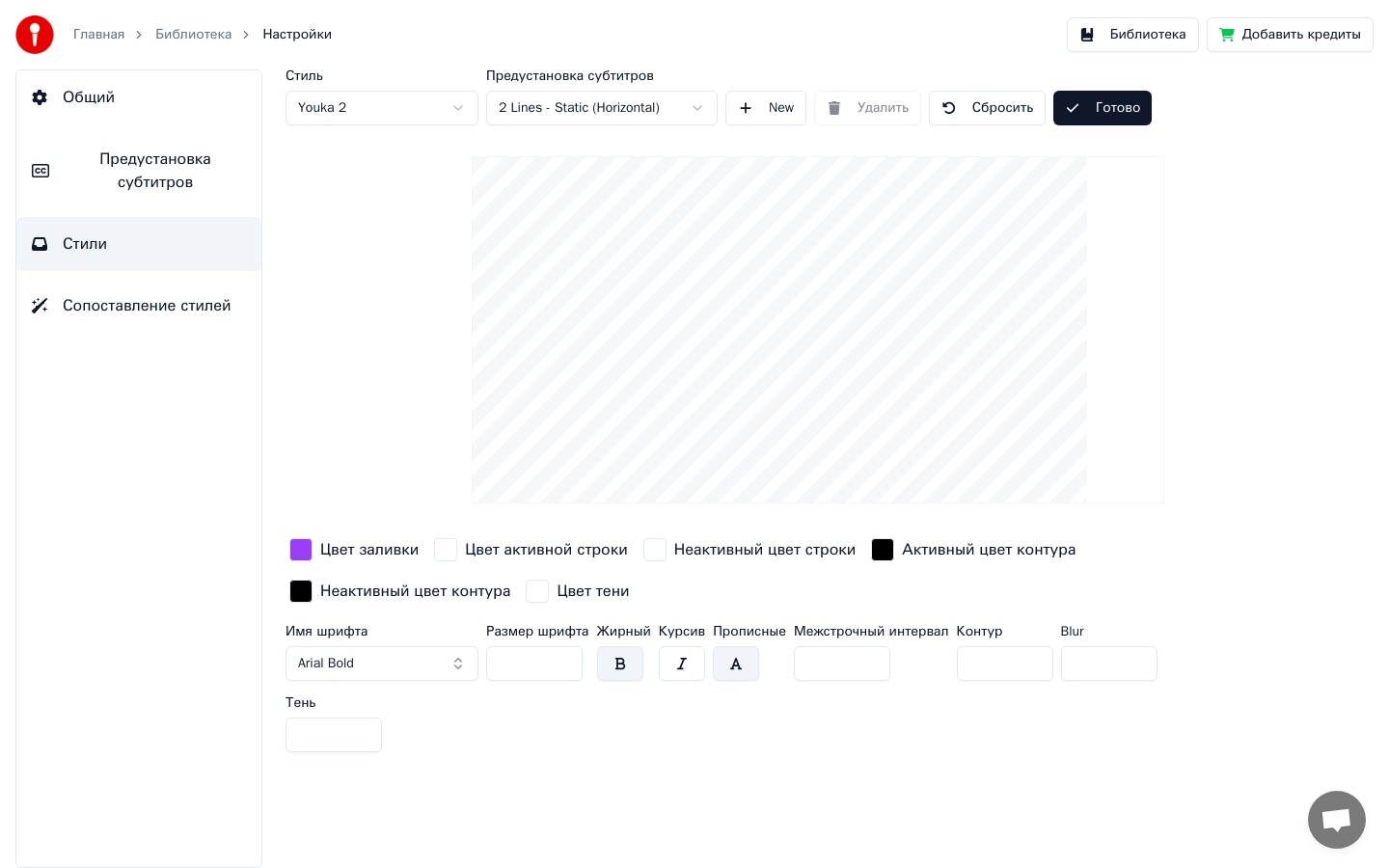 click on "Библиотека" at bounding box center [1132, 35] 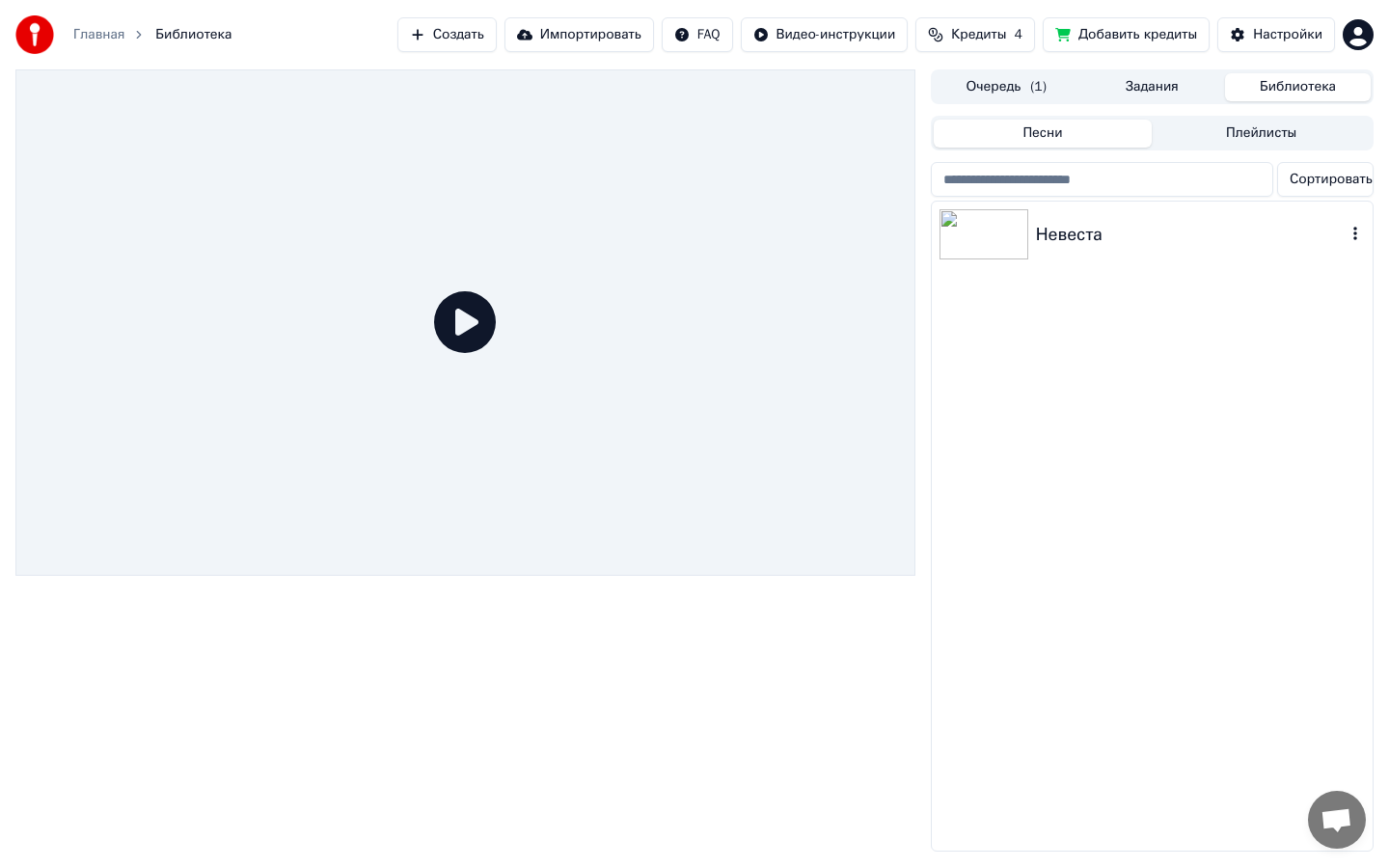 click at bounding box center (984, 234) 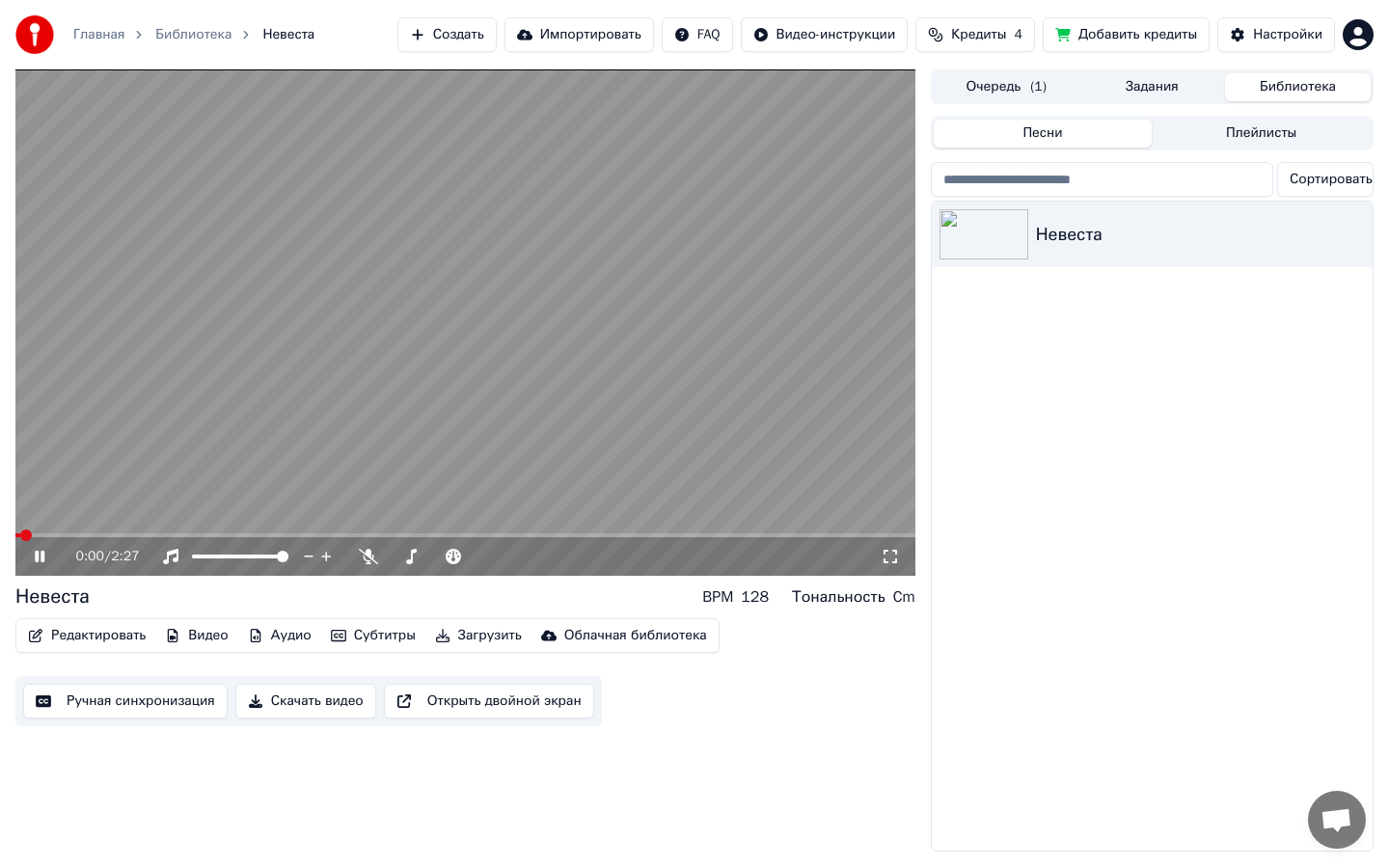 click at bounding box center (465, 322) 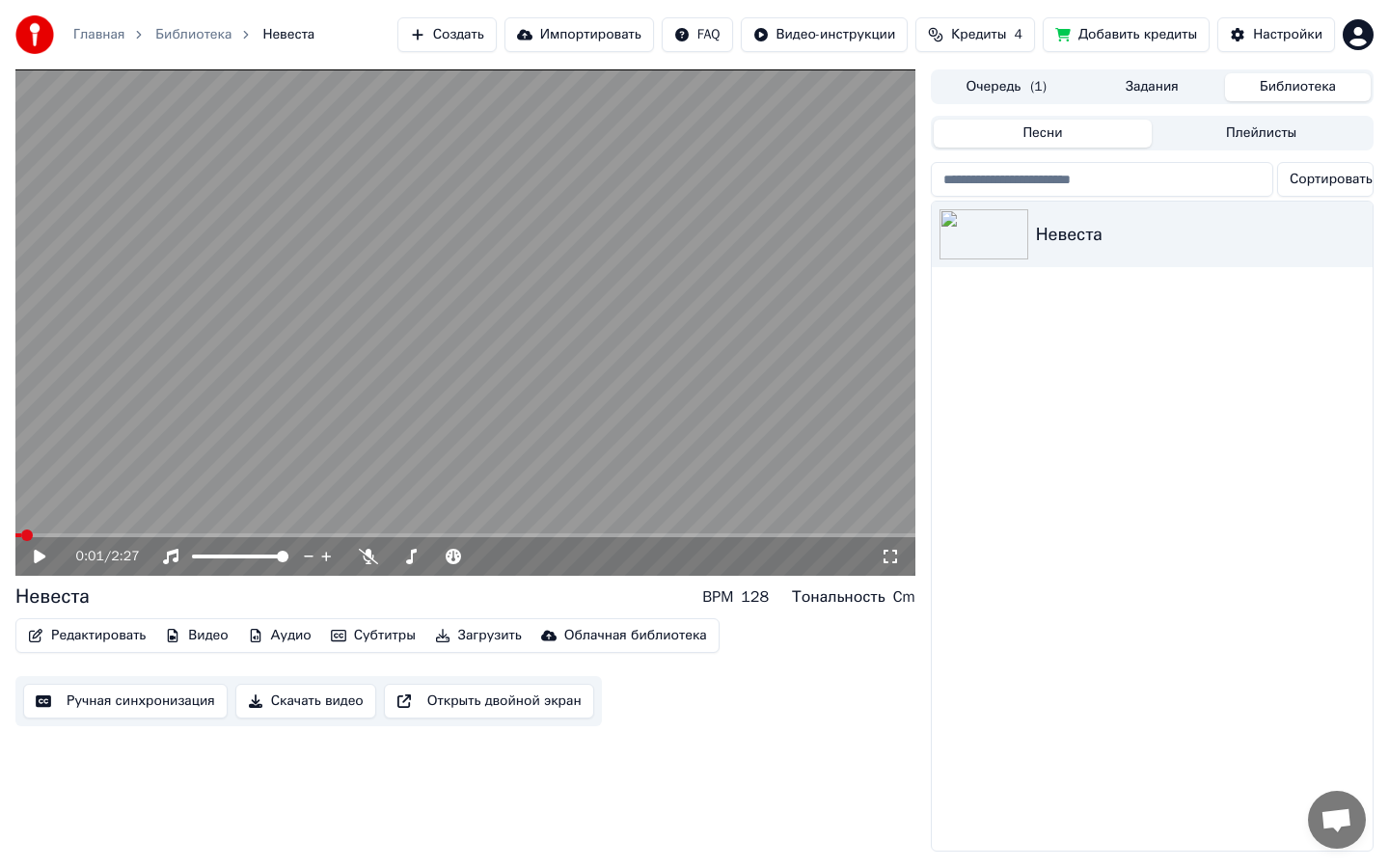 click at bounding box center [465, 322] 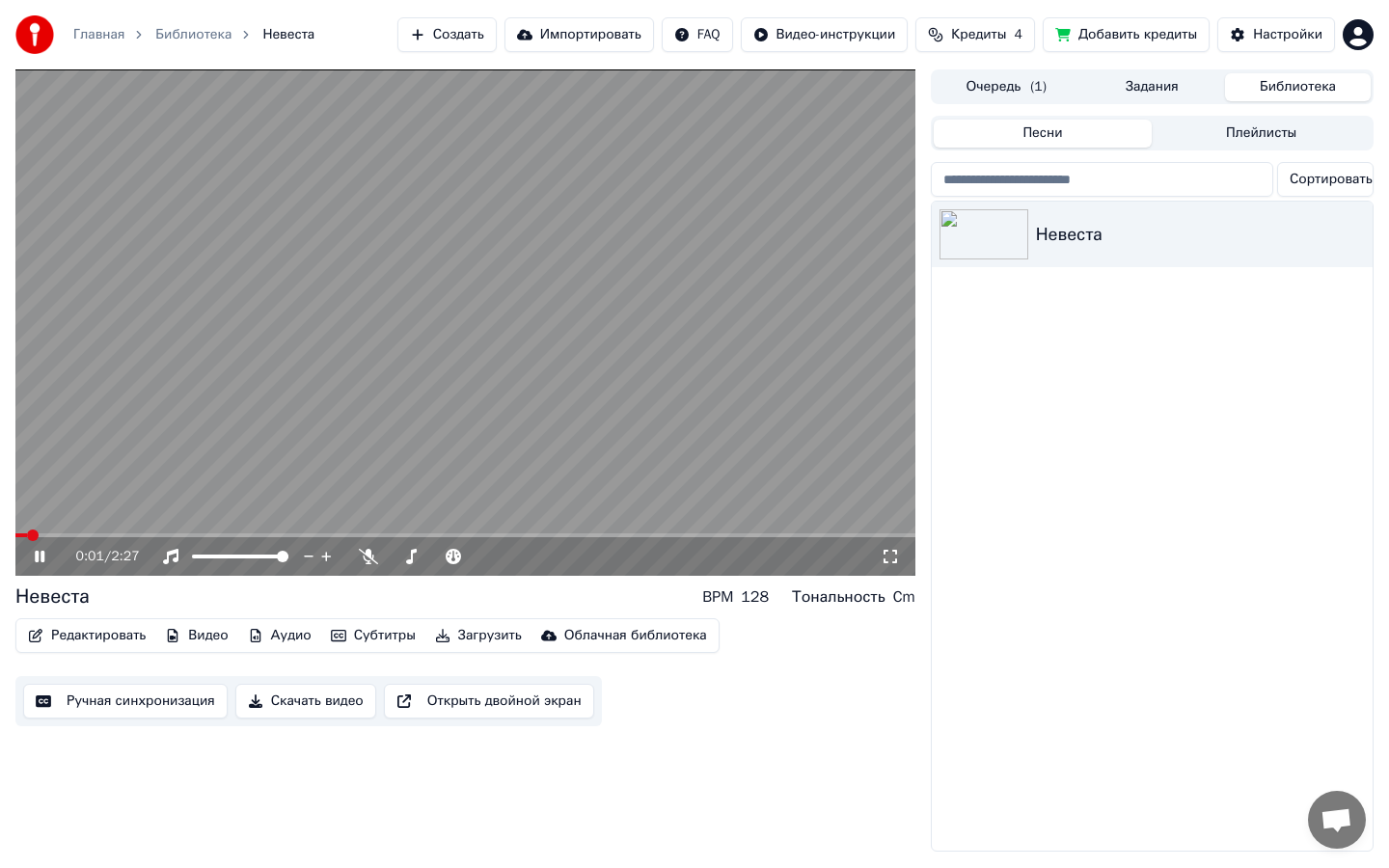click at bounding box center (465, 535) 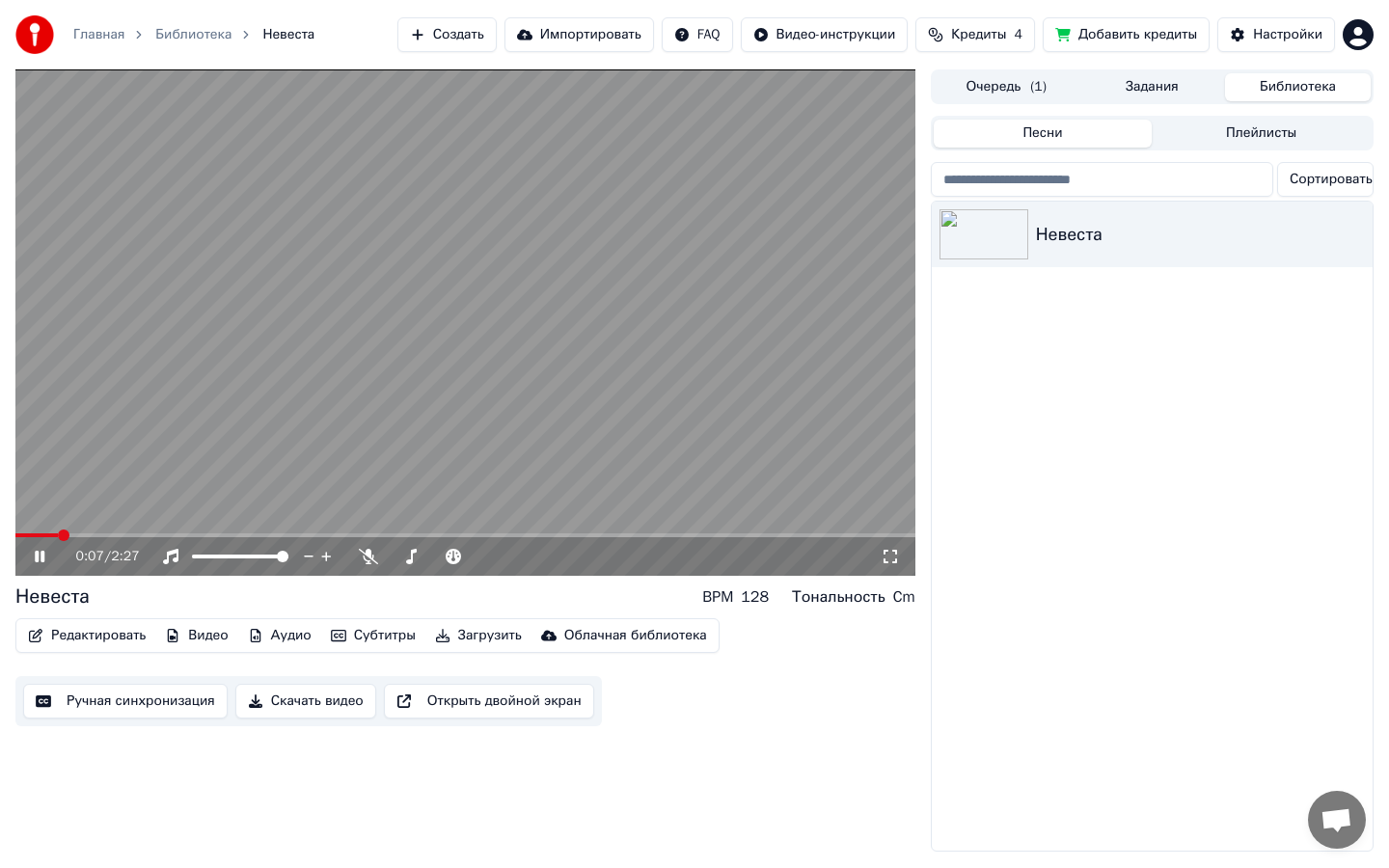 click at bounding box center [465, 322] 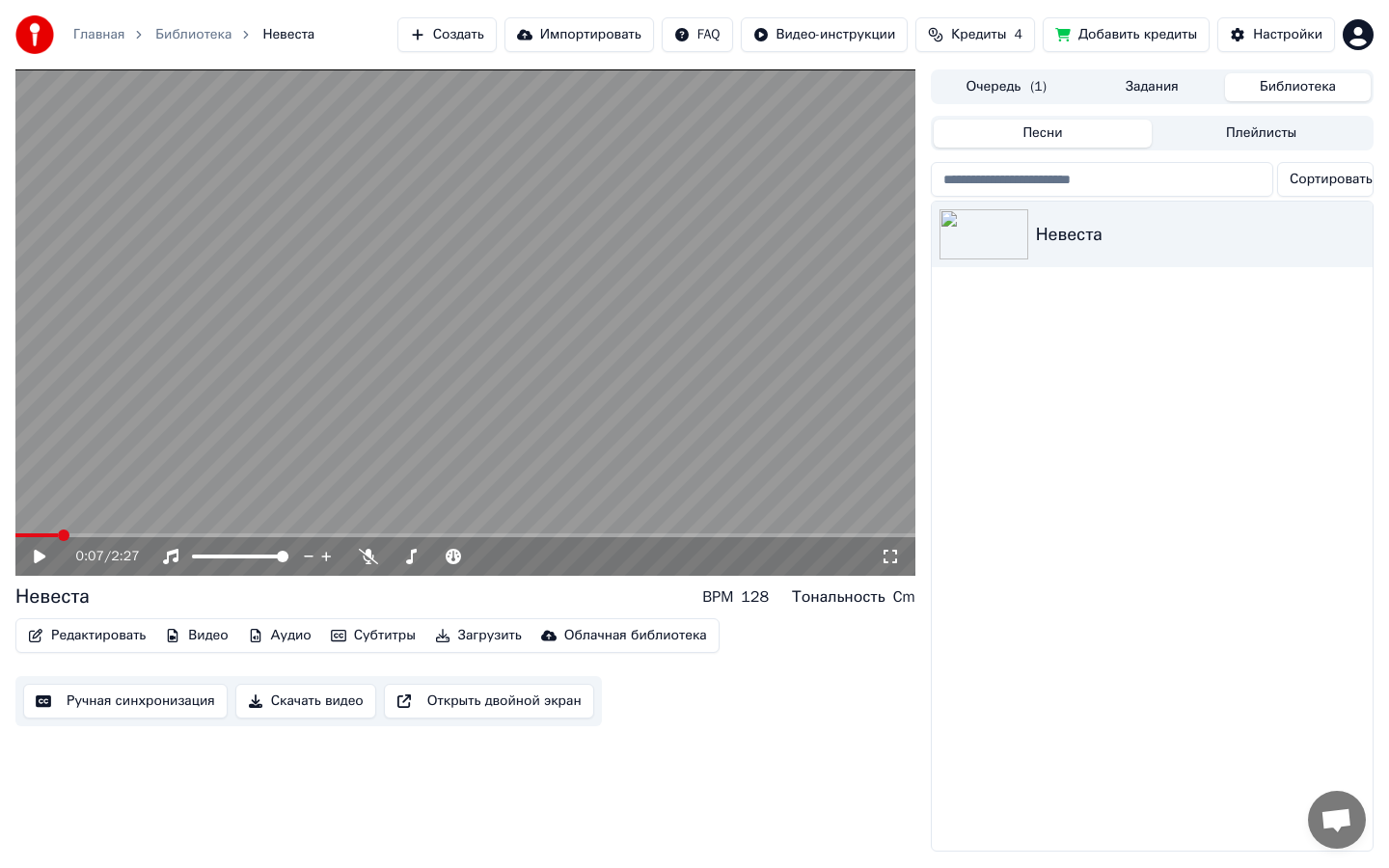 click at bounding box center (465, 322) 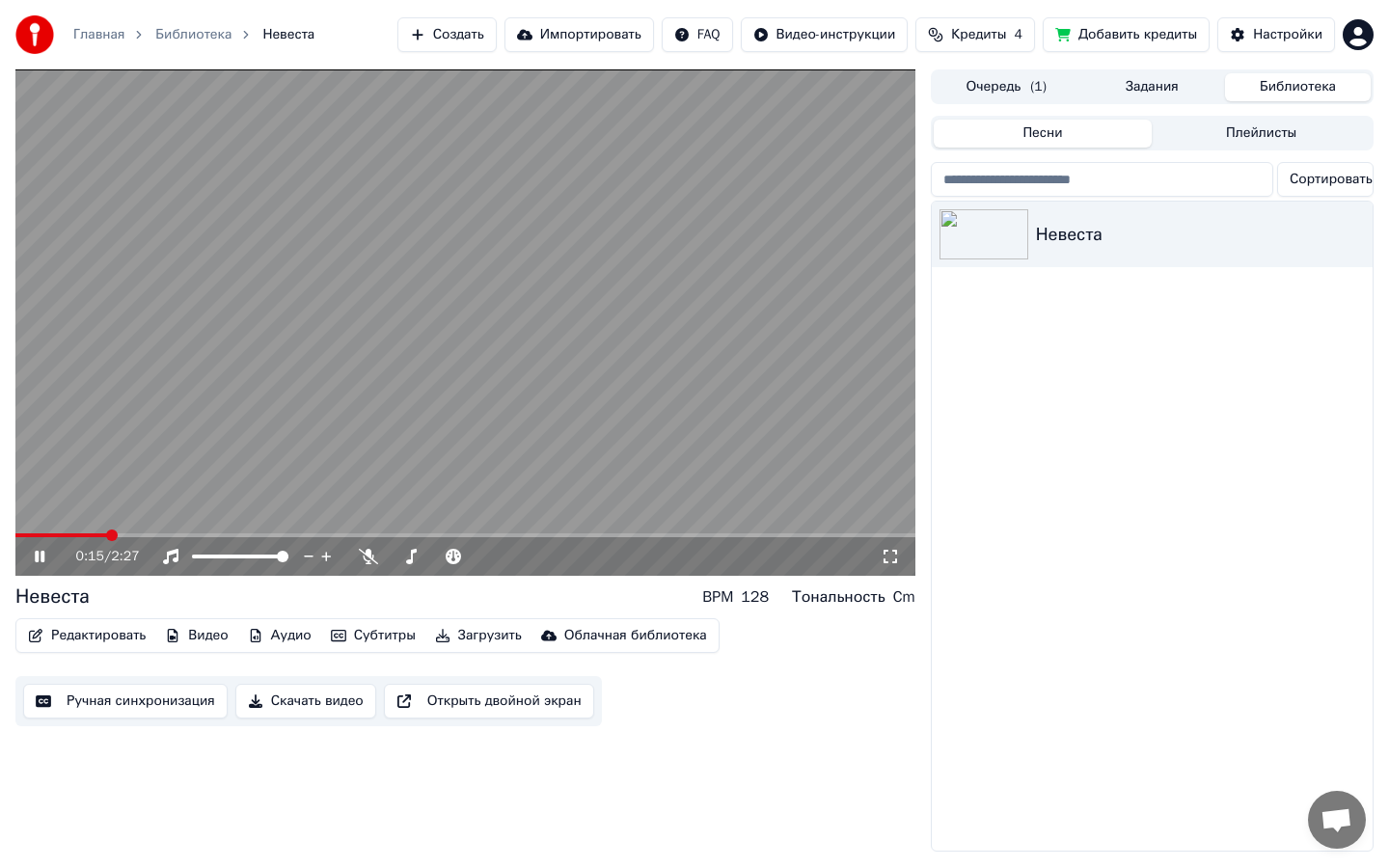 click at bounding box center (465, 535) 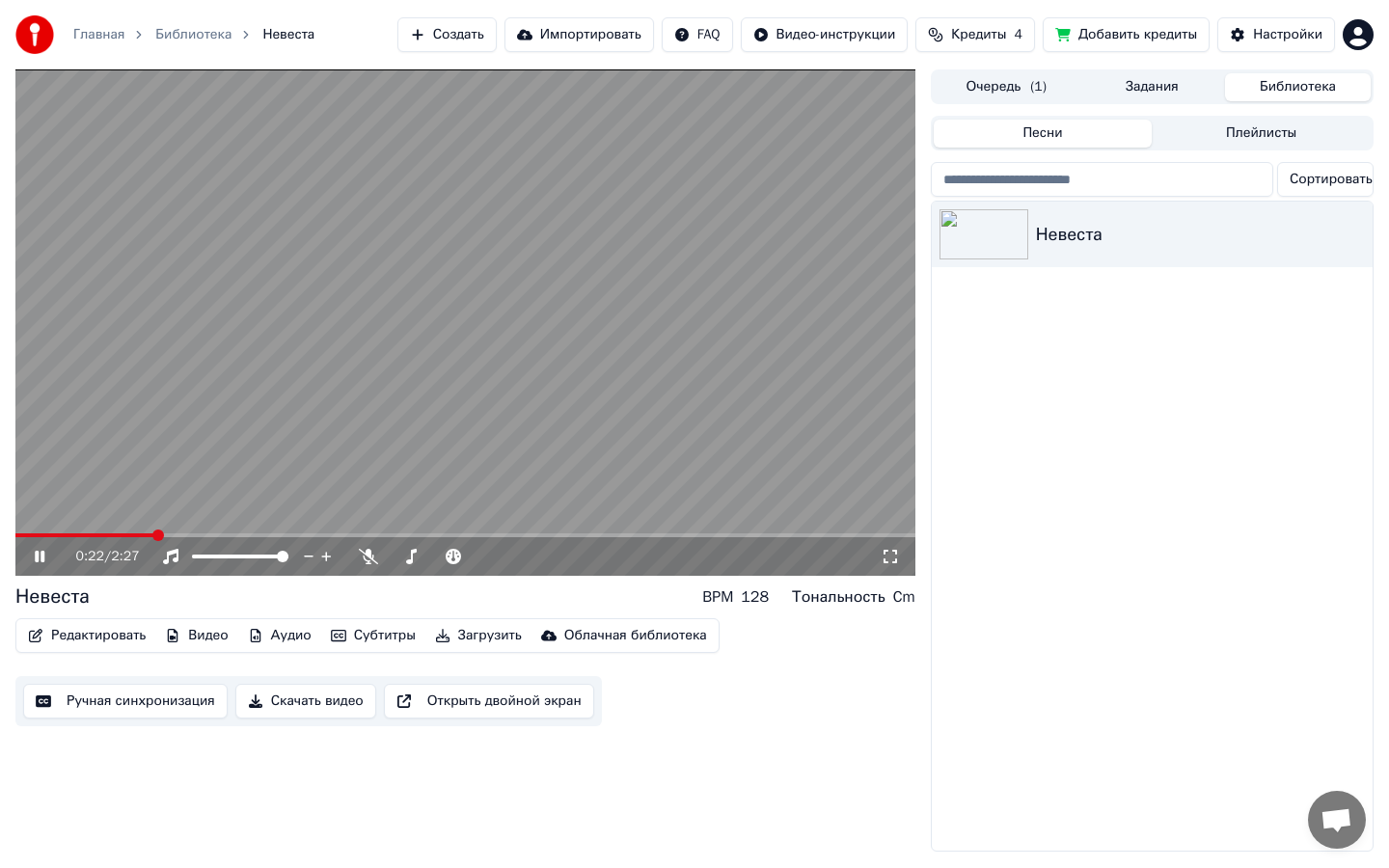 click at bounding box center (465, 322) 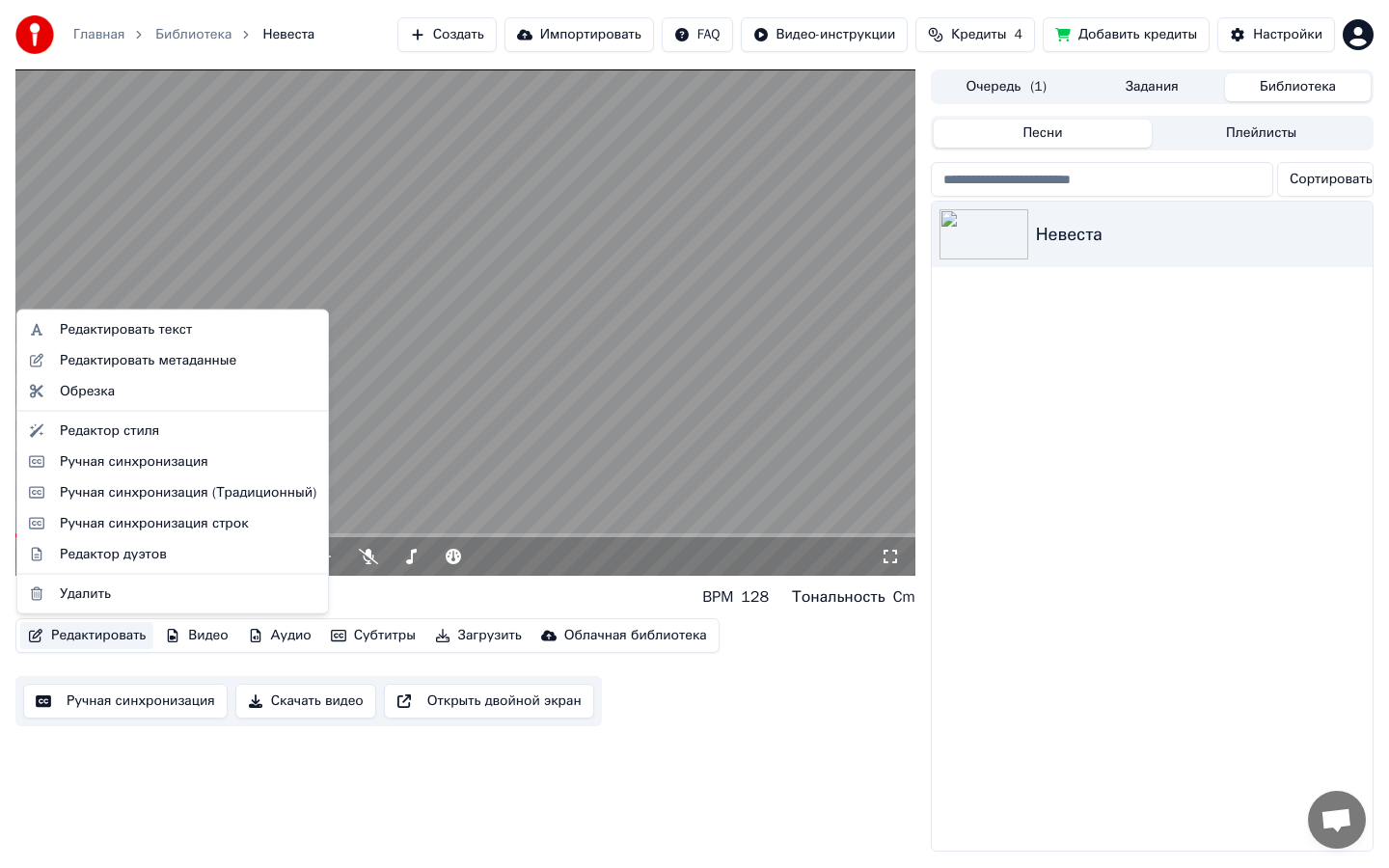 click on "Редактировать" at bounding box center (87, 636) 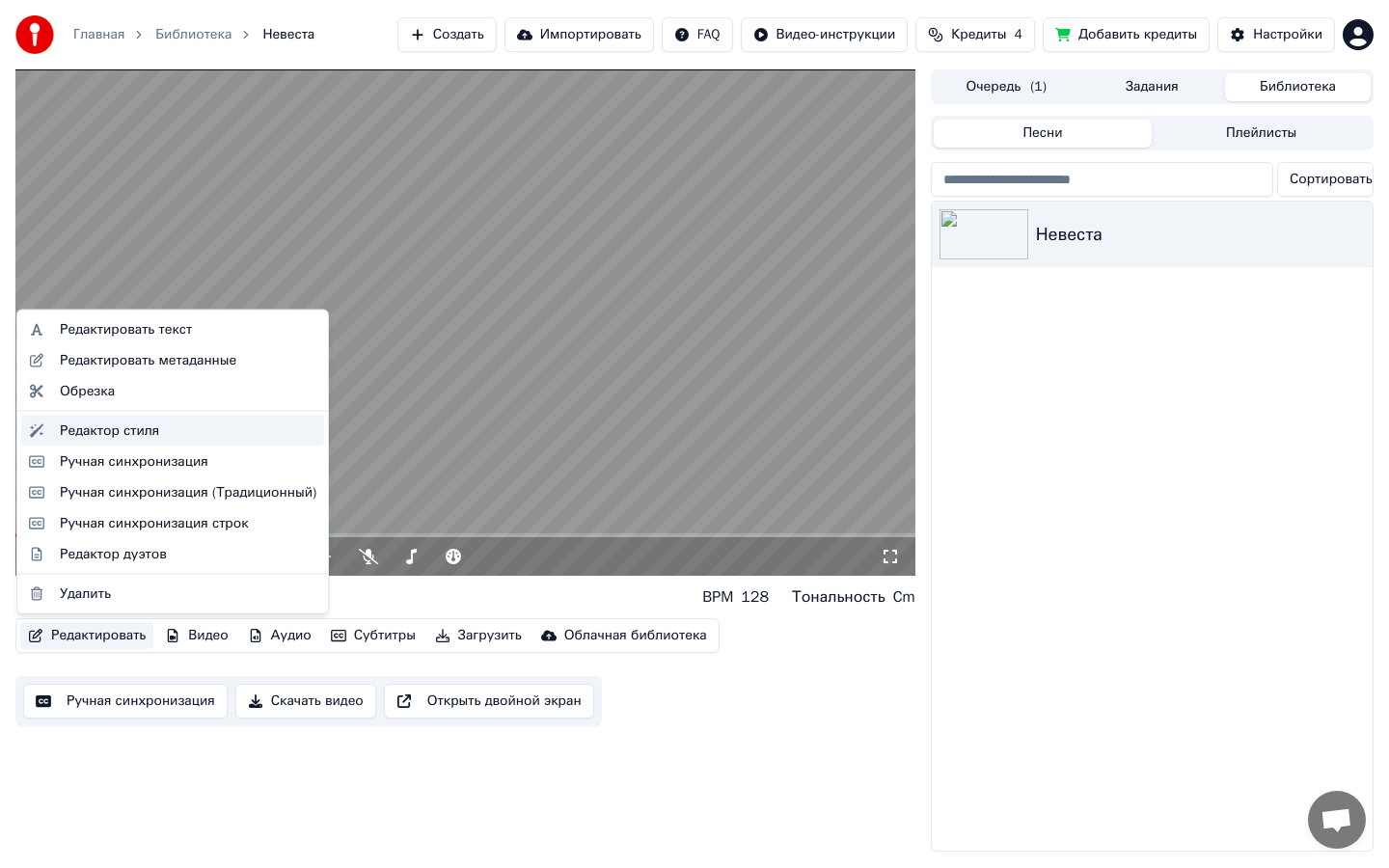 click on "Редактор стиля" at bounding box center (188, 430) 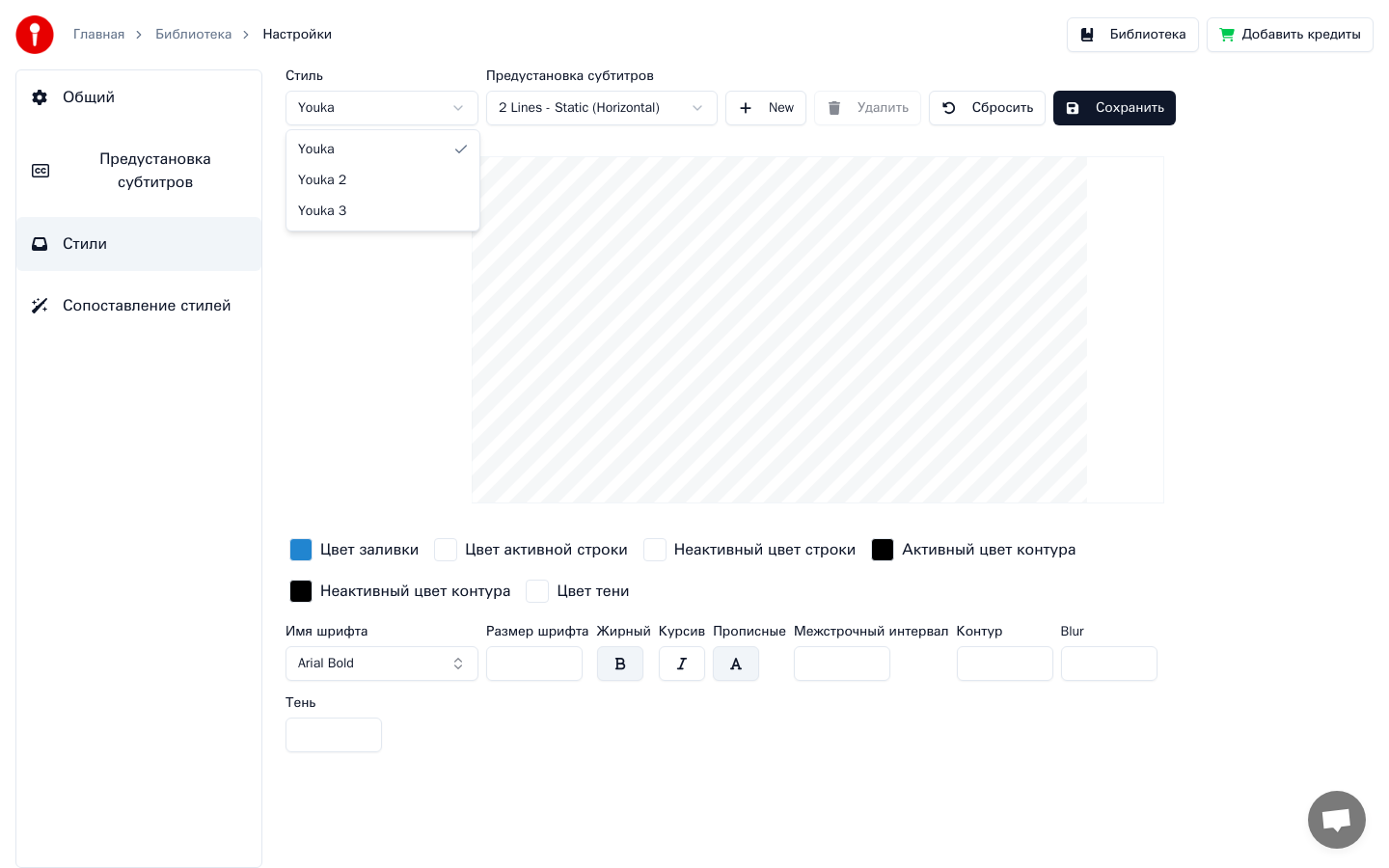 click on "Главная Библиотека Настройки Библиотека Добавить кредиты Общий Предустановка субтитров Стили Сопоставление стилей Стиль Youka Предустановка субтитров 2 Lines - Static (Horizontal) New Удалить Сбросить Сохранить Цвет заливки Цвет активной строки Неактивный цвет строки Активный цвет контура Неактивный цвет контура Цвет тени Имя шрифта Arial Bold Размер шрифта ** Жирный Курсив Прописные Межстрочный интервал * Контур * Blur * Тень * Youka Youka 2 Youka 3" at bounding box center (694, 434) 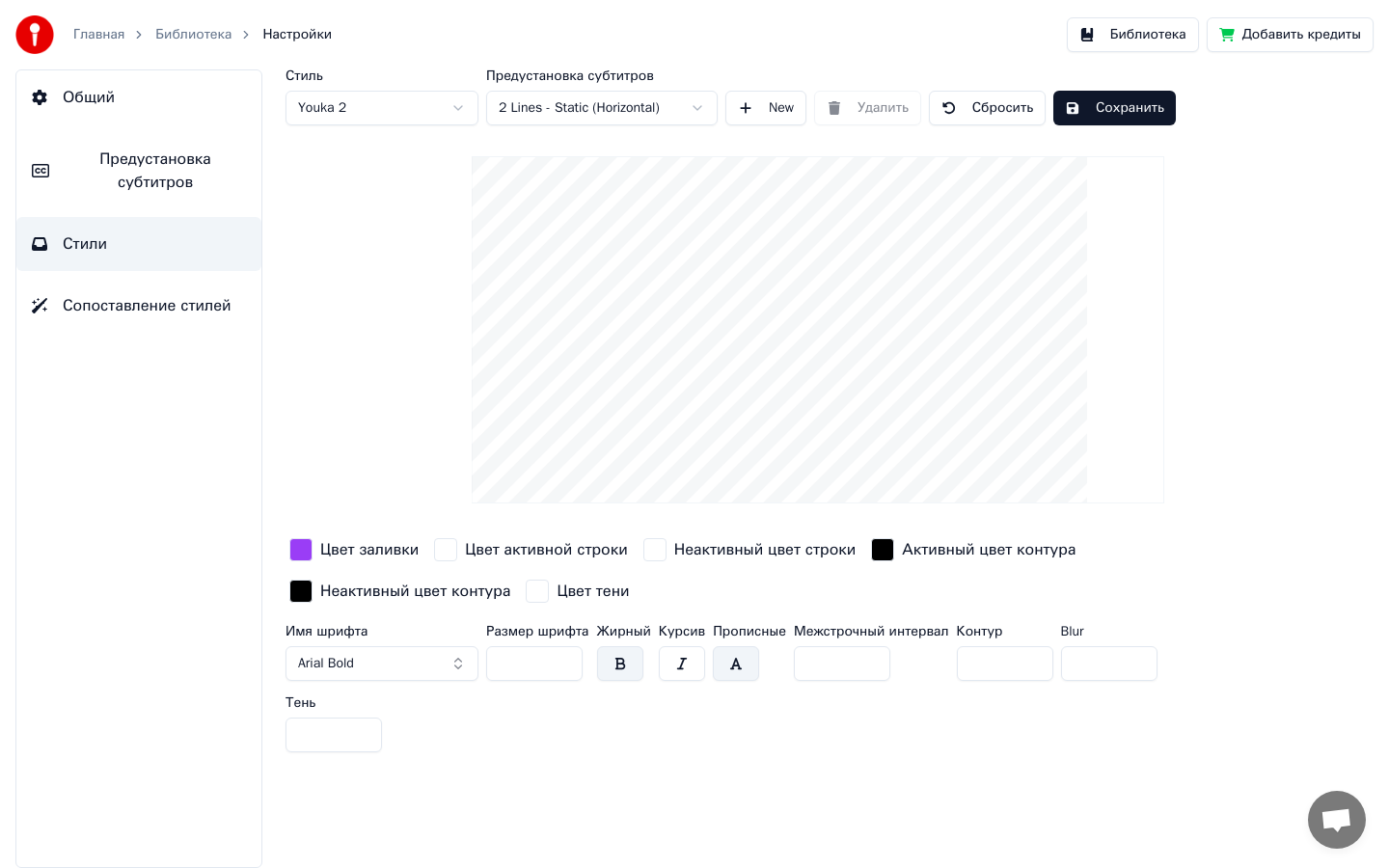 click on "Сбросить" at bounding box center (987, 108) 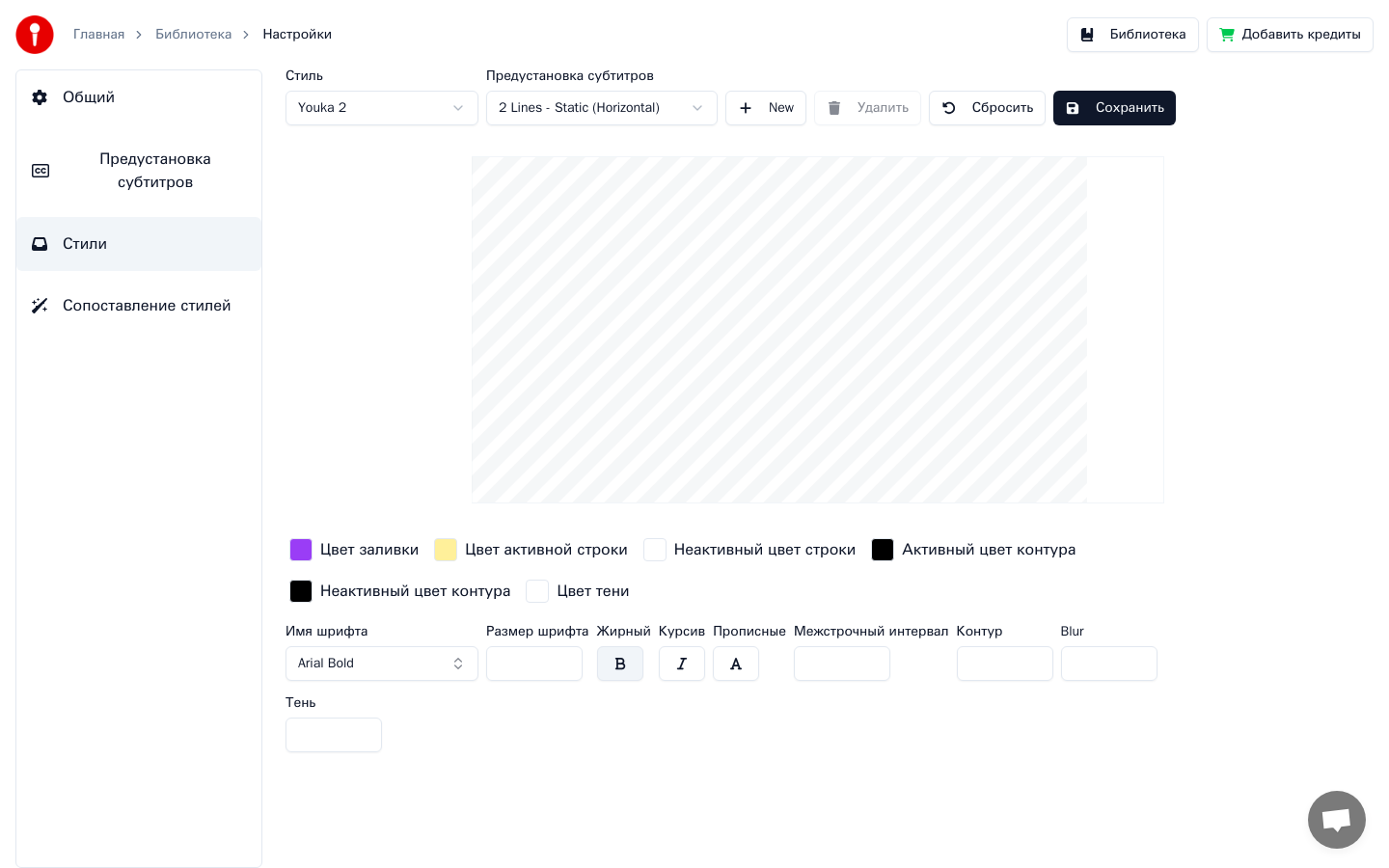 click on "Неактивный цвет строки" at bounding box center [765, 550] 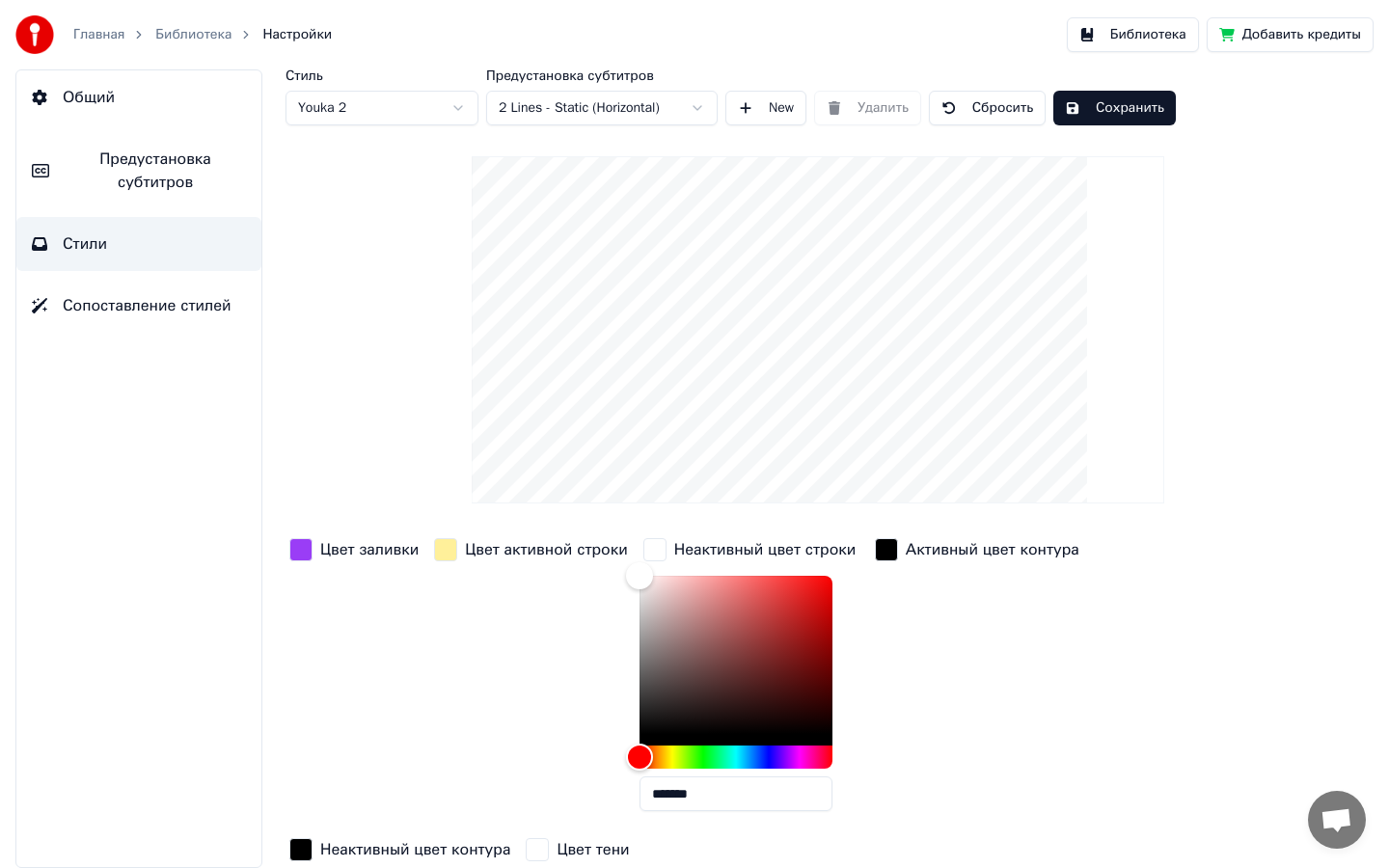 click on "Цвет активной строки" at bounding box center (546, 550) 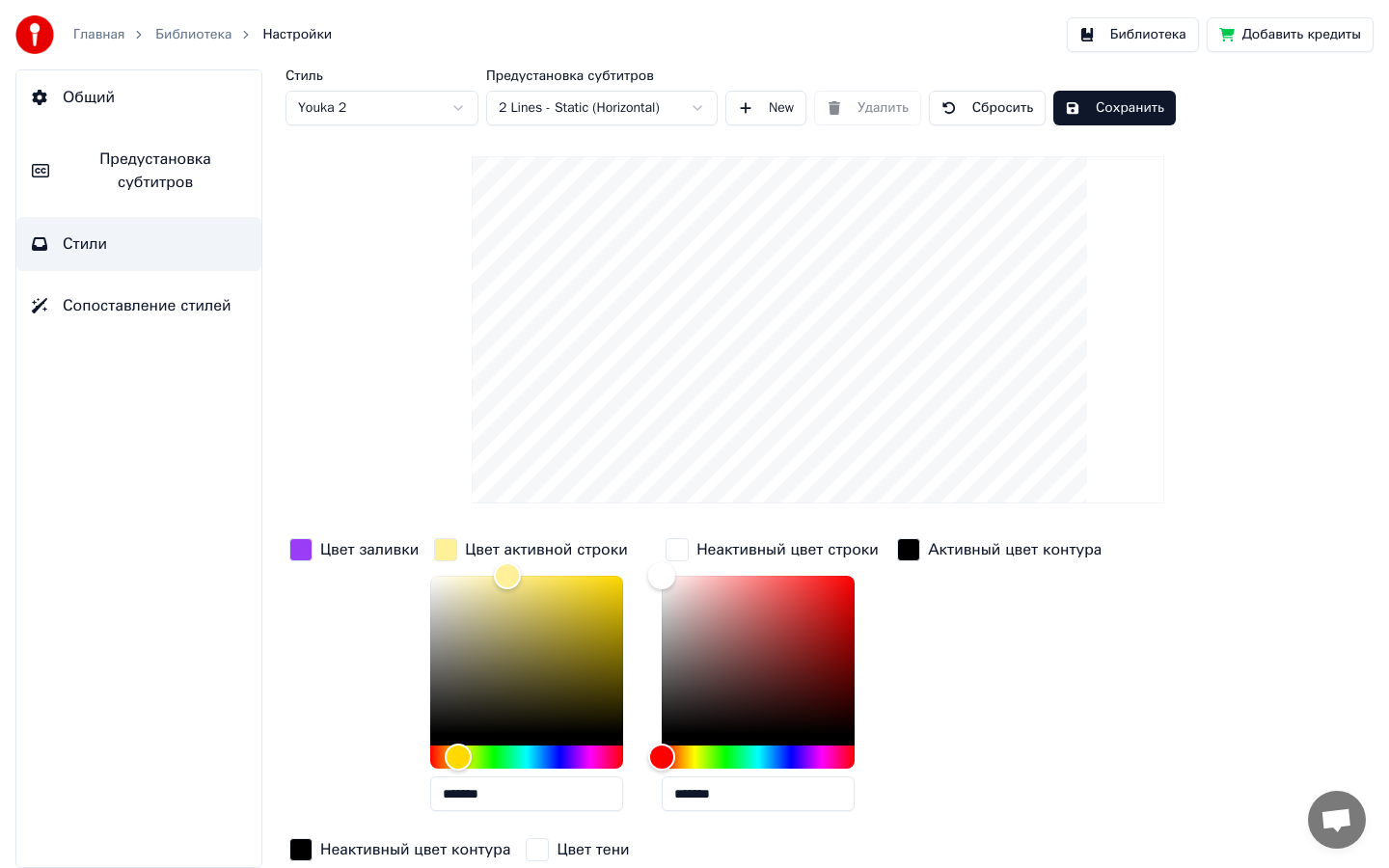 click on "*******" at bounding box center [527, 794] 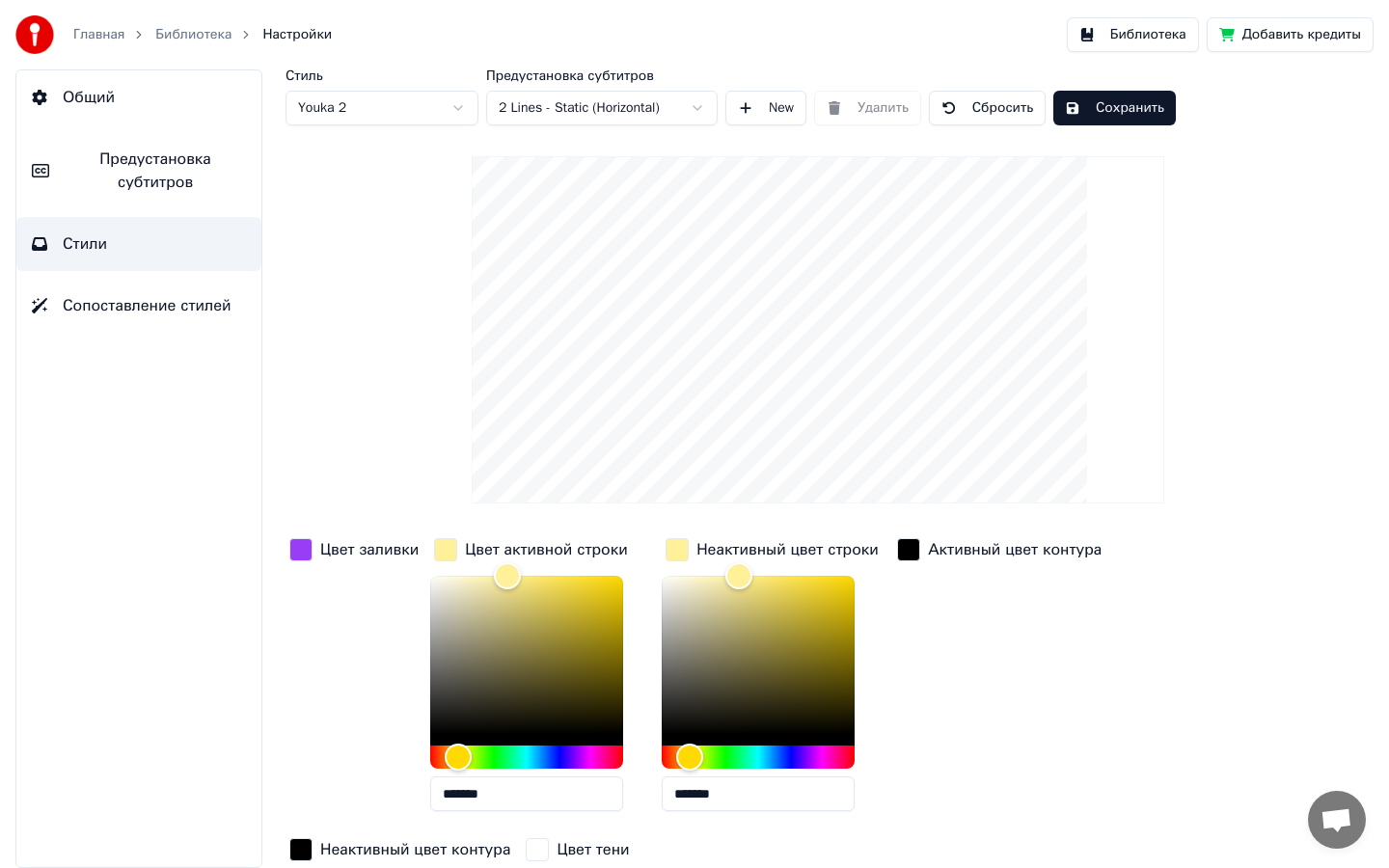type on "*******" 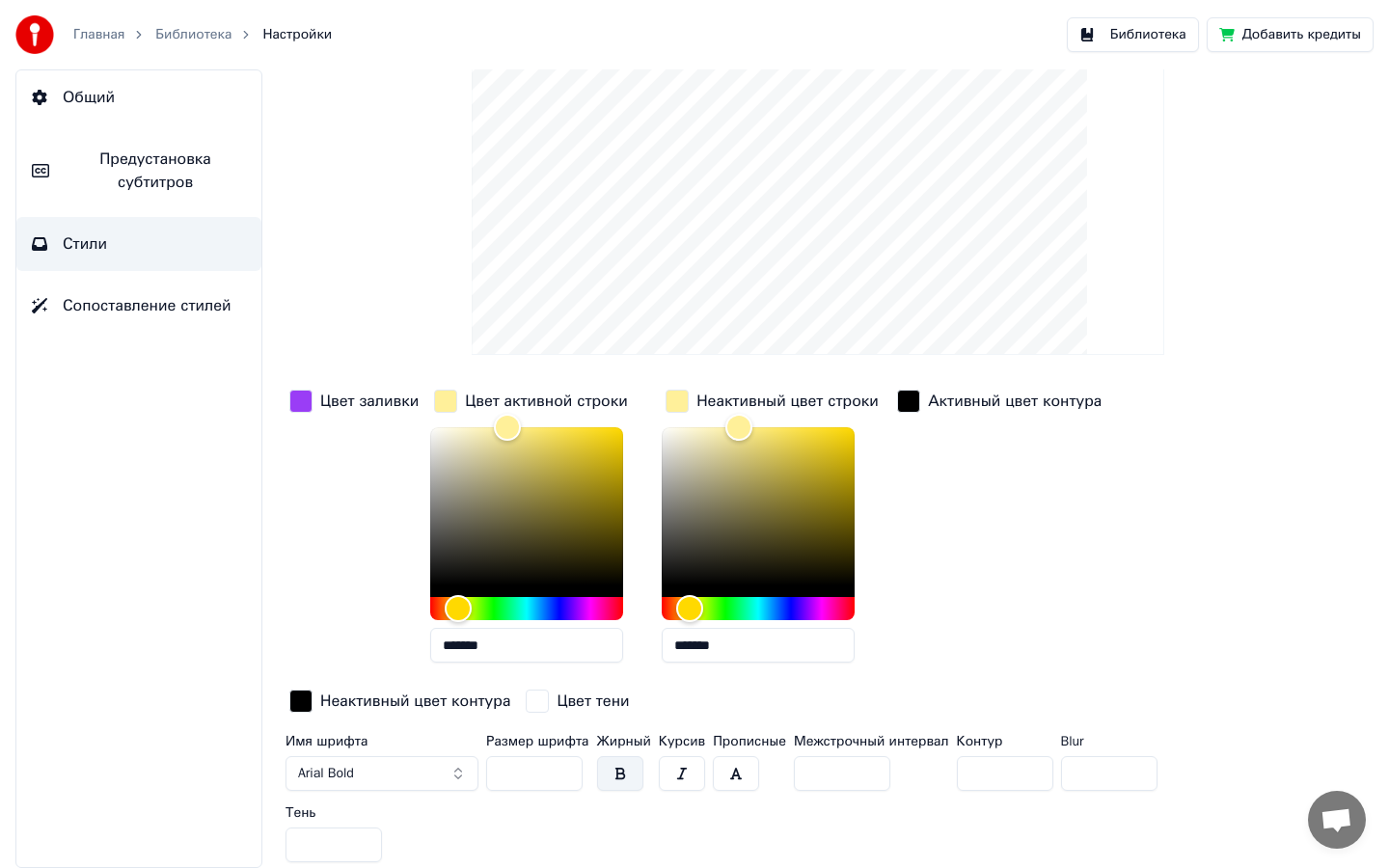 click on "*" at bounding box center (1005, 773) 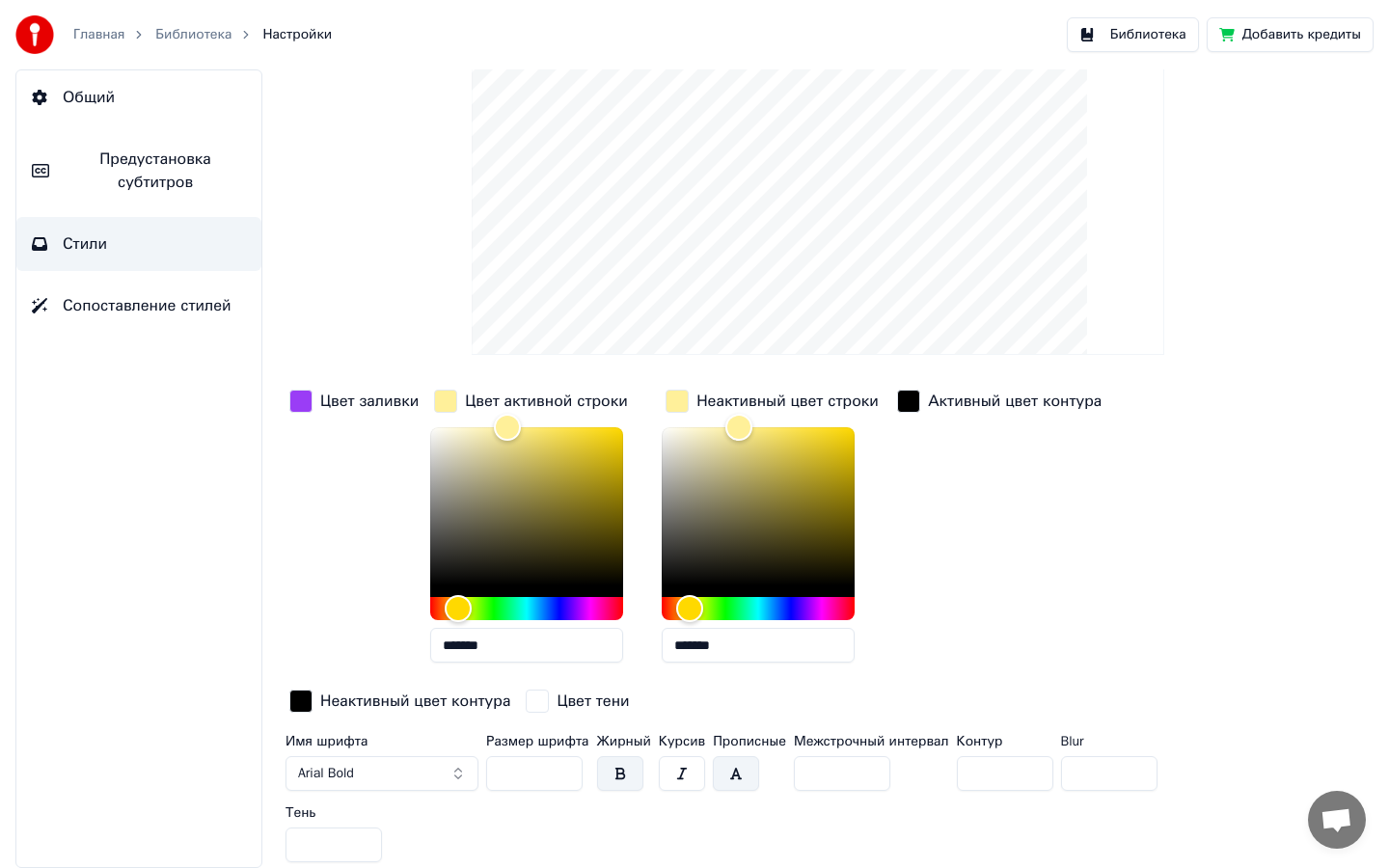 scroll, scrollTop: 0, scrollLeft: 0, axis: both 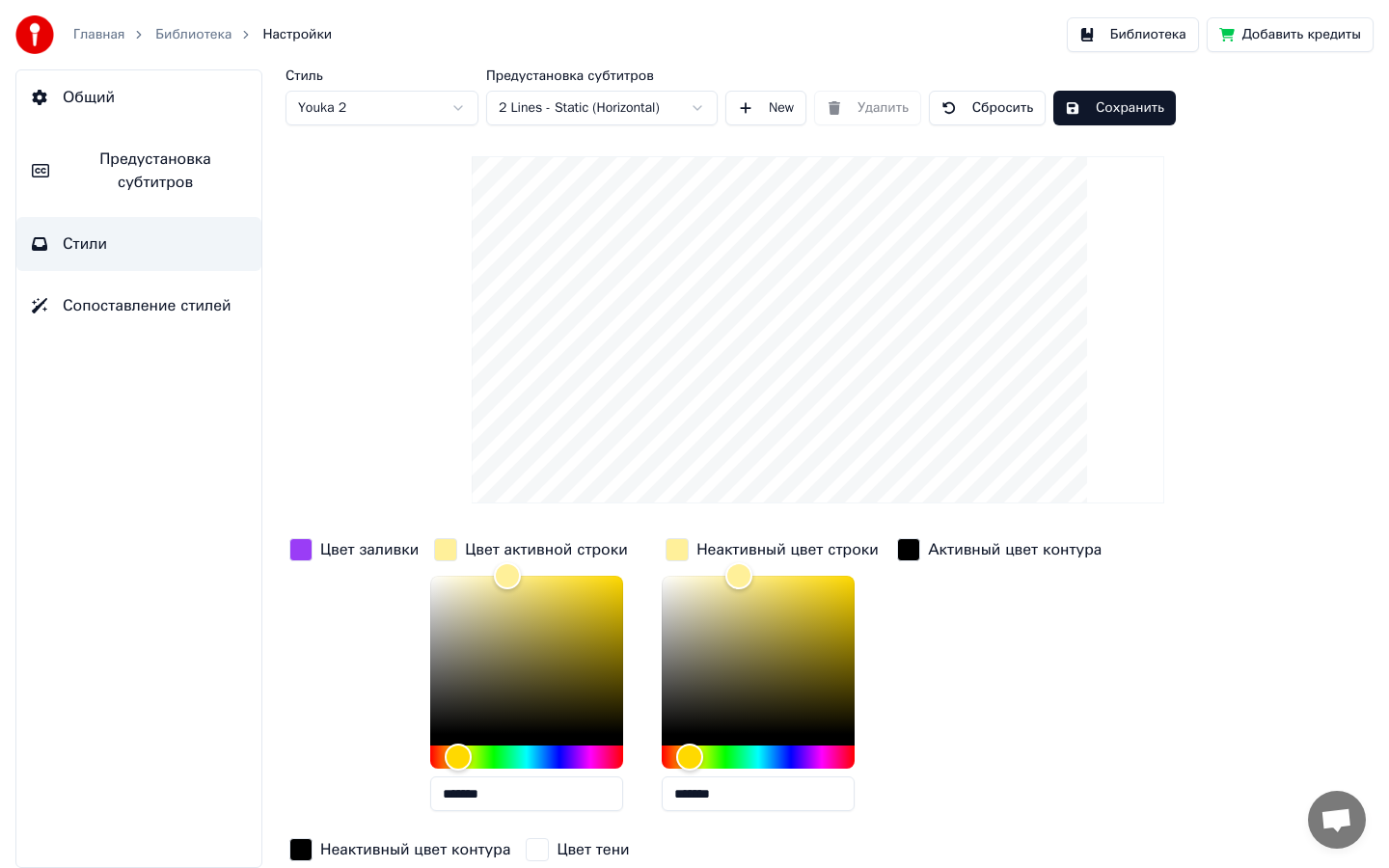 click on "Главная Библиотека Настройки Библиотека Добавить кредиты Общий Предустановка субтитров Стили Сопоставление стилей Стиль Youka 2 Предустановка субтитров 2 Lines - Static (Horizontal) New Удалить Сбросить Сохранить Цвет заливки Цвет активной строки ******* Неактивный цвет строки ******* Активный цвет контура Неактивный цвет контура Цвет тени Имя шрифта Arial Bold Размер шрифта ** Жирный Курсив Прописные Межстрочный интервал * Контур * Blur * Тень *" at bounding box center (694, 434) 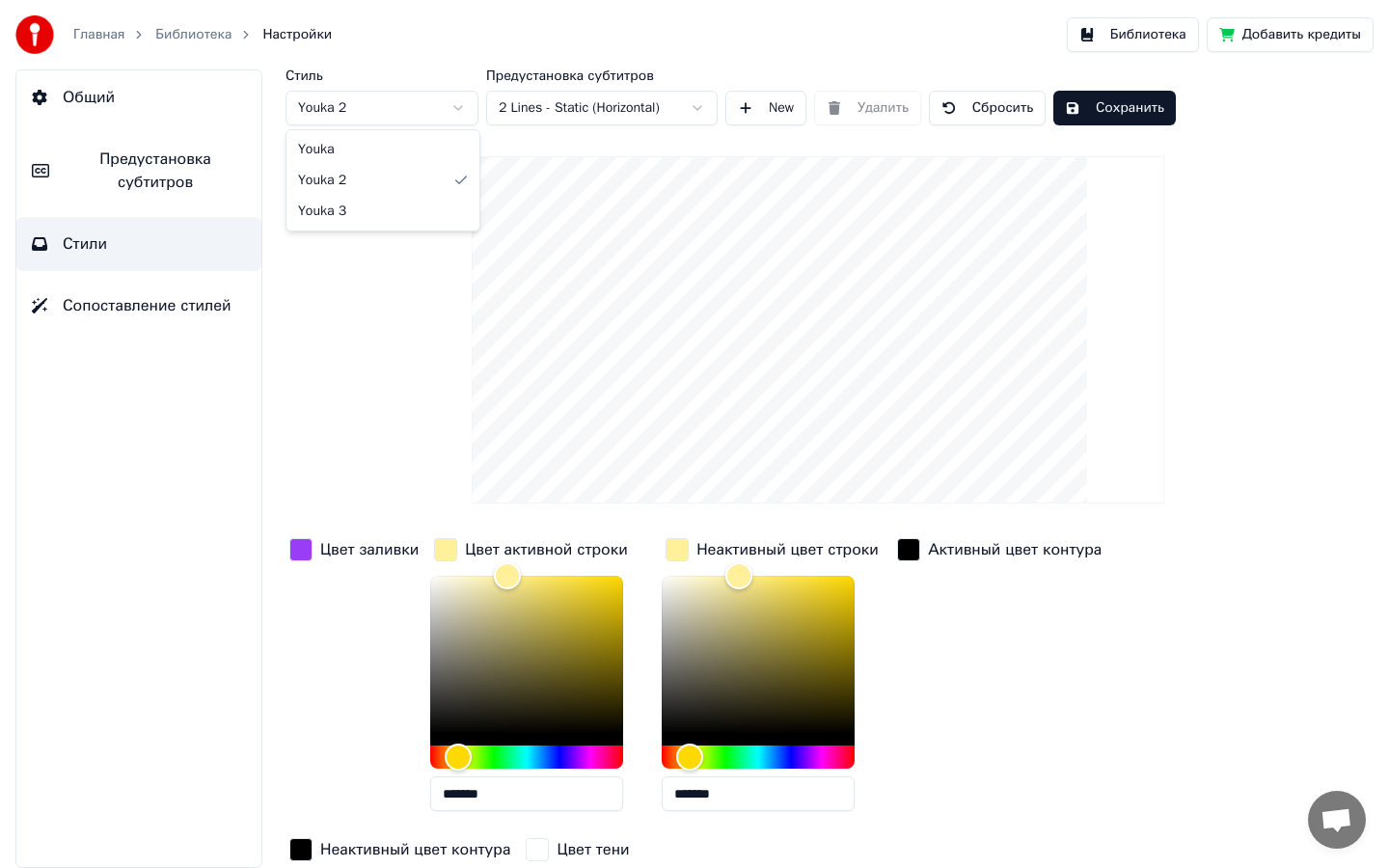 type on "*******" 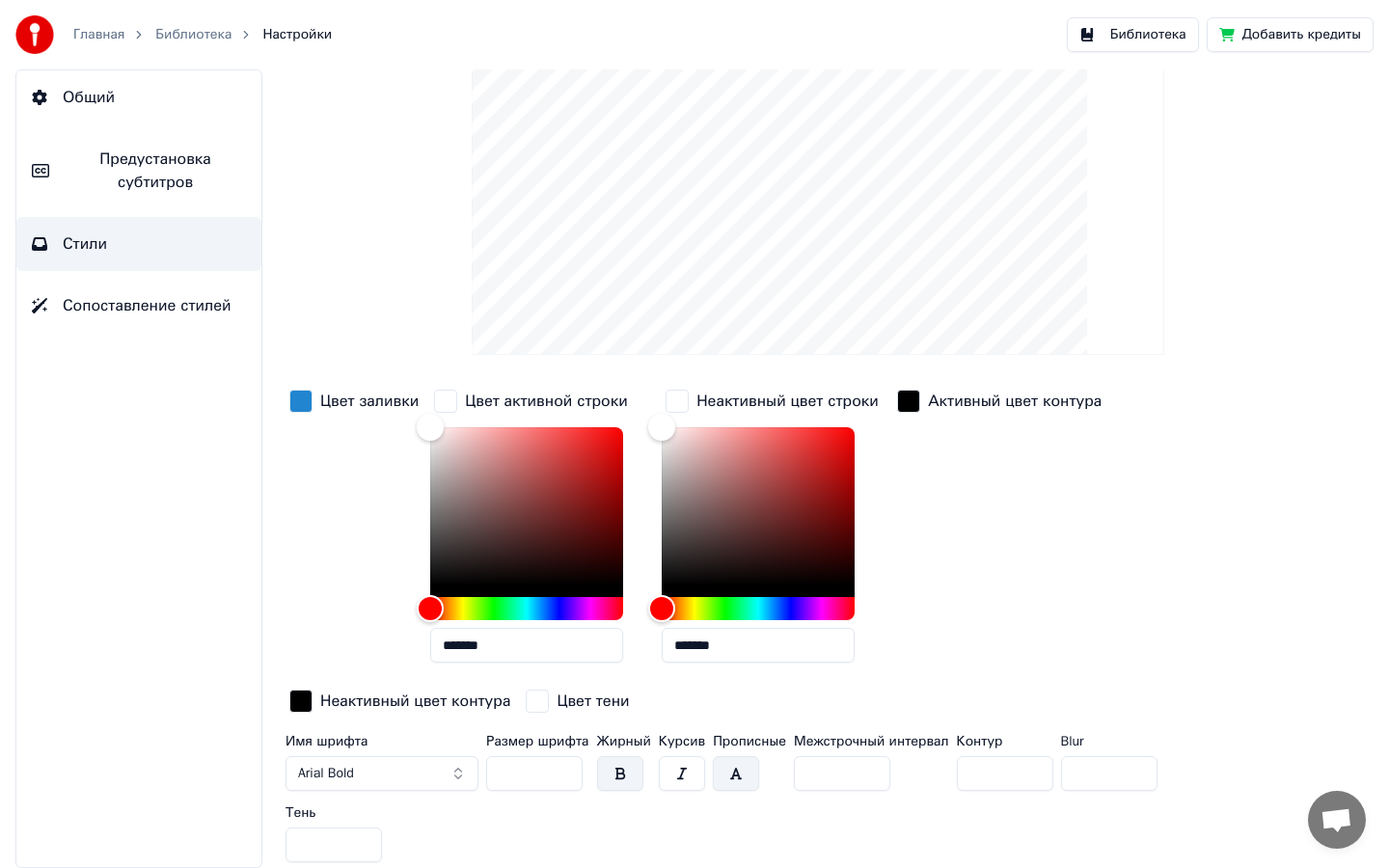 scroll, scrollTop: 0, scrollLeft: 0, axis: both 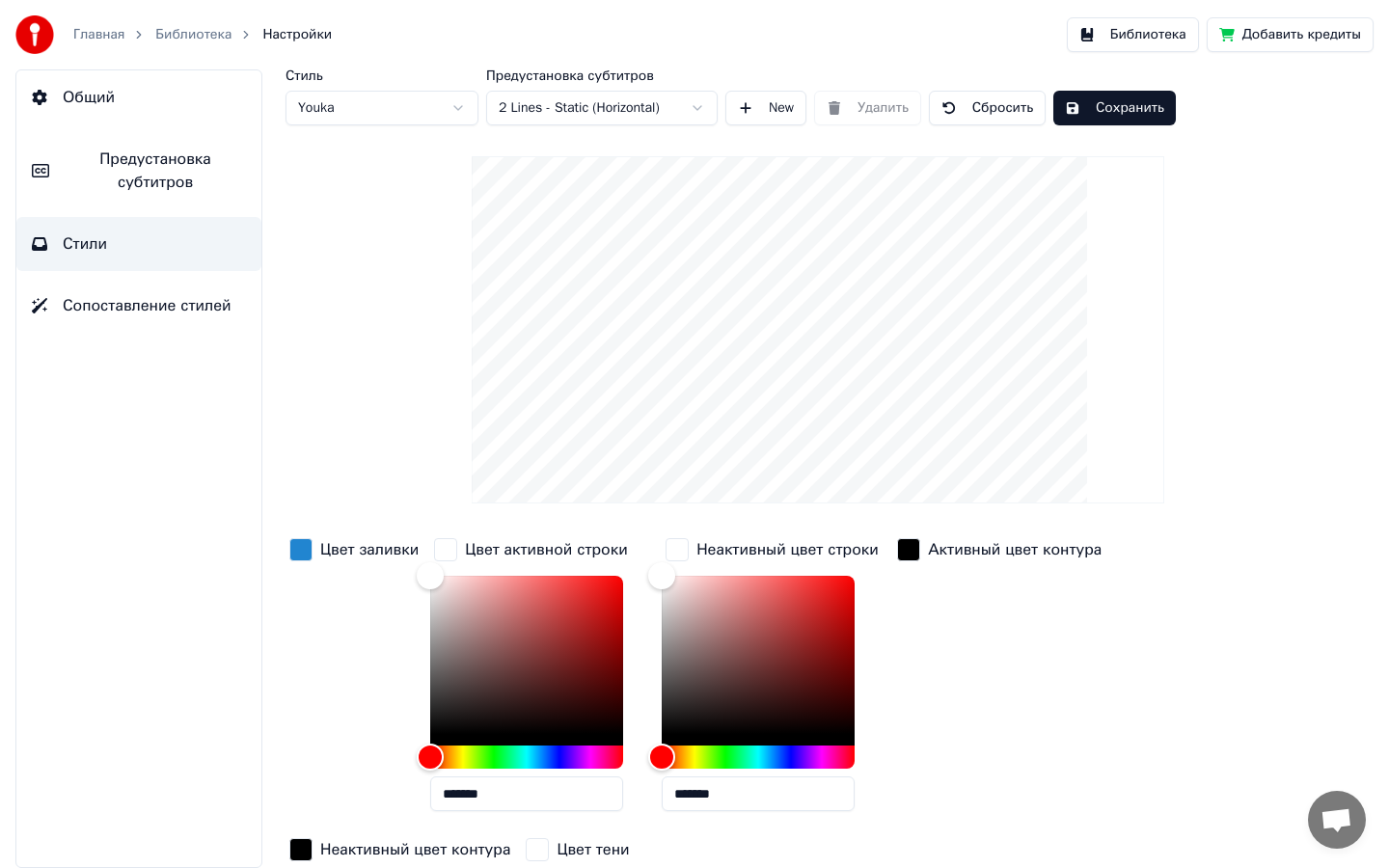 click on "Главная Библиотека Настройки Библиотека Добавить кредиты Общий Предустановка субтитров Стили Сопоставление стилей Стиль Youka Предустановка субтитров 2 Lines - Static (Horizontal) New Удалить Сбросить Сохранить Цвет заливки Цвет активной строки ******* Неактивный цвет строки ******* Активный цвет контура Неактивный цвет контура Цвет тени Имя шрифта Arial Bold Размер шрифта ** Жирный Курсив Прописные Межстрочный интервал * Контур * Blur * Тень *" at bounding box center [694, 434] 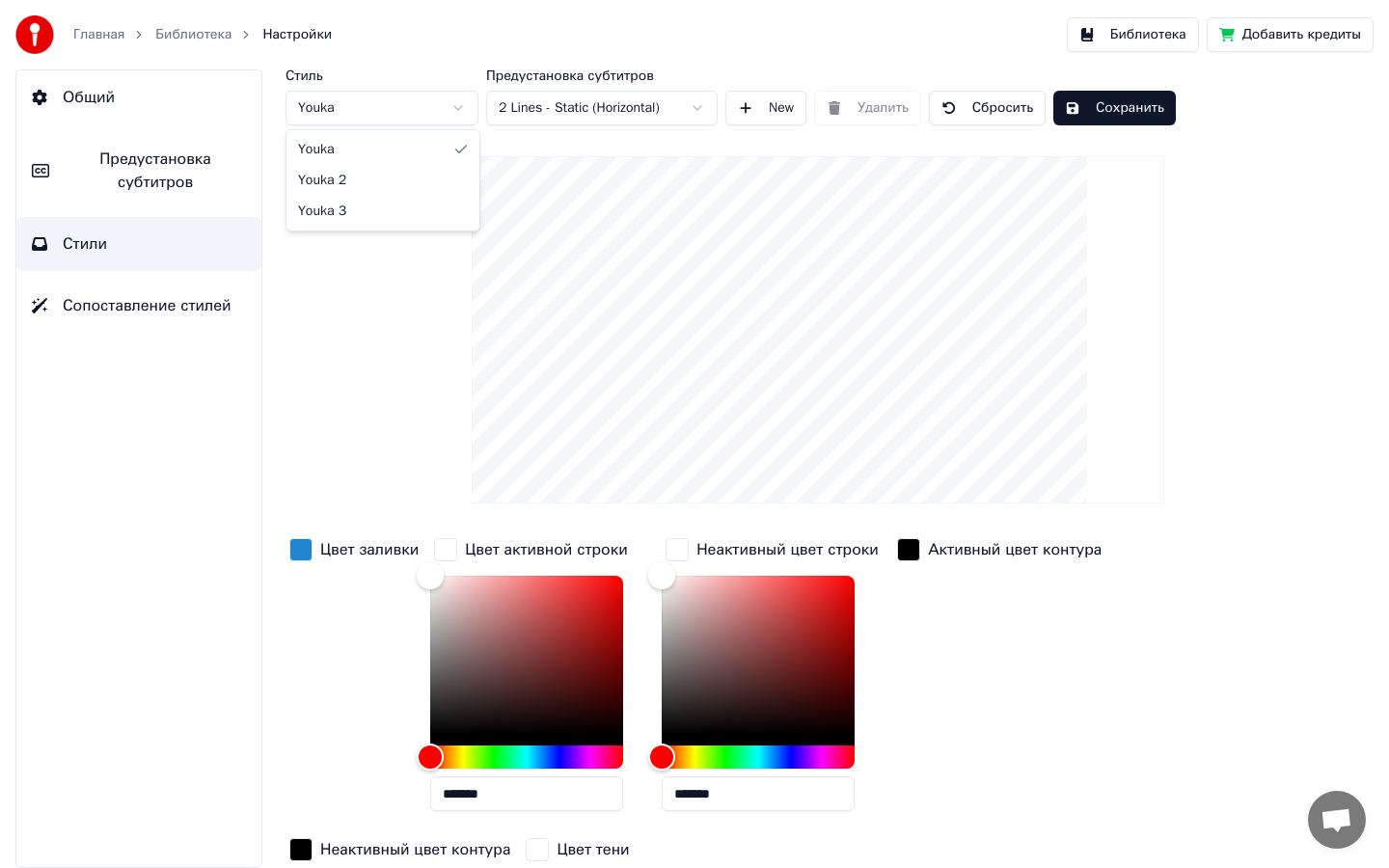 type on "*******" 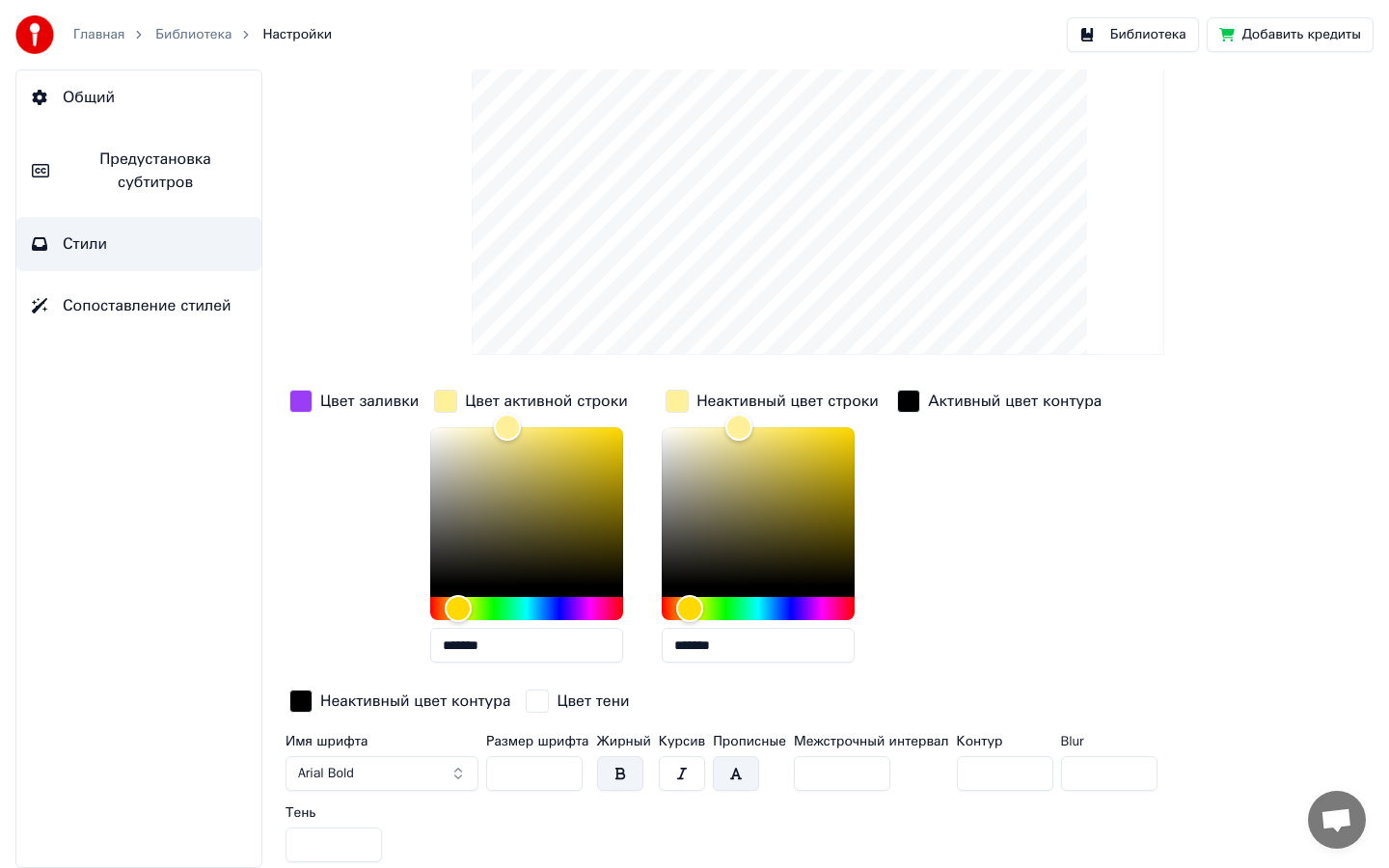 scroll, scrollTop: 0, scrollLeft: 0, axis: both 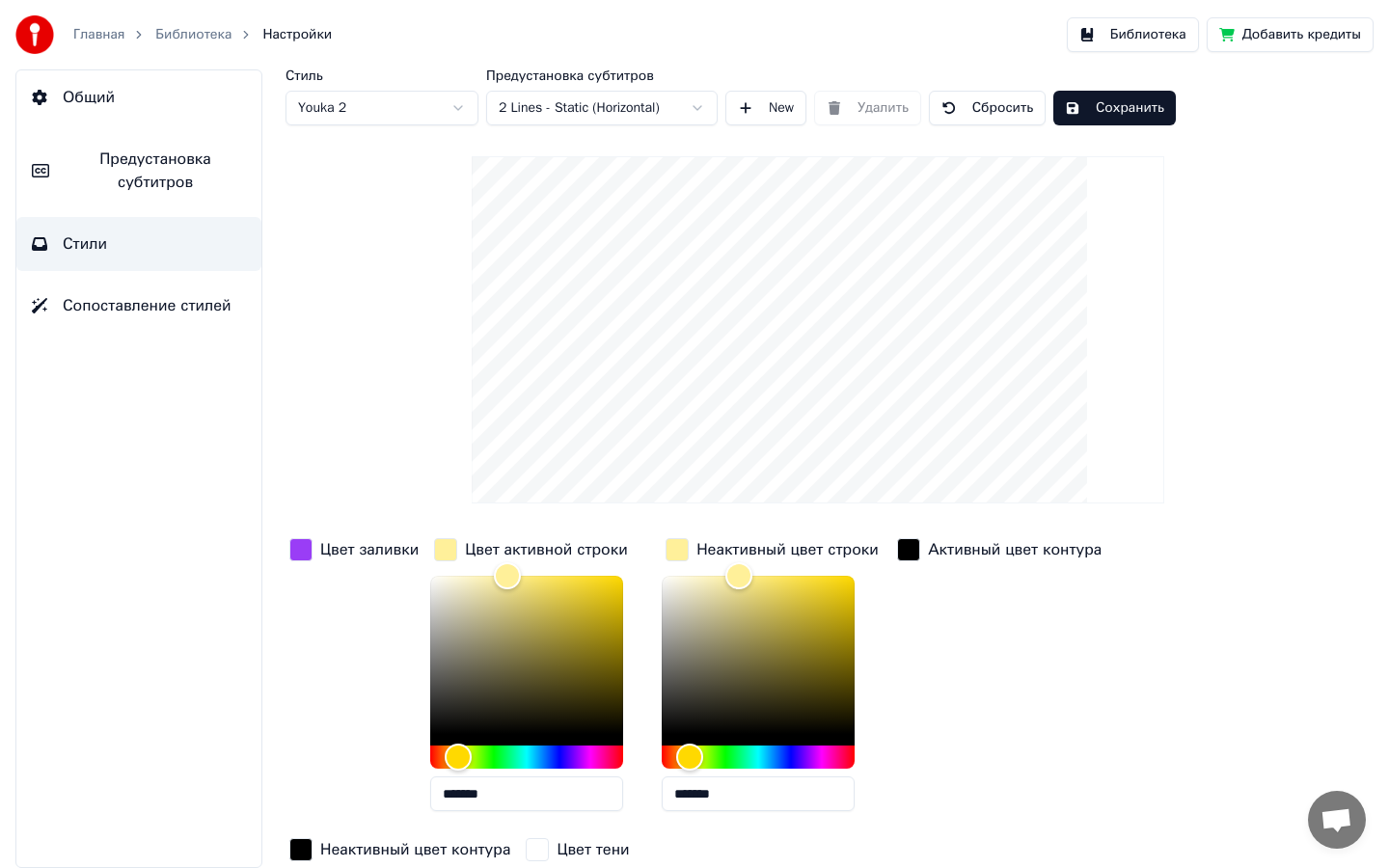 click on "Главная Библиотека Настройки Библиотека Добавить кредиты Общий Предустановка субтитров Стили Сопоставление стилей Стиль Youka 2 Предустановка субтитров 2 Lines - Static (Horizontal) New Удалить Сбросить Сохранить Цвет заливки Цвет активной строки ******* Неактивный цвет строки ******* Активный цвет контура Неактивный цвет контура Цвет тени Имя шрифта Arial Bold Размер шрифта ** Жирный Курсив Прописные Межстрочный интервал * Контур * Blur * Тень *" at bounding box center [694, 434] 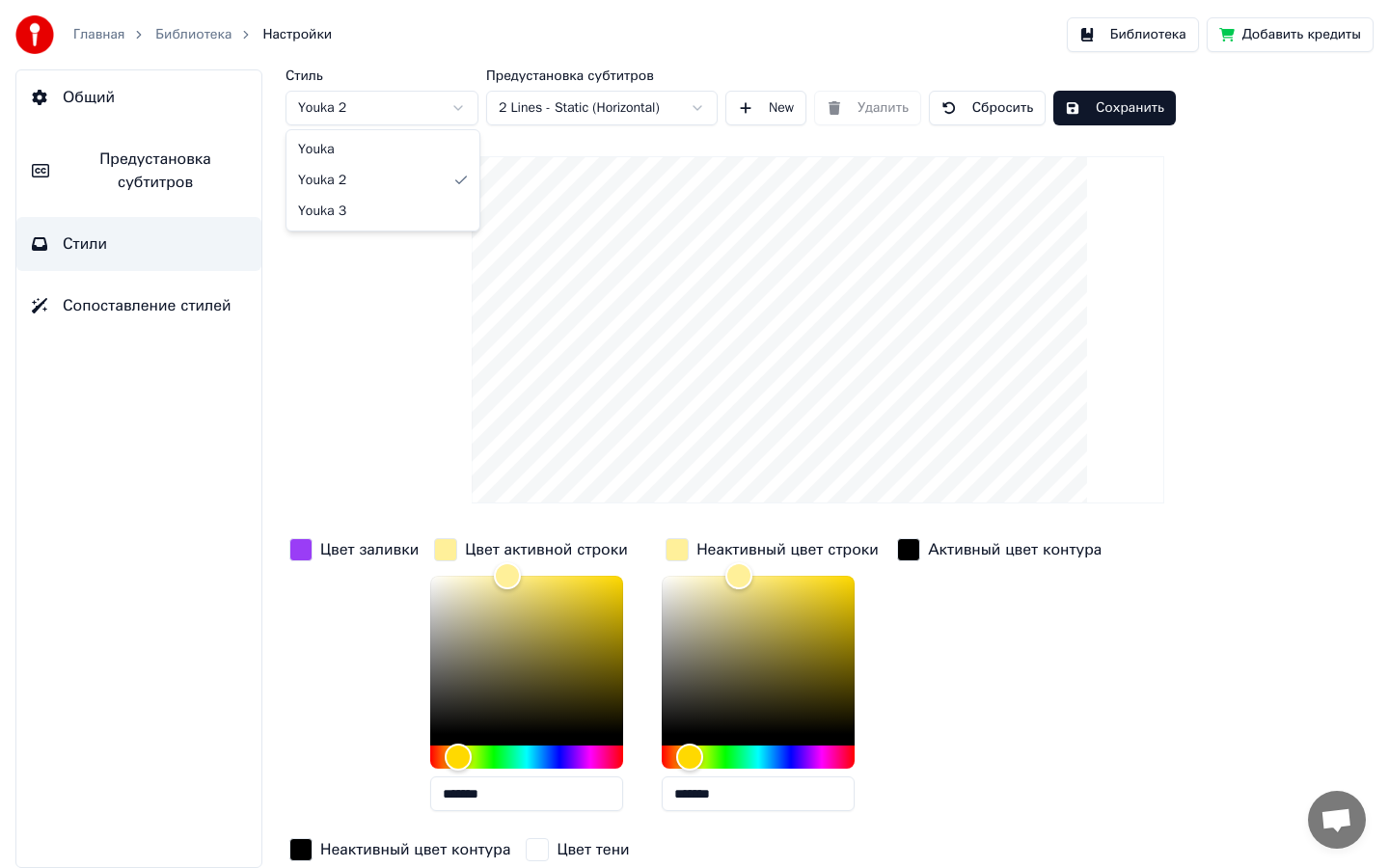 type on "*******" 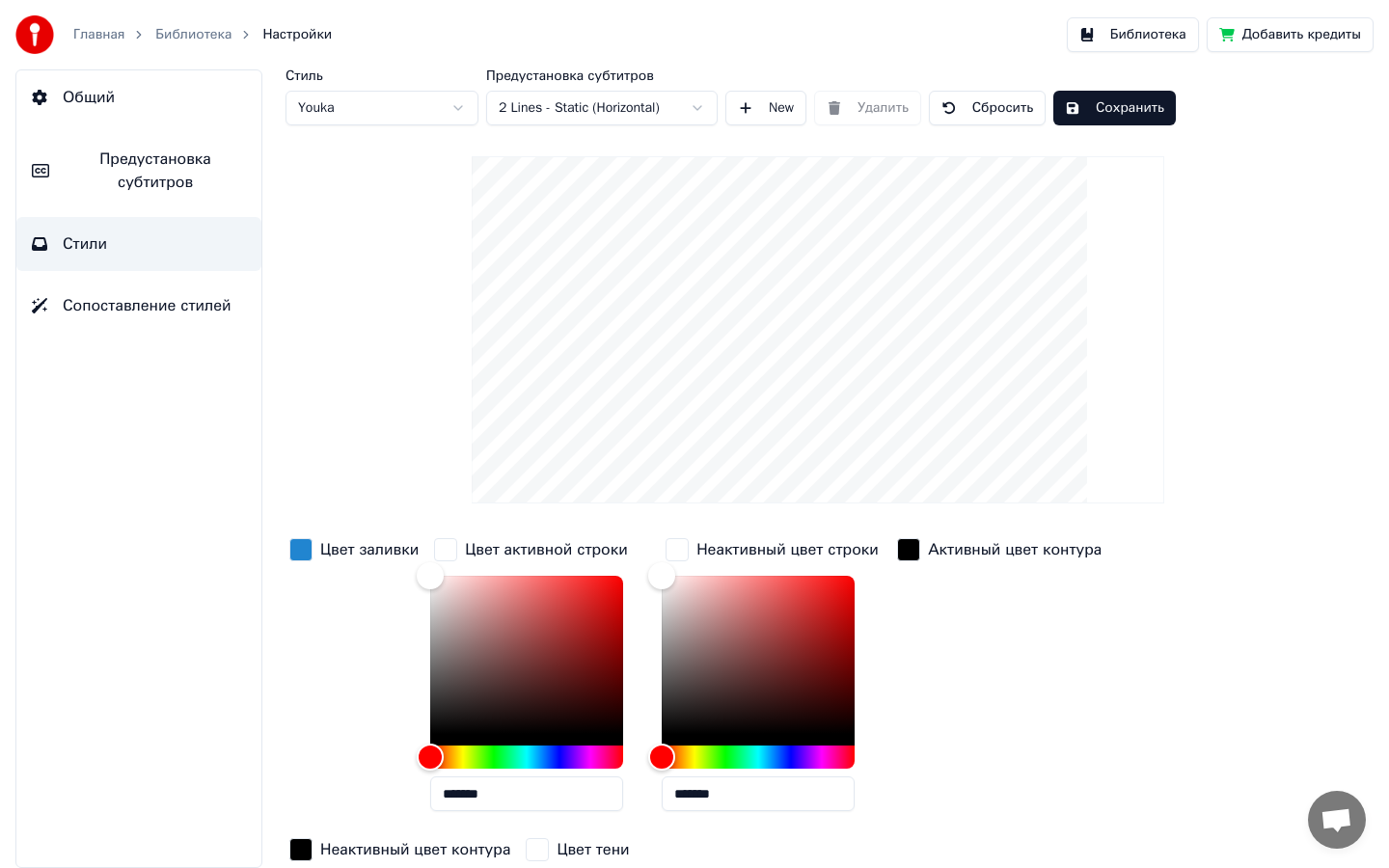 click on "Главная Библиотека Настройки Библиотека Добавить кредиты Общий Предустановка субтитров Стили Сопоставление стилей Стиль Youka Предустановка субтитров 2 Lines - Static (Horizontal) New Удалить Сбросить Сохранить Цвет заливки Цвет активной строки ******* Неактивный цвет строки ******* Активный цвет контура Неактивный цвет контура Цвет тени Имя шрифта Arial Bold Размер шрифта ** Жирный Курсив Прописные Межстрочный интервал * Контур * Blur * Тень *" at bounding box center (694, 434) 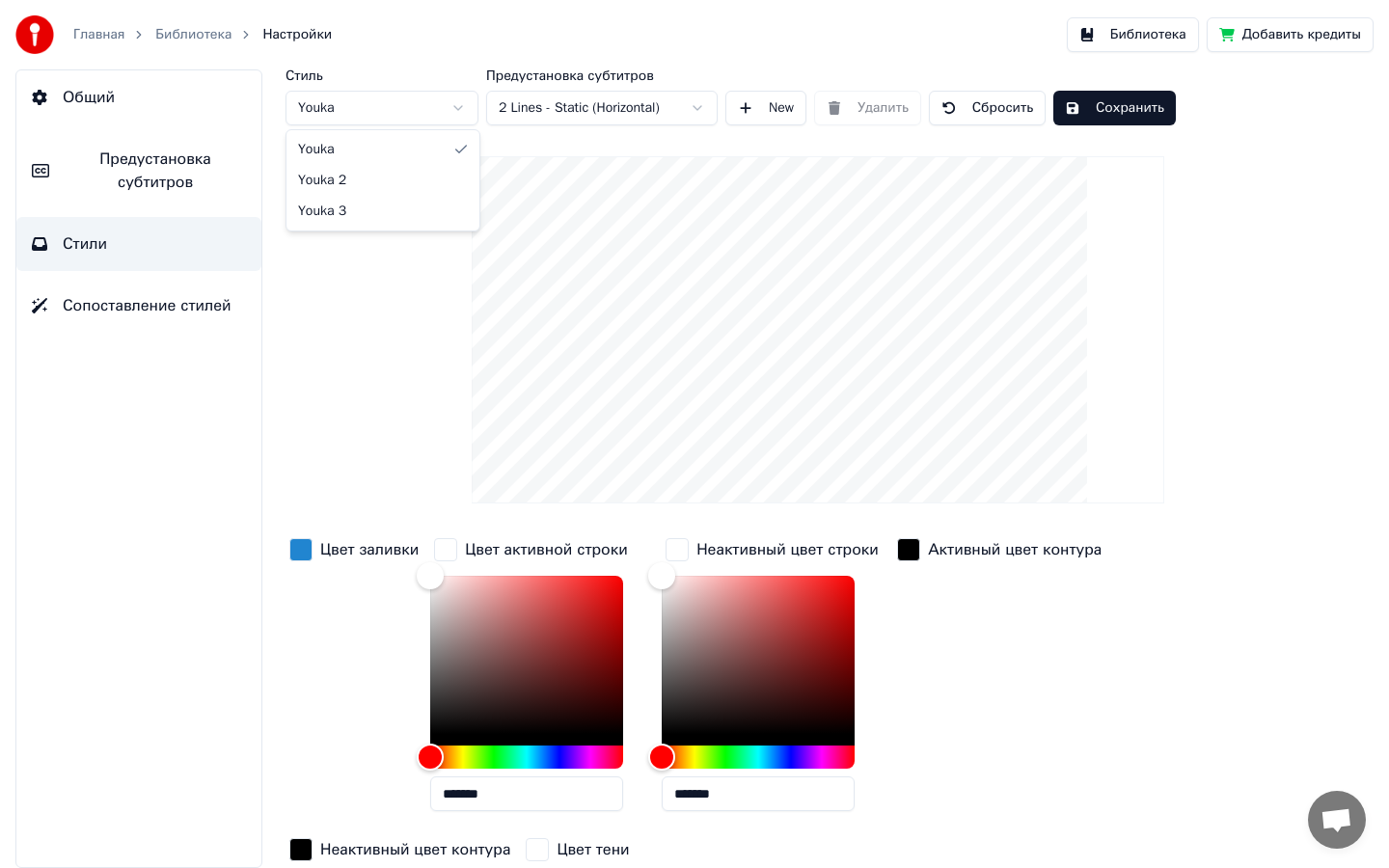 type on "*******" 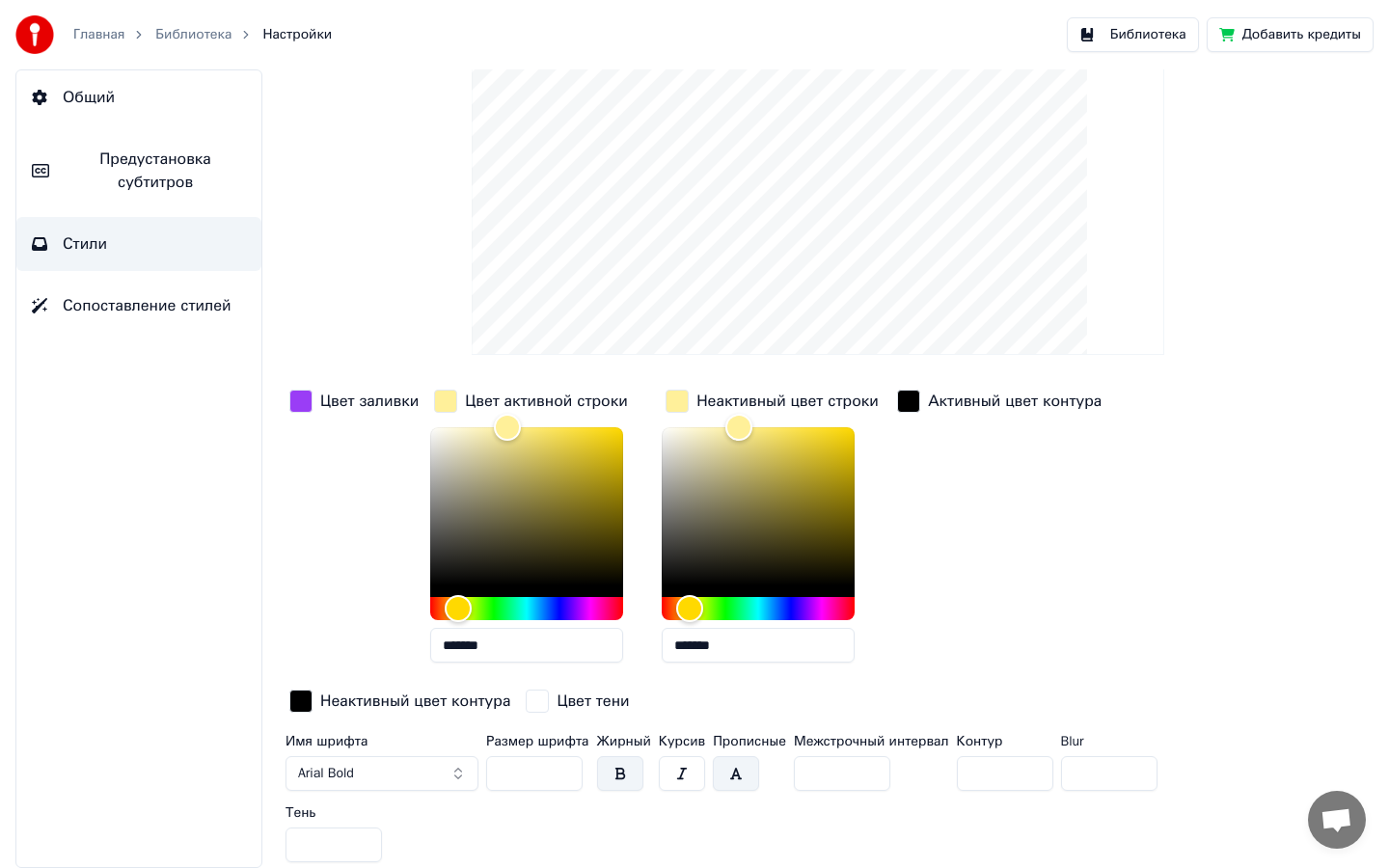 scroll, scrollTop: 0, scrollLeft: 0, axis: both 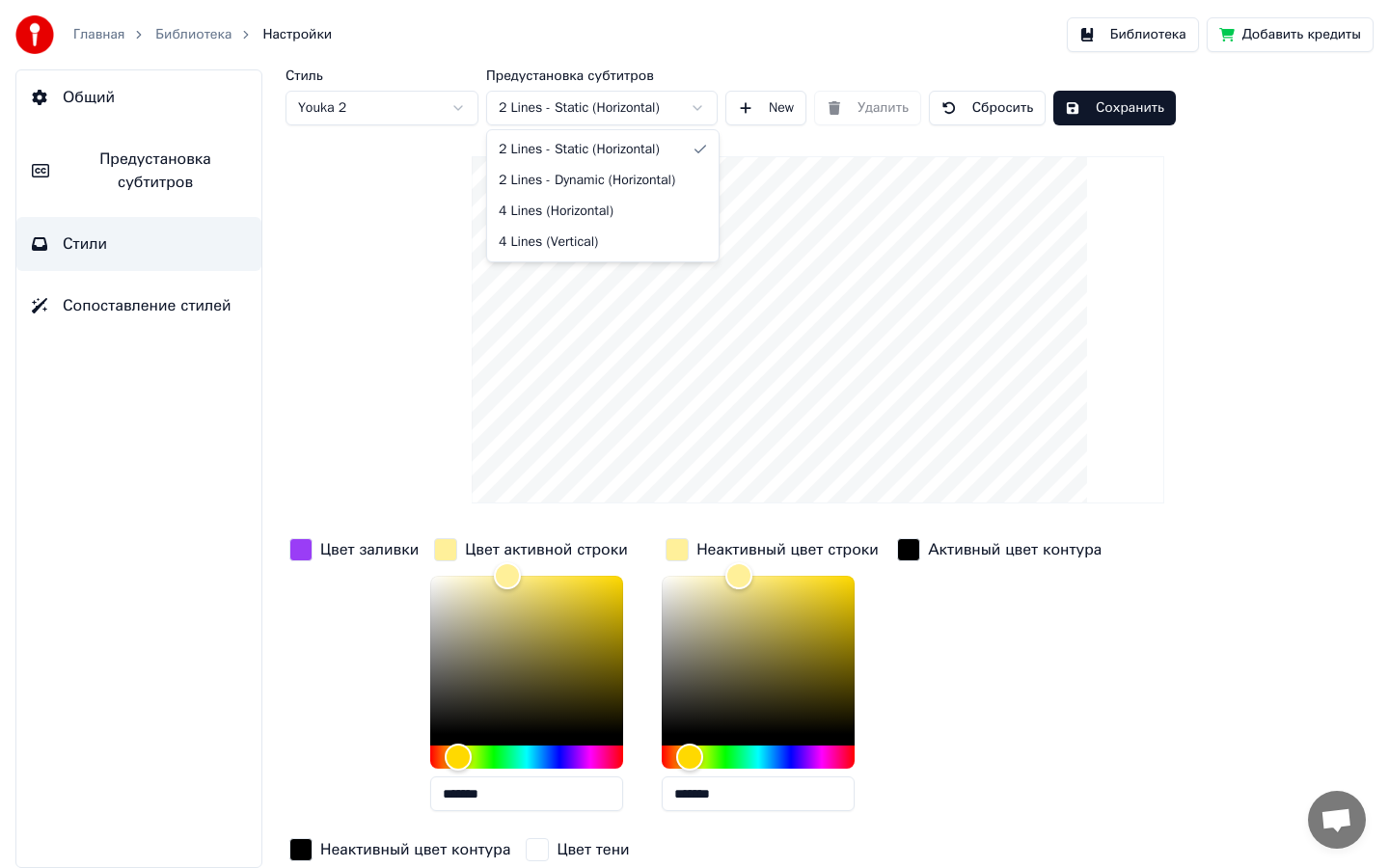 click on "Главная Библиотека Настройки Библиотека Добавить кредиты Общий Предустановка субтитров Стили Сопоставление стилей Стиль Youka 2 Предустановка субтитров 2 Lines - Static (Horizontal) New Удалить Сбросить Сохранить Цвет заливки Цвет активной строки ******* Неактивный цвет строки ******* Активный цвет контура Неактивный цвет контура Цвет тени Имя шрифта Arial Bold Размер шрифта ** Жирный Курсив Прописные Межстрочный интервал * Контур * Blur * Тень * 2 Lines - Static (Horizontal) 2 Lines - Dynamic (Horizontal) 4 Lines (Horizontal) 4 Lines (Vertical)" at bounding box center (694, 434) 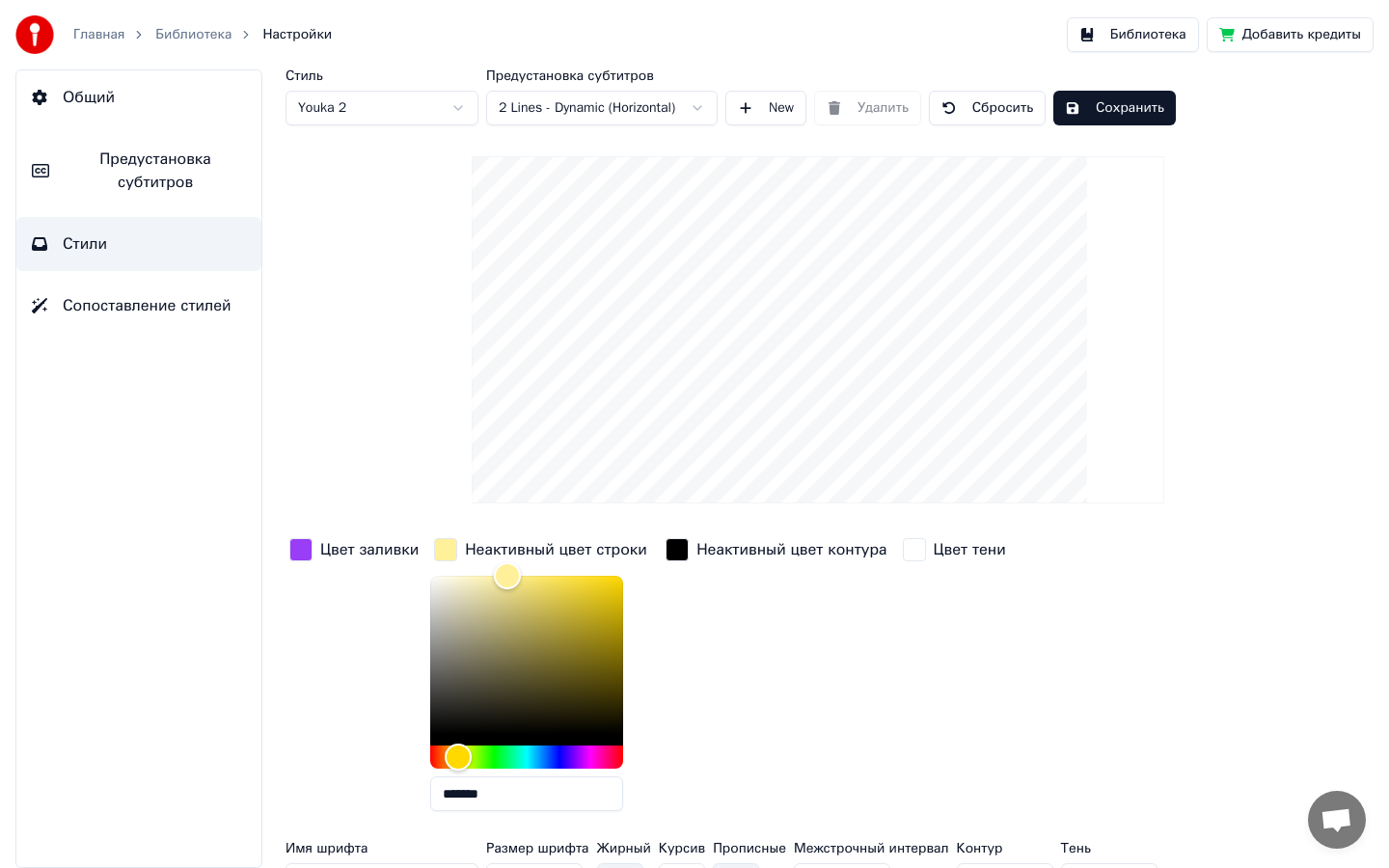 click on "Главная Библиотека Настройки Библиотека Добавить кредиты Общий Предустановка субтитров Стили Сопоставление стилей Стиль Youka 2 Предустановка субтитров 2 Lines - Dynamic (Horizontal) New Удалить Сбросить Сохранить Цвет заливки Неактивный цвет строки ******* Неактивный цвет контура Цвет тени Имя шрифта Arial Bold Размер шрифта ** Жирный Курсив Прописные Межстрочный интервал * Контур * Тень * Стиль границы Outline" at bounding box center (694, 434) 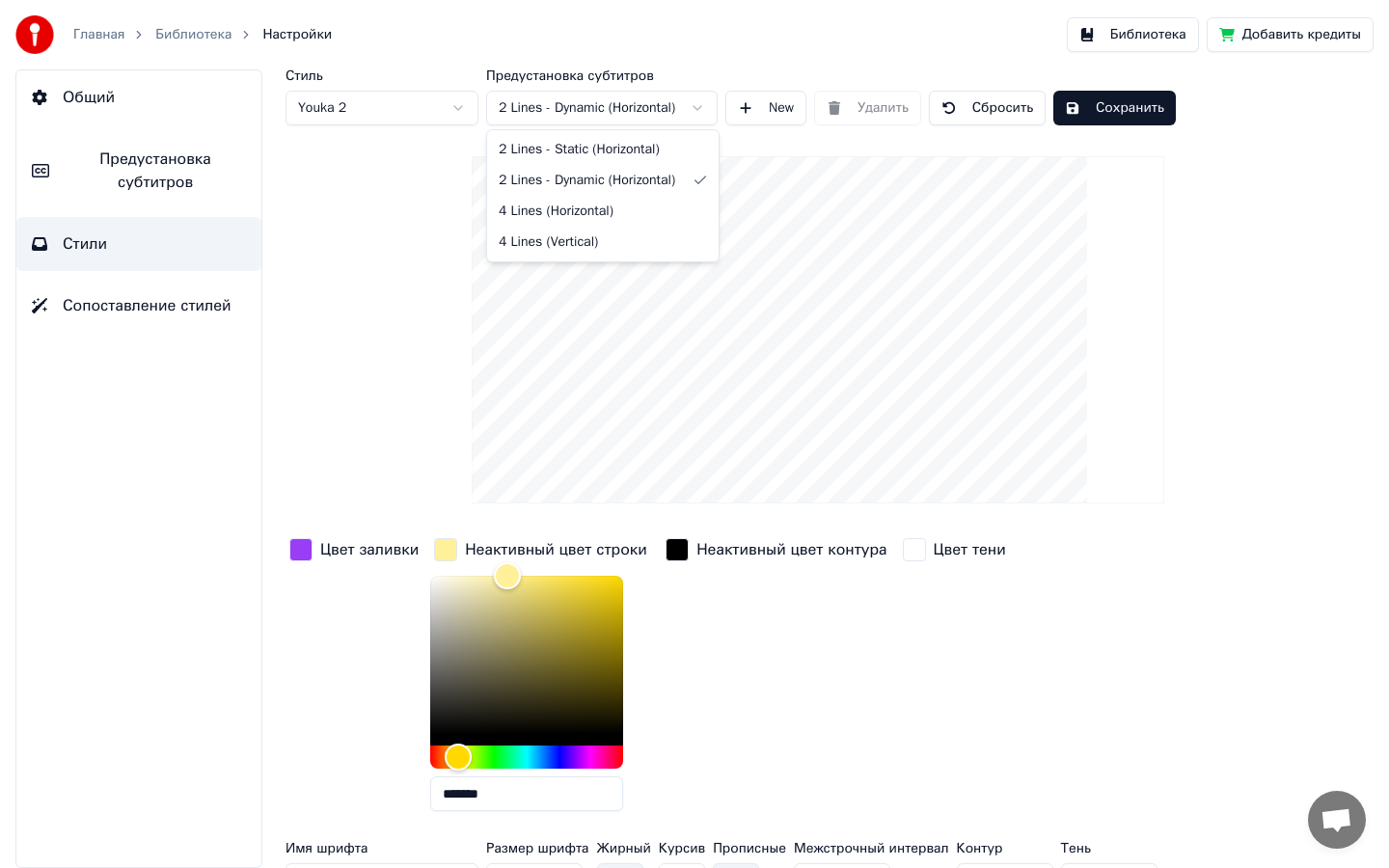 click on "2 Lines - Static (Horizontal) 2 Lines - Dynamic (Horizontal) 4 Lines (Horizontal) 4 Lines (Vertical)" at bounding box center [603, 196] 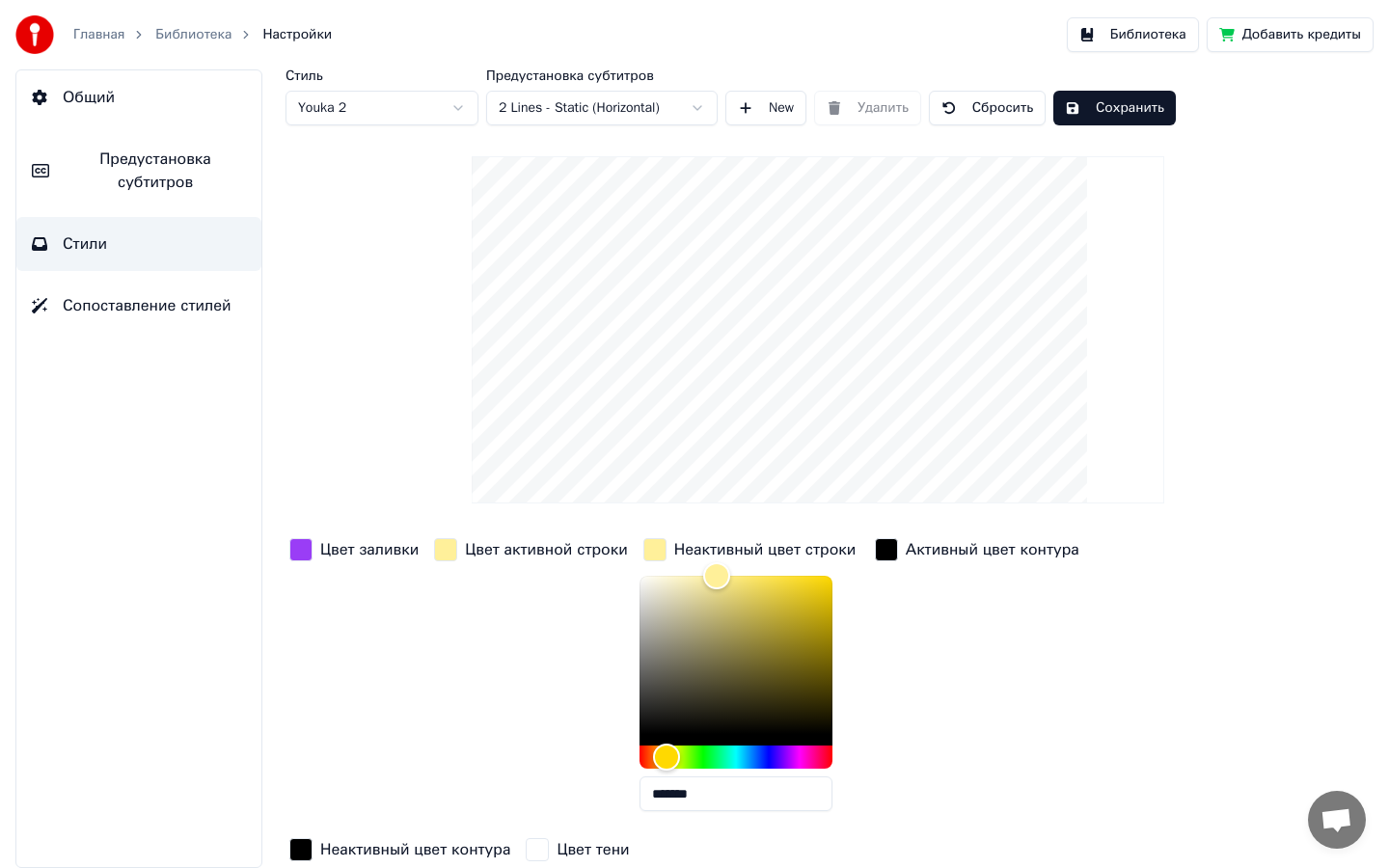 click on "Стиль Youka 2" at bounding box center (382, 97) 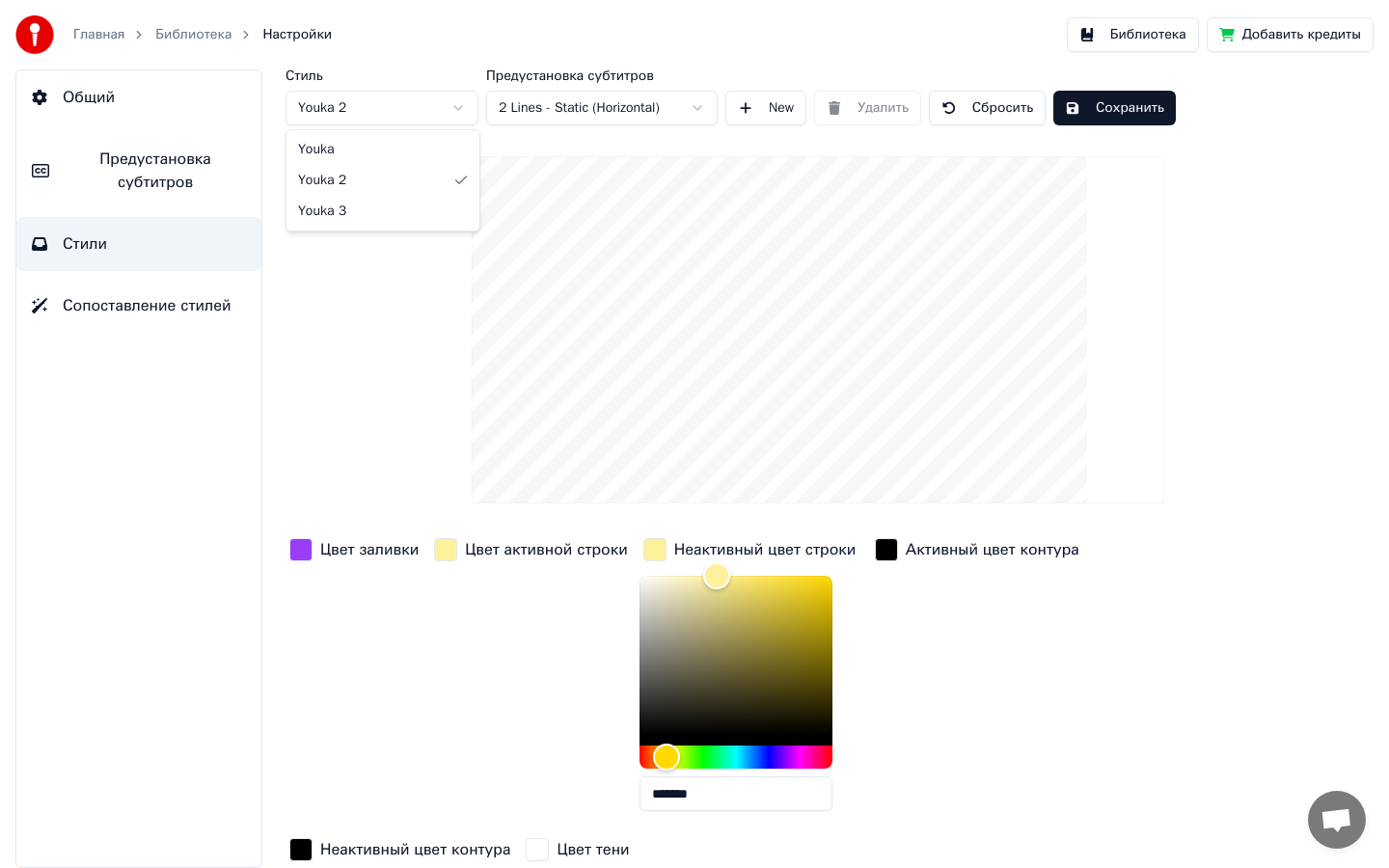 type on "*******" 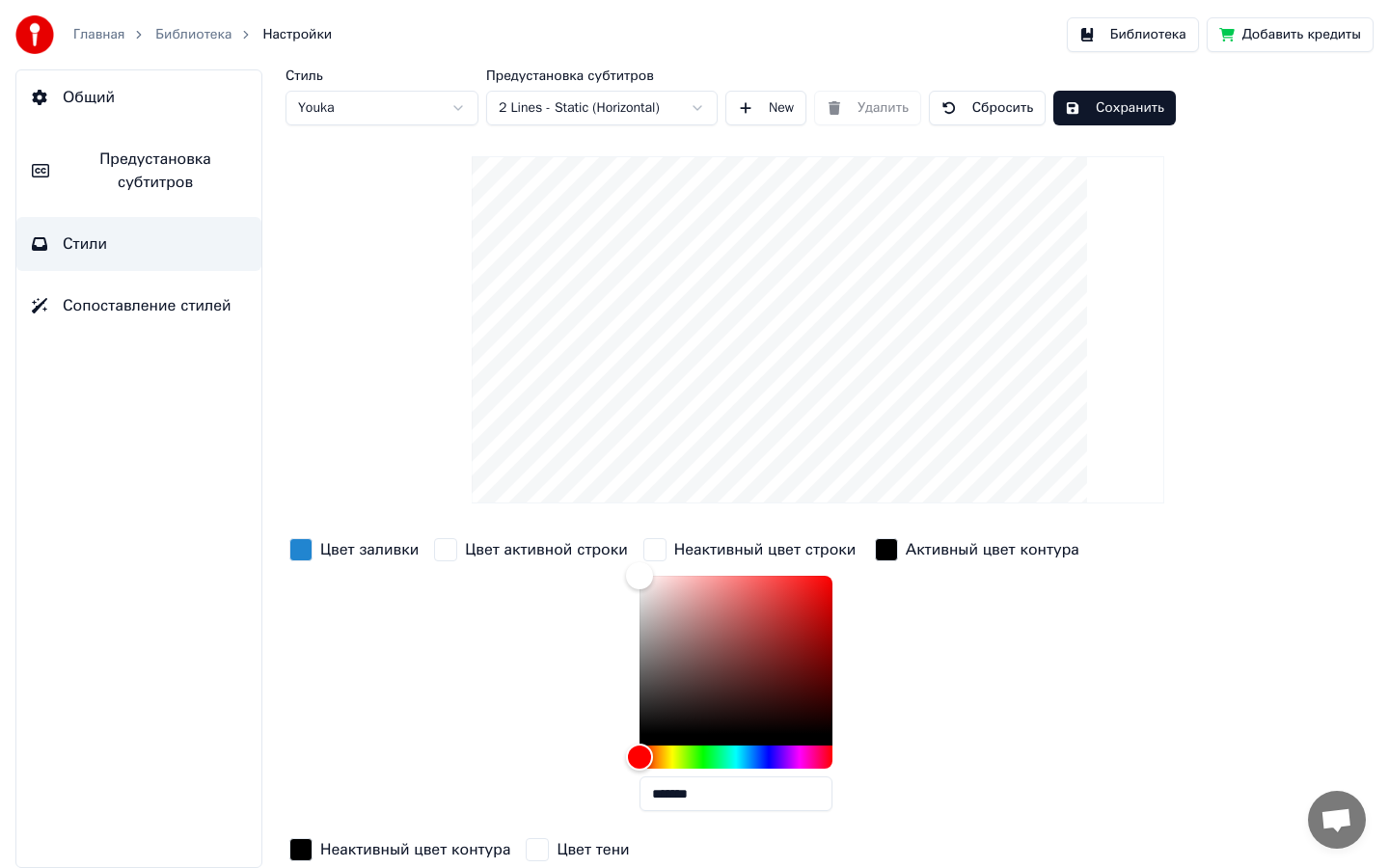 click on "Главная Библиотека Настройки Библиотека Добавить кредиты Общий Предустановка субтитров Стили Сопоставление стилей Стиль Youka Предустановка субтитров 2 Lines - Static (Horizontal) New Удалить Сбросить Сохранить Цвет заливки Цвет активной строки Неактивный цвет строки ******* Активный цвет контура Неактивный цвет контура Цвет тени Имя шрифта Arial Bold Размер шрифта ** Жирный Курсив Прописные Межстрочный интервал * Контур * Blur * Тень *" at bounding box center [694, 434] 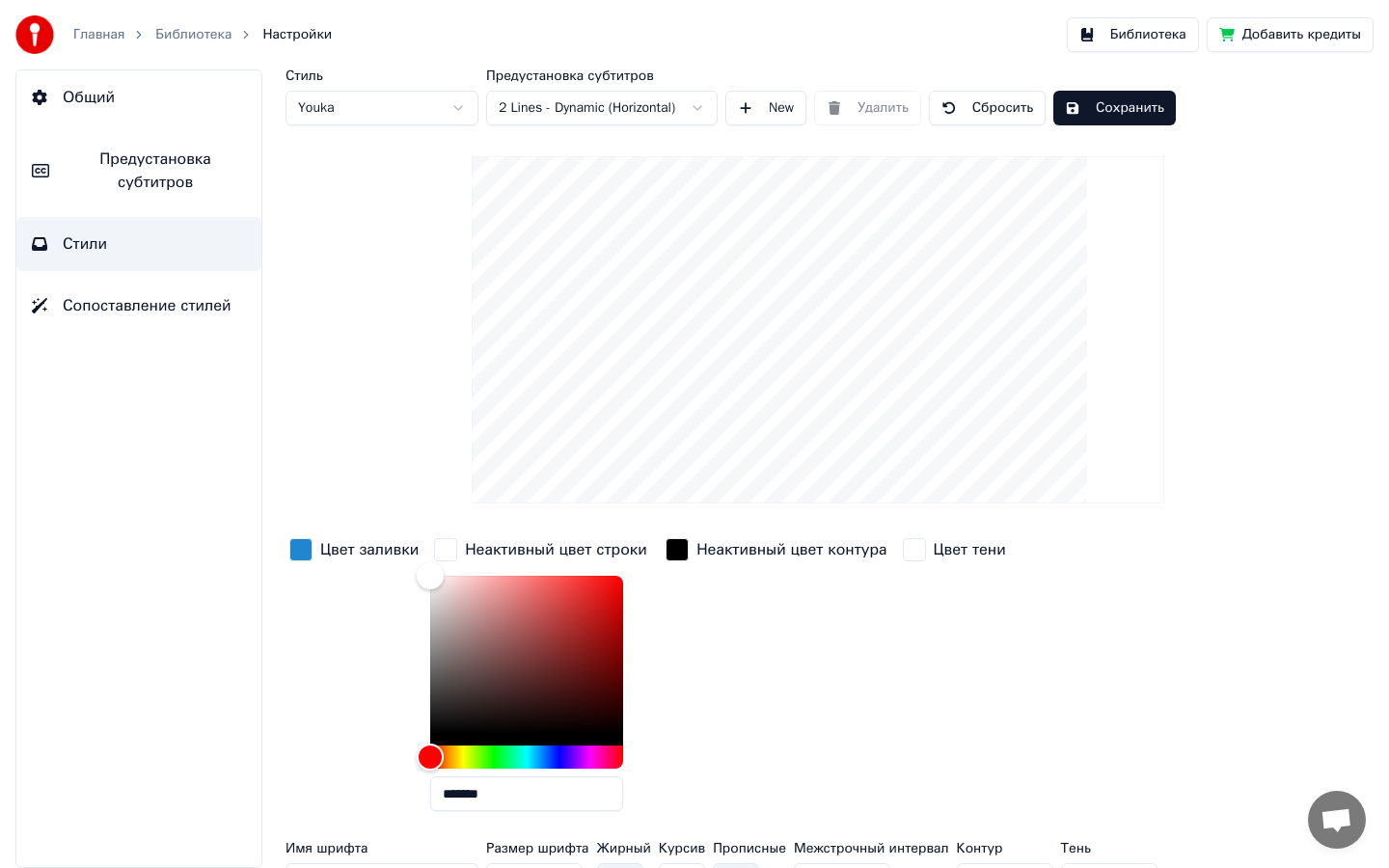 click on "Главная Библиотека Настройки Библиотека Добавить кредиты Общий Предустановка субтитров Стили Сопоставление стилей Стиль Youka Предустановка субтитров 2 Lines - Dynamic (Horizontal) New Удалить Сбросить Сохранить Цвет заливки Неактивный цвет строки ******* Неактивный цвет контура Цвет тени Имя шрифта Arial Bold Размер шрифта ** Жирный Курсив Прописные Межстрочный интервал * Контур * Тень * Стиль границы Outline" at bounding box center [694, 434] 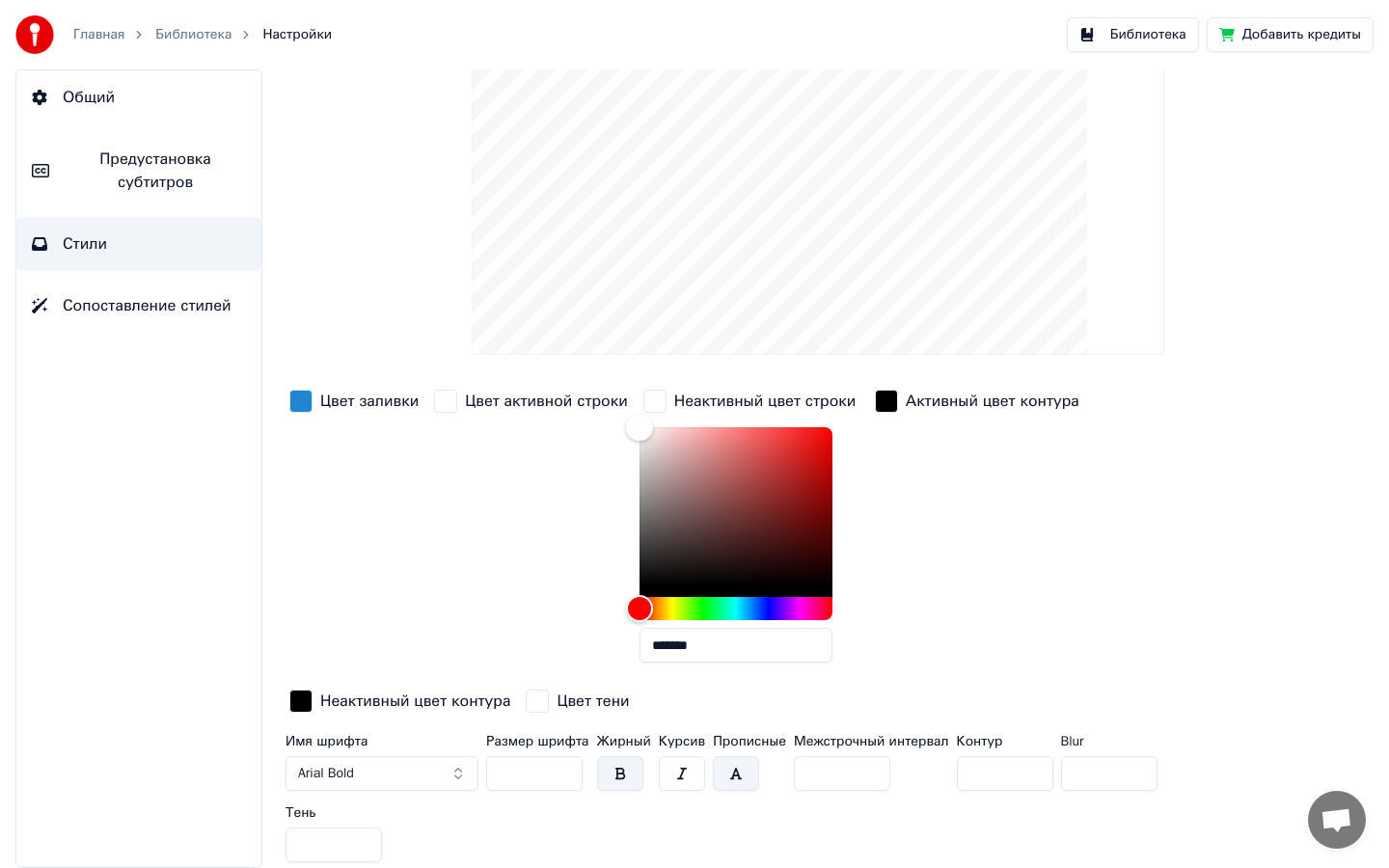 scroll, scrollTop: 0, scrollLeft: 0, axis: both 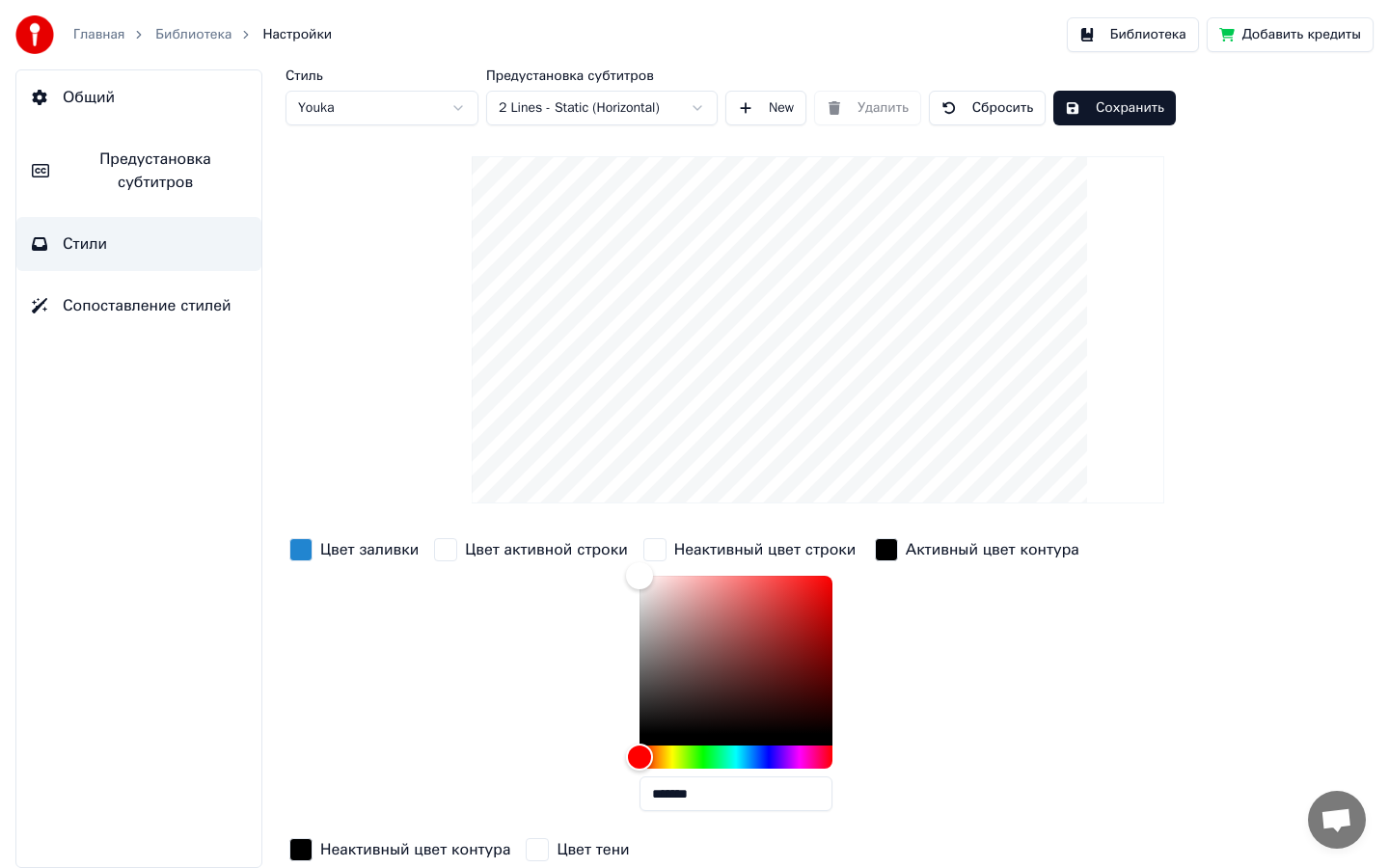 click on "New" at bounding box center (766, 108) 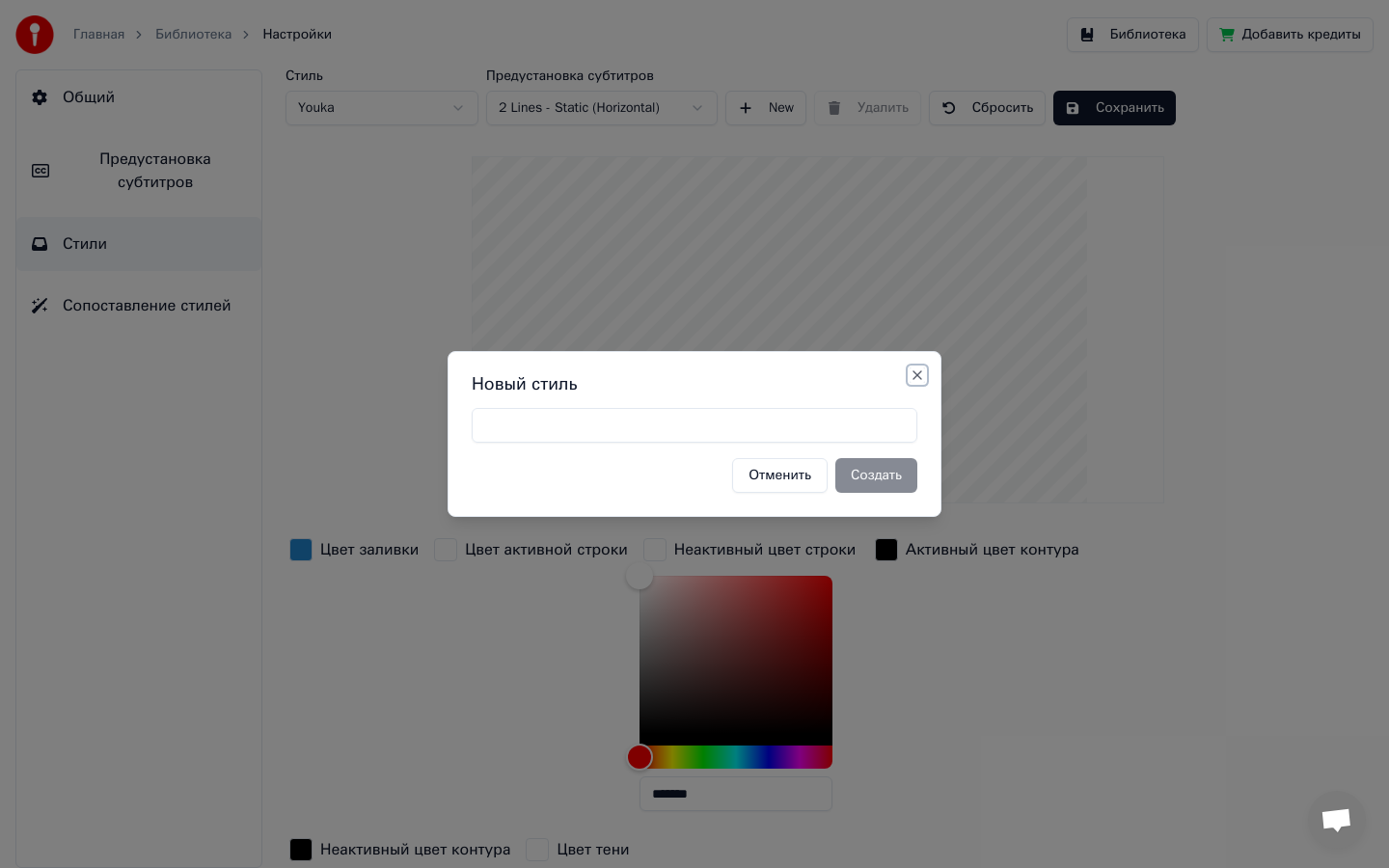 click on "Close" at bounding box center (917, 375) 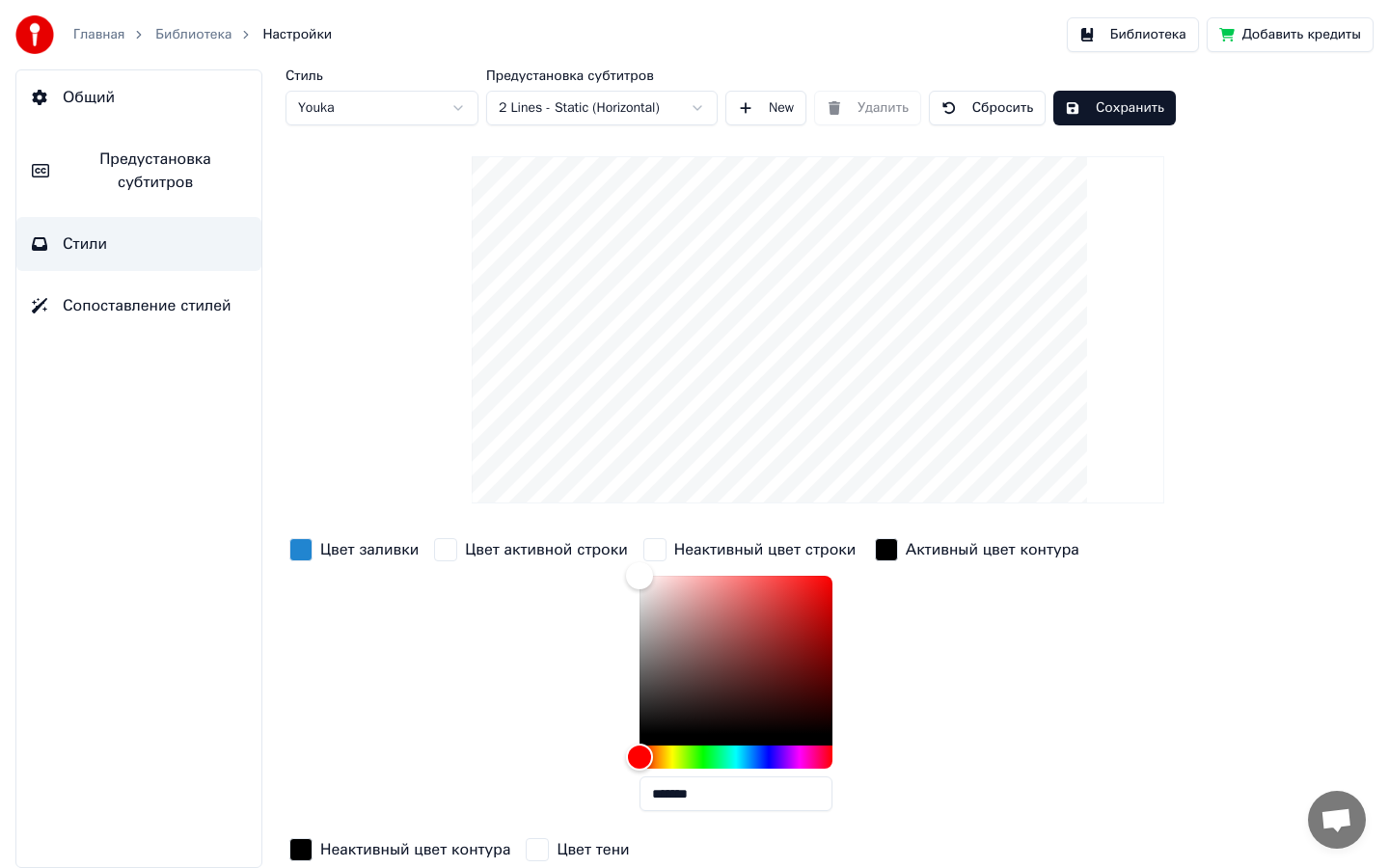 click on "Предустановка субтитров" at bounding box center (155, 171) 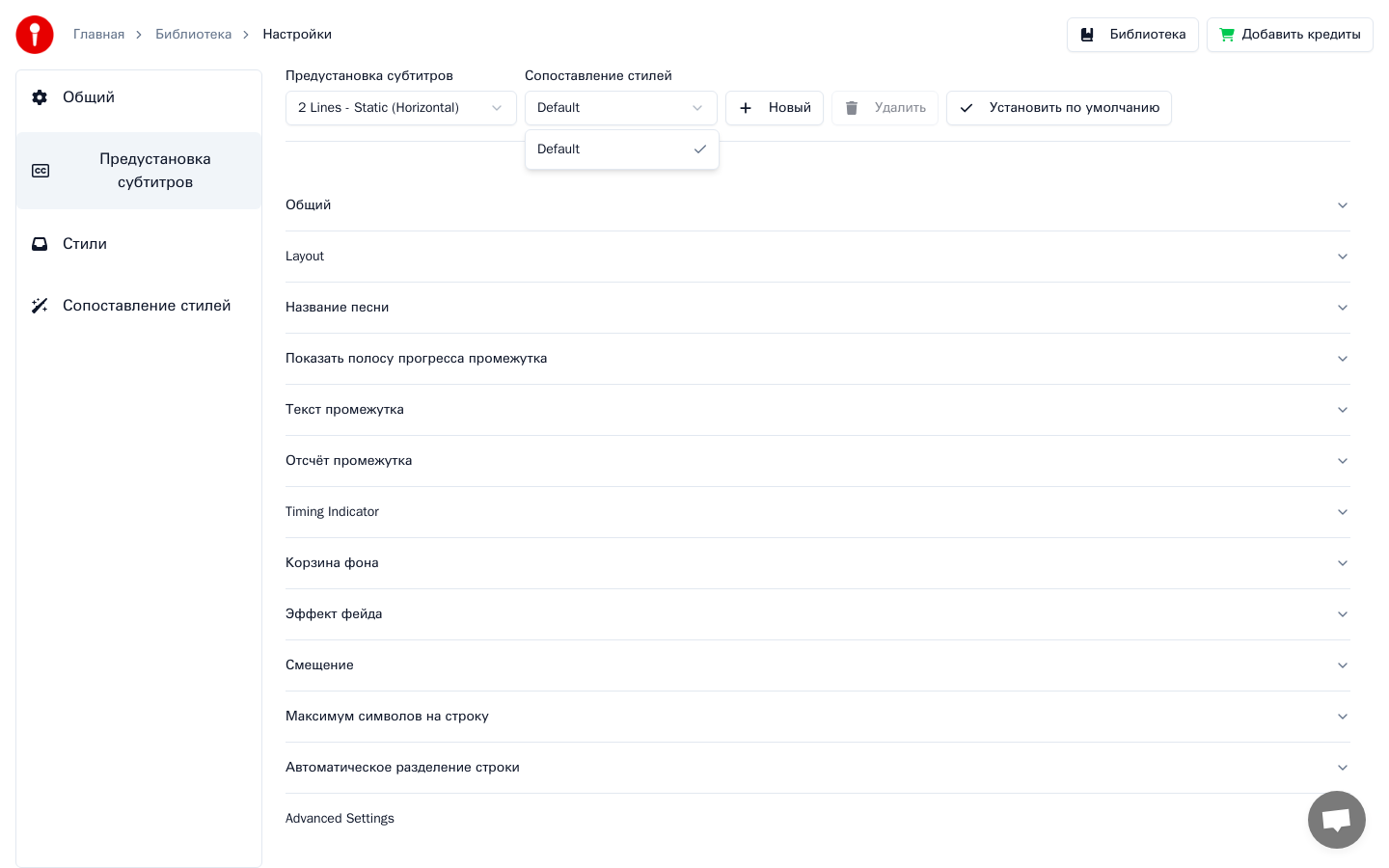 click on "Главная Библиотека Настройки Библиотека Добавить кредиты Общий Предустановка субтитров Стили Сопоставление стилей Предустановка субтитров 2 Lines - Static (Horizontal) Сопоставление стилей Default Новый Удалить Установить по умолчанию Общий Layout Название песни Показать полосу прогресса промежутка Текст промежутка Отсчёт промежутка Timing Indicator Корзина фона Эффект фейда Смещение Максимум символов на строку Автоматическое разделение строки Advanced Settings Default" at bounding box center (694, 434) 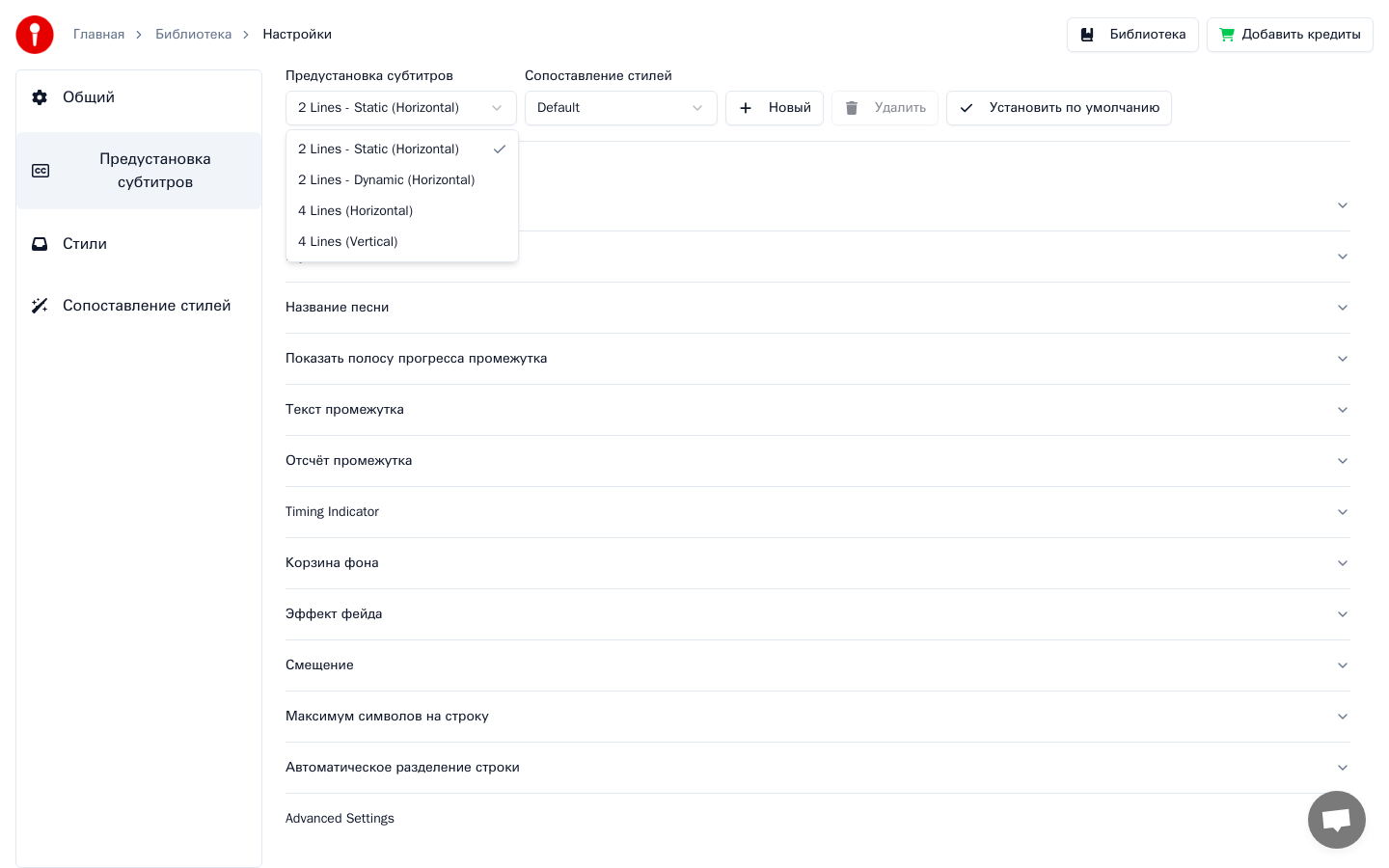 click on "Главная Библиотека Настройки Библиотека Добавить кредиты Общий Предустановка субтитров Стили Сопоставление стилей Предустановка субтитров 2 Lines - Static (Horizontal) Сопоставление стилей Default Новый Удалить Установить по умолчанию Общий Layout Название песни Показать полосу прогресса промежутка Текст промежутка Отсчёт промежутка Timing Indicator Корзина фона Эффект фейда Смещение Максимум символов на строку Автоматическое разделение строки Advanced Settings 2 Lines - Static (Horizontal) 2 Lines - Dynamic (Horizontal) 4 Lines (Horizontal) 4 Lines (Vertical)" at bounding box center [694, 434] 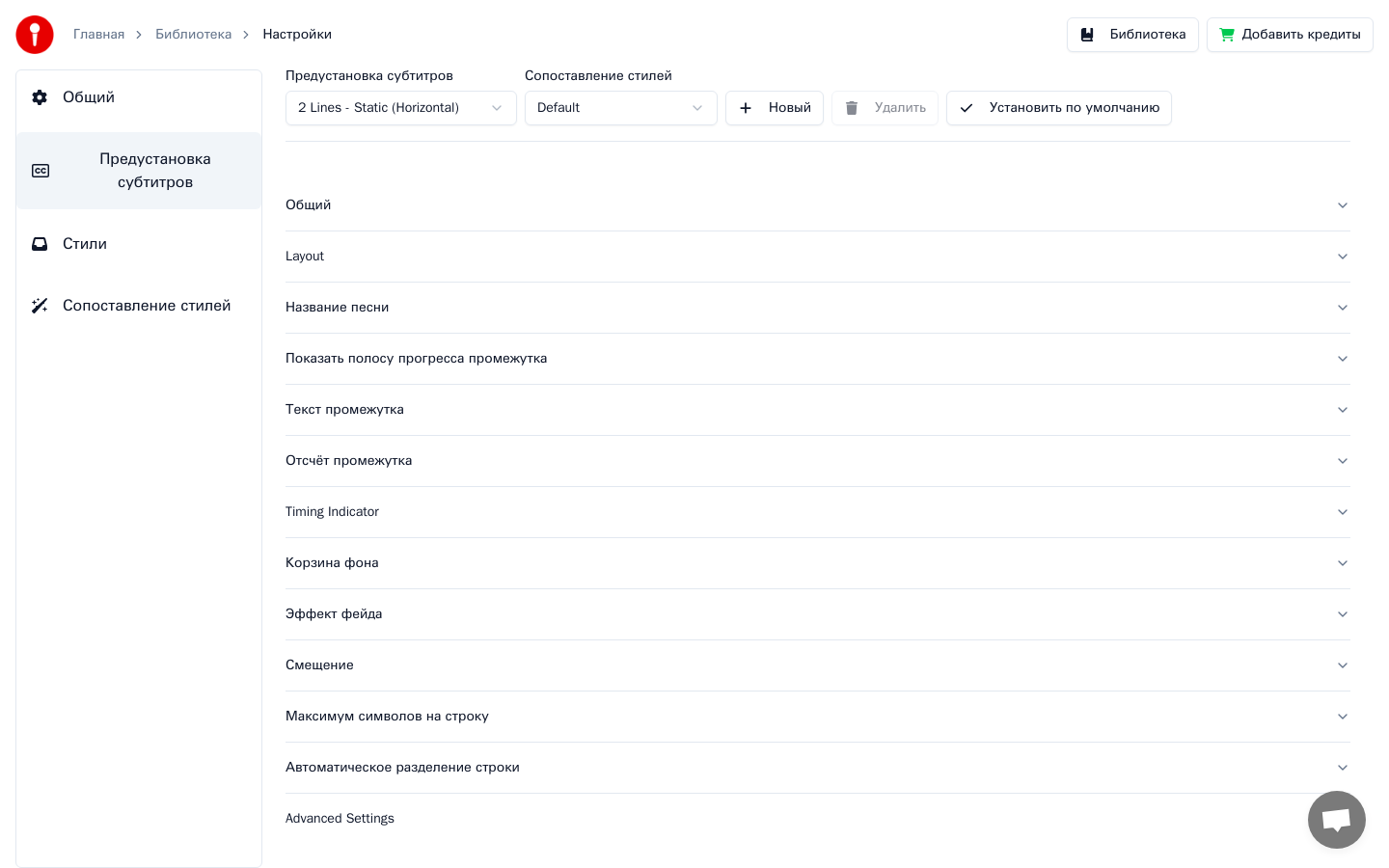 click on "Смещение" at bounding box center [803, 665] 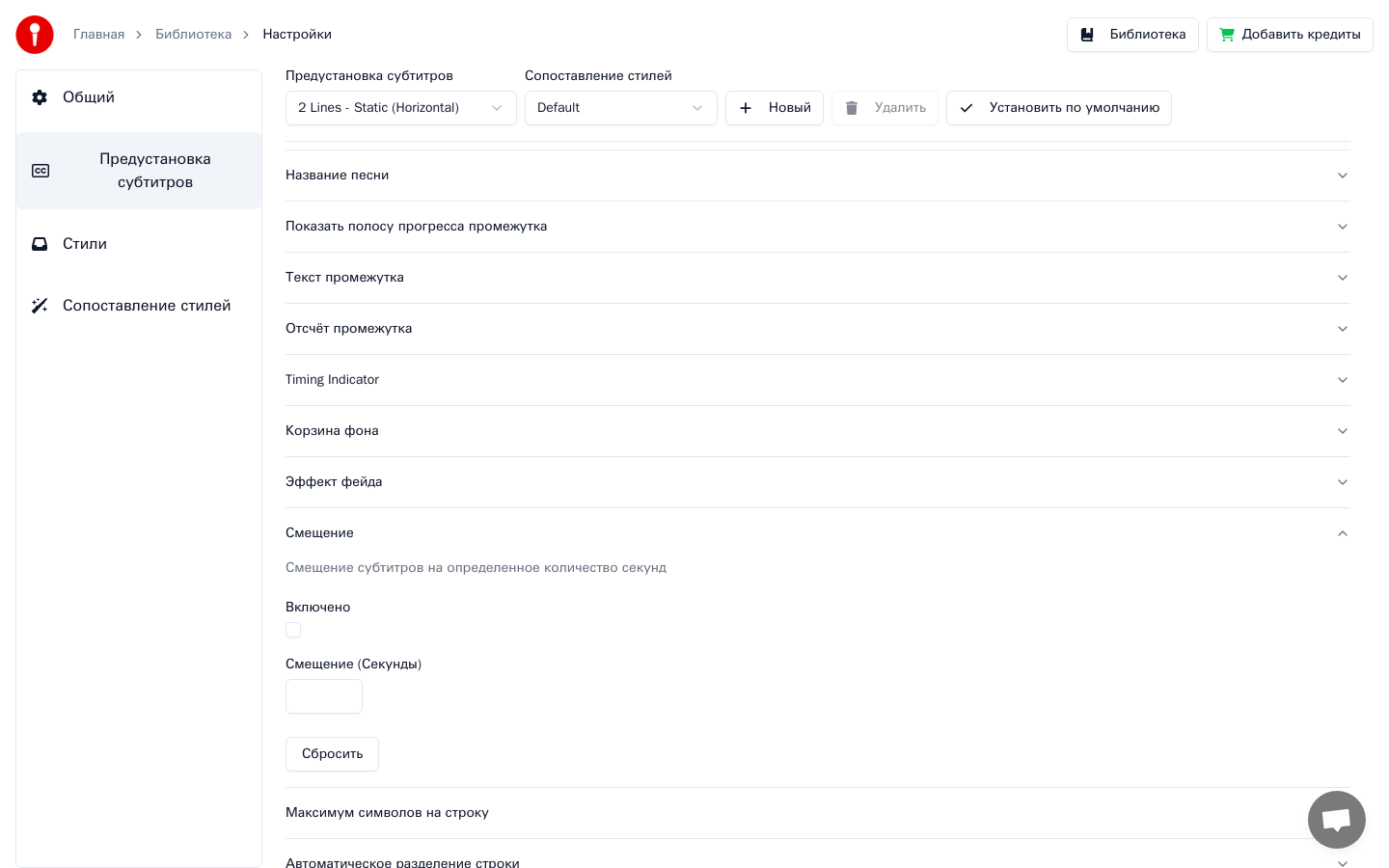 click on "Смещение" at bounding box center [803, 533] 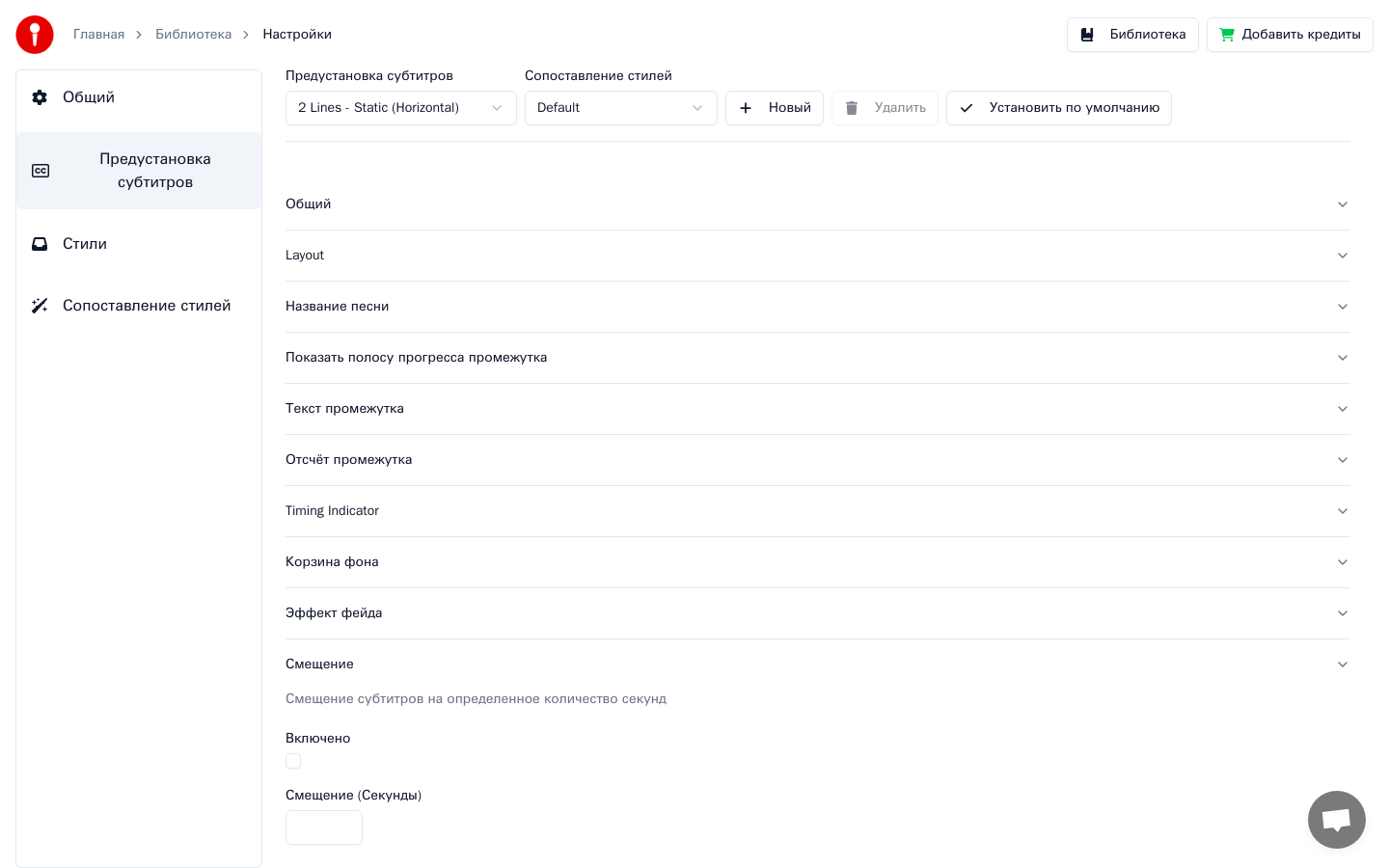 scroll, scrollTop: 0, scrollLeft: 0, axis: both 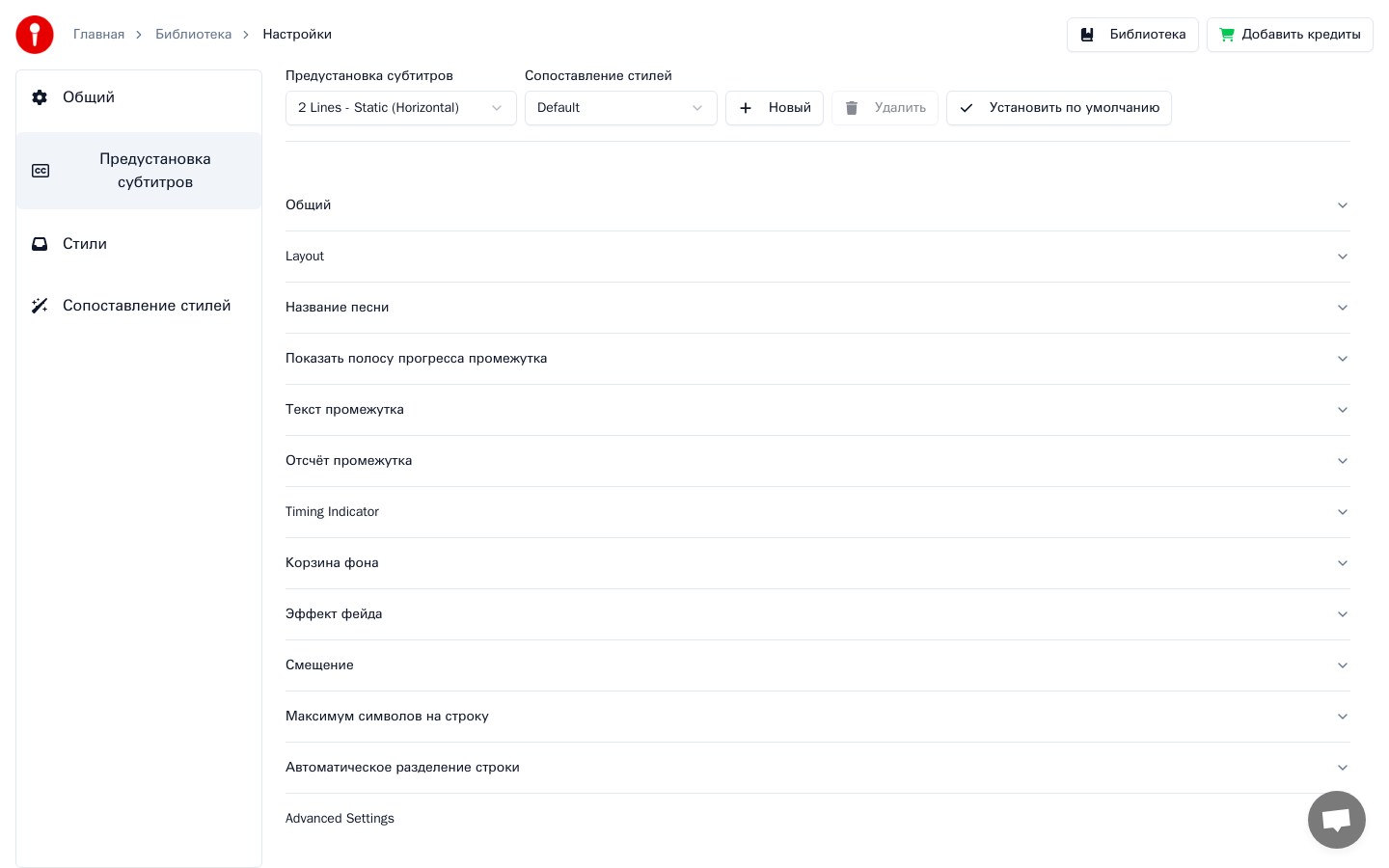 click on "Общий" at bounding box center (803, 205) 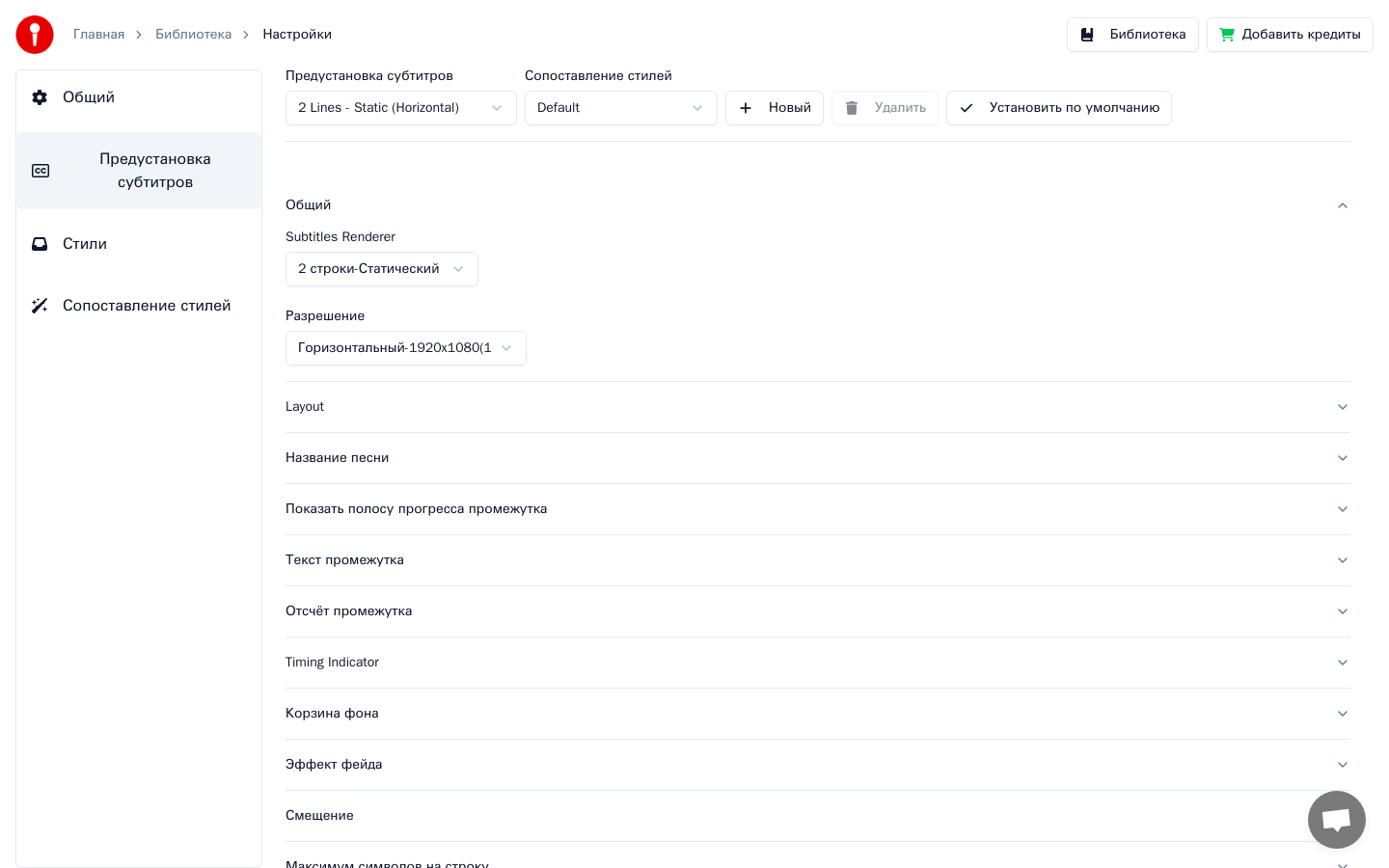 click on "Общий" at bounding box center [803, 205] 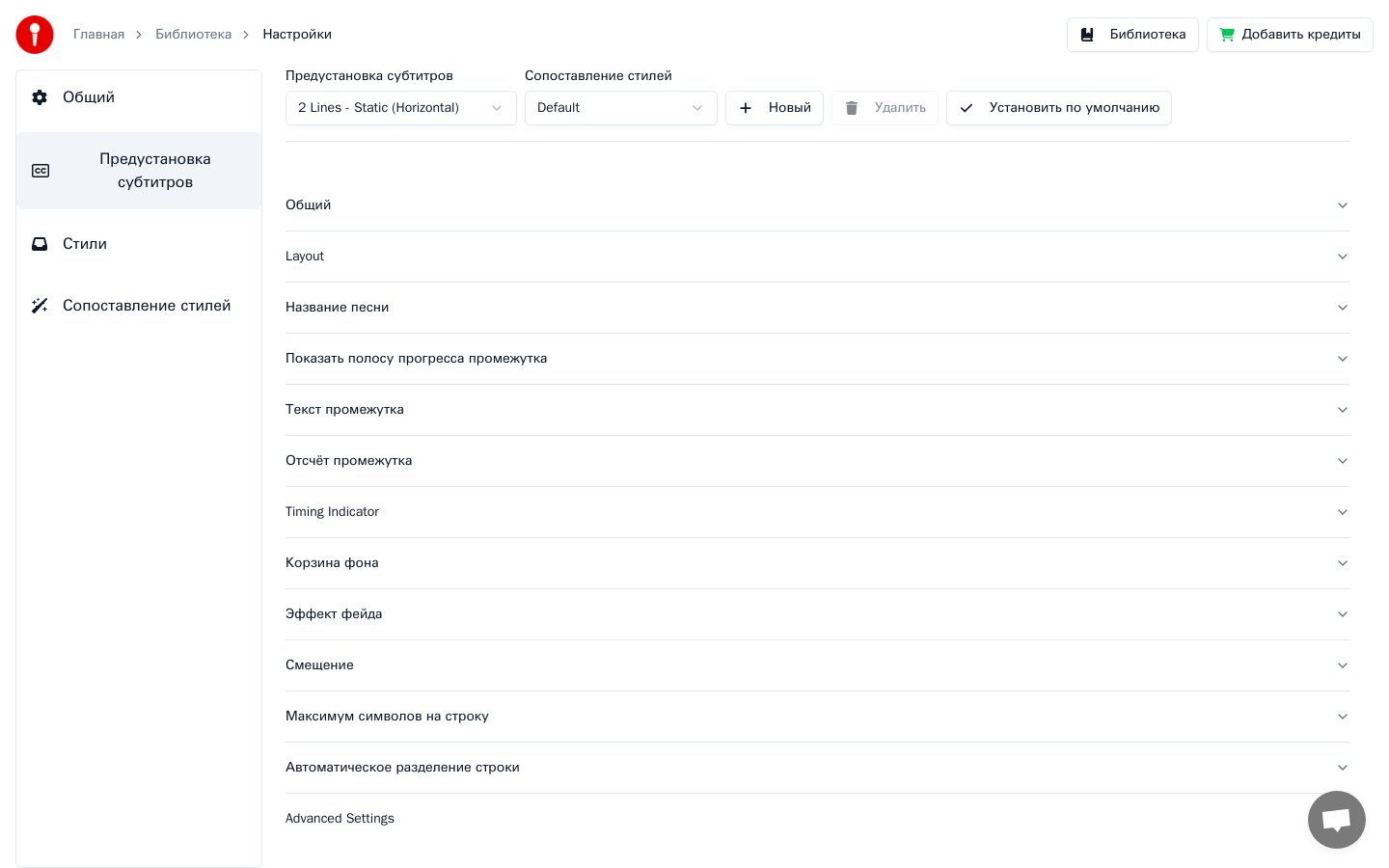 click on "Layout" at bounding box center [818, 257] 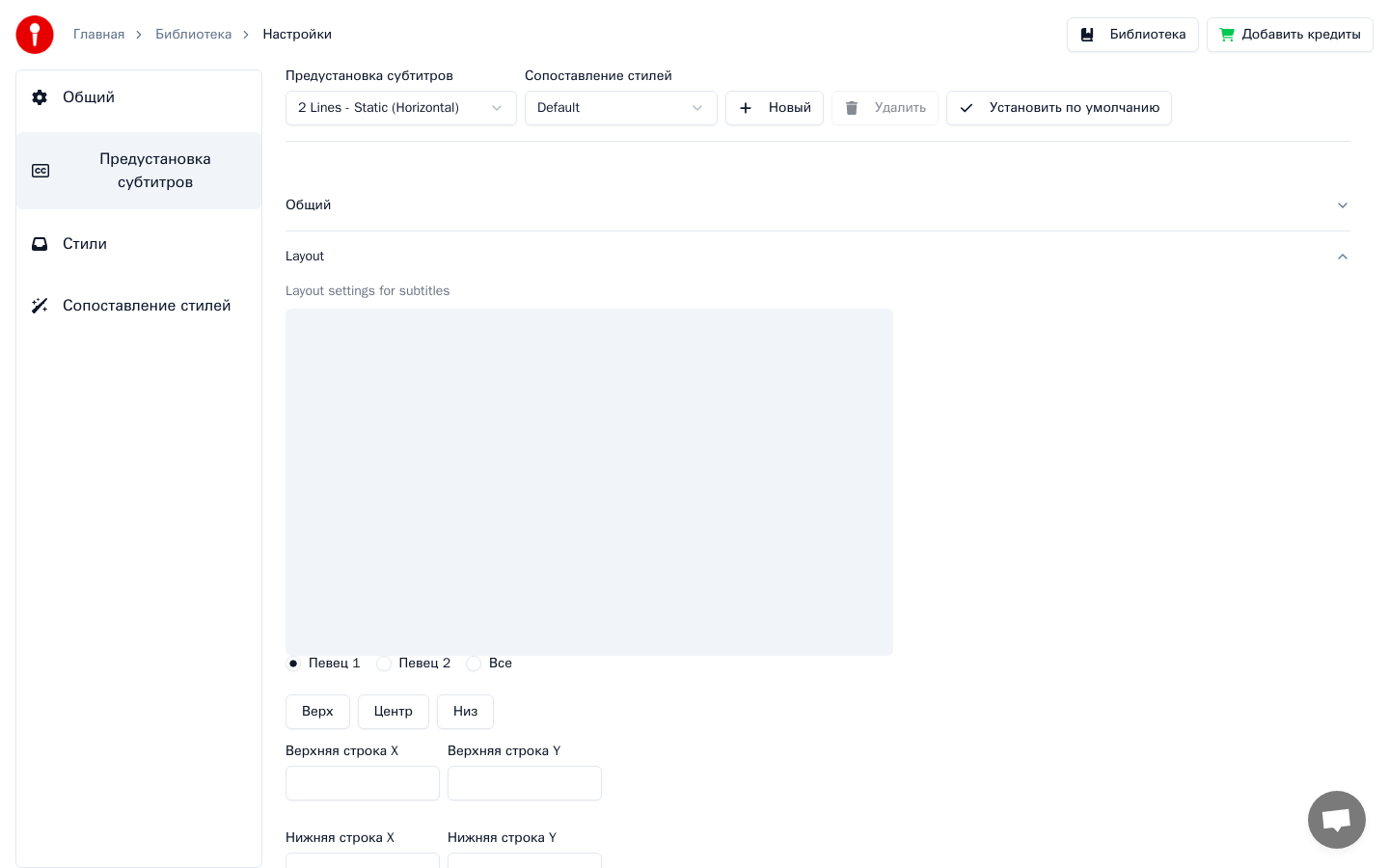 click on "Layout" at bounding box center [803, 257] 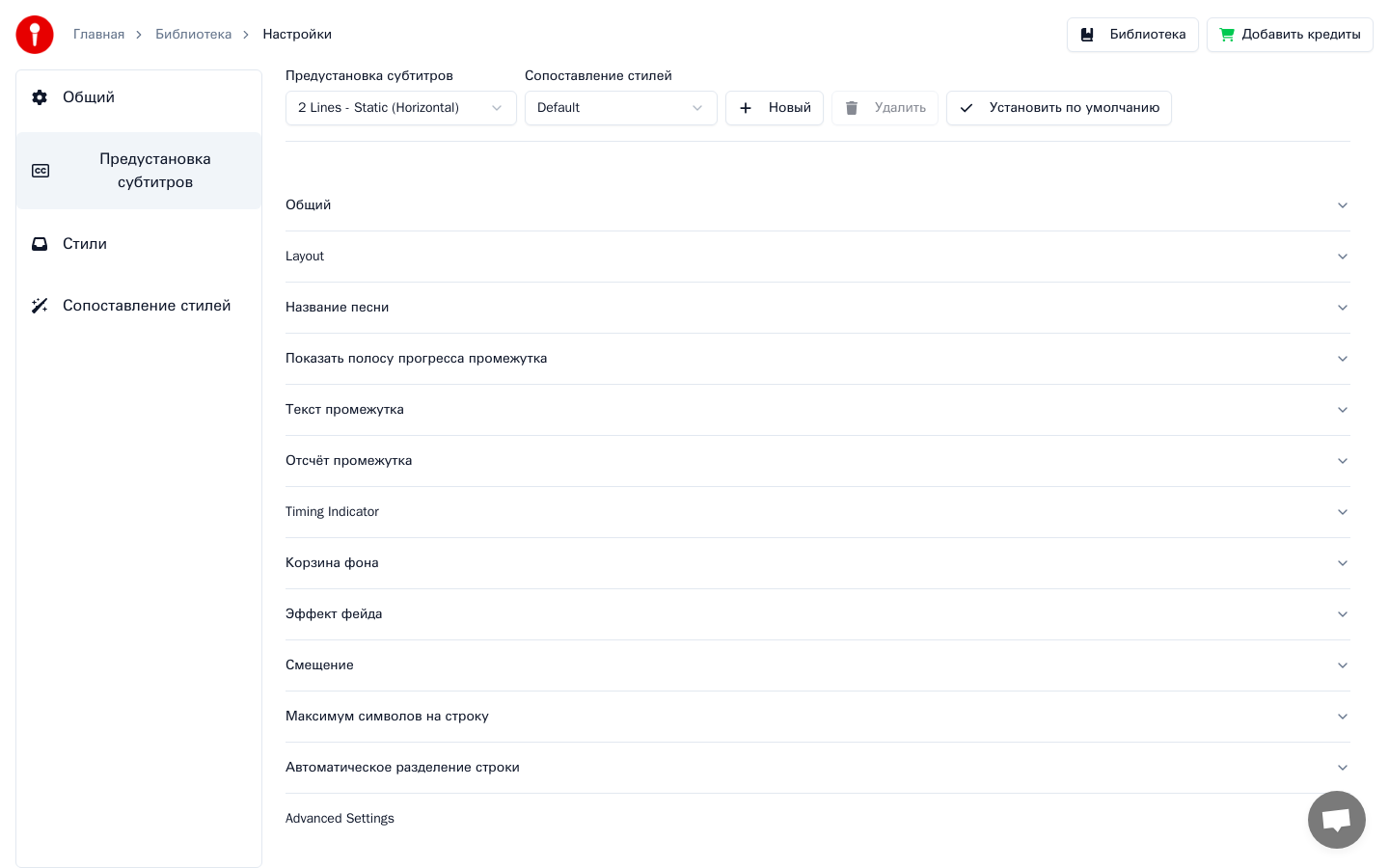 click on "Общий" at bounding box center [139, 97] 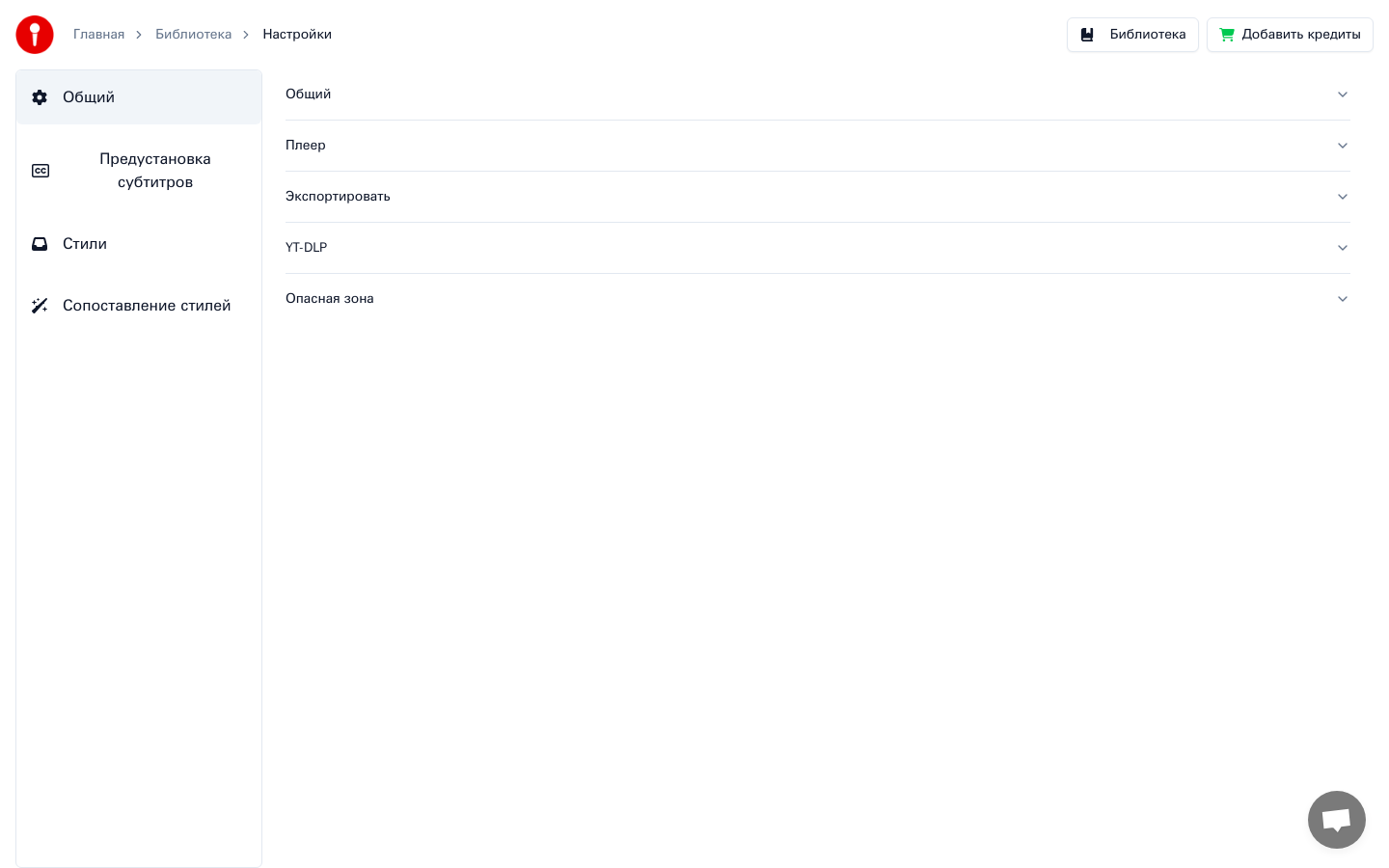 click on "Общий" at bounding box center [803, 95] 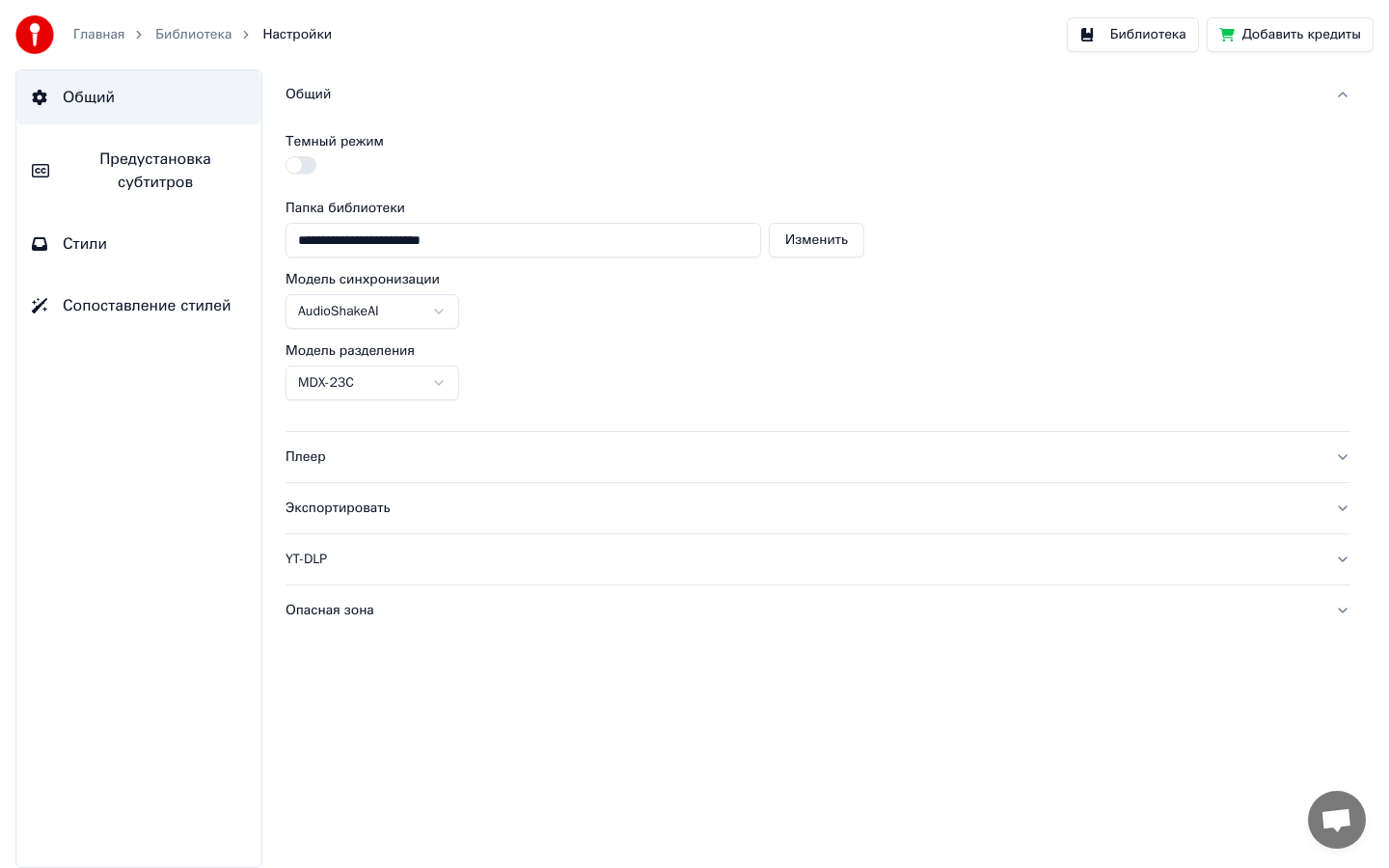 click on "Общий" at bounding box center [803, 95] 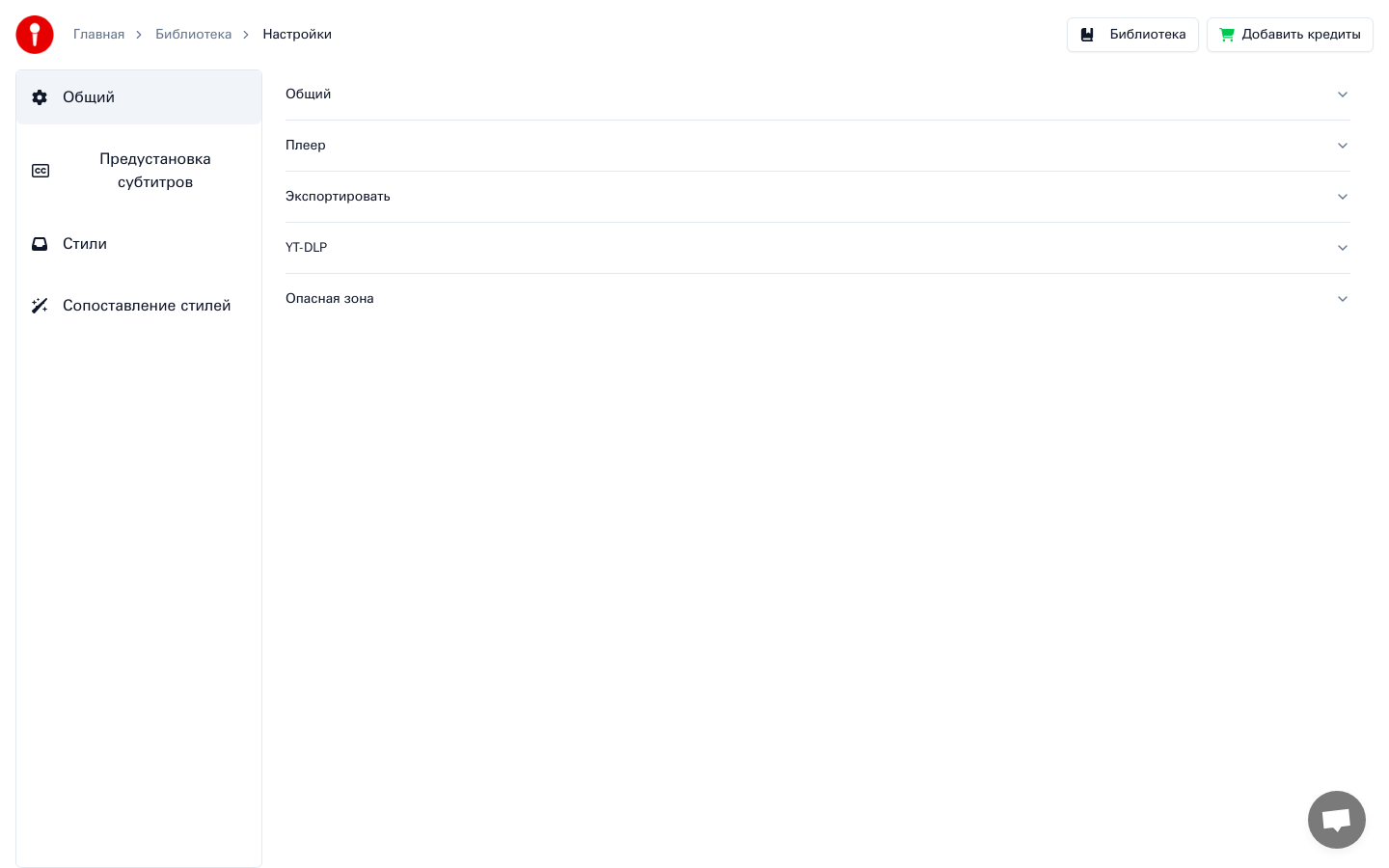 click on "Стили" at bounding box center (139, 244) 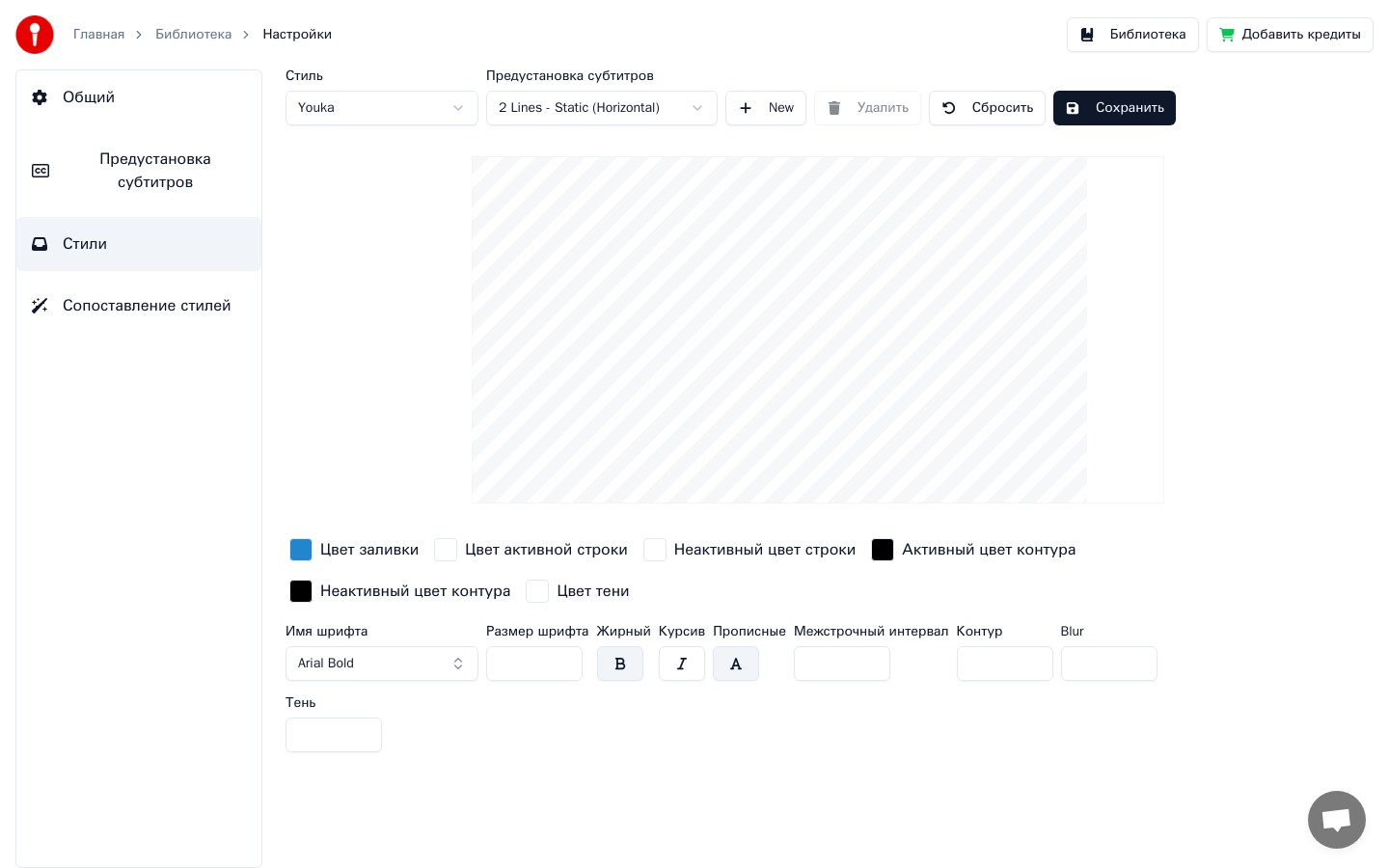 click on "Главная Библиотека Настройки Библиотека Добавить кредиты Общий Предустановка субтитров Стили Сопоставление стилей Стиль Youka Предустановка субтитров 2 Lines - Static (Horizontal) New Удалить Сбросить Сохранить Цвет заливки Цвет активной строки Неактивный цвет строки Активный цвет контура Неактивный цвет контура Цвет тени Имя шрифта Arial Bold Размер шрифта ** Жирный Курсив Прописные Межстрочный интервал * Контур * Blur * Тень *" at bounding box center [694, 434] 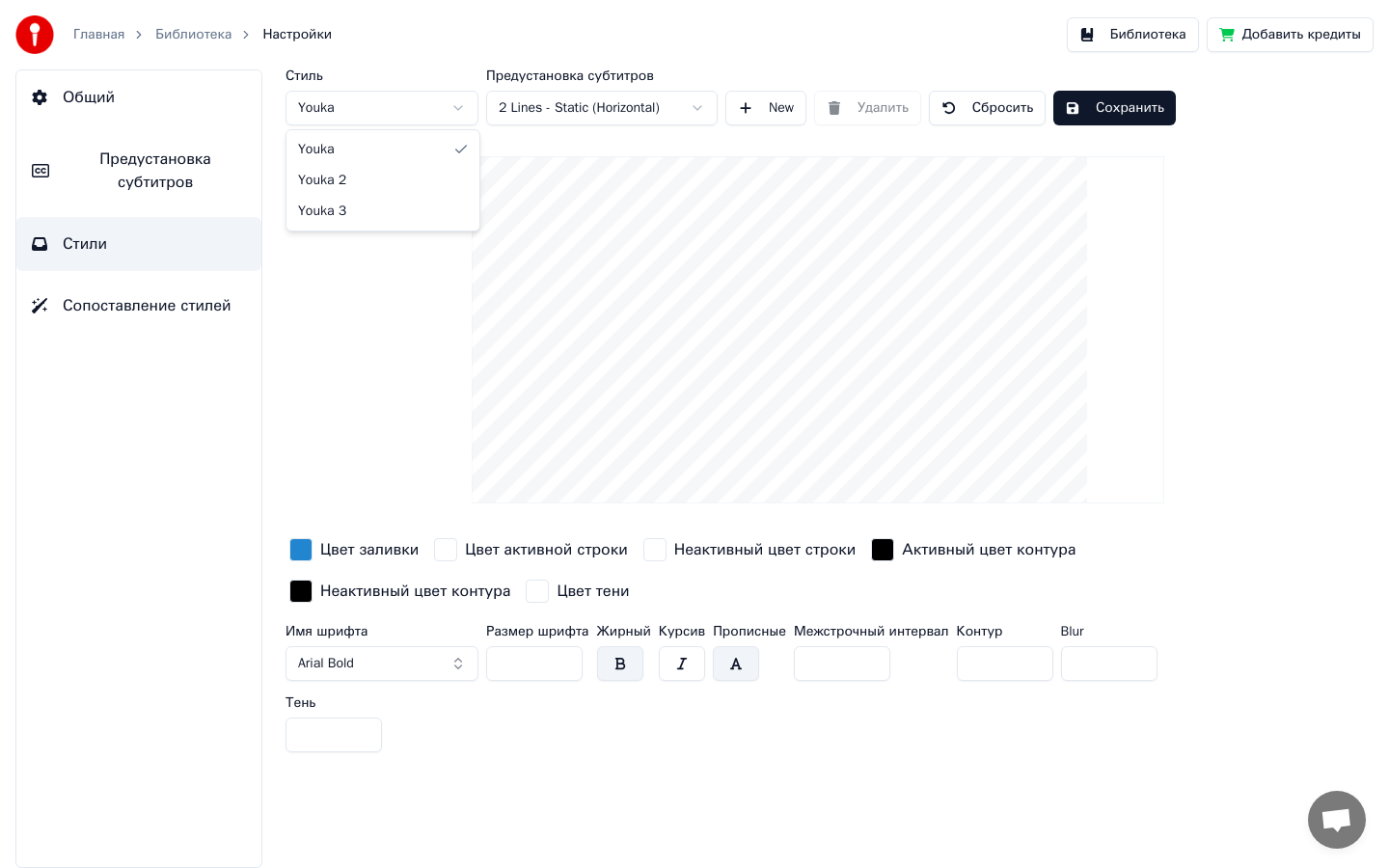 type on "*" 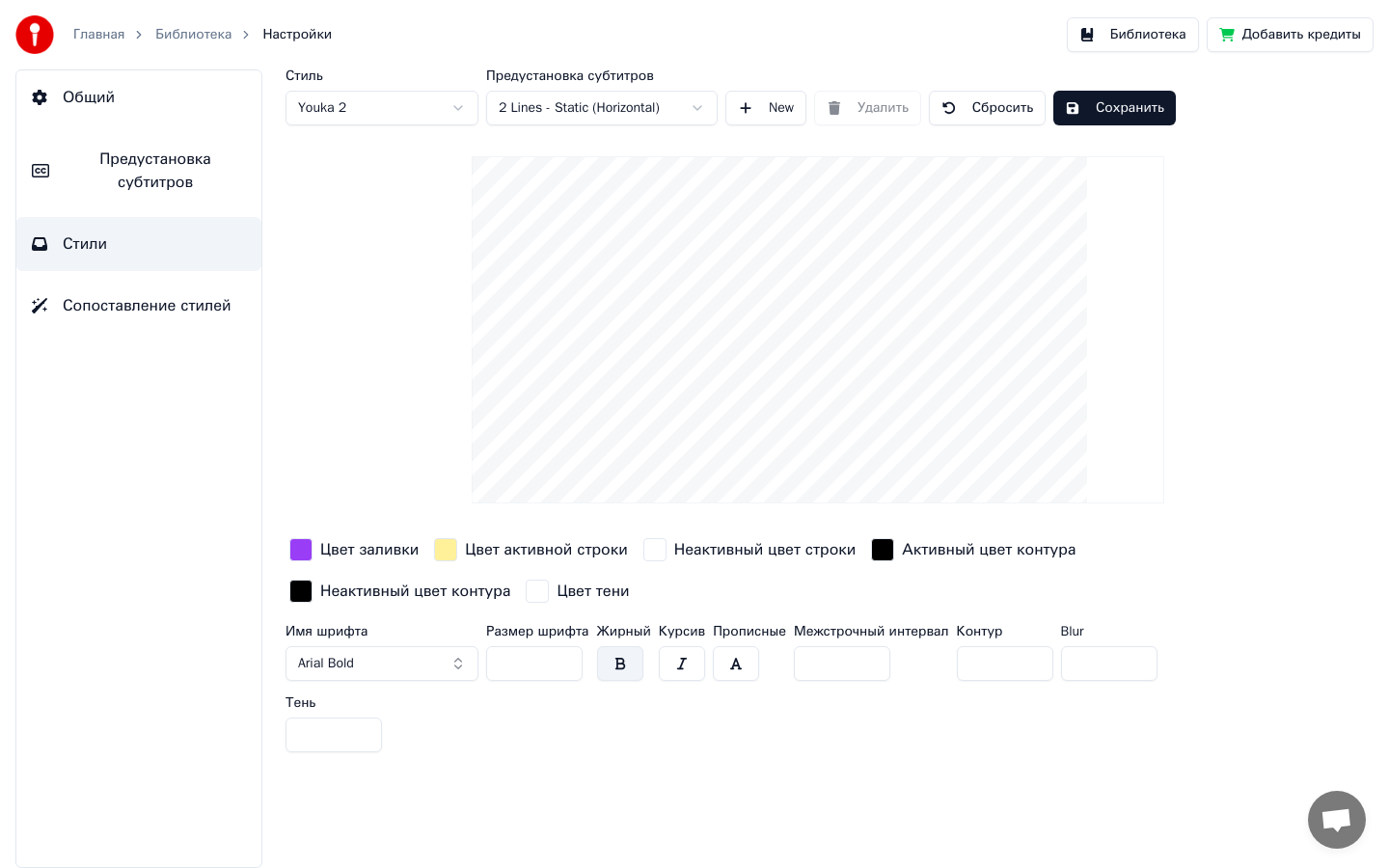 click on "Неактивный цвет строки" at bounding box center (749, 550) 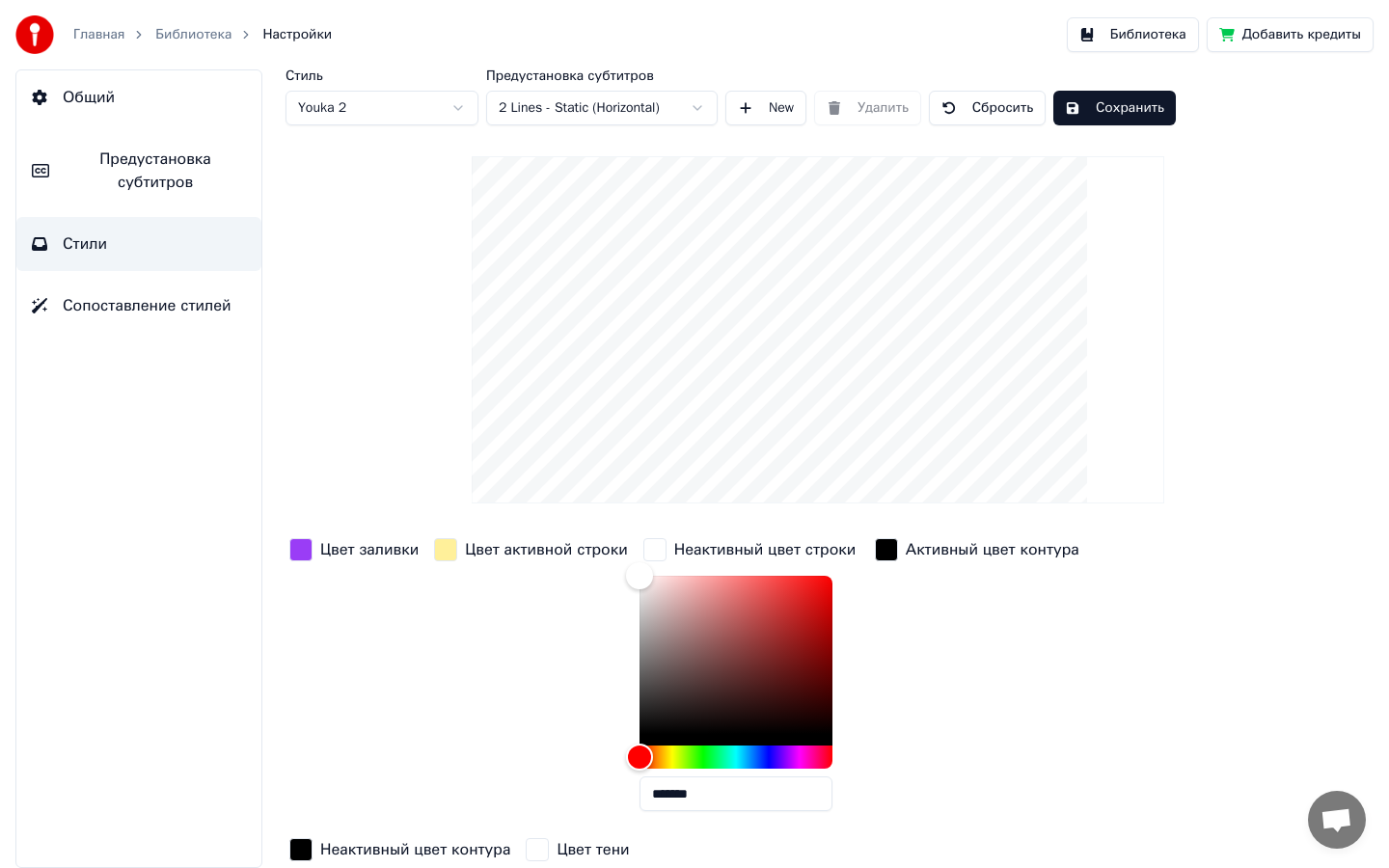click on "Цвет активной строки" at bounding box center (546, 550) 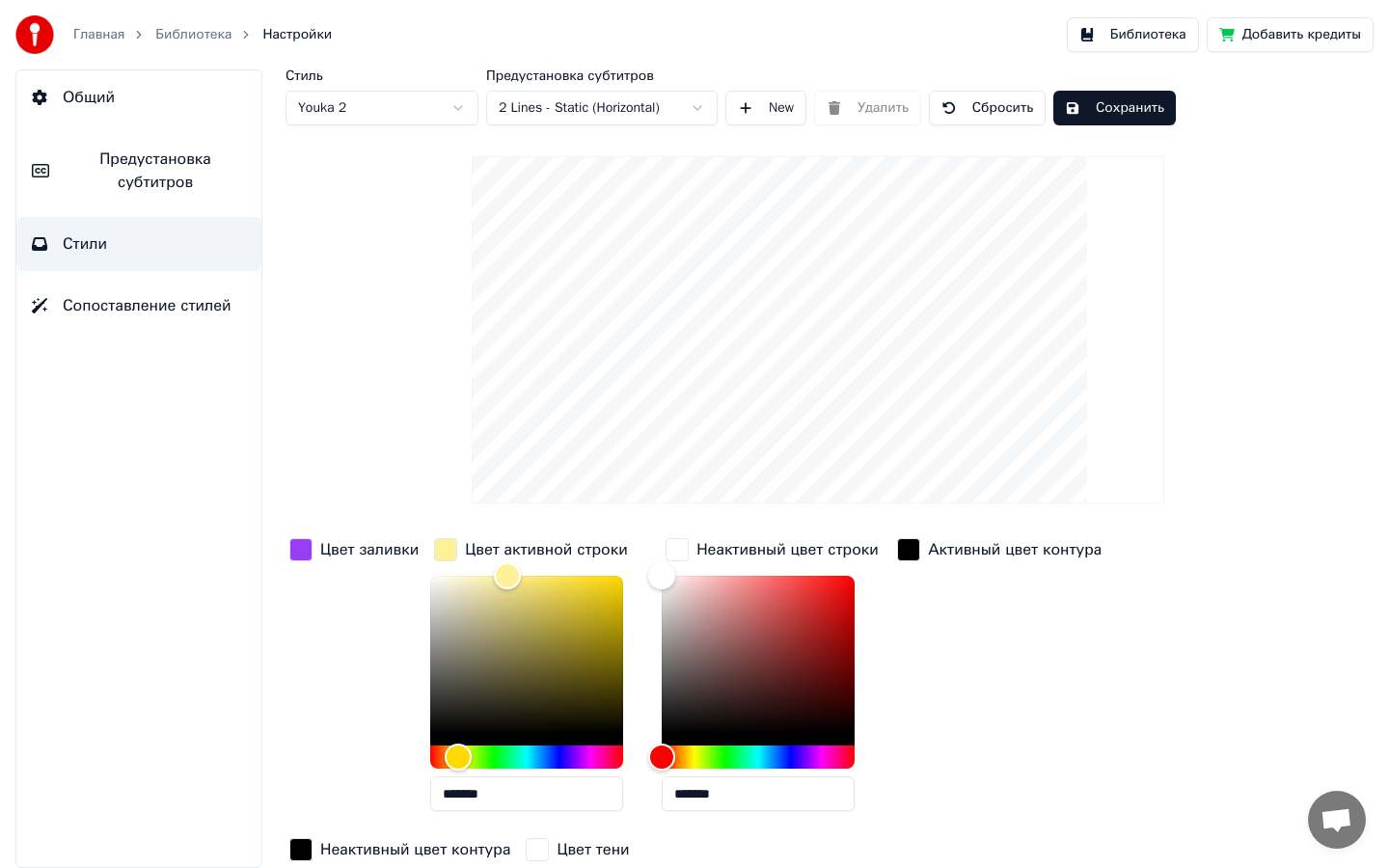 click on "*******" at bounding box center (527, 794) 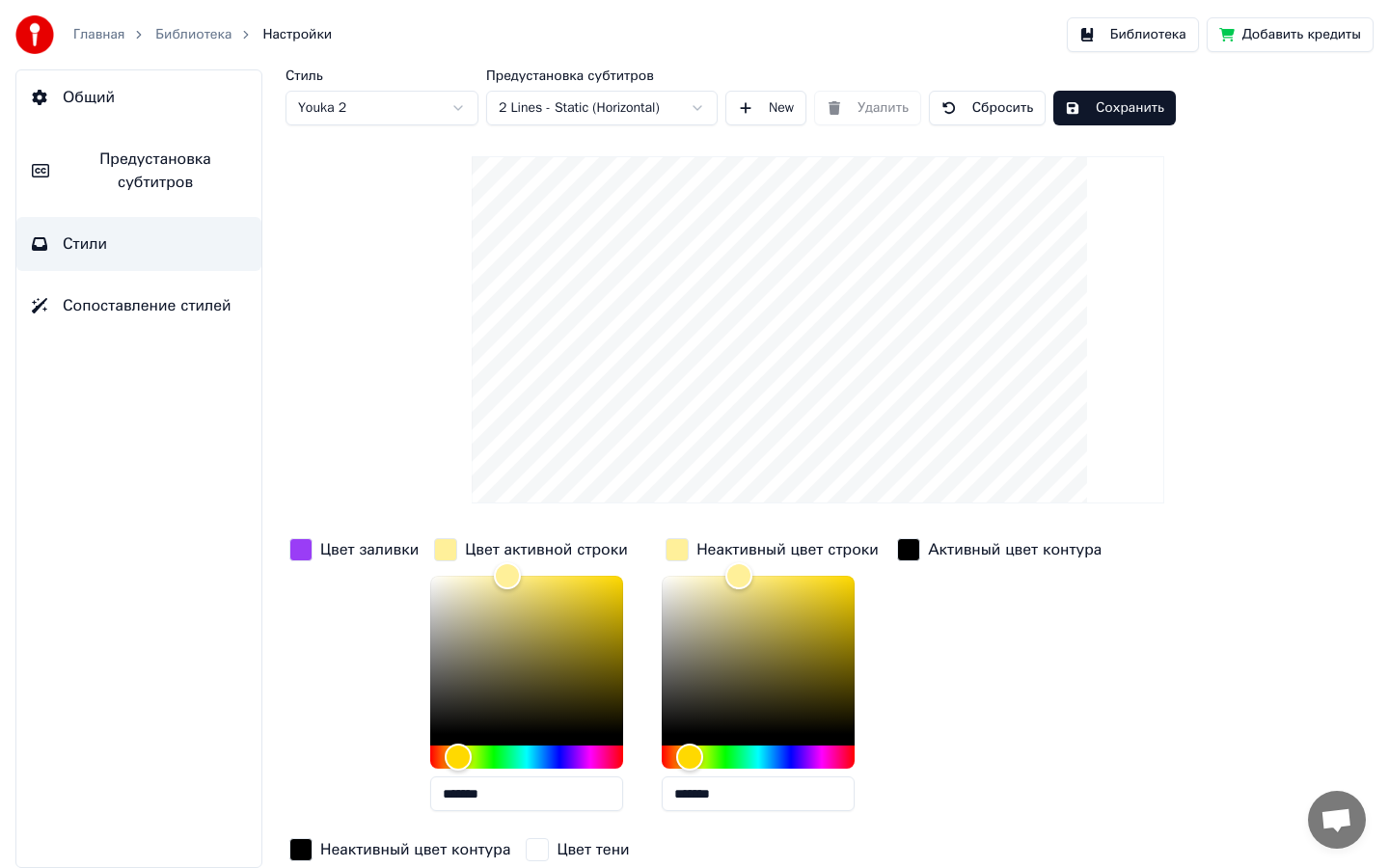 type on "*******" 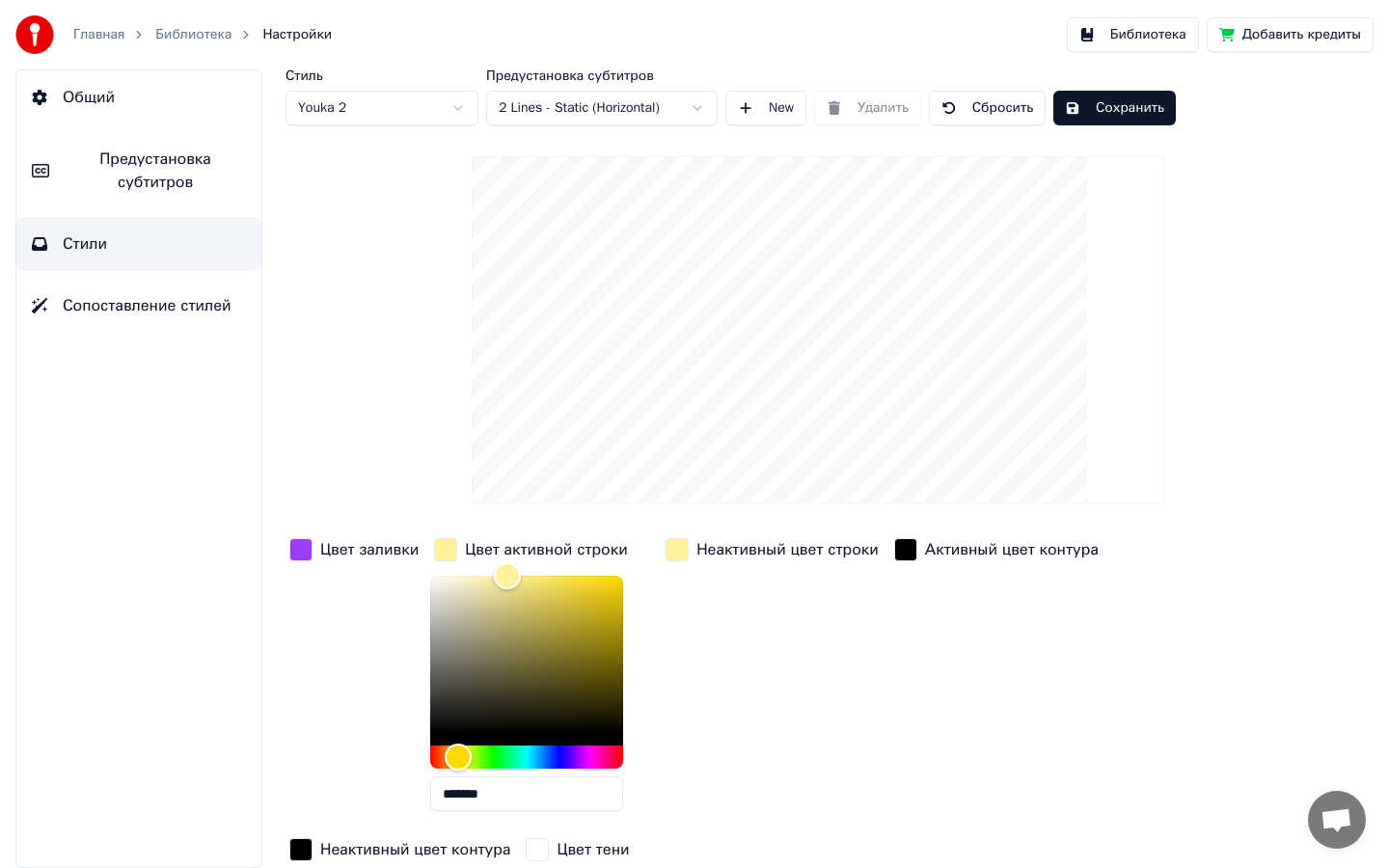 click on "Цвет активной строки" at bounding box center (546, 550) 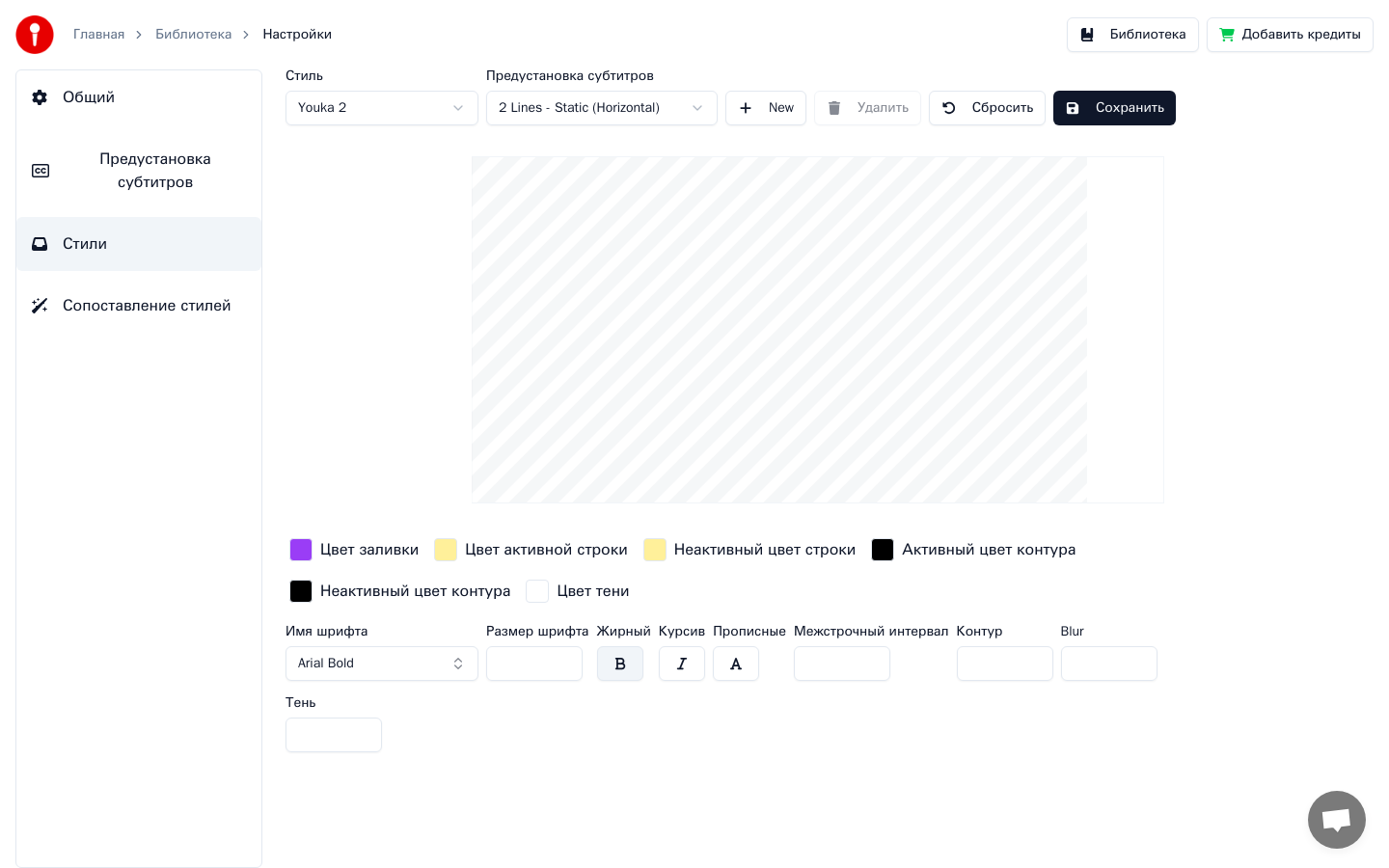 click on "*" at bounding box center [1005, 664] 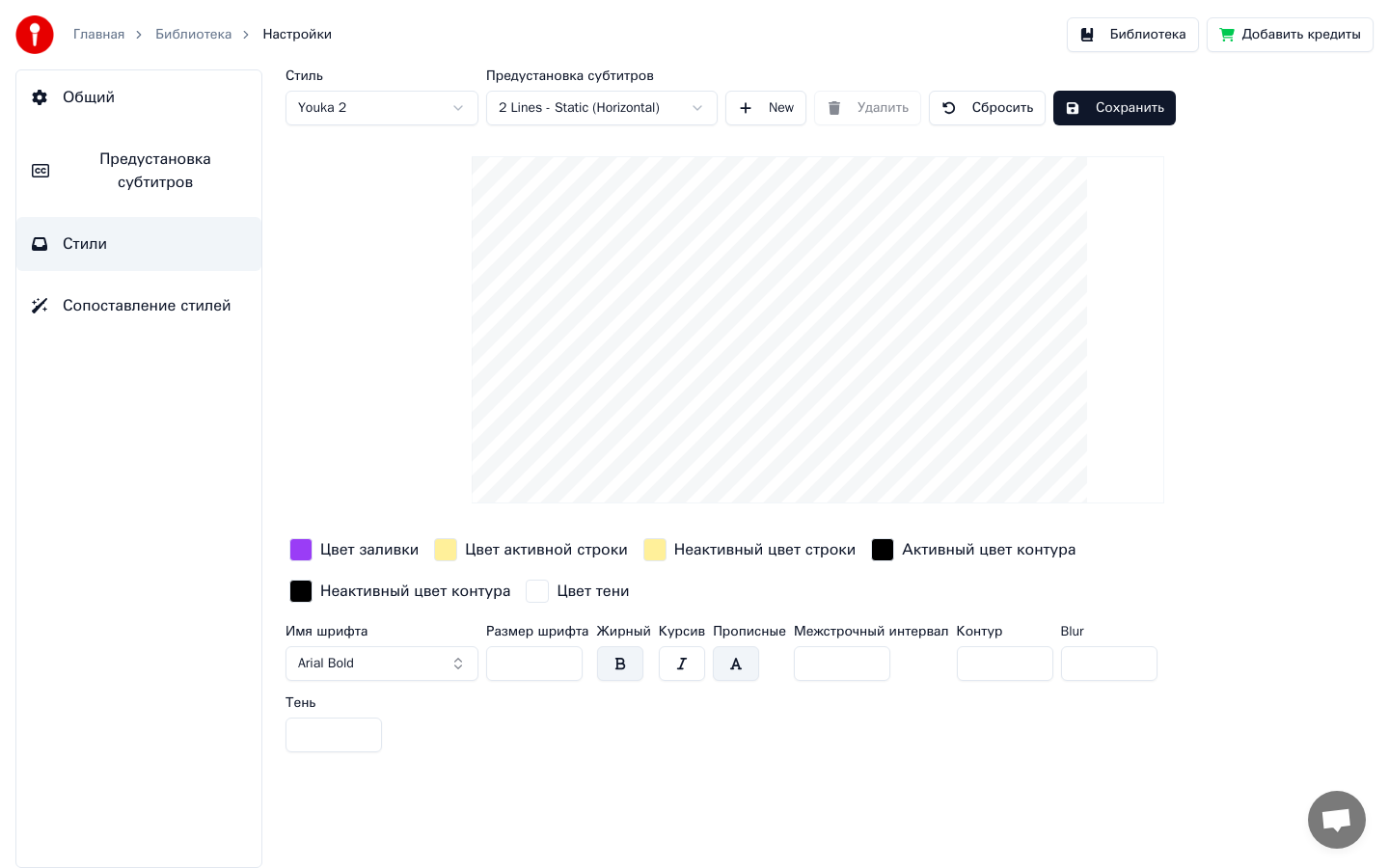 click on "Сохранить" at bounding box center [1114, 108] 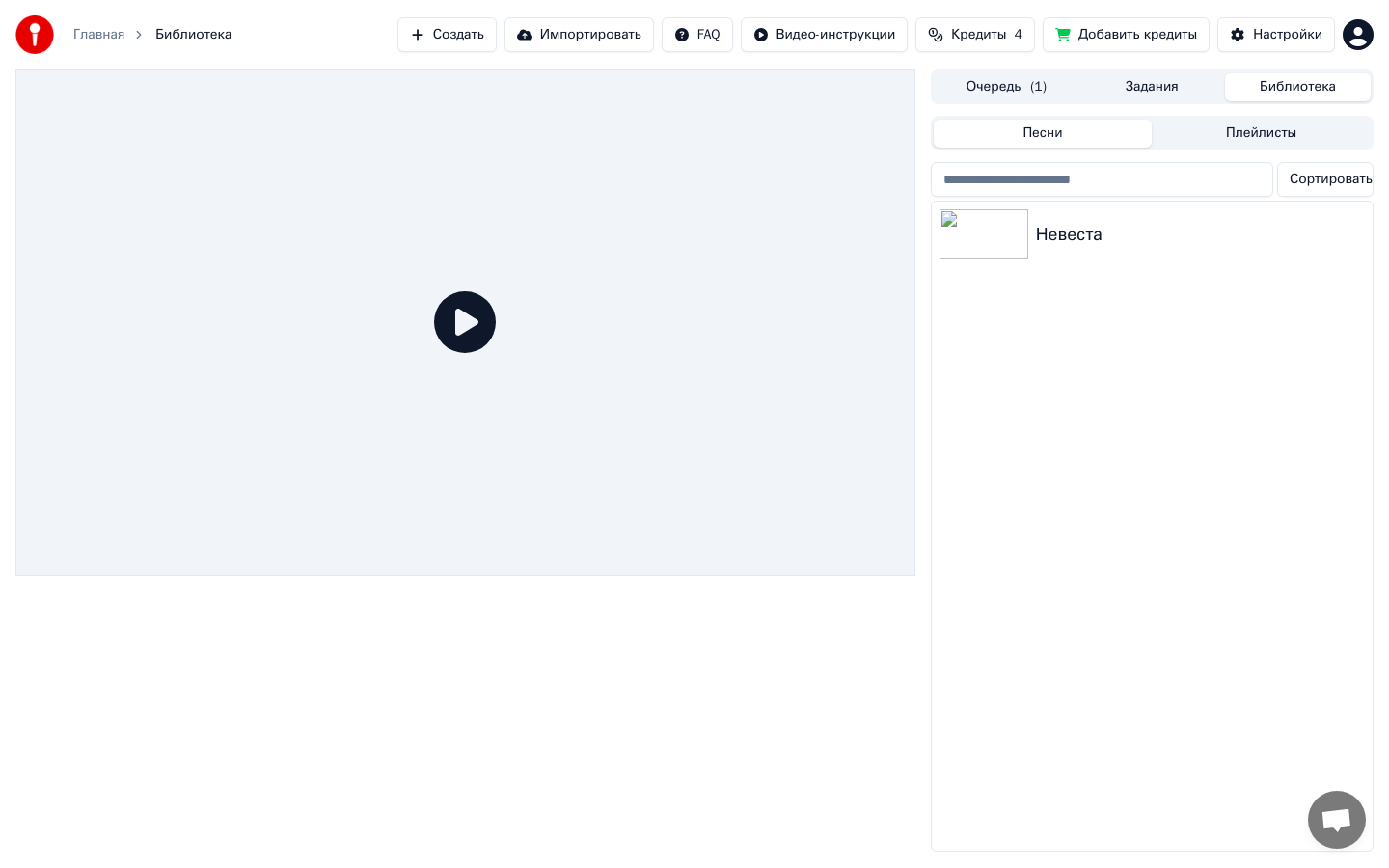 click 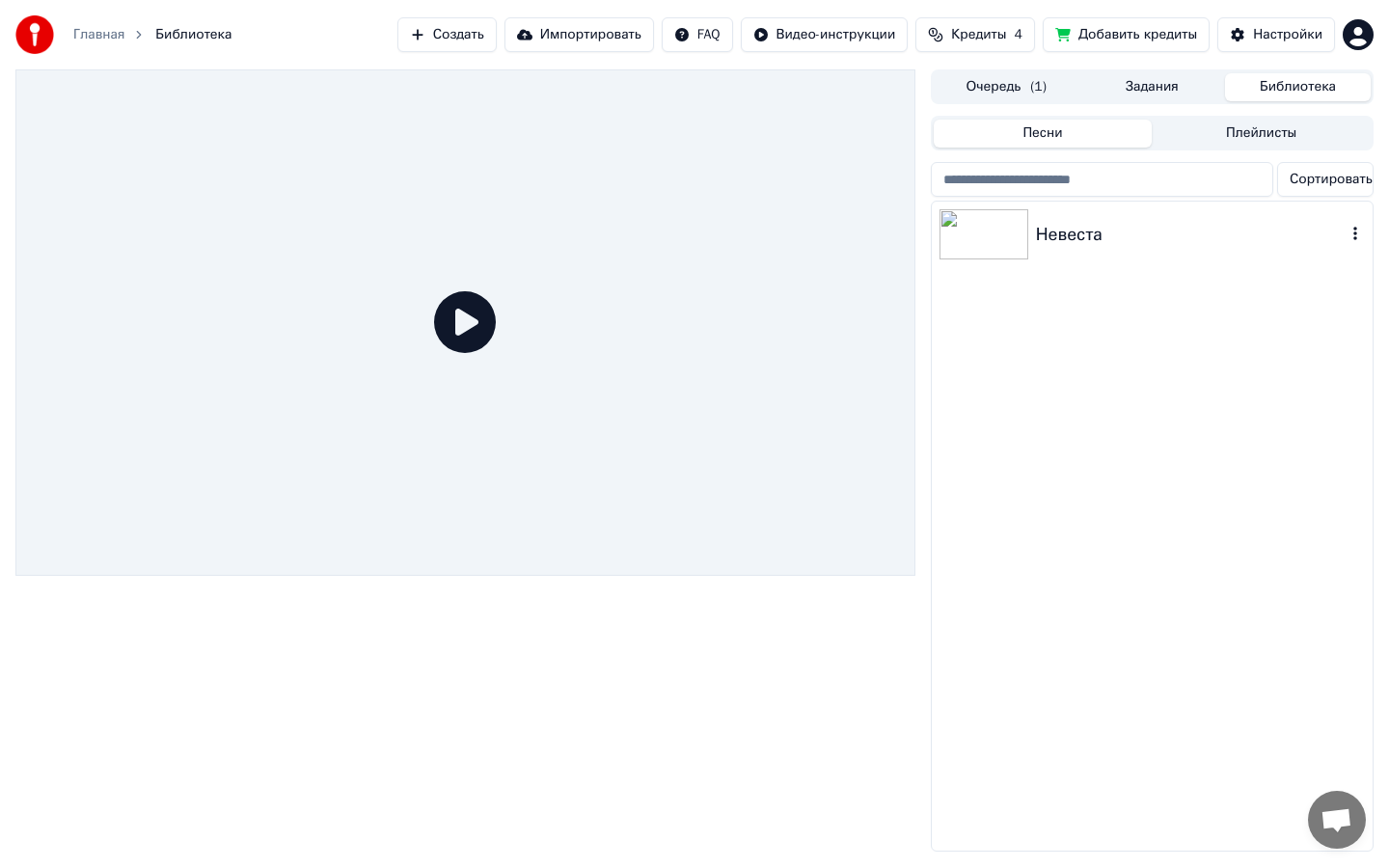 click at bounding box center (984, 234) 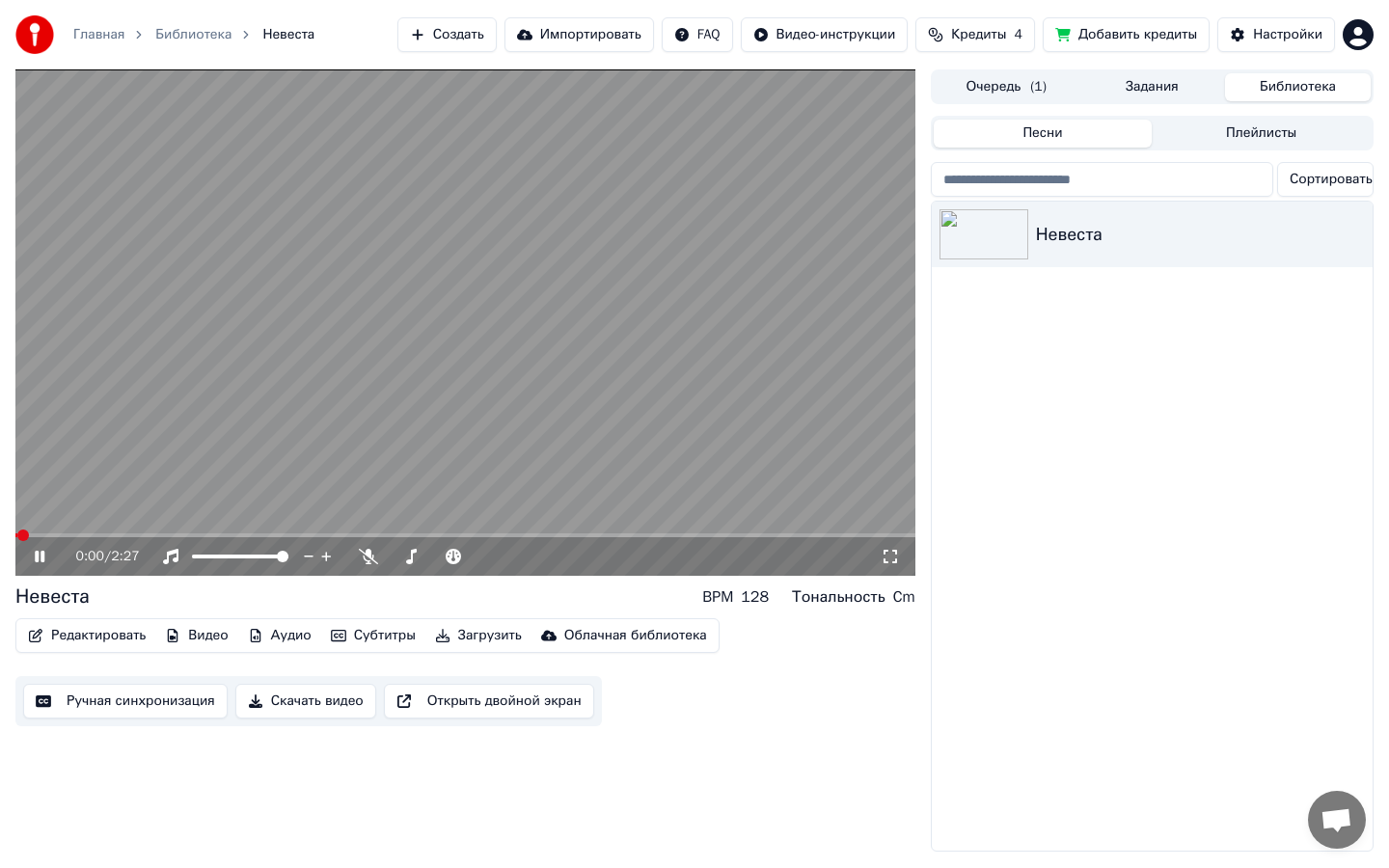 click at bounding box center [465, 322] 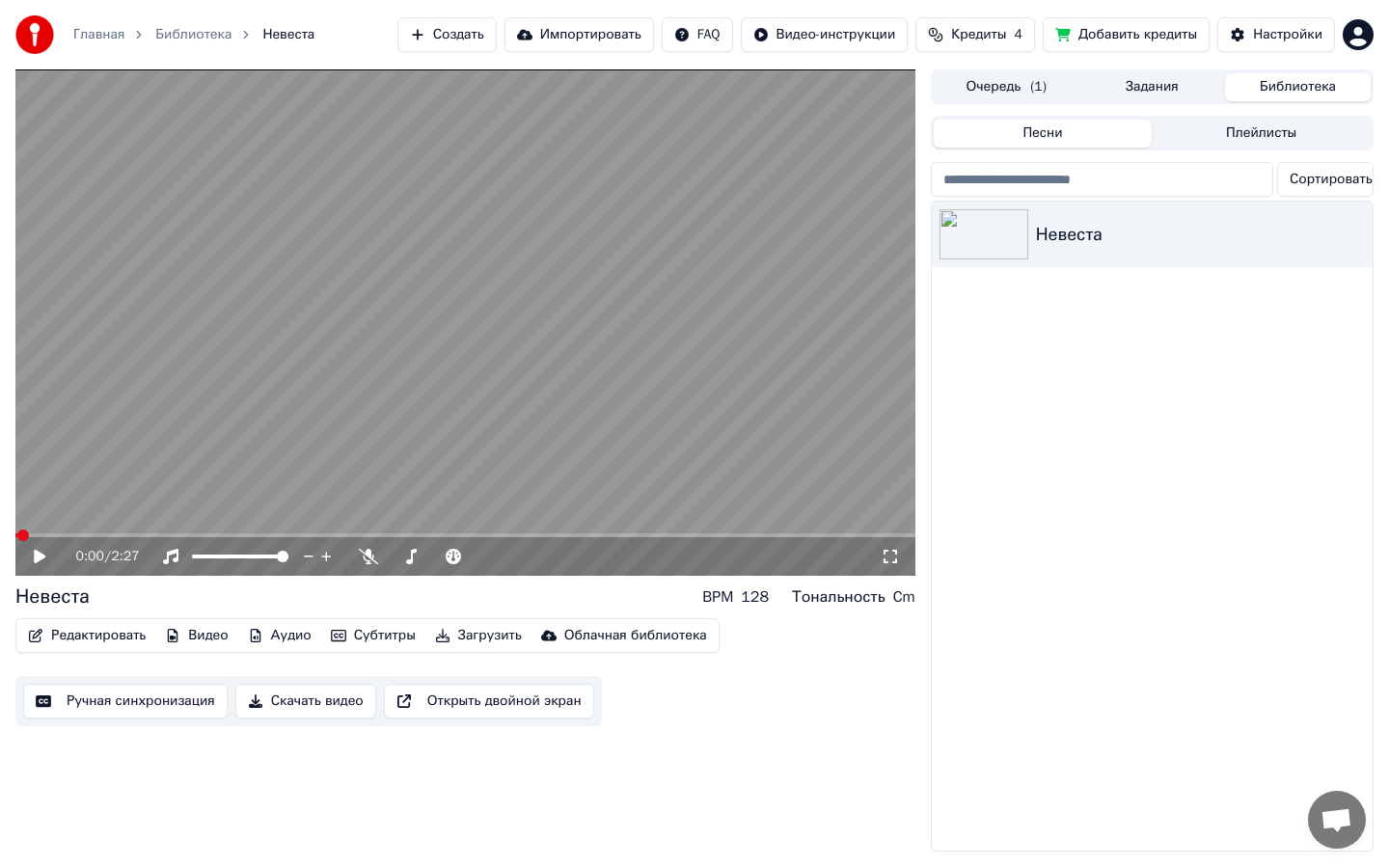 click at bounding box center (465, 322) 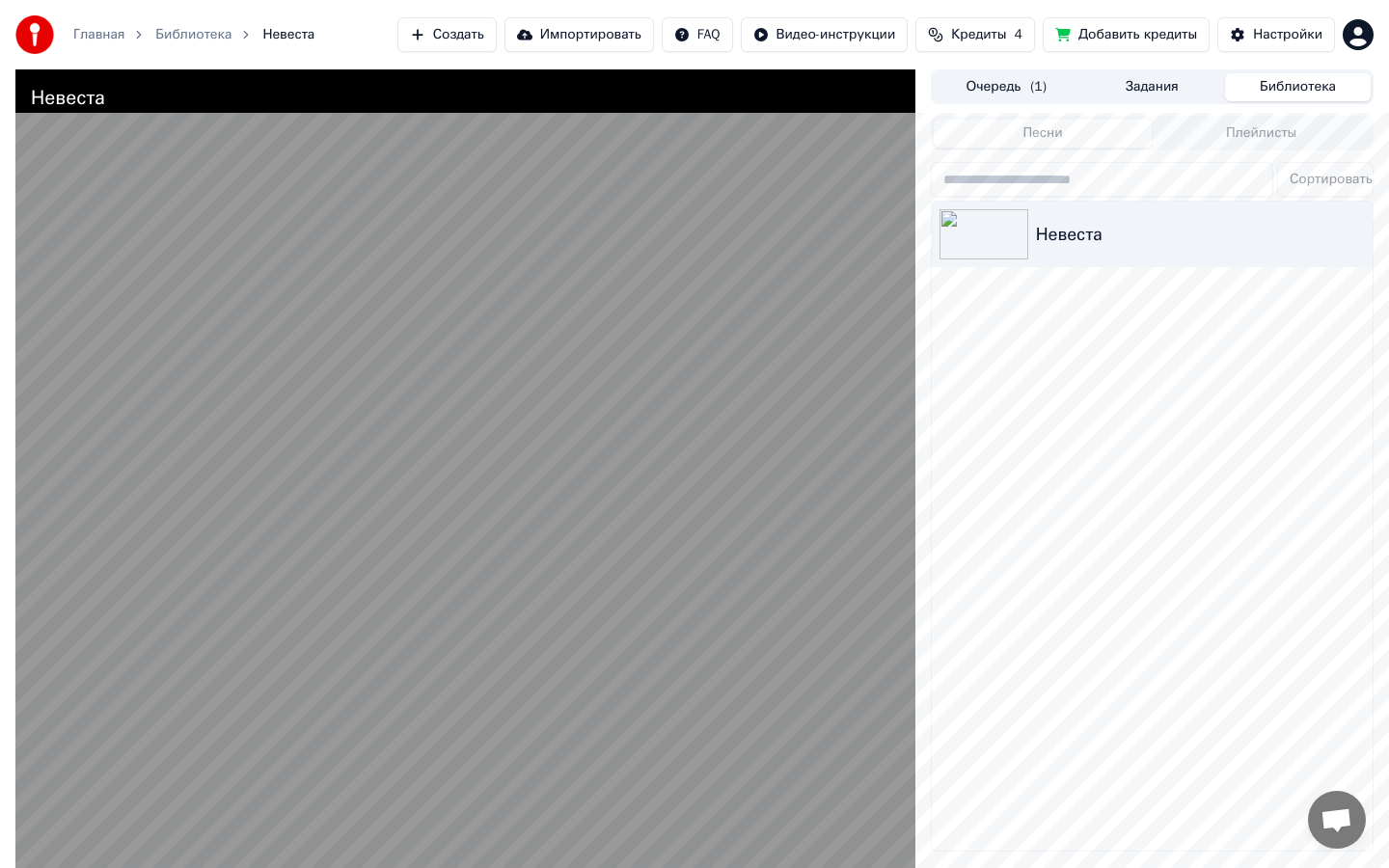 click at bounding box center [465, 503] 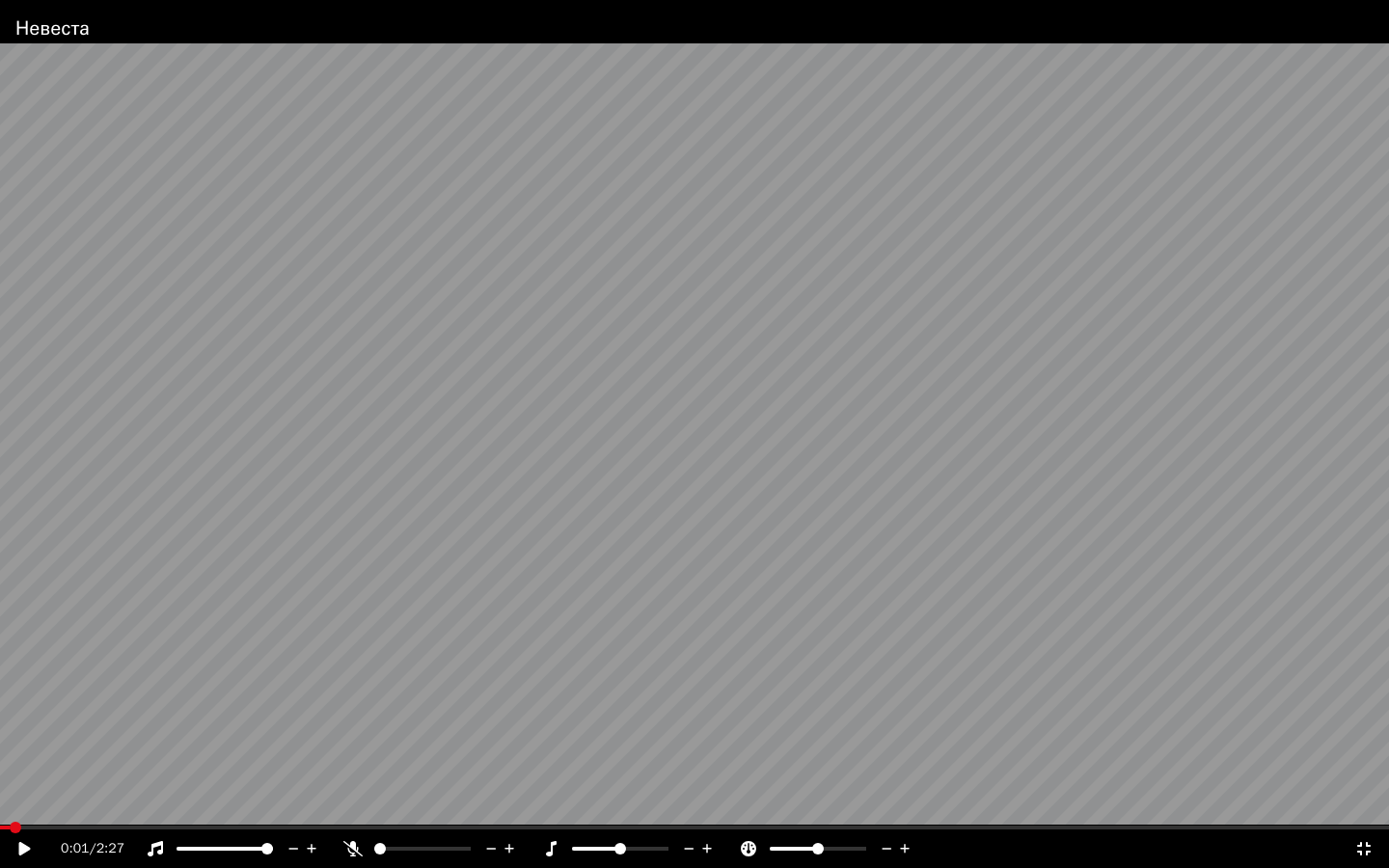 click at bounding box center [694, 434] 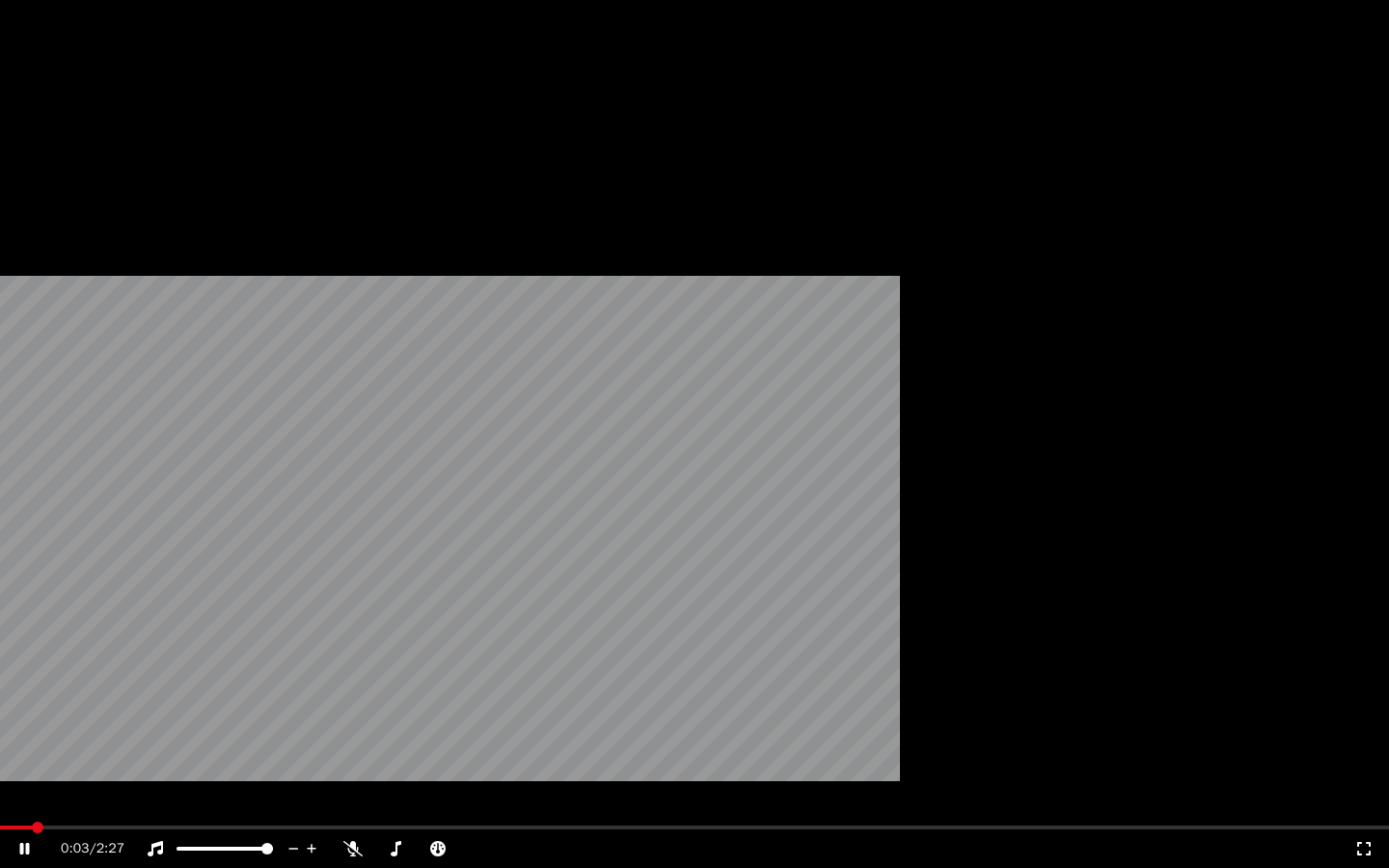 click at bounding box center (694, 391) 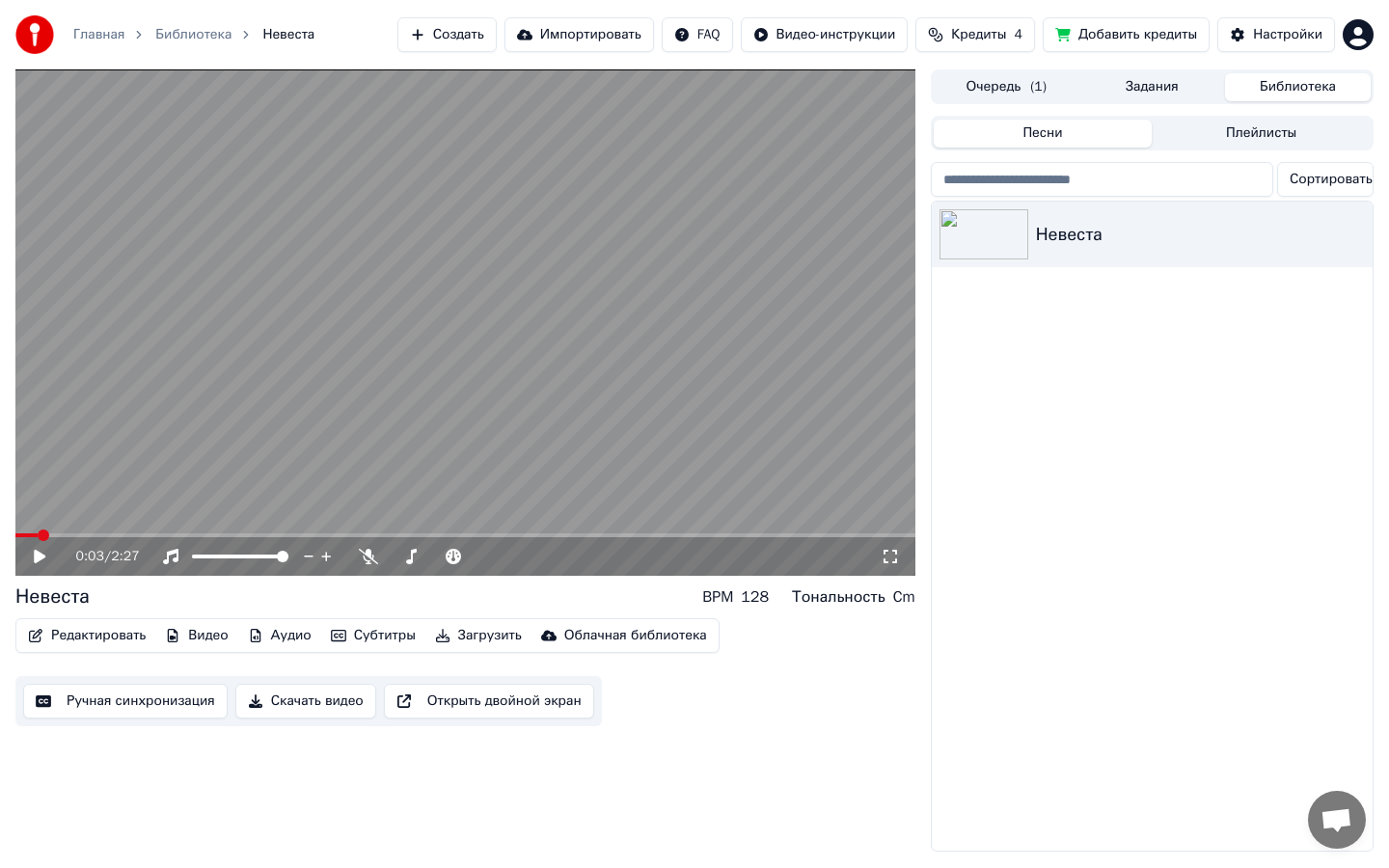 click on "( 1 )" at bounding box center (1038, 87) 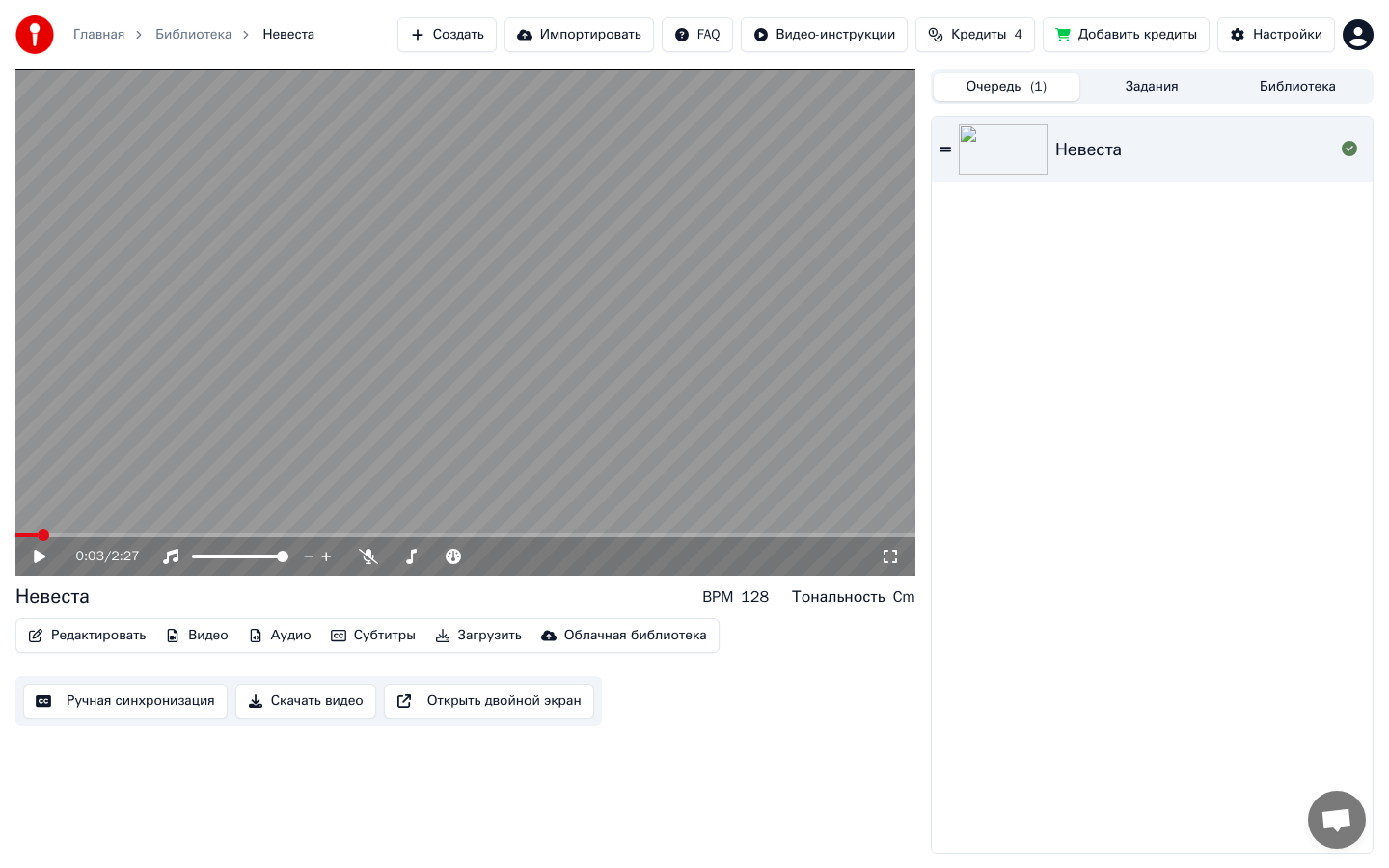 click on "Задания" at bounding box center [1152, 87] 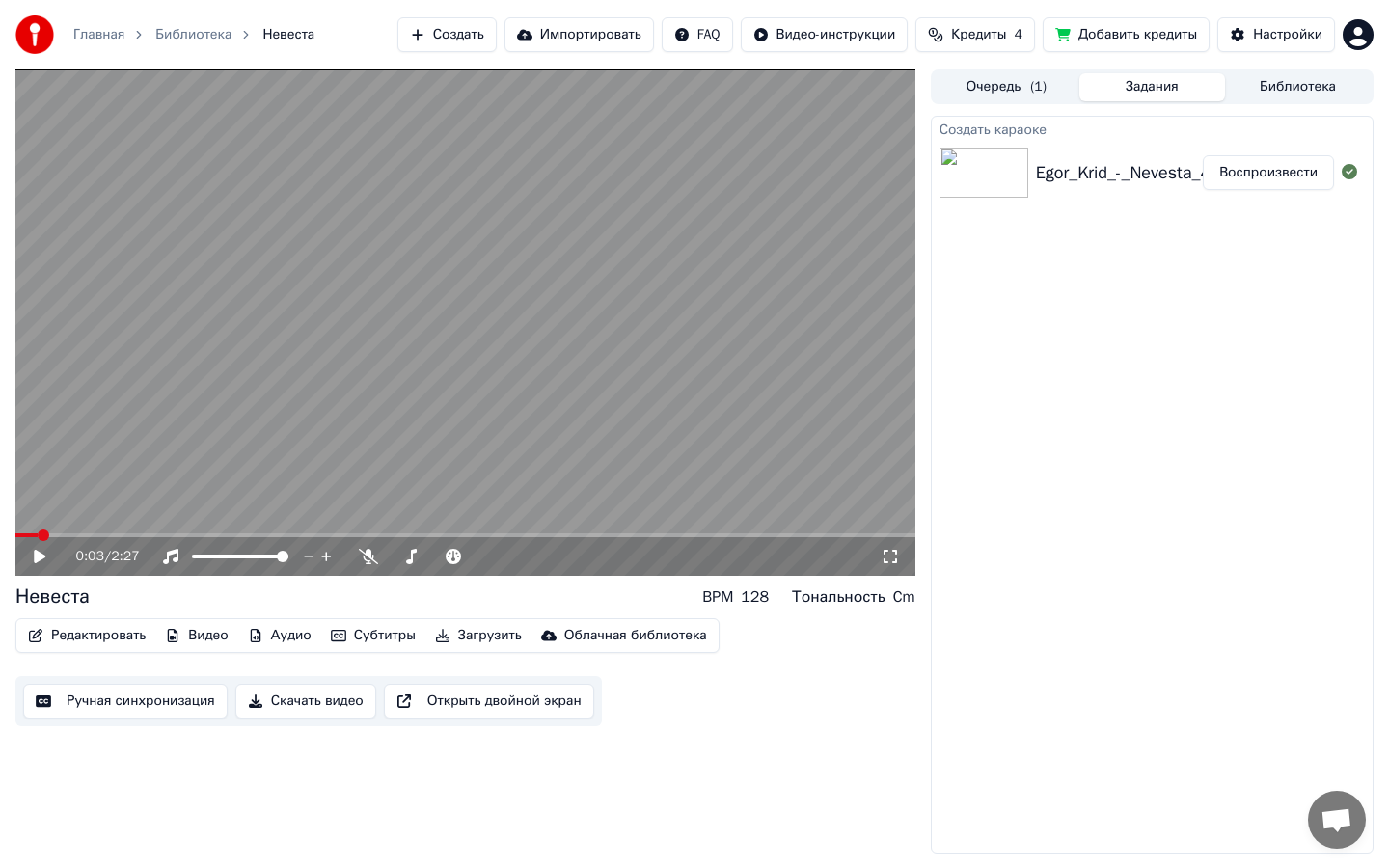 click on "Библиотека" at bounding box center (1297, 87) 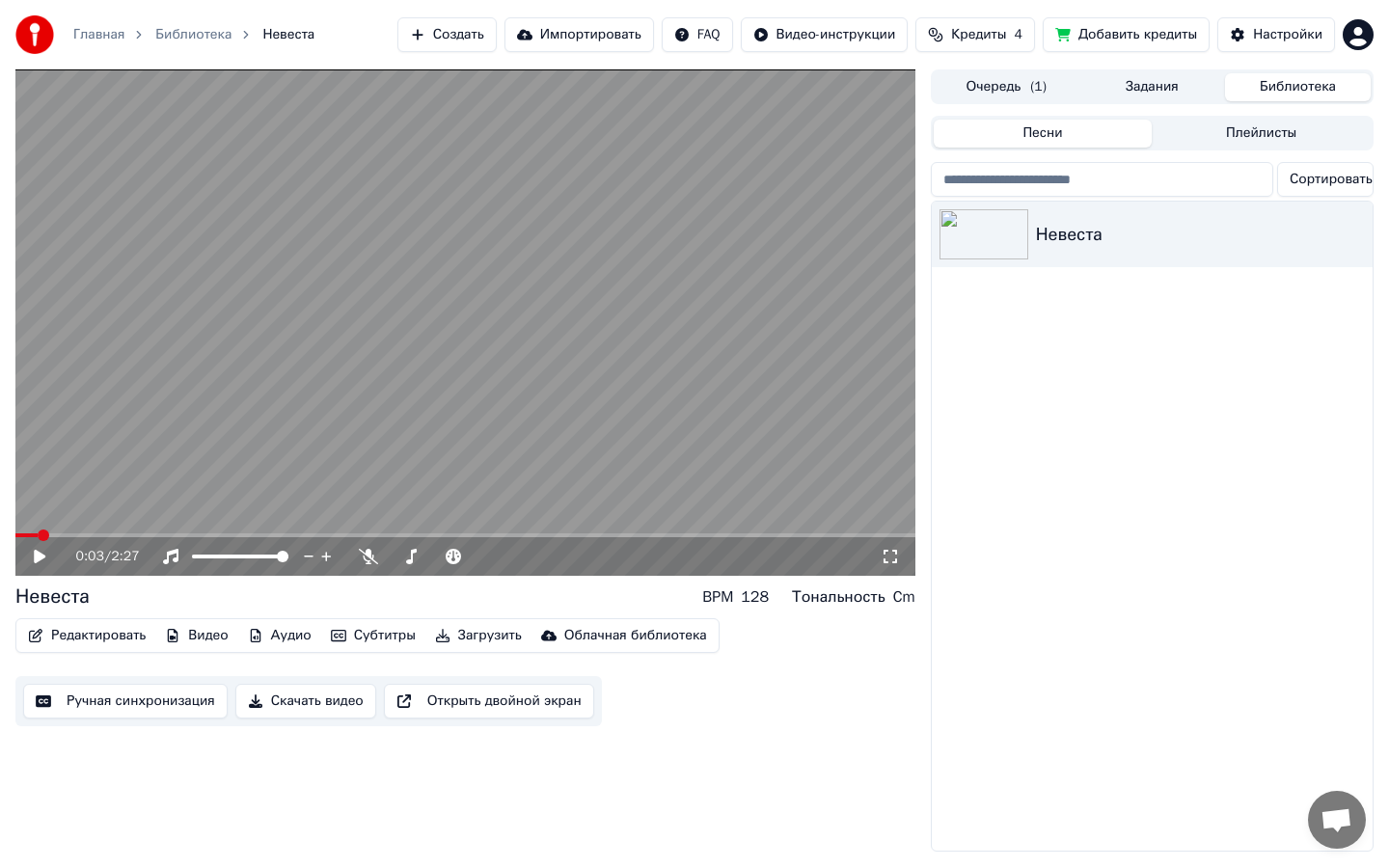 click at bounding box center [465, 322] 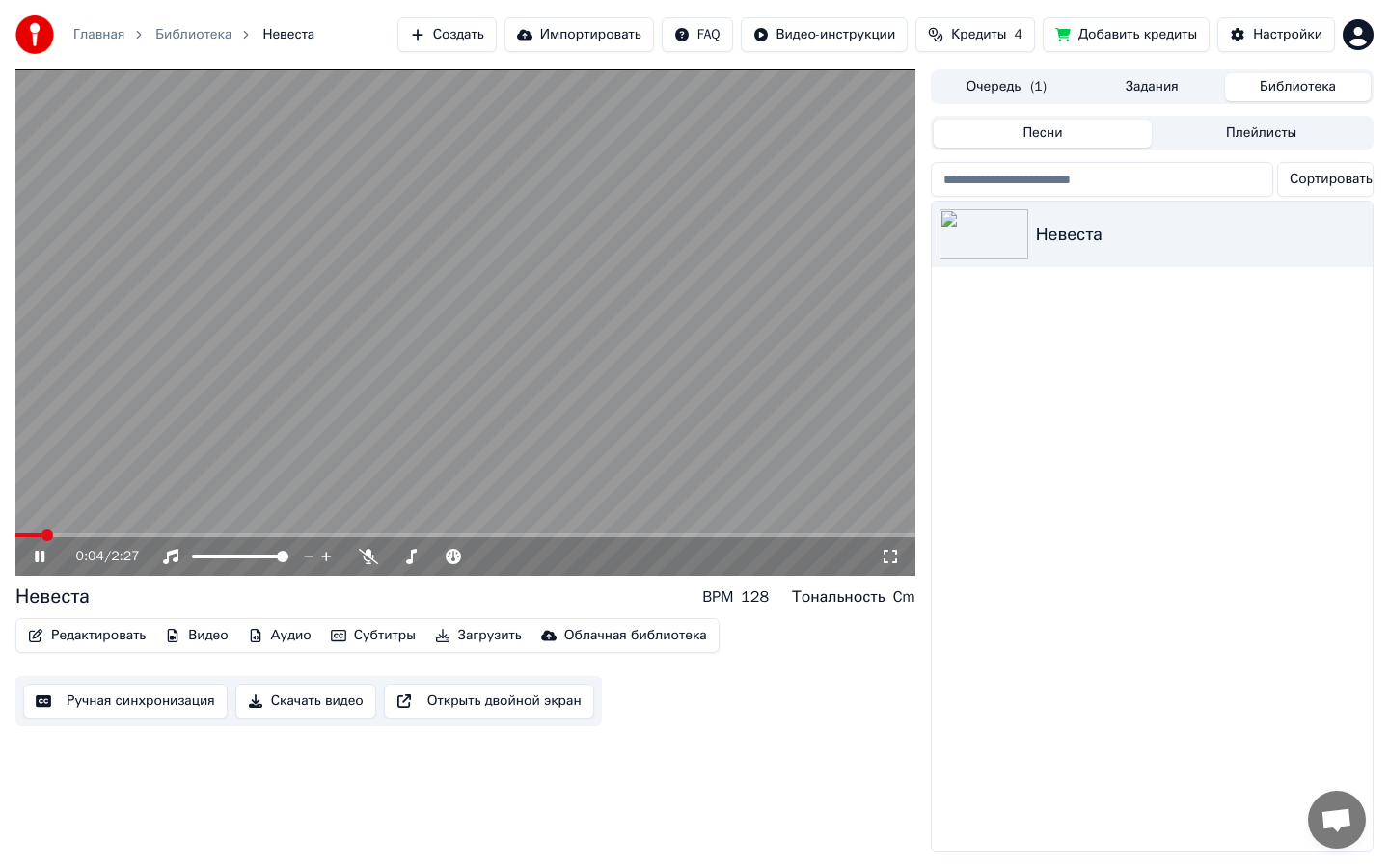 click at bounding box center [465, 535] 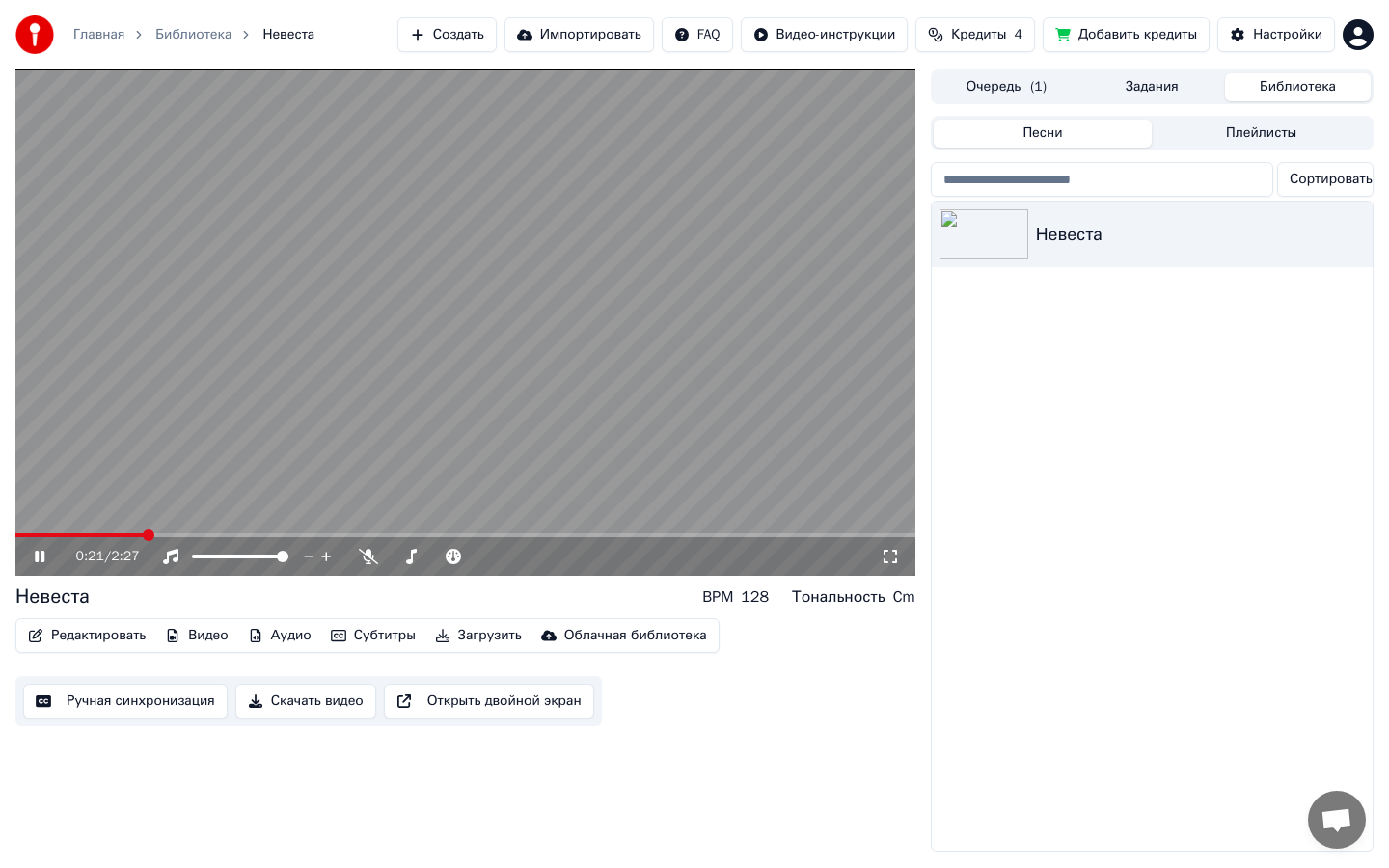 click at bounding box center (465, 322) 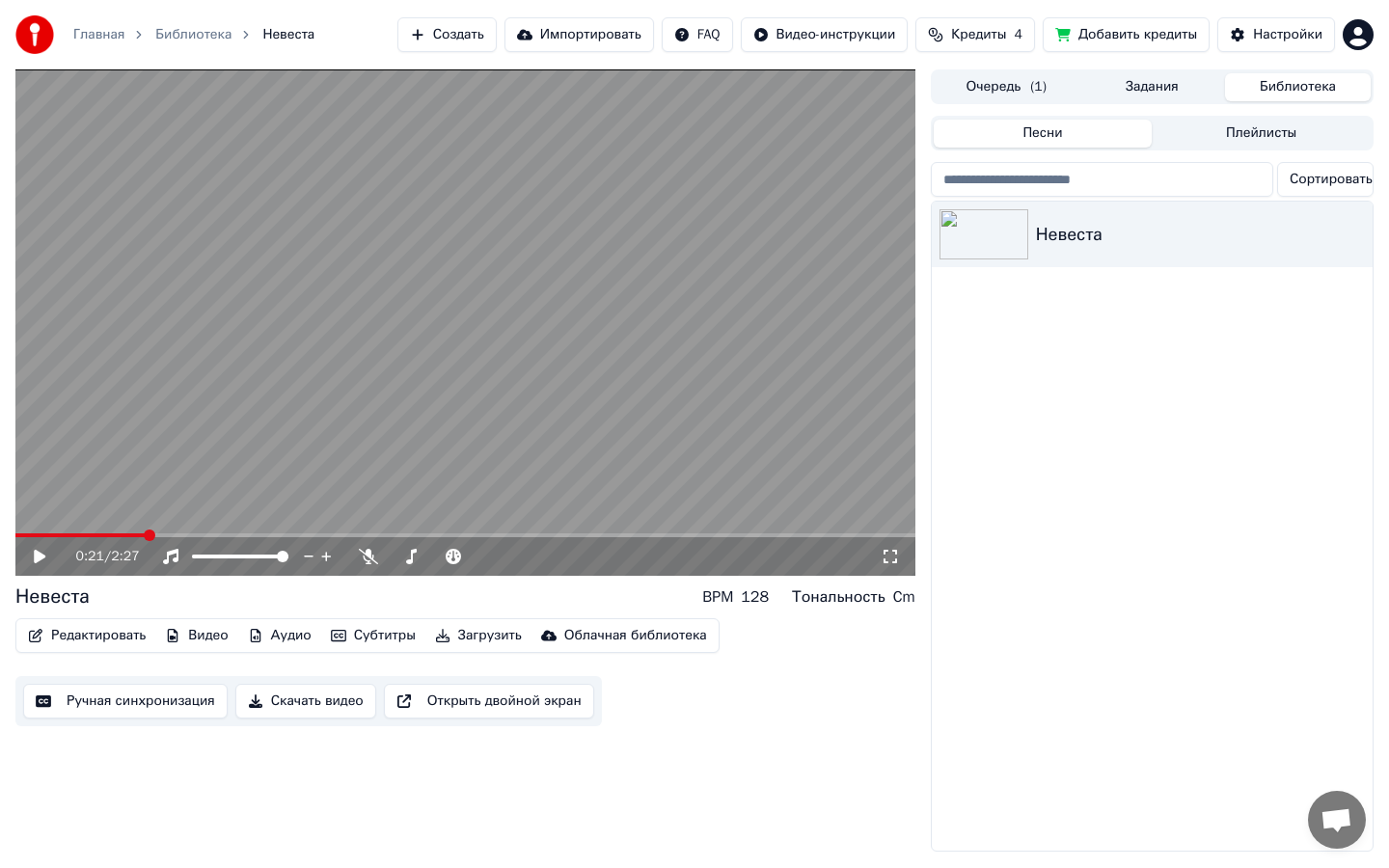 click on "Субтитры" at bounding box center (373, 636) 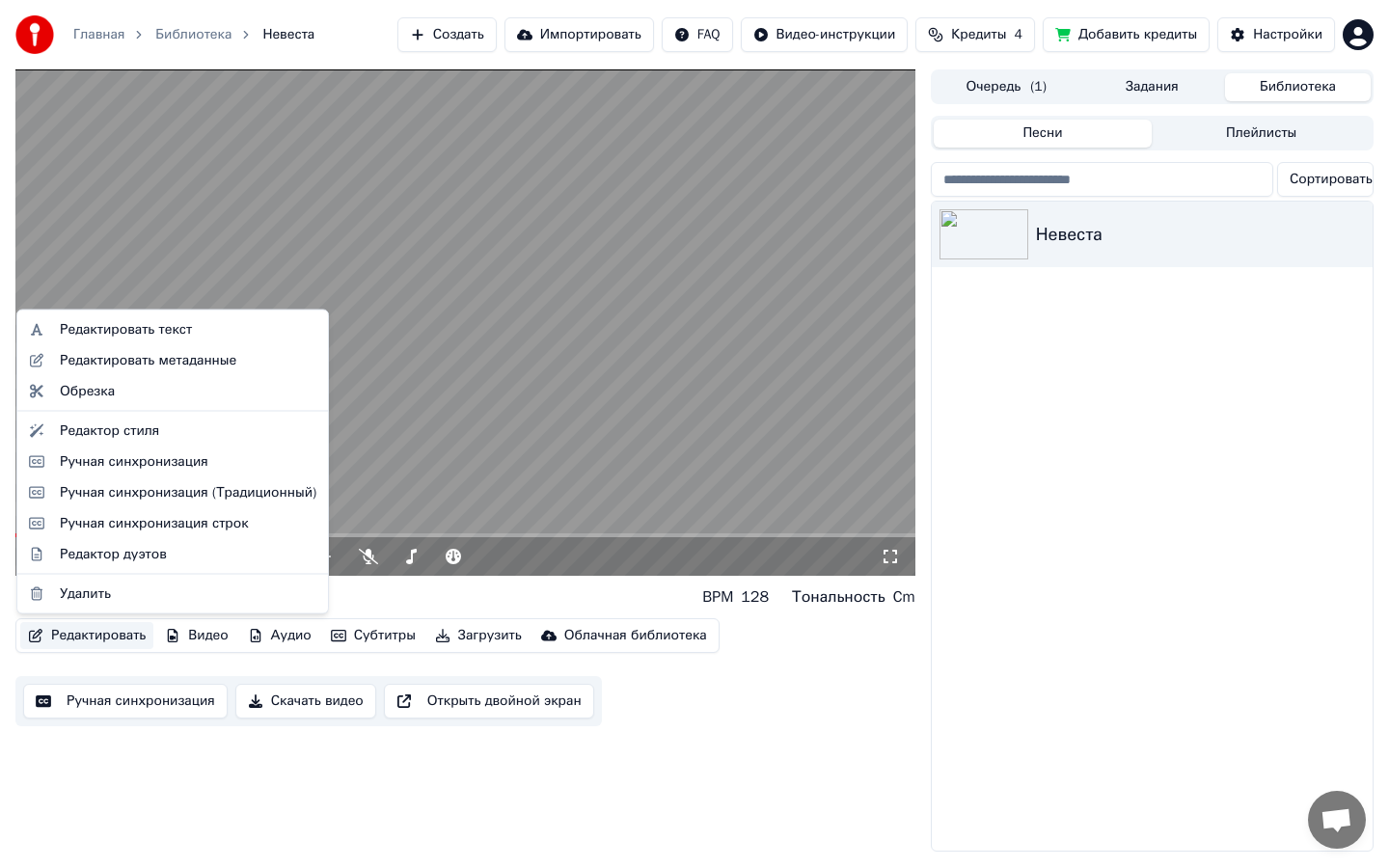 click on "Редактировать" at bounding box center (87, 636) 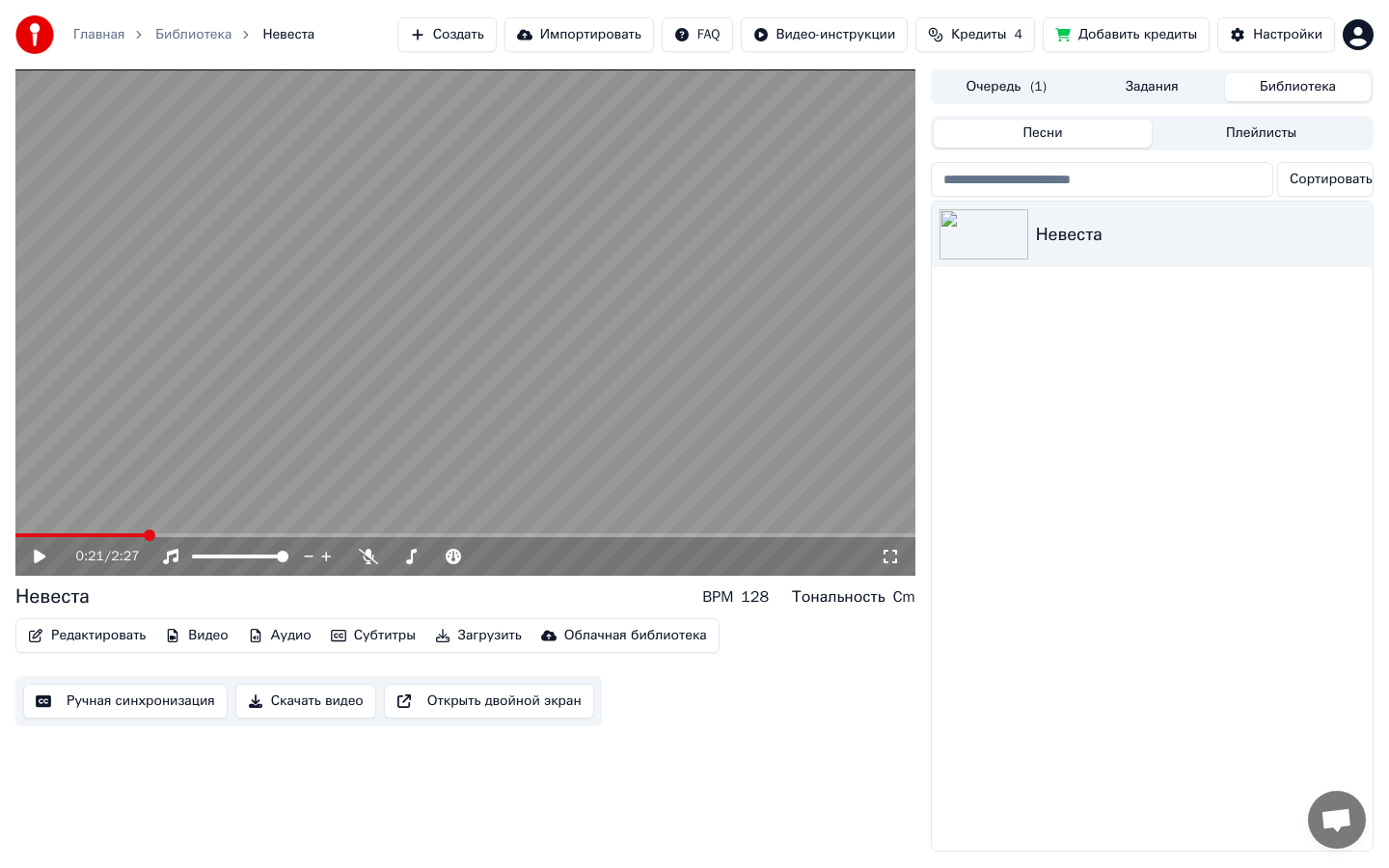 click on "Редактировать" at bounding box center [87, 636] 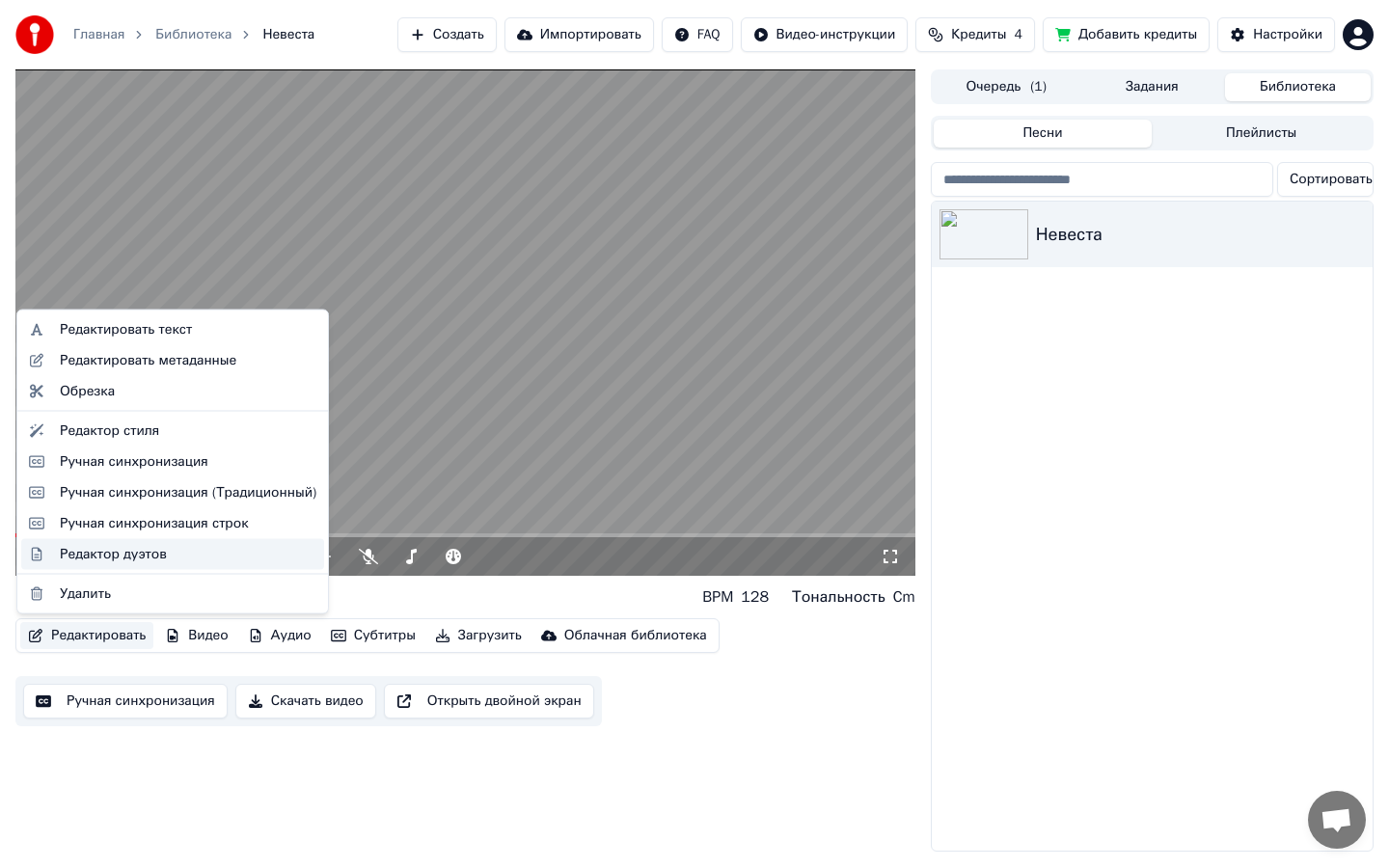 click on "Редактор дуэтов" at bounding box center [113, 554] 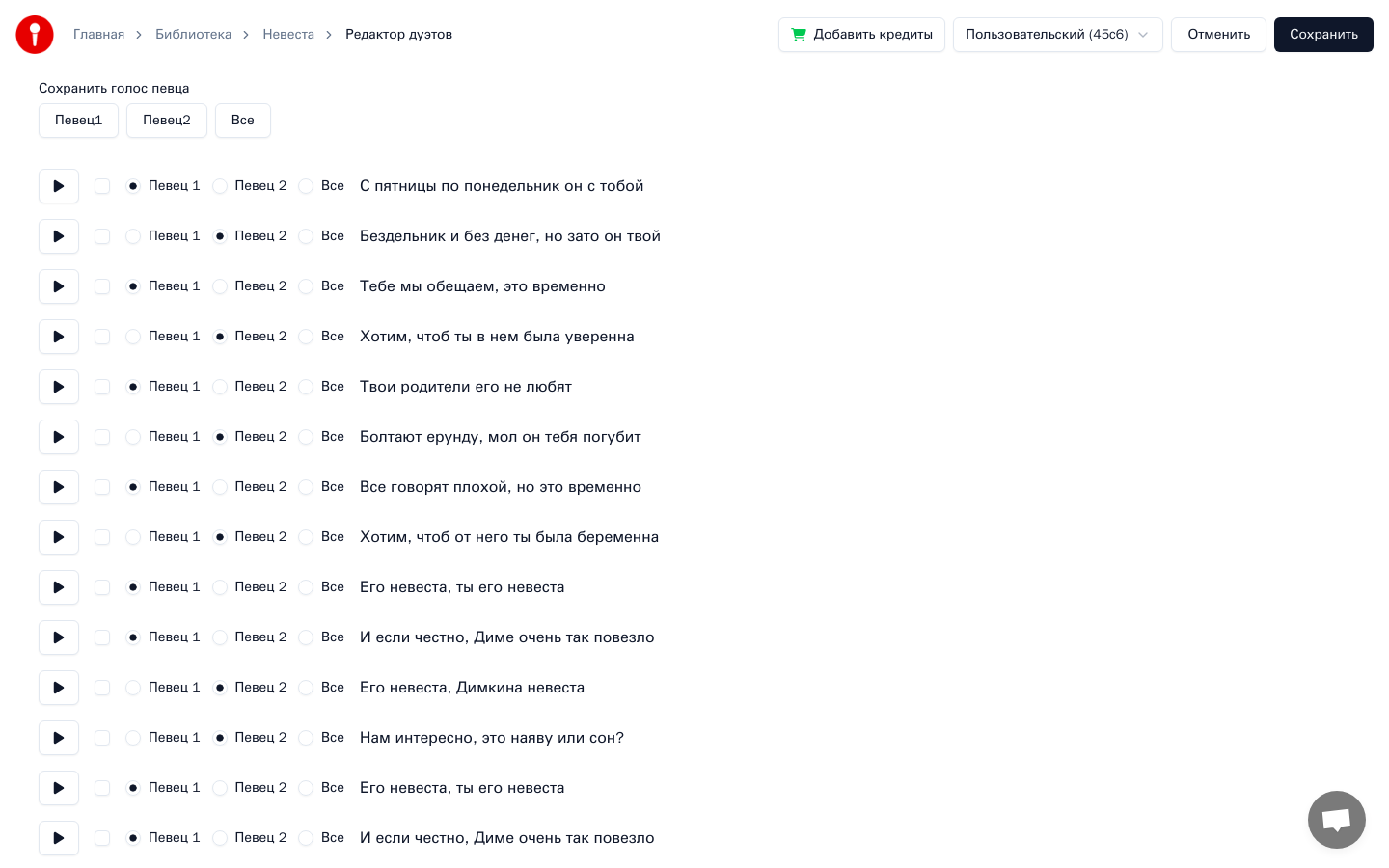 scroll, scrollTop: 0, scrollLeft: 0, axis: both 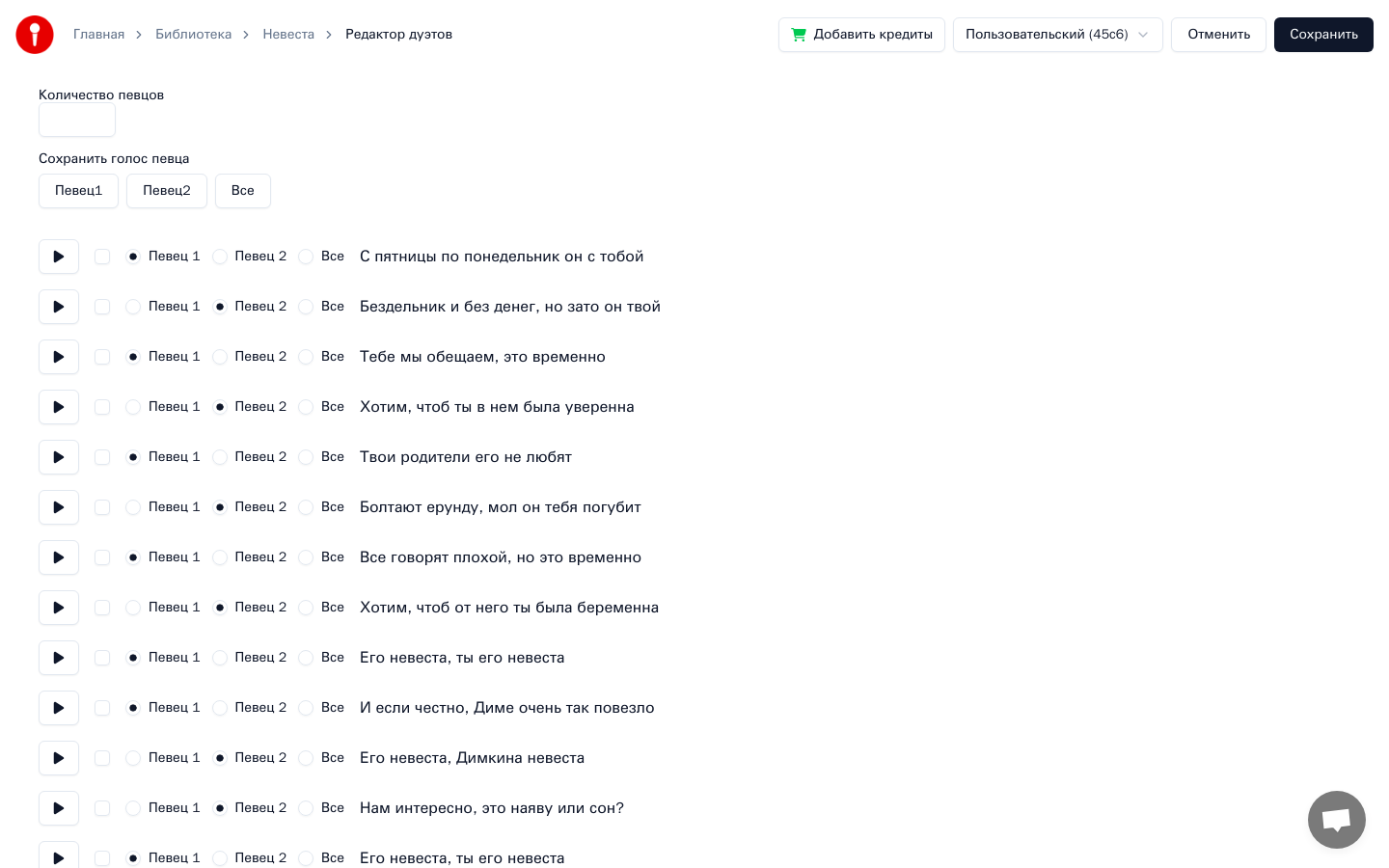 click on "Певец  2" at bounding box center [166, 191] 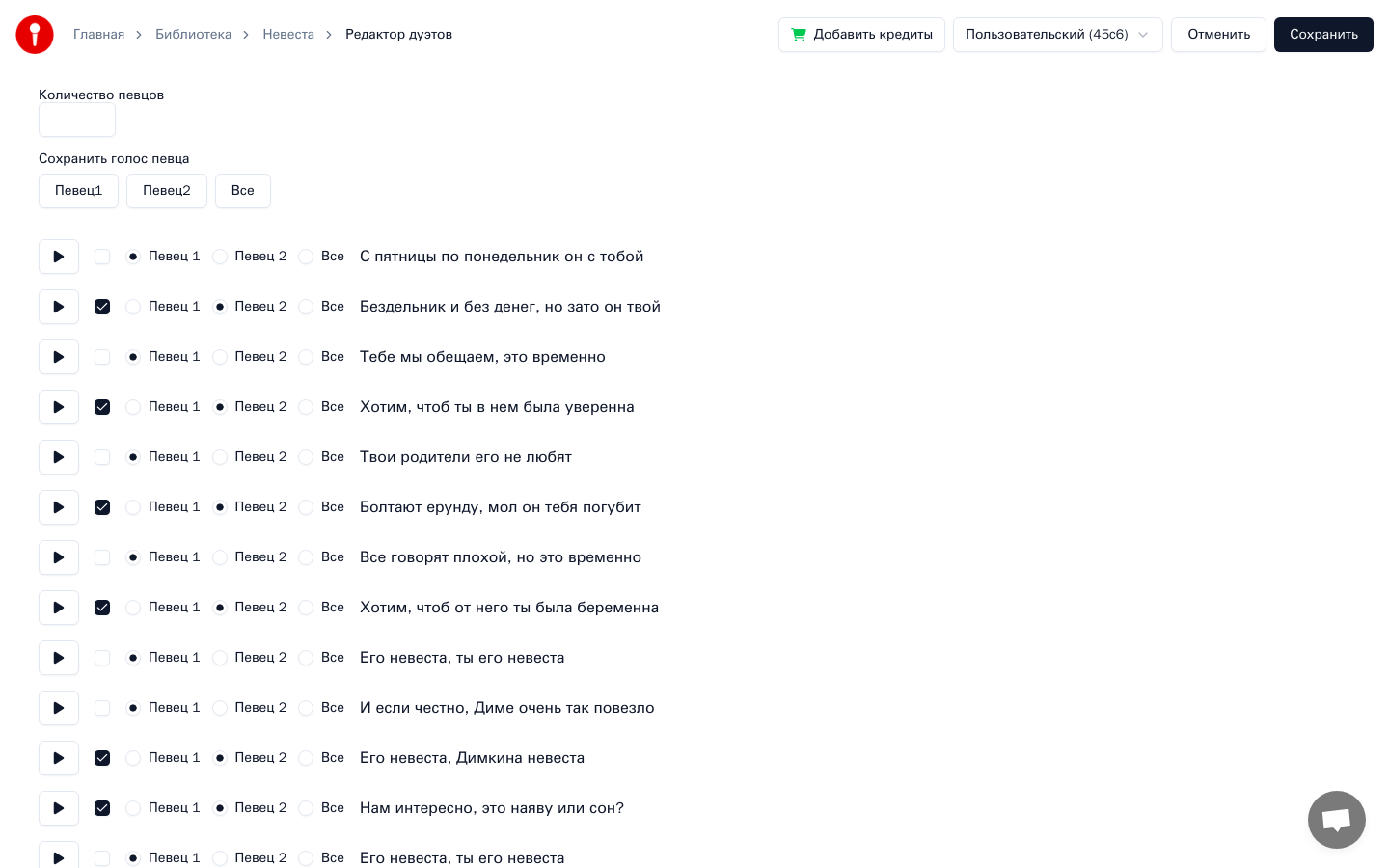 click on "Певец  1" at bounding box center [78, 191] 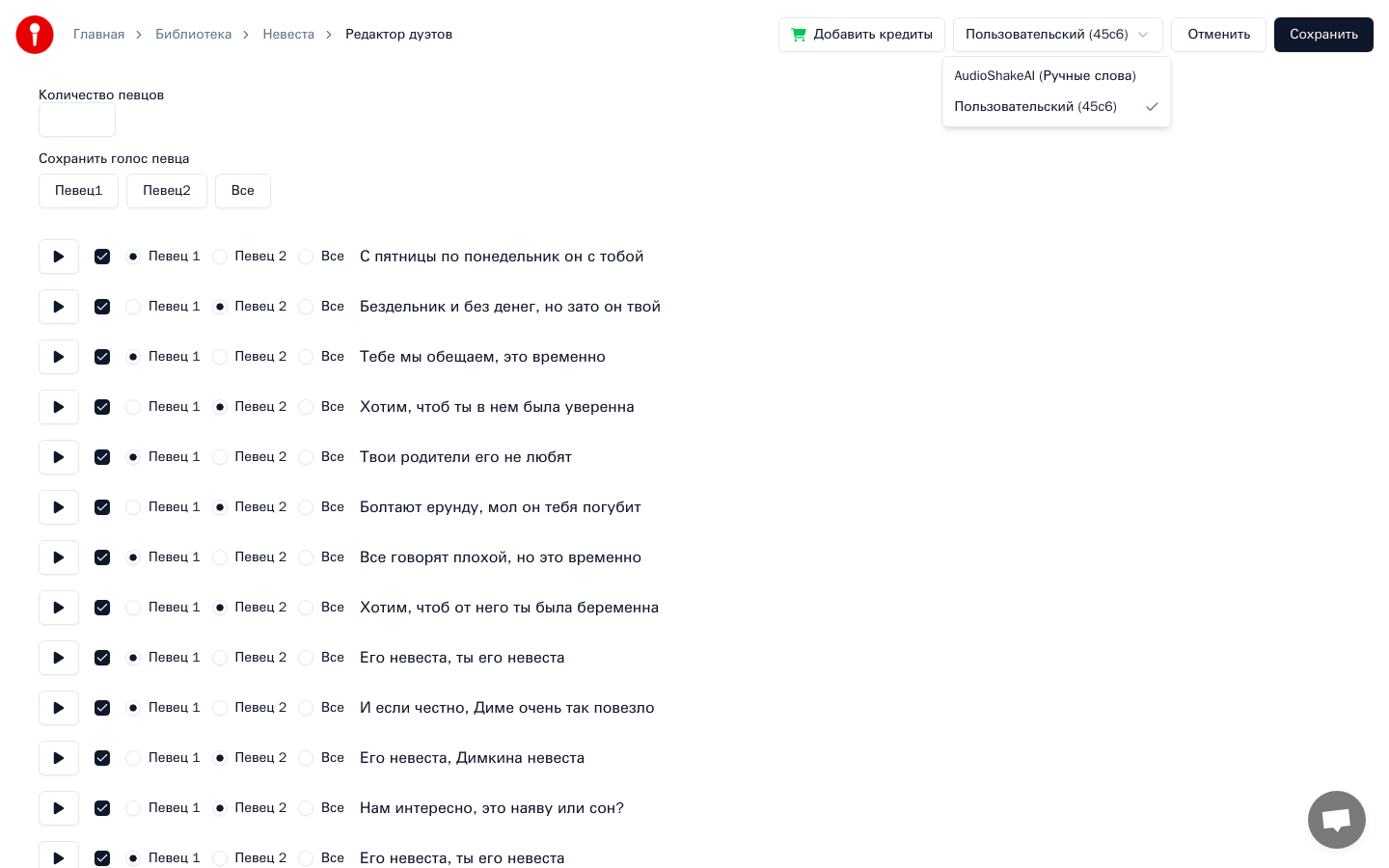 click on "Главная Библиотека Невеста Редактор дуэтов Добавить кредиты Пользовательский (45c6) Отменить Сохранить Количество певцов * Сохранить голос певца Певец  1 Певец  2 Все Певец 1 Певец 2 Все С пятницы по понедельник он с тобой Певец 1 Певец 2 Все Бездельник и без денег, но зато он твой Певец 1 Певец 2 Все Тебе мы обещаем, это временно Певец 1 Певец 2 Все Хотим, чтоб ты в нем была уверенна Певец 1 Певец 2 Все Твои родители его не любят Певец 1 Певец 2 Все Болтают ерунду, мол он тебя погубит Певец 1 Певец 2 Все Все говорят плохой, но это временно Певец 1 Певец 2 Все Певец 1 Певец 2" at bounding box center [694, 924] 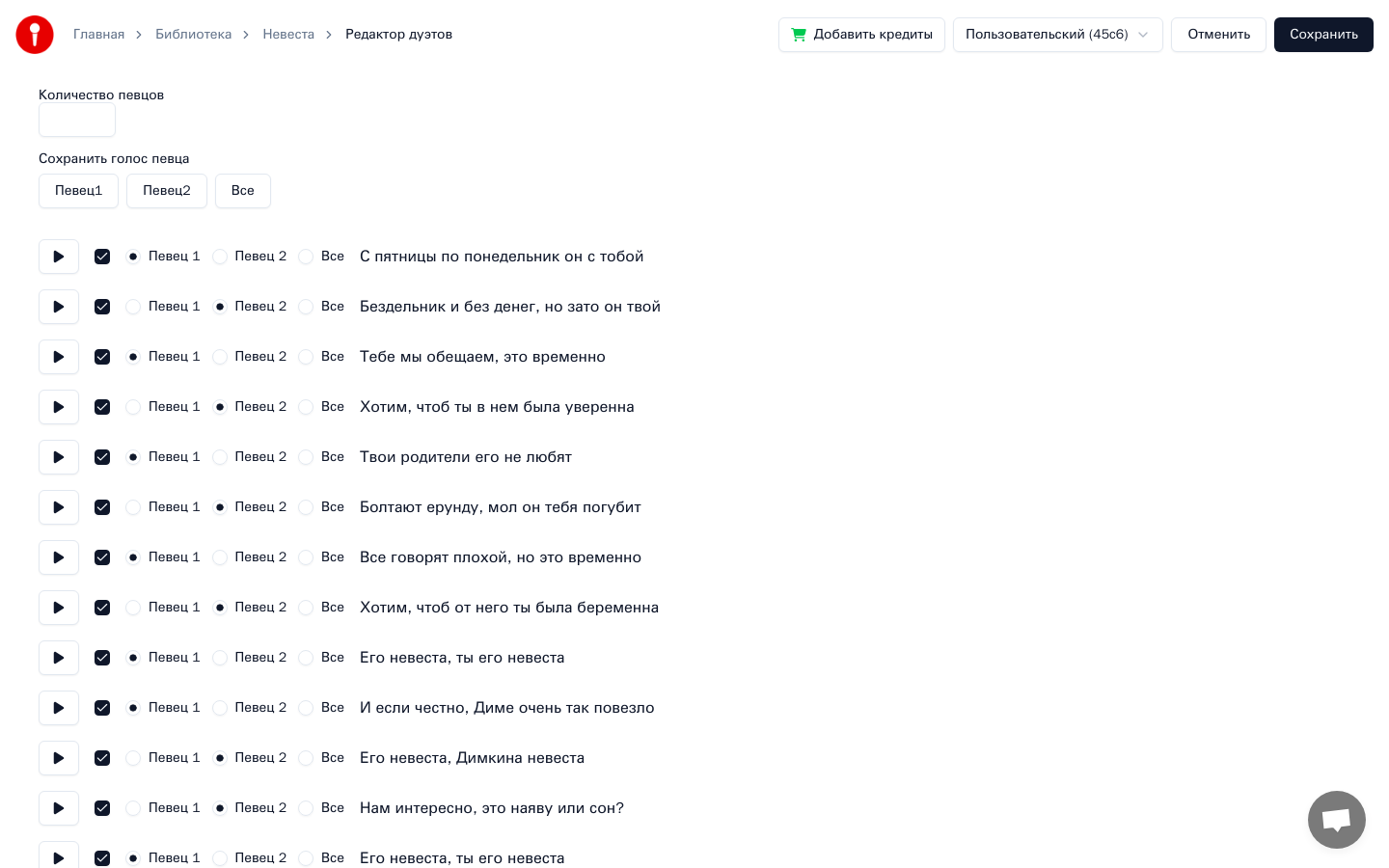 click on "Главная Библиотека Невеста Редактор дуэтов Добавить кредиты Пользовательский (45c6) Отменить Сохранить Количество певцов * Сохранить голос певца Певец  1 Певец  2 Все Певец 1 Певец 2 Все С пятницы по понедельник он с тобой Певец 1 Певец 2 Все Бездельник и без денег, но зато он твой Певец 1 Певец 2 Все Тебе мы обещаем, это временно Певец 1 Певец 2 Все Хотим, чтоб ты в нем была уверенна Певец 1 Певец 2 Все Твои родители его не любят Певец 1 Певец 2 Все Болтают ерунду, мол он тебя погубит Певец 1 Певец 2 Все Все говорят плохой, но это временно Певец 1 Певец 2 Все Певец 1 Певец 2" at bounding box center [694, 924] 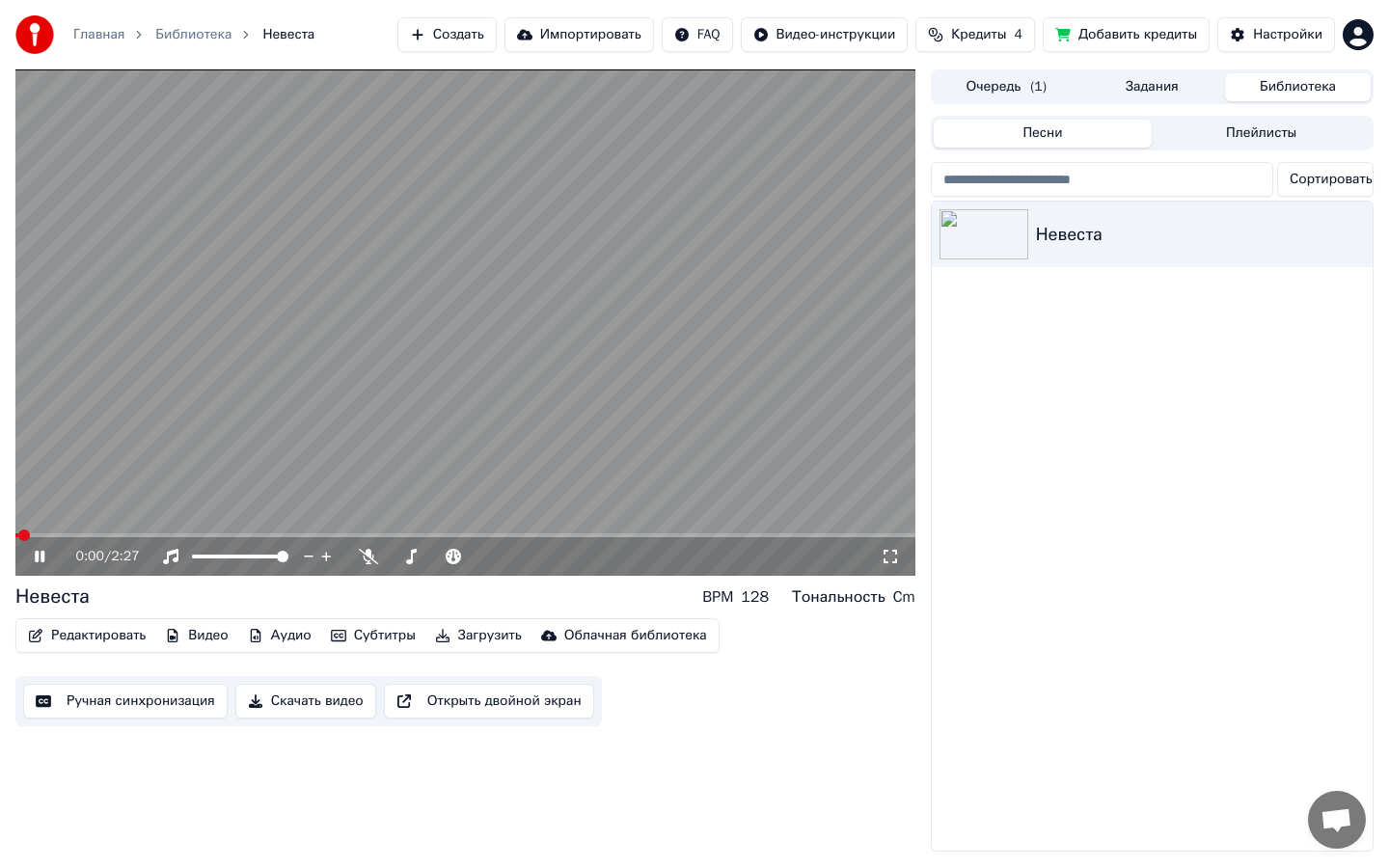 click at bounding box center [465, 322] 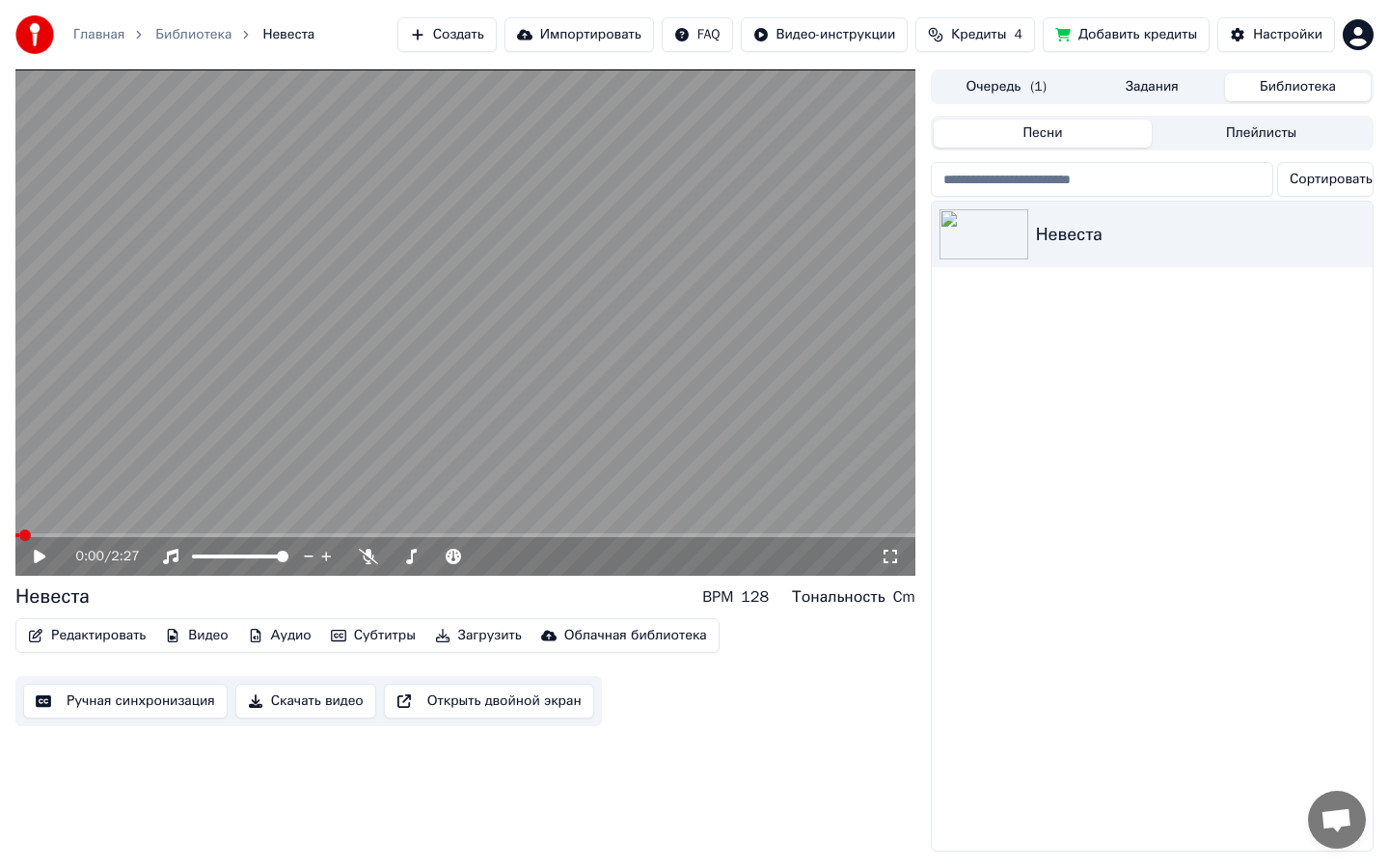click on "Редактировать" at bounding box center [87, 636] 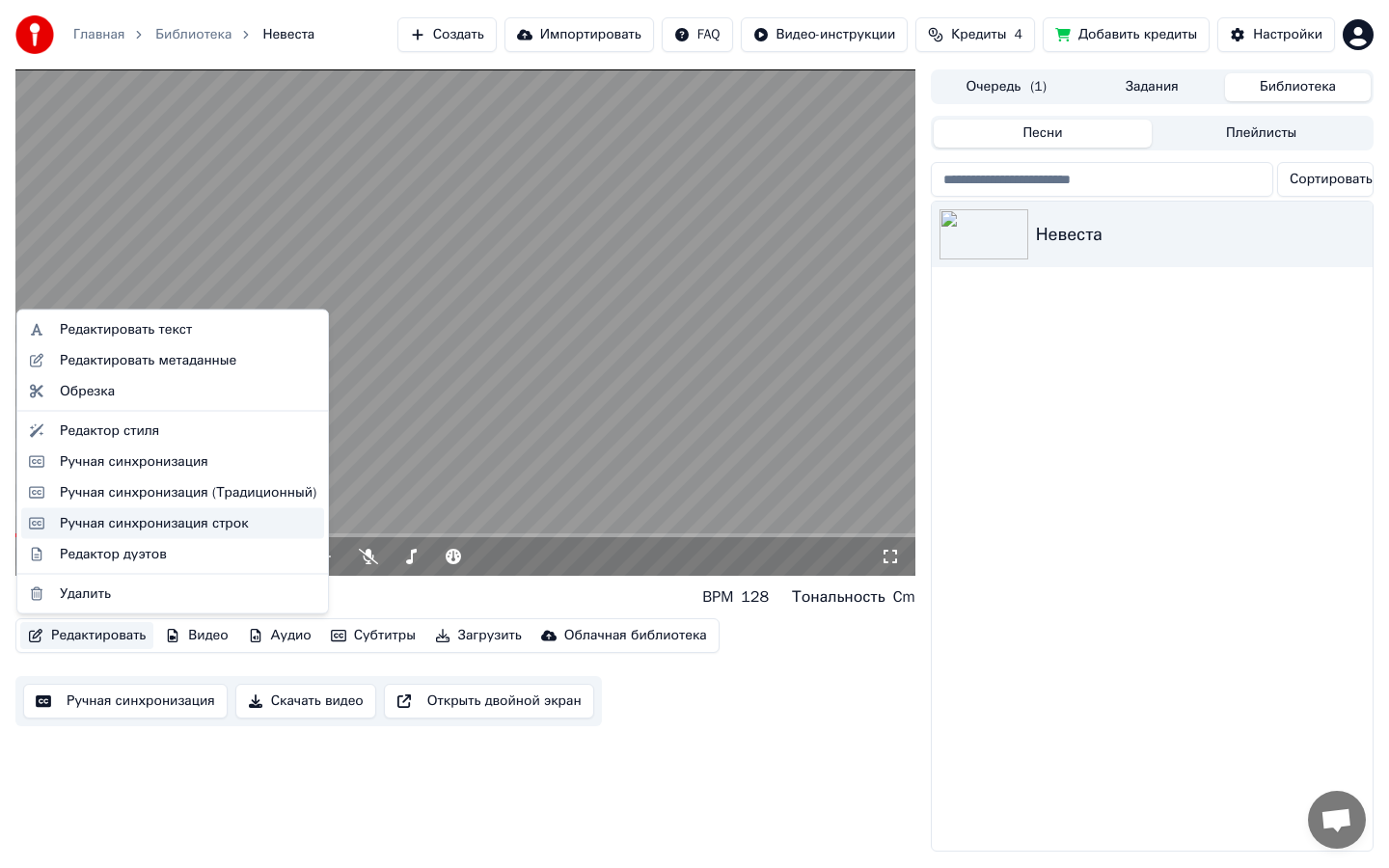 click on "Ручная синхронизация строк" at bounding box center (173, 523) 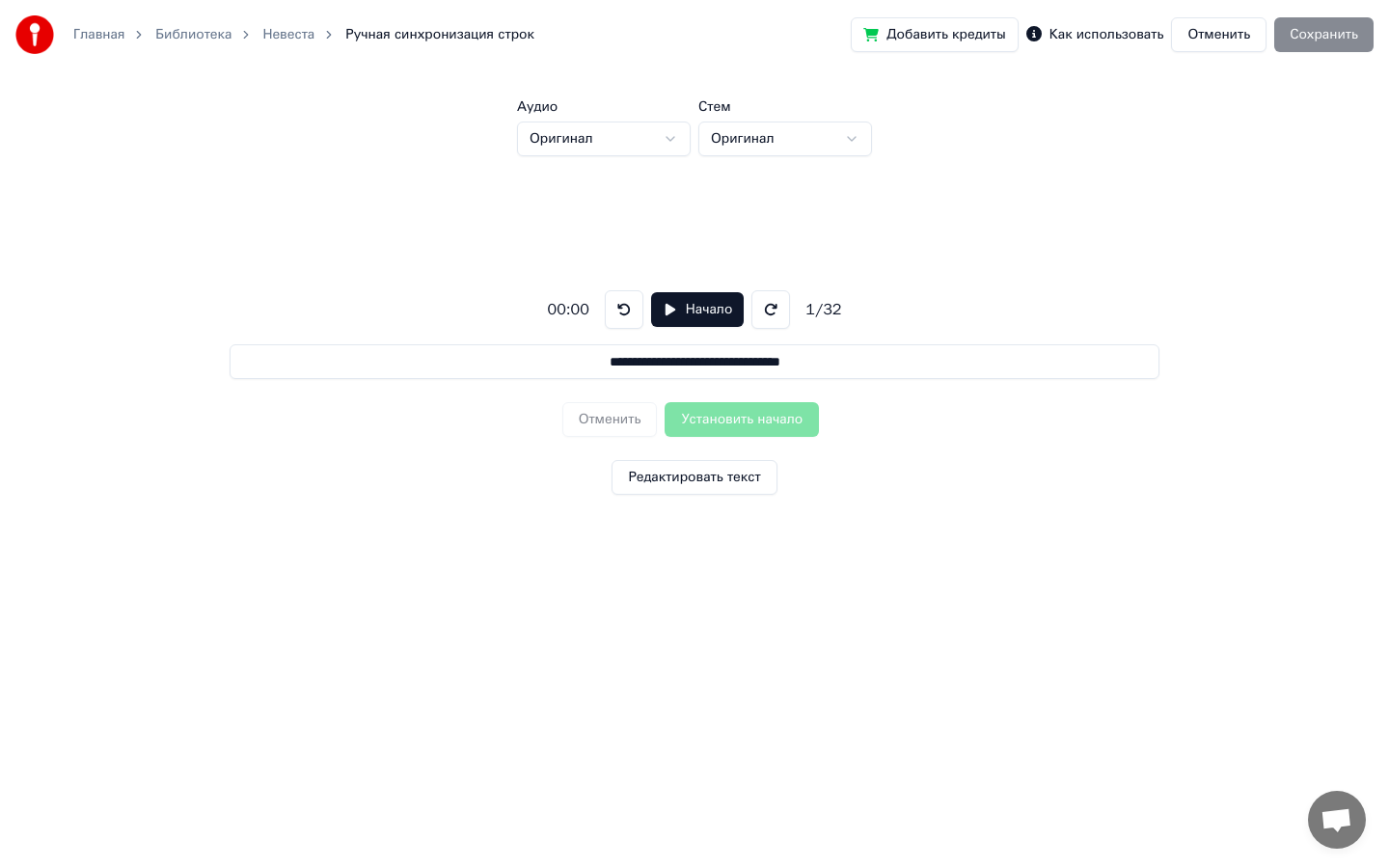 click on "Отменить" at bounding box center (1218, 35) 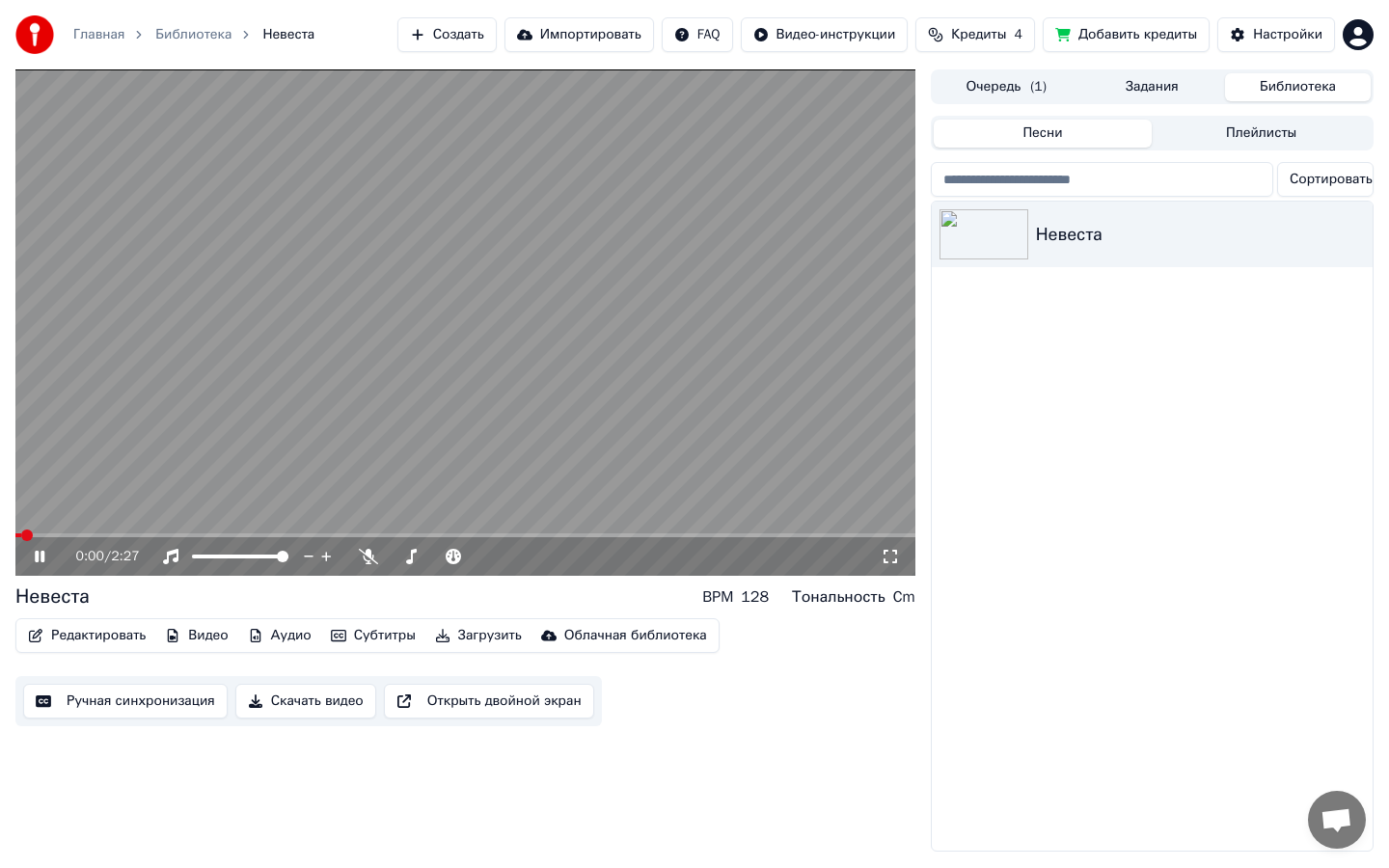 click at bounding box center [465, 322] 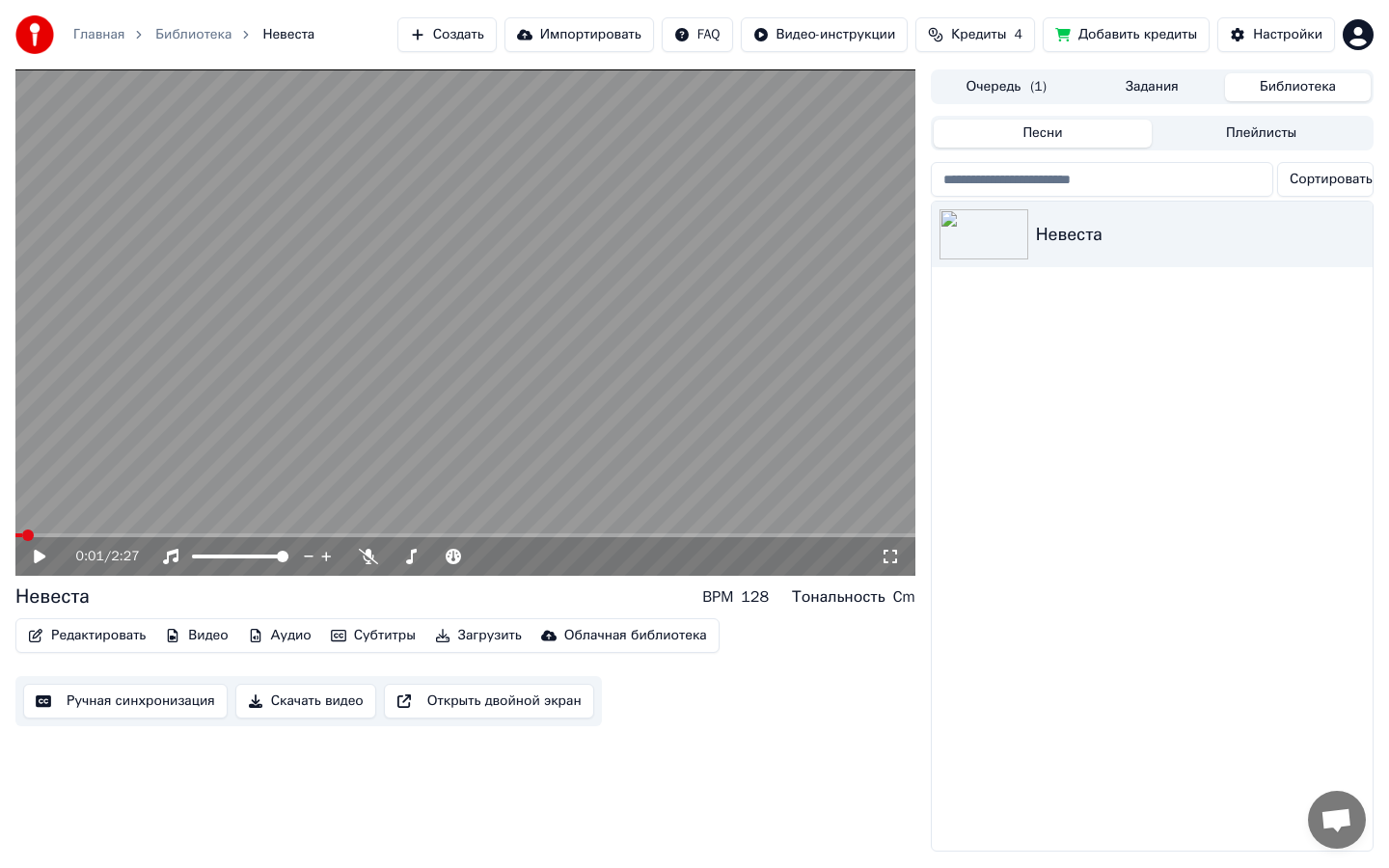 click on "Редактировать" at bounding box center [87, 636] 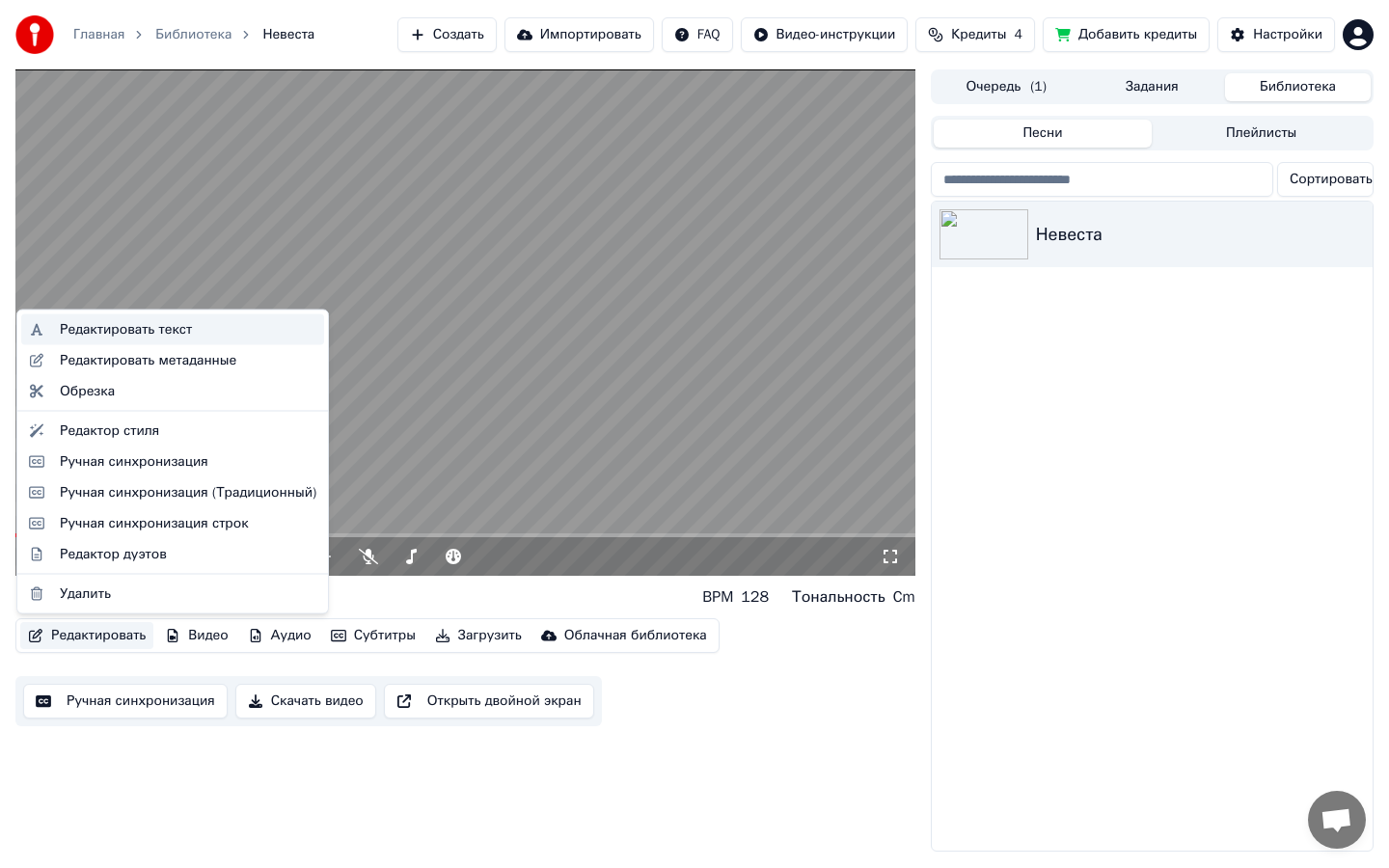 click on "Редактировать текст" at bounding box center [125, 330] 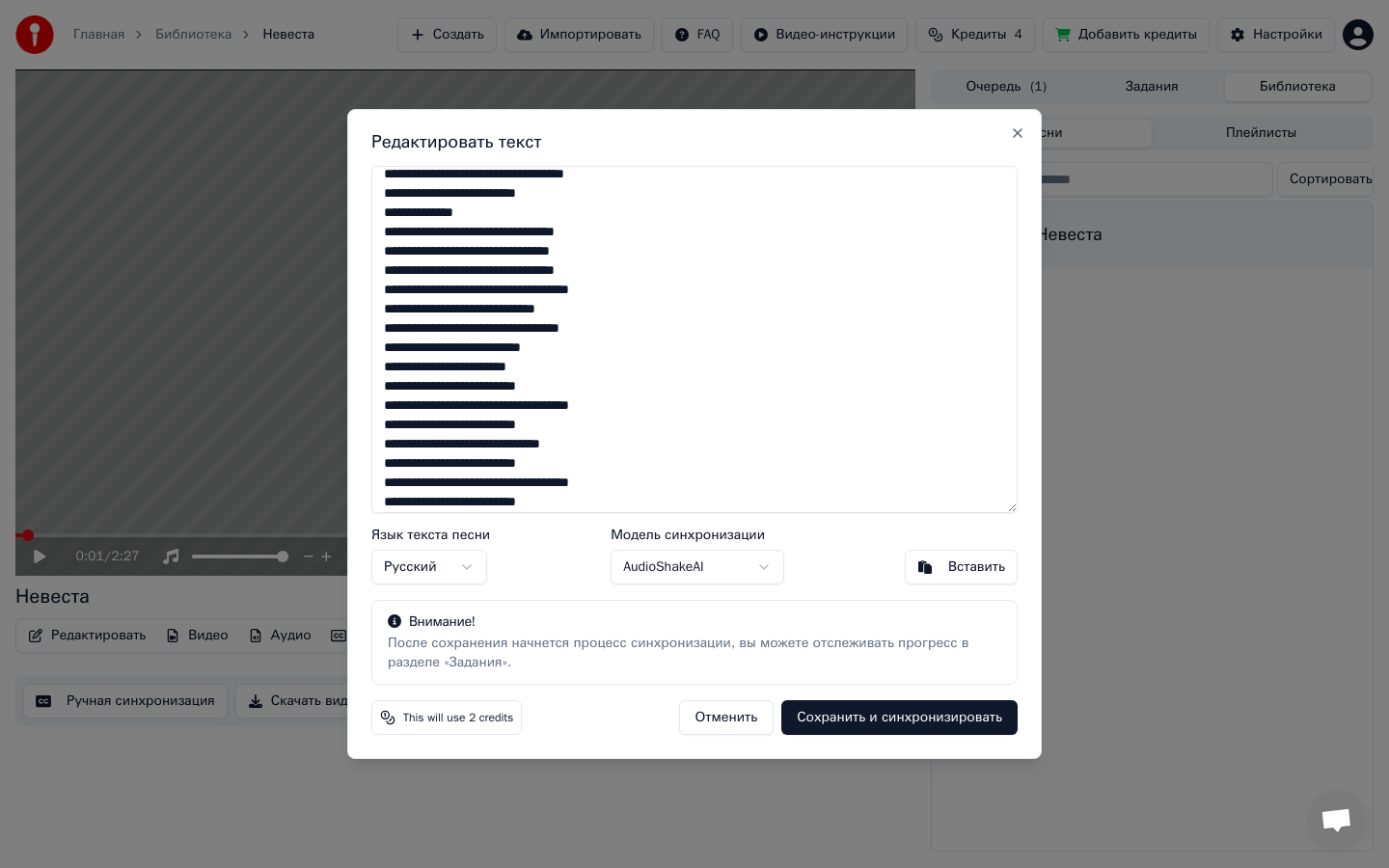 scroll, scrollTop: 287, scrollLeft: 0, axis: vertical 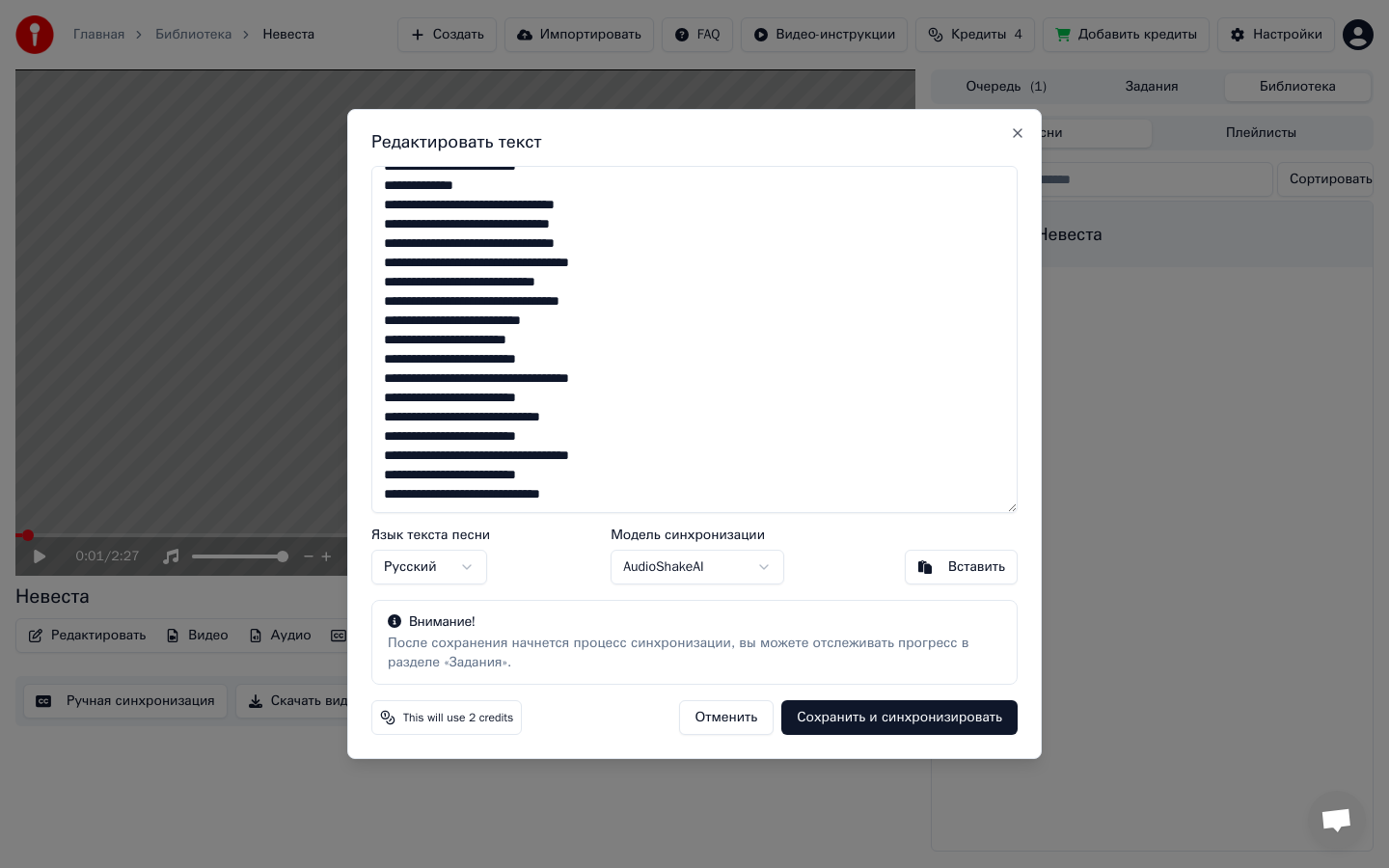 click on "Отменить" at bounding box center (726, 718) 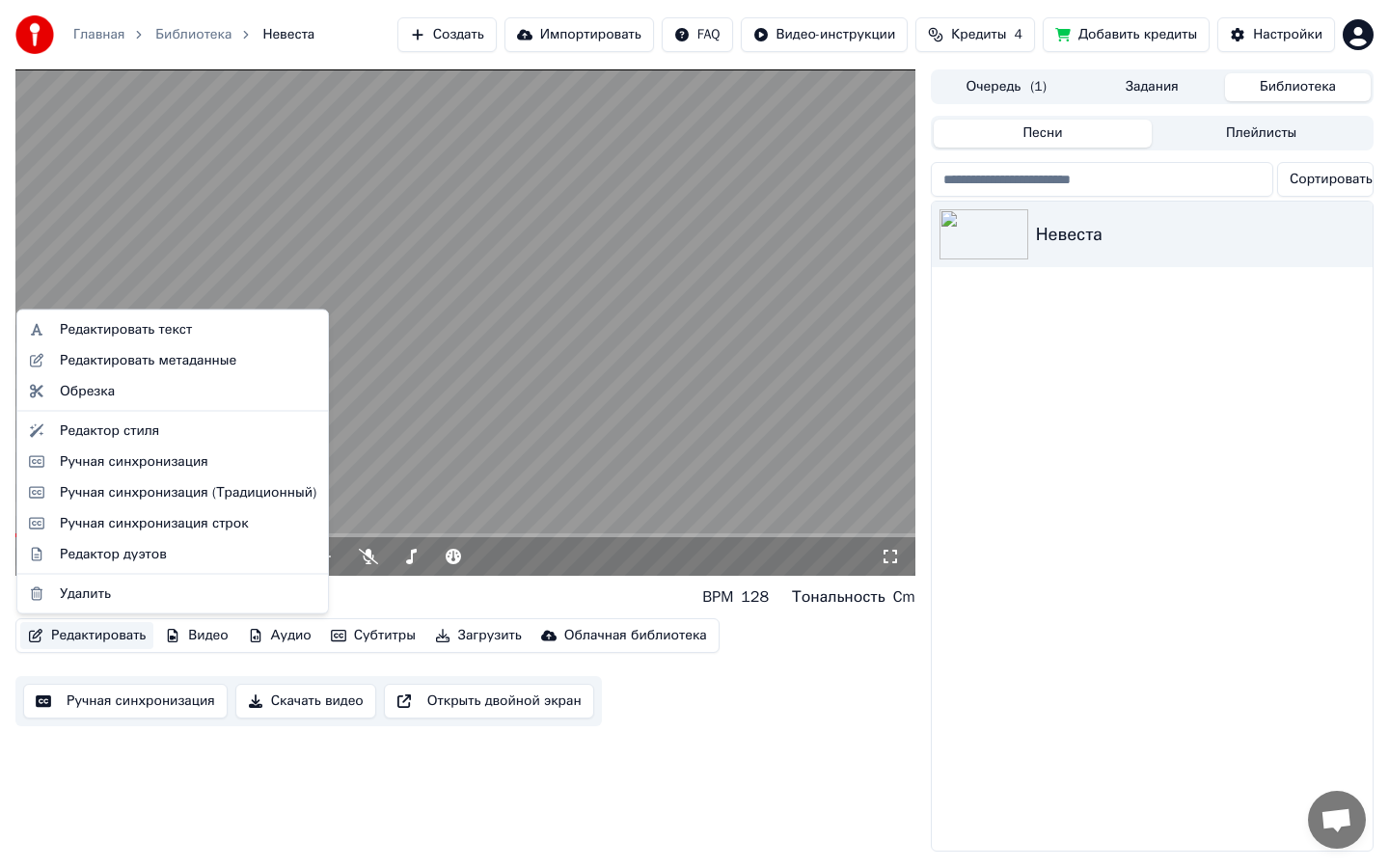 click on "Редактировать" at bounding box center (87, 636) 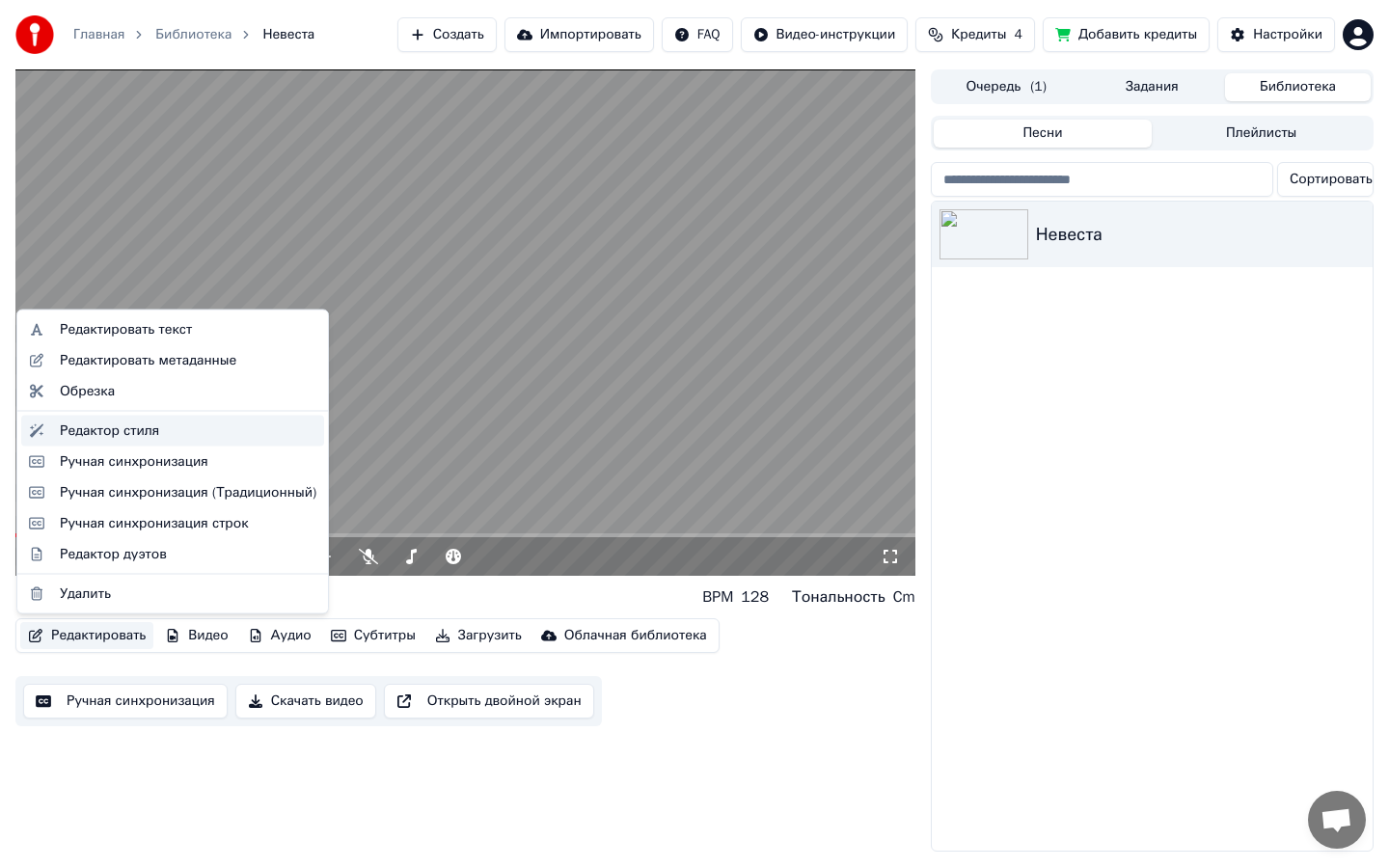 click on "Редактор стиля" at bounding box center (188, 430) 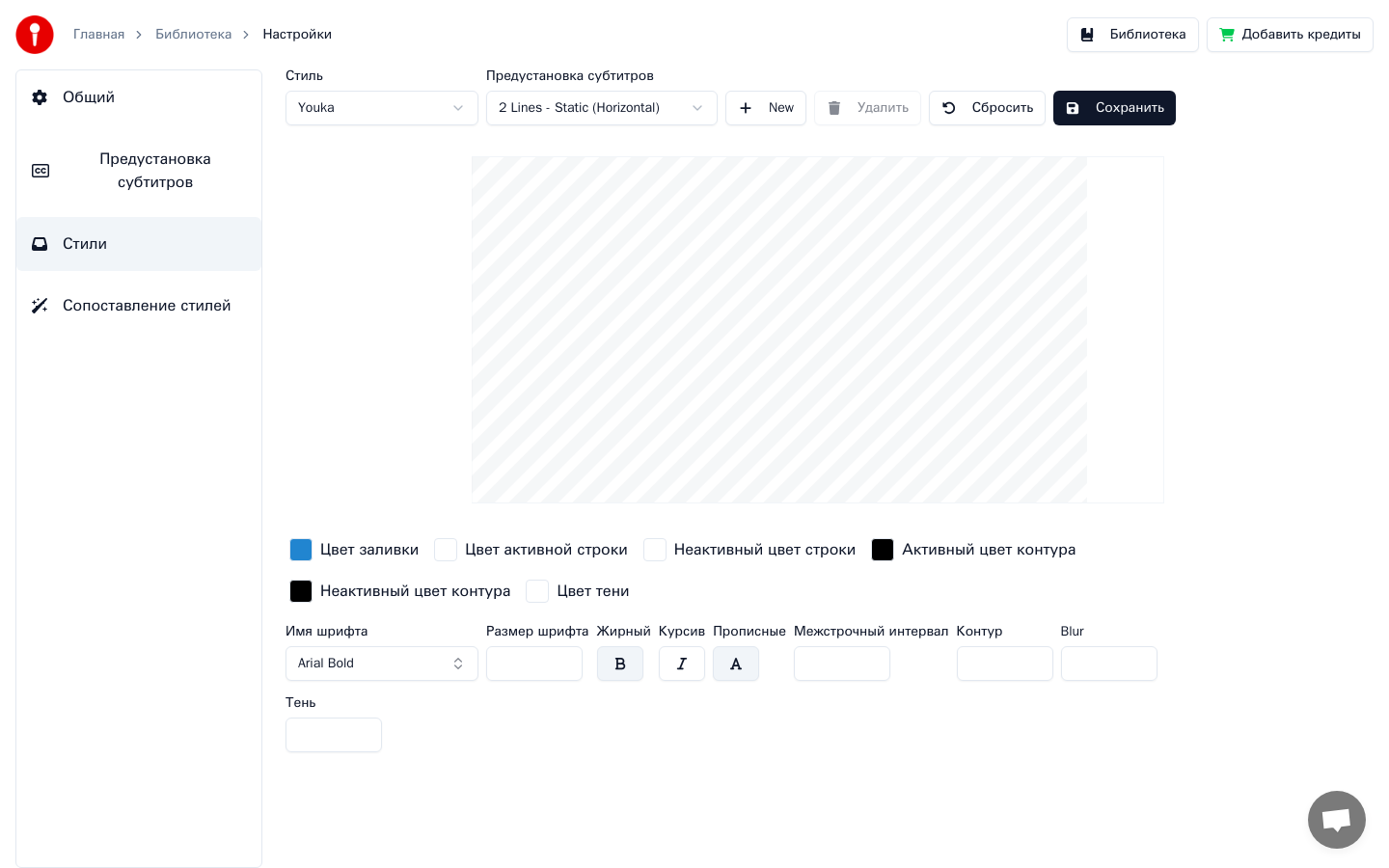 click on "Главная Библиотека Настройки Библиотека Добавить кредиты Общий Предустановка субтитров Стили Сопоставление стилей Стиль Youka Предустановка субтитров 2 Lines - Static (Horizontal) New Удалить Сбросить Сохранить Цвет заливки Цвет активной строки Неактивный цвет строки Активный цвет контура Неактивный цвет контура Цвет тени Имя шрифта Arial Bold Размер шрифта ** Жирный Курсив Прописные Межстрочный интервал * Контур * Blur * Тень *" at bounding box center (694, 434) 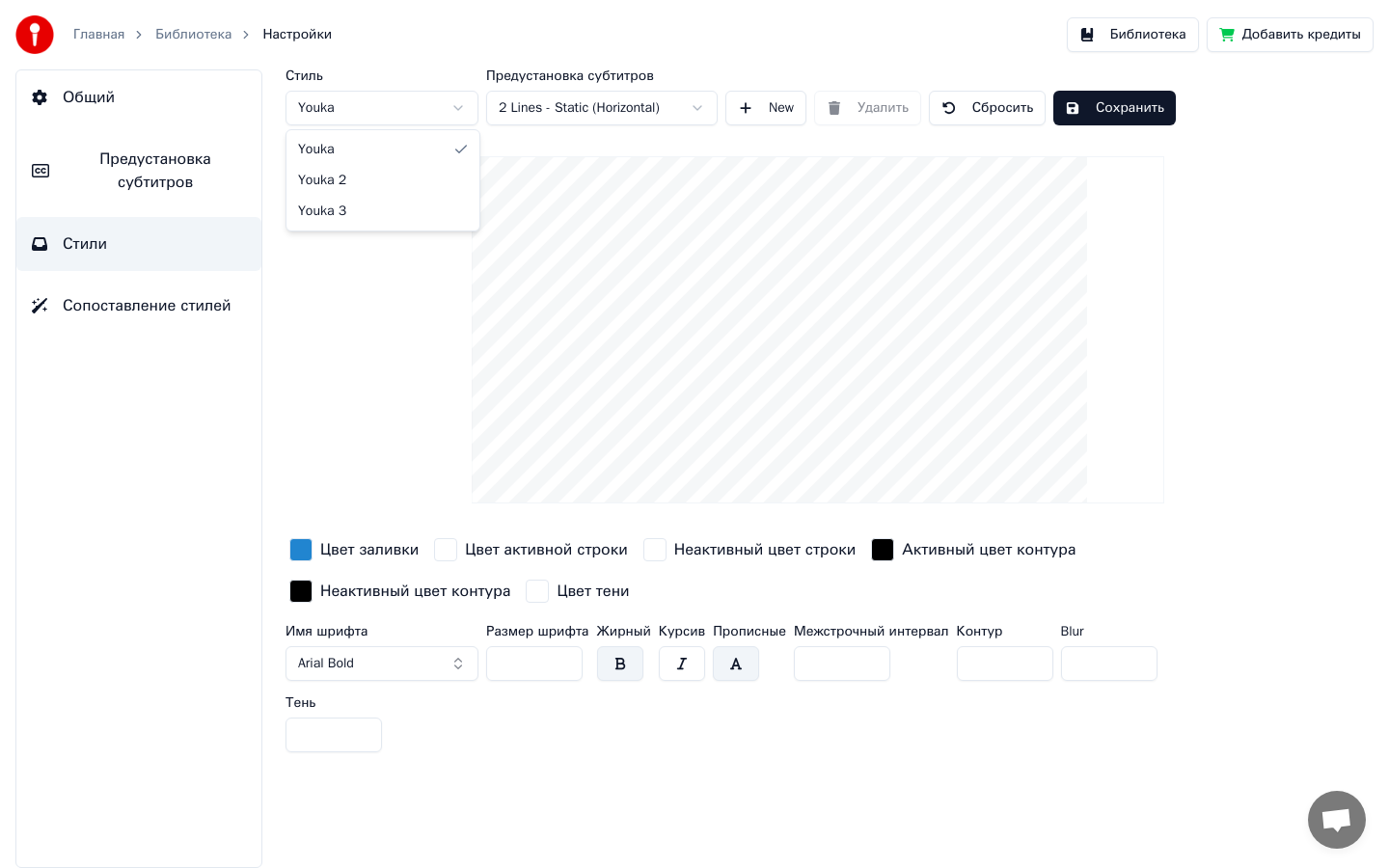 drag, startPoint x: 427, startPoint y: 164, endPoint x: 423, endPoint y: 183, distance: 19.416488 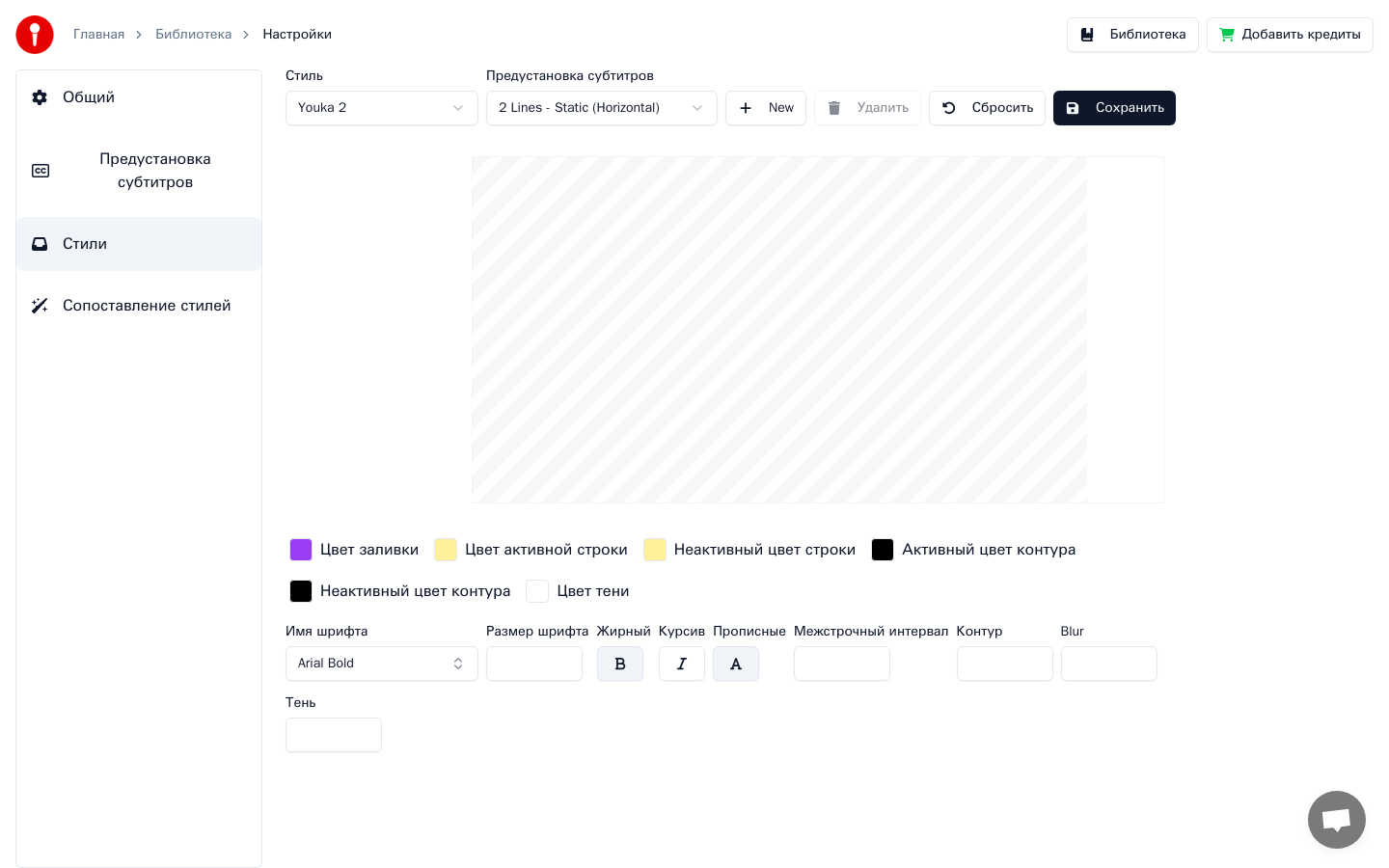 click on "Главная Библиотека Настройки Библиотека Добавить кредиты Общий Предустановка субтитров Стили Сопоставление стилей Стиль Youka 2 Предустановка субтитров 2 Lines - Static (Horizontal) New Удалить Сбросить Сохранить Цвет заливки Цвет активной строки Неактивный цвет строки Активный цвет контура Неактивный цвет контура Цвет тени Имя шрифта Arial Bold Размер шрифта ** Жирный Курсив Прописные Межстрочный интервал * Контур * Blur * Тень *" at bounding box center [694, 434] 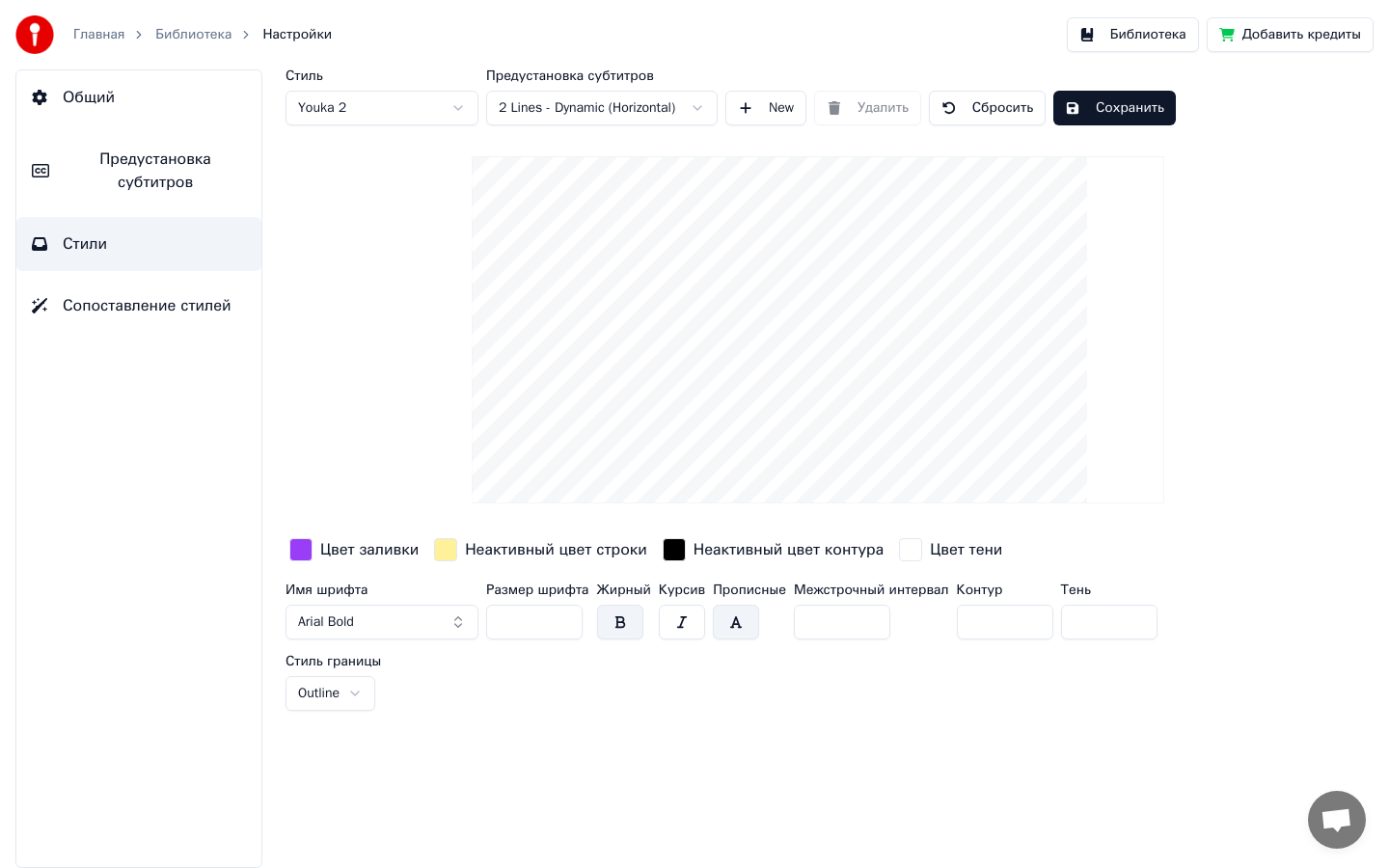 click on "Сохранить" at bounding box center (1114, 108) 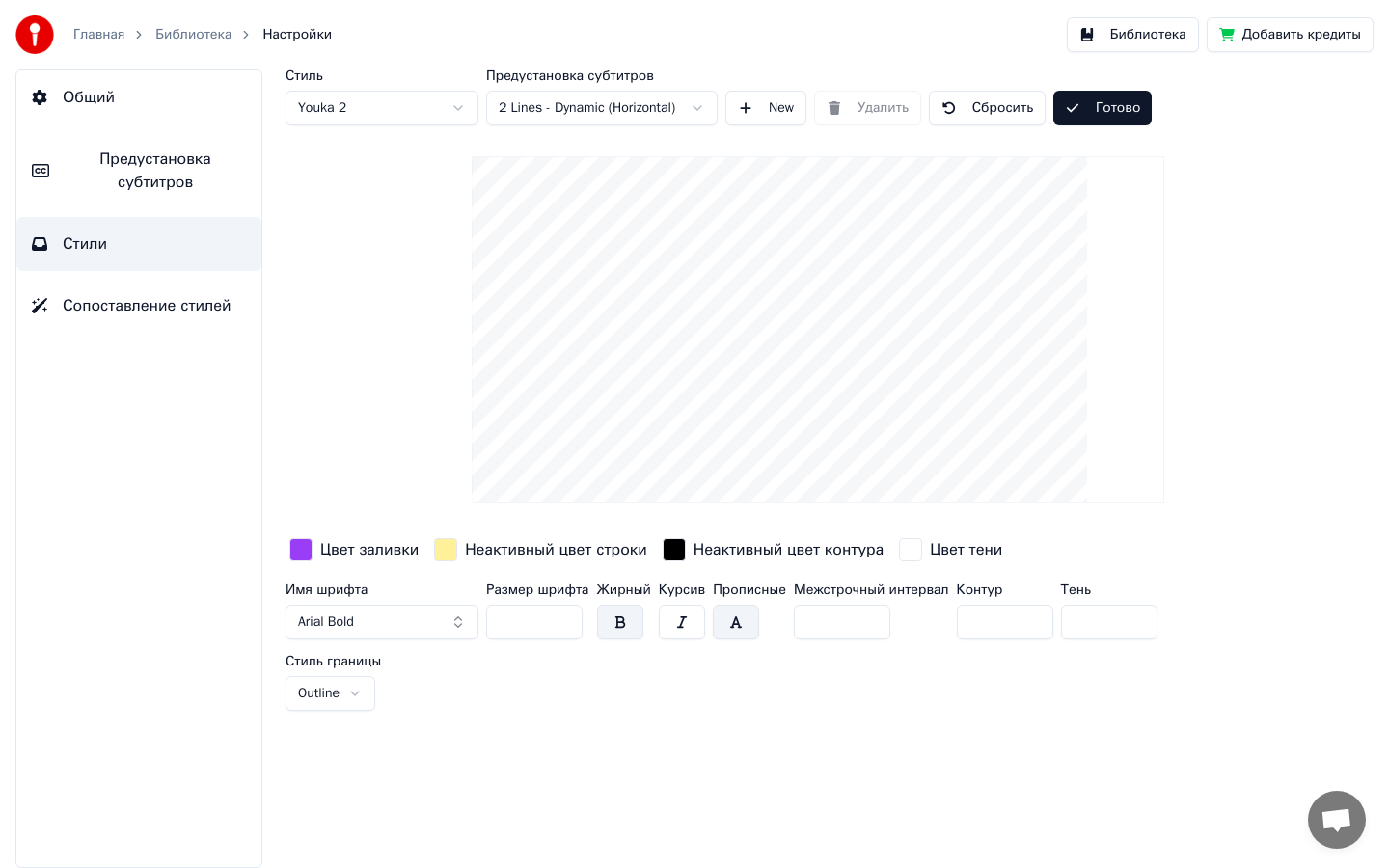 click on "Библиотека" at bounding box center [1132, 35] 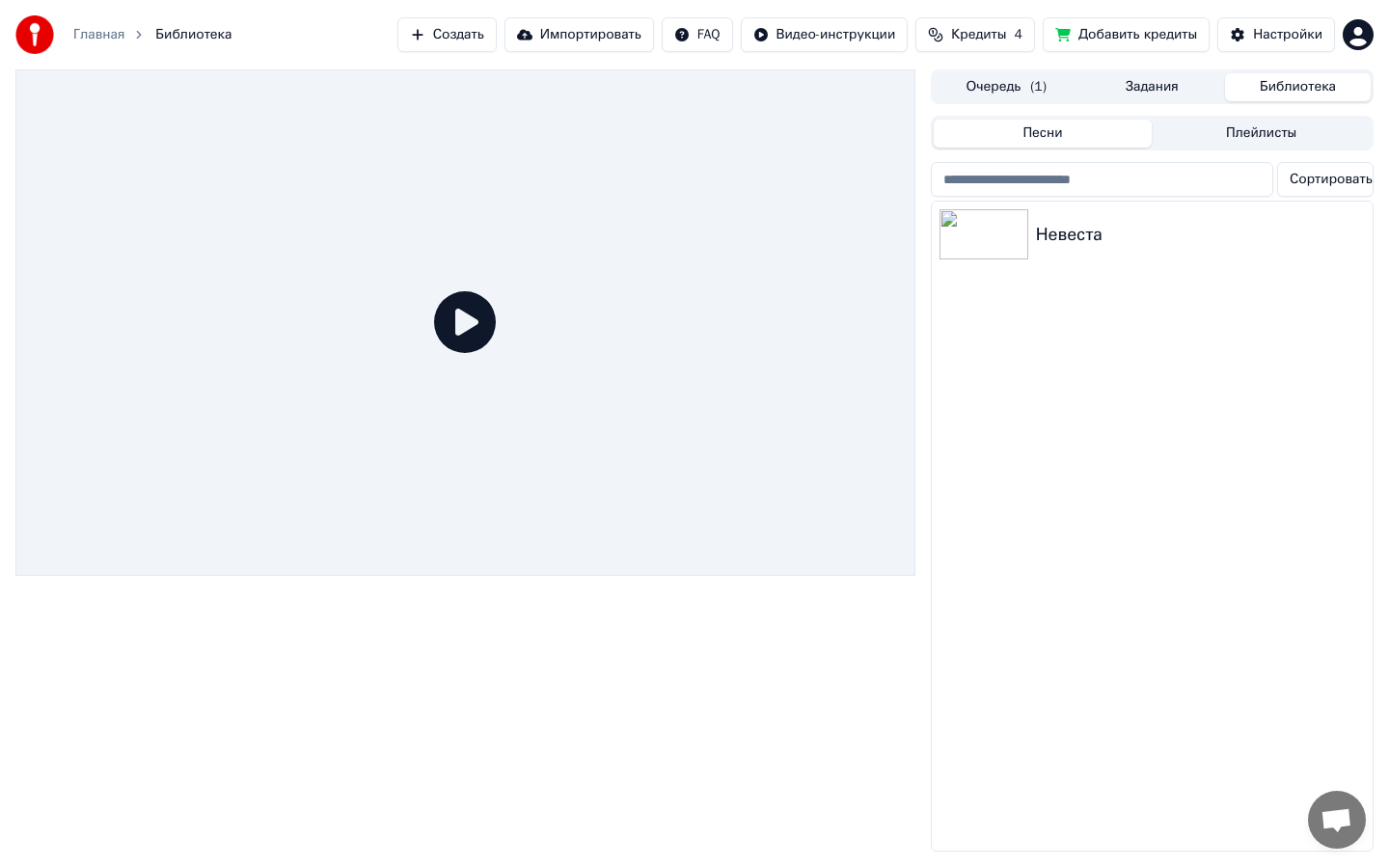 click 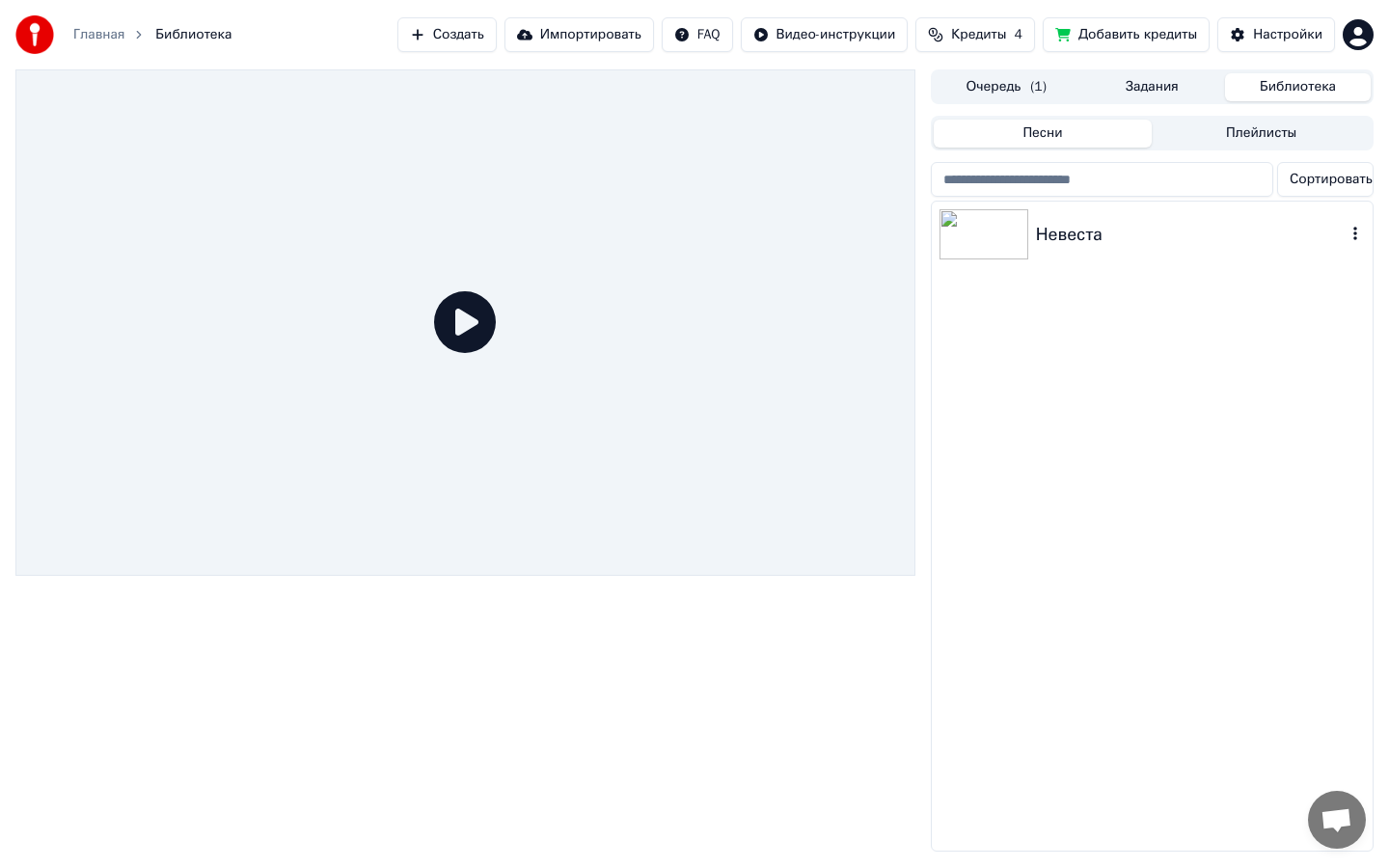 click at bounding box center (984, 234) 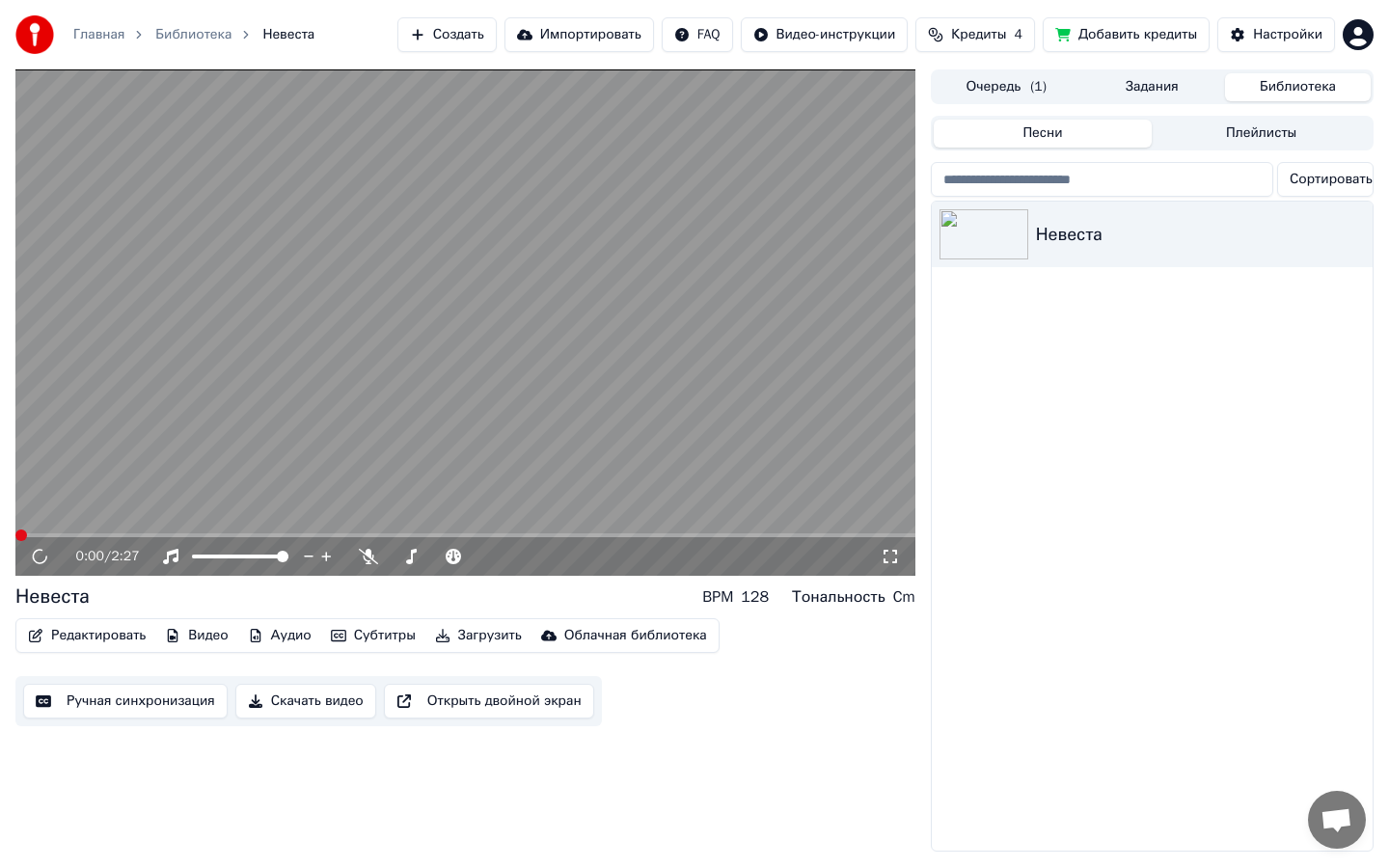click at bounding box center (465, 322) 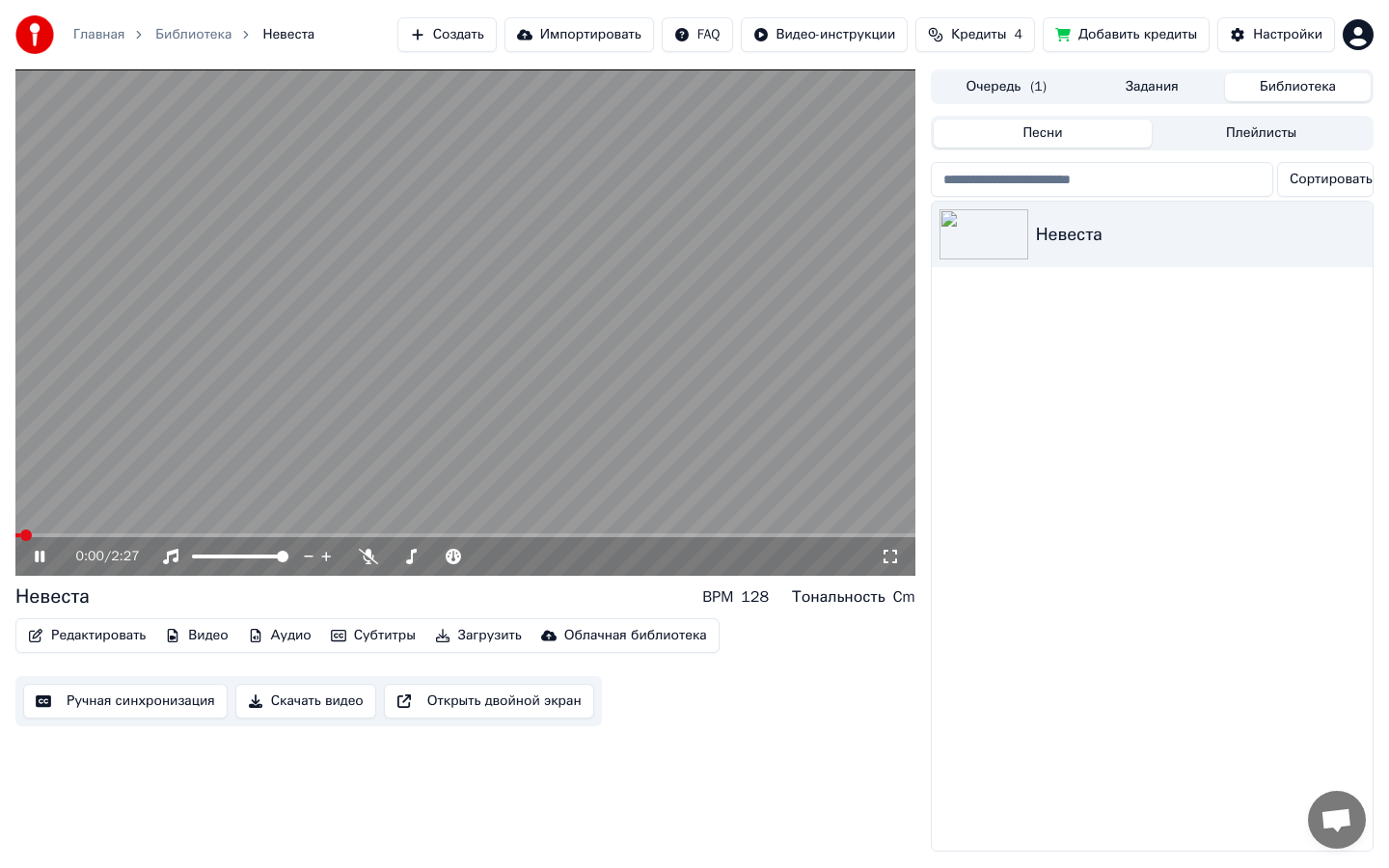 click on "0:00  /  2:27" at bounding box center (465, 556) 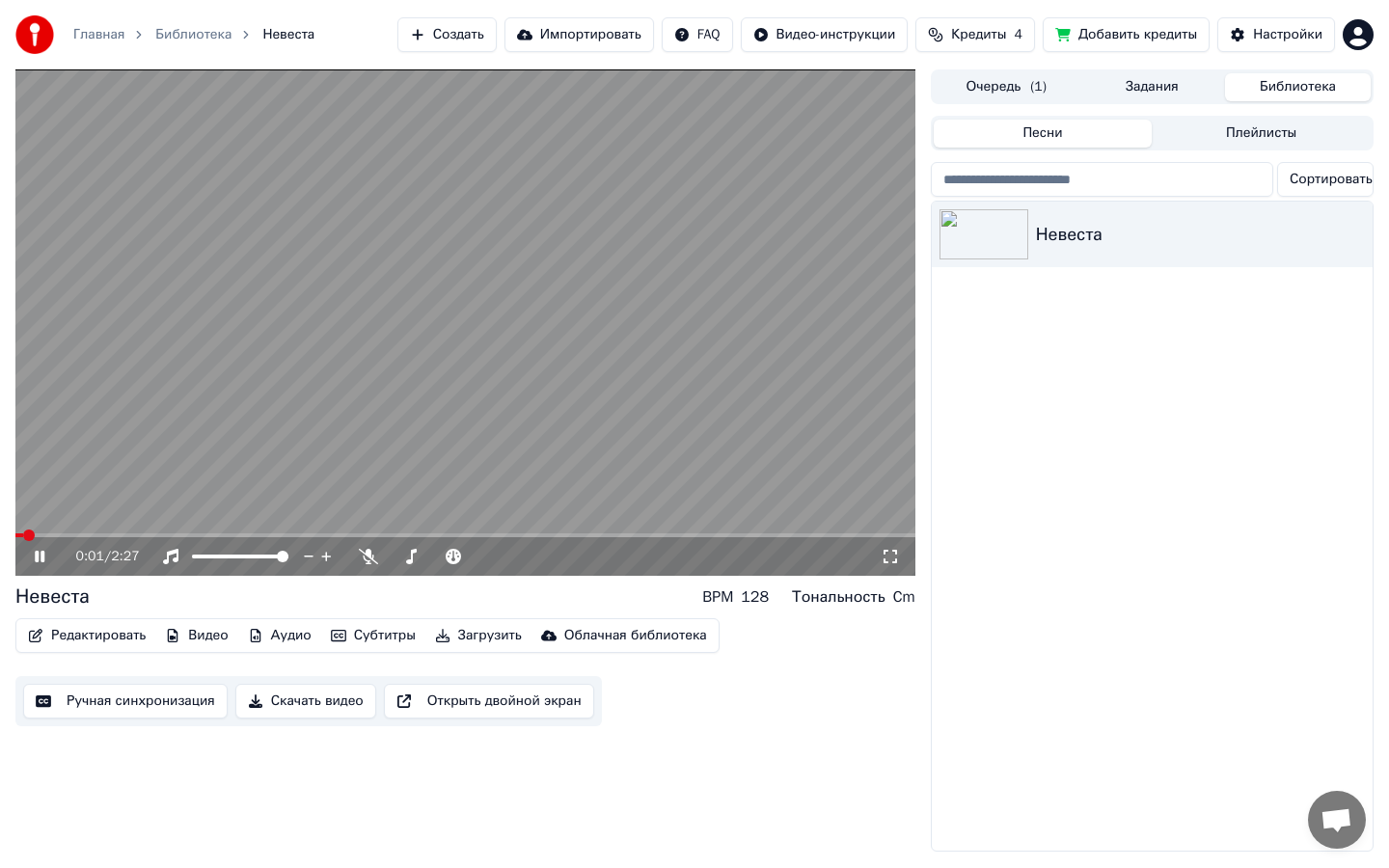 click at bounding box center (465, 535) 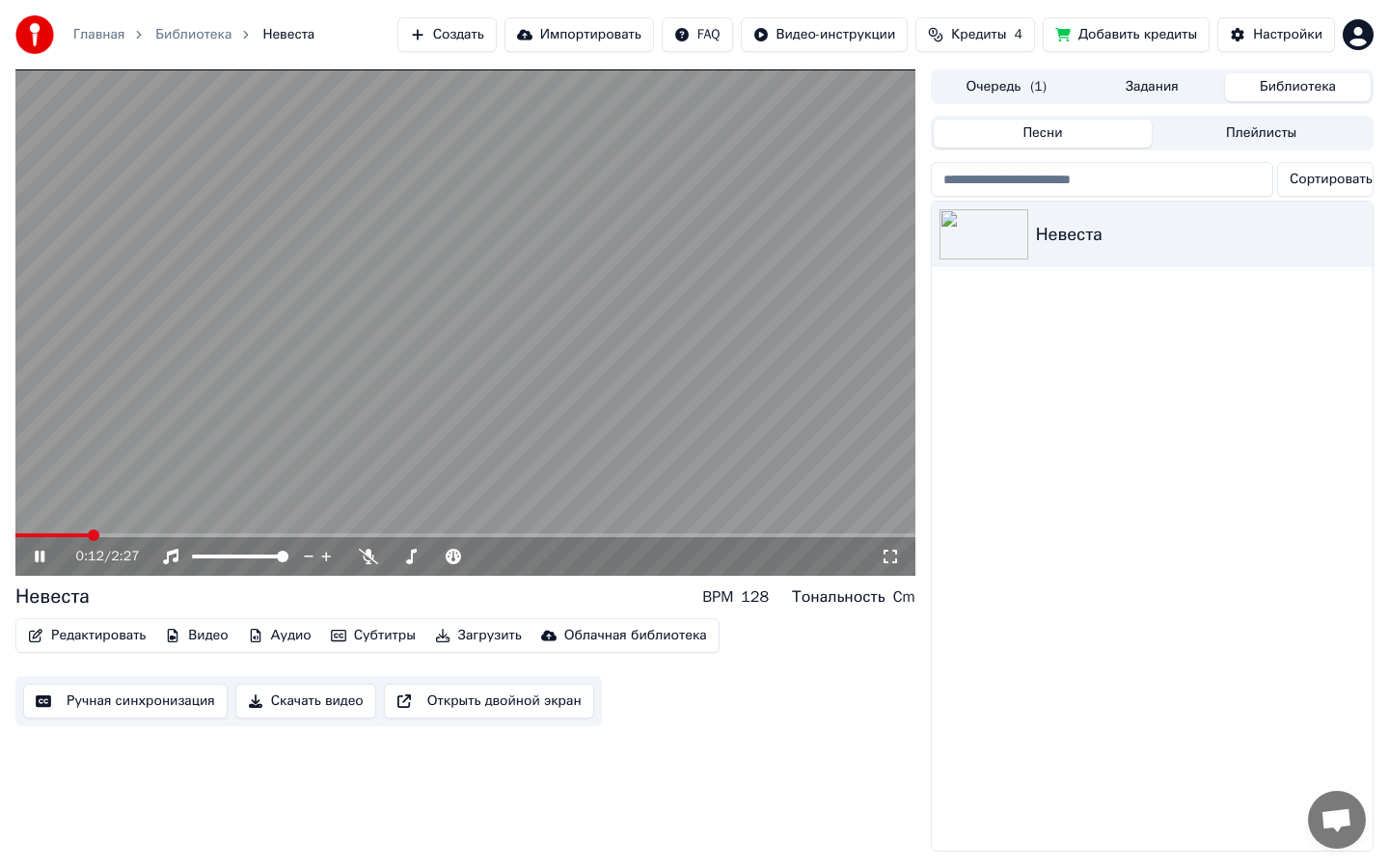 click at bounding box center [465, 322] 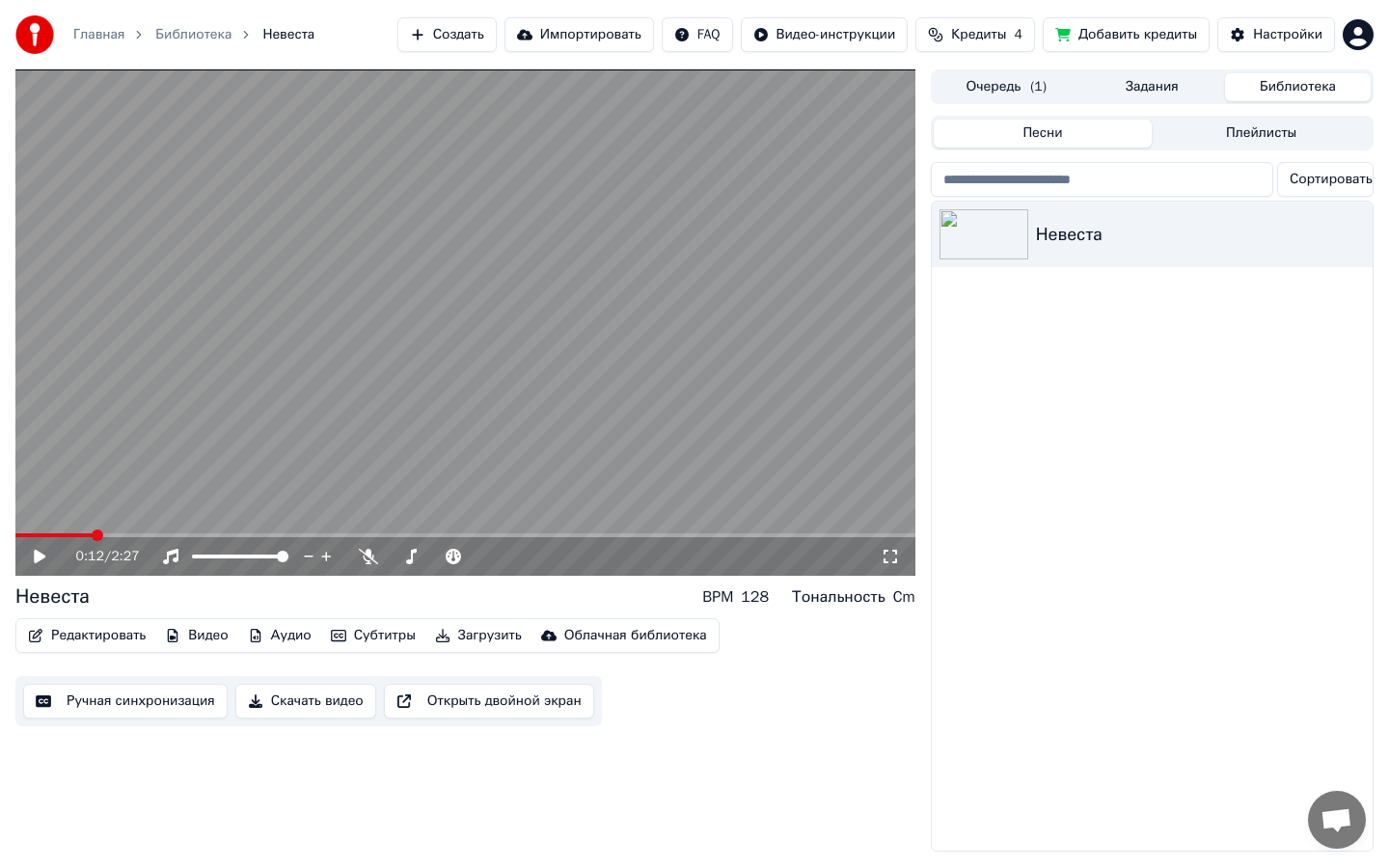 click at bounding box center [465, 322] 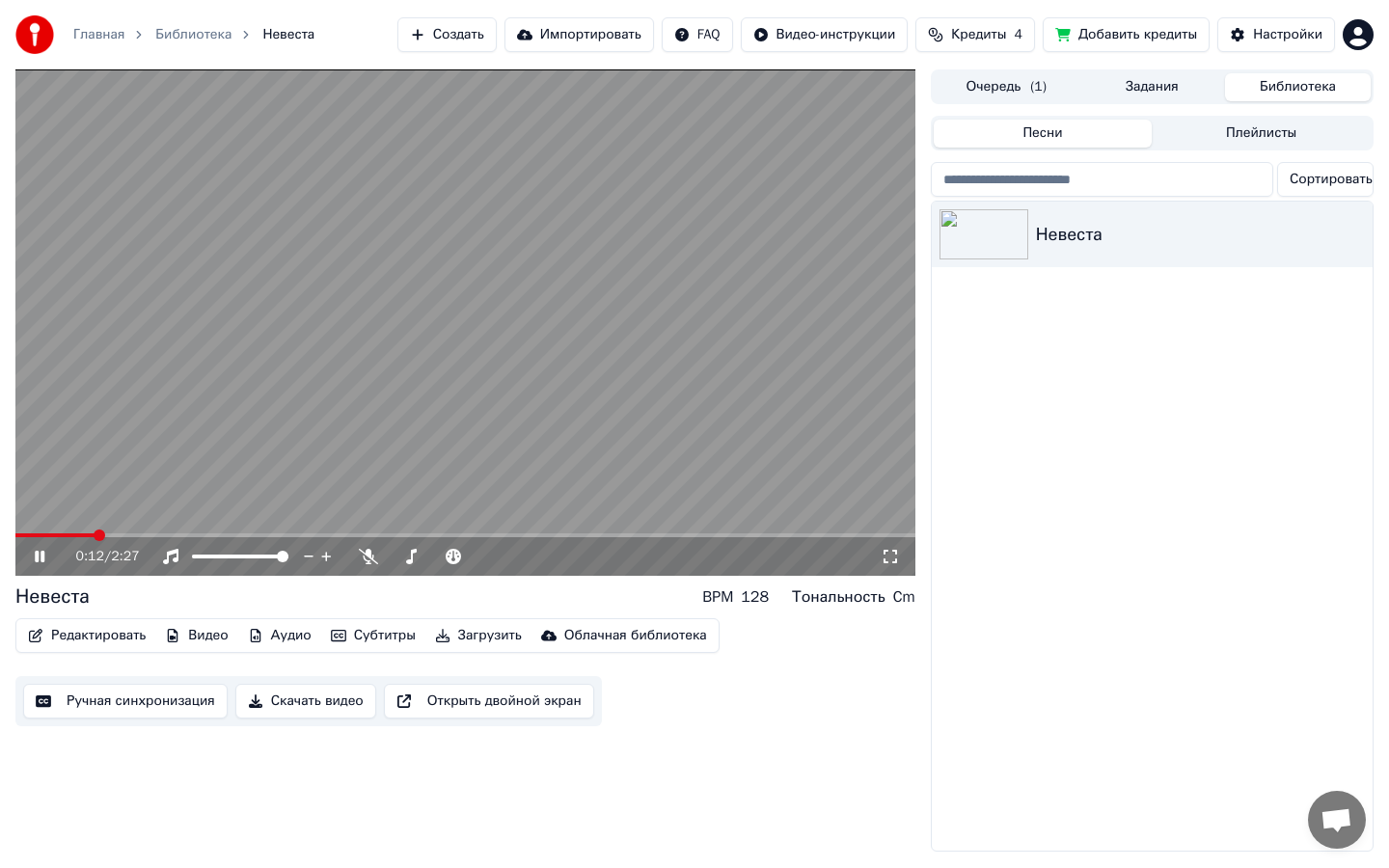 click at bounding box center [465, 322] 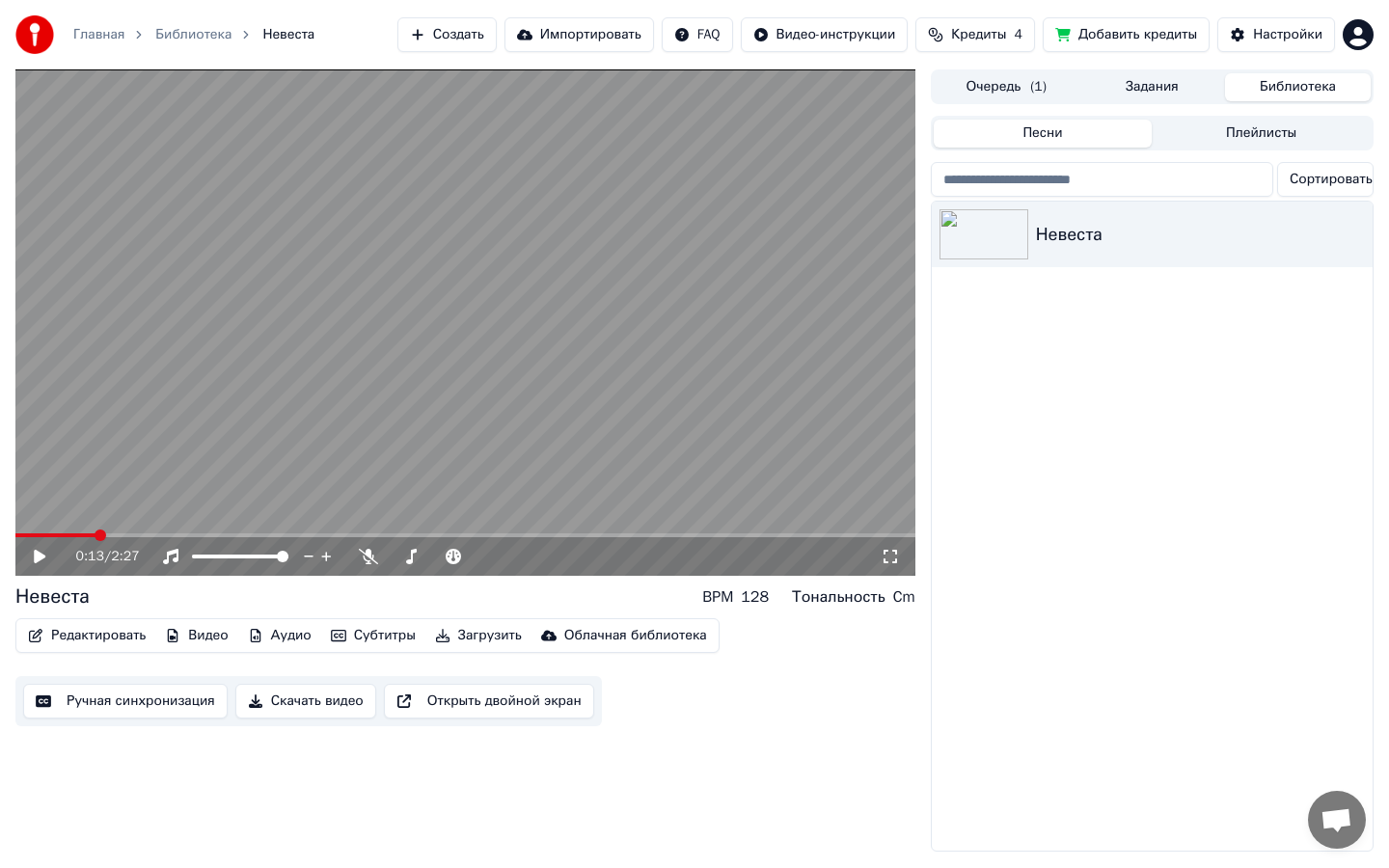 click at bounding box center (465, 322) 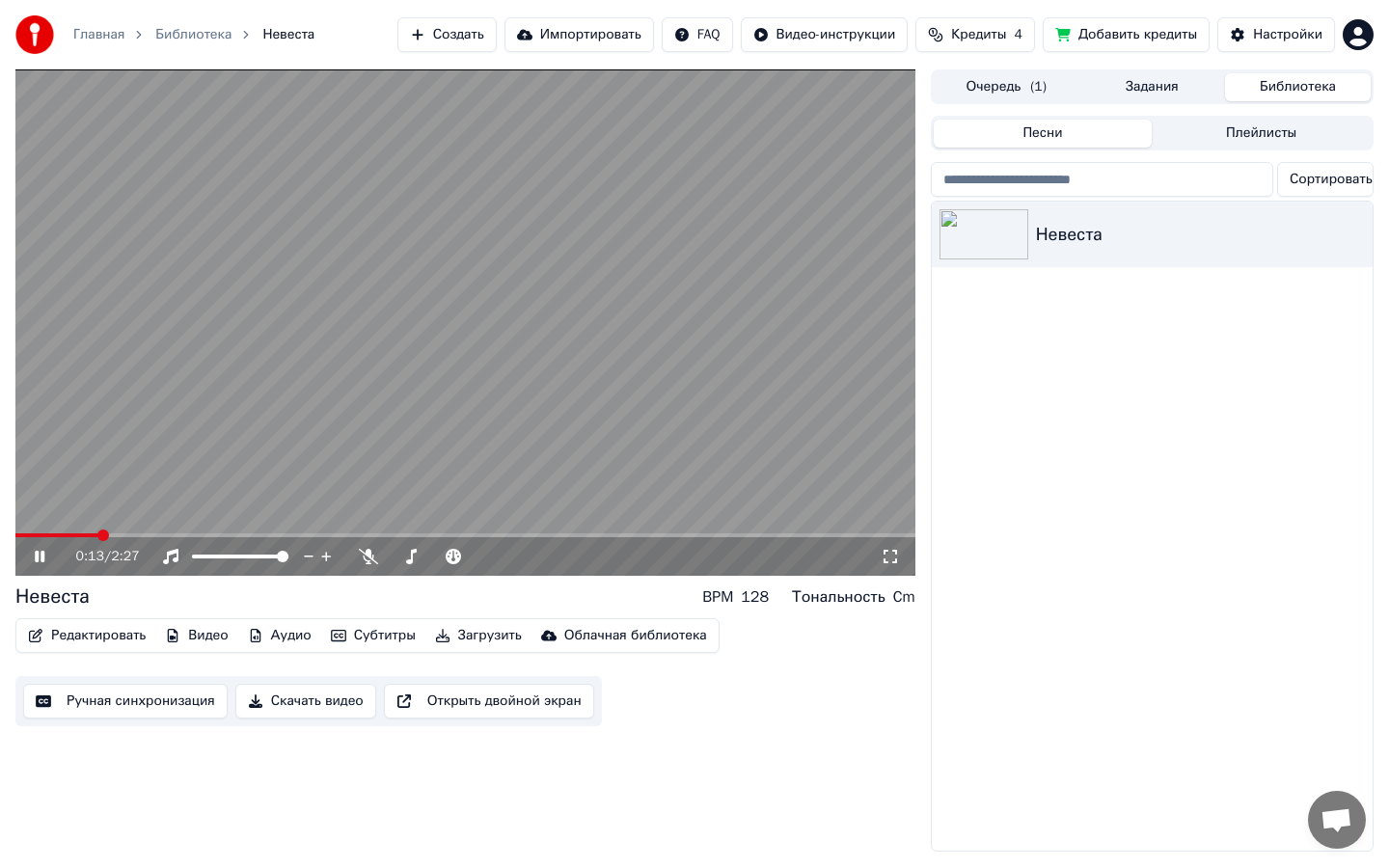 click at bounding box center (465, 322) 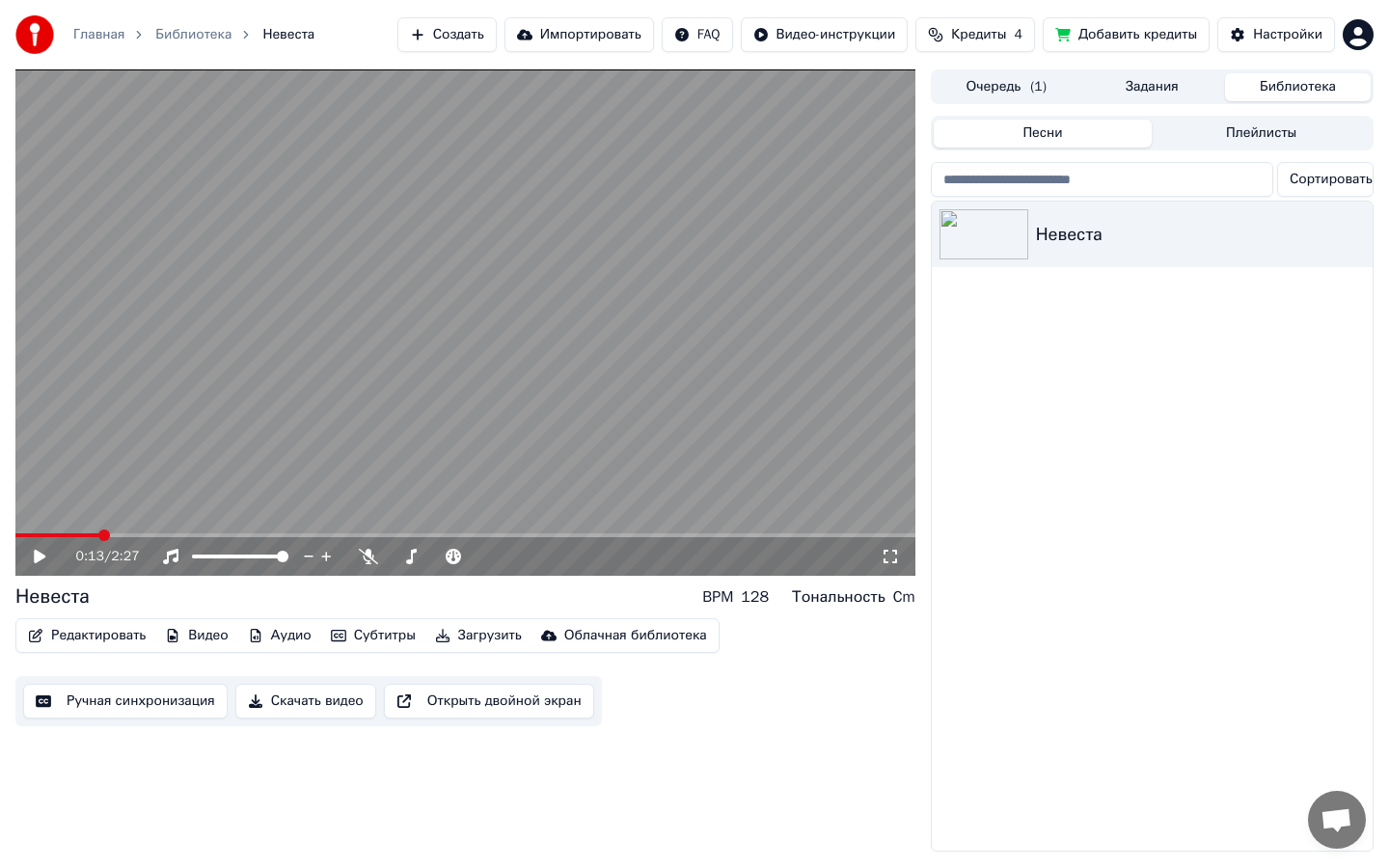 click on "0:13  /  2:27" at bounding box center (465, 556) 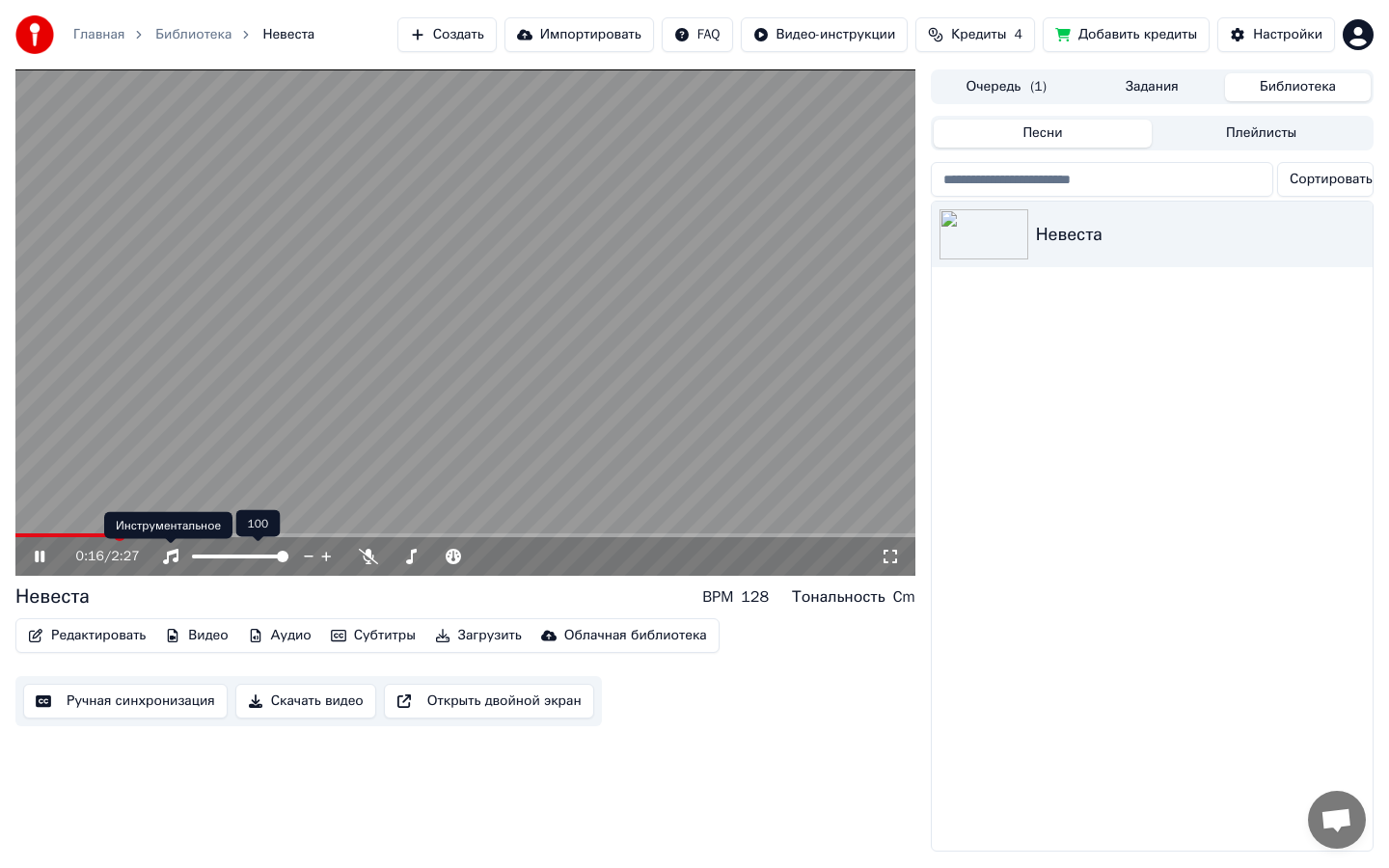 click 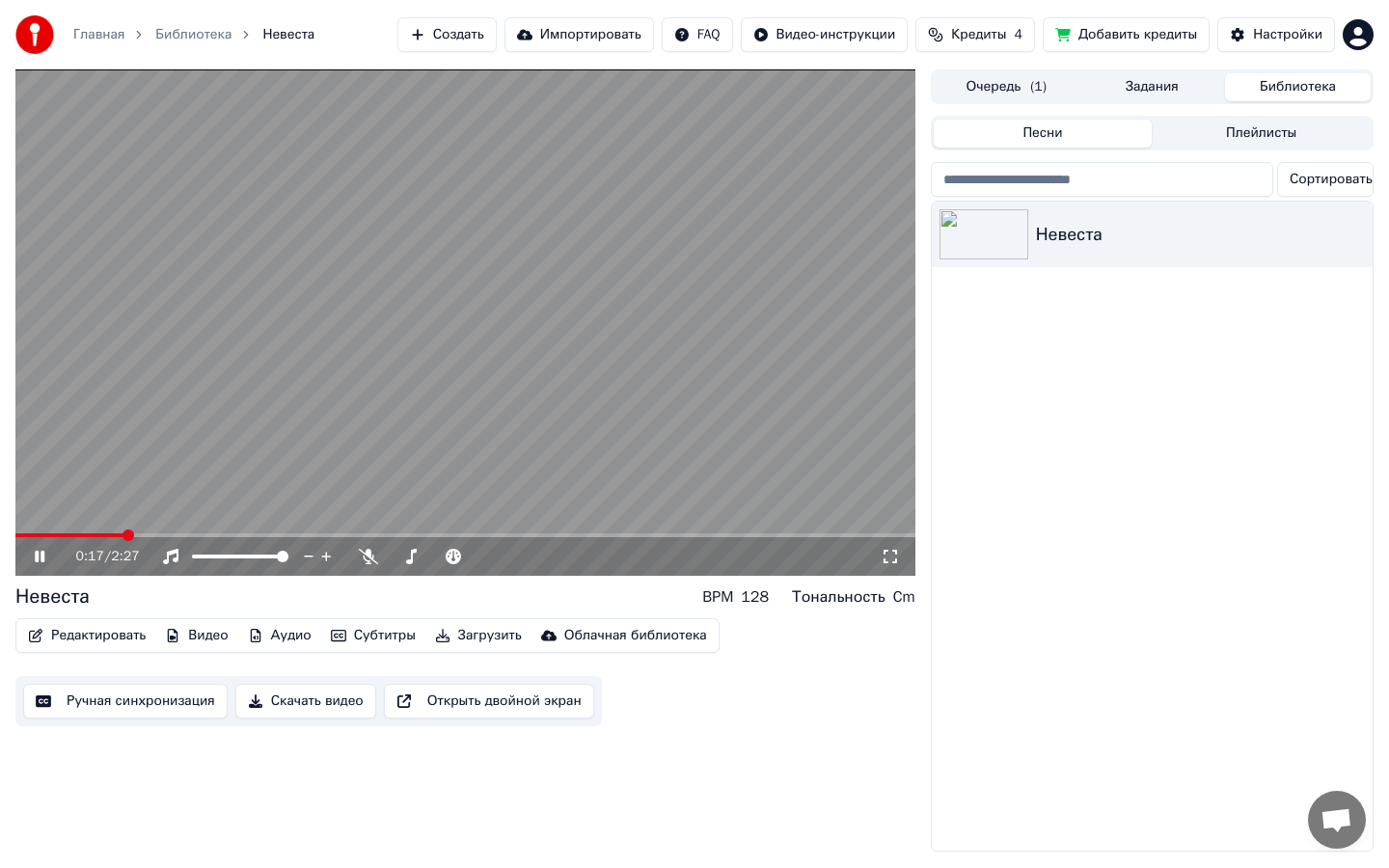 click at bounding box center (465, 322) 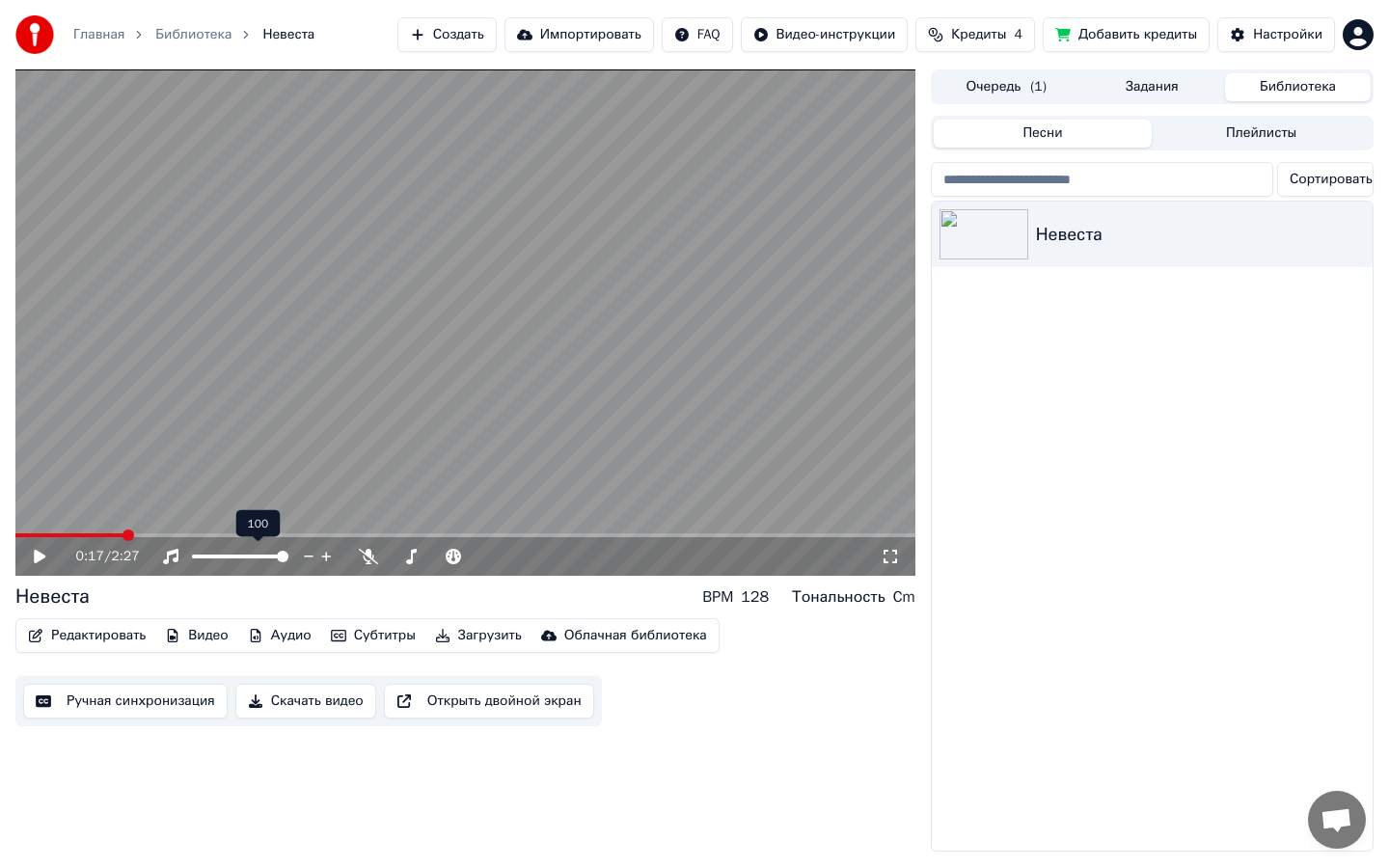 click at bounding box center [465, 322] 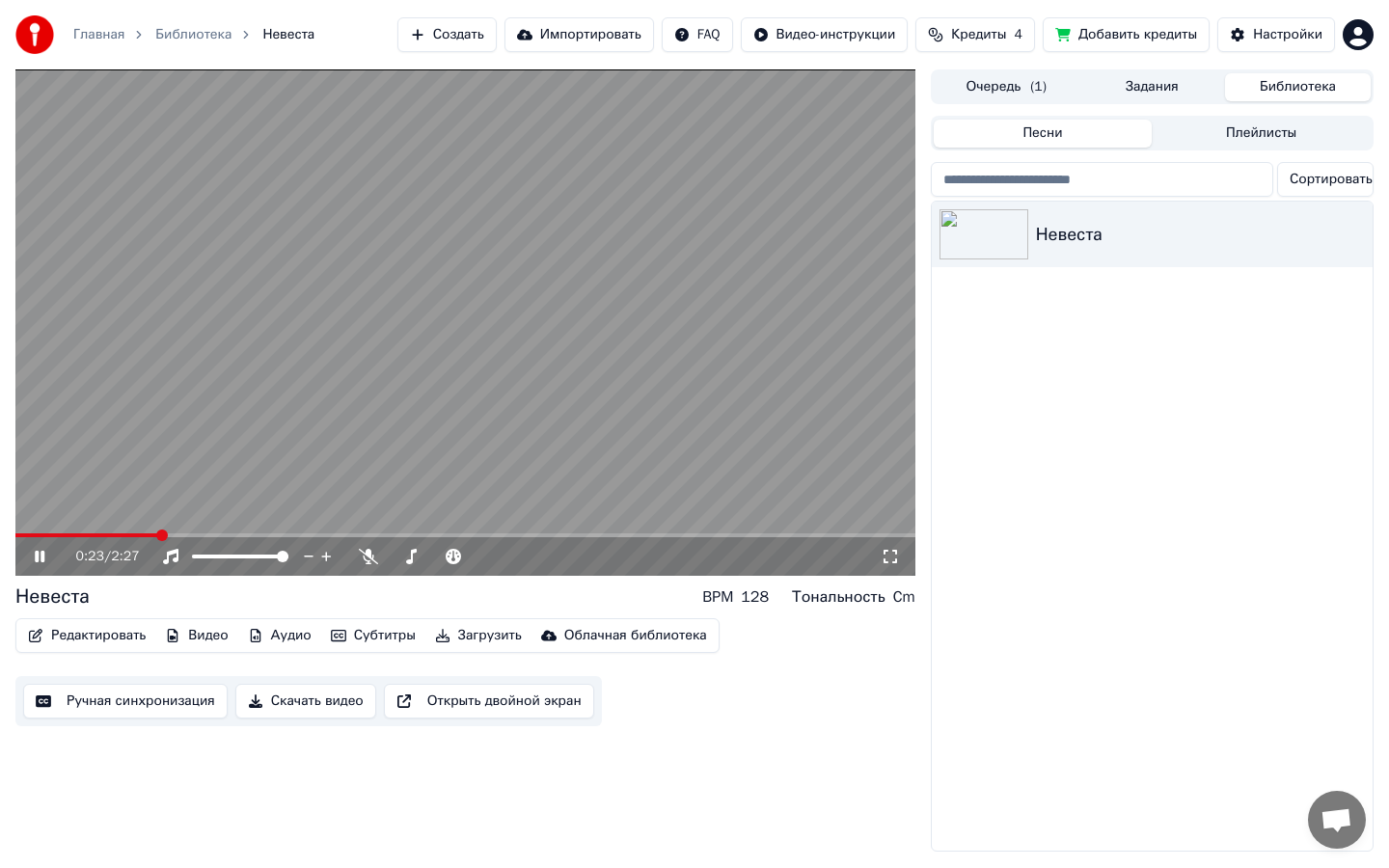click on "Редактировать" at bounding box center (87, 636) 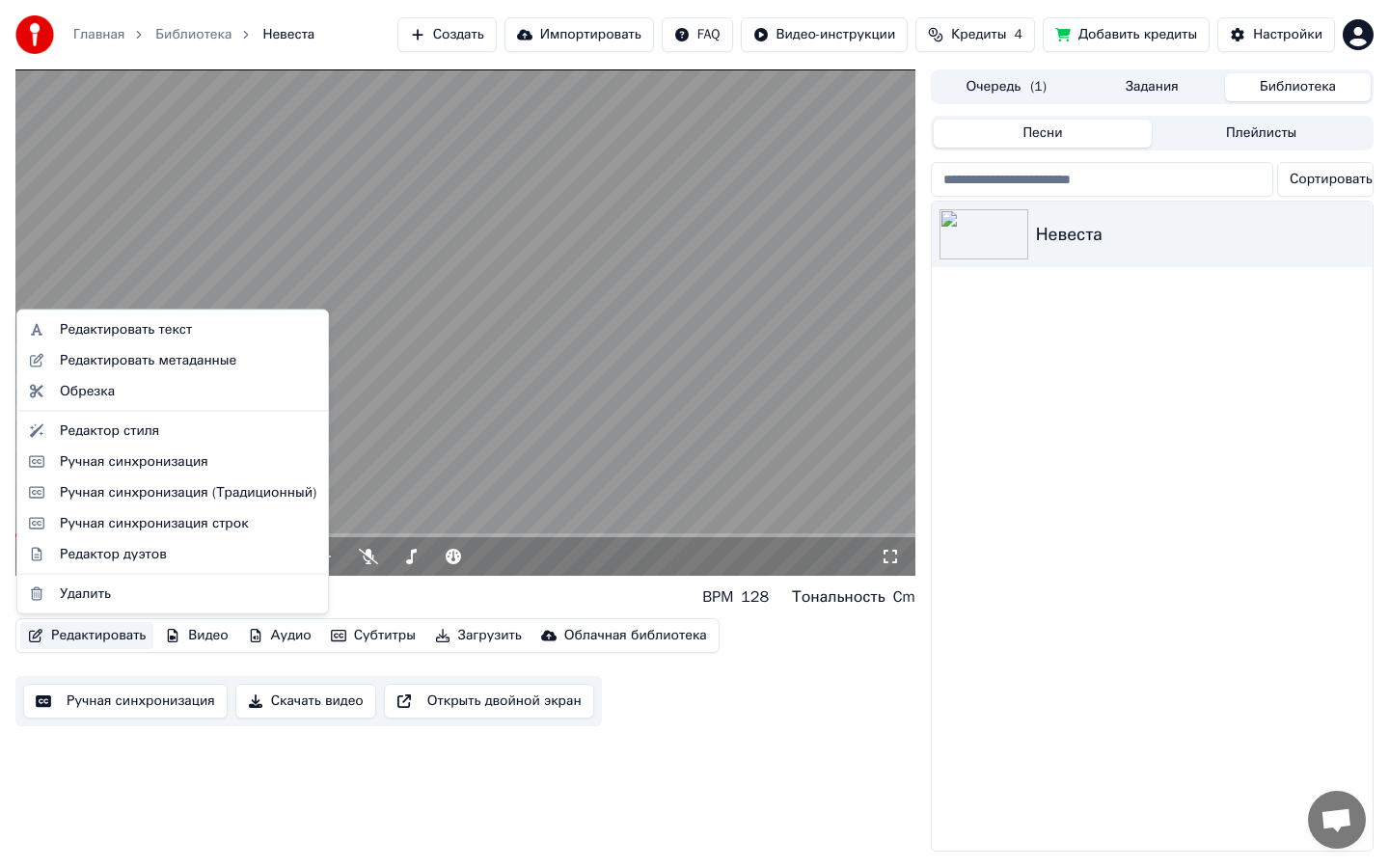 click at bounding box center [465, 322] 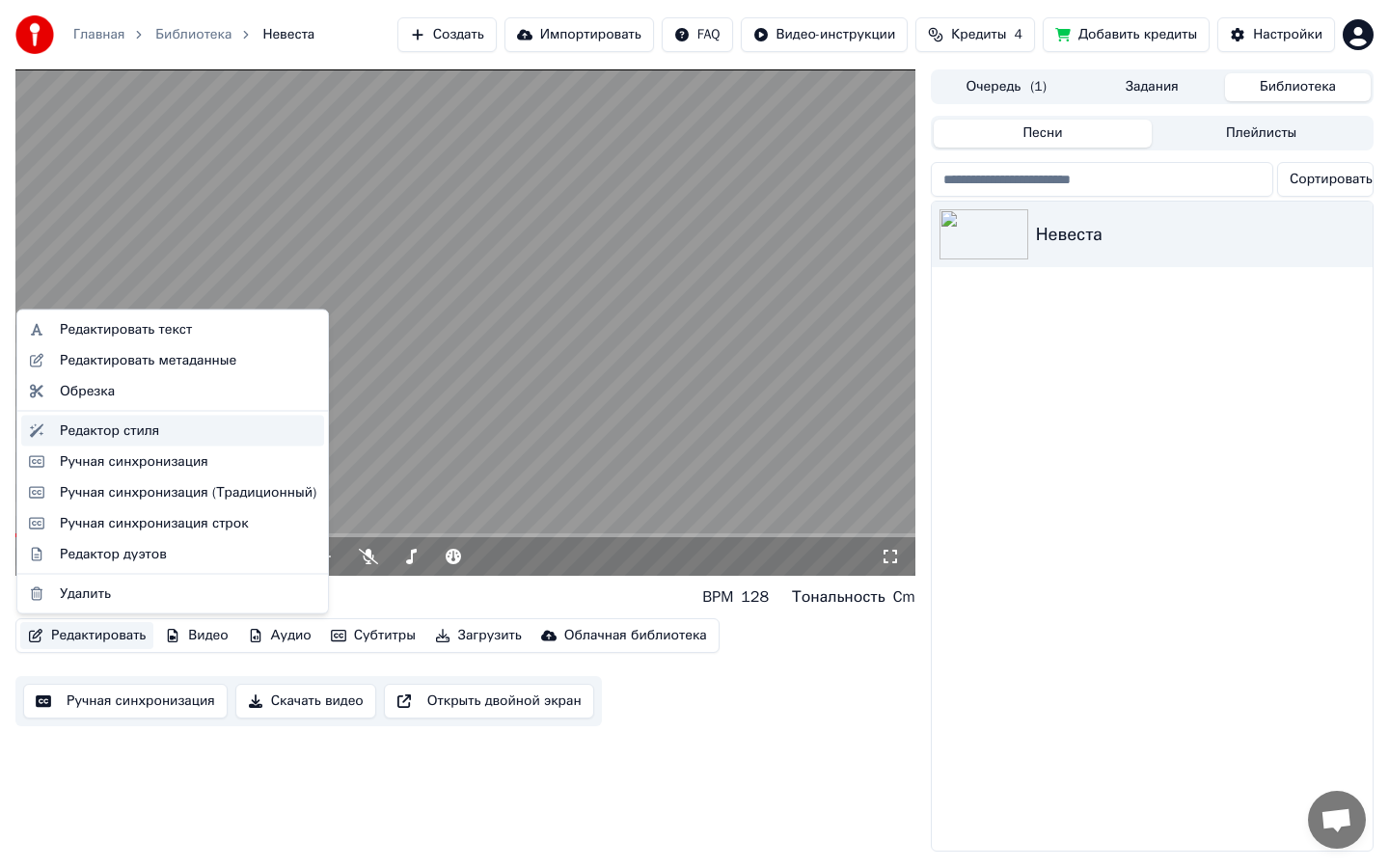 click on "Редактор стиля" at bounding box center (188, 430) 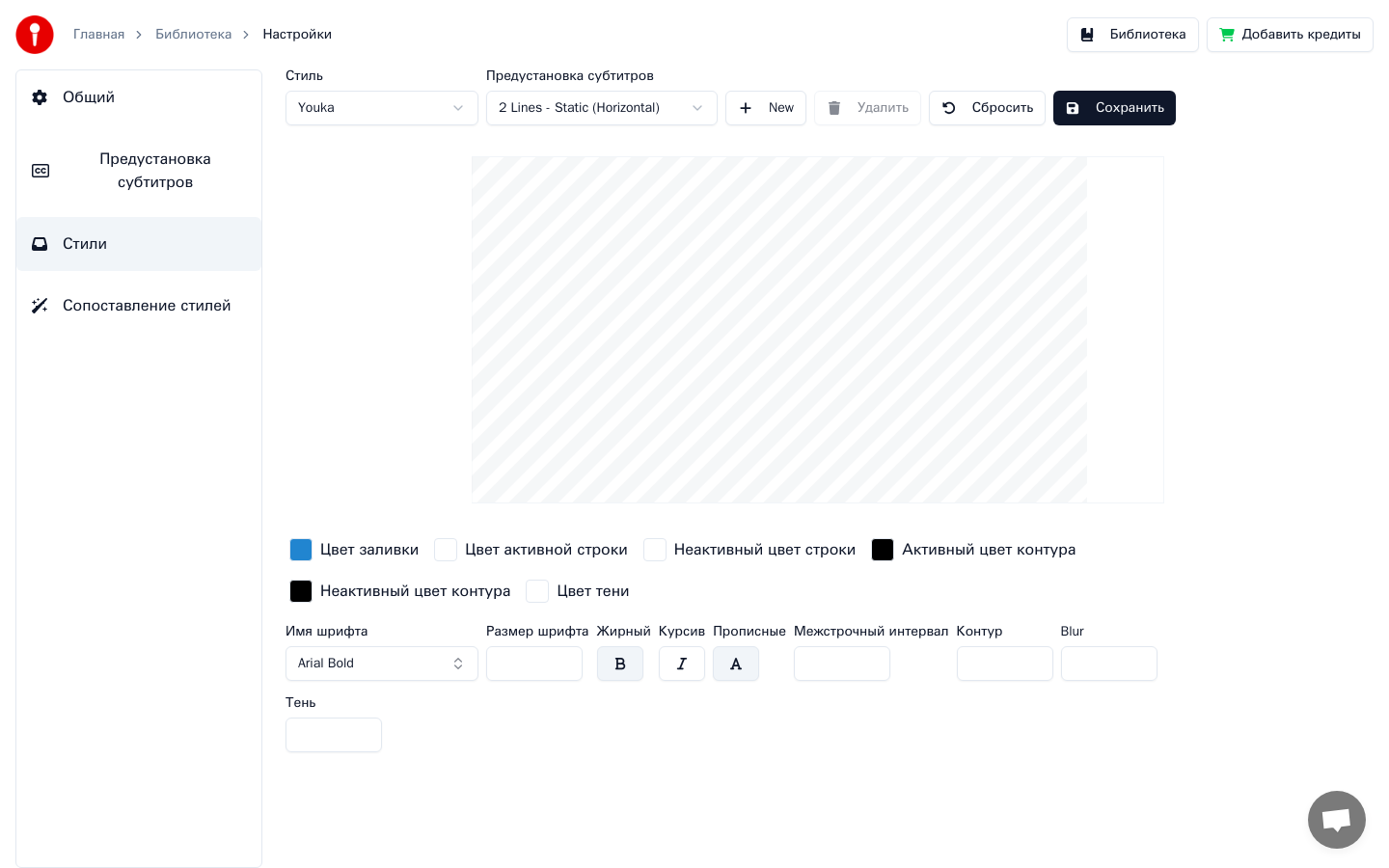 click on "Главная Библиотека Настройки Библиотека Добавить кредиты Общий Предустановка субтитров Стили Сопоставление стилей Стиль Youka Предустановка субтитров 2 Lines - Static (Horizontal) New Удалить Сбросить Сохранить Цвет заливки Цвет активной строки Неактивный цвет строки Активный цвет контура Неактивный цвет контура Цвет тени Имя шрифта Arial Bold Размер шрифта ** Жирный Курсив Прописные Межстрочный интервал * Контур * Blur * Тень *" at bounding box center (694, 434) 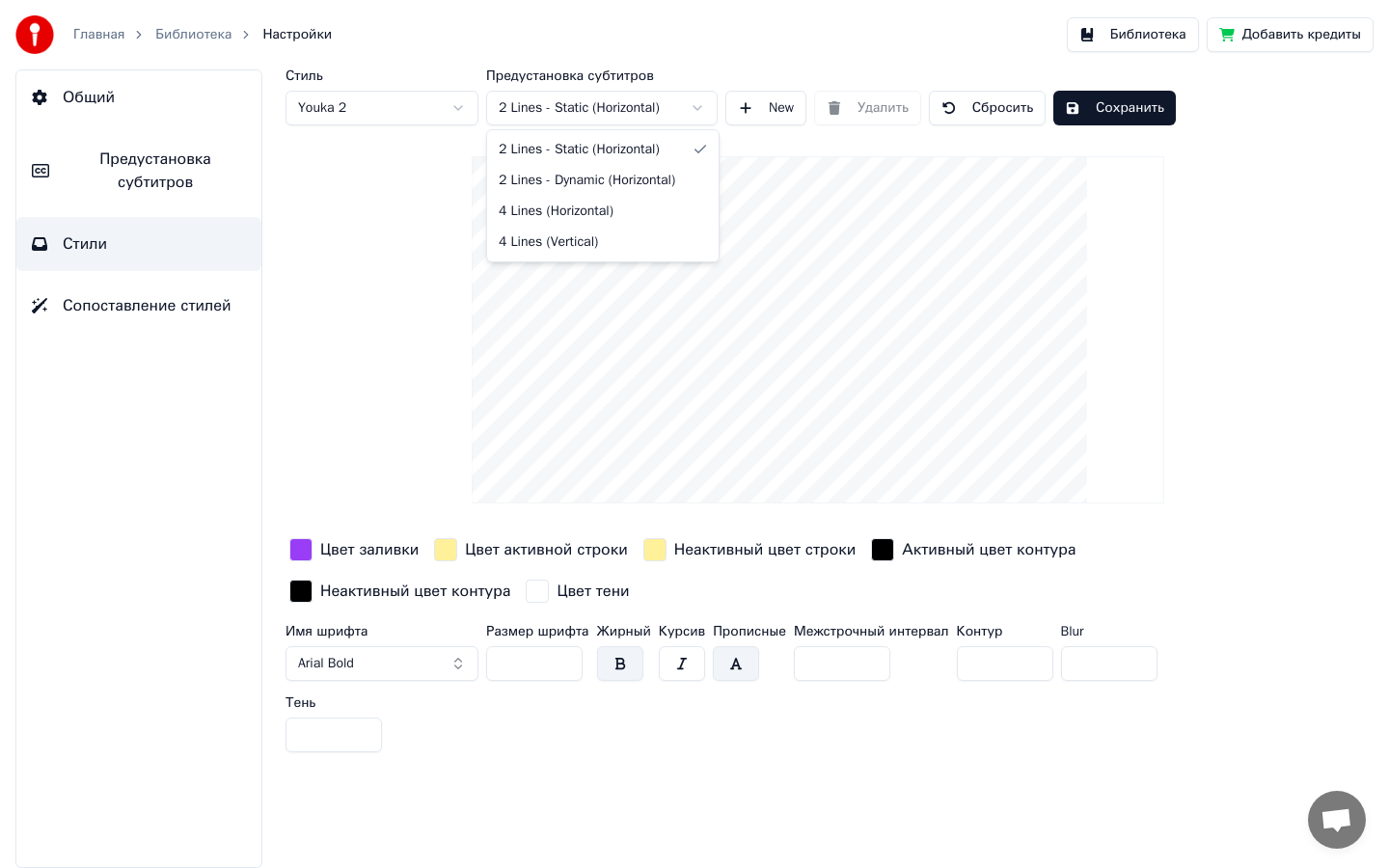 click on "Главная Библиотека Настройки Библиотека Добавить кредиты Общий Предустановка субтитров Стили Сопоставление стилей Стиль Youka 2 Предустановка субтитров 2 Lines - Static (Horizontal) New Удалить Сбросить Сохранить Цвет заливки Цвет активной строки Неактивный цвет строки Активный цвет контура Неактивный цвет контура Цвет тени Имя шрифта Arial Bold Размер шрифта ** Жирный Курсив Прописные Межстрочный интервал * Контур * Blur * Тень * 2 Lines - Static (Horizontal) 2 Lines - Dynamic (Horizontal) 4 Lines (Horizontal) 4 Lines (Vertical)" at bounding box center (694, 434) 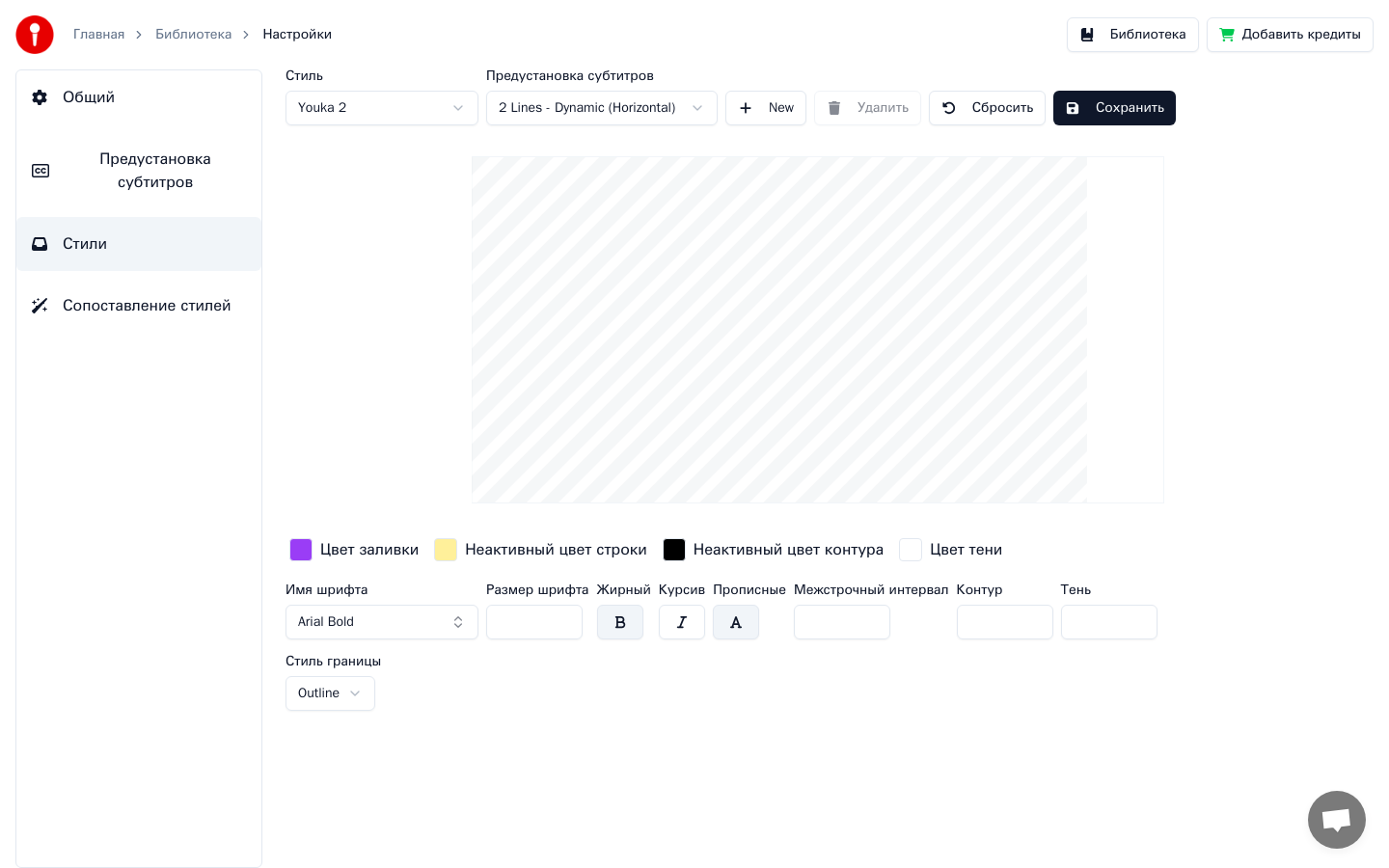 click on "Сохранить" at bounding box center (1114, 108) 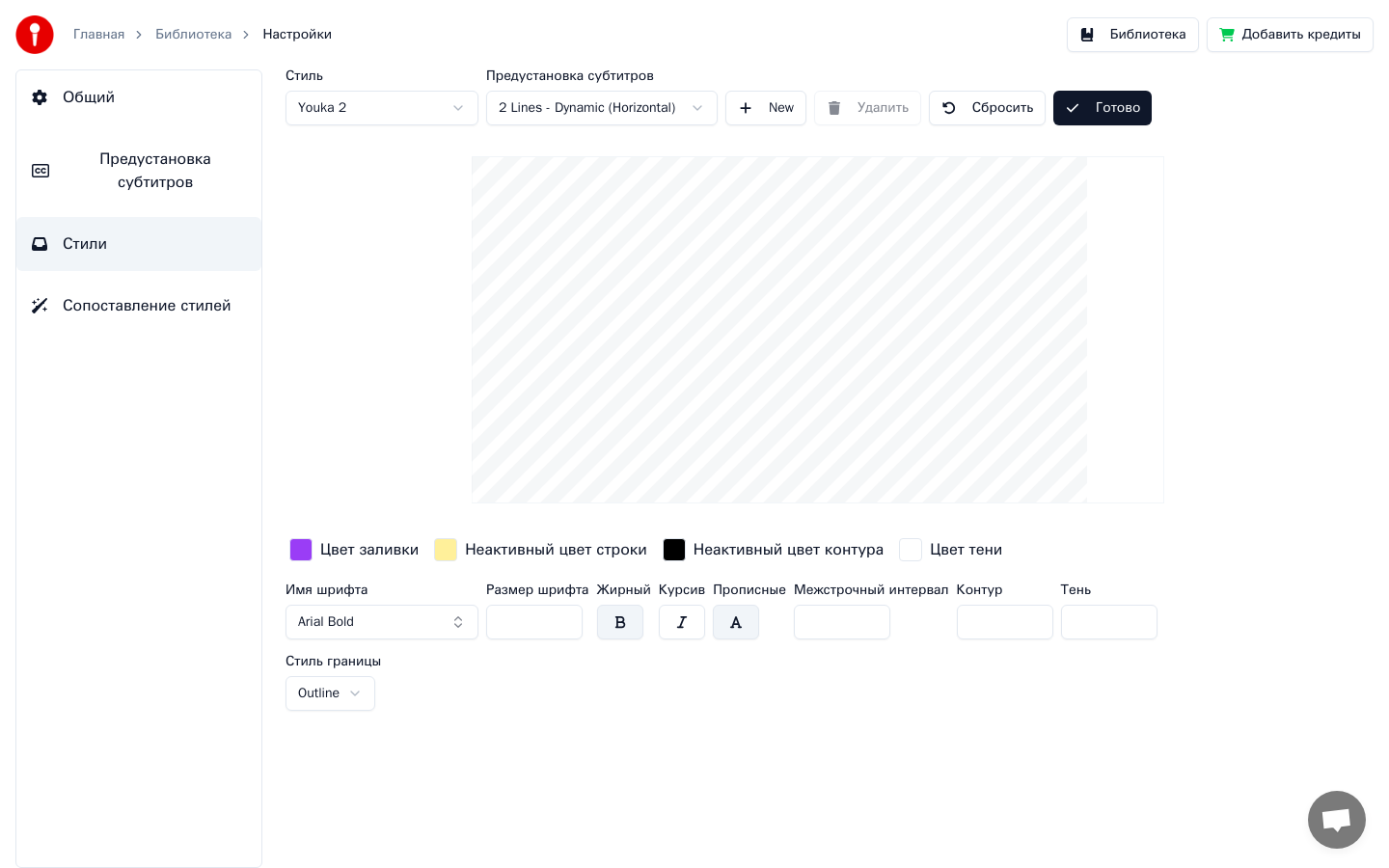 click on "Готово" at bounding box center (1103, 108) 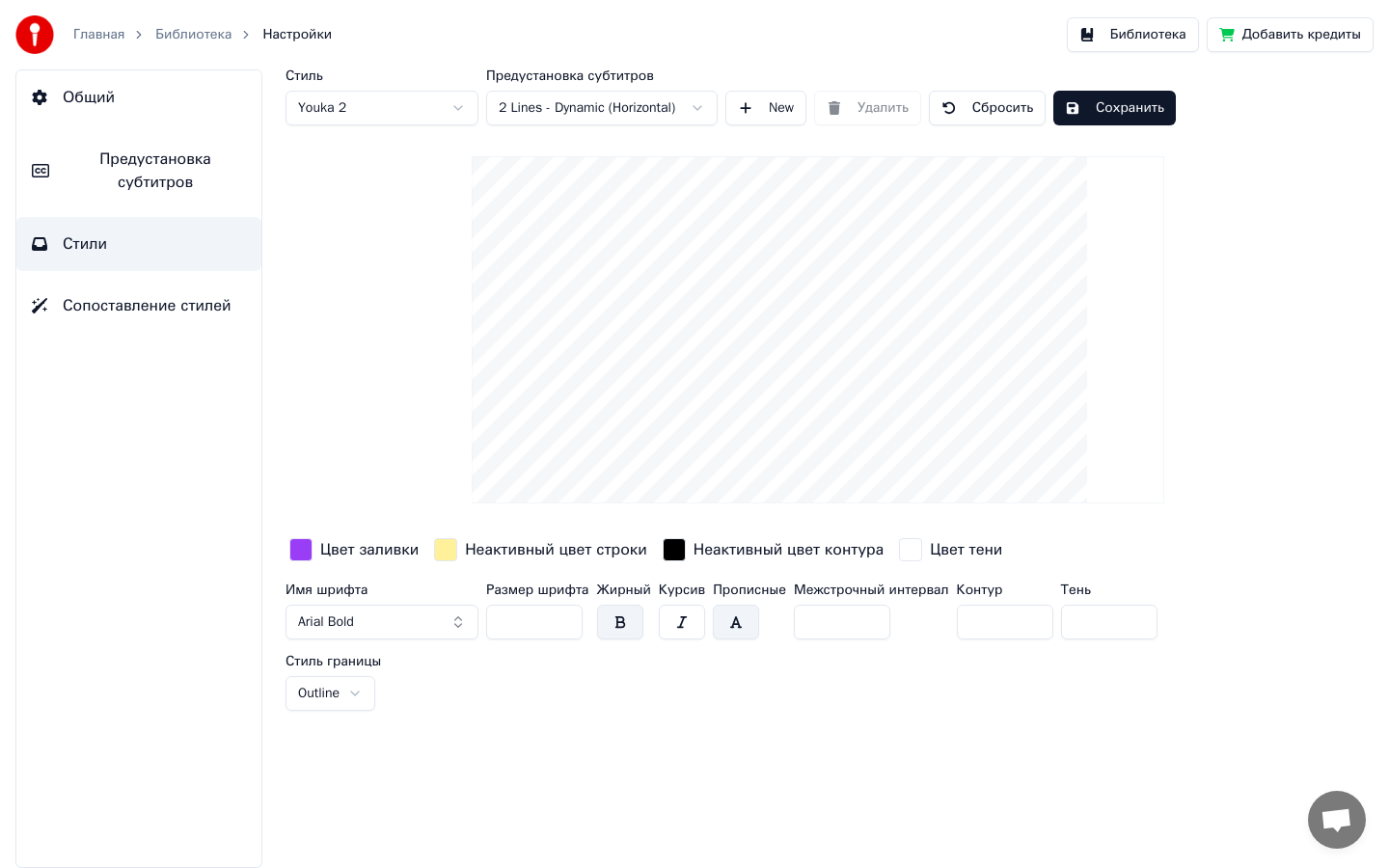 click on "Библиотека" at bounding box center [1132, 35] 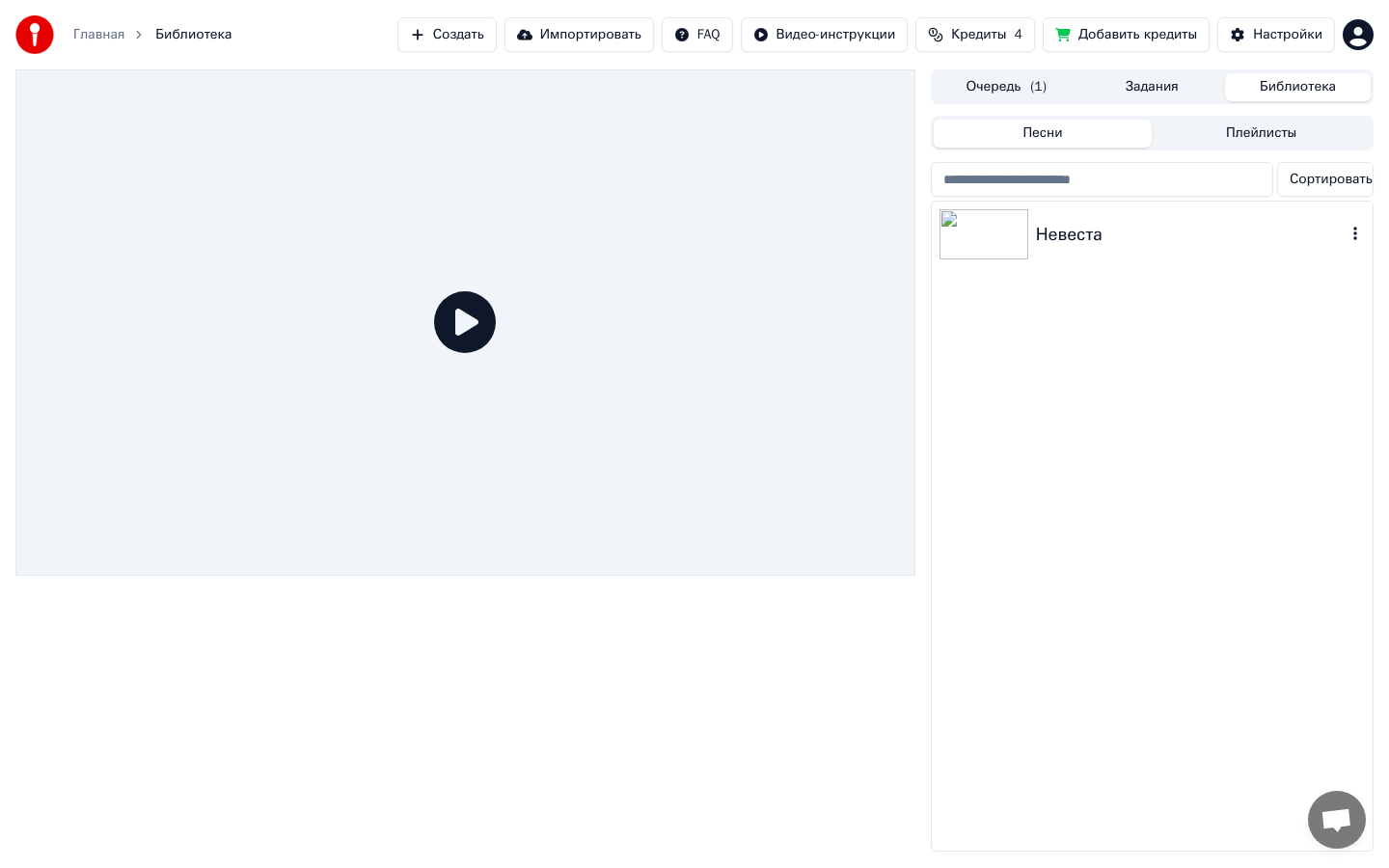 click at bounding box center [984, 234] 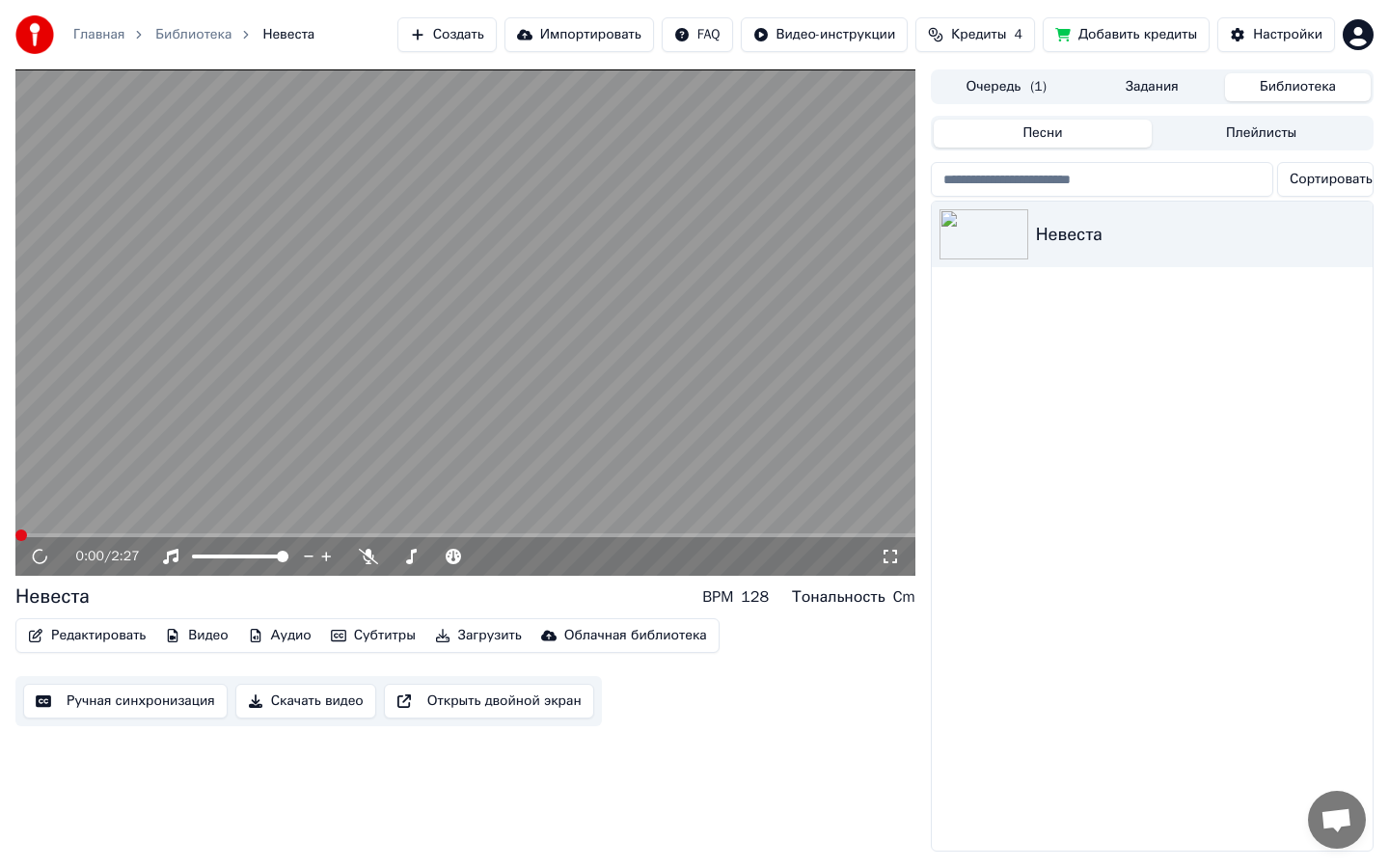 click at bounding box center (465, 322) 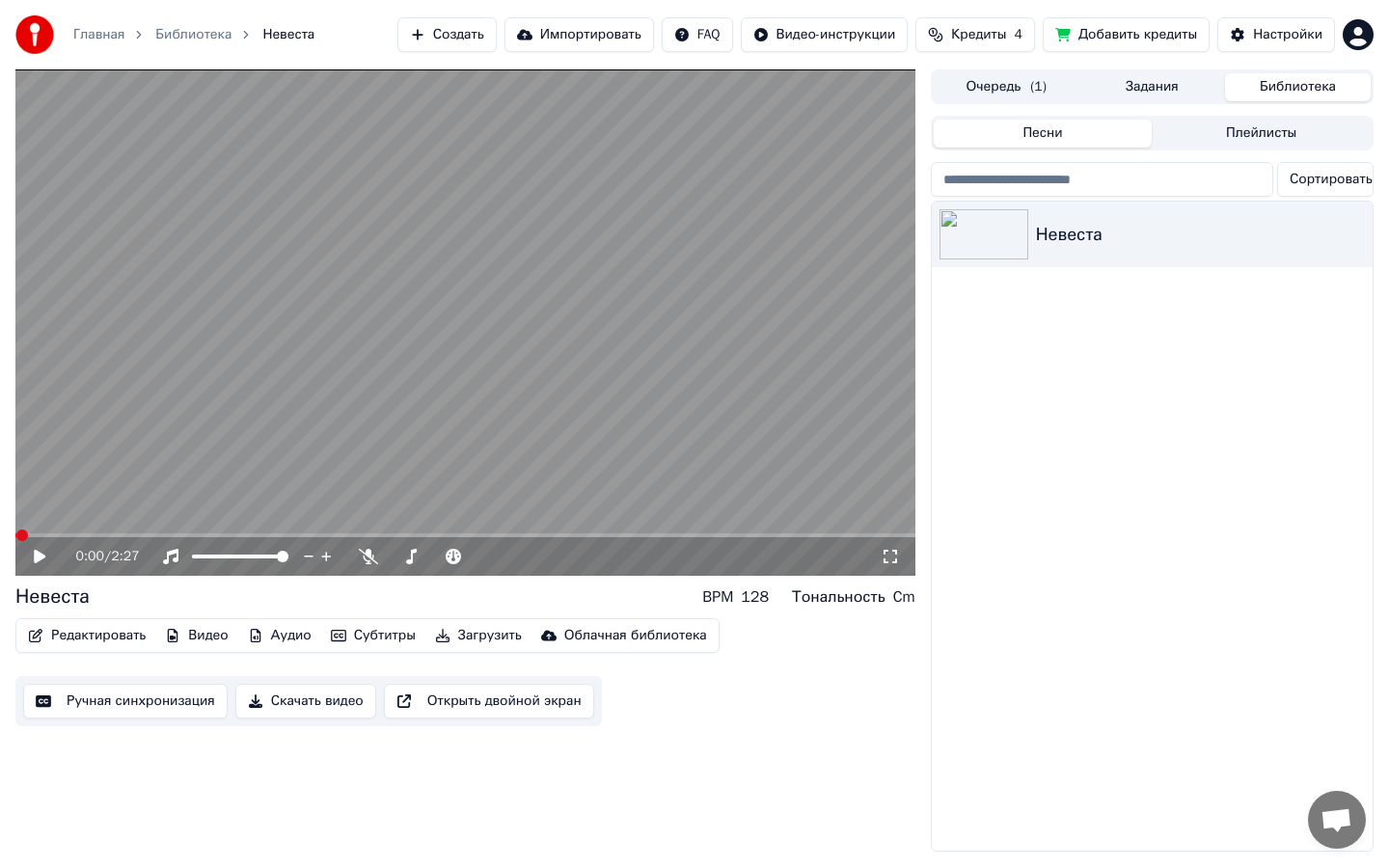 click at bounding box center [465, 322] 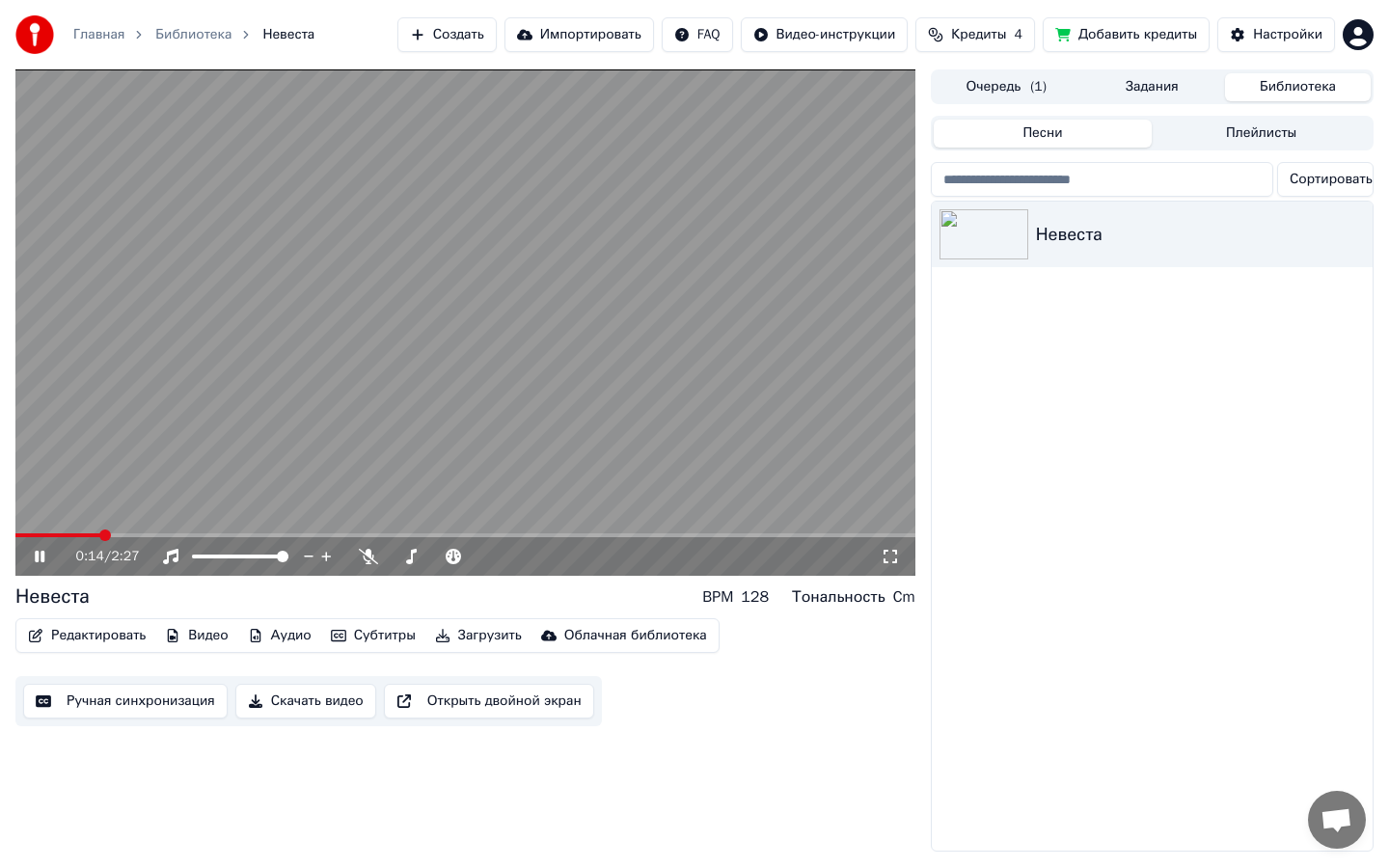 click at bounding box center (465, 535) 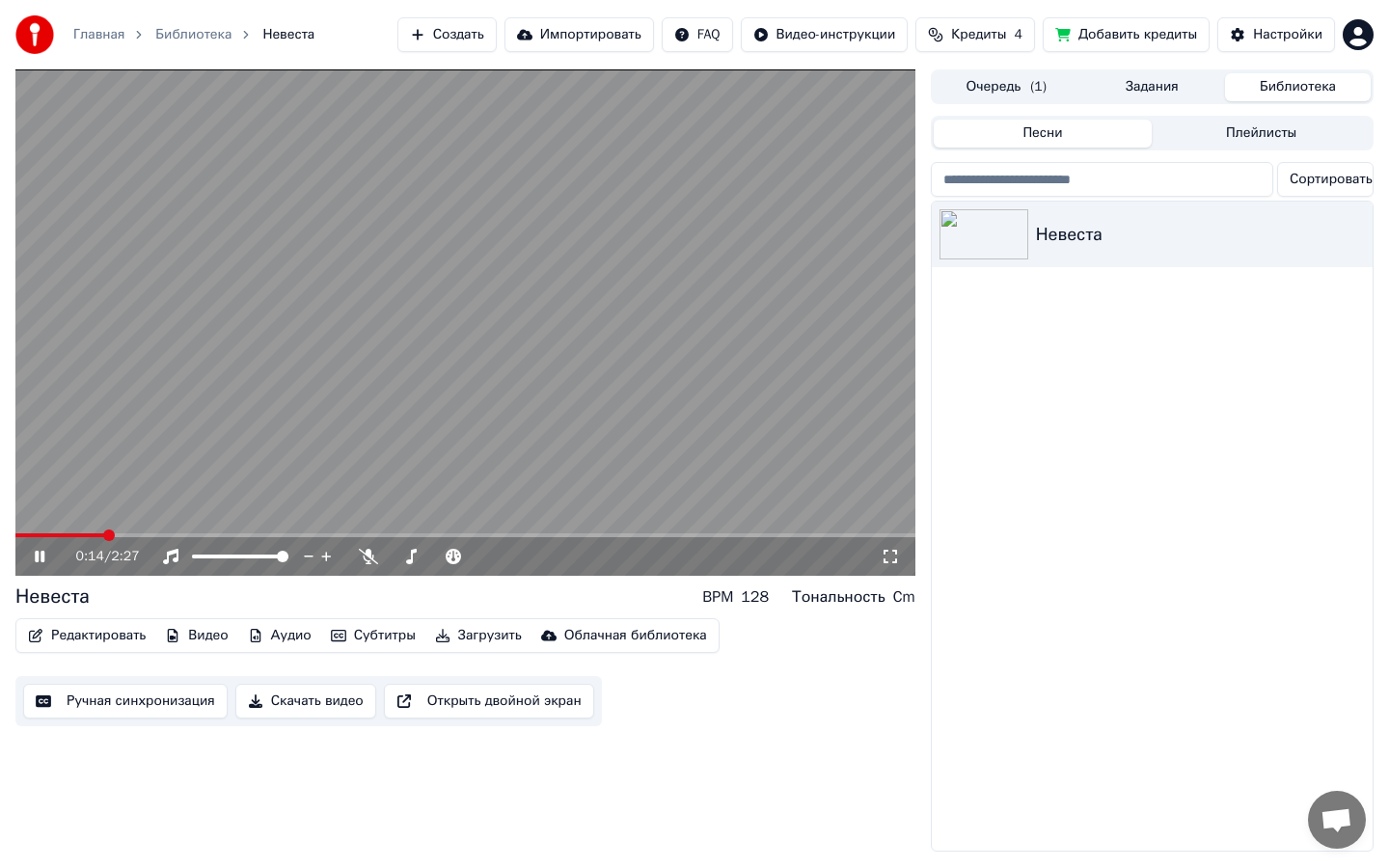 click at bounding box center (465, 535) 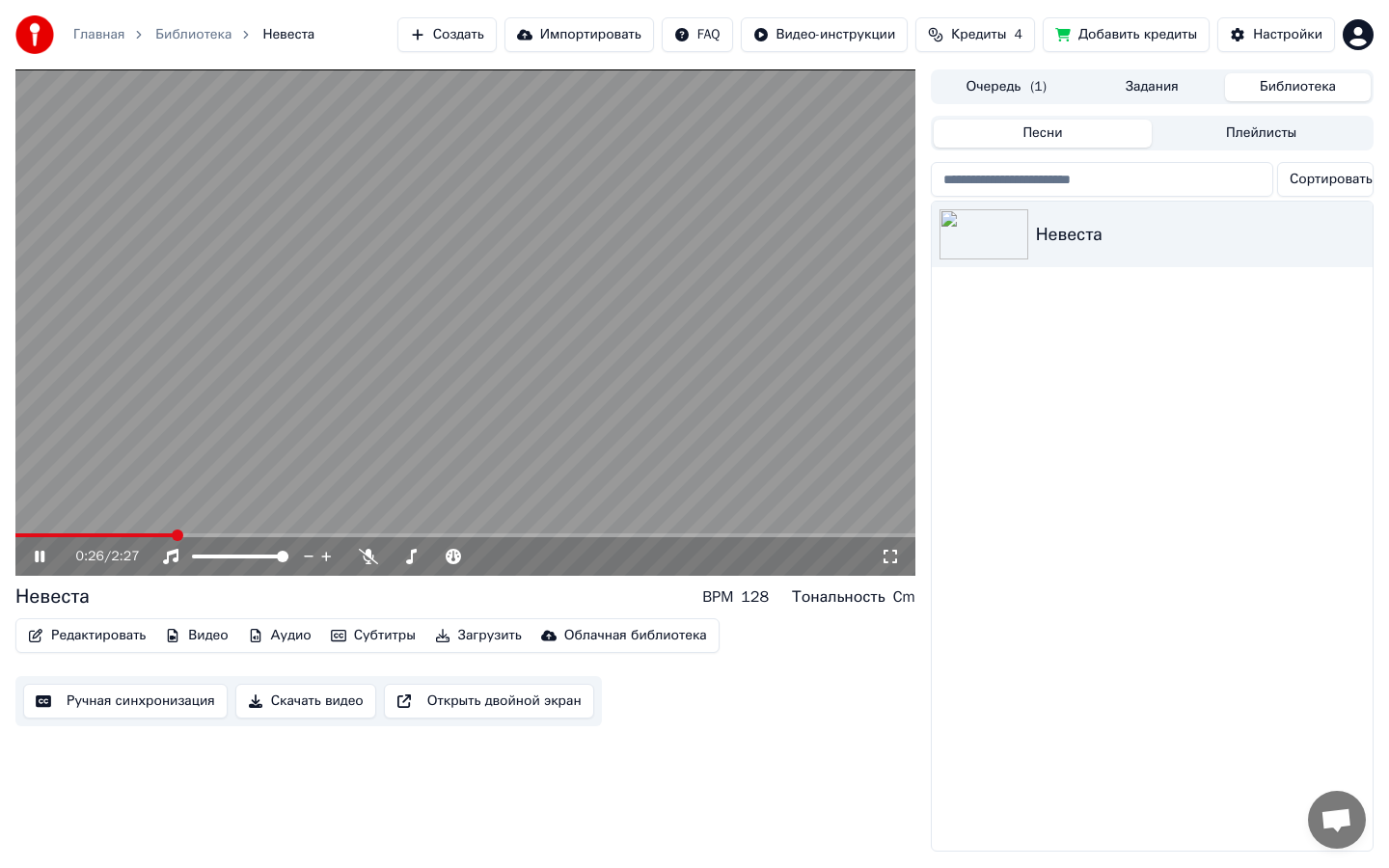 click at bounding box center (465, 322) 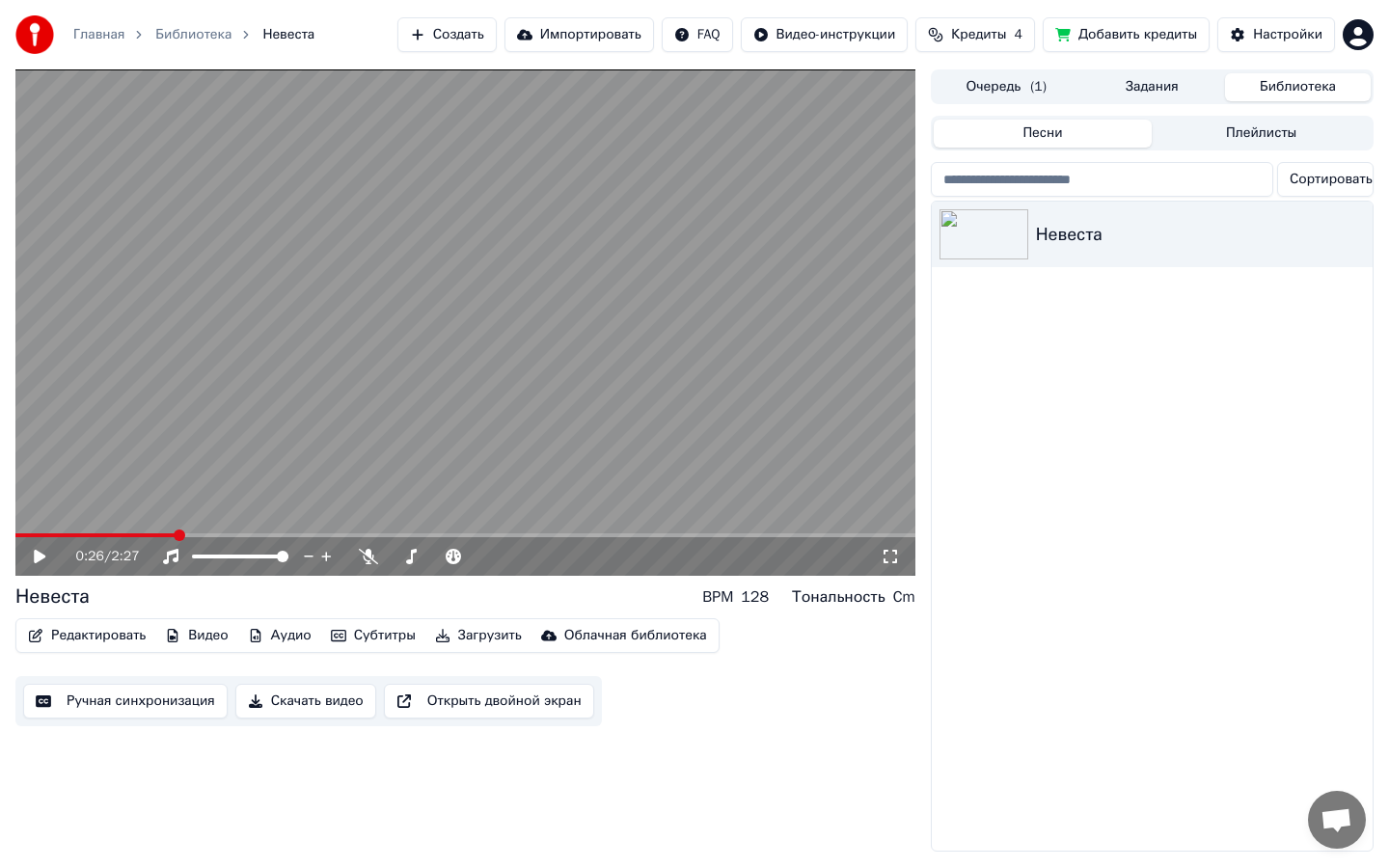 click on "Редактировать" at bounding box center [87, 636] 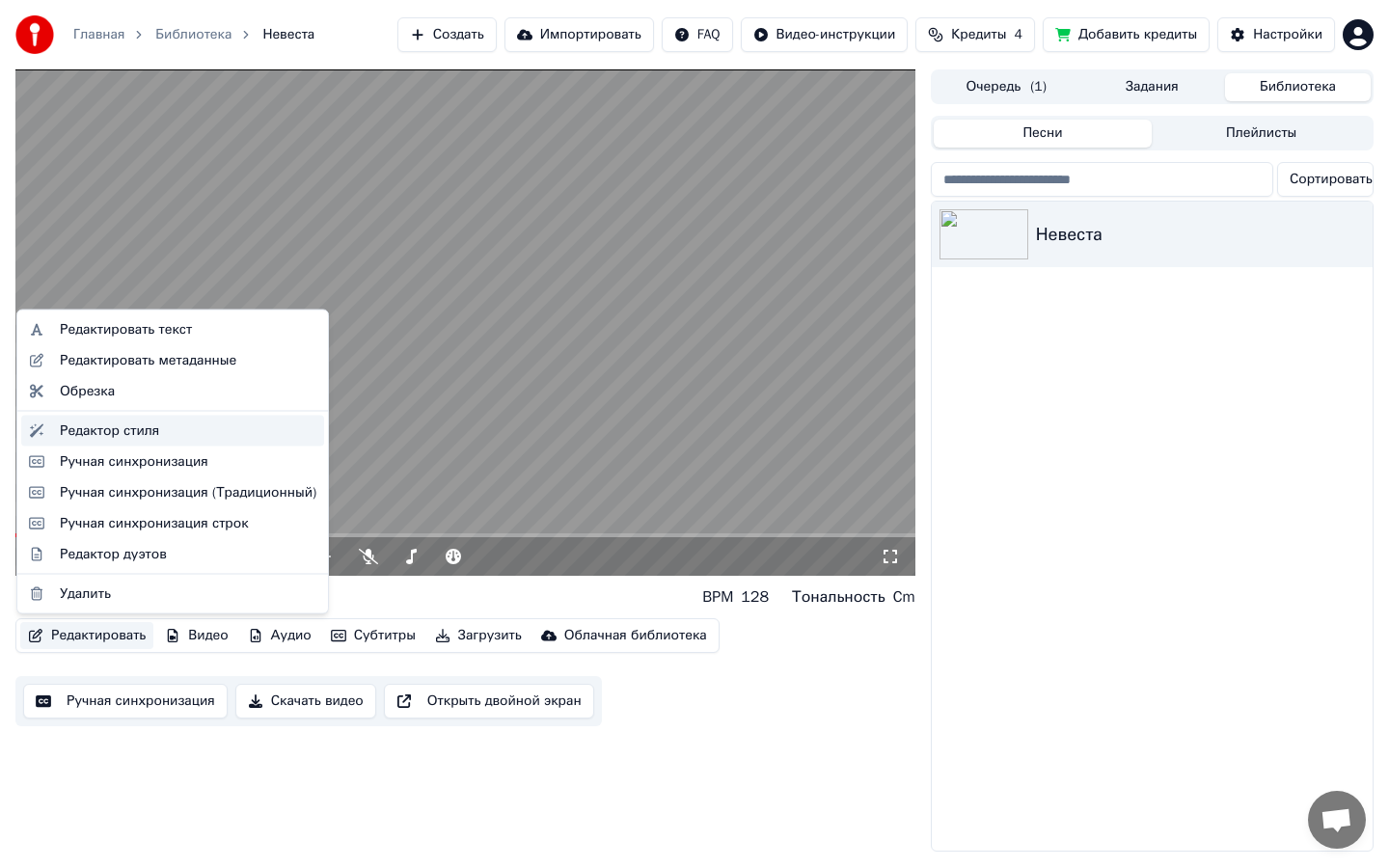 click on "Редактор стиля" at bounding box center [188, 430] 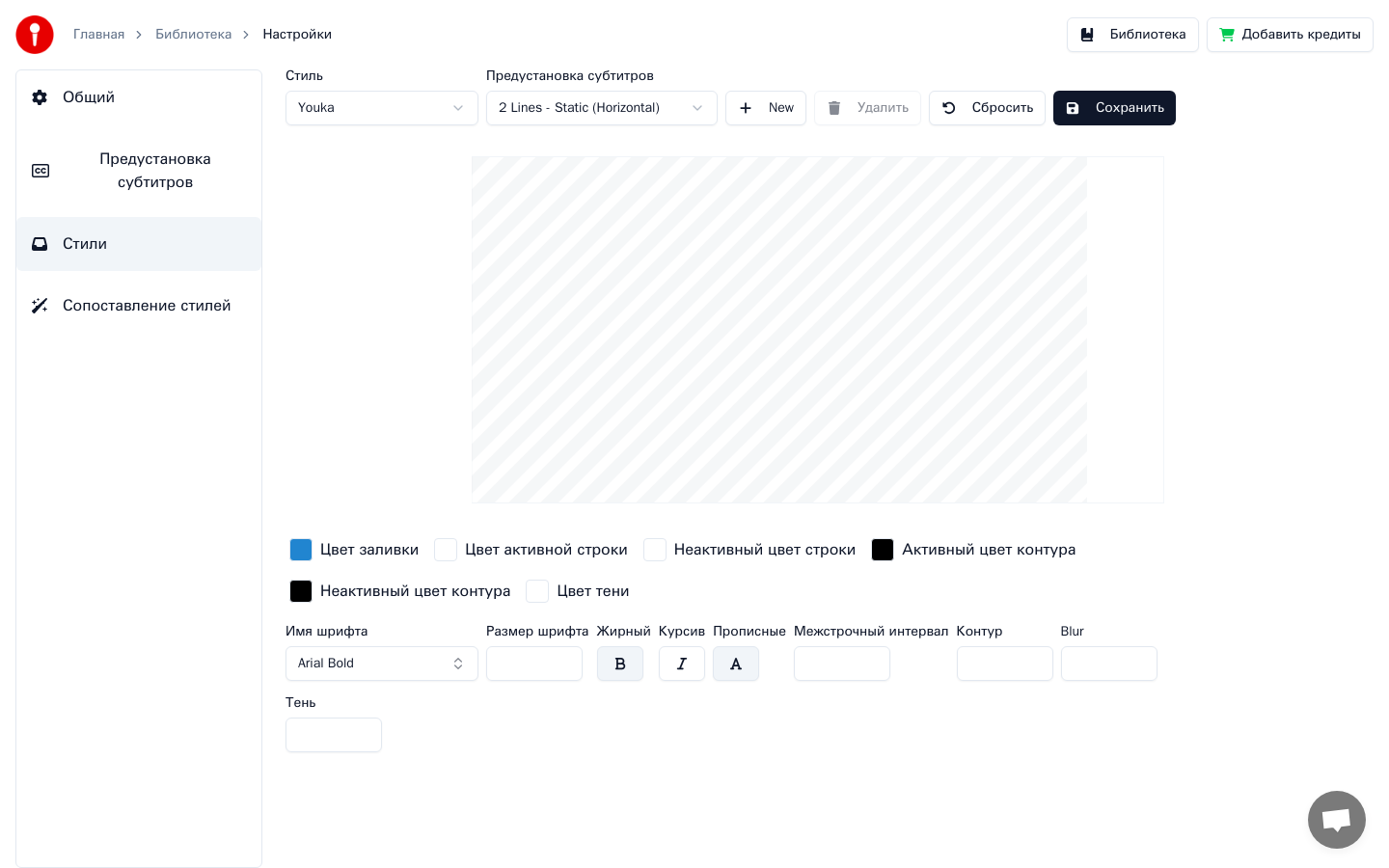 click on "Главная Библиотека Настройки Библиотека Добавить кредиты Общий Предустановка субтитров Стили Сопоставление стилей Стиль Youka Предустановка субтитров 2 Lines - Static (Horizontal) New Удалить Сбросить Сохранить Цвет заливки Цвет активной строки Неактивный цвет строки Активный цвет контура Неактивный цвет контура Цвет тени Имя шрифта Arial Bold Размер шрифта ** Жирный Курсив Прописные Межстрочный интервал * Контур * Blur * Тень *" at bounding box center [694, 434] 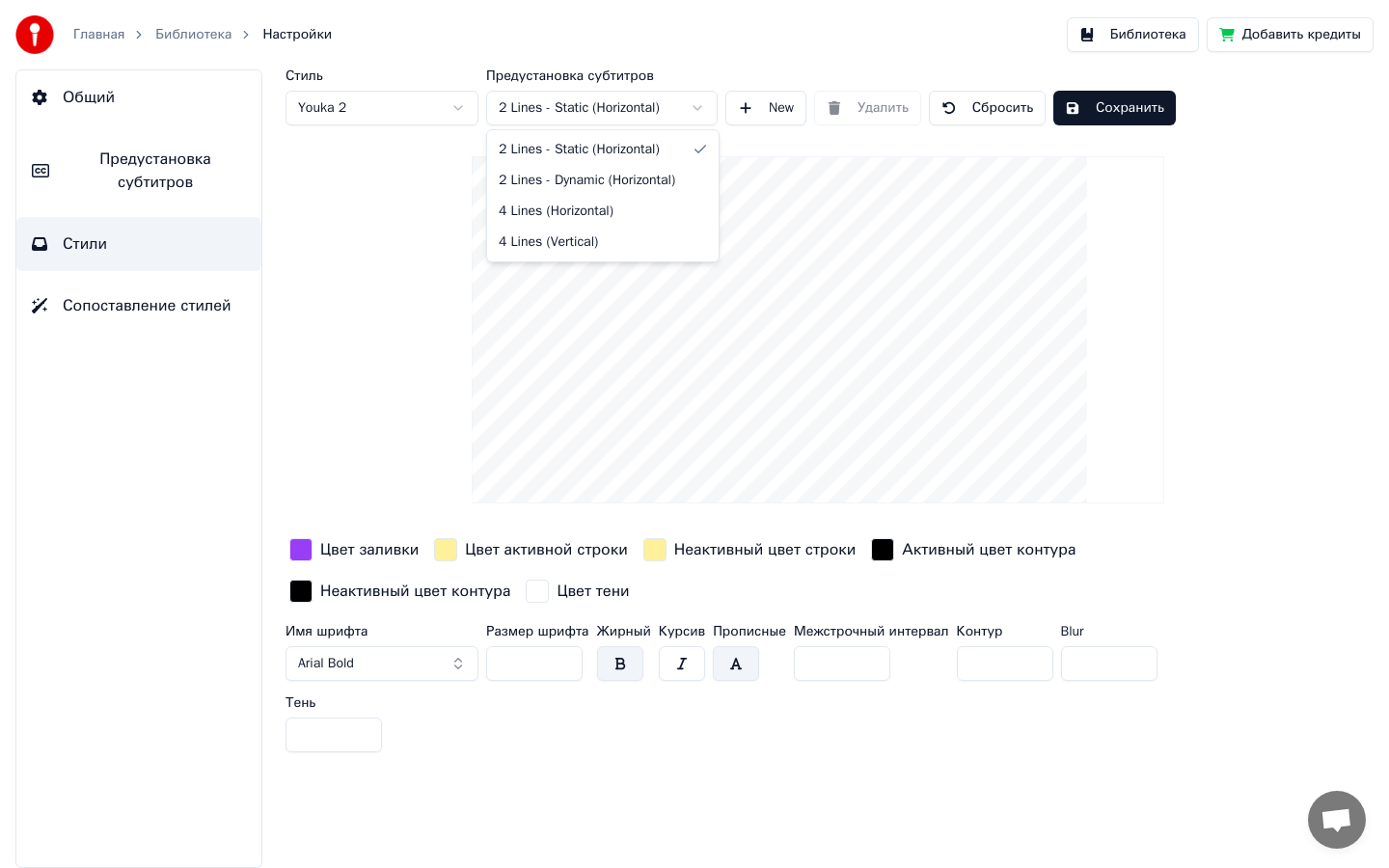 click on "Главная Библиотека Настройки Библиотека Добавить кредиты Общий Предустановка субтитров Стили Сопоставление стилей Стиль Youka 2 Предустановка субтитров 2 Lines - Static (Horizontal) New Удалить Сбросить Сохранить Цвет заливки Цвет активной строки Неактивный цвет строки Активный цвет контура Неактивный цвет контура Цвет тени Имя шрифта Arial Bold Размер шрифта ** Жирный Курсив Прописные Межстрочный интервал * Контур * Blur * Тень * 2 Lines - Static (Horizontal) 2 Lines - Dynamic (Horizontal) 4 Lines (Horizontal) 4 Lines (Vertical)" at bounding box center [694, 434] 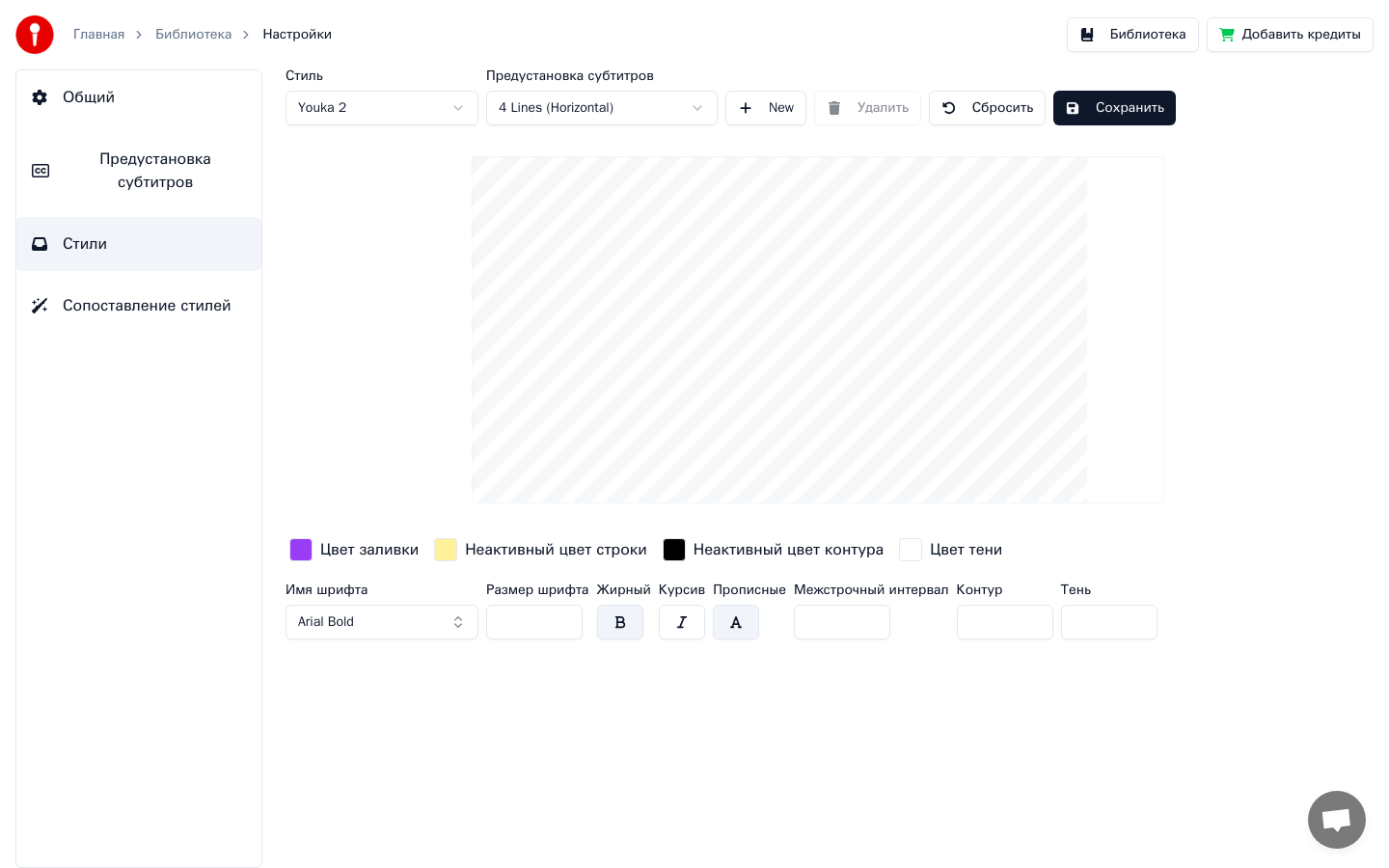 click on "Главная Библиотека Настройки Библиотека Добавить кредиты Общий Предустановка субтитров Стили Сопоставление стилей Стиль Youka 2 Предустановка субтитров 4 Lines (Horizontal) New Удалить Сбросить Сохранить Цвет заливки Неактивный цвет строки Неактивный цвет контура Цвет тени Имя шрифта Arial Bold Размер шрифта ** Жирный Курсив Прописные Межстрочный интервал * Контур * Тень *" at bounding box center (694, 434) 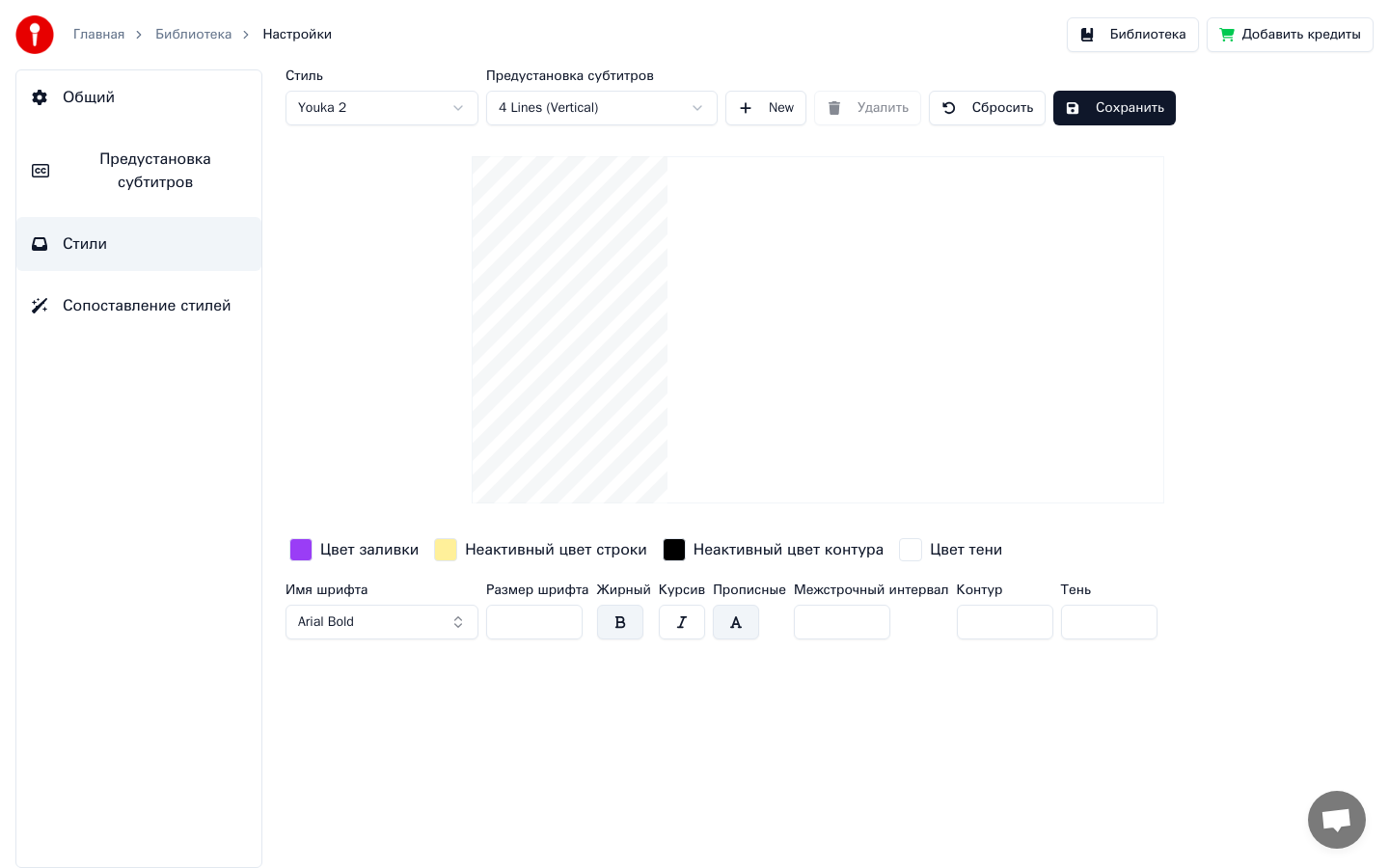 click on "Главная Библиотека Настройки Библиотека Добавить кредиты Общий Предустановка субтитров Стили Сопоставление стилей Стиль Youka 2 Предустановка субтитров 4 Lines (Vertical) New Удалить Сбросить Сохранить Цвет заливки Неактивный цвет строки Неактивный цвет контура Цвет тени Имя шрифта Arial Bold Размер шрифта ** Жирный Курсив Прописные Межстрочный интервал * Контур * Тень *" at bounding box center (694, 434) 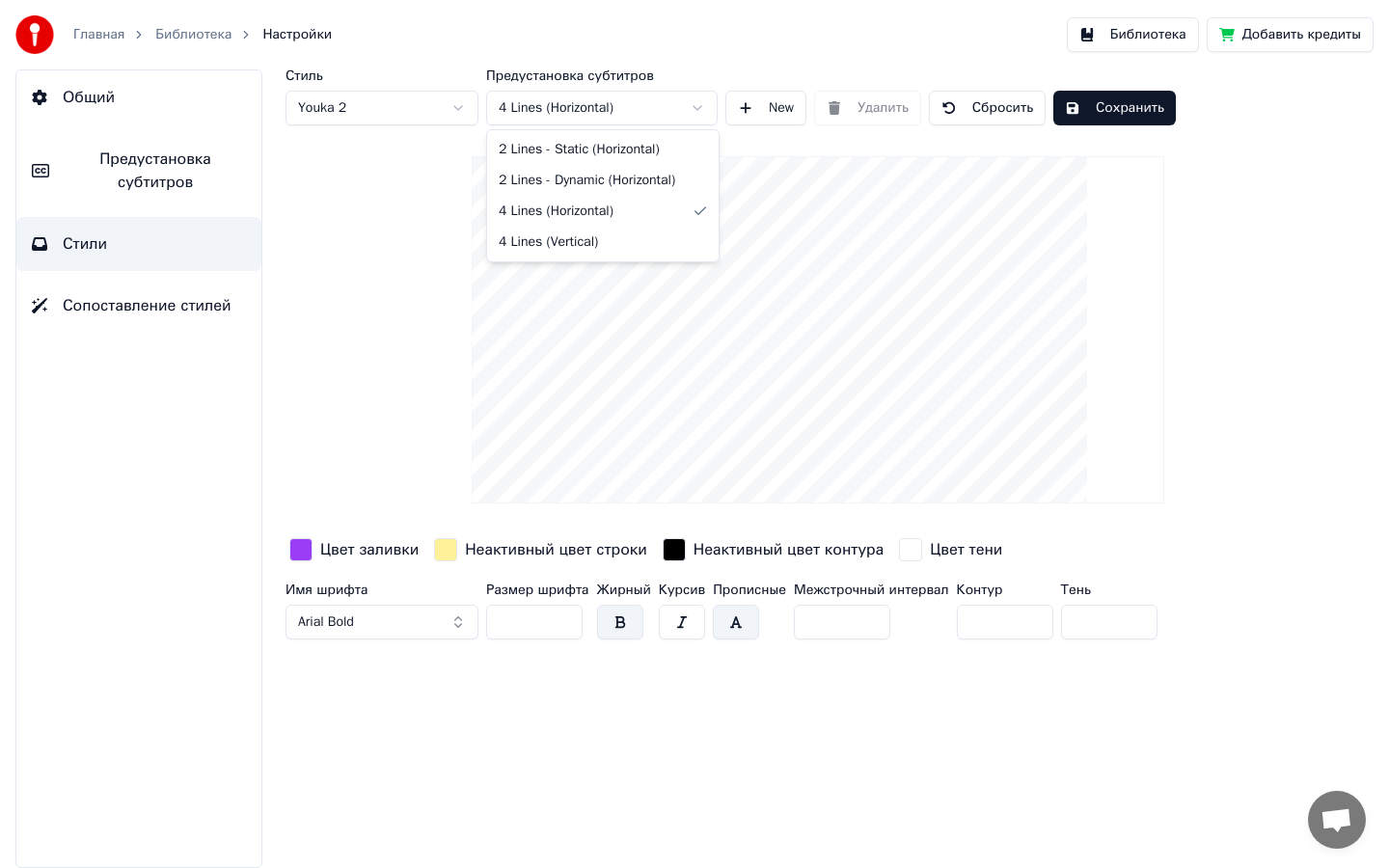 click on "Главная Библиотека Настройки Библиотека Добавить кредиты Общий Предустановка субтитров Стили Сопоставление стилей Стиль Youka 2 Предустановка субтитров 4 Lines (Horizontal) New Удалить Сбросить Сохранить Цвет заливки Неактивный цвет строки Неактивный цвет контура Цвет тени Имя шрифта Arial Bold Размер шрифта ** Жирный Курсив Прописные Межстрочный интервал * Контур * Тень * 2 Lines - Static (Horizontal) 2 Lines - Dynamic (Horizontal) 4 Lines (Horizontal) 4 Lines (Vertical)" at bounding box center [694, 434] 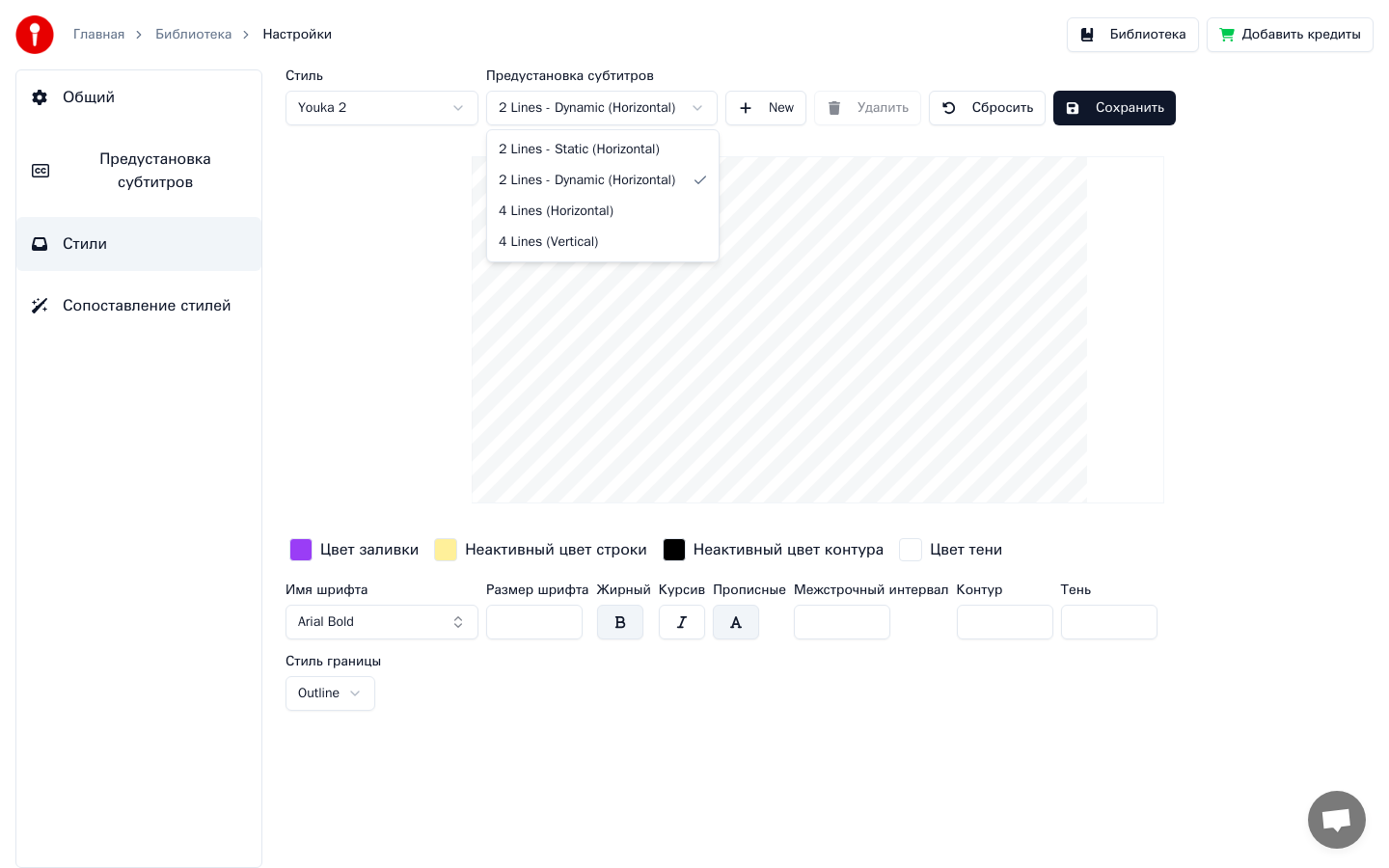 click on "Главная Библиотека Настройки Библиотека Добавить кредиты Общий Предустановка субтитров Стили Сопоставление стилей Стиль Youka 2 Предустановка субтитров 2 Lines - Dynamic (Horizontal) New Удалить Сбросить Сохранить Цвет заливки Неактивный цвет строки Неактивный цвет контура Цвет тени Имя шрифта Arial Bold Размер шрифта ** Жирный Курсив Прописные Межстрочный интервал * Контур * Тень * Стиль границы Outline 2 Lines - Static (Horizontal) 2 Lines - Dynamic (Horizontal) 4 Lines (Horizontal) 4 Lines (Vertical)" at bounding box center [694, 434] 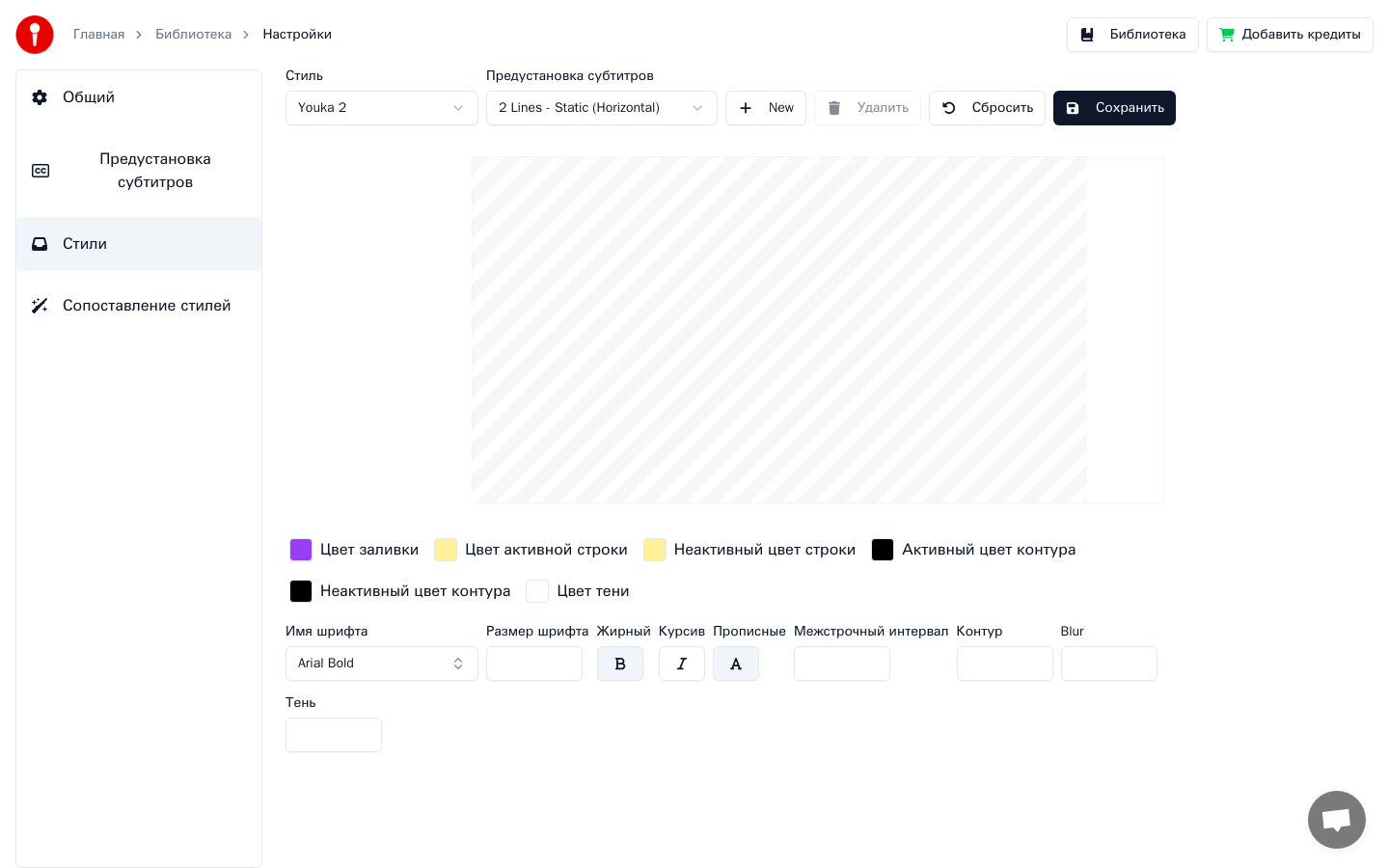 click at bounding box center [818, 330] 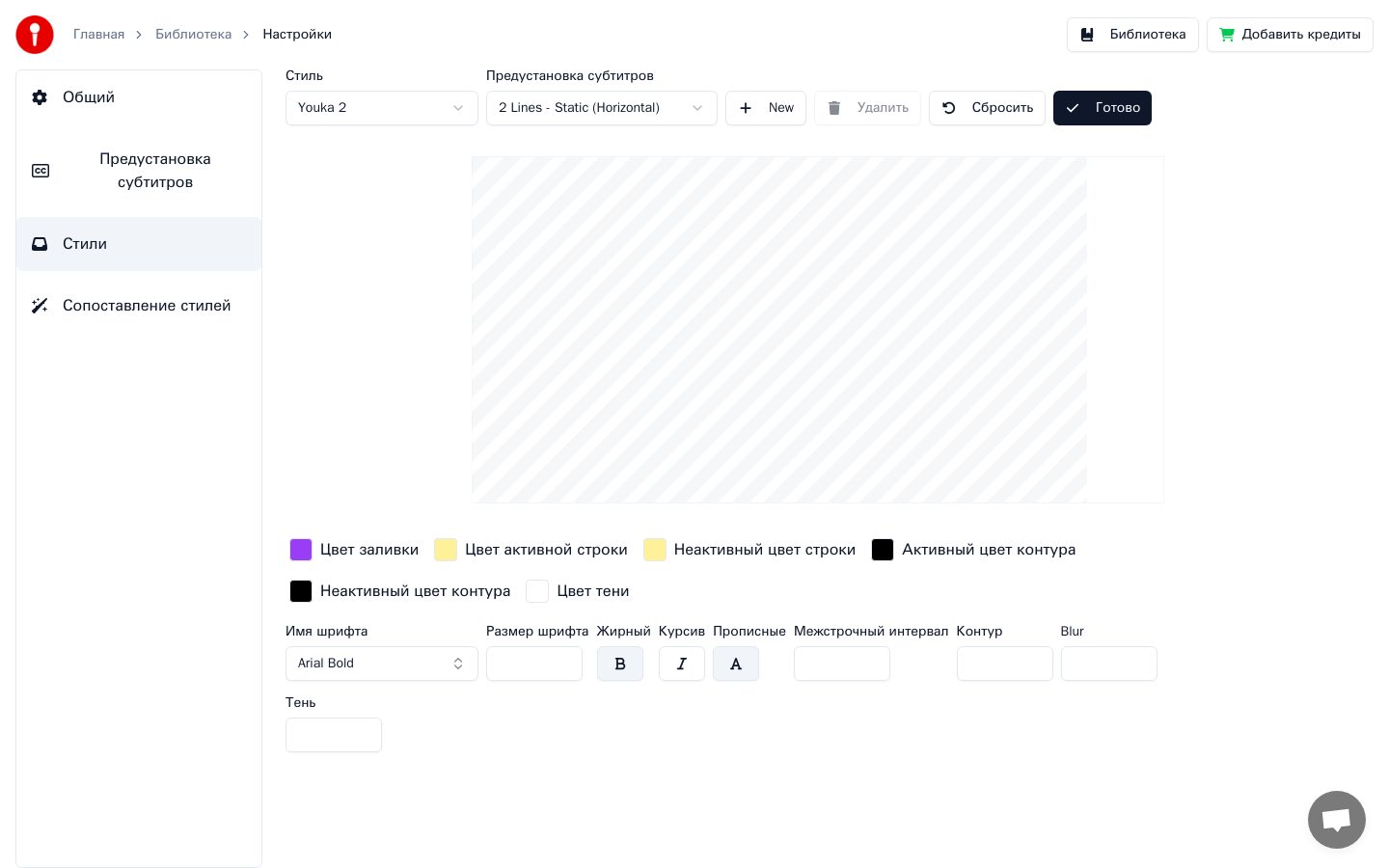 click on "Главная Библиотека Настройки Библиотека Добавить кредиты Общий Предустановка субтитров Стили Сопоставление стилей Стиль Youka 2 Предустановка субтитров 2 Lines - Static (Horizontal) New Удалить Сбросить Готово Цвет заливки Цвет активной строки Неактивный цвет строки Активный цвет контура Неактивный цвет контура Цвет тени Имя шрифта Arial Bold Размер шрифта ** Жирный Курсив Прописные Межстрочный интервал * Контур * Blur * Тень *" at bounding box center [694, 434] 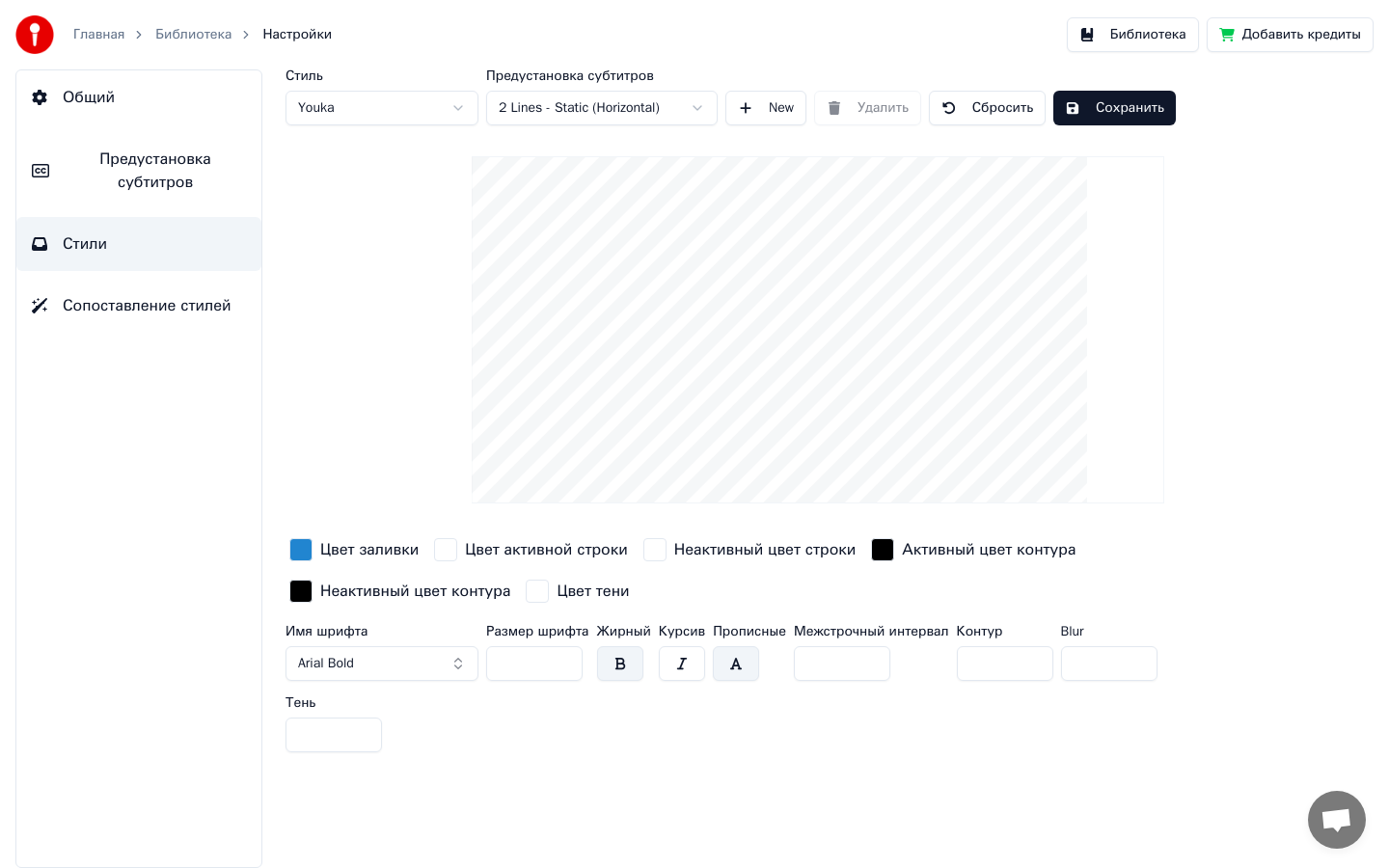 click on "Главная Библиотека Настройки Библиотека Добавить кредиты Общий Предустановка субтитров Стили Сопоставление стилей Стиль Youka Предустановка субтитров 2 Lines - Static (Horizontal) New Удалить Сбросить Сохранить Цвет заливки Цвет активной строки Неактивный цвет строки Активный цвет контура Неактивный цвет контура Цвет тени Имя шрифта Arial Bold Размер шрифта ** Жирный Курсив Прописные Межстрочный интервал * Контур * Blur * Тень *" at bounding box center (694, 434) 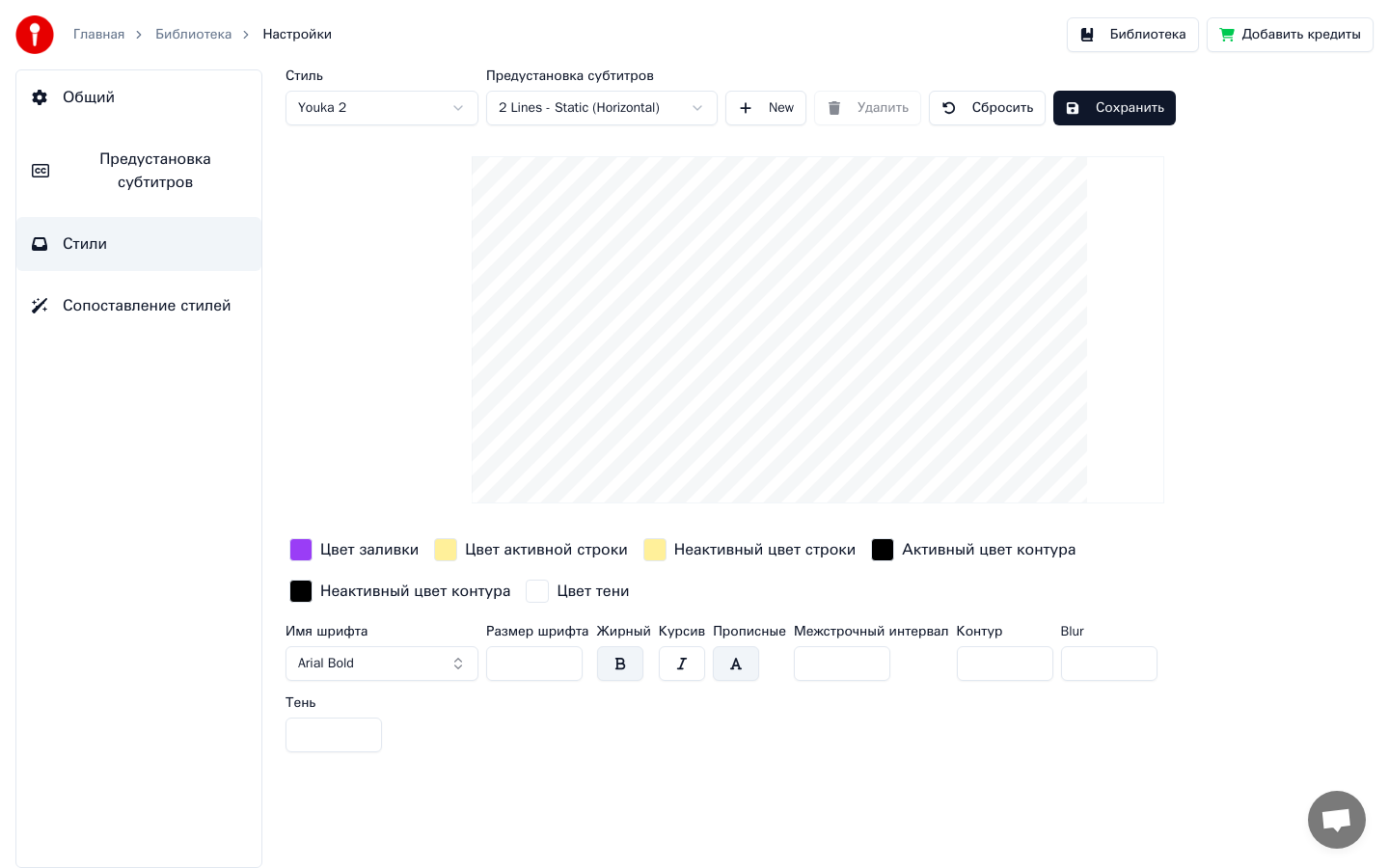 click on "Сопоставление стилей" at bounding box center [139, 306] 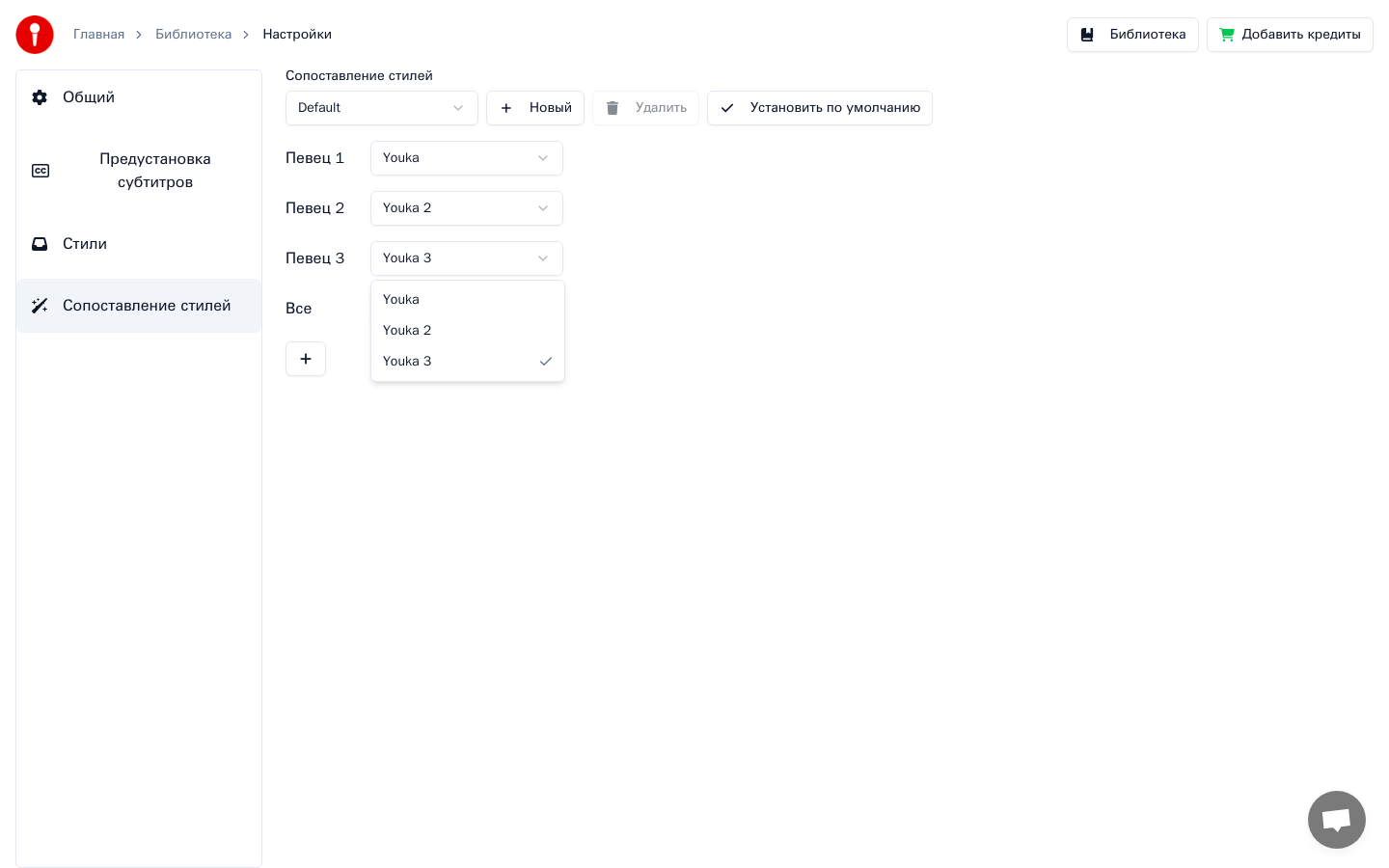 click on "Главная Библиотека Настройки Библиотека Добавить кредиты Общий Предустановка субтитров Стили Сопоставление стилей Сопоставление стилей Default Новый Удалить Установить по умолчанию Певец   1 Youka Певец   2 Youka 2 Певец   3 Youka 3 Все Youka 3 Youka Youka 2 Youka 3" at bounding box center [694, 434] 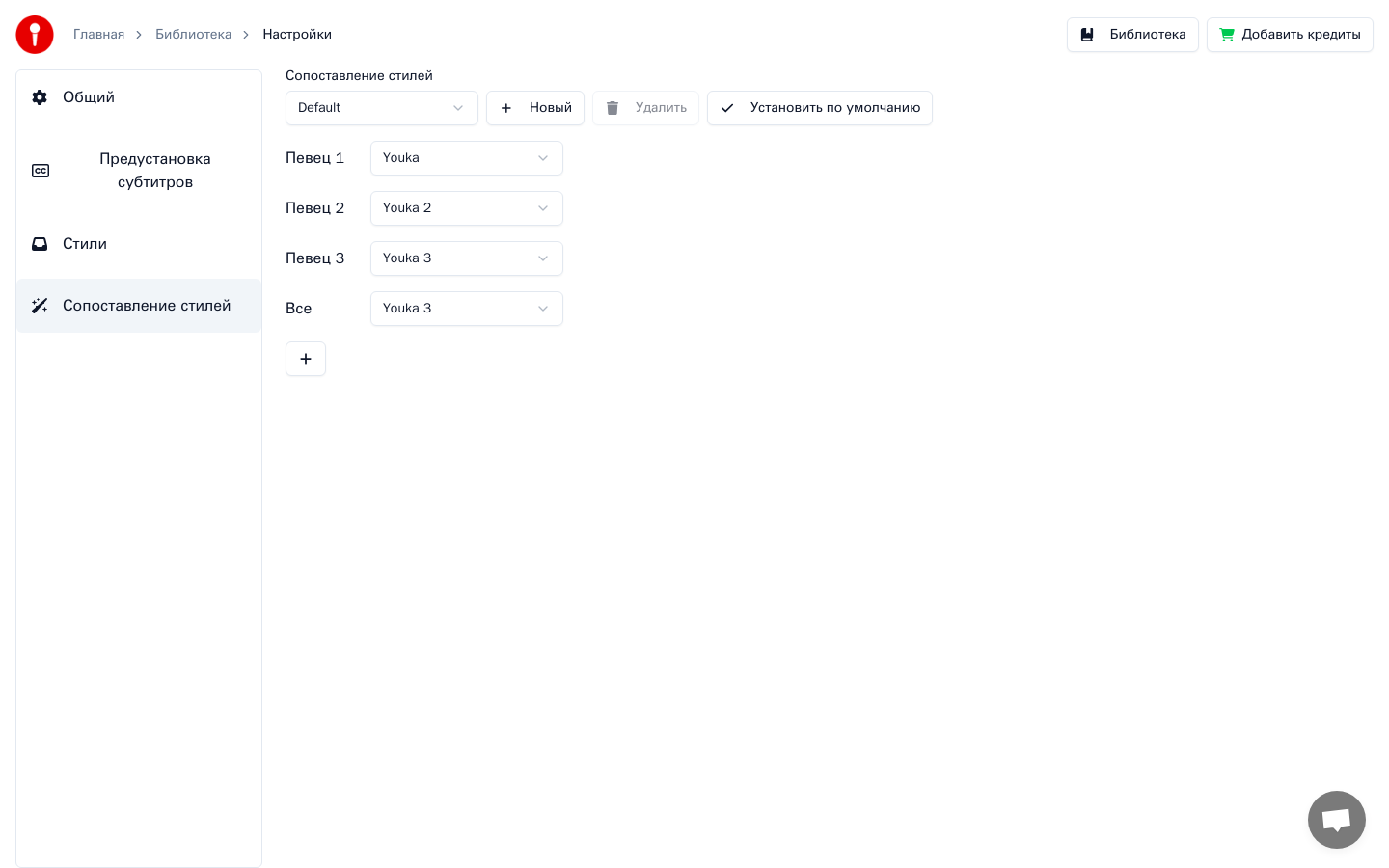 click on "Главная Библиотека Настройки Библиотека Добавить кредиты Общий Предустановка субтитров Стили Сопоставление стилей Сопоставление стилей Default Новый Удалить Установить по умолчанию Певец   1 Youka Певец   2 Youka 2 Певец   3 Youka 3 Все Youka 3" at bounding box center (694, 434) 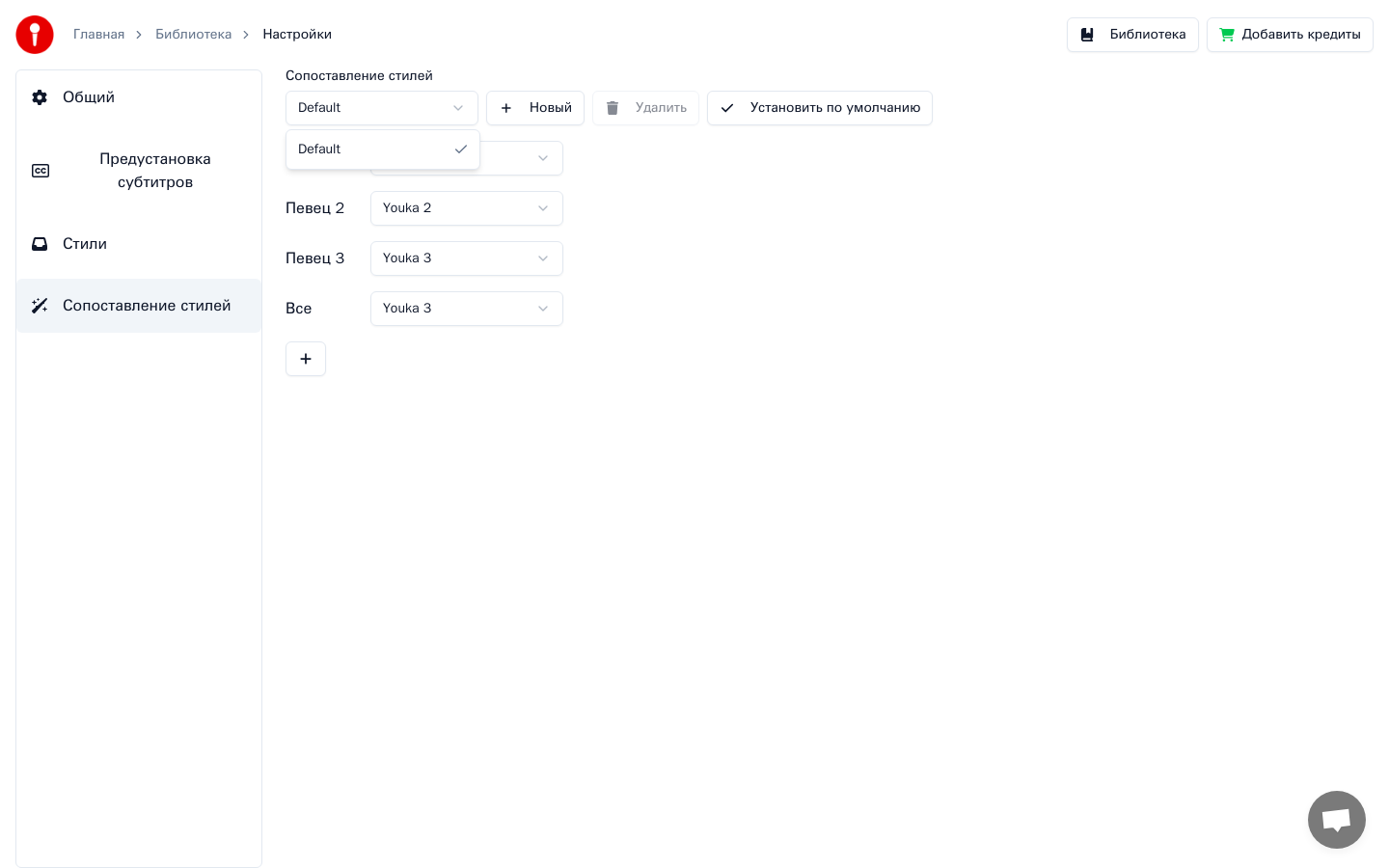 click on "Главная Библиотека Настройки Библиотека Добавить кредиты Общий Предустановка субтитров Стили Сопоставление стилей Сопоставление стилей Default Новый Удалить Установить по умолчанию Певец   1 Youka Певец   2 Youka 2 Певец   3 Youka 3 Все Youka 3 Default" at bounding box center [694, 434] 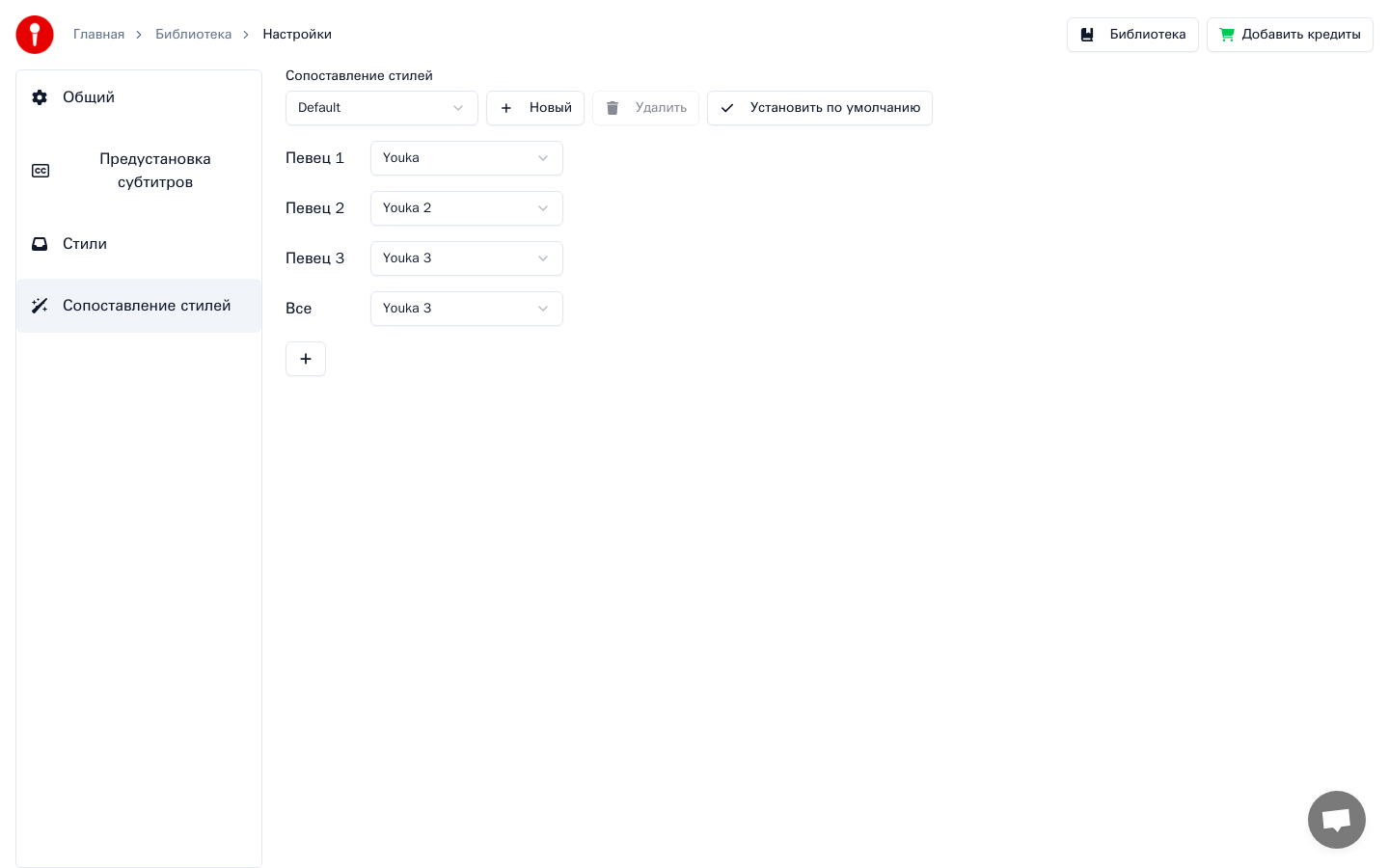 click on "Сопоставление стилей Default Новый Удалить Установить по умолчанию" at bounding box center [818, 97] 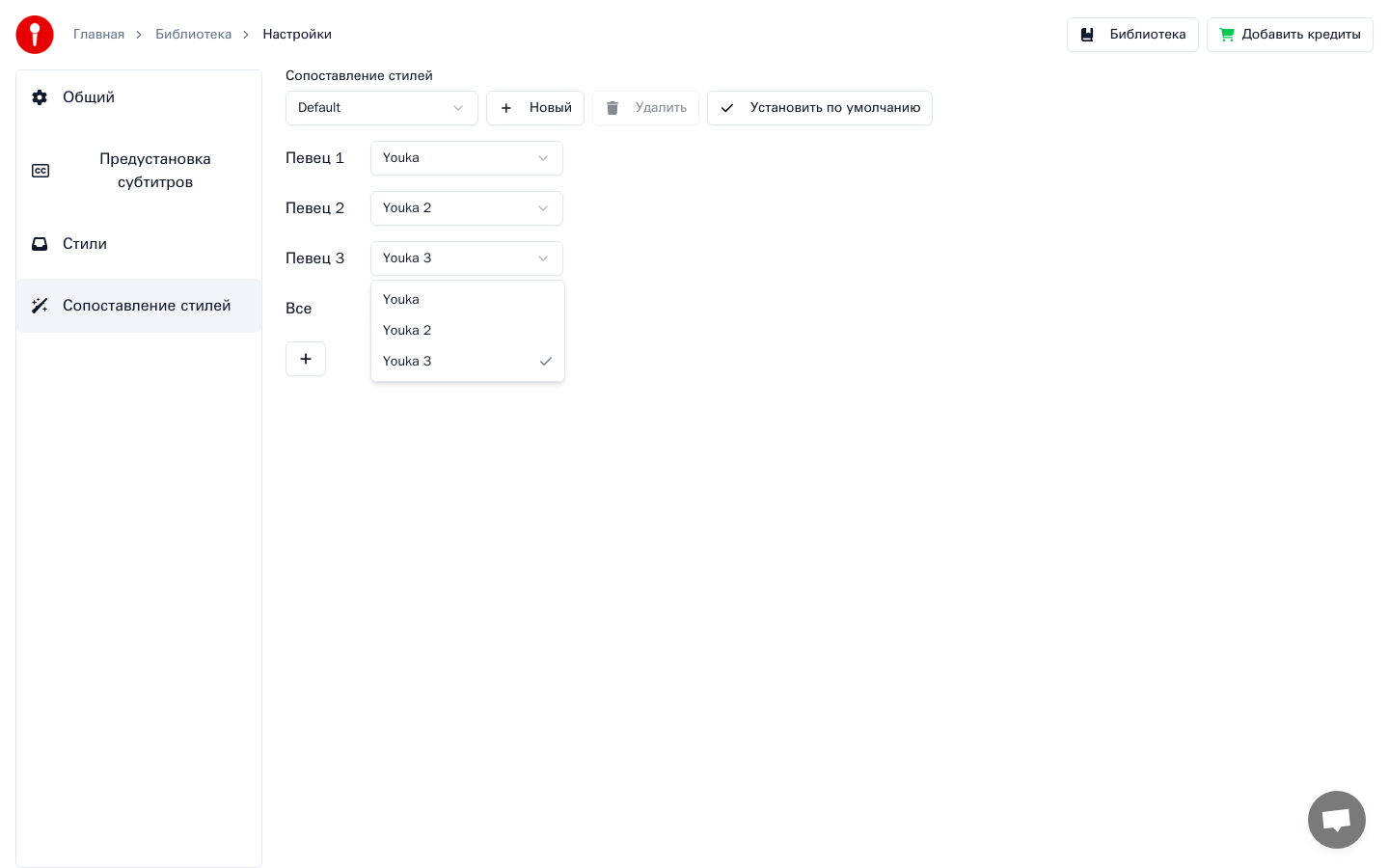click on "Главная Библиотека Настройки Библиотека Добавить кредиты Общий Предустановка субтитров Стили Сопоставление стилей Сопоставление стилей Default Новый Удалить Установить по умолчанию Певец   1 Youka Певец   2 Youka 2 Певец   3 Youka 3 Все Youka 3 Youka Youka 2 Youka 3" at bounding box center [694, 434] 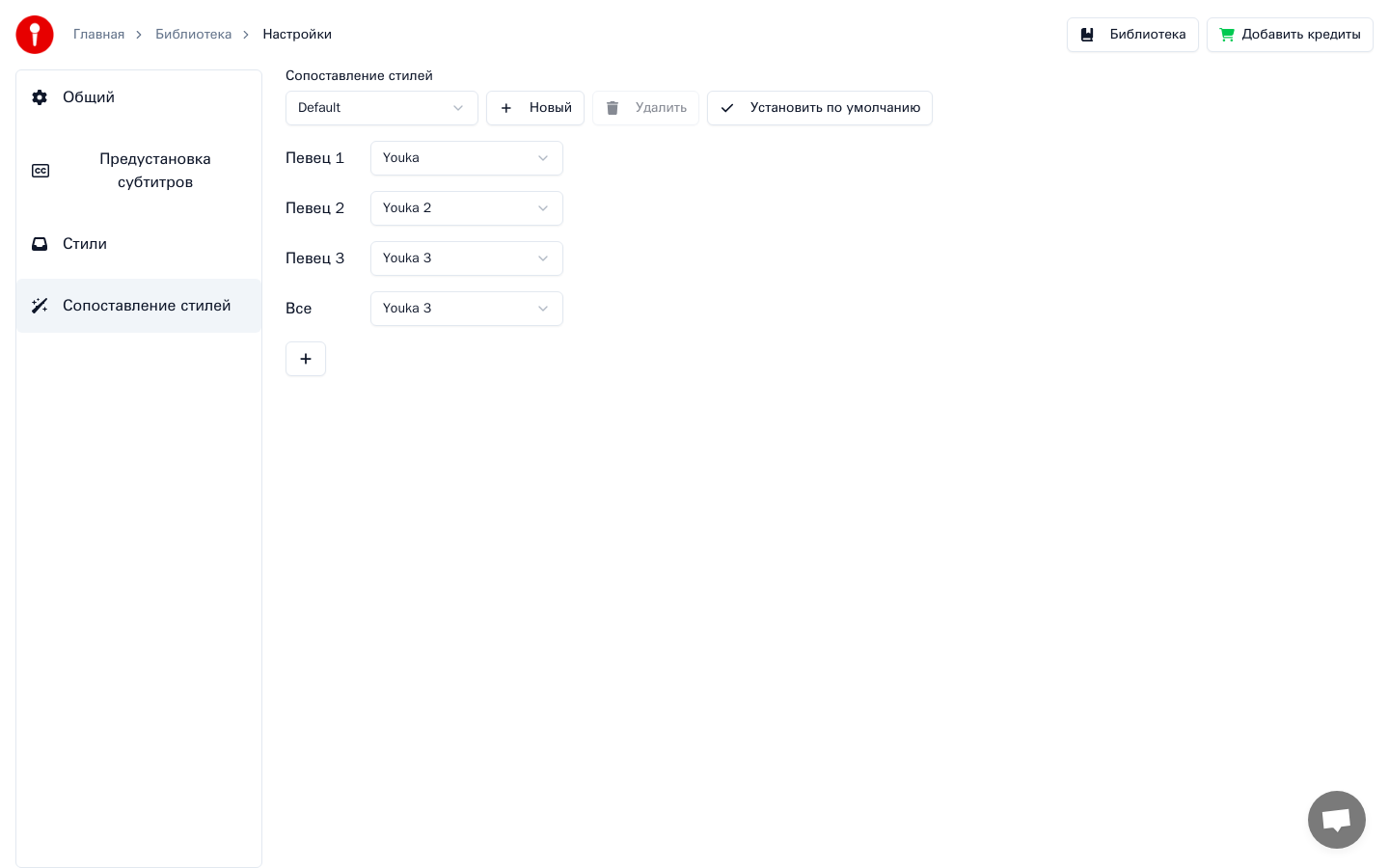click on "Все Youka 3" at bounding box center (386, 309) 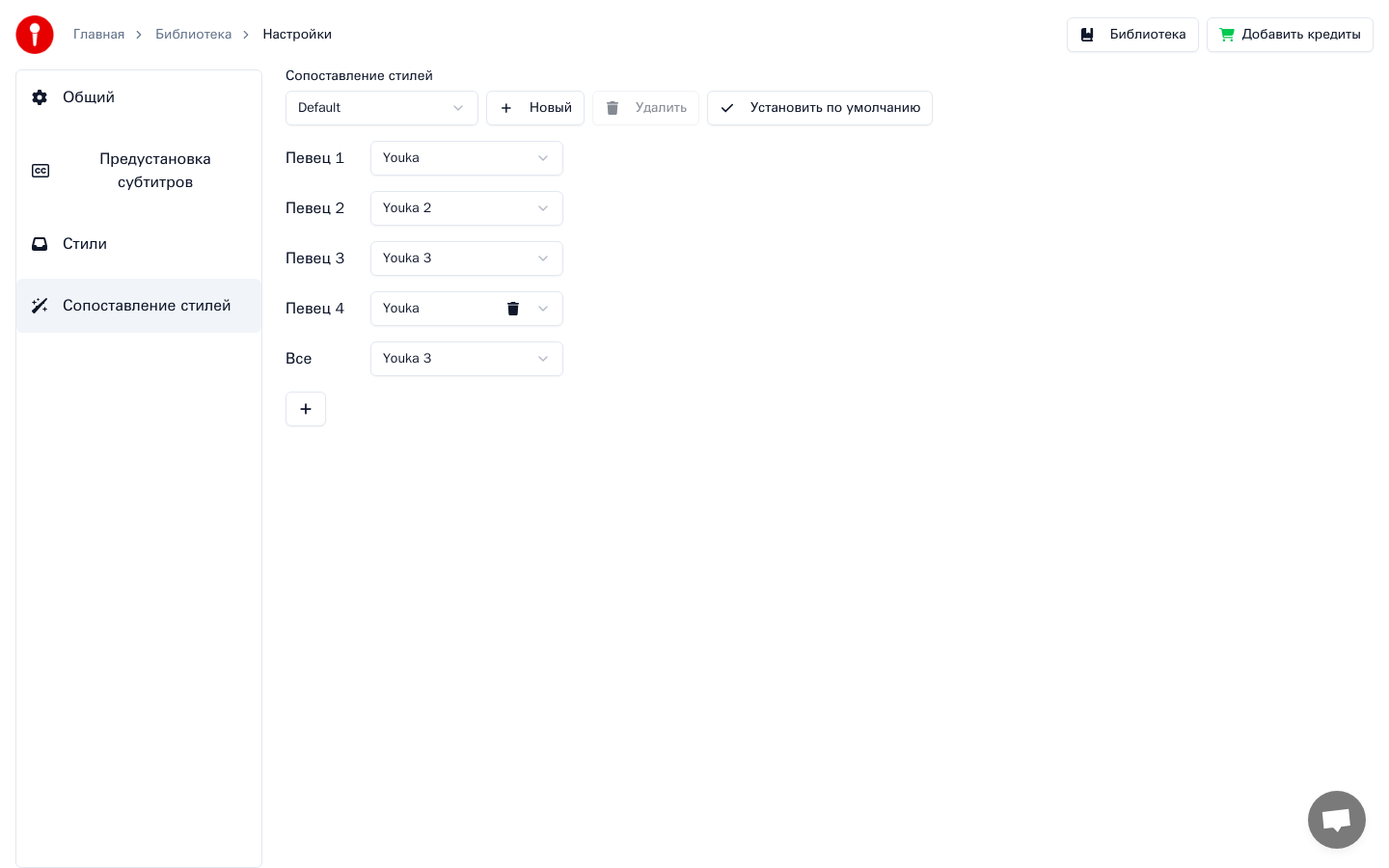click at bounding box center (513, 309) 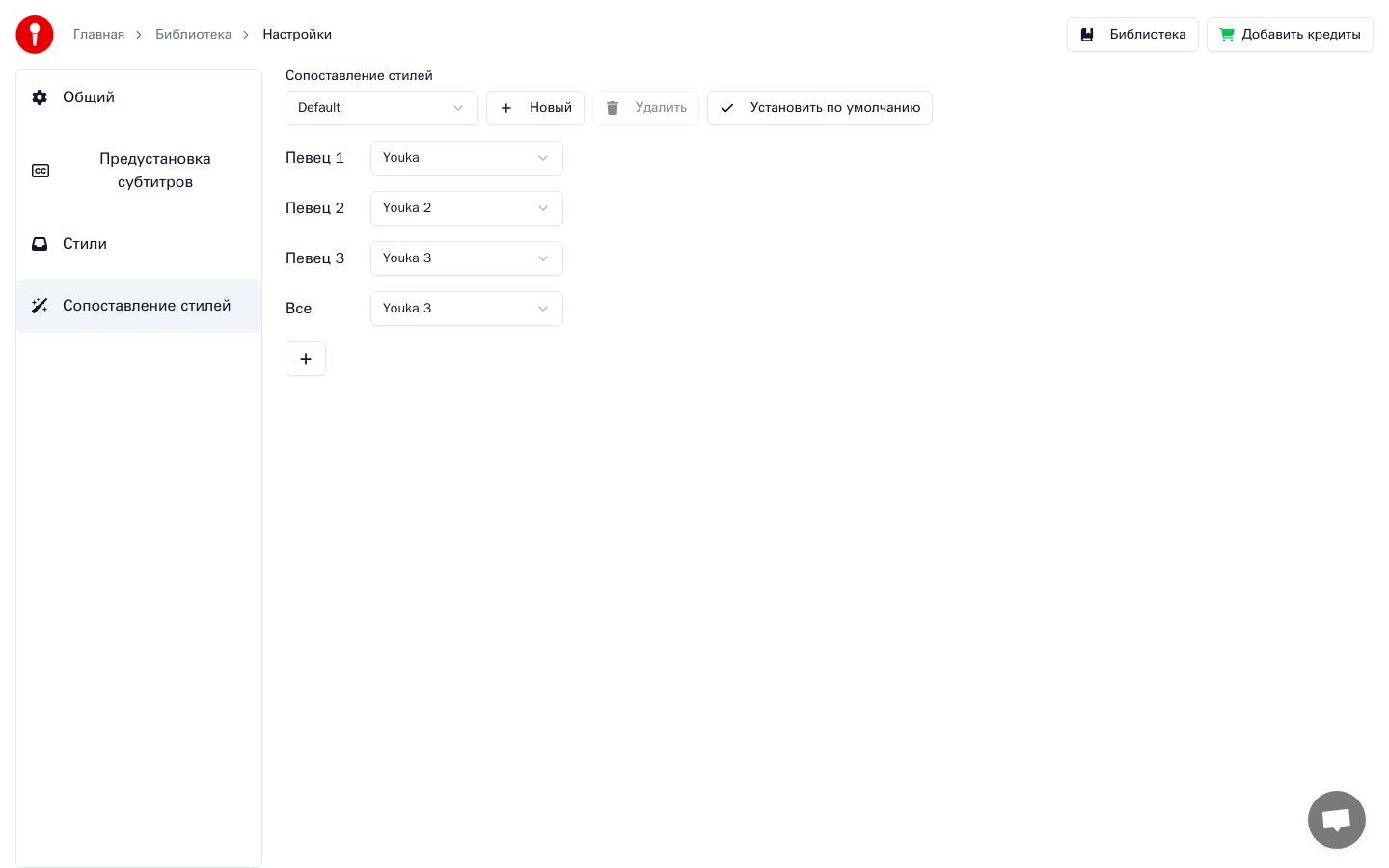 click on "Все" at bounding box center (324, 309) 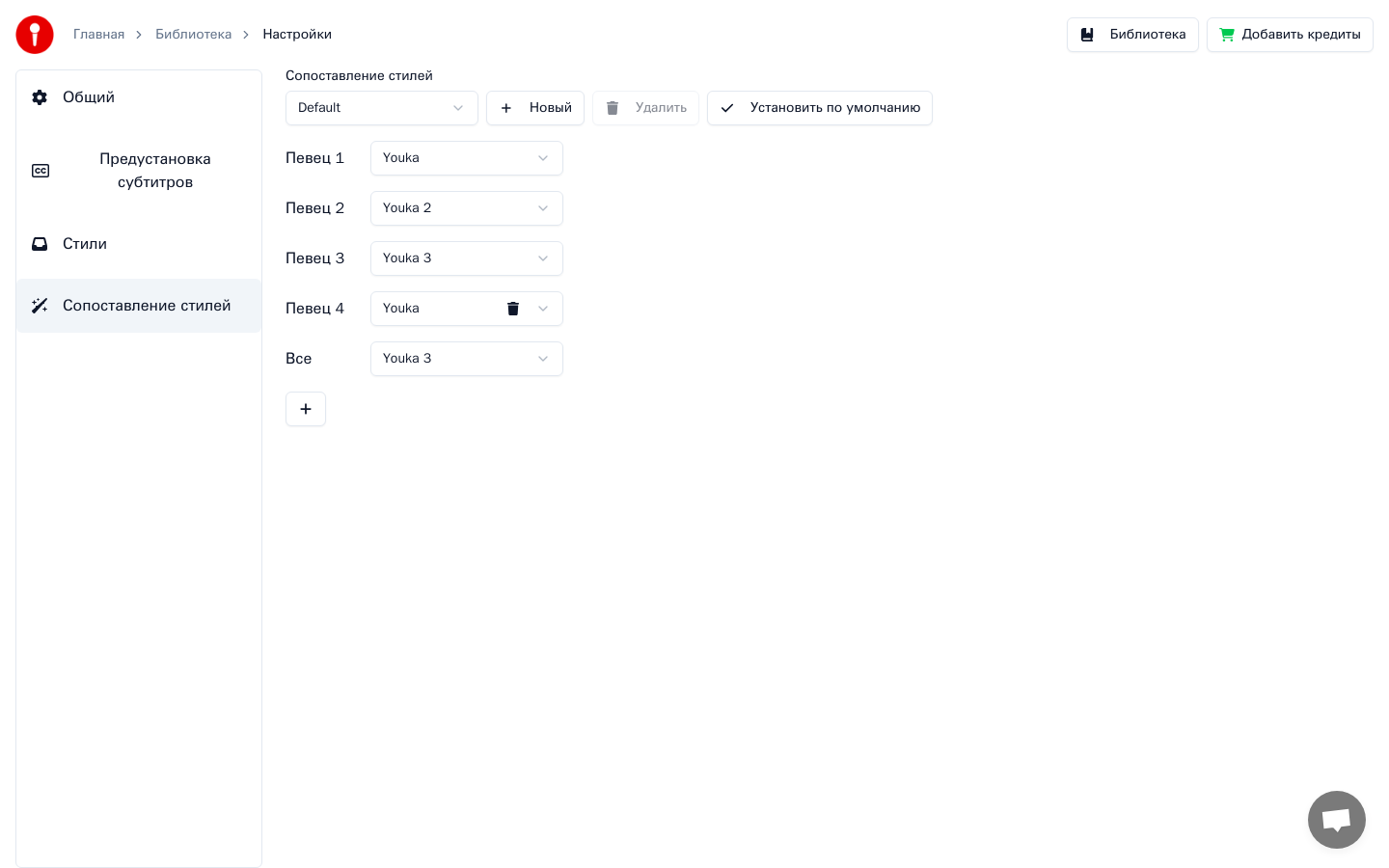 click on "Певец   4" at bounding box center (324, 309) 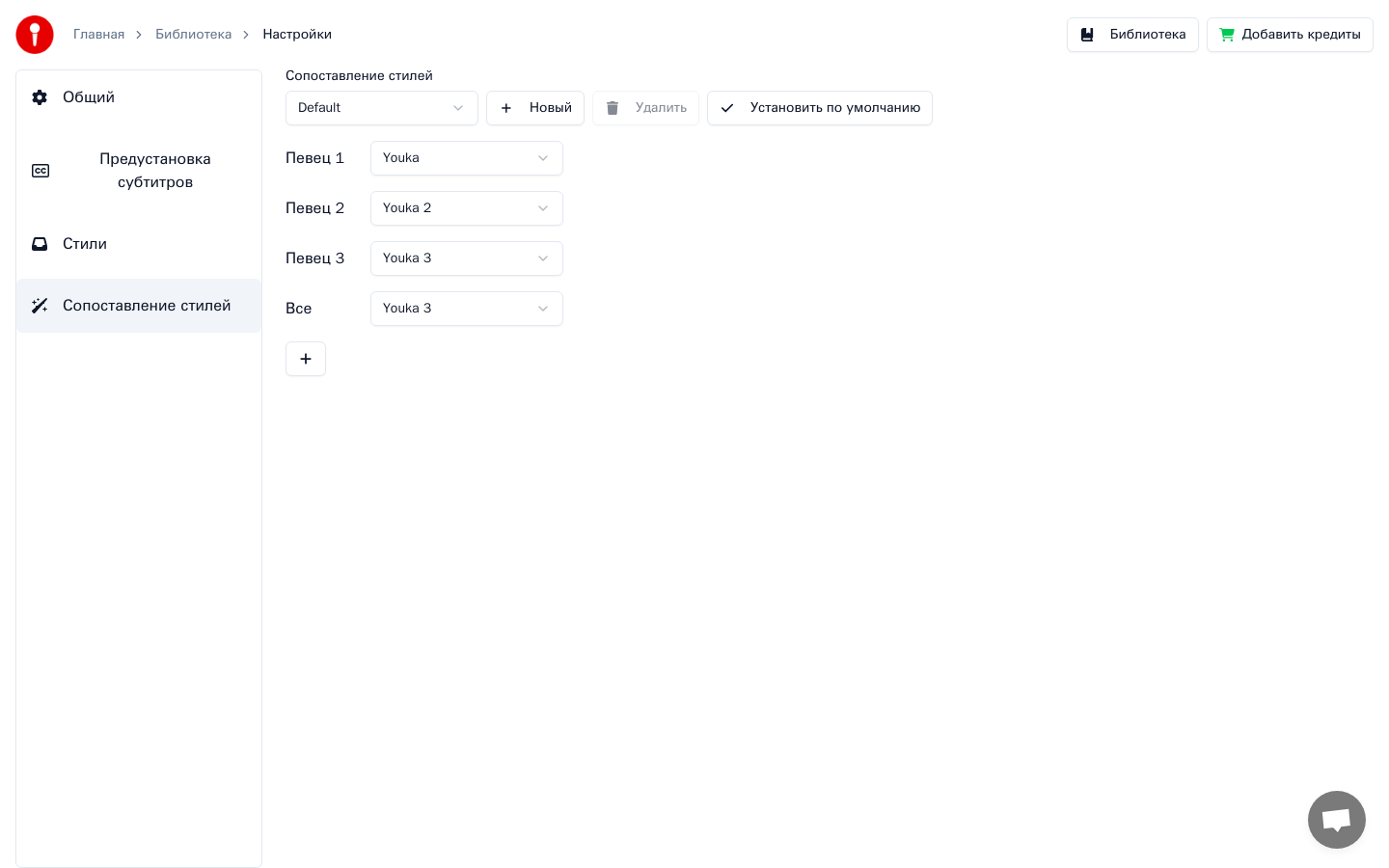 click on "Главная Библиотека Настройки Библиотека Добавить кредиты Общий Предустановка субтитров Стили Сопоставление стилей Сопоставление стилей Default Новый Удалить Установить по умолчанию Певец   1 Youka Певец   2 Youka 2 Певец   3 Youka 3 Все Youka 3" at bounding box center [694, 434] 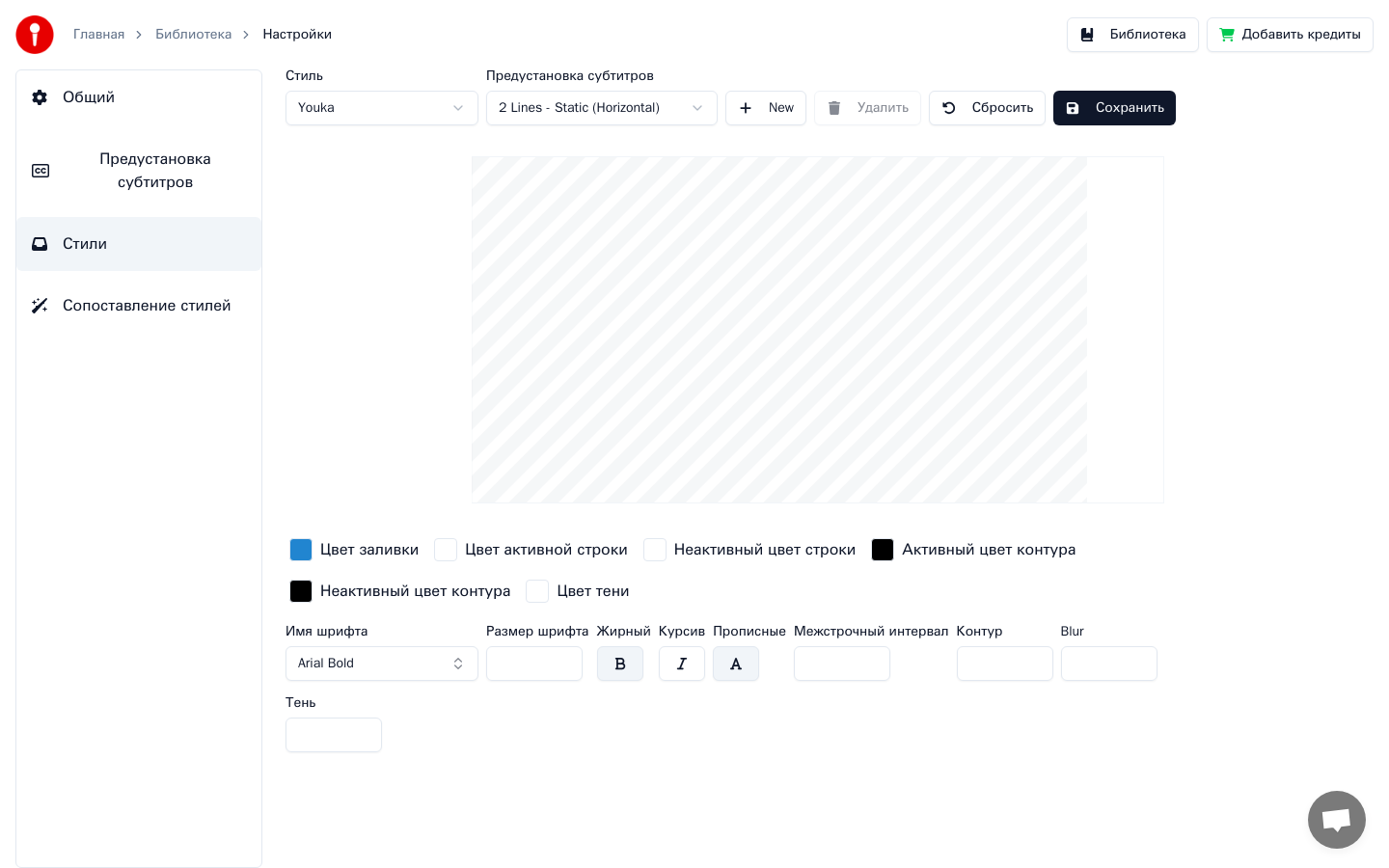 click on "Предустановка субтитров" at bounding box center [155, 171] 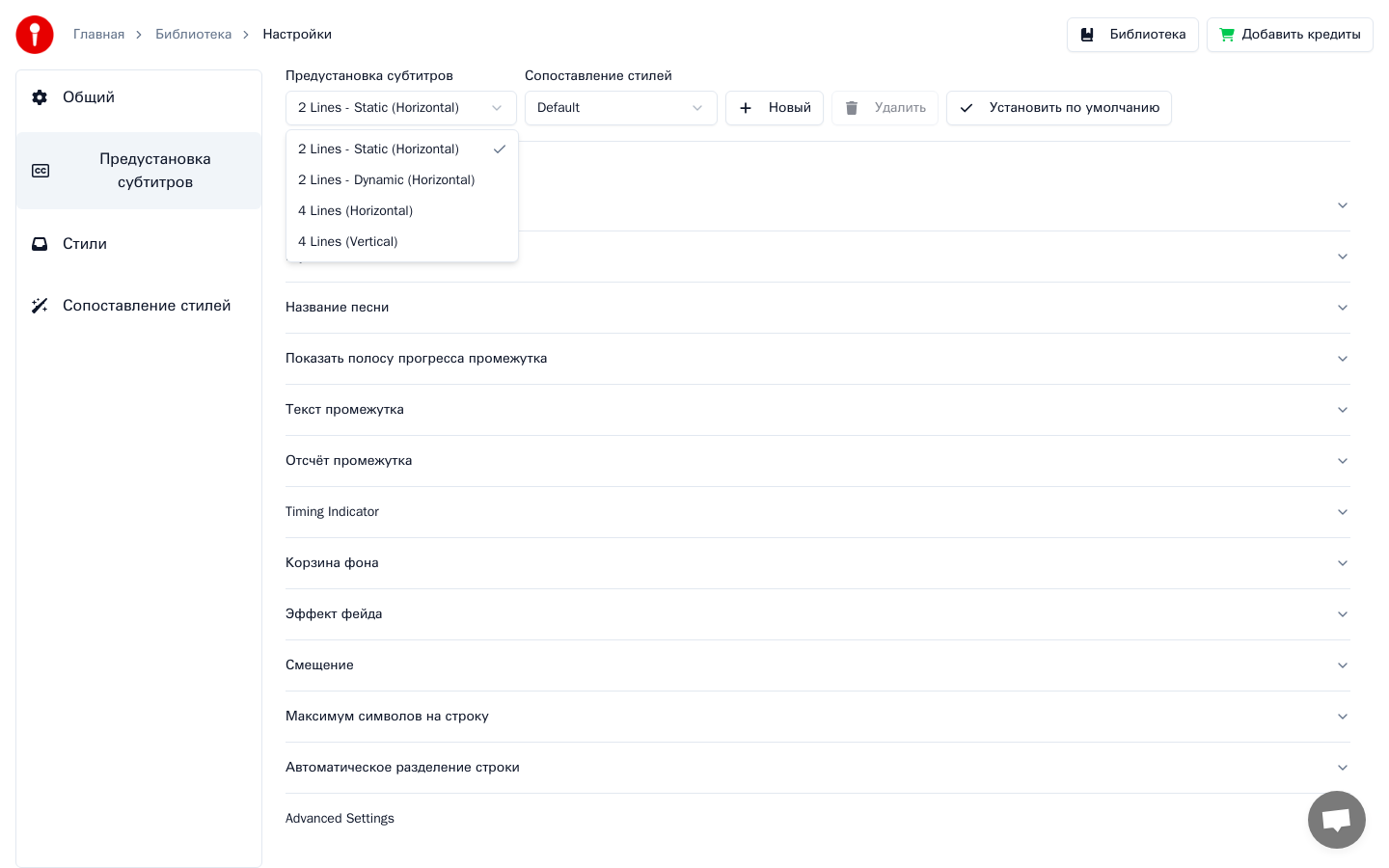 click on "Главная Библиотека Настройки Библиотека Добавить кредиты Общий Предустановка субтитров Стили Сопоставление стилей Предустановка субтитров 2 Lines - Static (Horizontal) Сопоставление стилей Default Новый Удалить Установить по умолчанию Общий Layout Название песни Показать полосу прогресса промежутка Текст промежутка Отсчёт промежутка Timing Indicator Корзина фона Эффект фейда Смещение Максимум символов на строку Автоматическое разделение строки Advanced Settings 2 Lines - Static (Horizontal) 2 Lines - Dynamic (Horizontal) 4 Lines (Horizontal) 4 Lines (Vertical)" at bounding box center (694, 434) 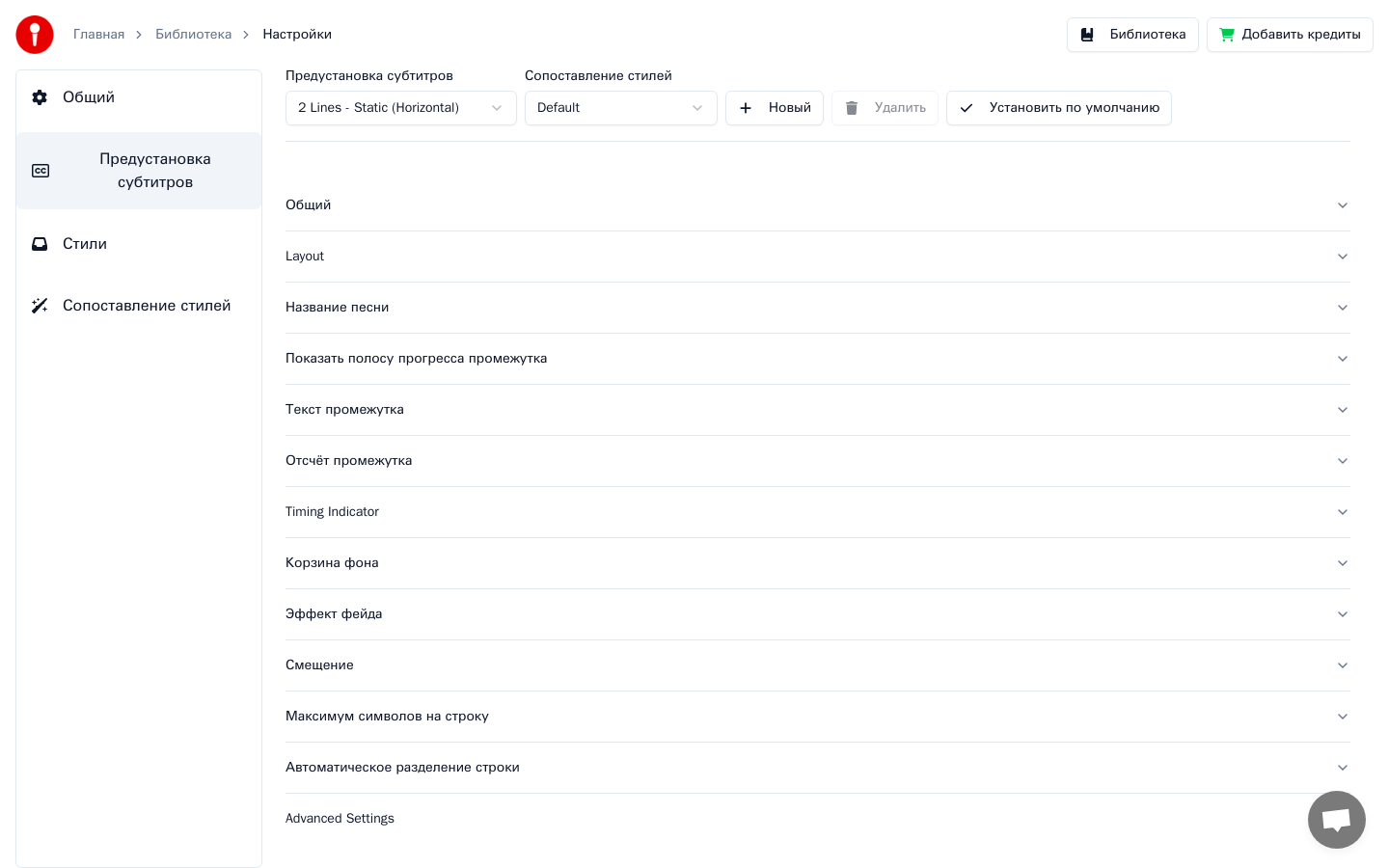 click on "Общий" at bounding box center [139, 97] 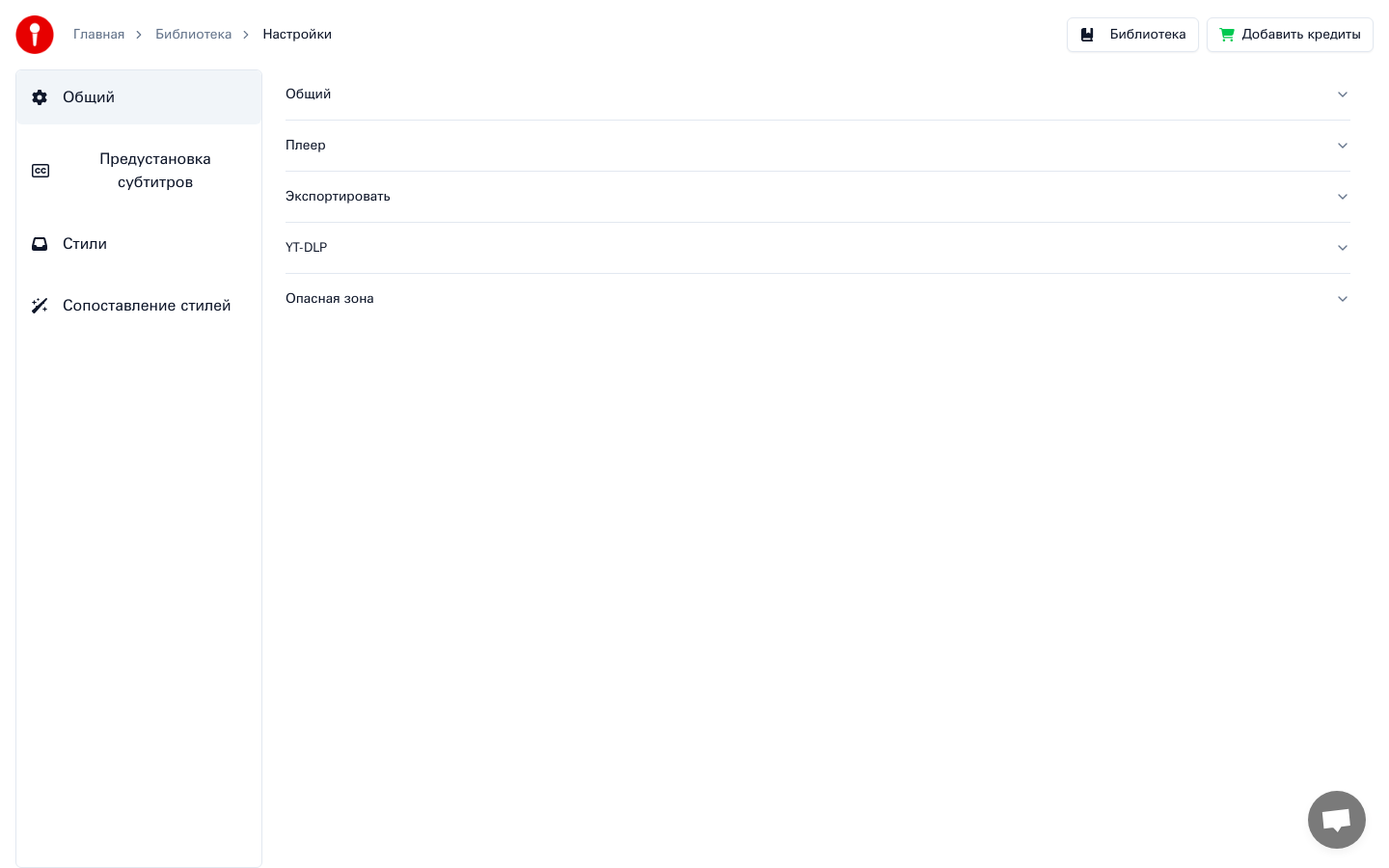 click on "Предустановка субтитров" at bounding box center (155, 171) 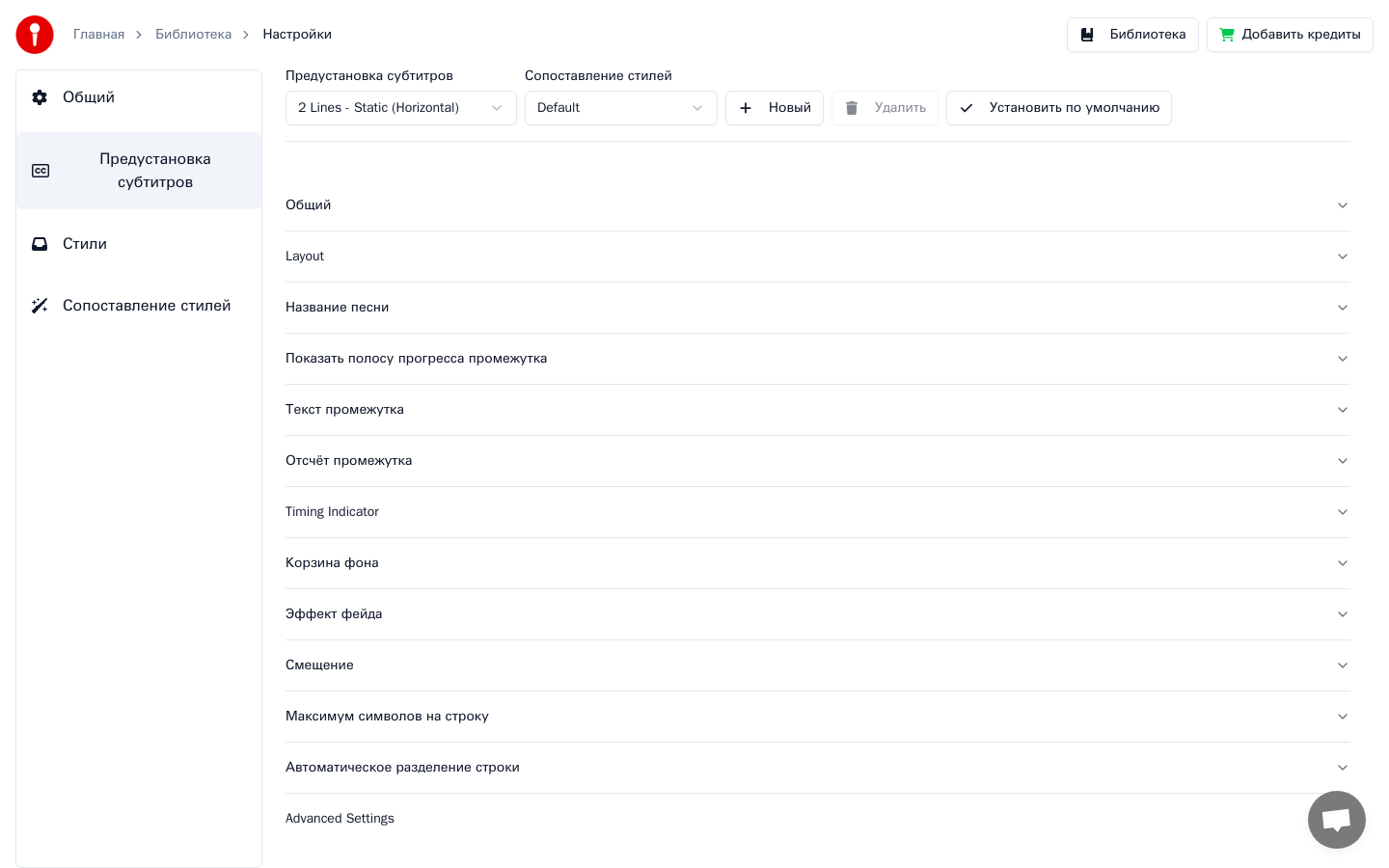 click on "Название песни" at bounding box center [803, 308] 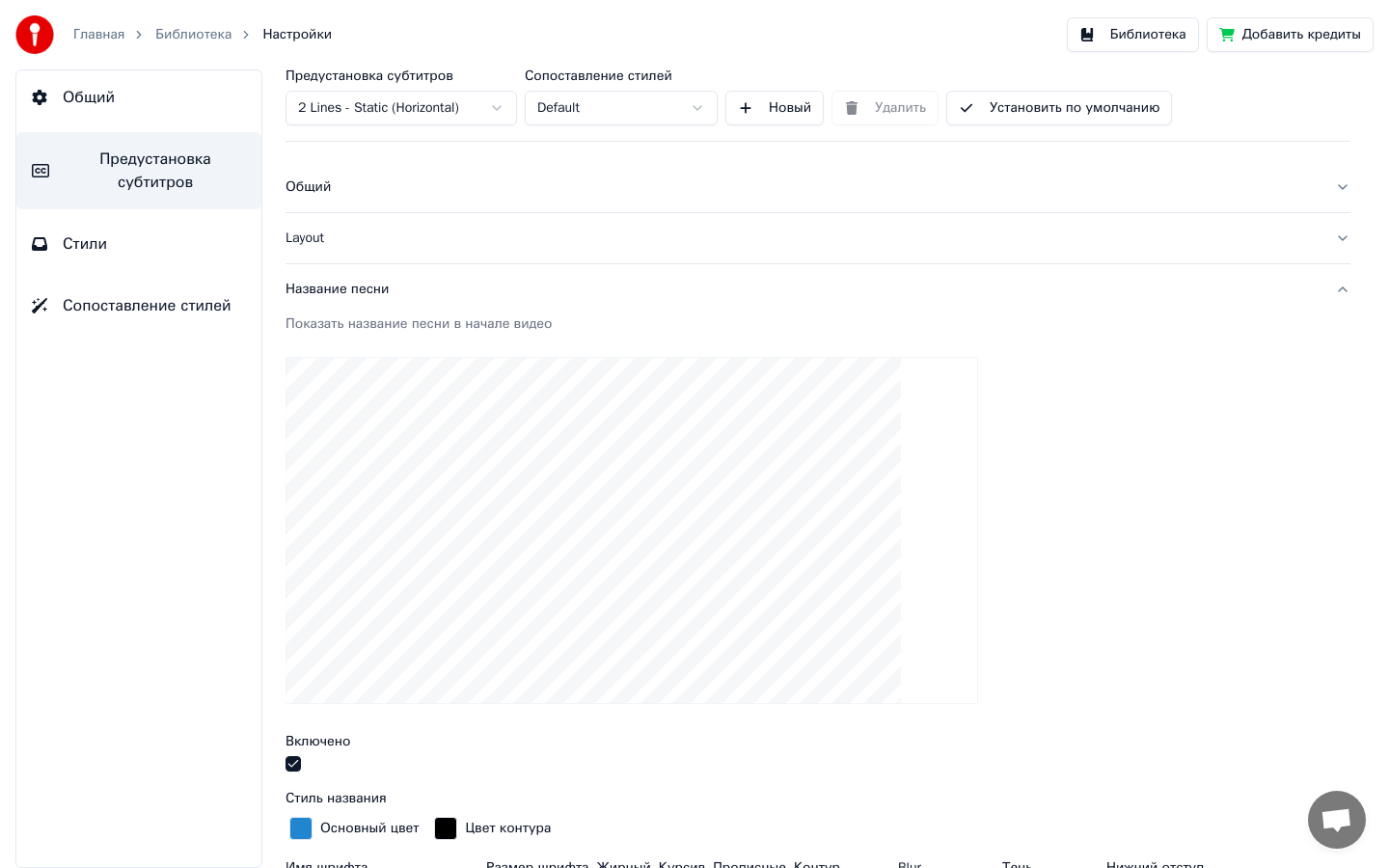 scroll, scrollTop: 14, scrollLeft: 0, axis: vertical 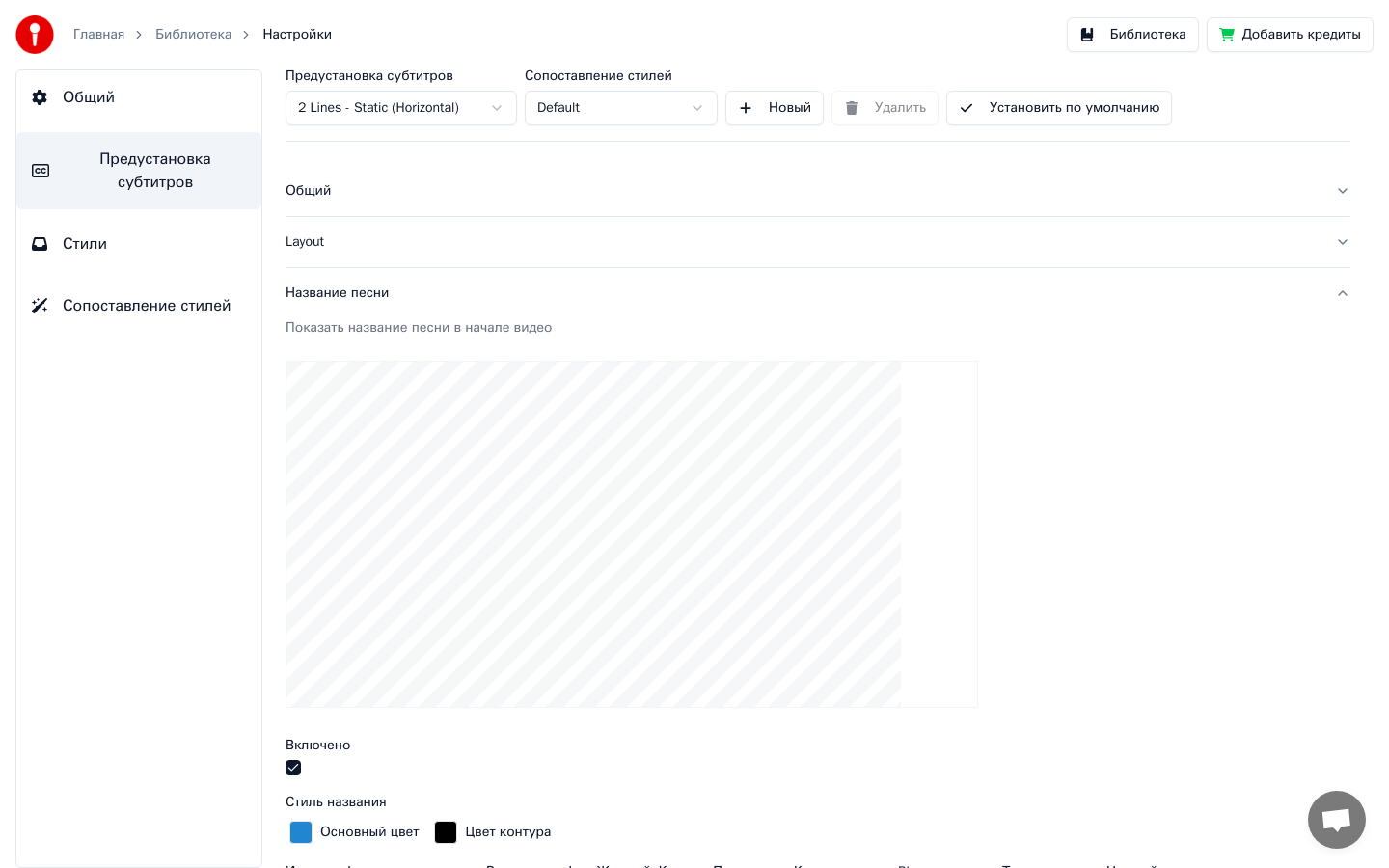 click on "Название песни" at bounding box center [803, 293] 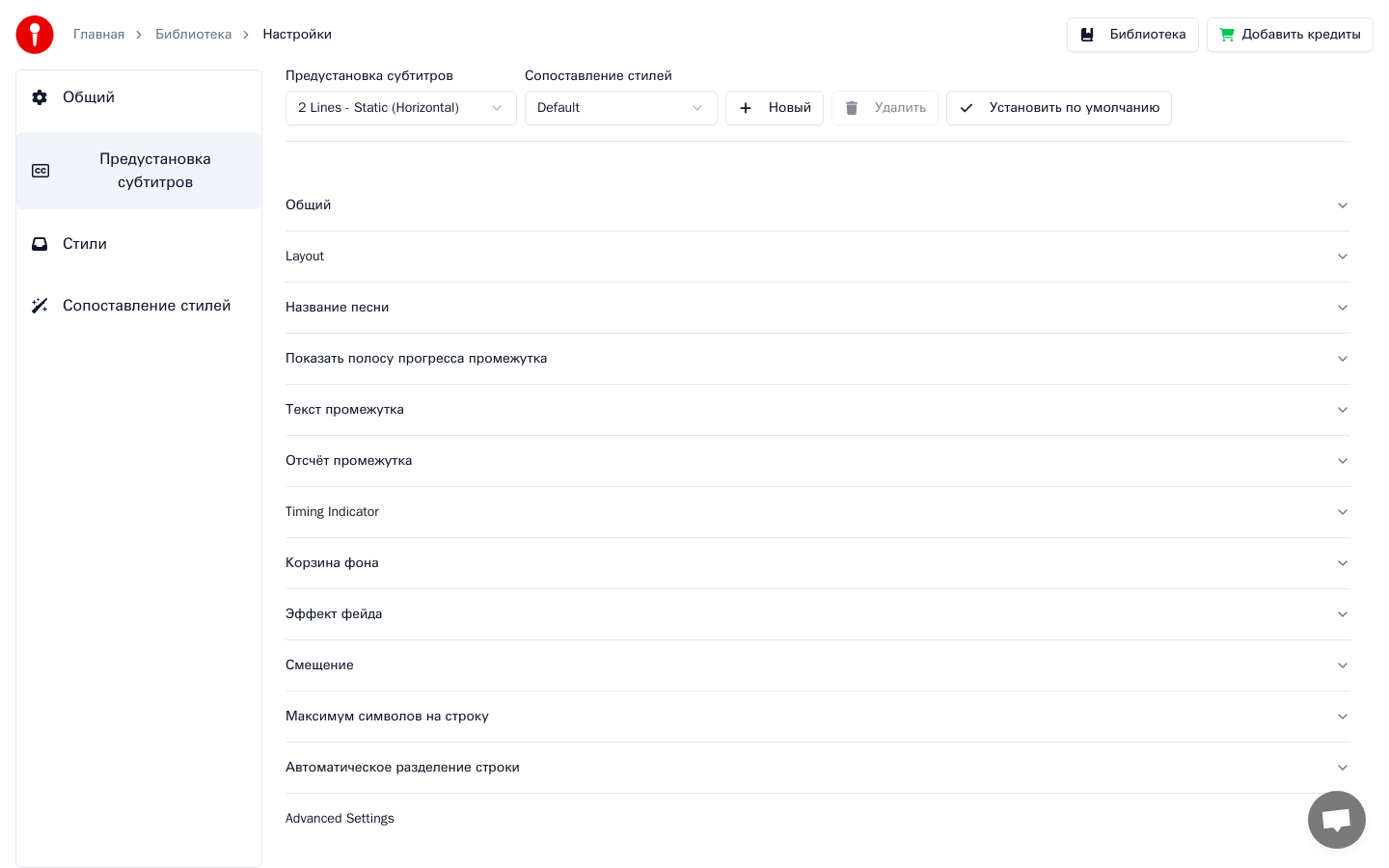 scroll, scrollTop: 0, scrollLeft: 0, axis: both 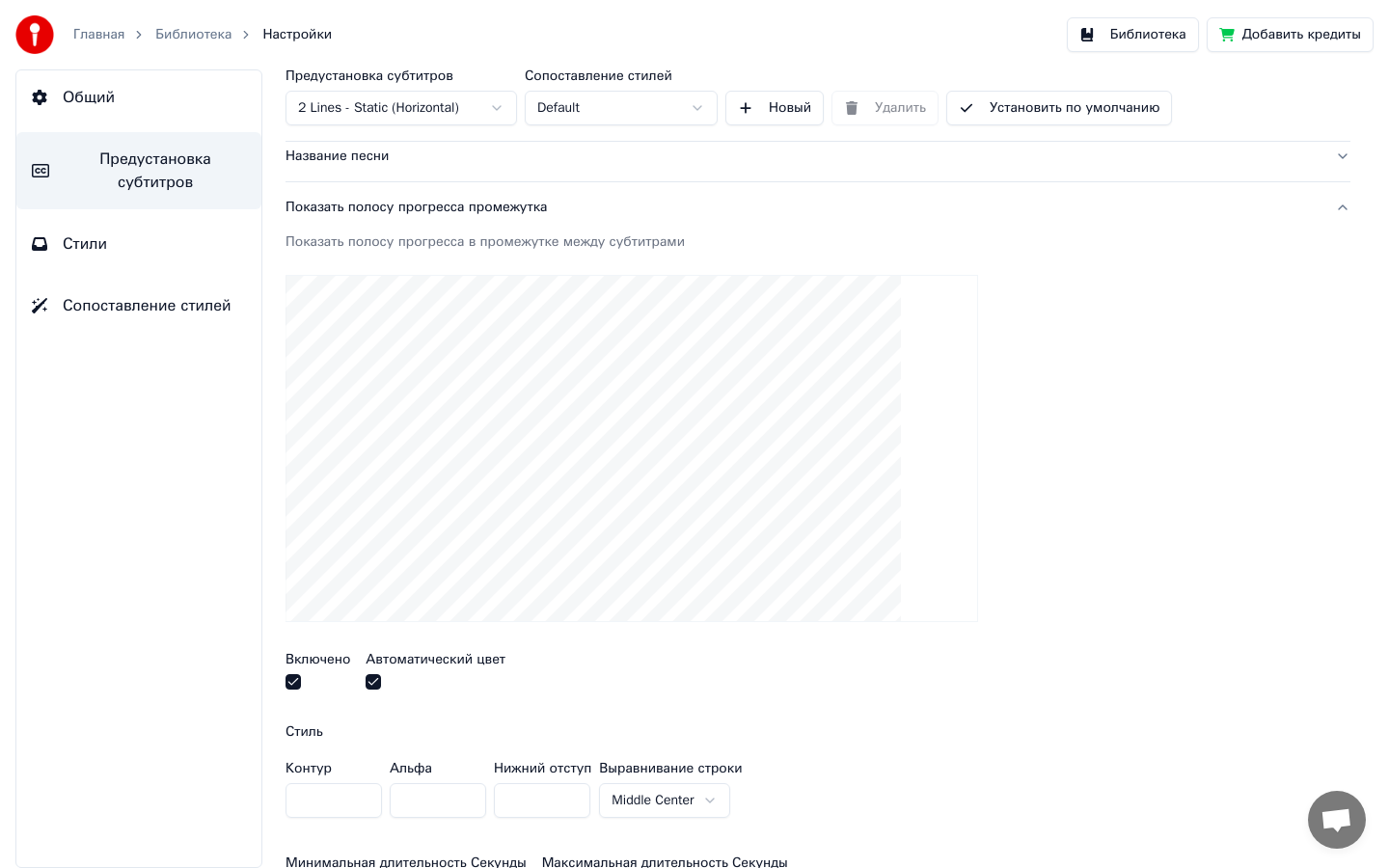 click at bounding box center (632, 448) 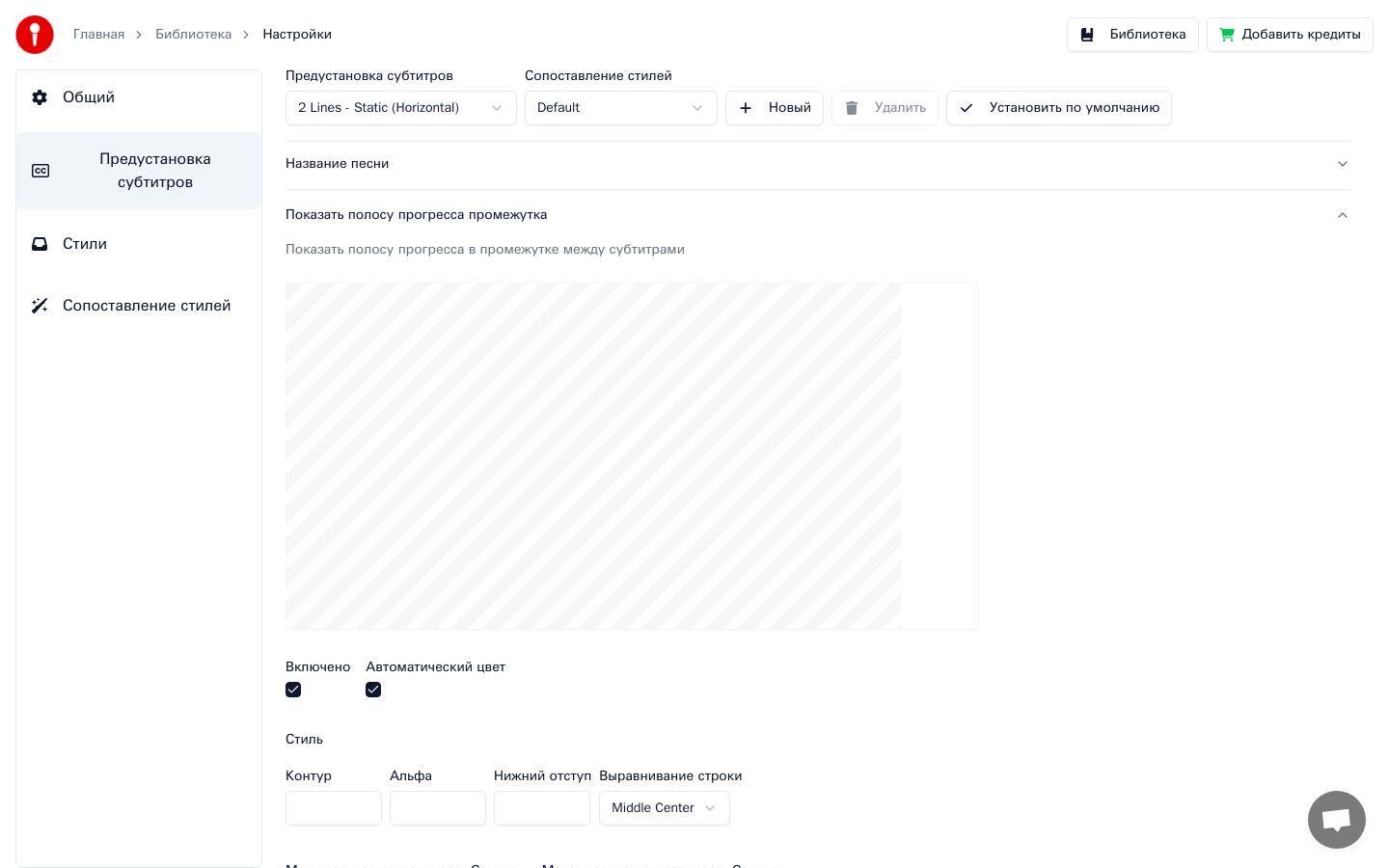 scroll, scrollTop: 123, scrollLeft: 0, axis: vertical 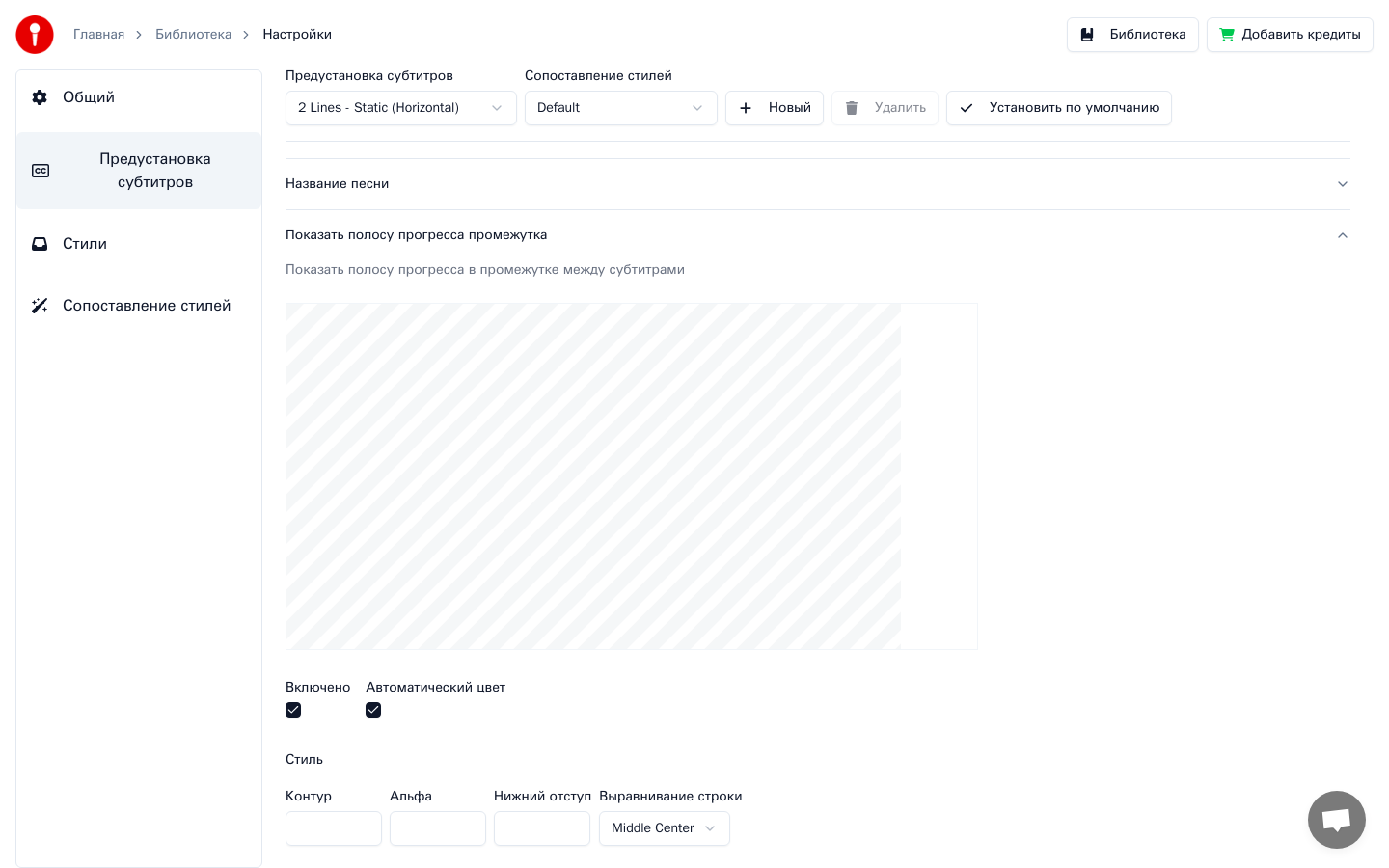 click on "Показать полосу прогресса промежутка" at bounding box center [803, 235] 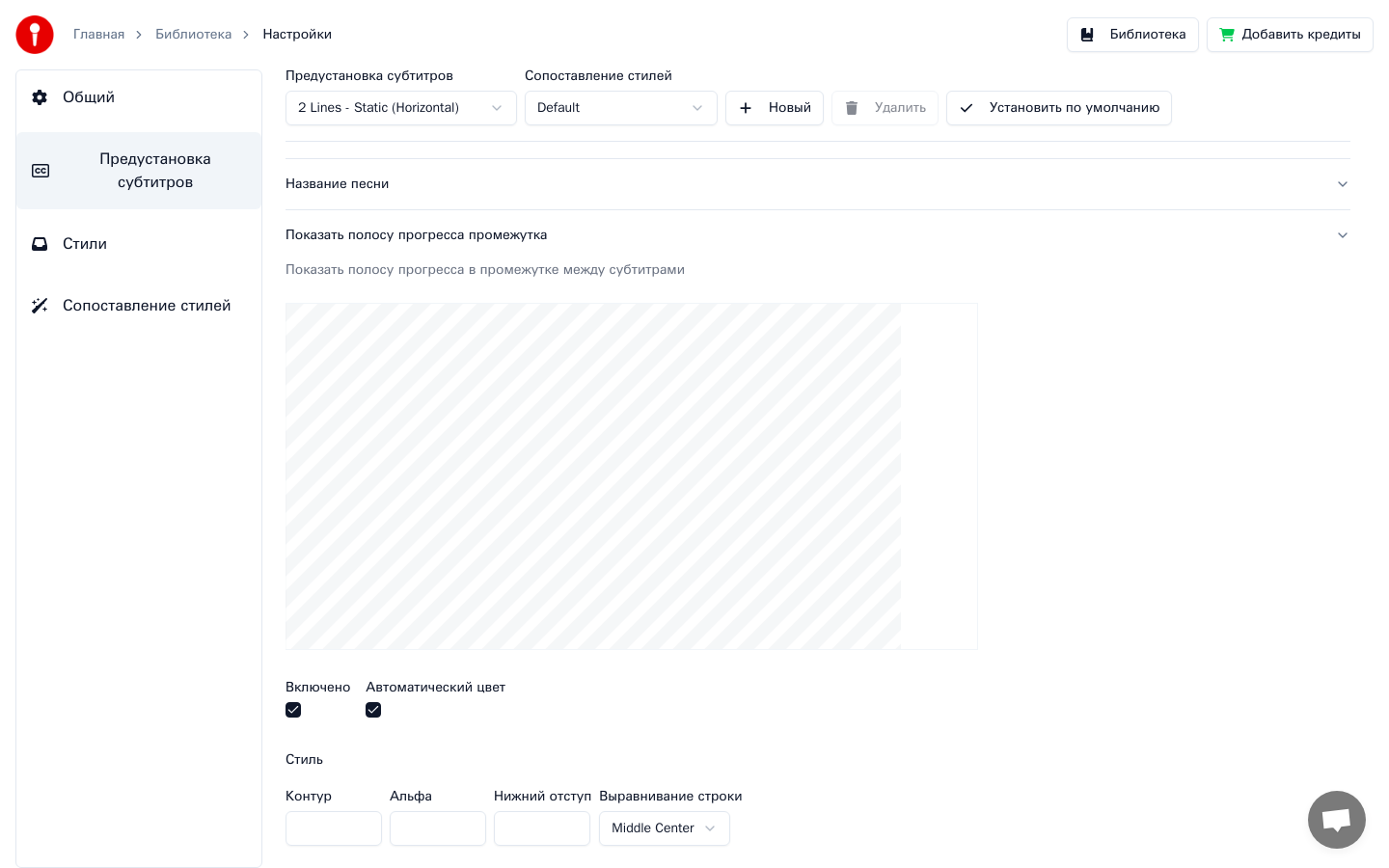 scroll, scrollTop: 0, scrollLeft: 0, axis: both 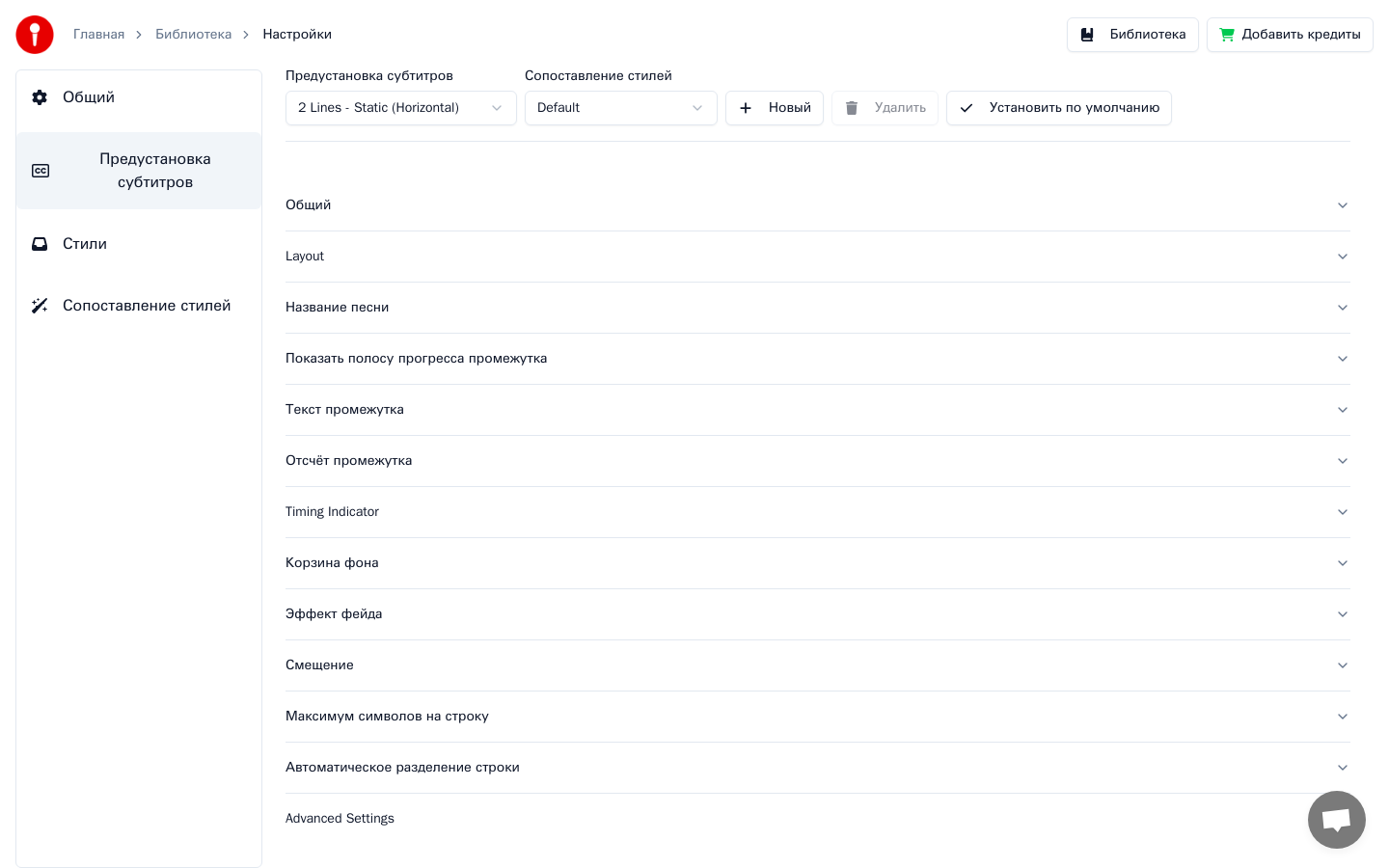 click on "Отсчёт промежутка" at bounding box center [803, 461] 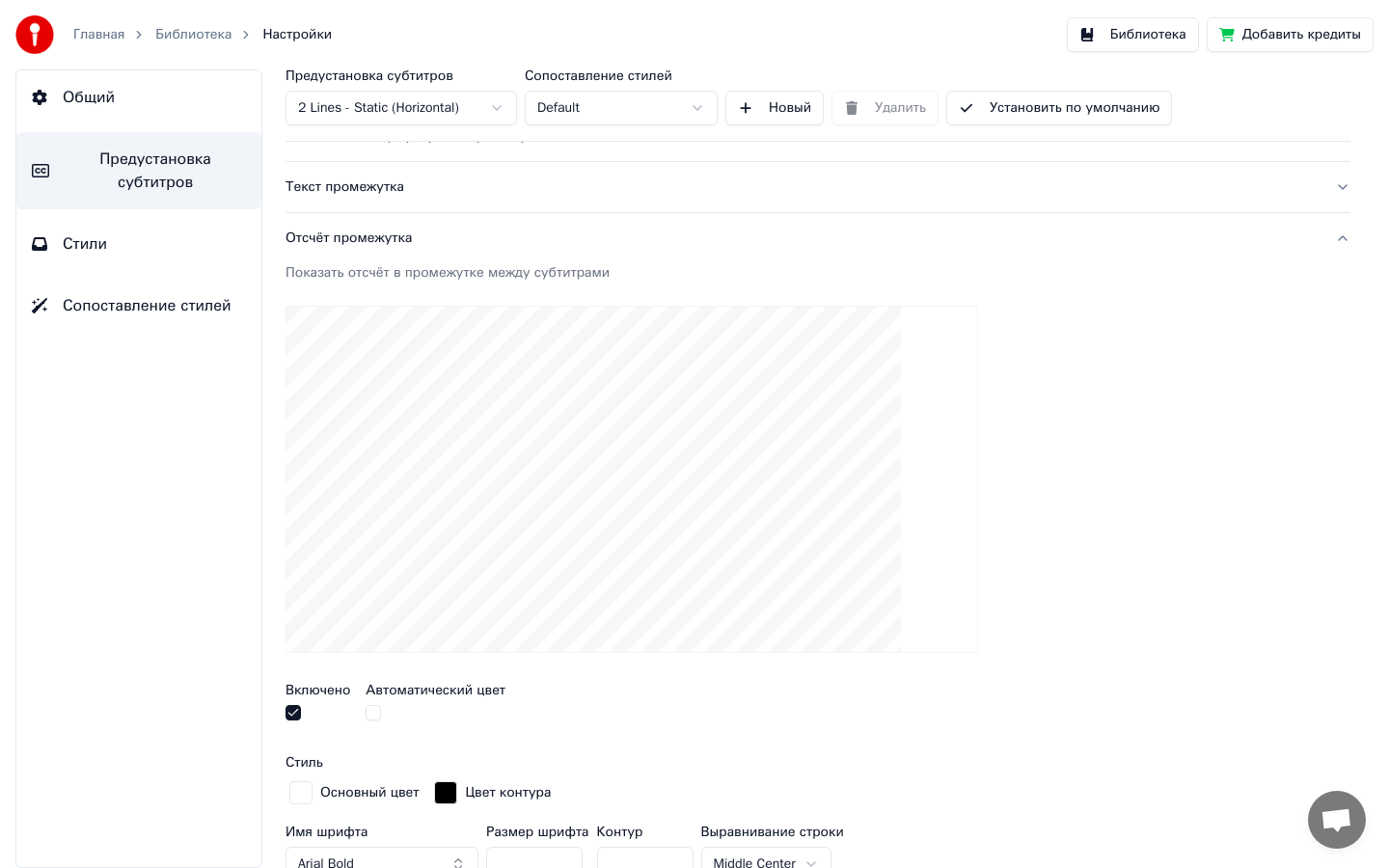 scroll, scrollTop: 223, scrollLeft: 0, axis: vertical 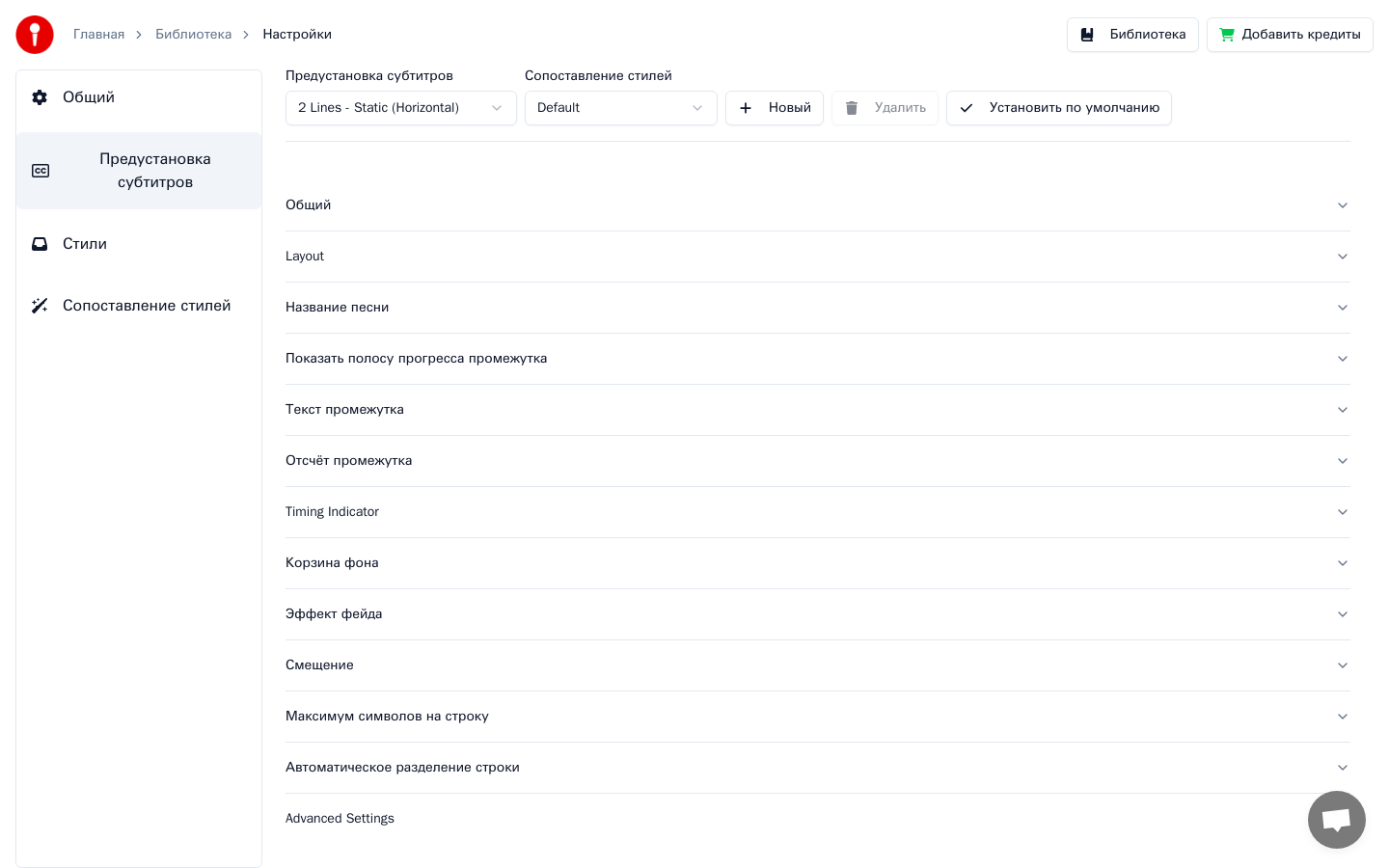 click on "Текст промежутка" at bounding box center [803, 410] 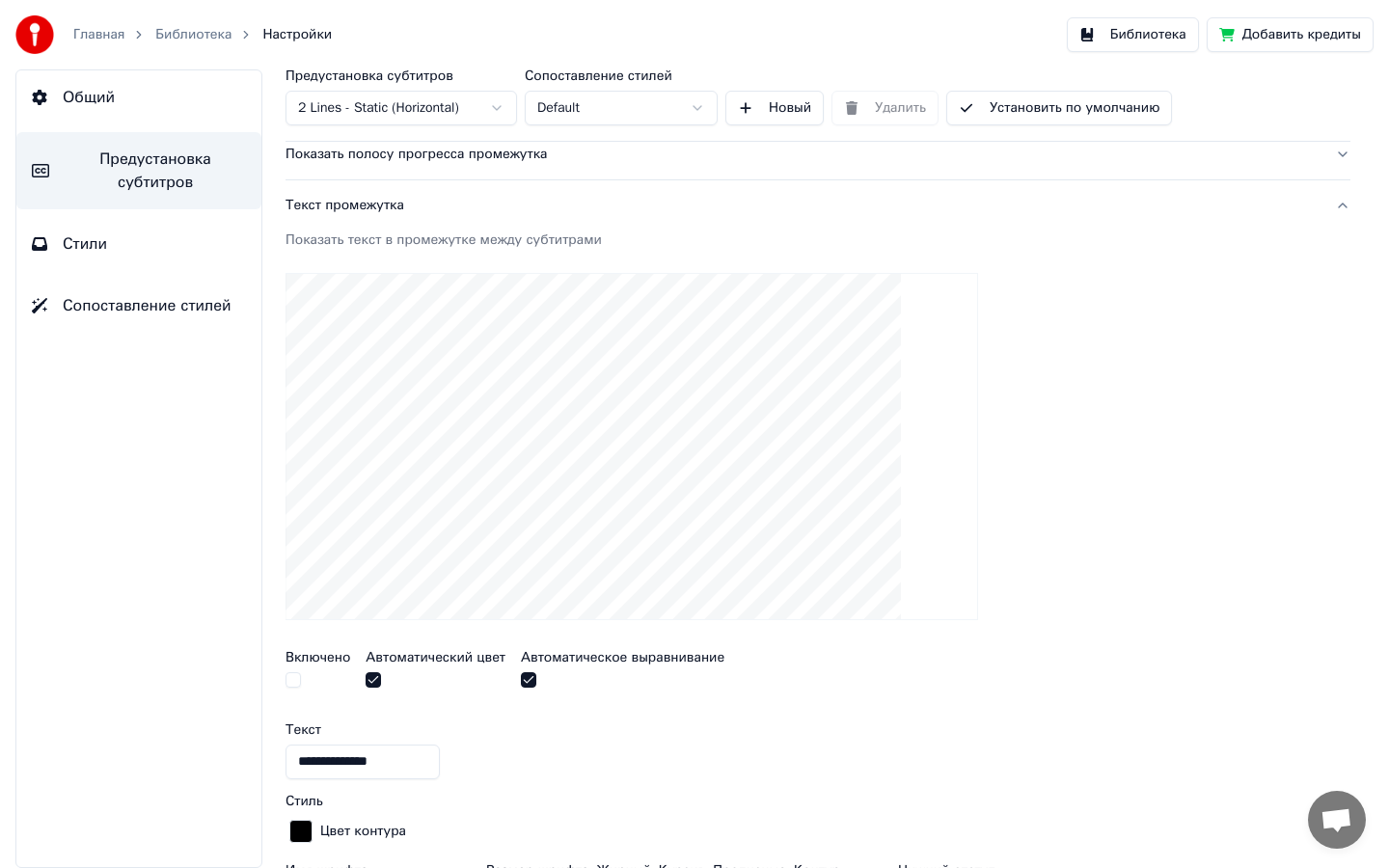 scroll, scrollTop: 183, scrollLeft: 0, axis: vertical 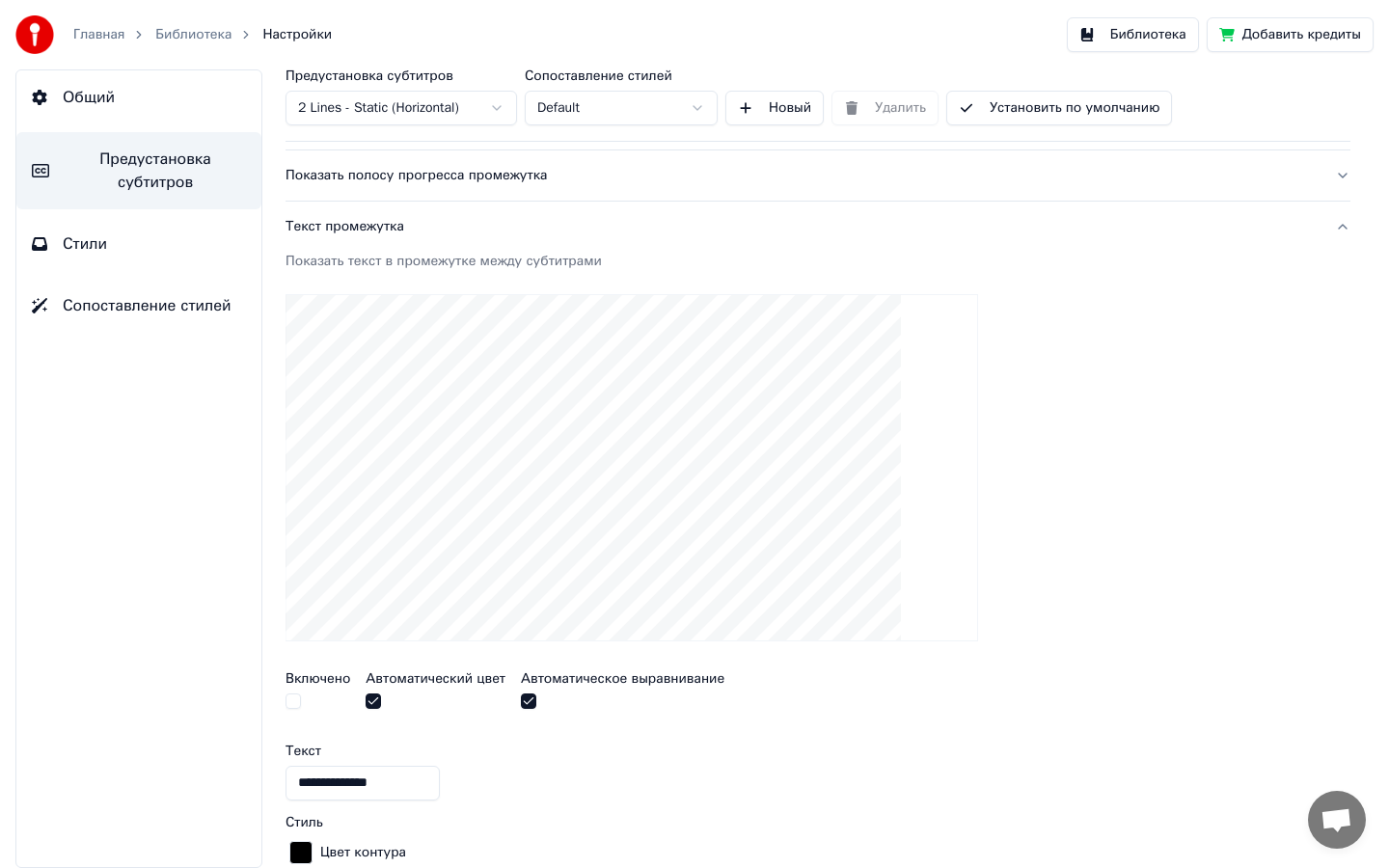 click on "Текст промежутка" at bounding box center [803, 227] 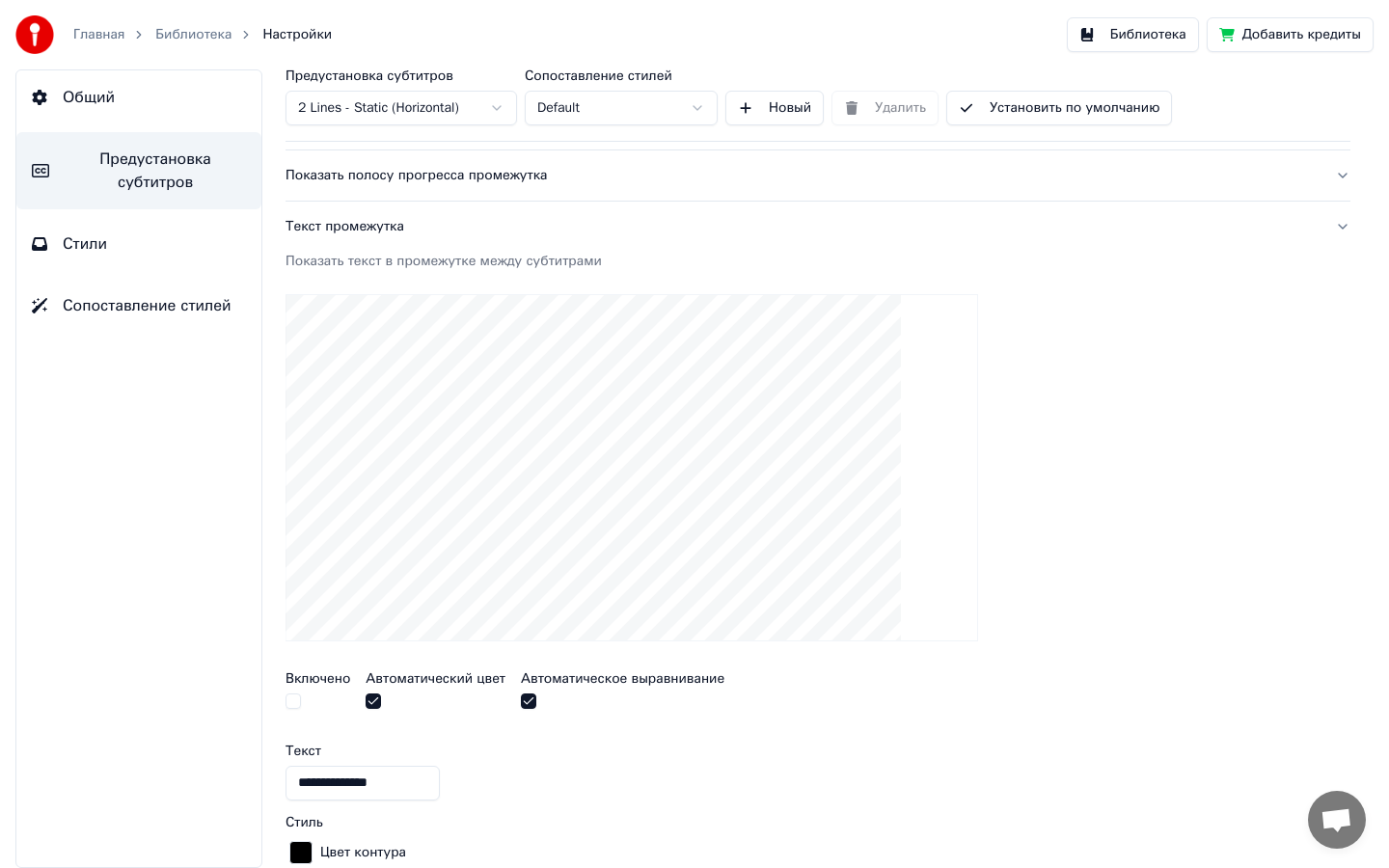 scroll, scrollTop: 0, scrollLeft: 0, axis: both 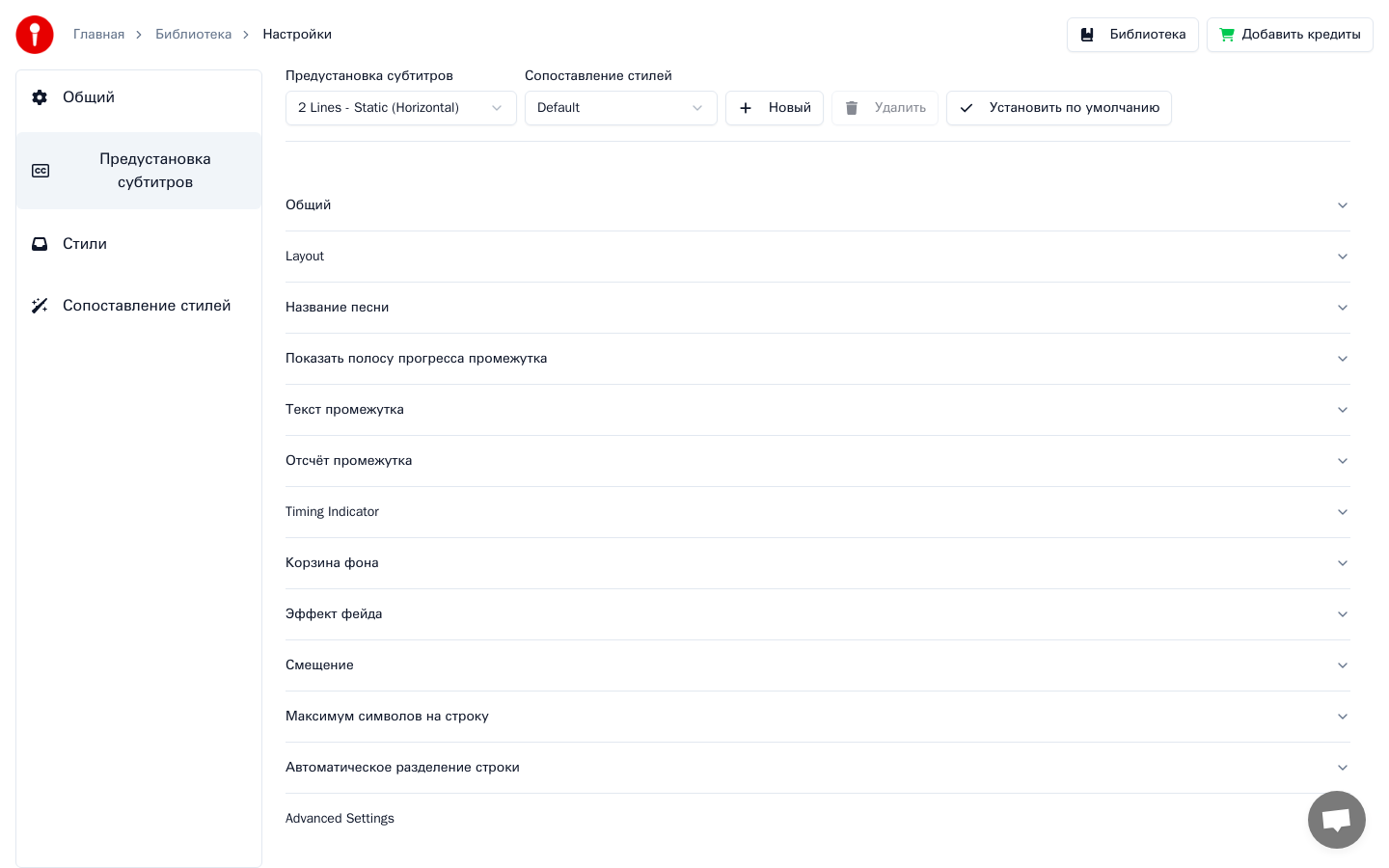 click on "Timing Indicator" at bounding box center (803, 512) 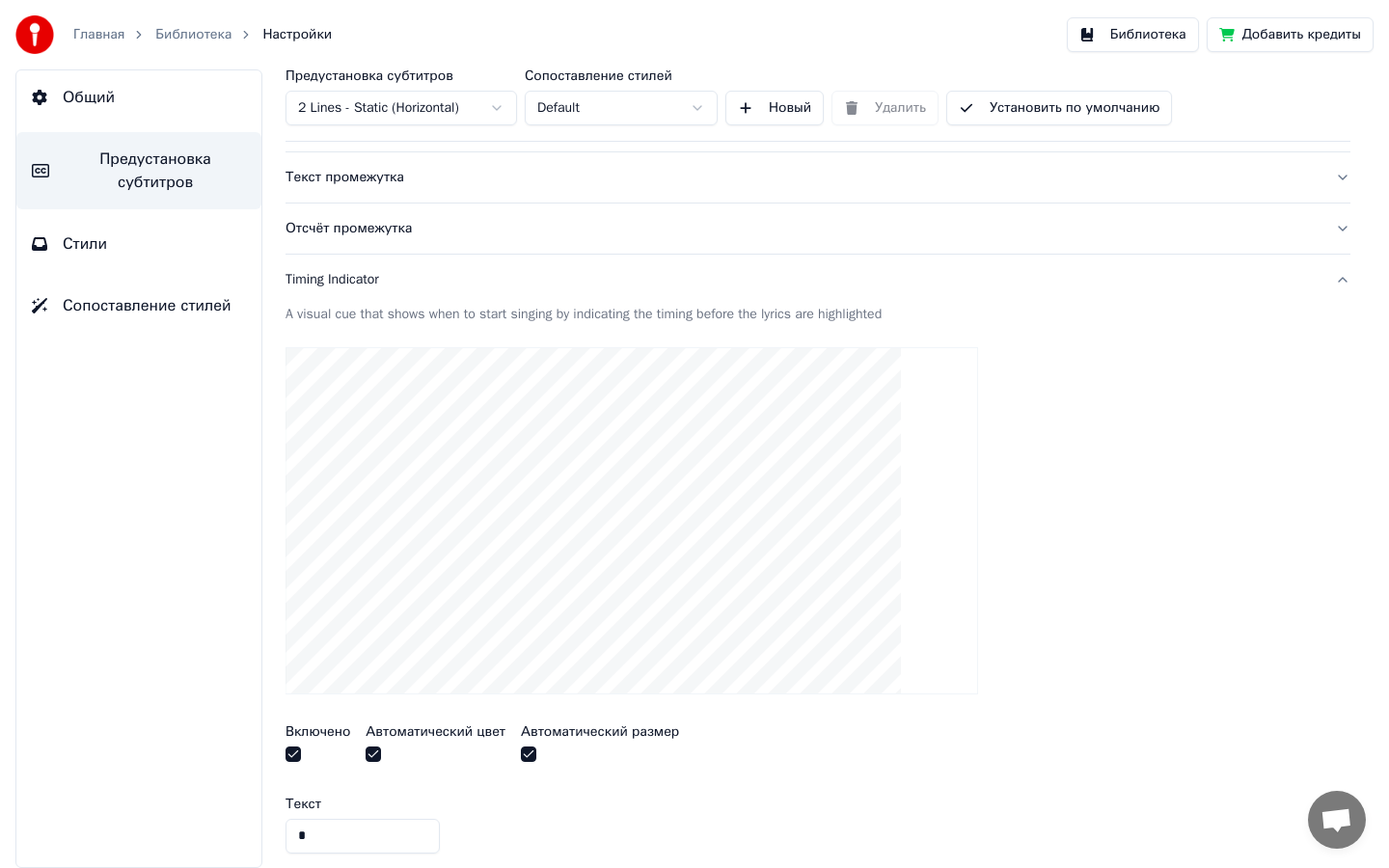 scroll, scrollTop: 310, scrollLeft: 0, axis: vertical 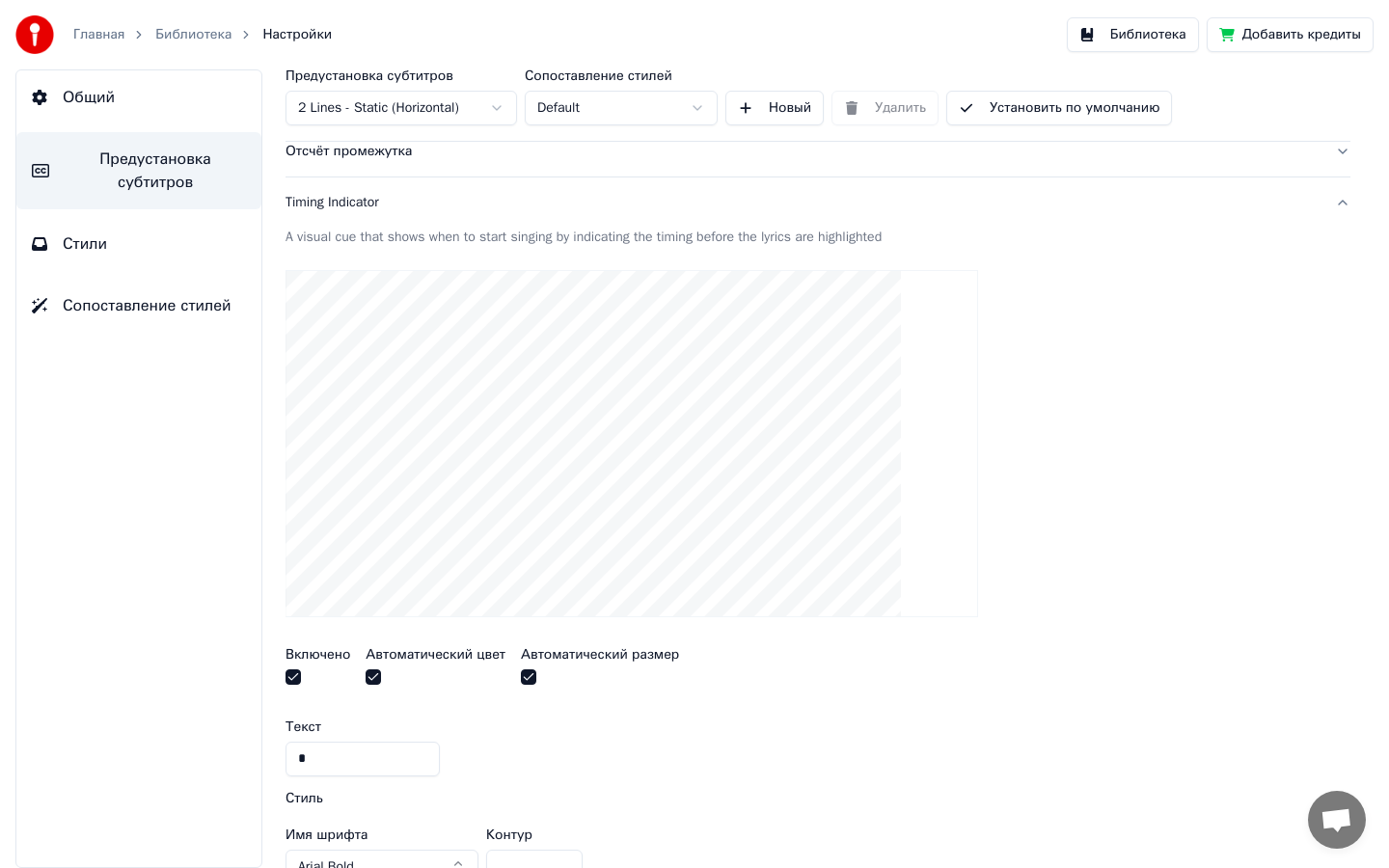 click at bounding box center (293, 677) 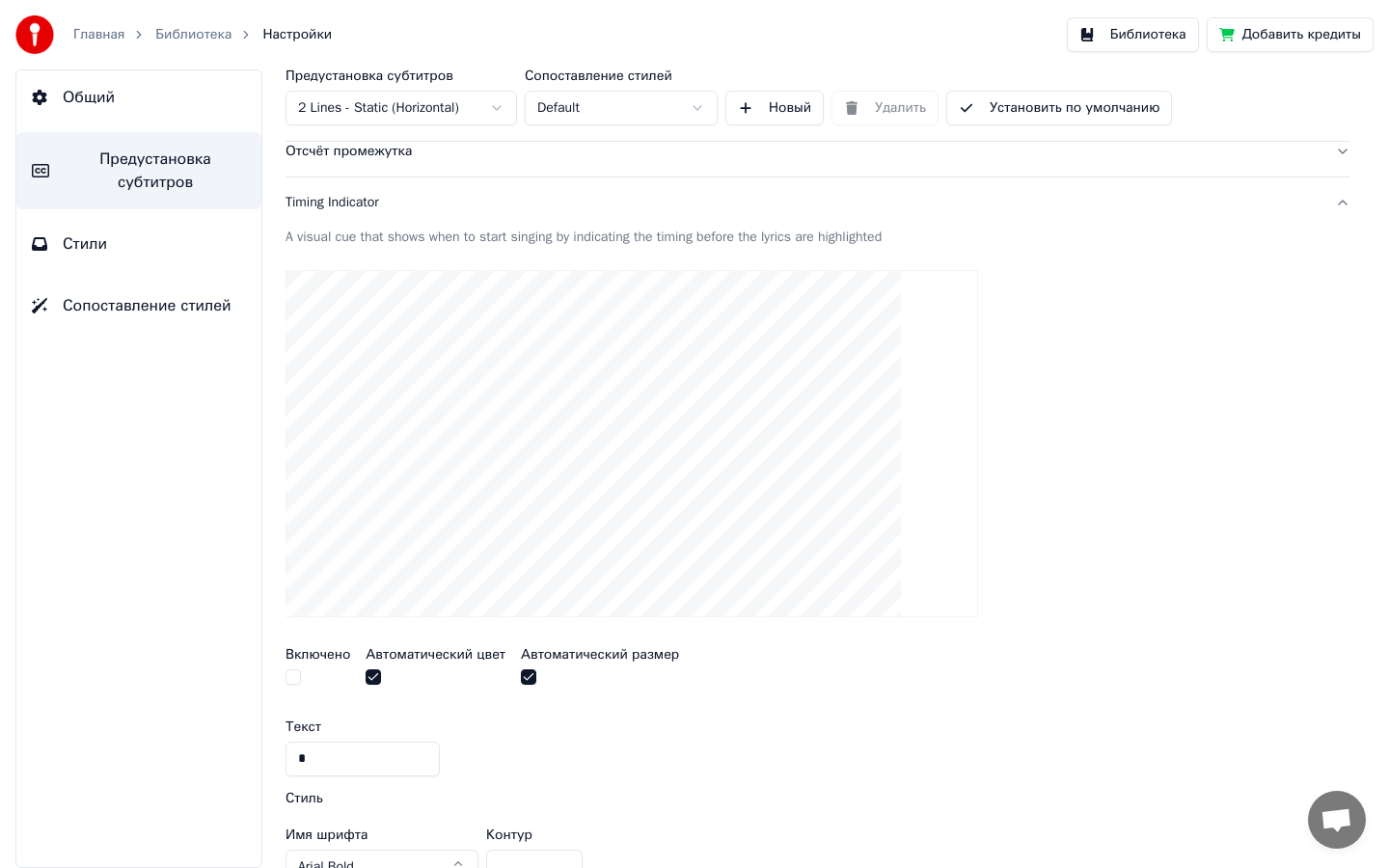 click on "Timing Indicator" at bounding box center (818, 203) 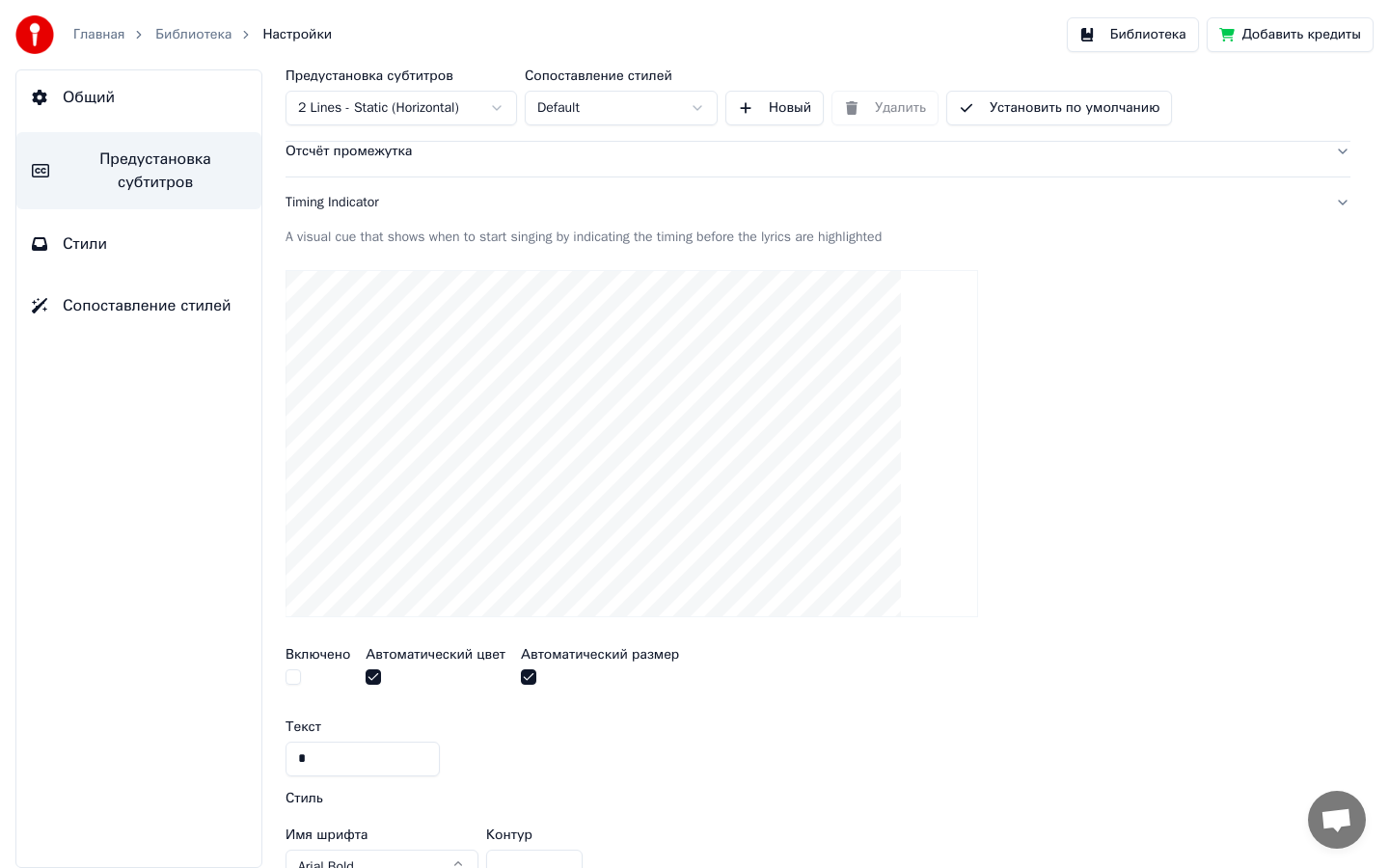 scroll, scrollTop: 0, scrollLeft: 0, axis: both 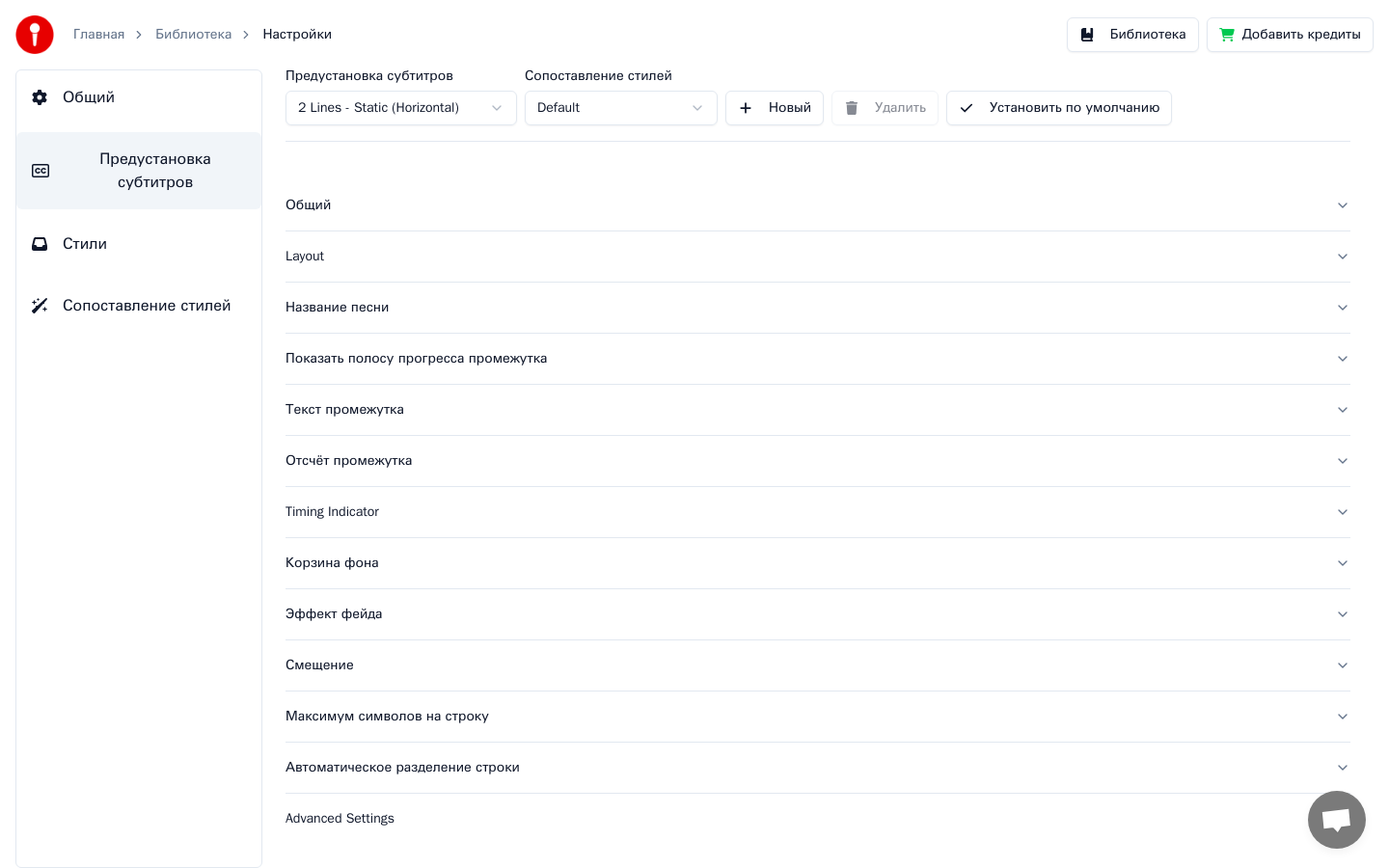 click on "Смещение" at bounding box center (803, 665) 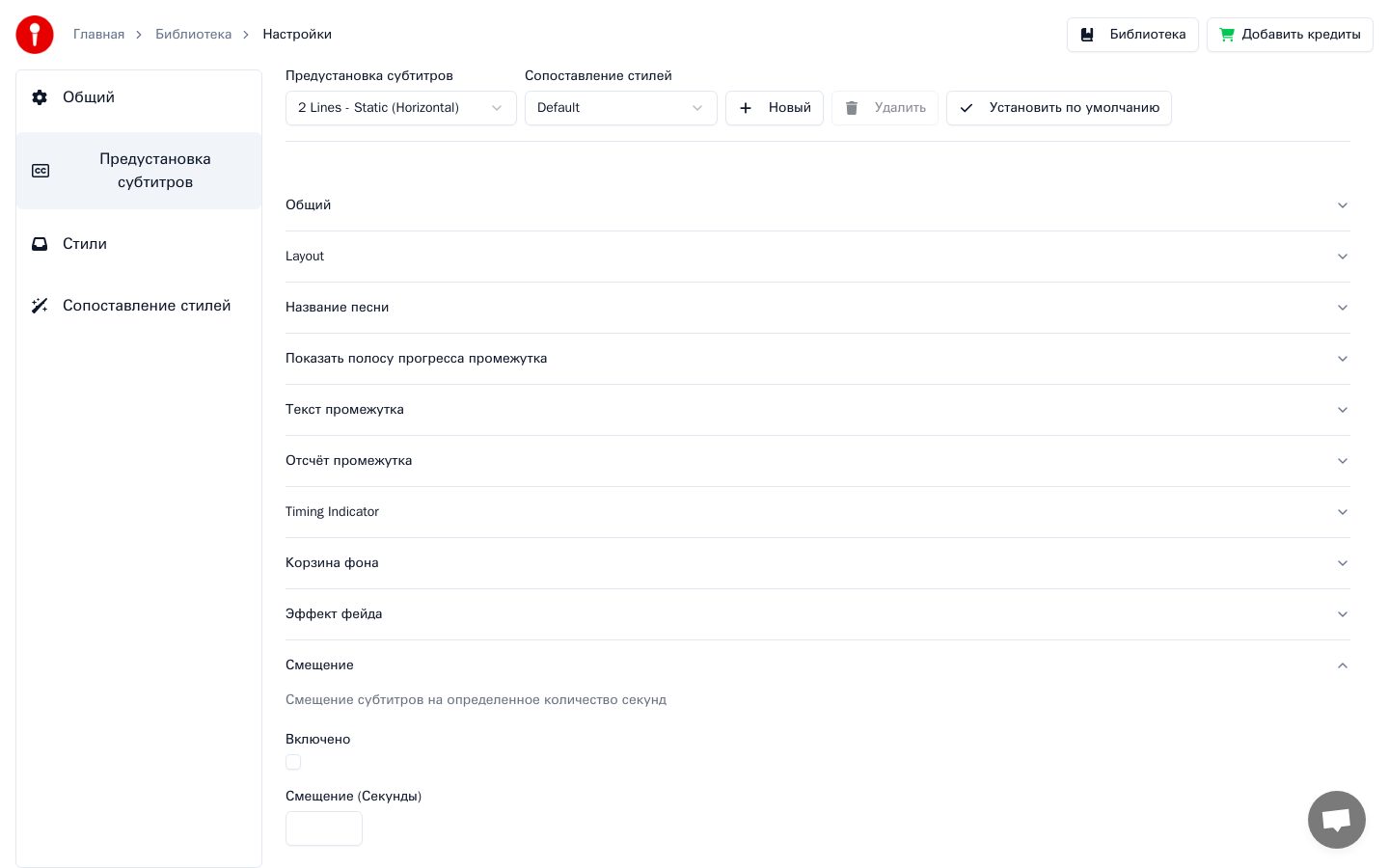 scroll, scrollTop: 219, scrollLeft: 0, axis: vertical 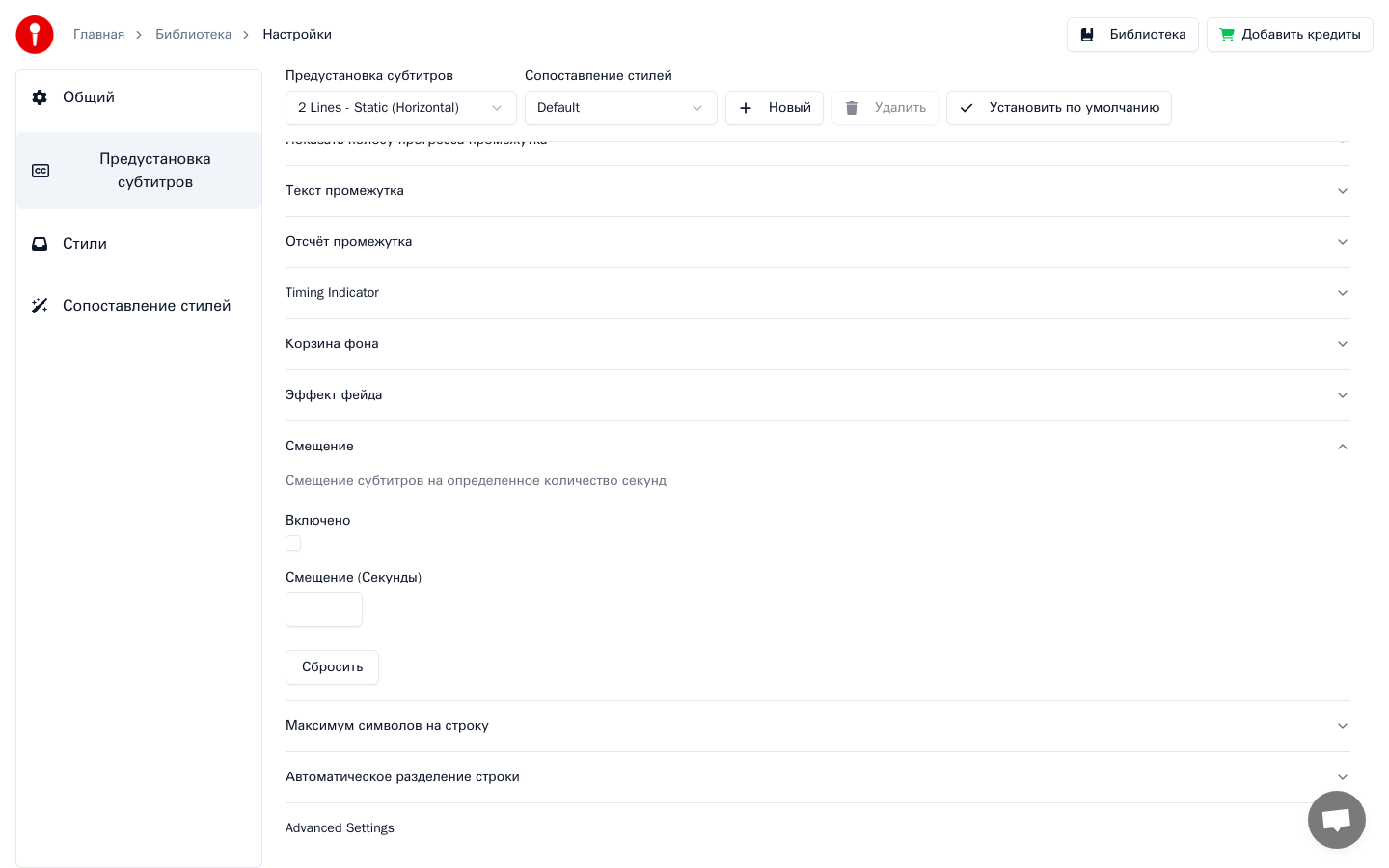 click on "Смещение" at bounding box center (803, 447) 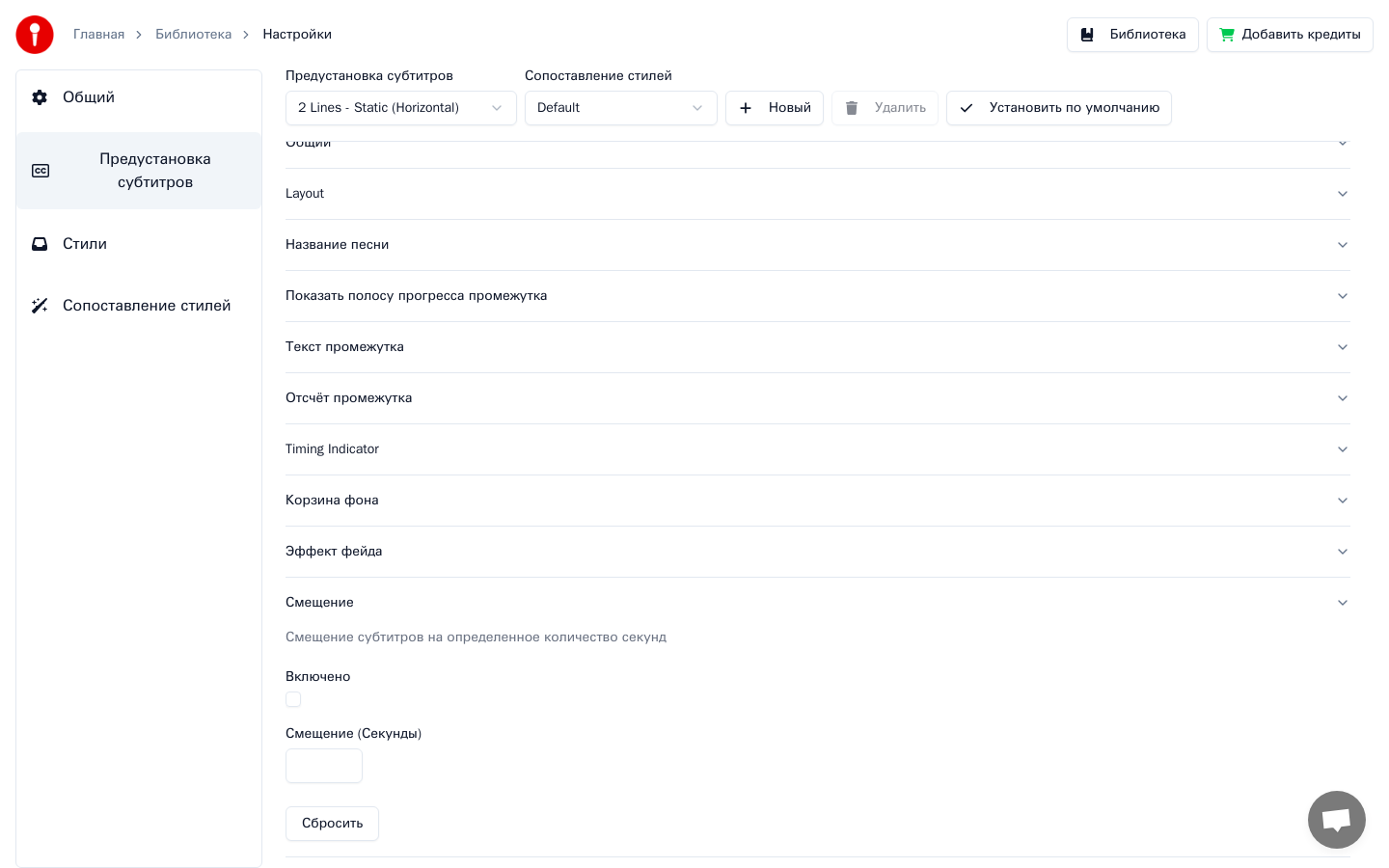 scroll, scrollTop: 0, scrollLeft: 0, axis: both 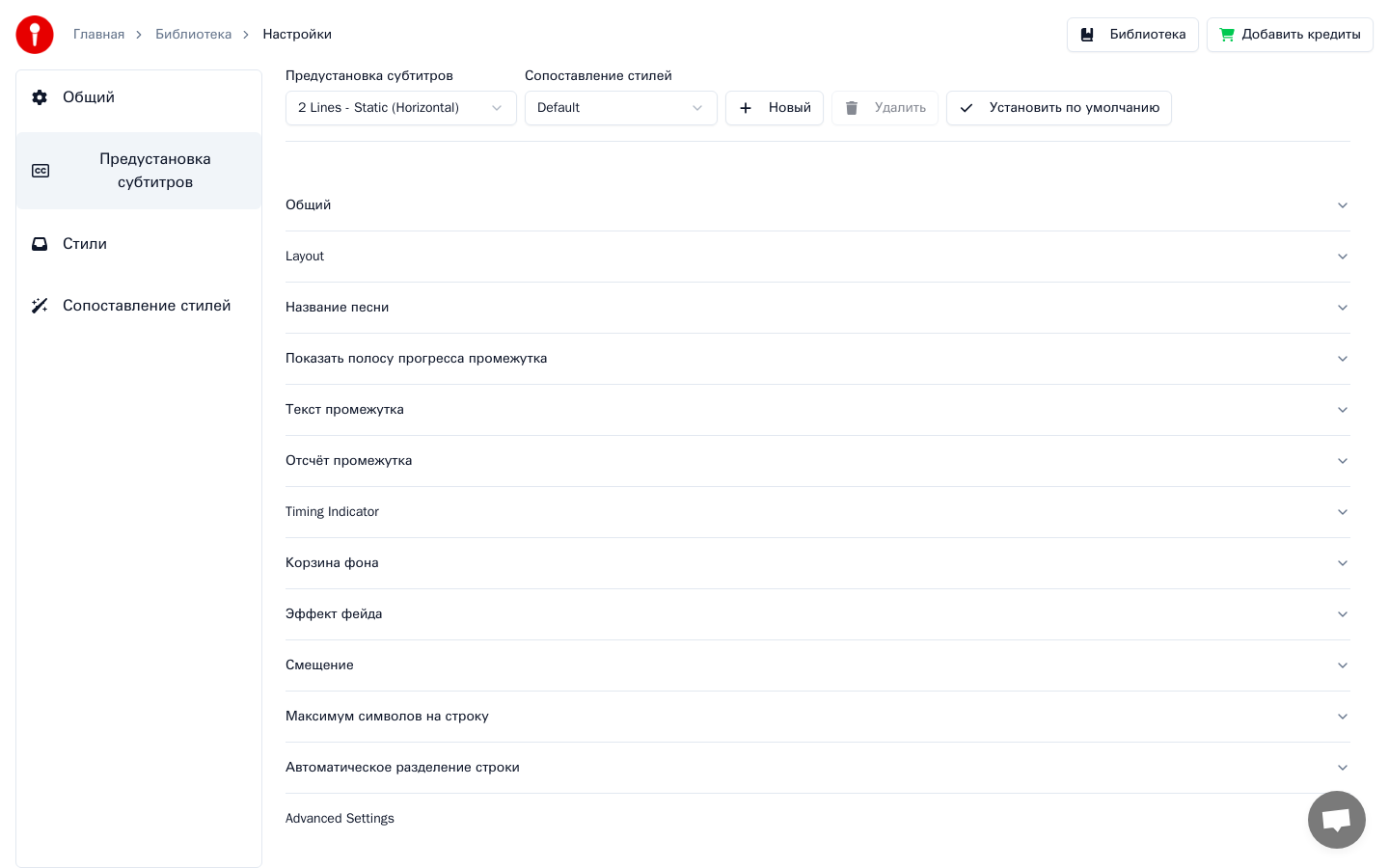 click on "Эффект фейда" at bounding box center (818, 614) 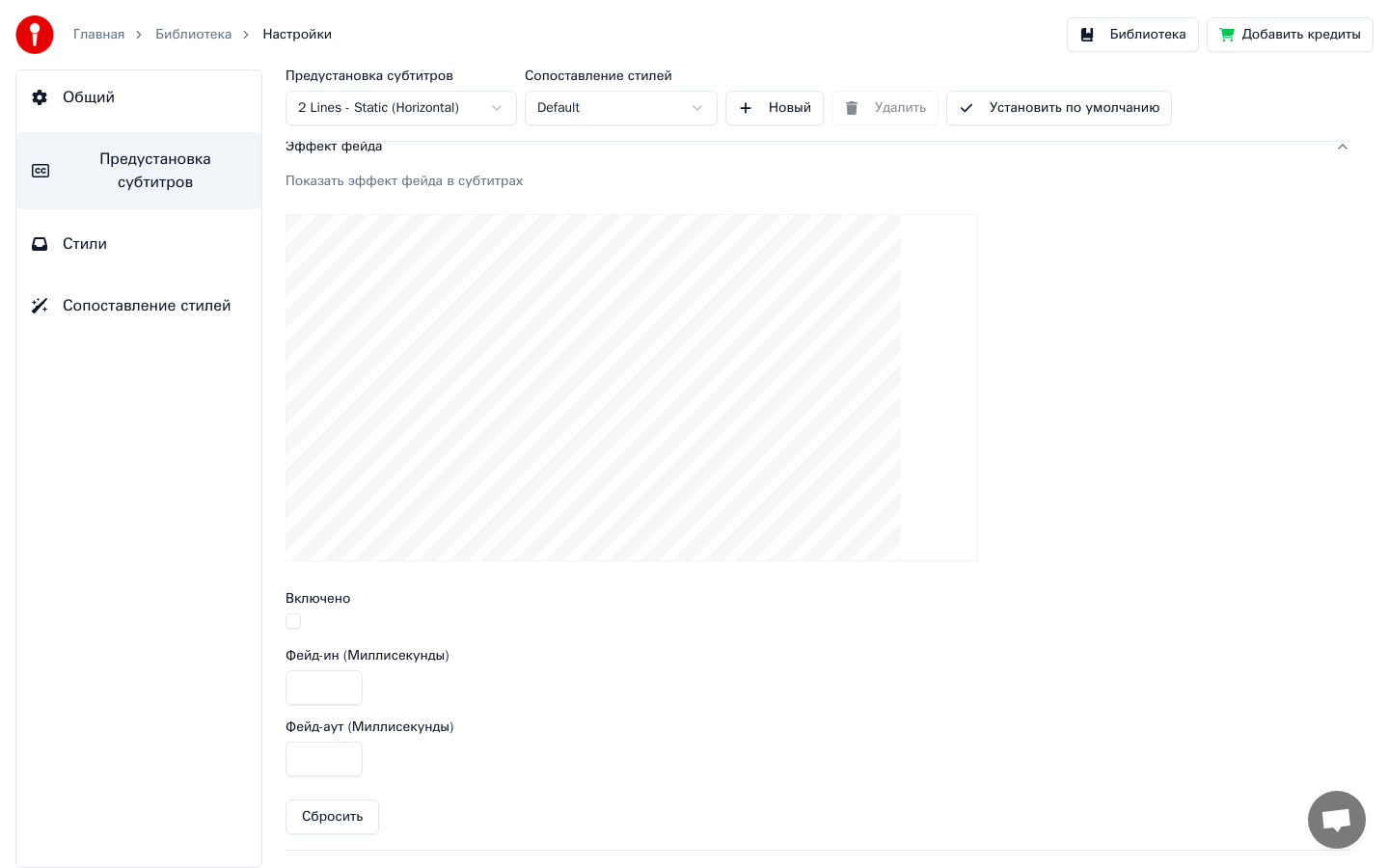 scroll, scrollTop: 456, scrollLeft: 0, axis: vertical 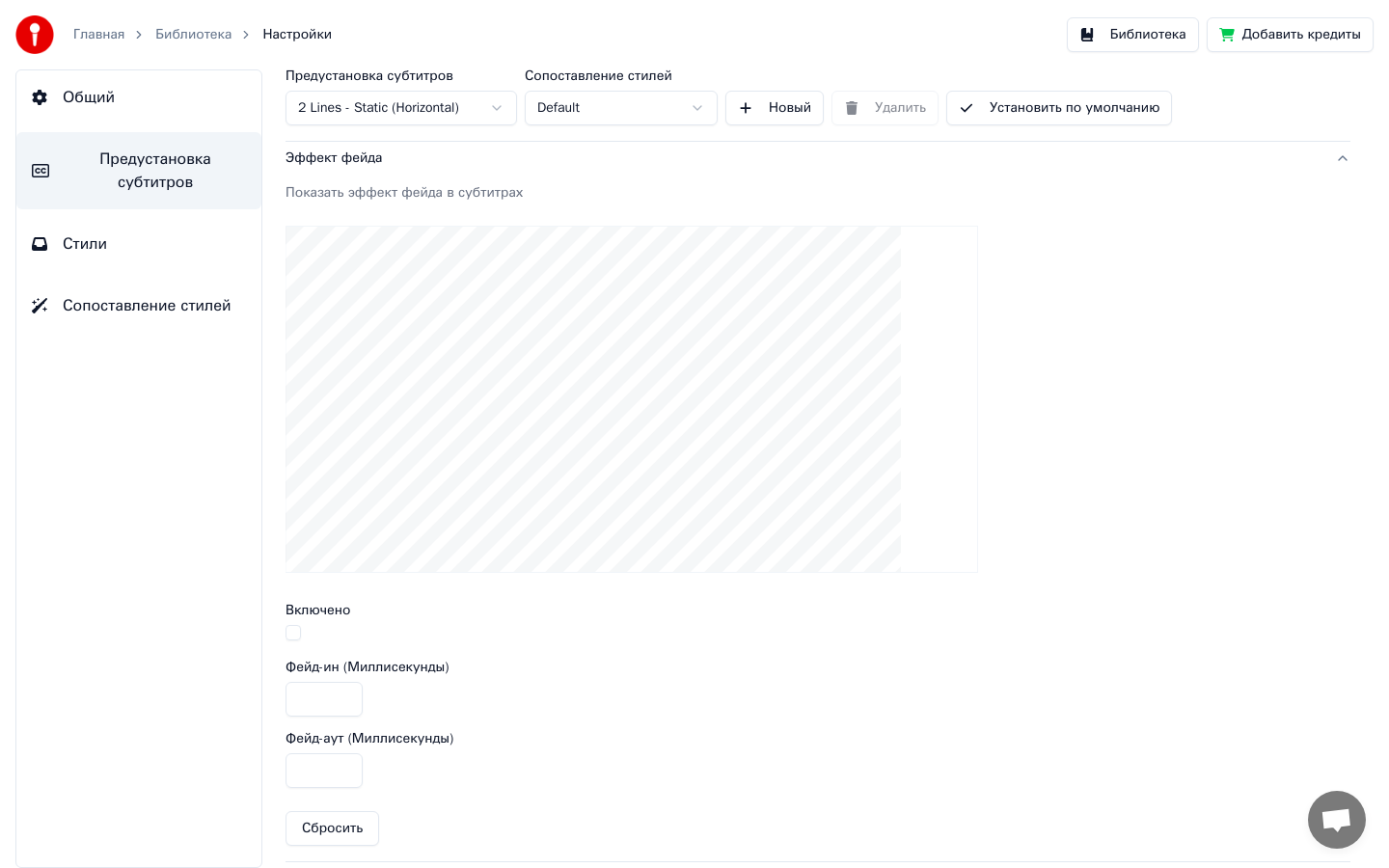 click on "Эффект фейда" at bounding box center (803, 158) 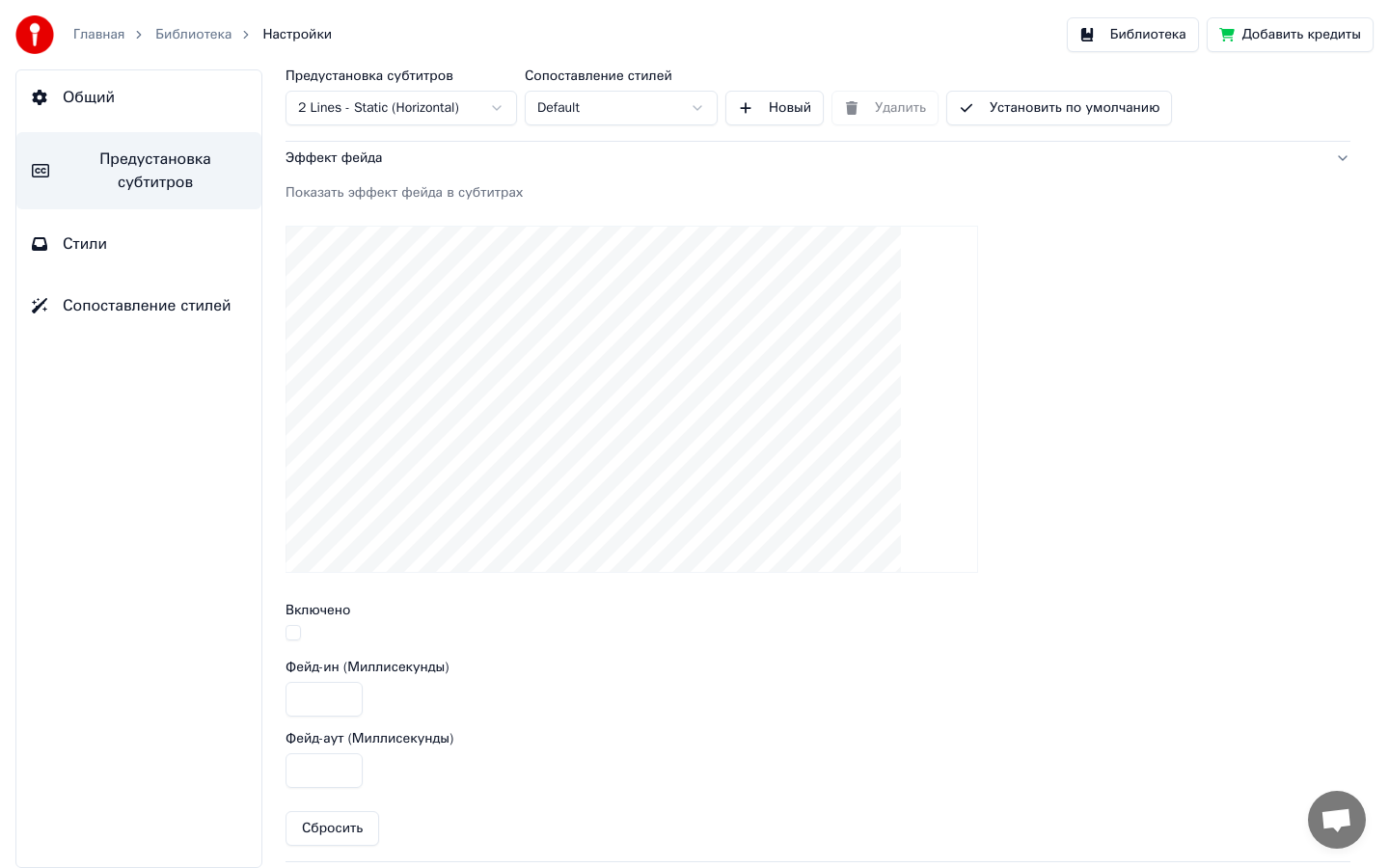 scroll, scrollTop: 0, scrollLeft: 0, axis: both 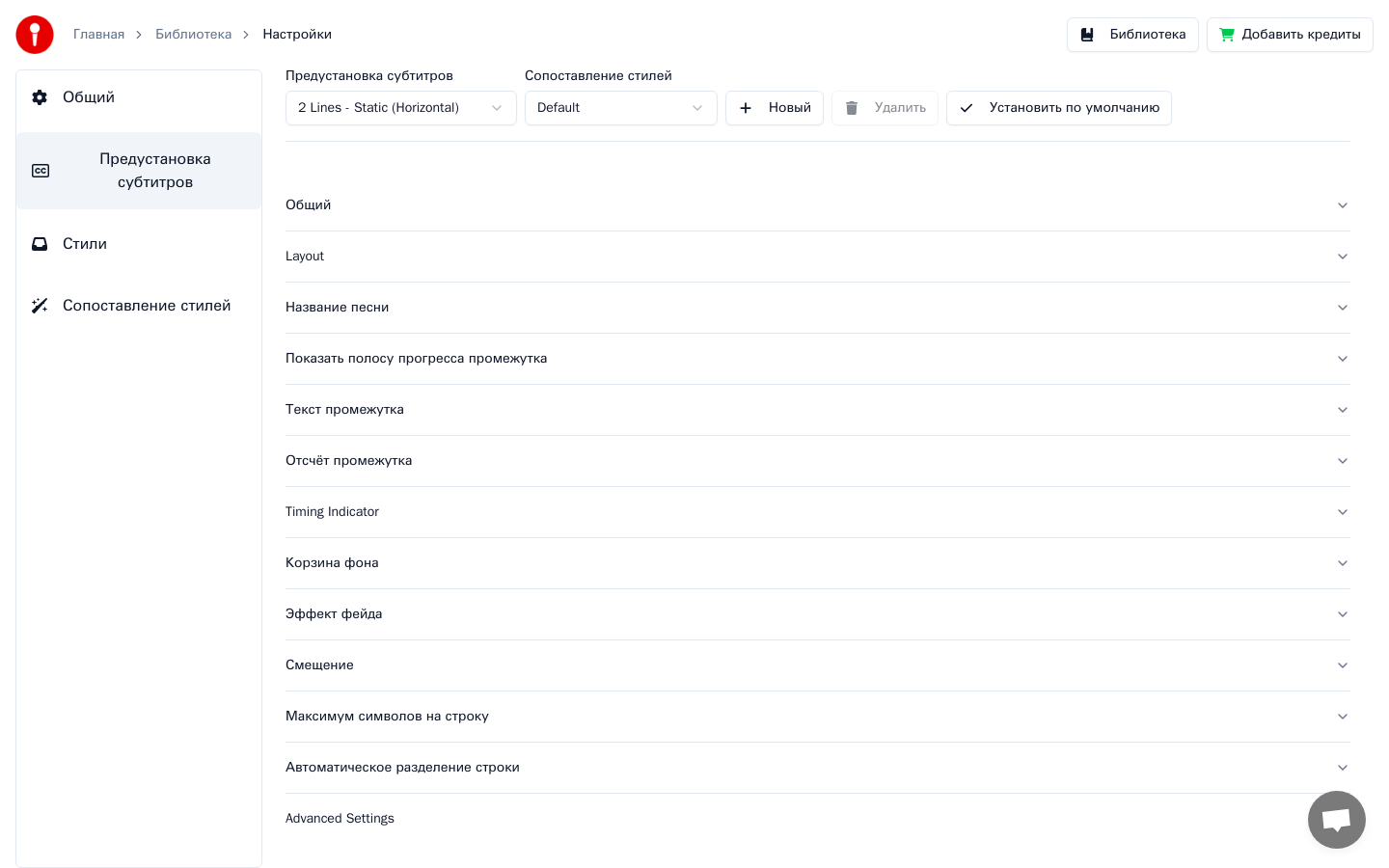 click on "Максимум символов на строку" at bounding box center (803, 717) 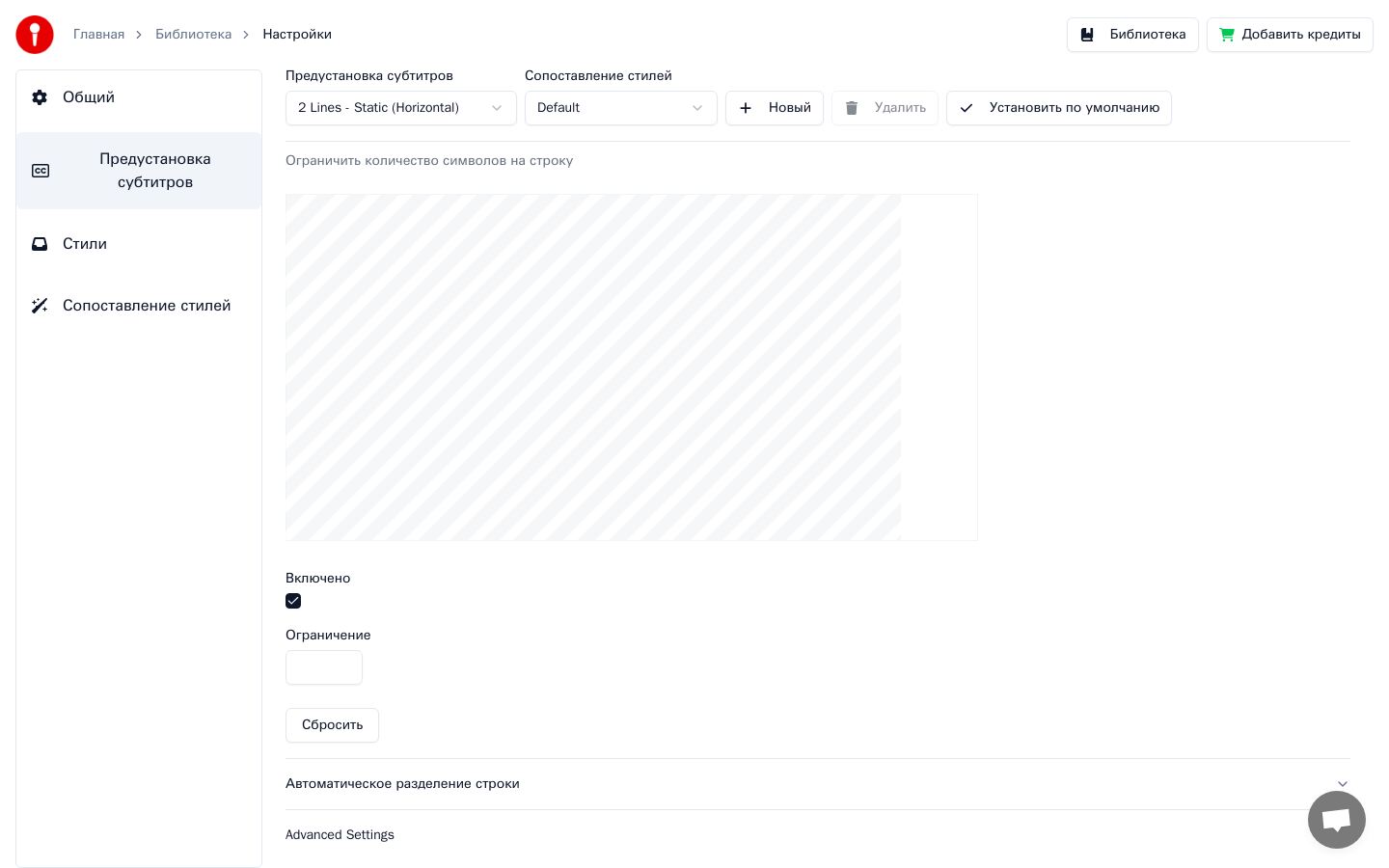 scroll, scrollTop: 597, scrollLeft: 0, axis: vertical 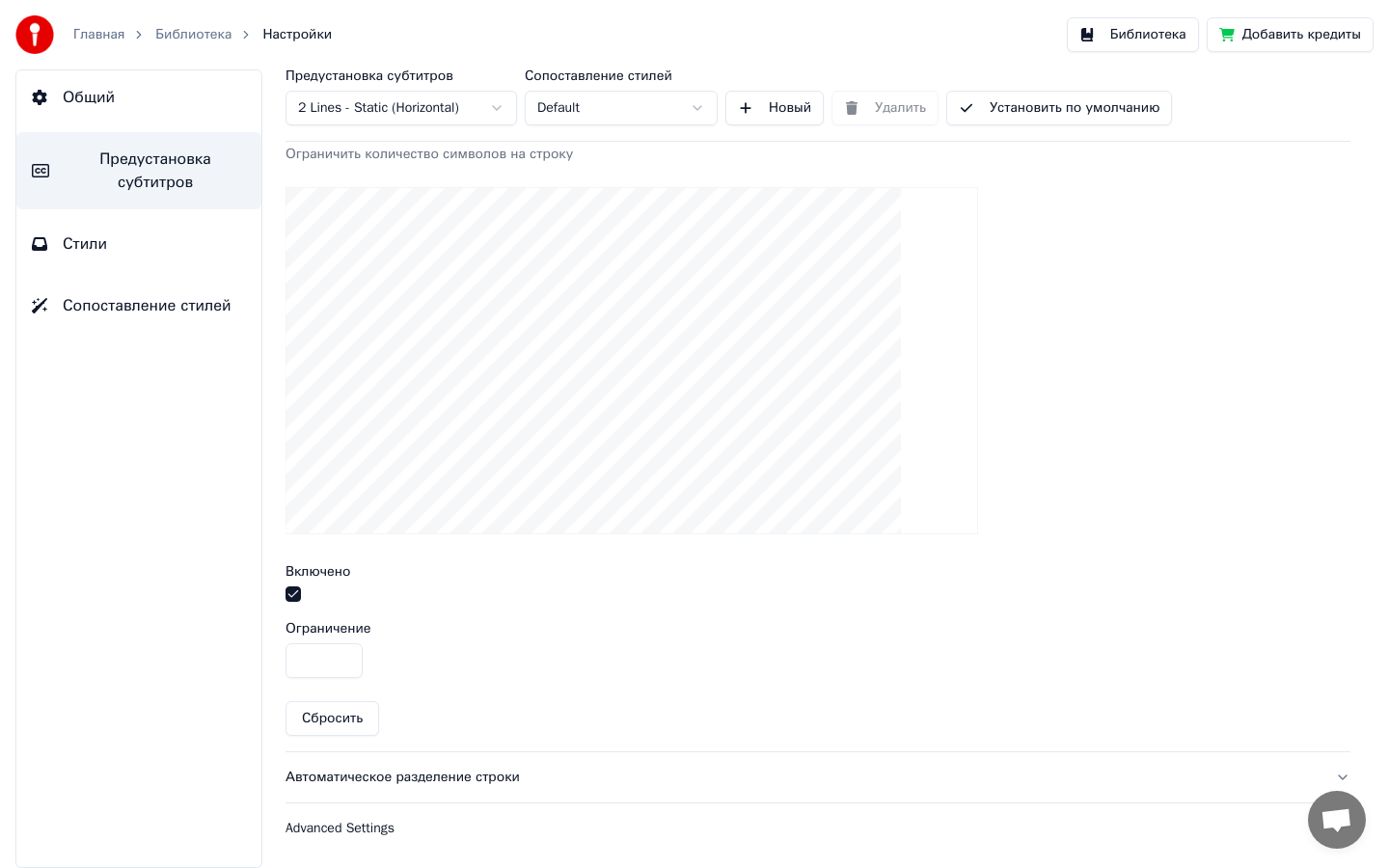 click on "**" at bounding box center (324, 661) 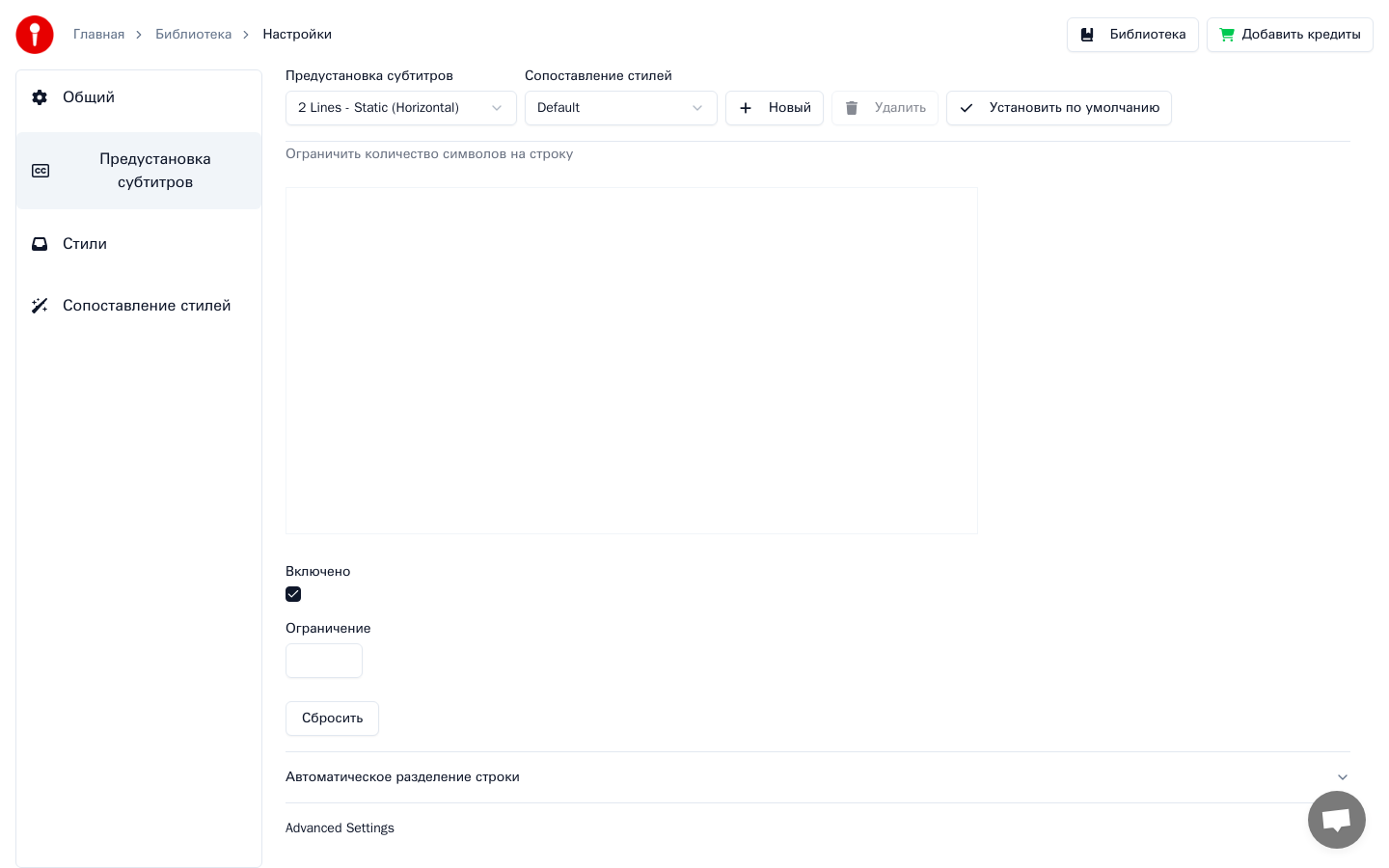 click on "**" at bounding box center (324, 661) 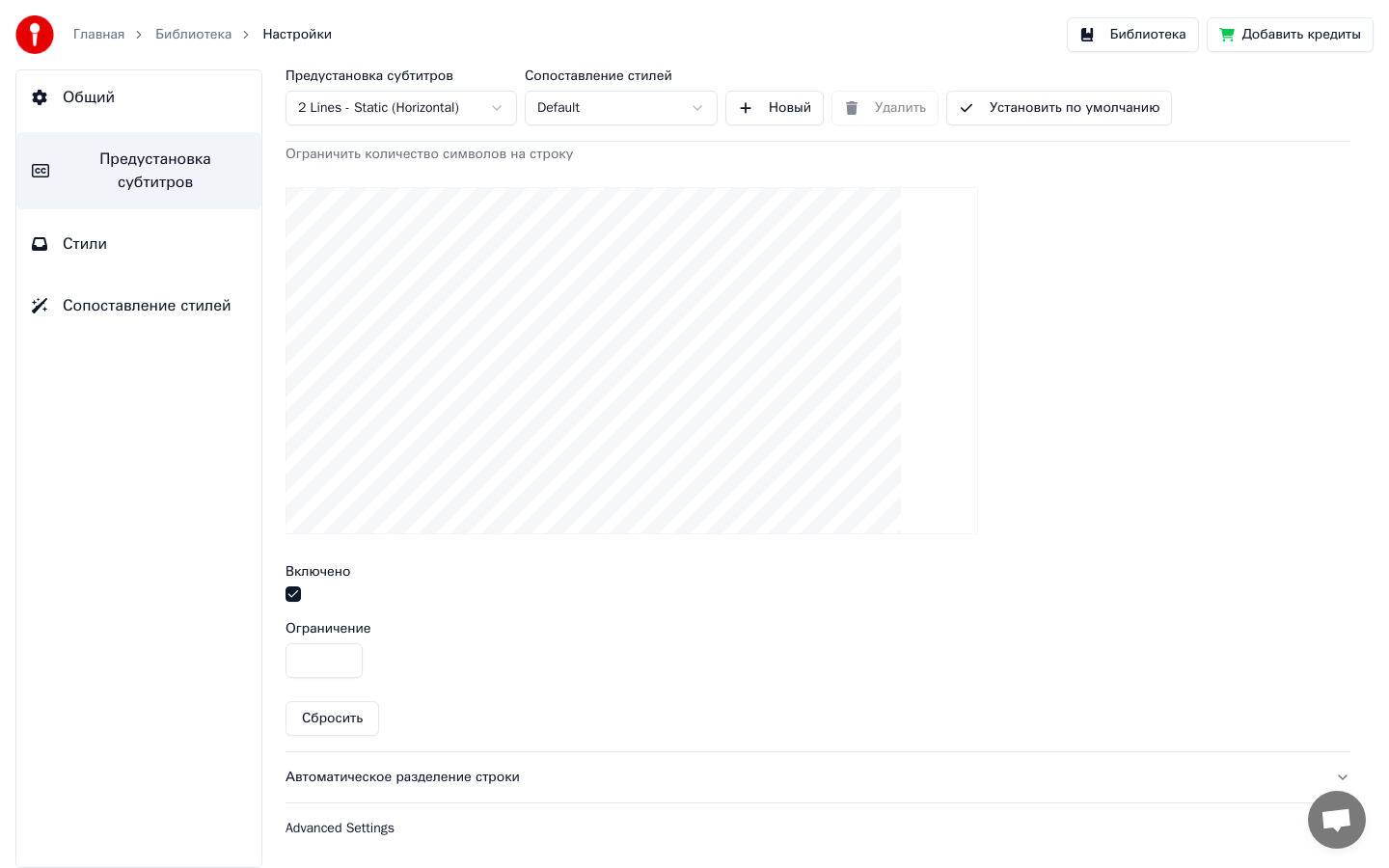 click on "**" at bounding box center (324, 661) 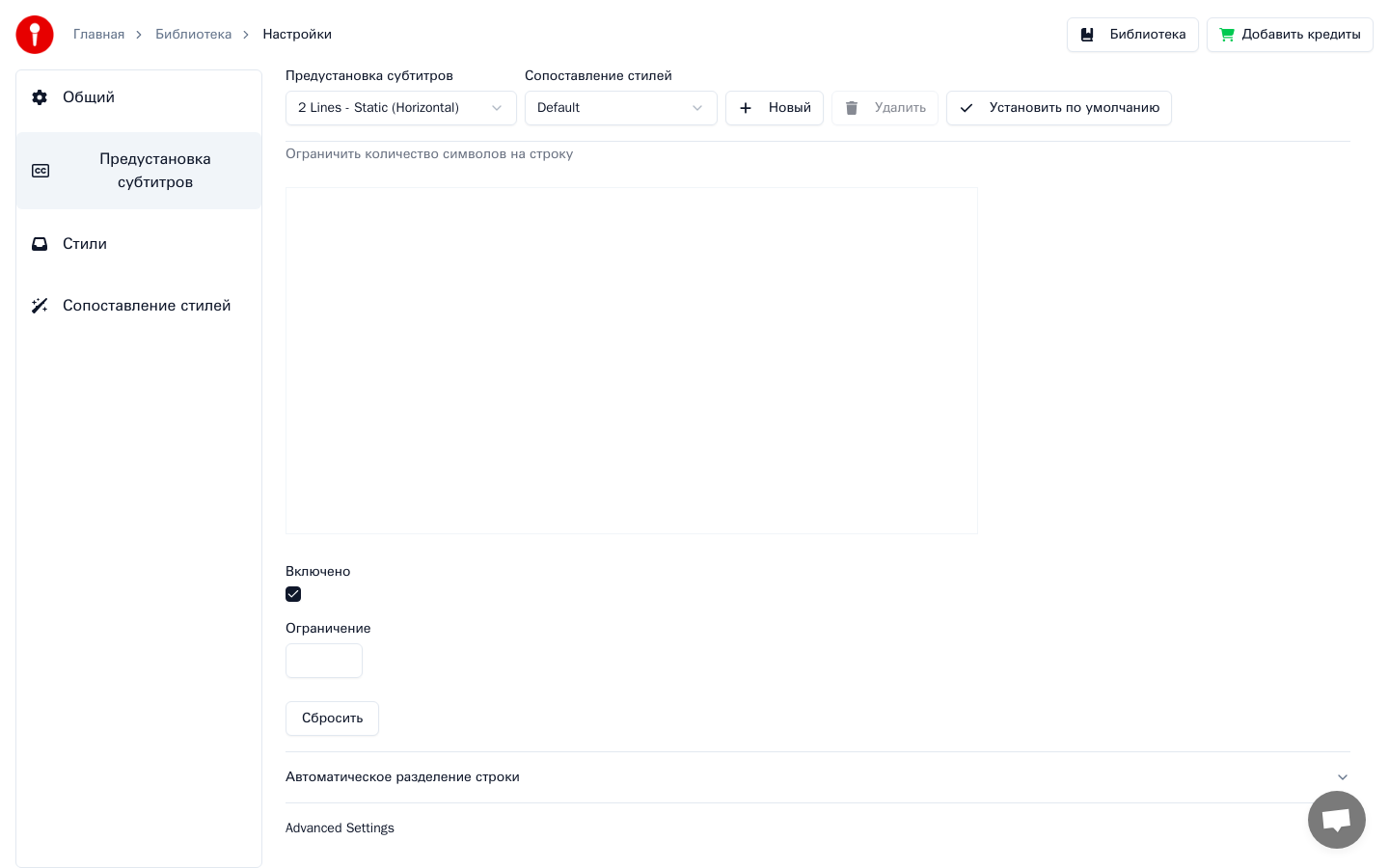 click on "**" at bounding box center [324, 661] 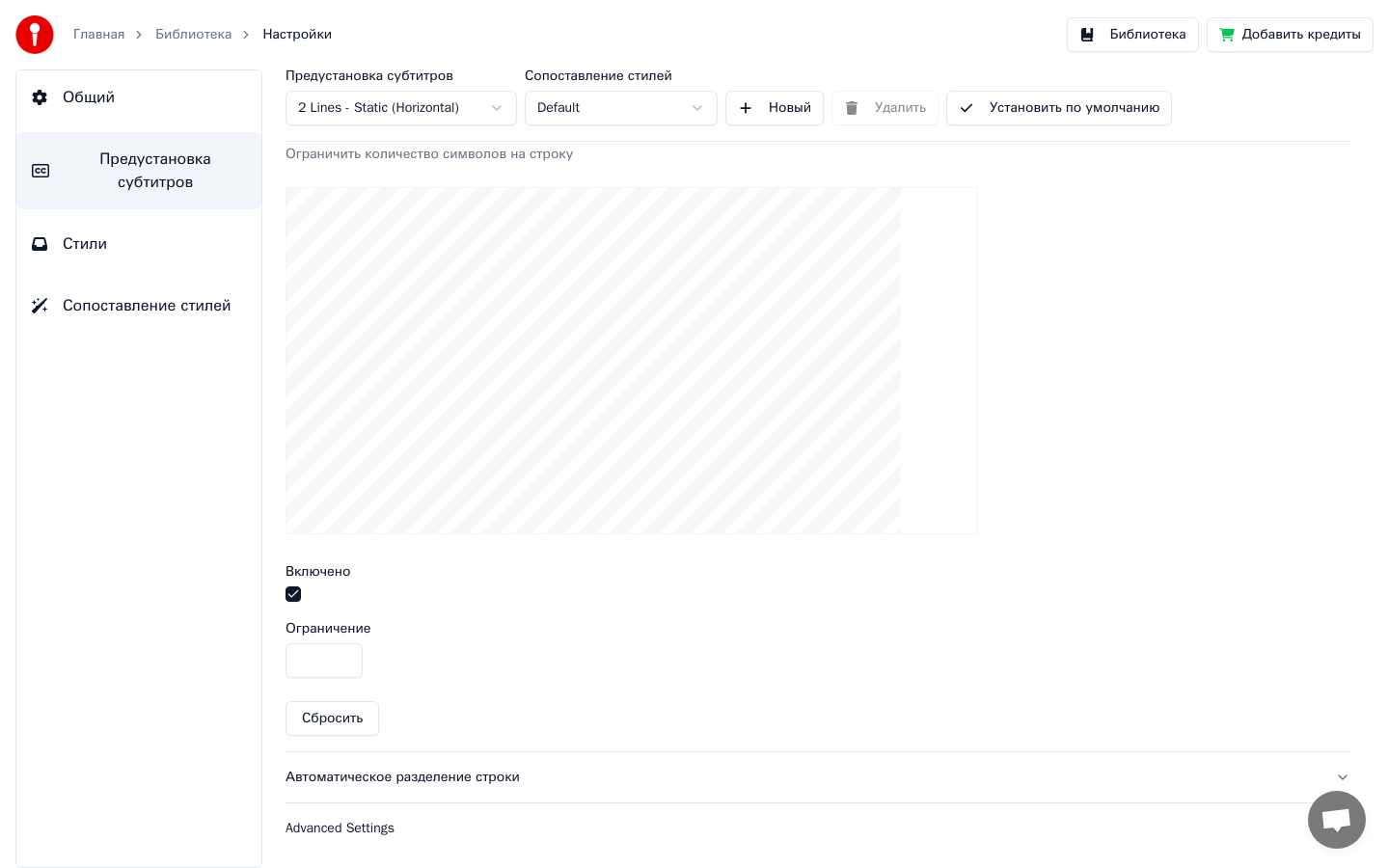 click on "**" at bounding box center (324, 661) 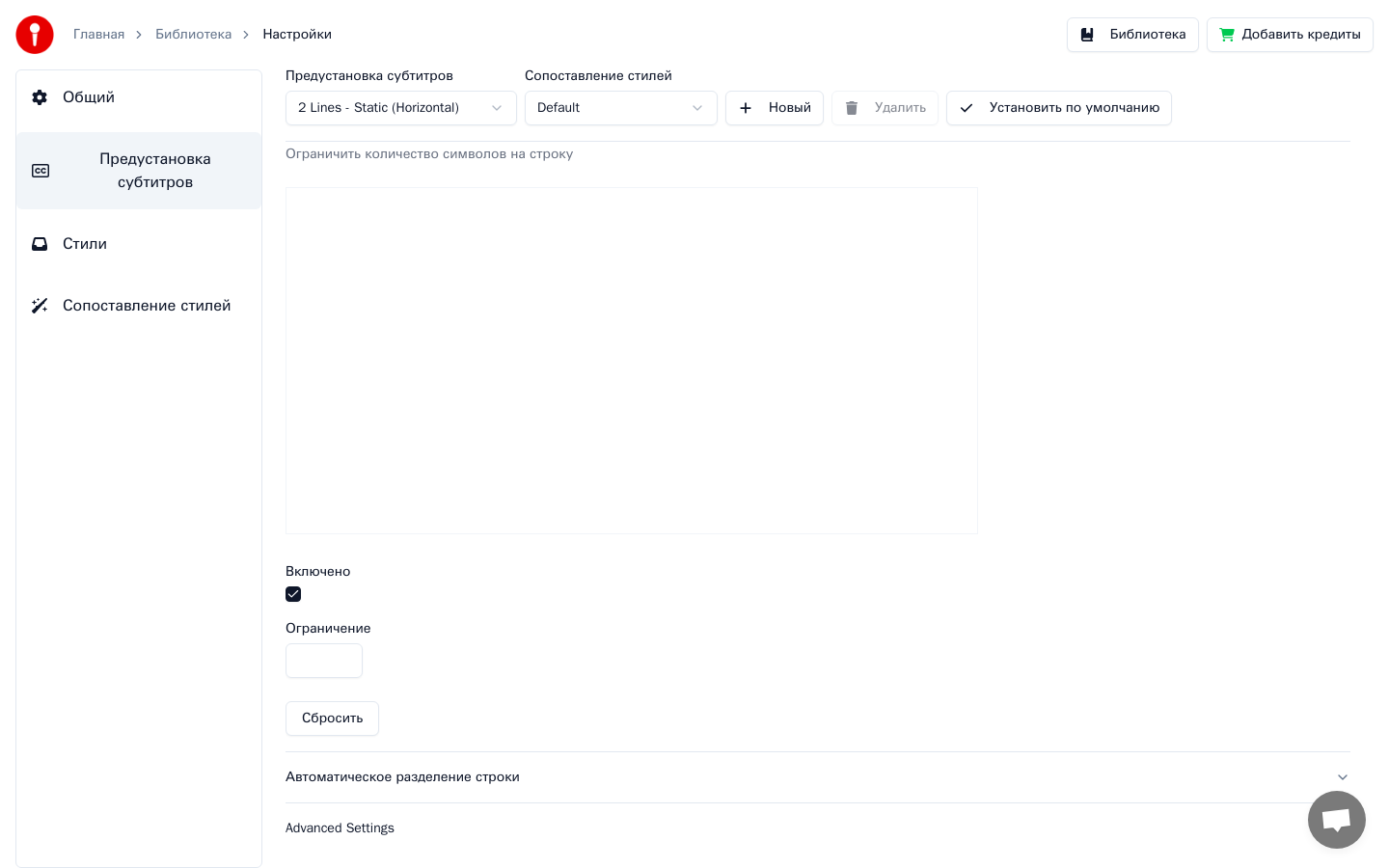 click on "**" at bounding box center (324, 661) 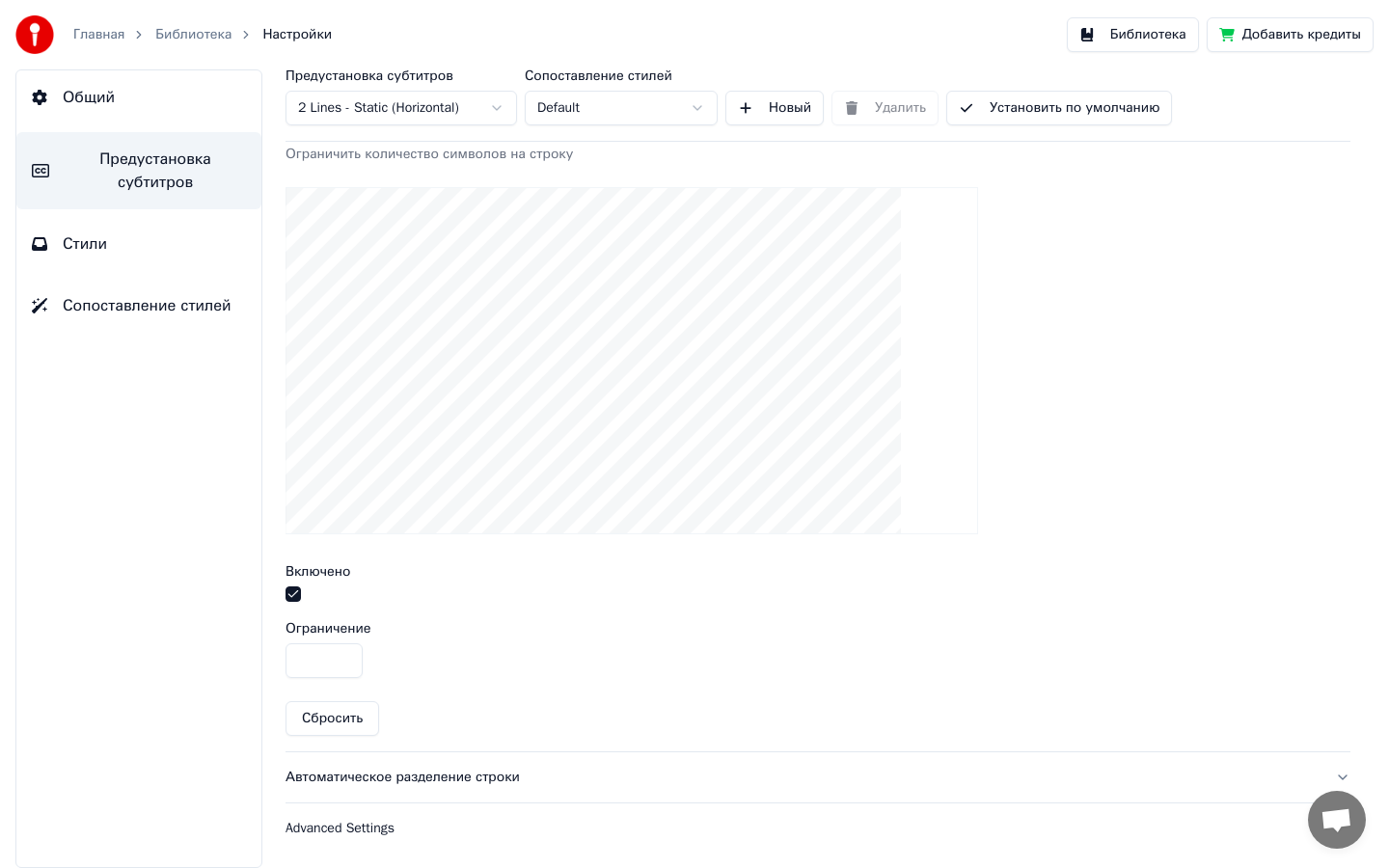click on "**" at bounding box center (324, 661) 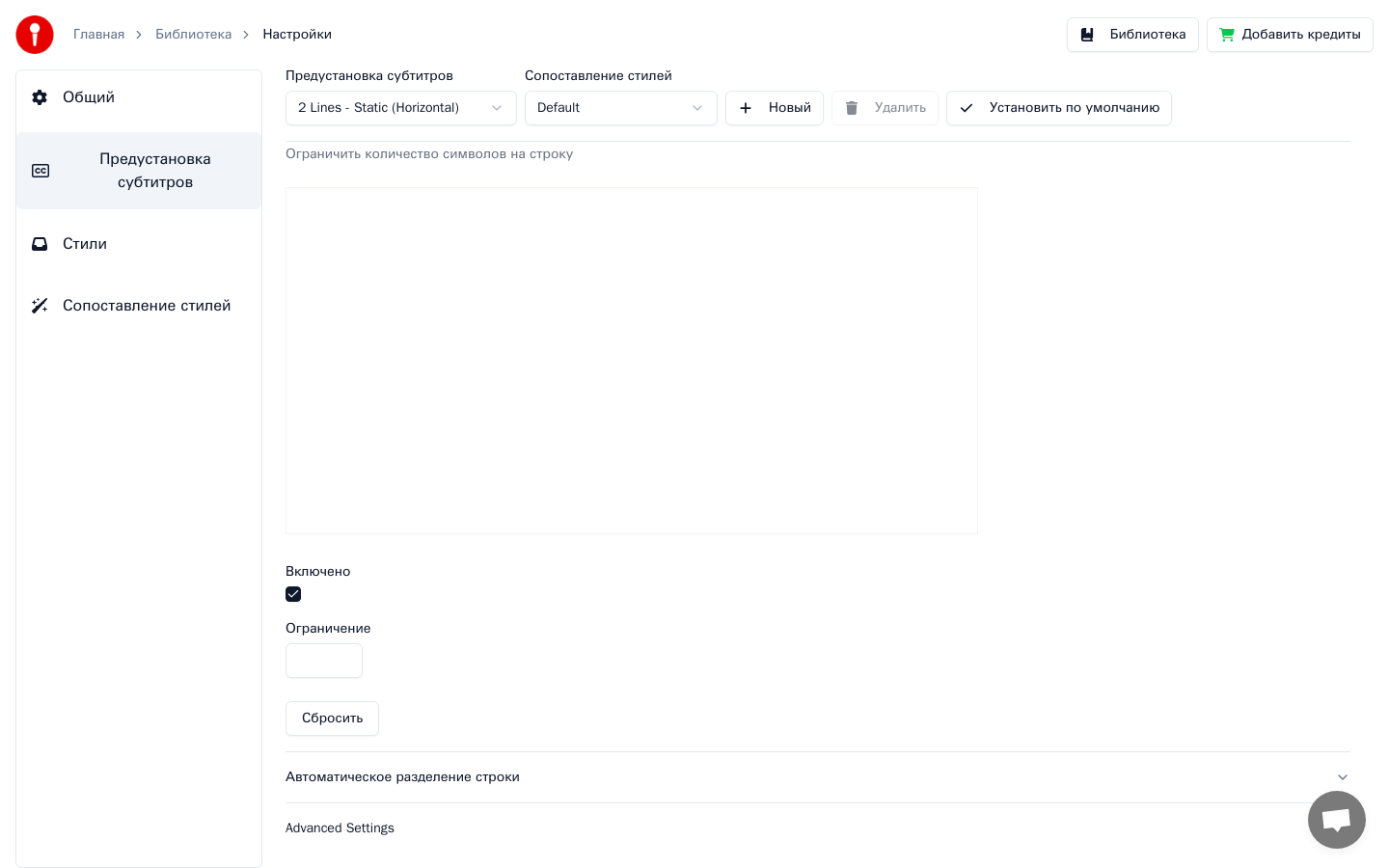 type on "**" 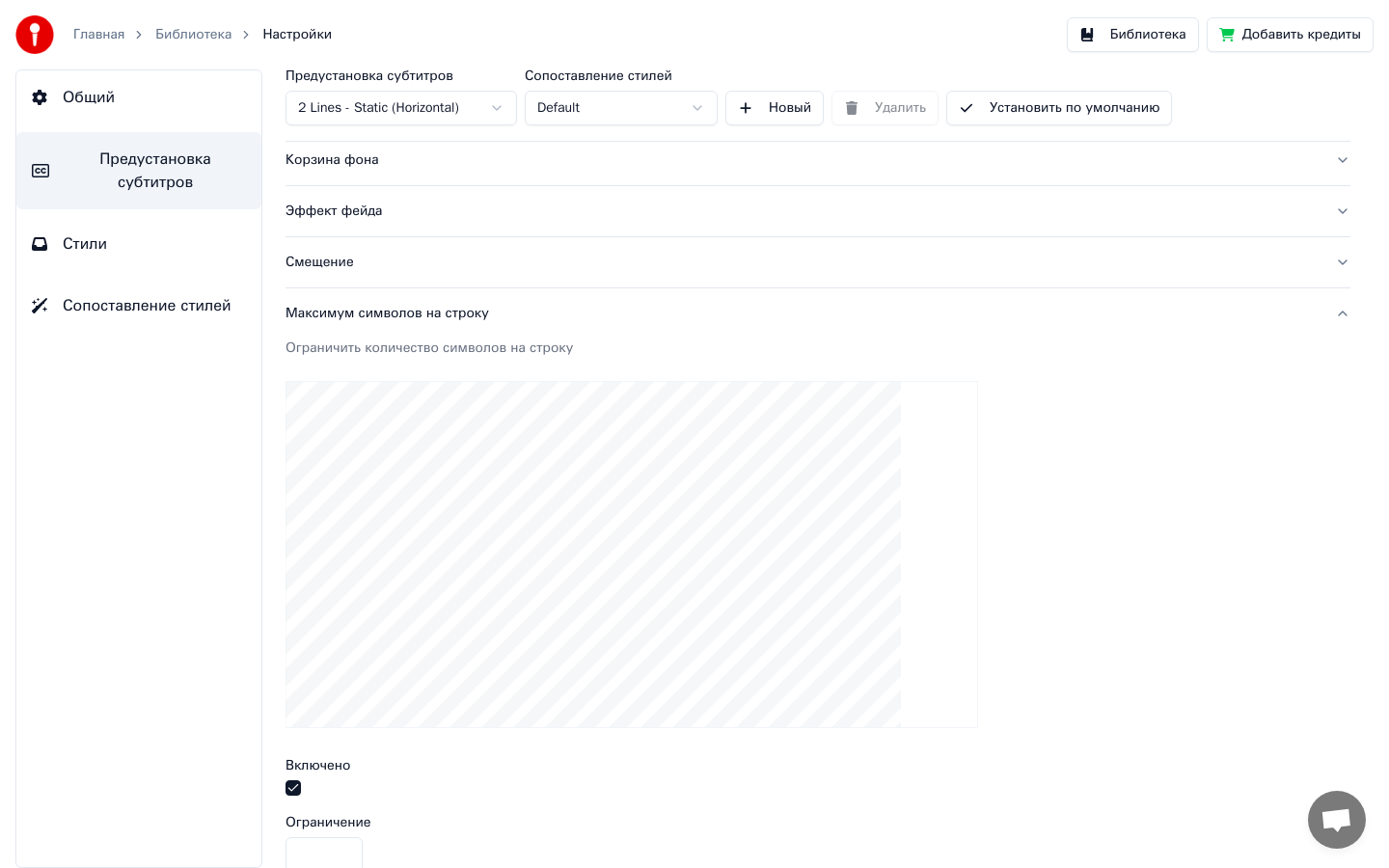 scroll, scrollTop: 381, scrollLeft: 0, axis: vertical 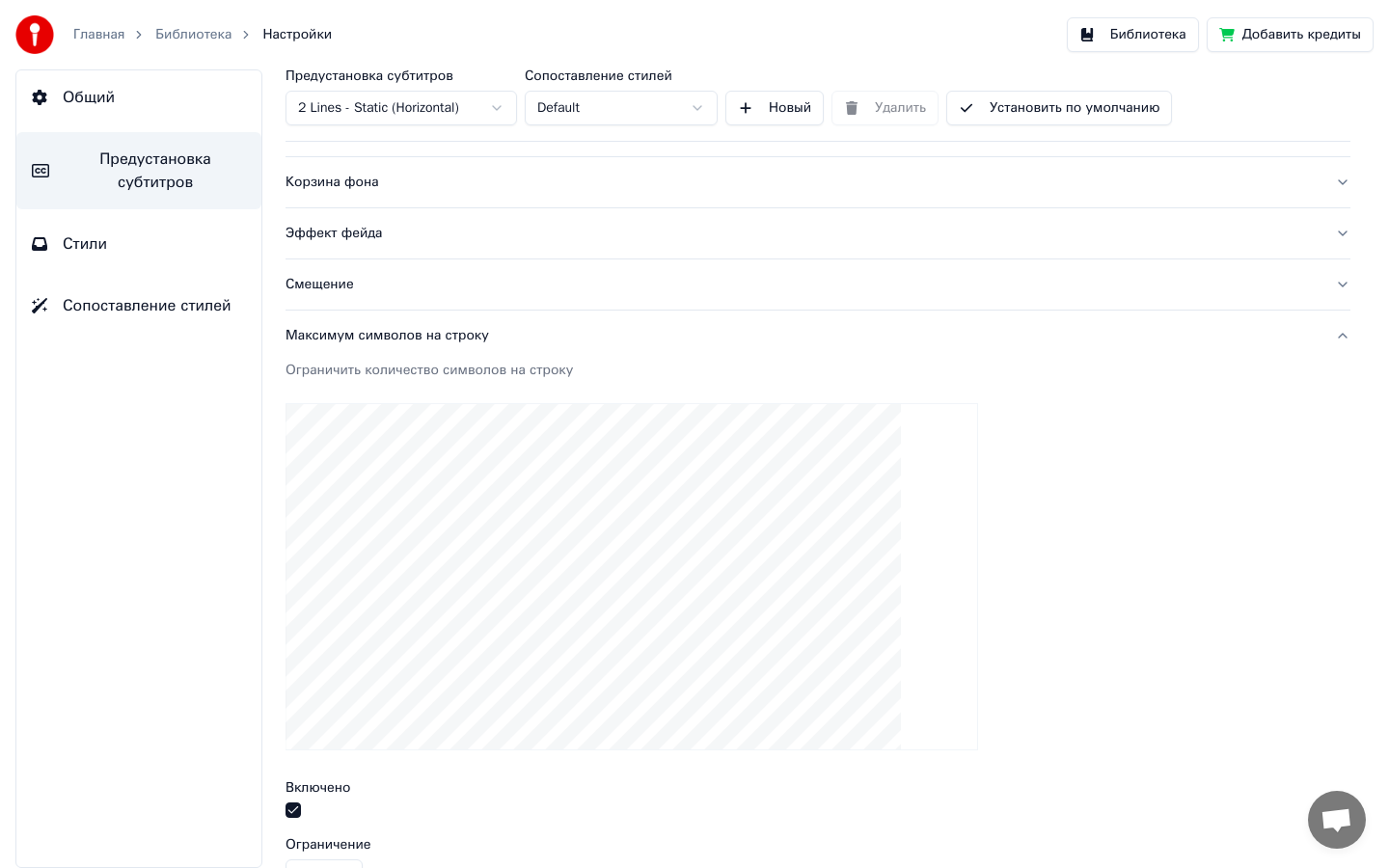 click on "Максимум символов на строку" at bounding box center [803, 336] 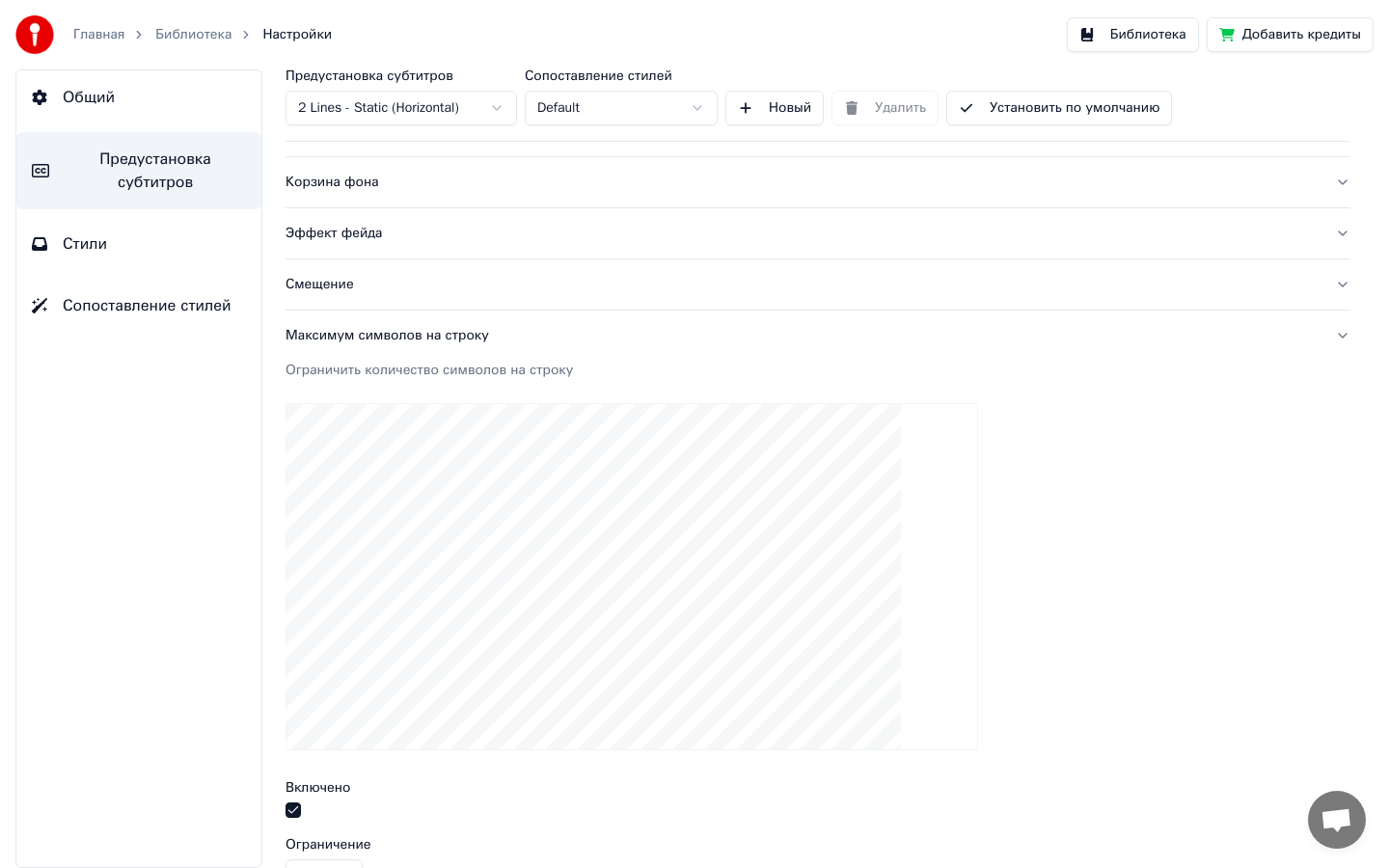 scroll, scrollTop: 0, scrollLeft: 0, axis: both 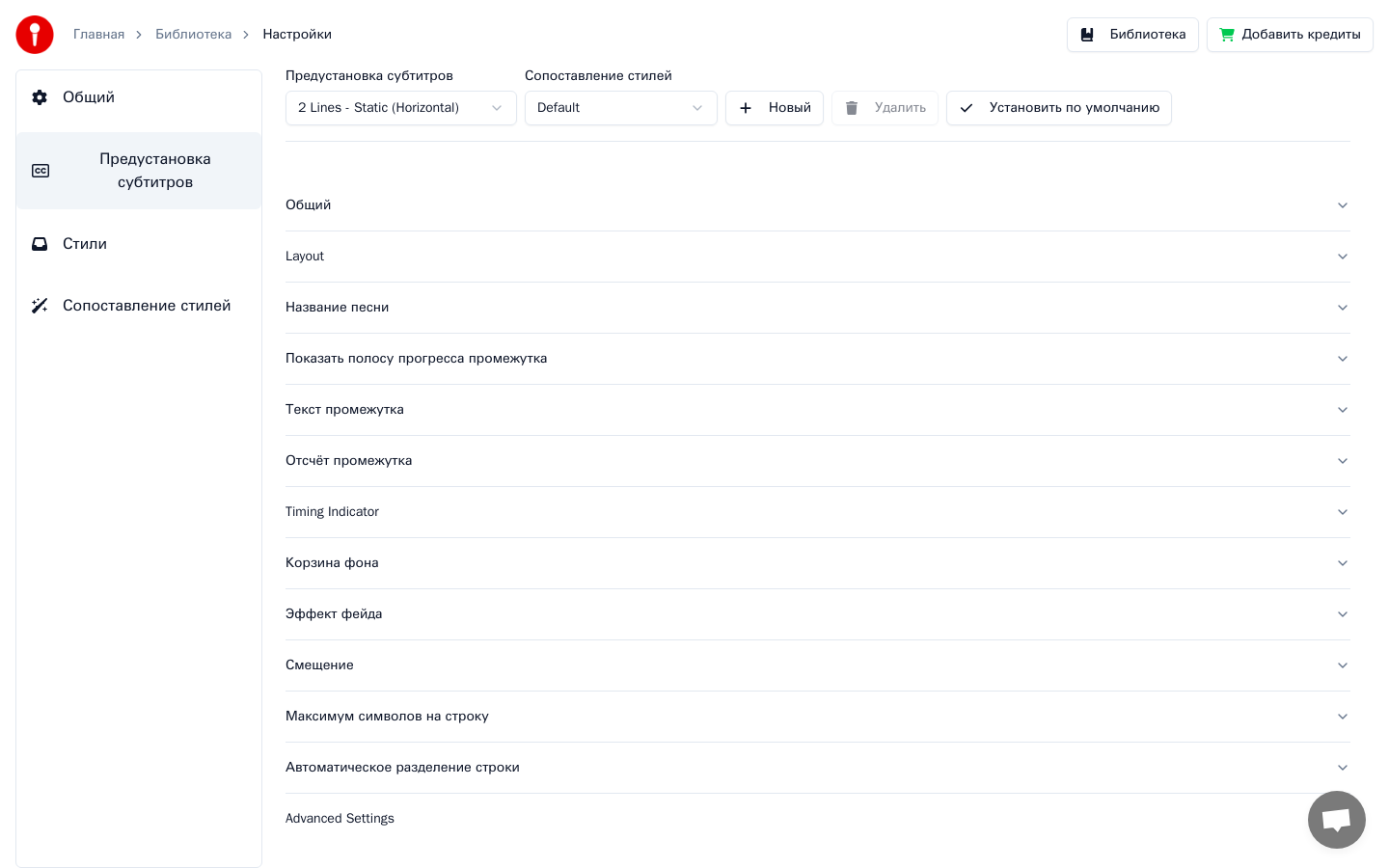 click on "Автоматическое разделение строки" at bounding box center [818, 768] 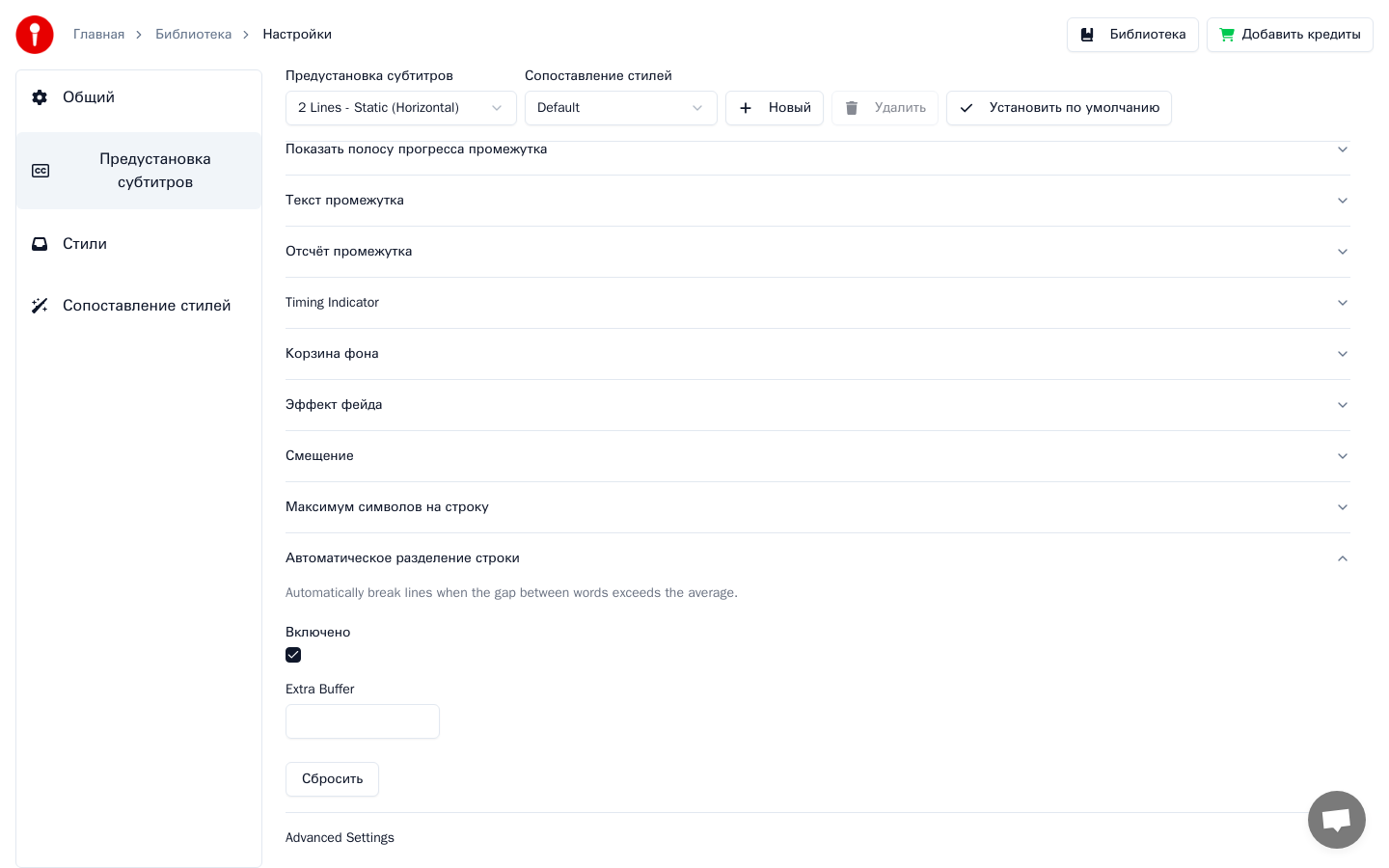 scroll, scrollTop: 219, scrollLeft: 0, axis: vertical 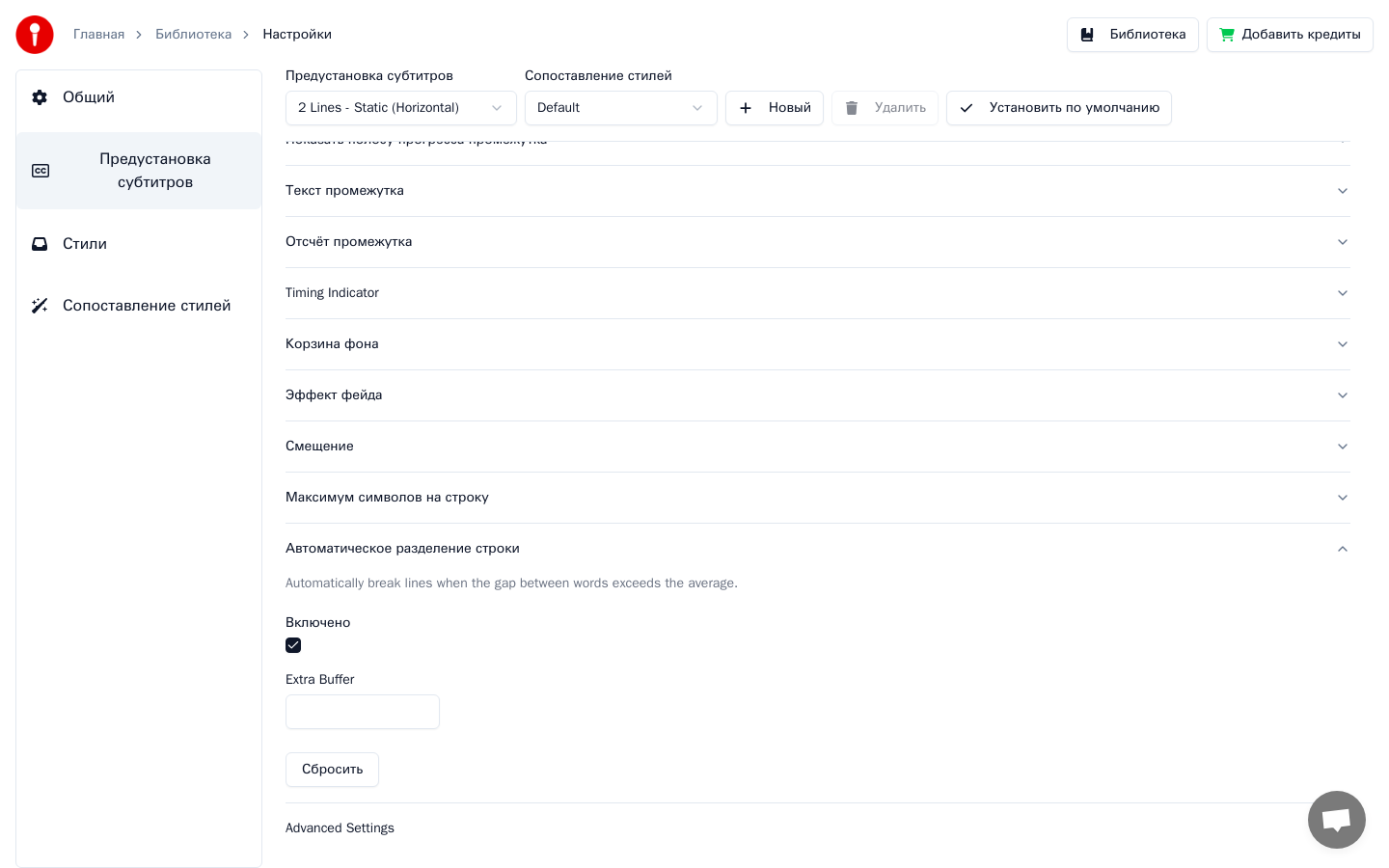 click on "Автоматическое разделение строки" at bounding box center (803, 549) 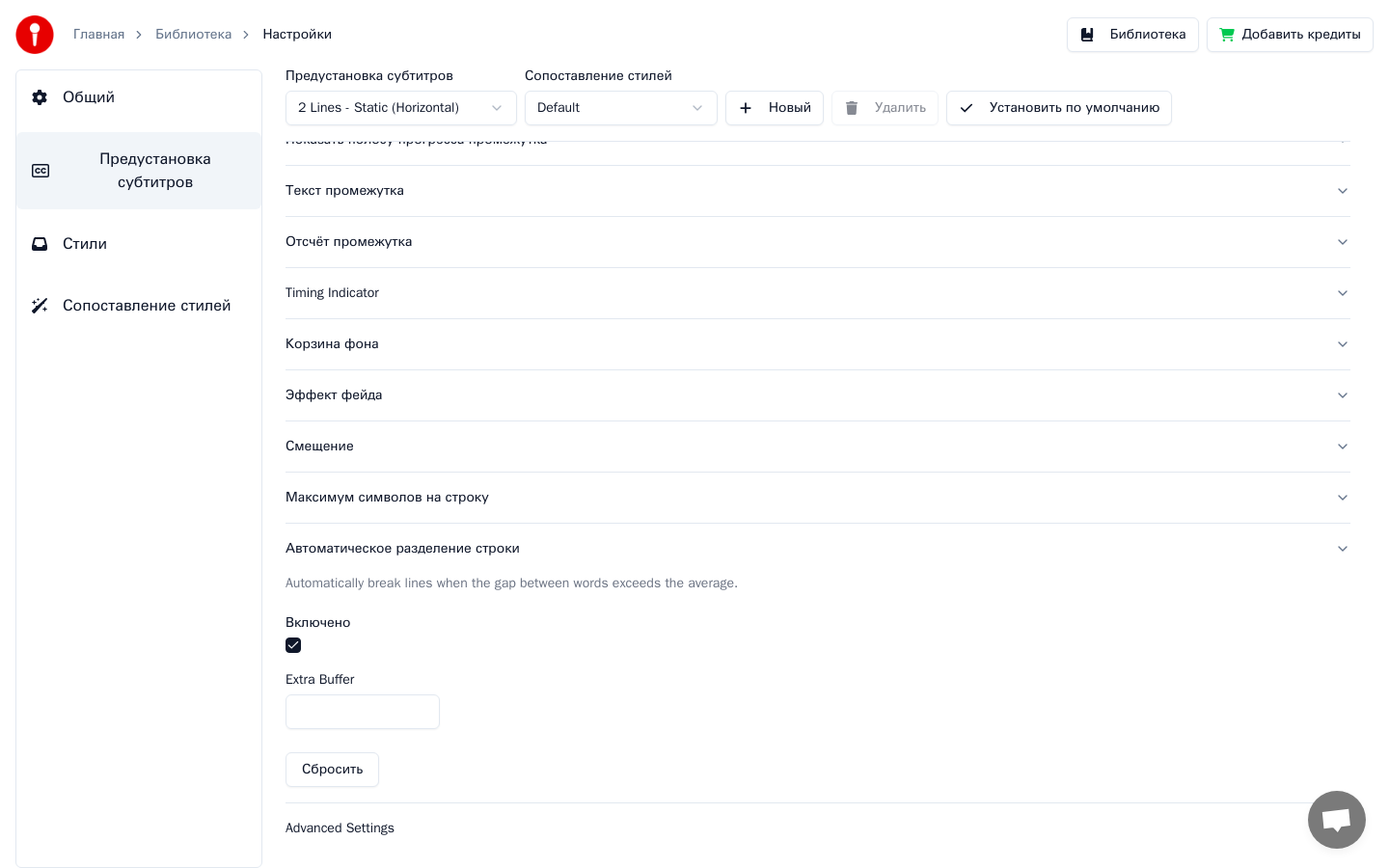 scroll, scrollTop: 0, scrollLeft: 0, axis: both 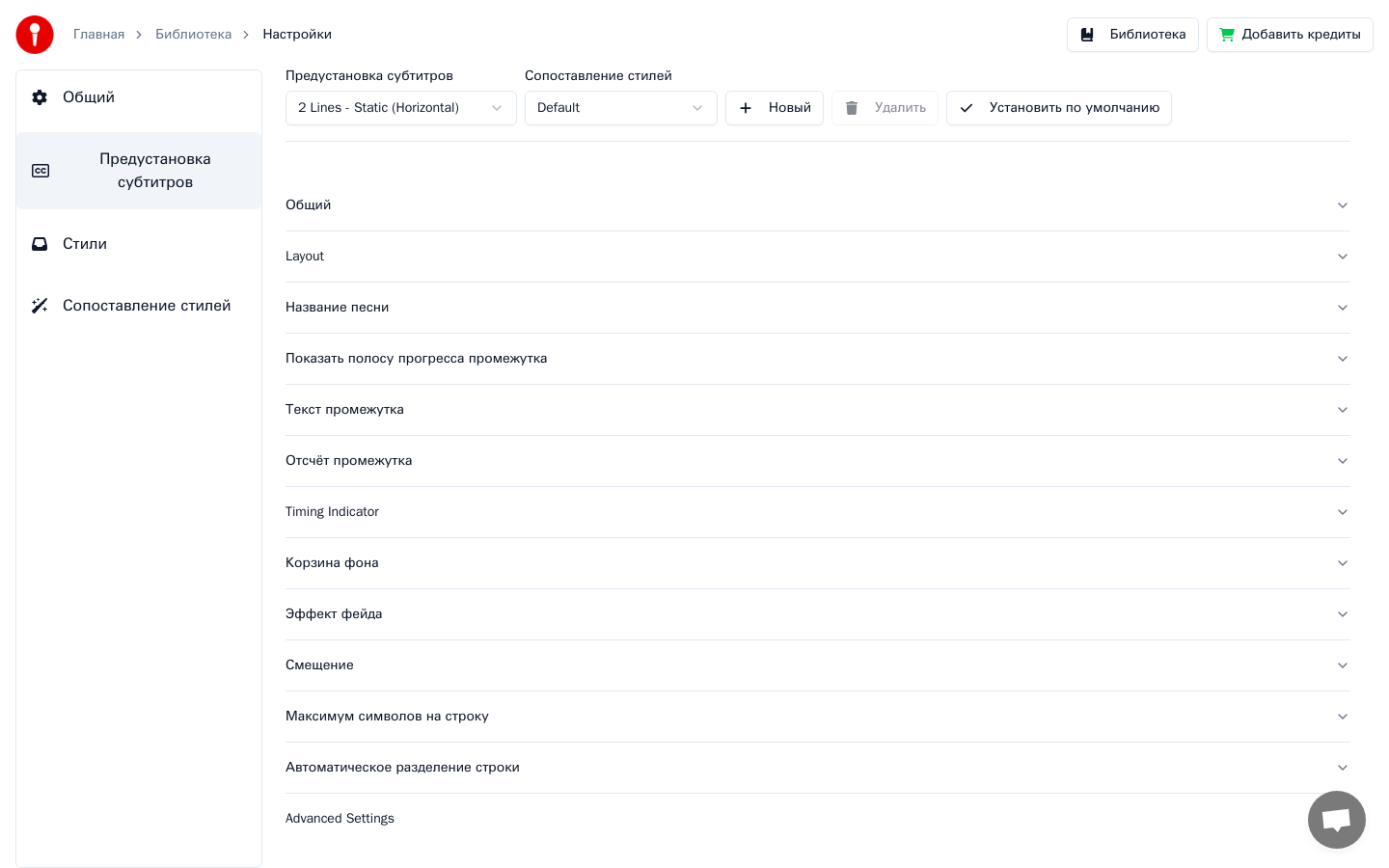 click on "Общий Layout Название песни Показать полосу прогресса промежутка Текст промежутка Отсчёт промежутка Timing Indicator Корзина фона Эффект фейда Смещение Максимум символов на строку Автоматическое разделение строки Advanced Settings" at bounding box center (818, 508) 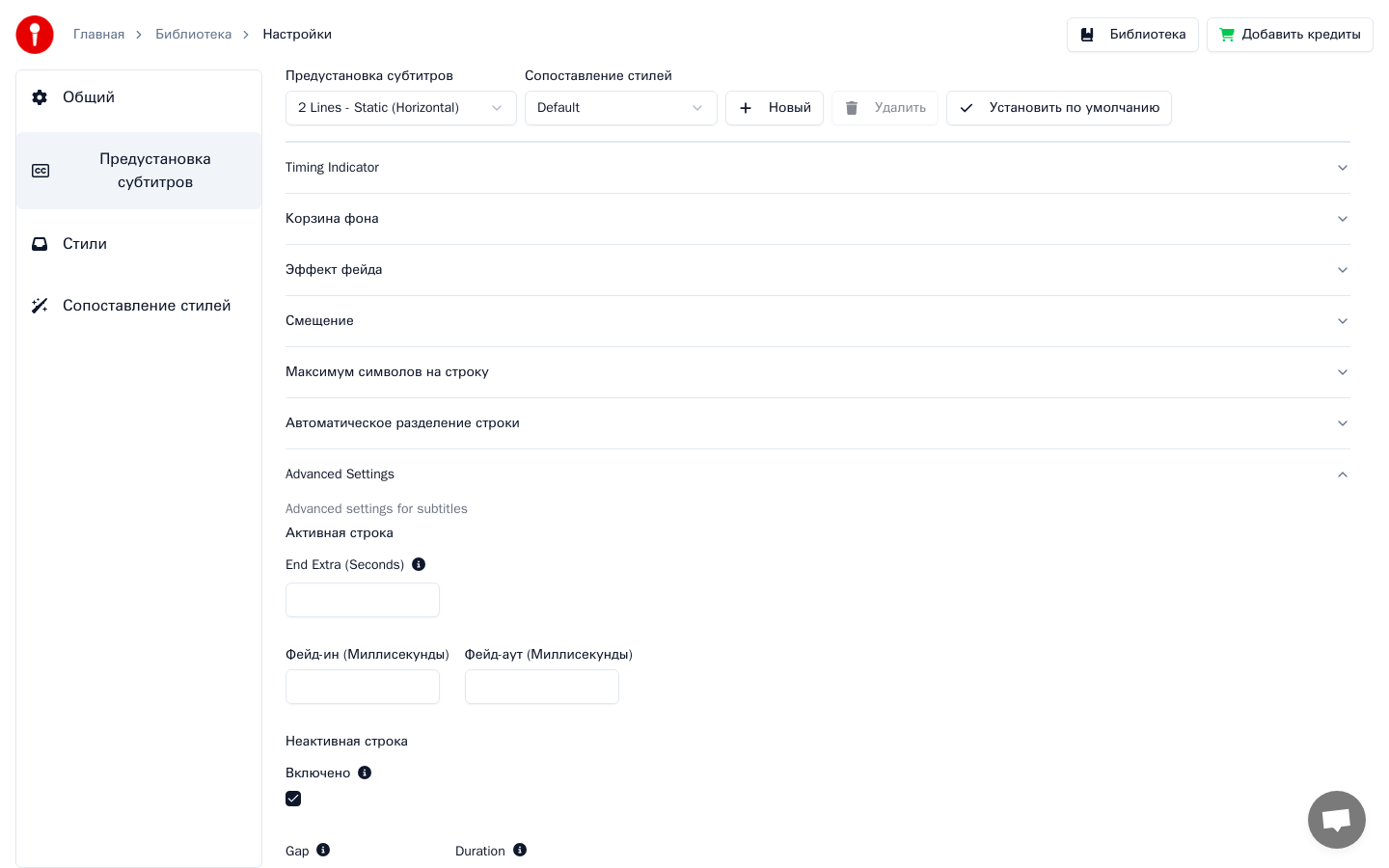 scroll, scrollTop: 362, scrollLeft: 0, axis: vertical 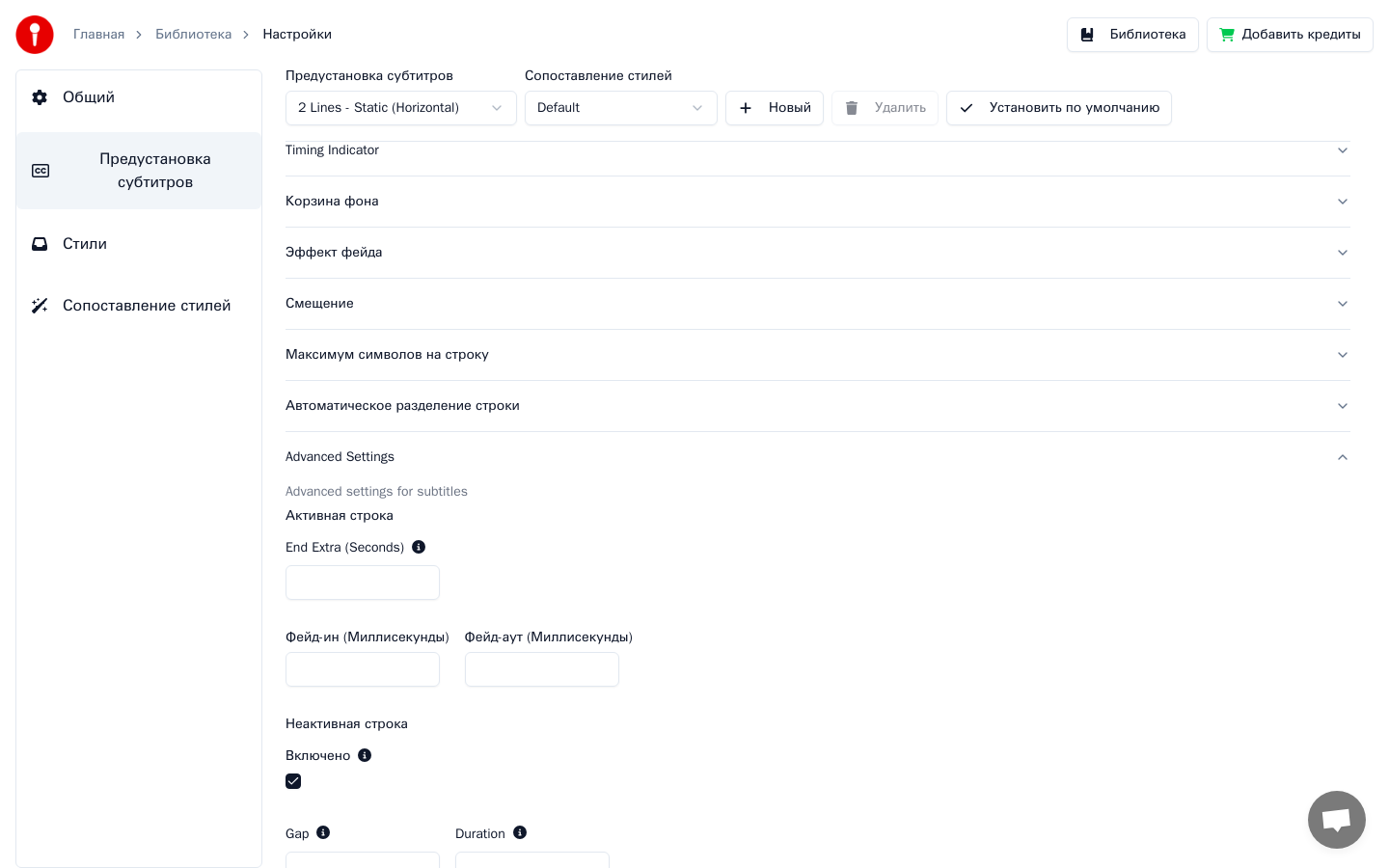 click on "Advanced Settings" at bounding box center [803, 457] 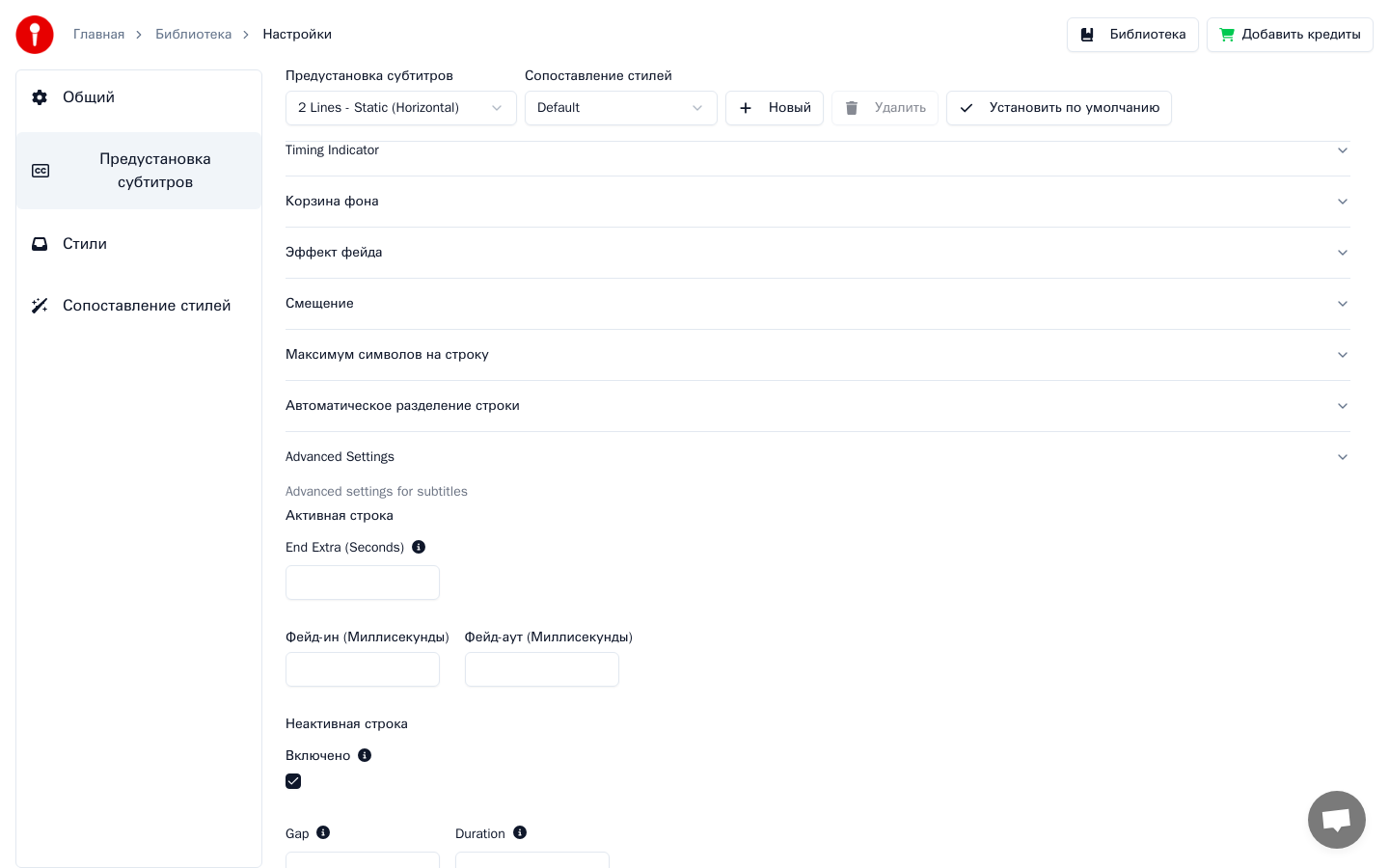 scroll, scrollTop: 0, scrollLeft: 0, axis: both 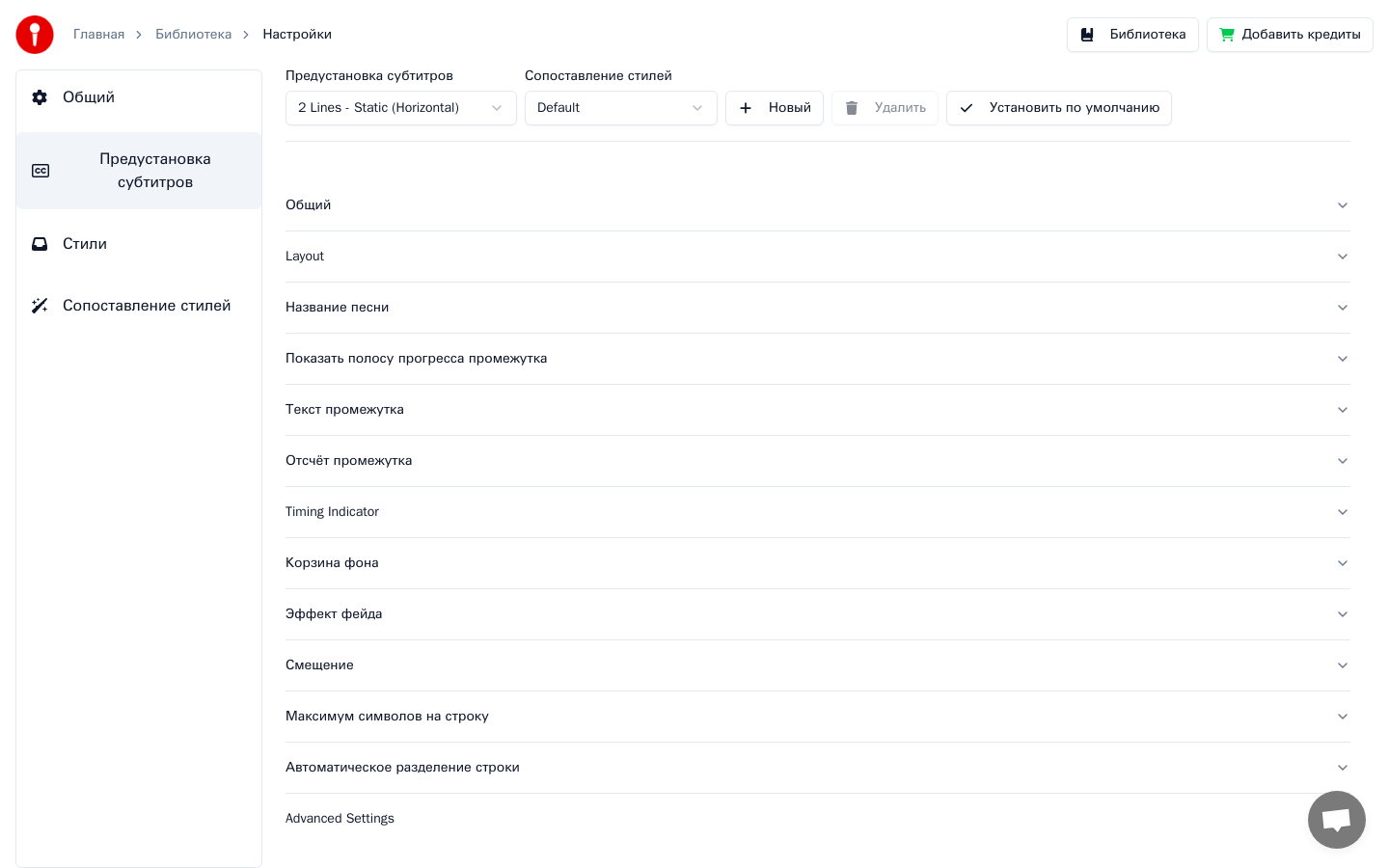 click on "Layout" at bounding box center (803, 257) 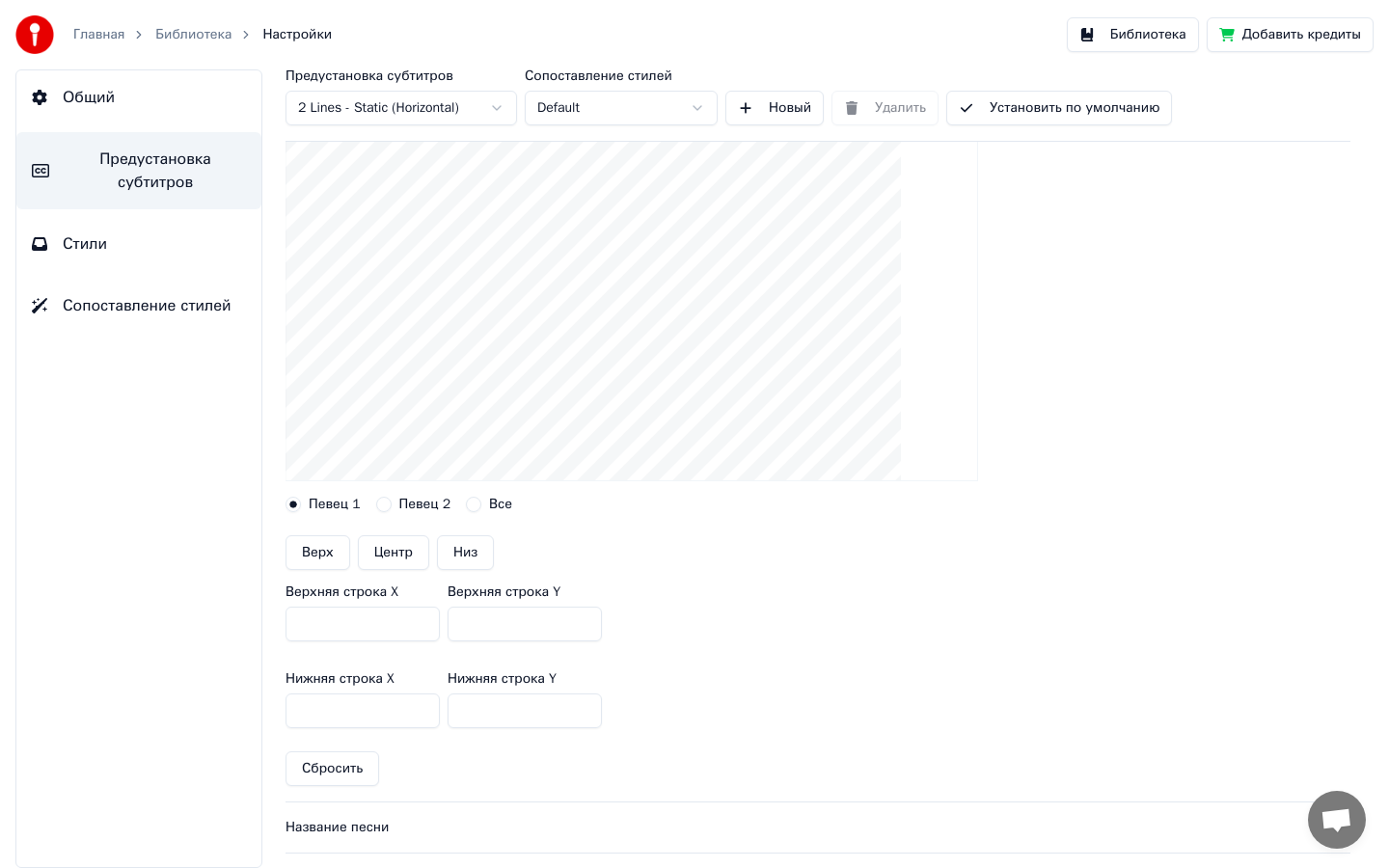 scroll, scrollTop: 208, scrollLeft: 0, axis: vertical 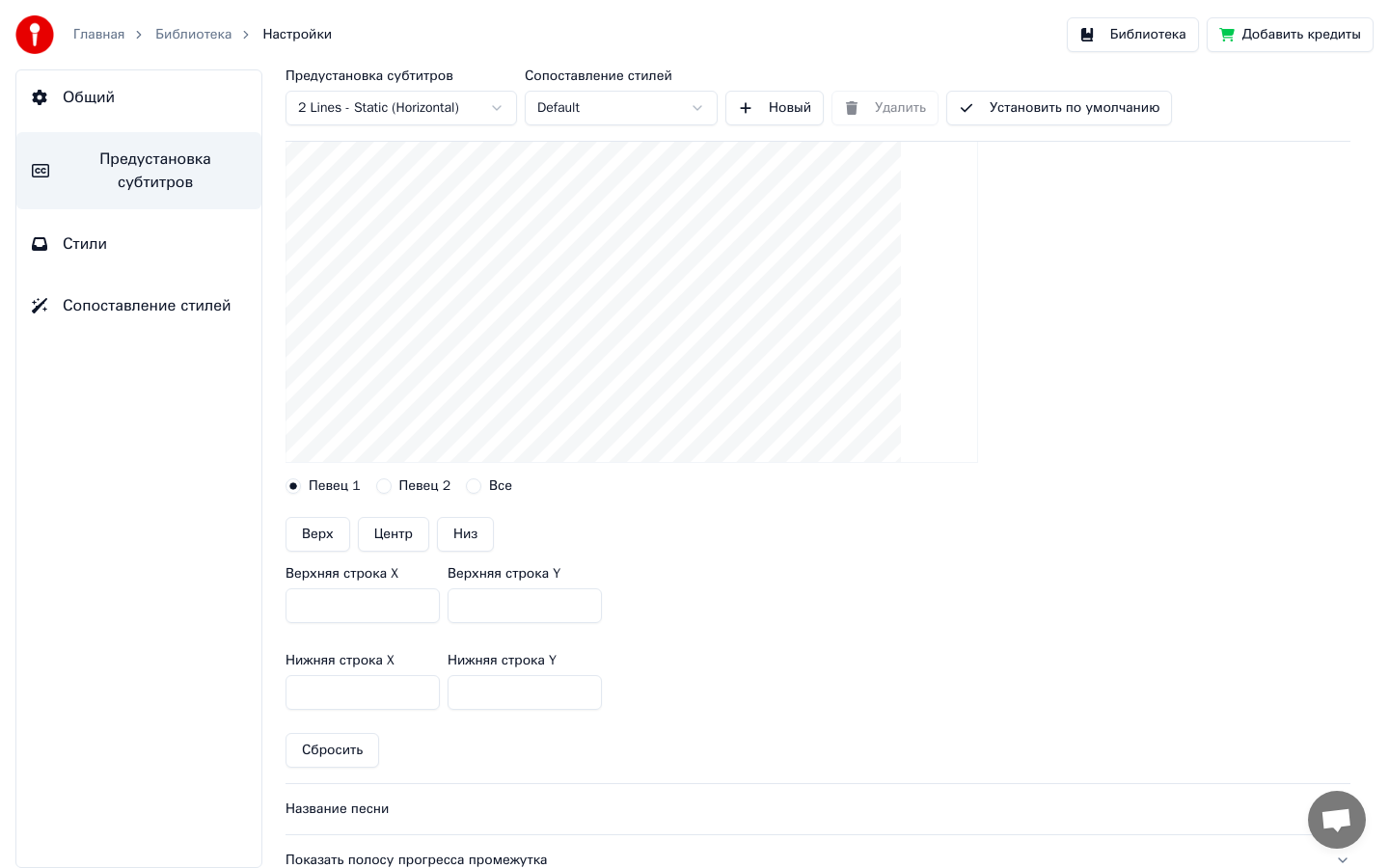 click on "Певец 2" at bounding box center (425, 486) 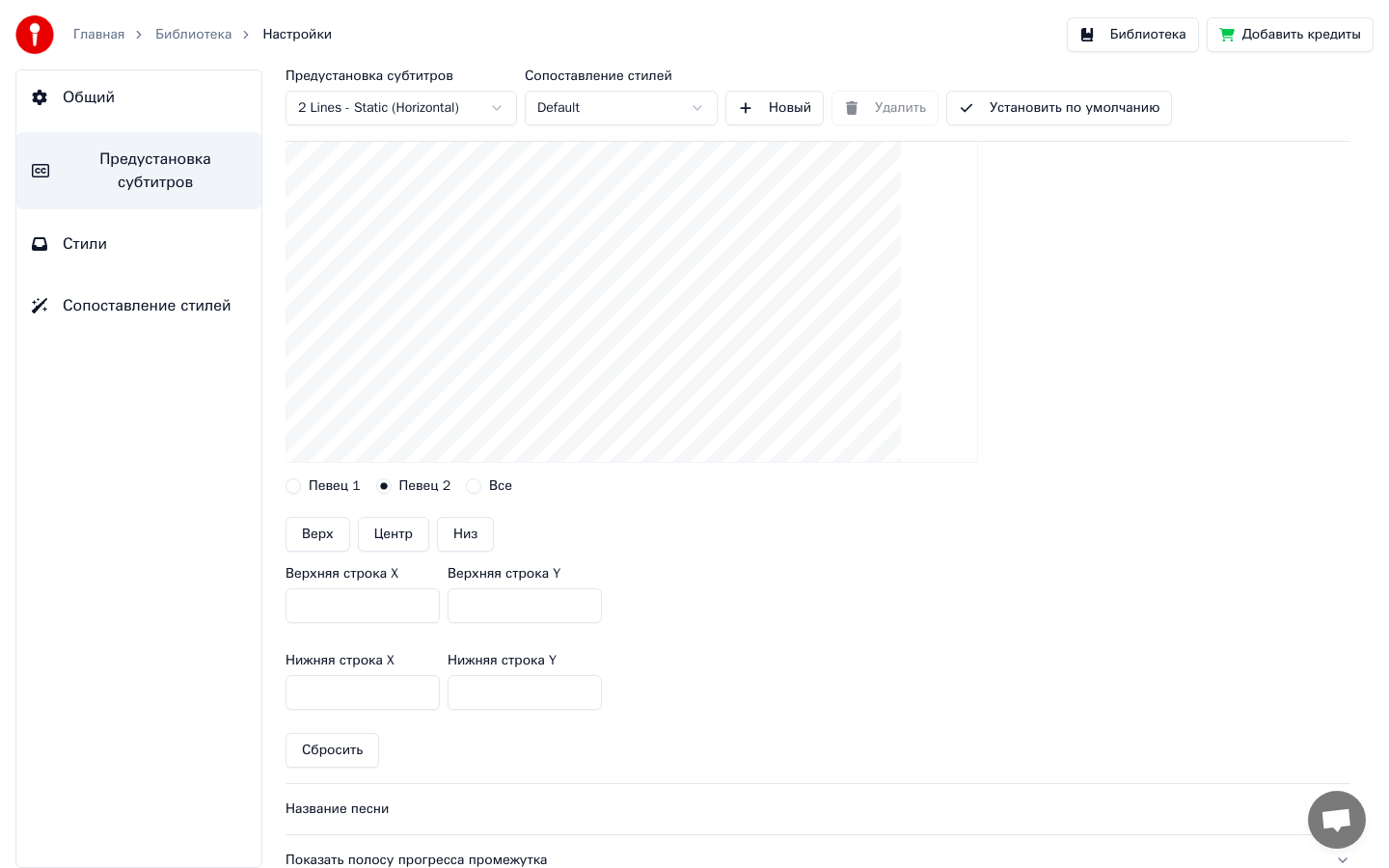 click on "Центр" at bounding box center (394, 534) 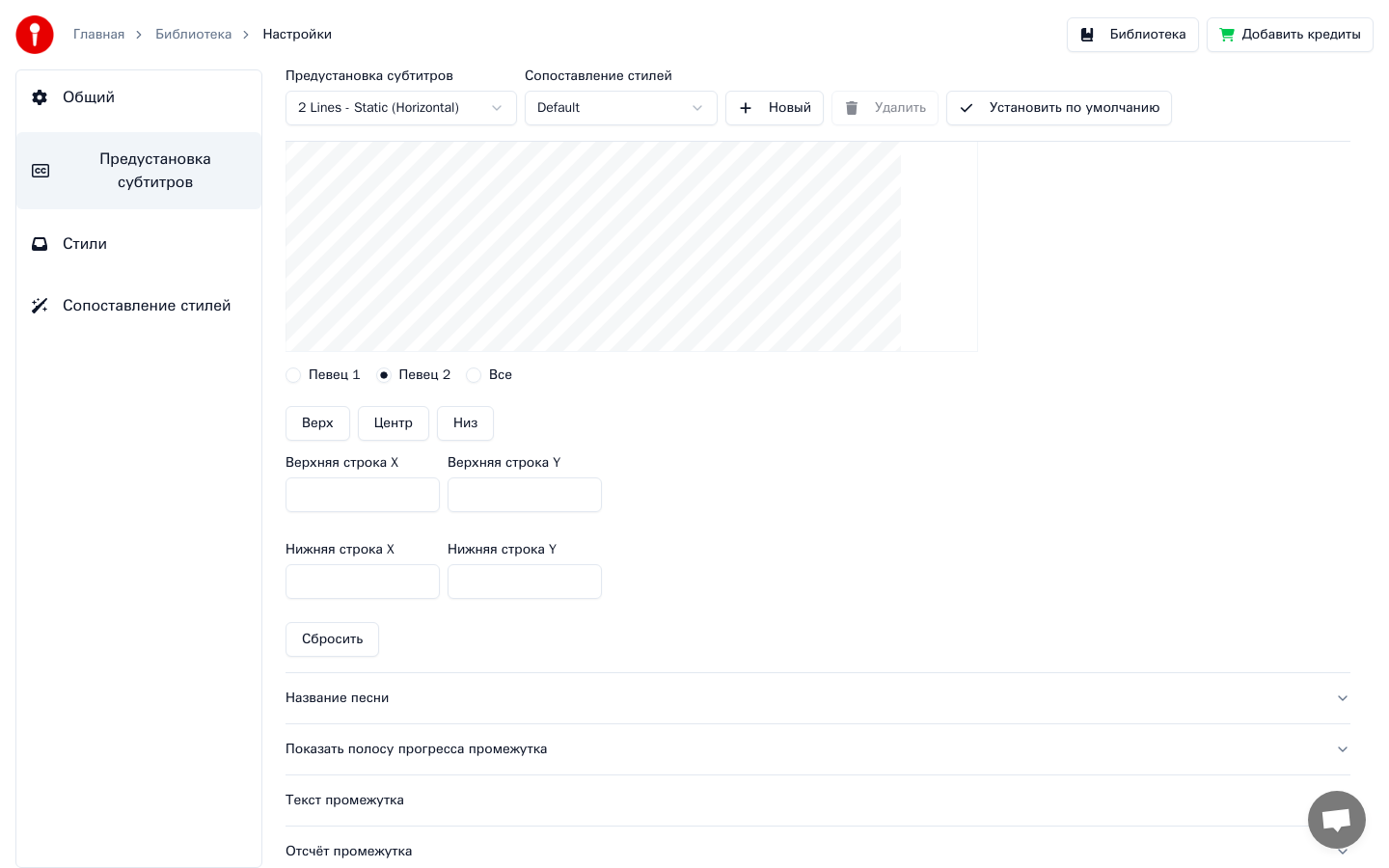 scroll, scrollTop: 0, scrollLeft: 0, axis: both 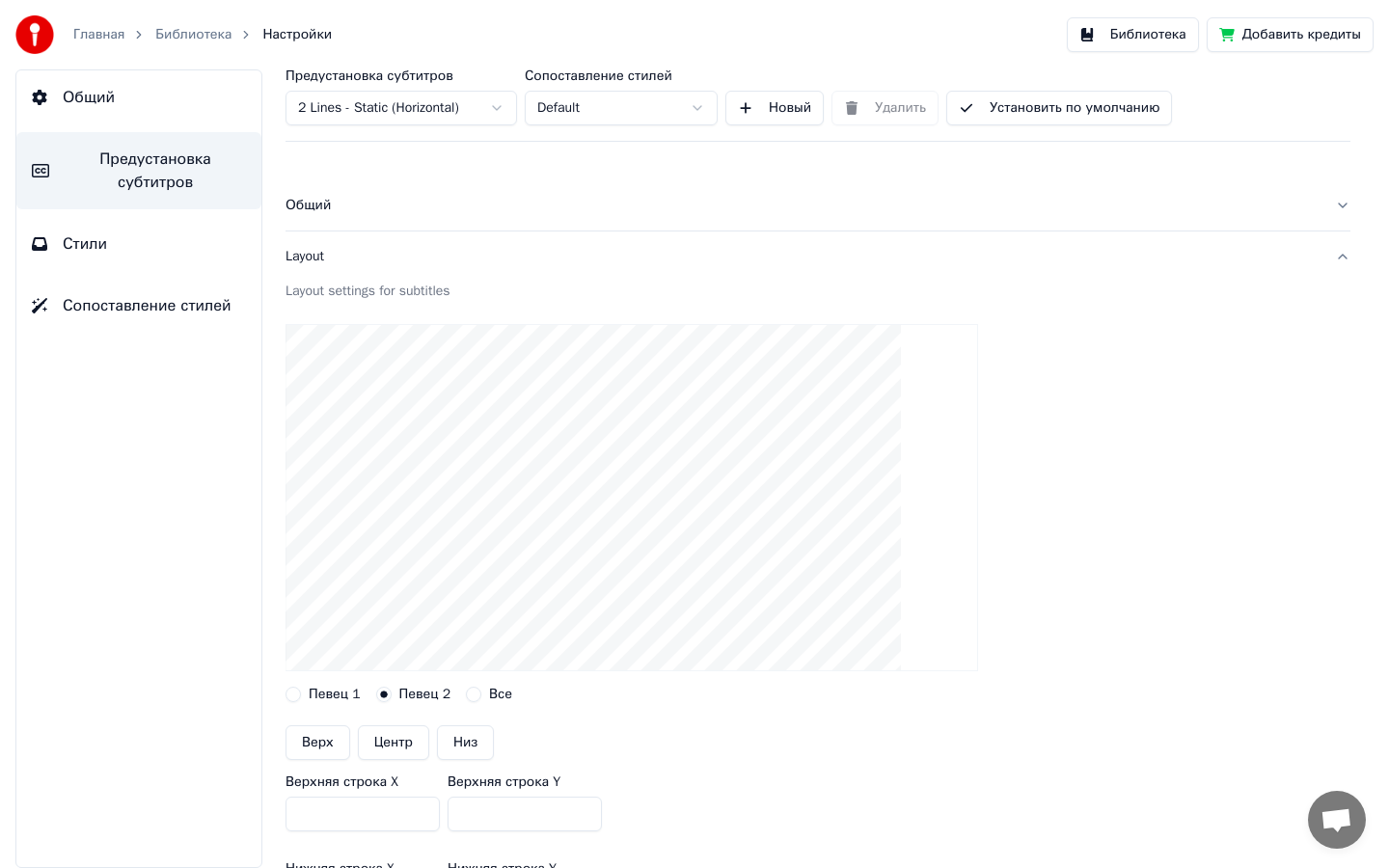 click on "Предустановка субтитров" at bounding box center [155, 171] 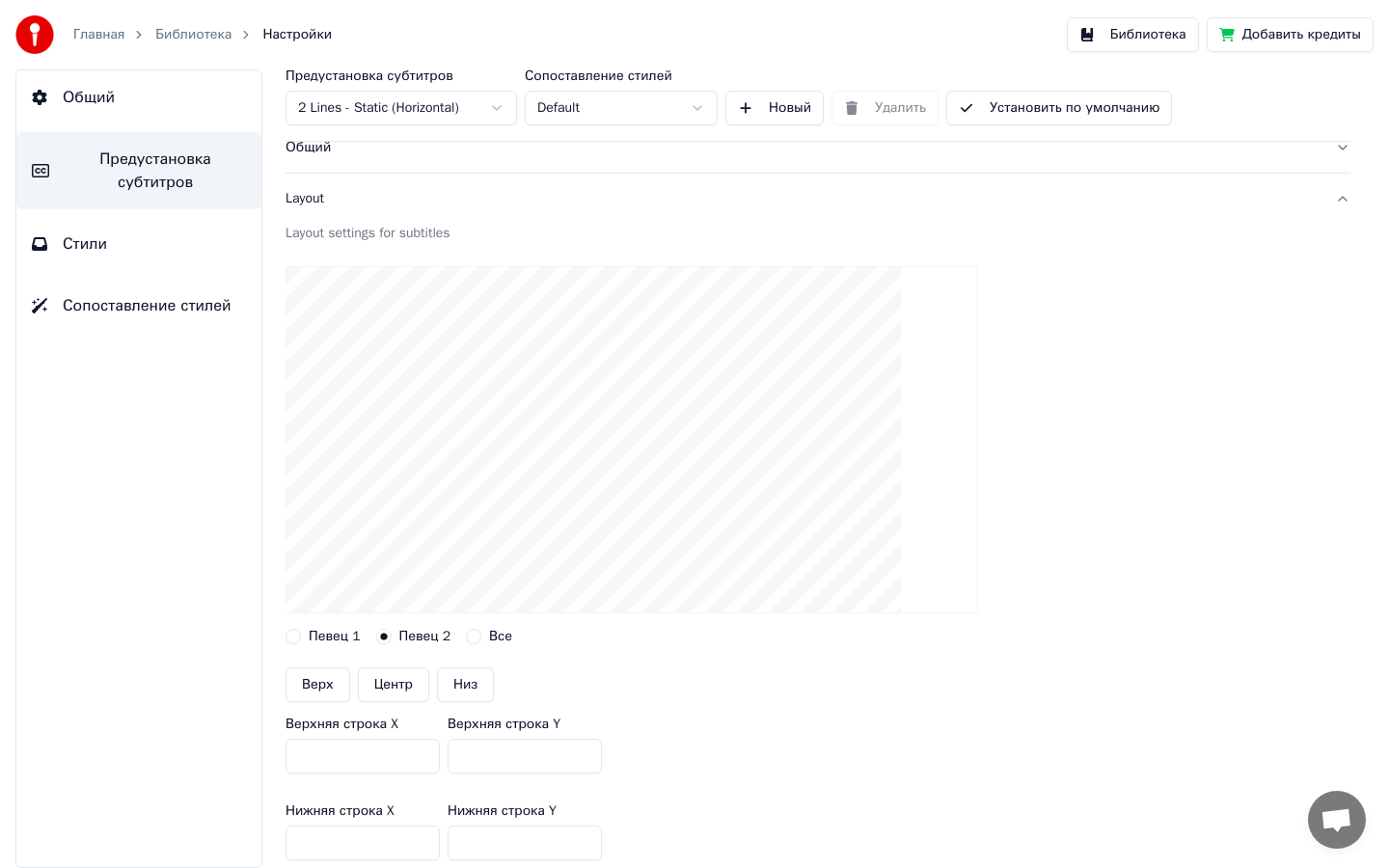 scroll, scrollTop: 0, scrollLeft: 0, axis: both 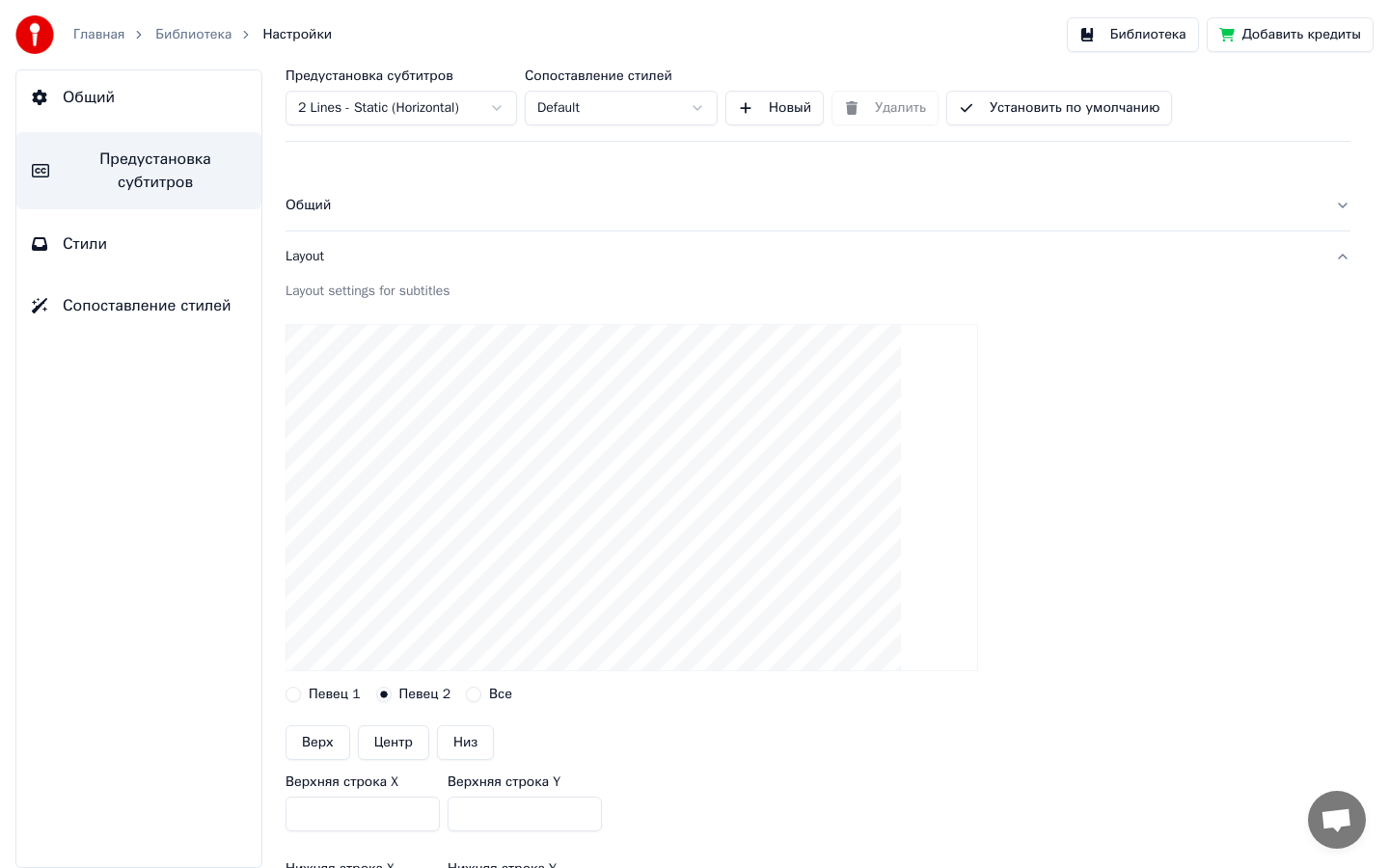 click on "Layout" at bounding box center [818, 257] 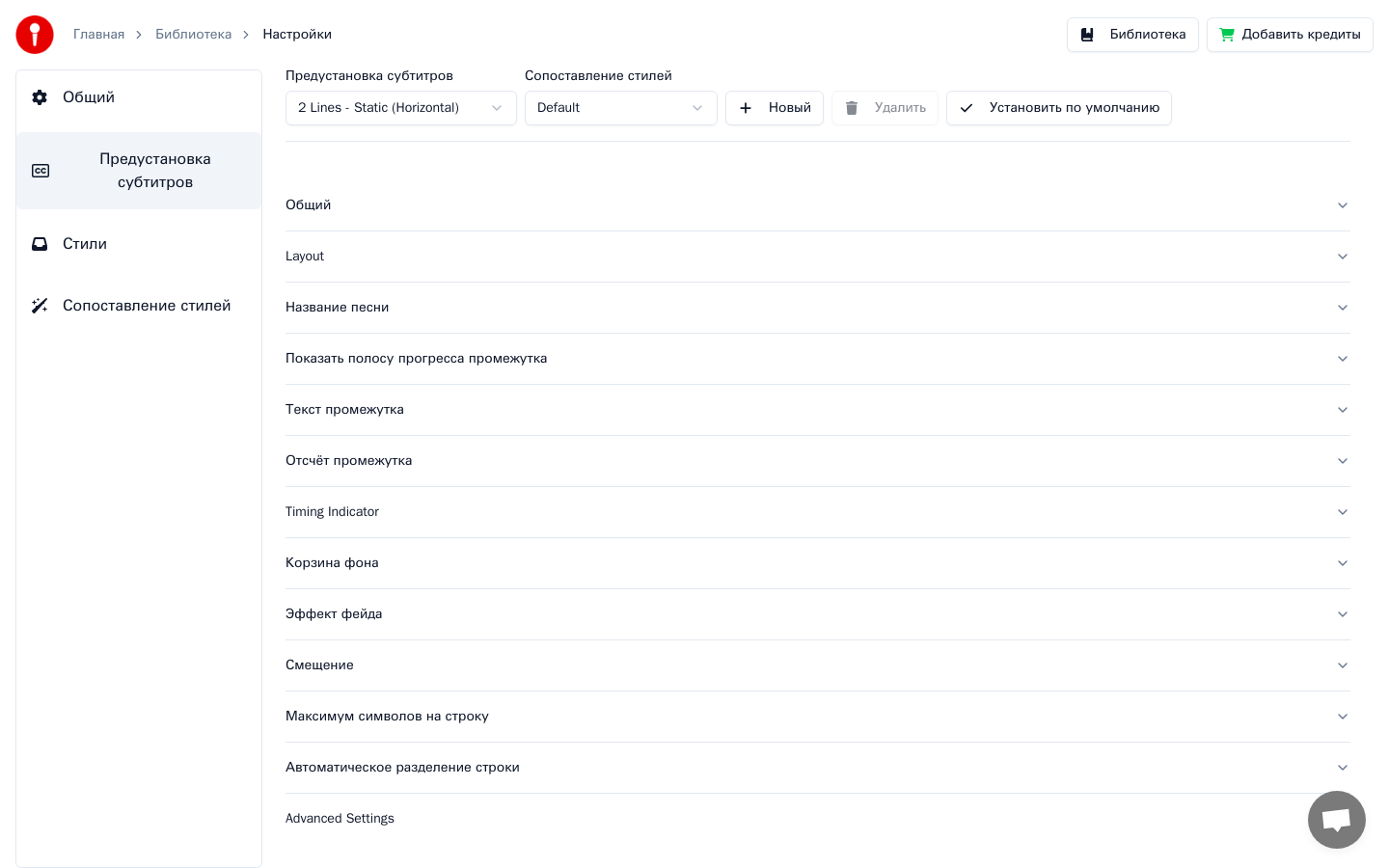 click on "Библиотека" at bounding box center (1132, 35) 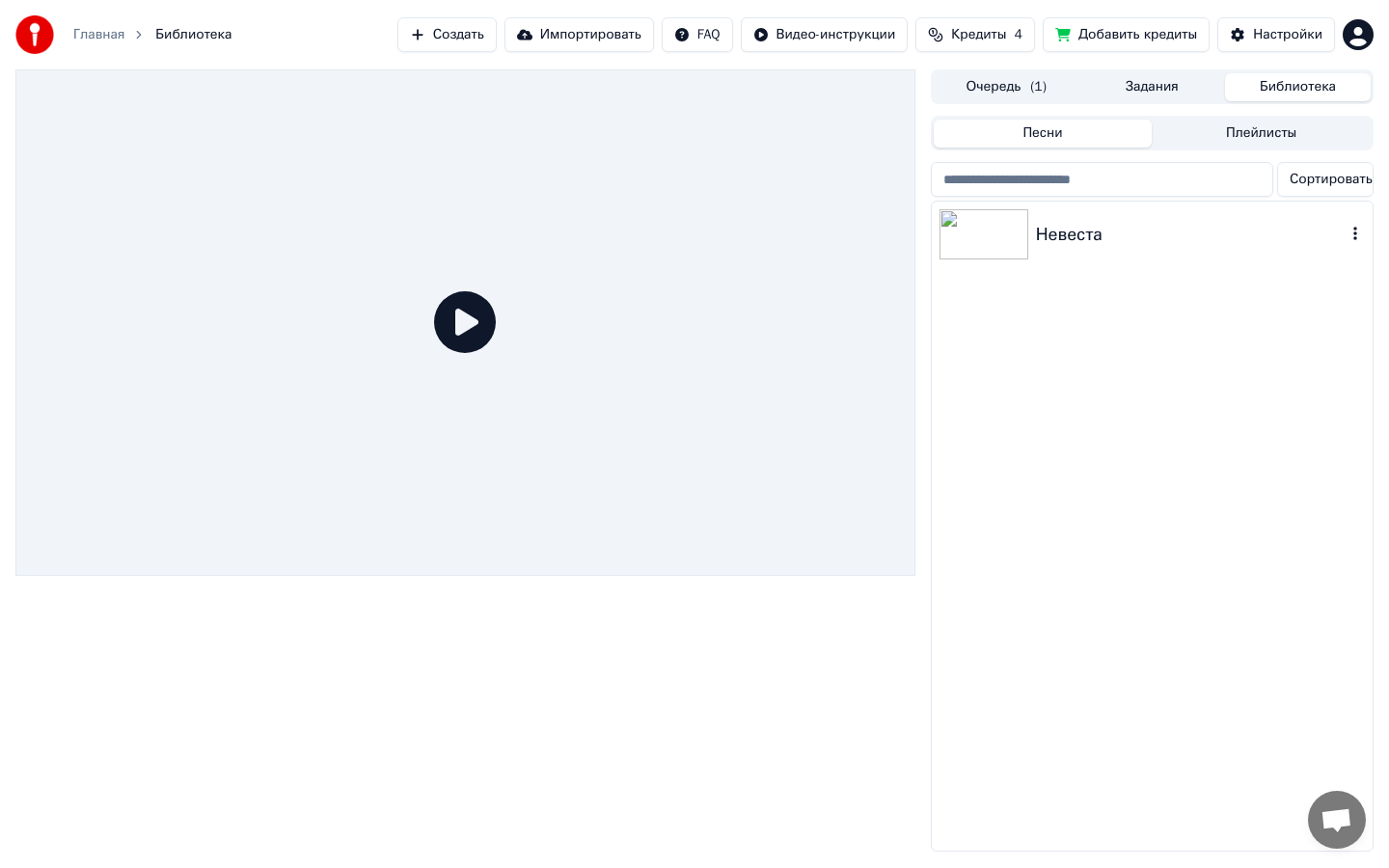 click on "Невеста" at bounding box center [1190, 234] 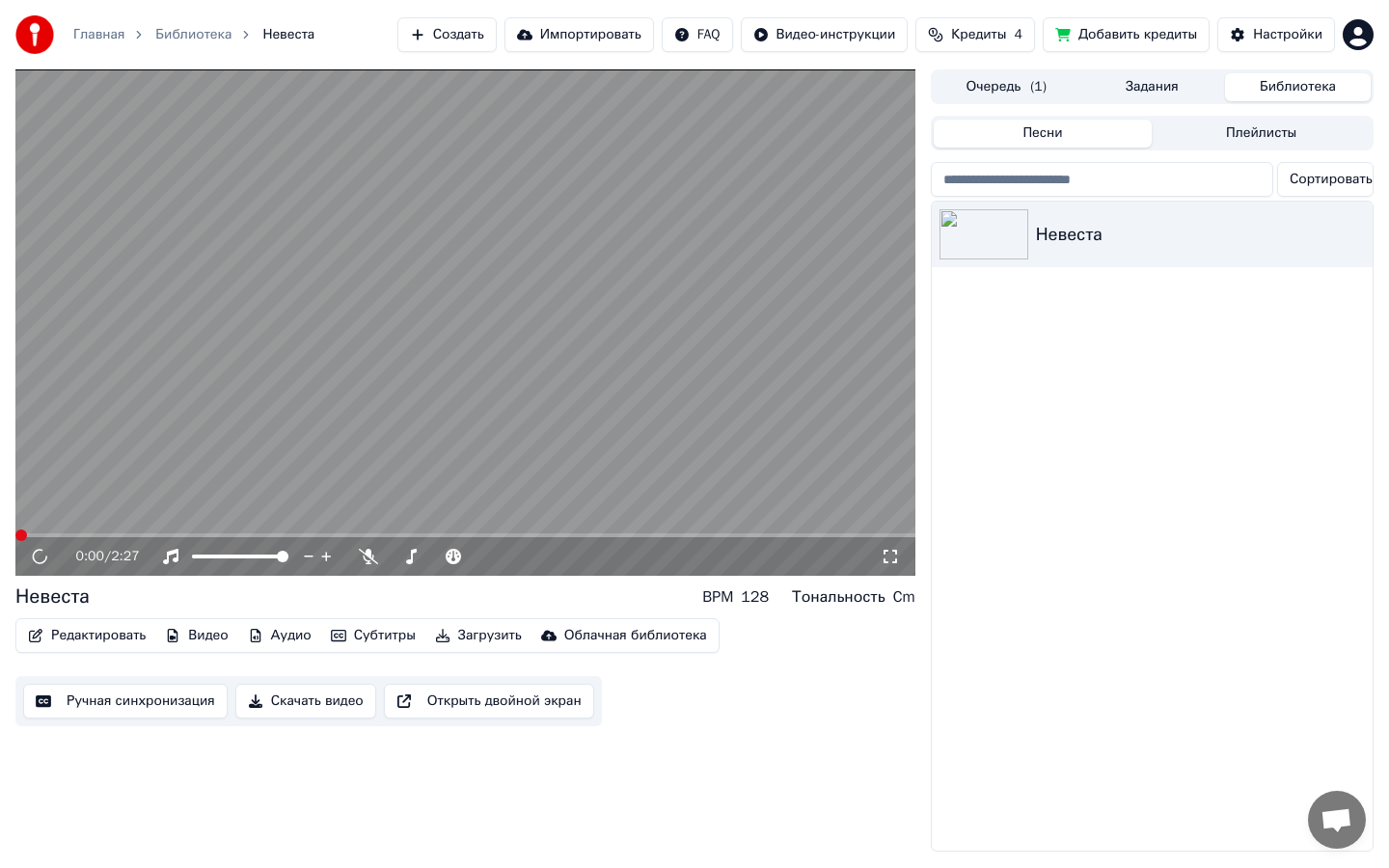 click at bounding box center [465, 322] 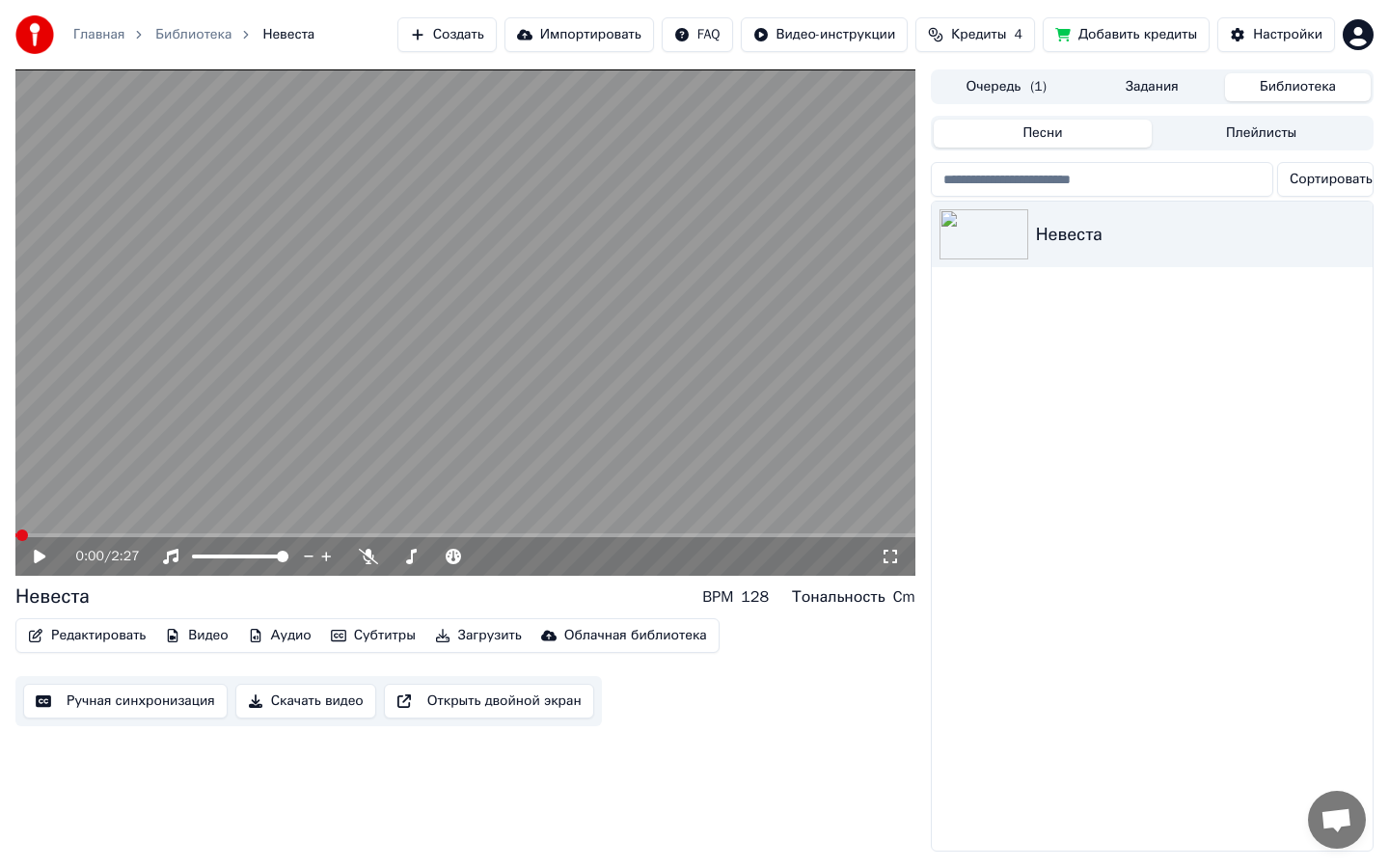 click at bounding box center (465, 322) 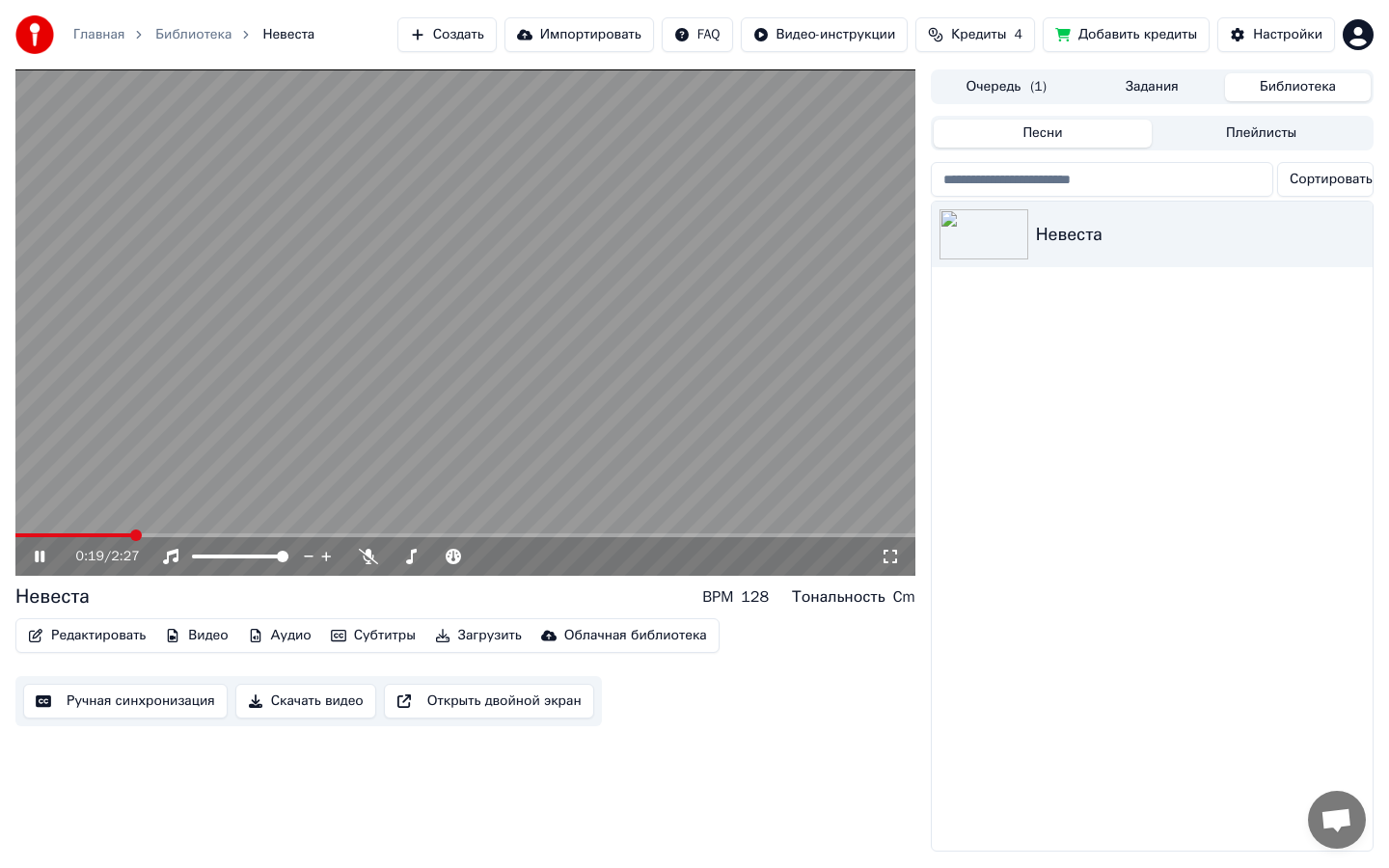click at bounding box center (465, 535) 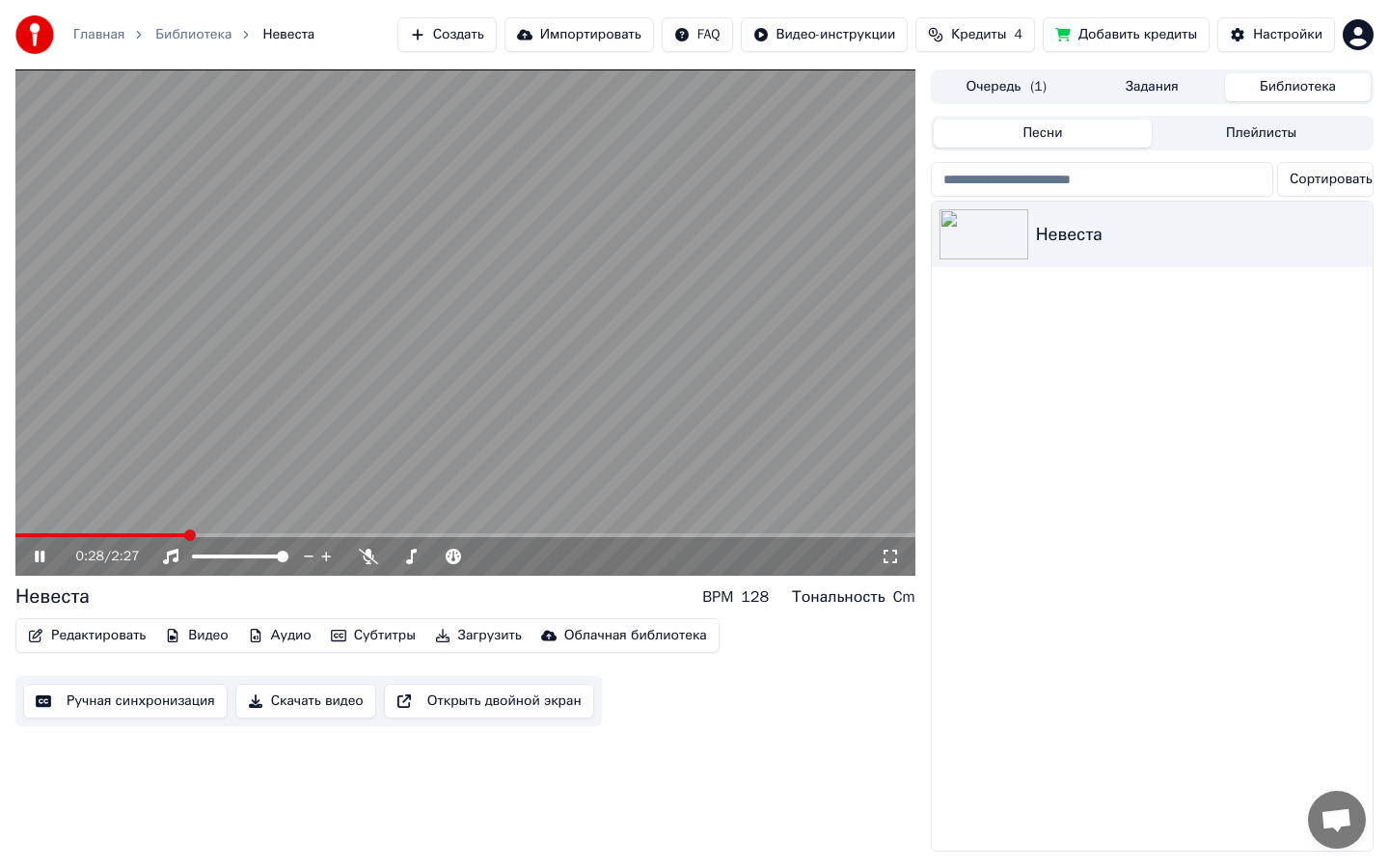 click on "0:28  /  2:27" at bounding box center [465, 556] 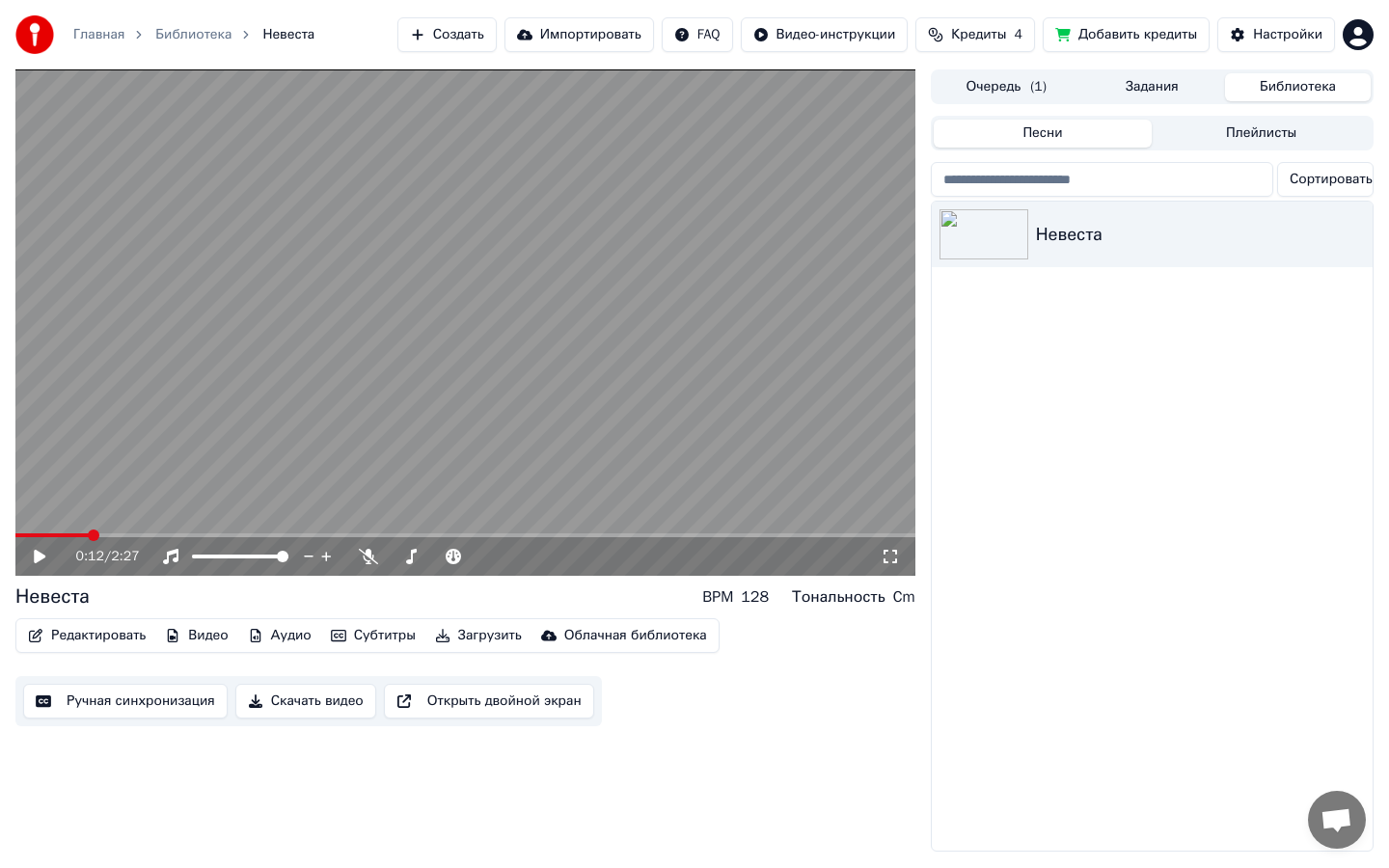 click at bounding box center (52, 535) 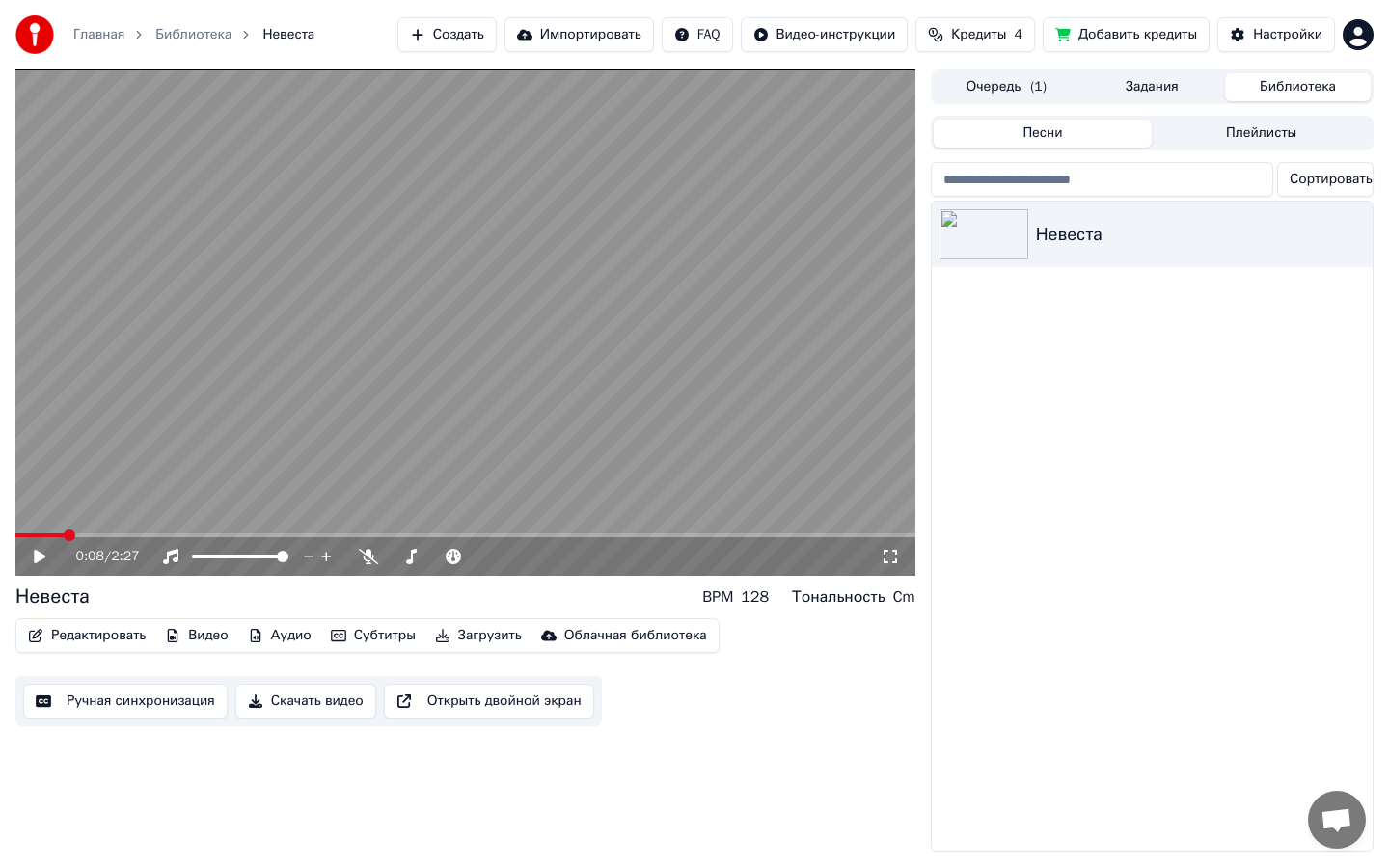 click 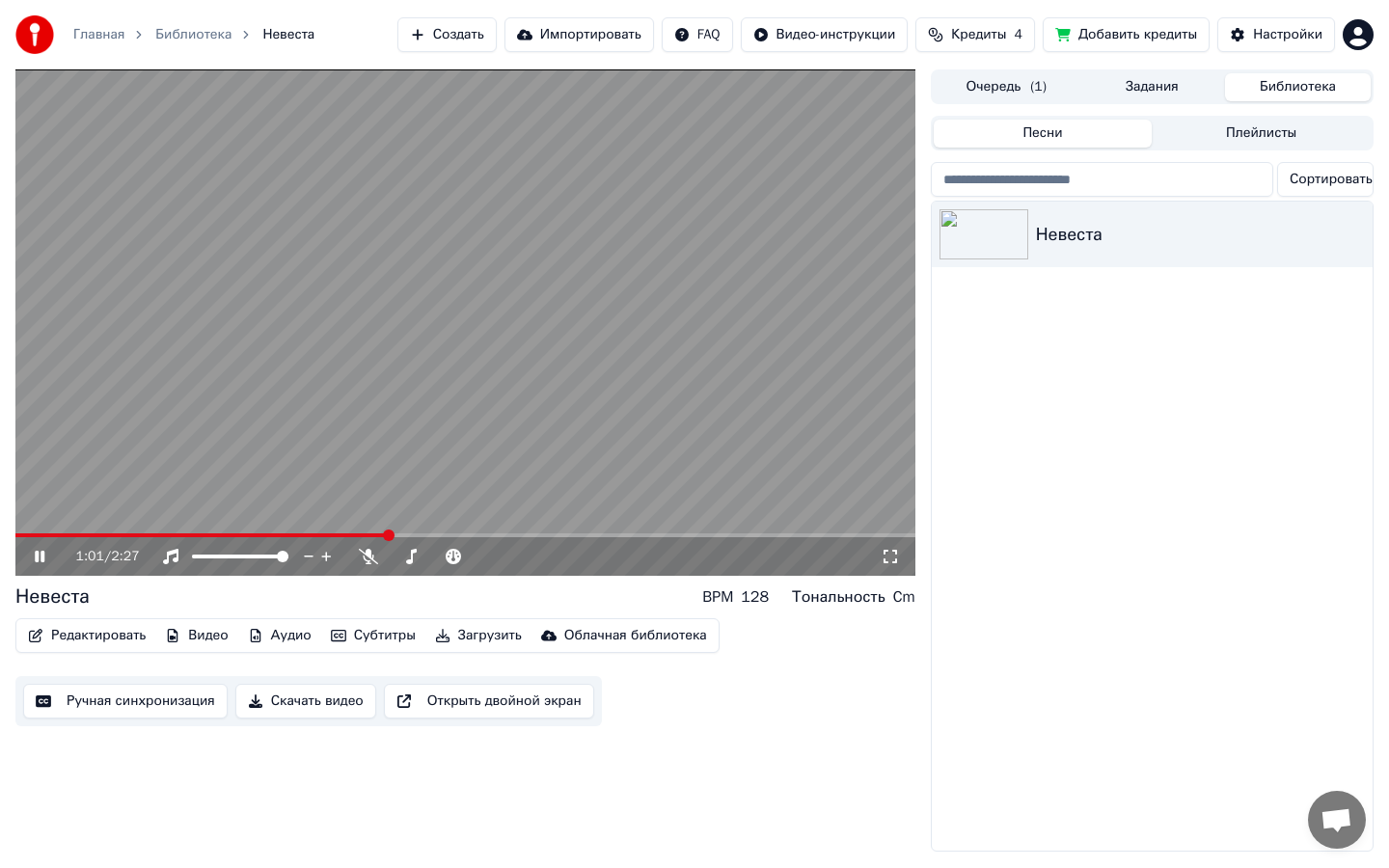 click at bounding box center [465, 322] 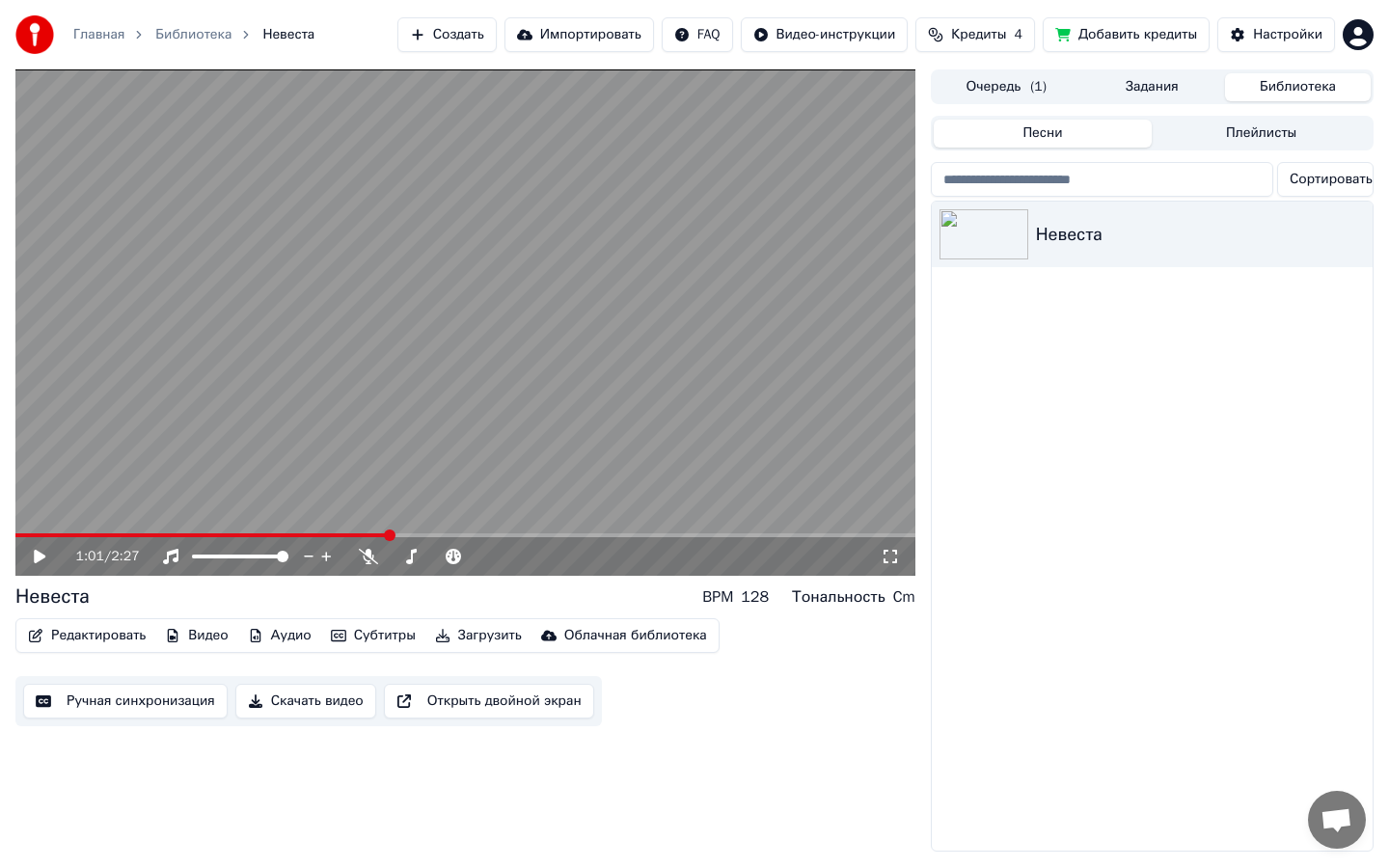 click on "Скачать видео" at bounding box center [306, 701] 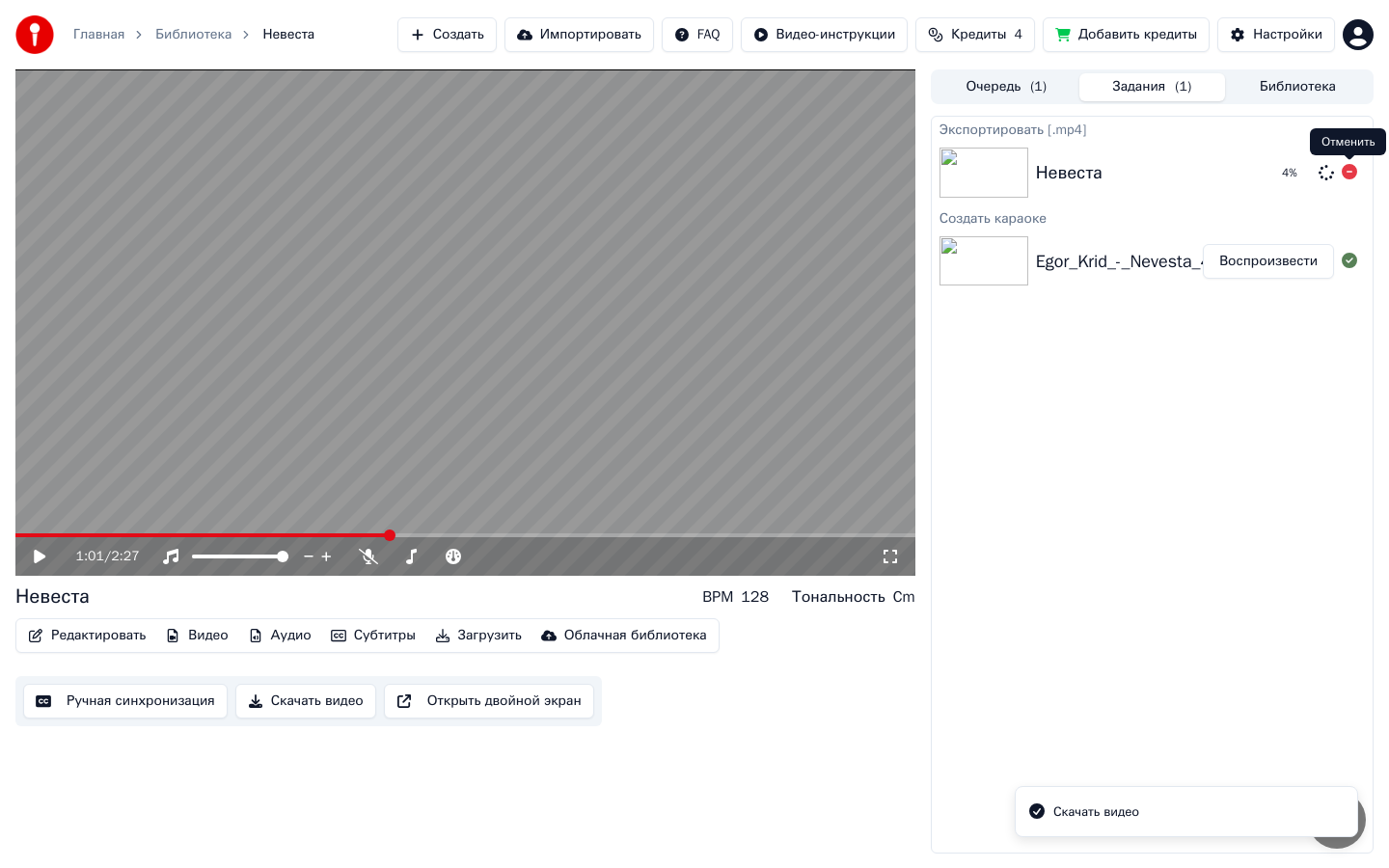 click 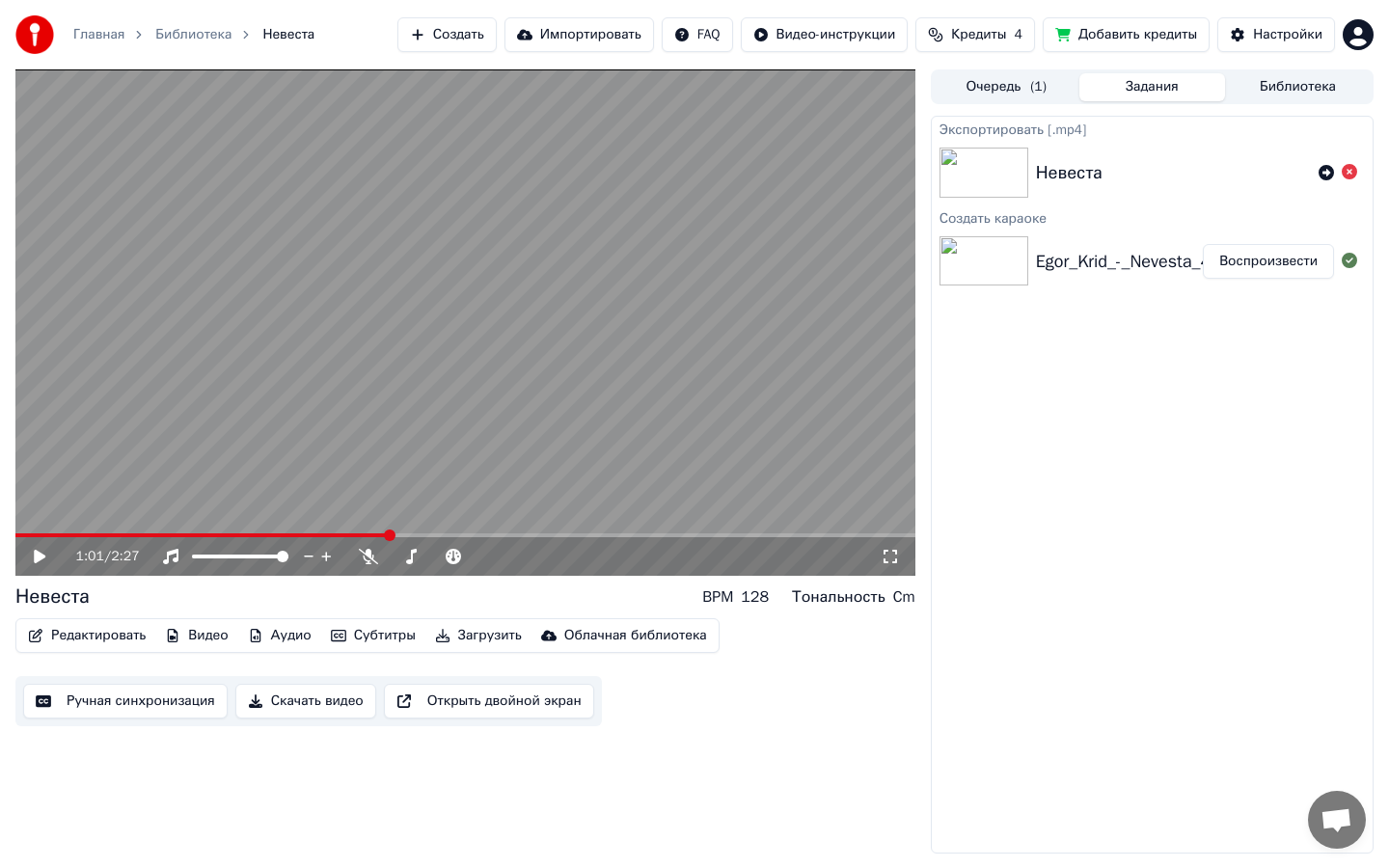 click 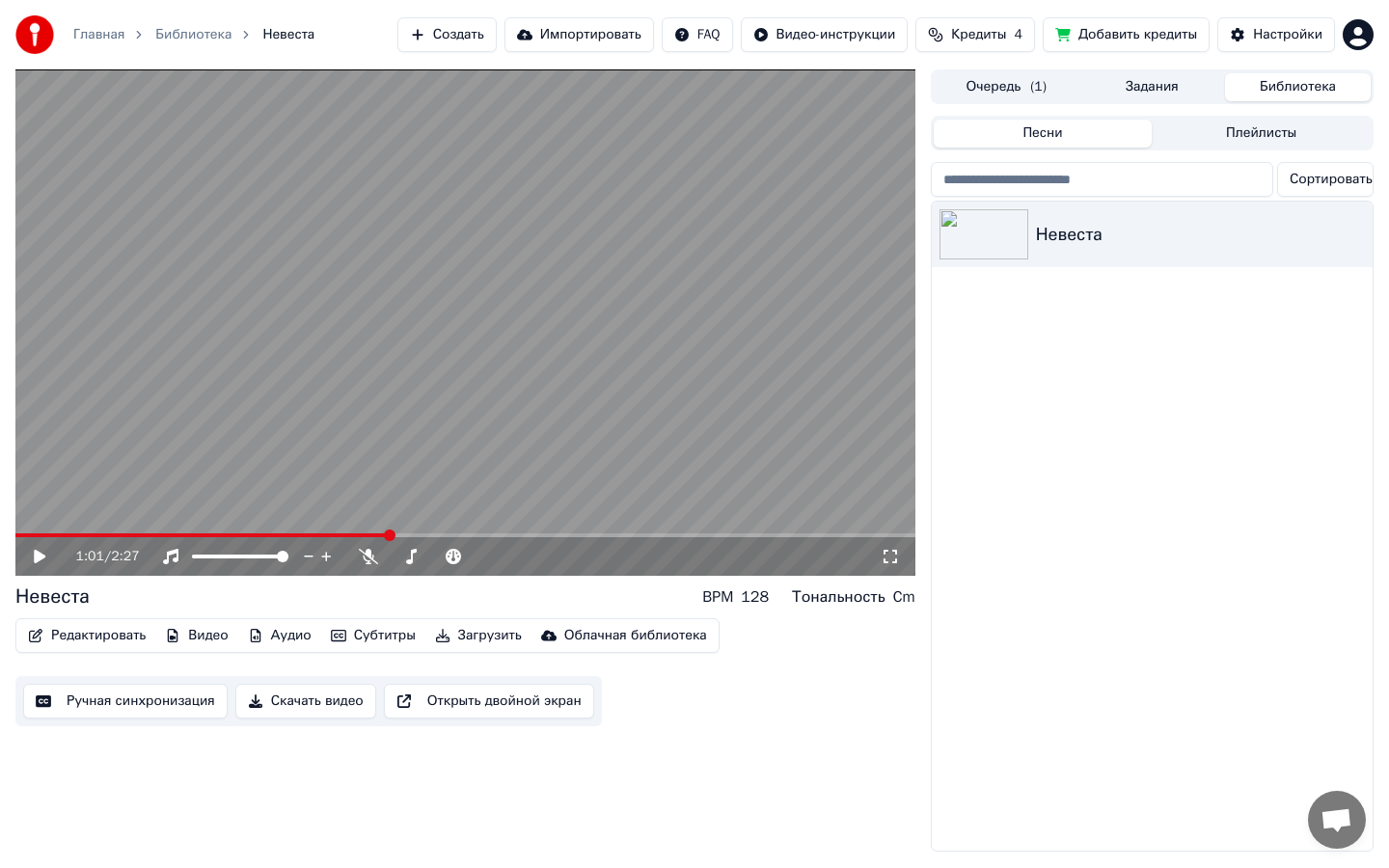 click on "Библиотека" at bounding box center [1297, 87] 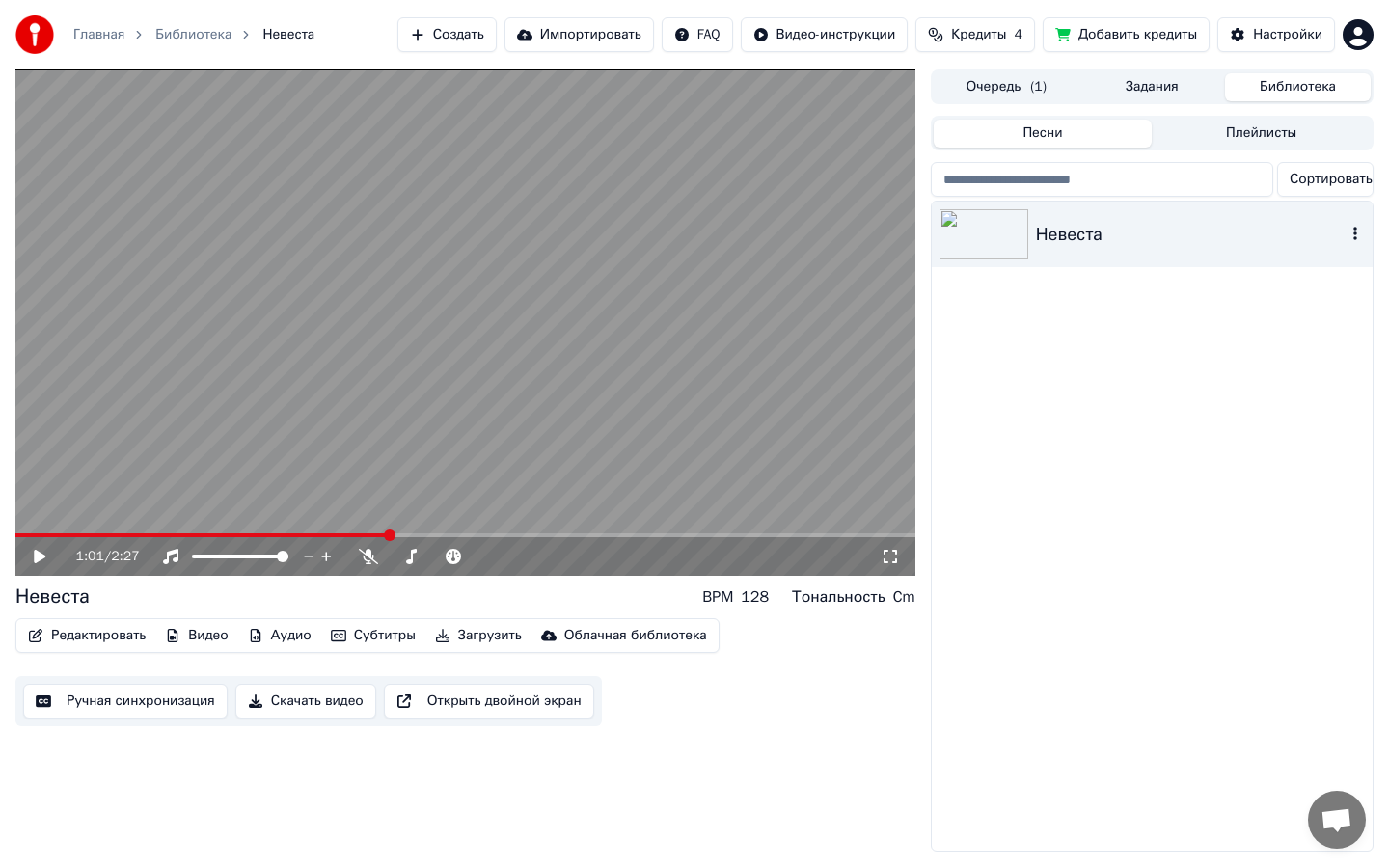 click on "Невеста" at bounding box center [1190, 234] 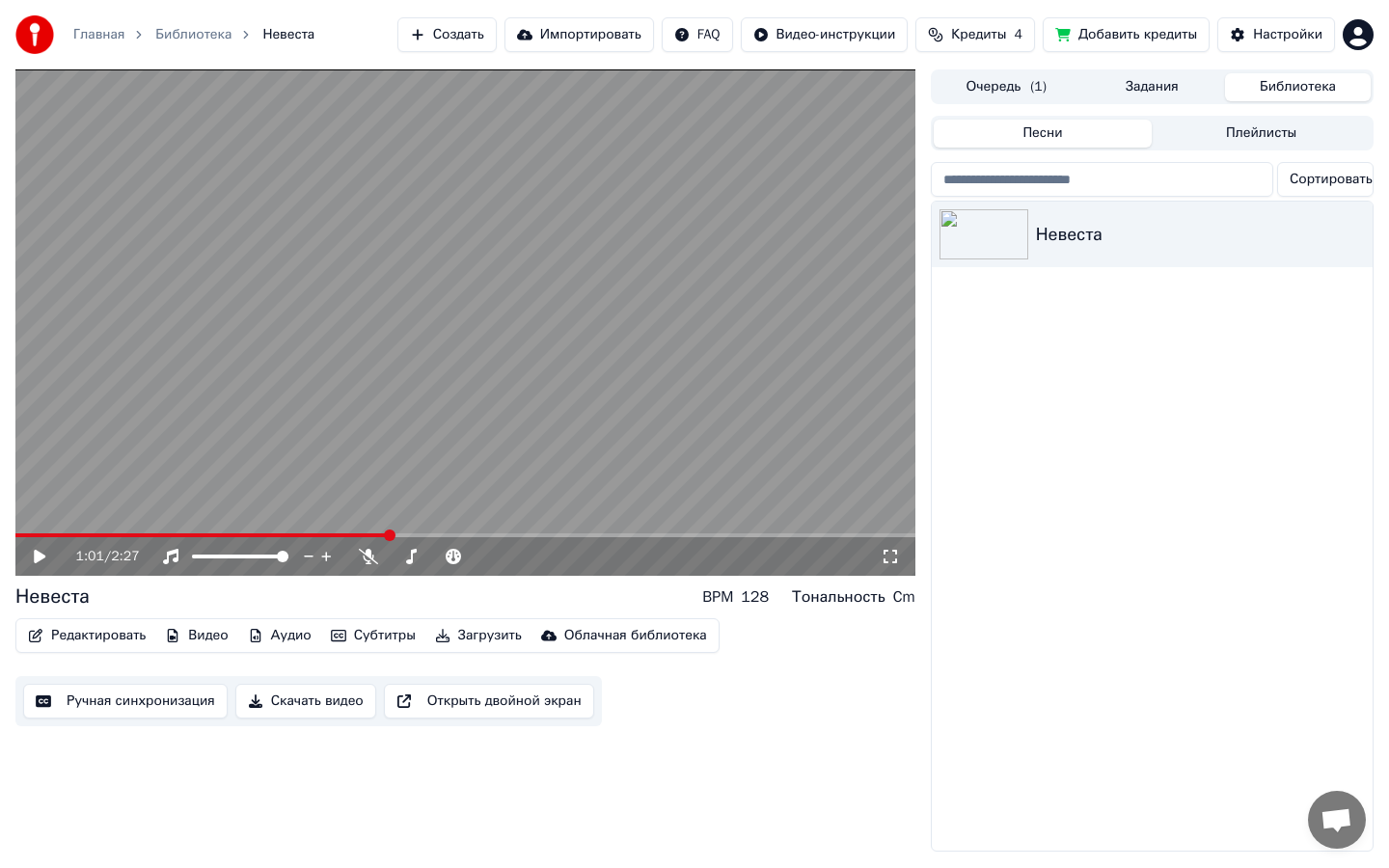 click at bounding box center [465, 322] 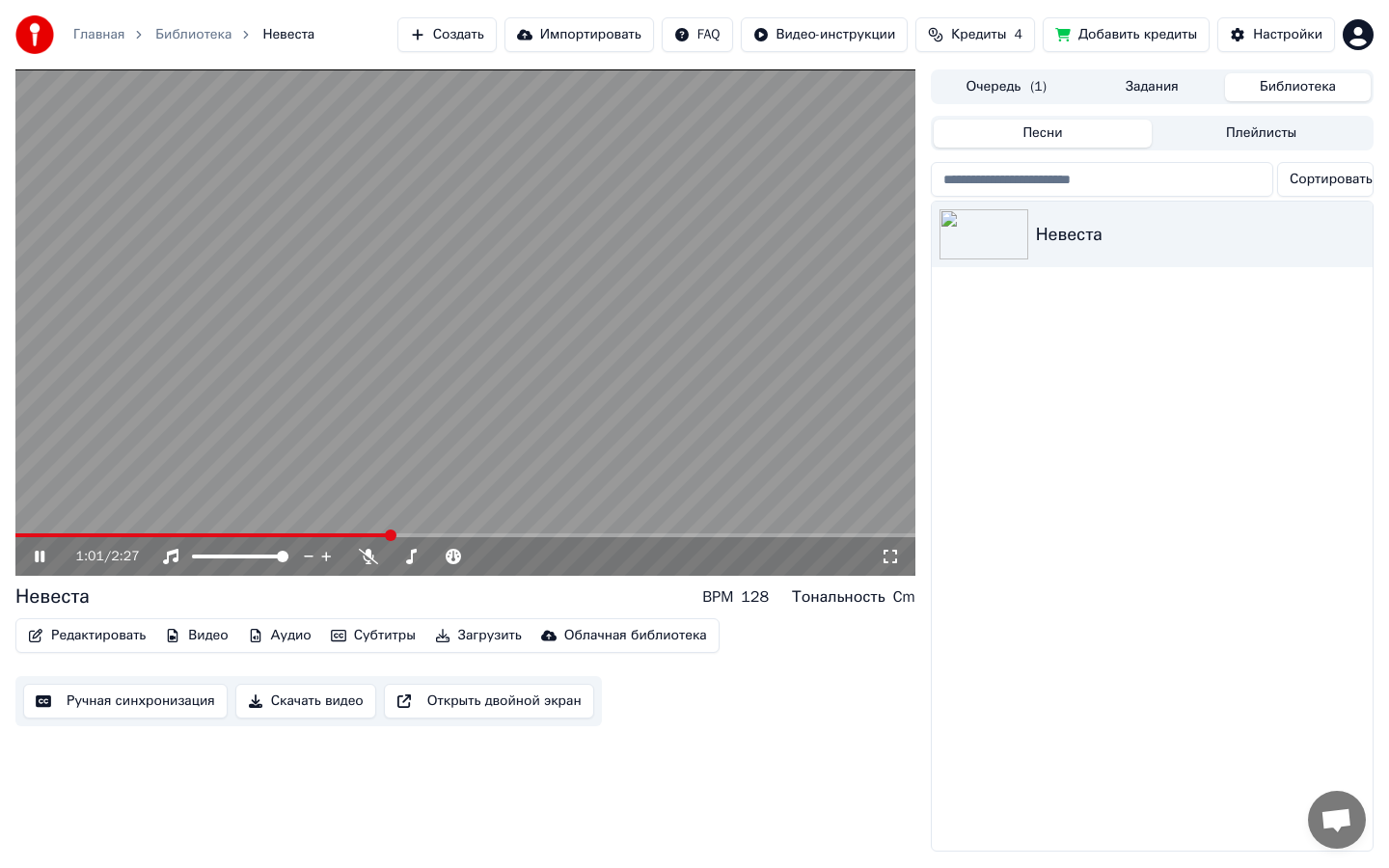 click at bounding box center (465, 322) 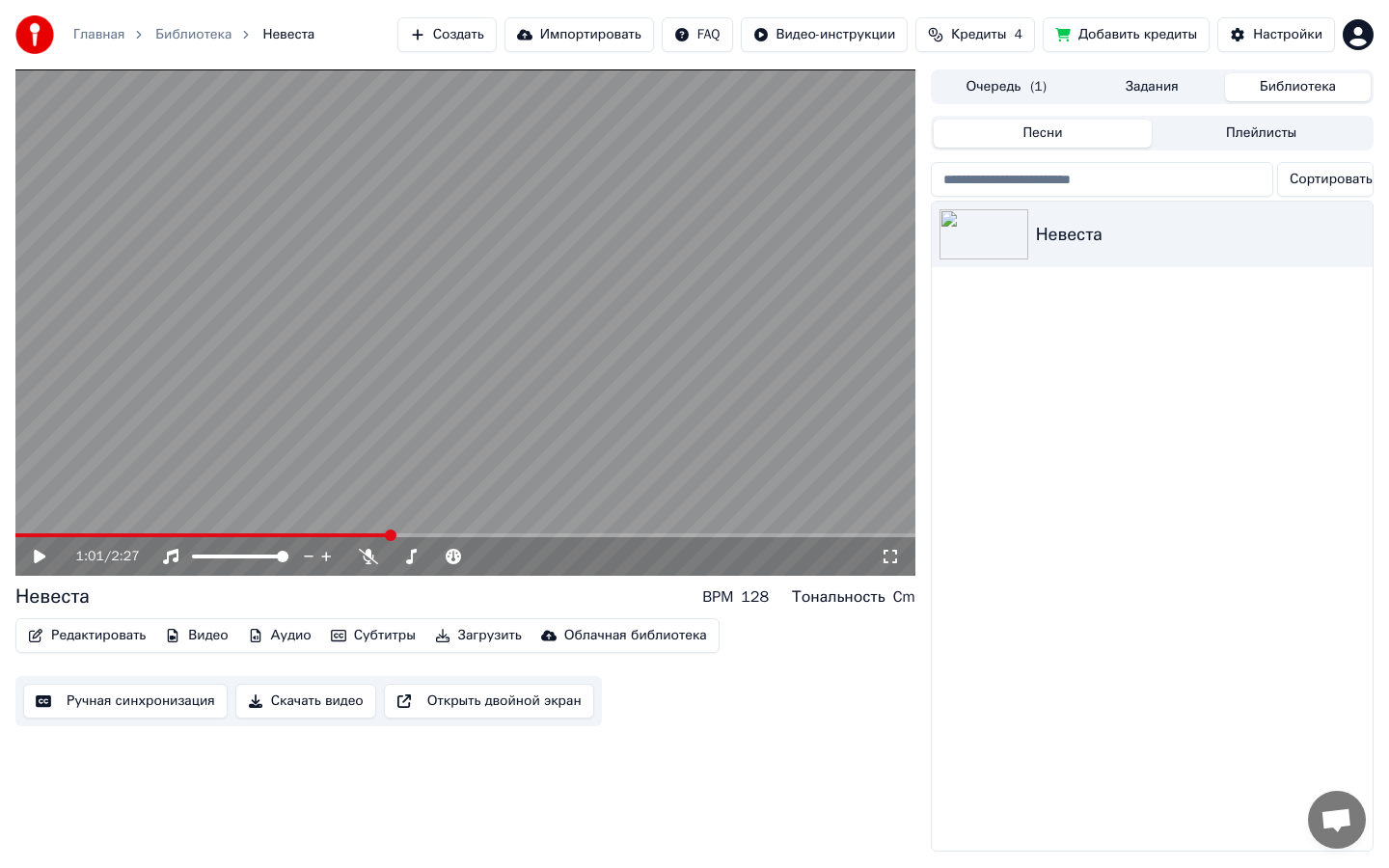 click on "Субтитры" at bounding box center (373, 636) 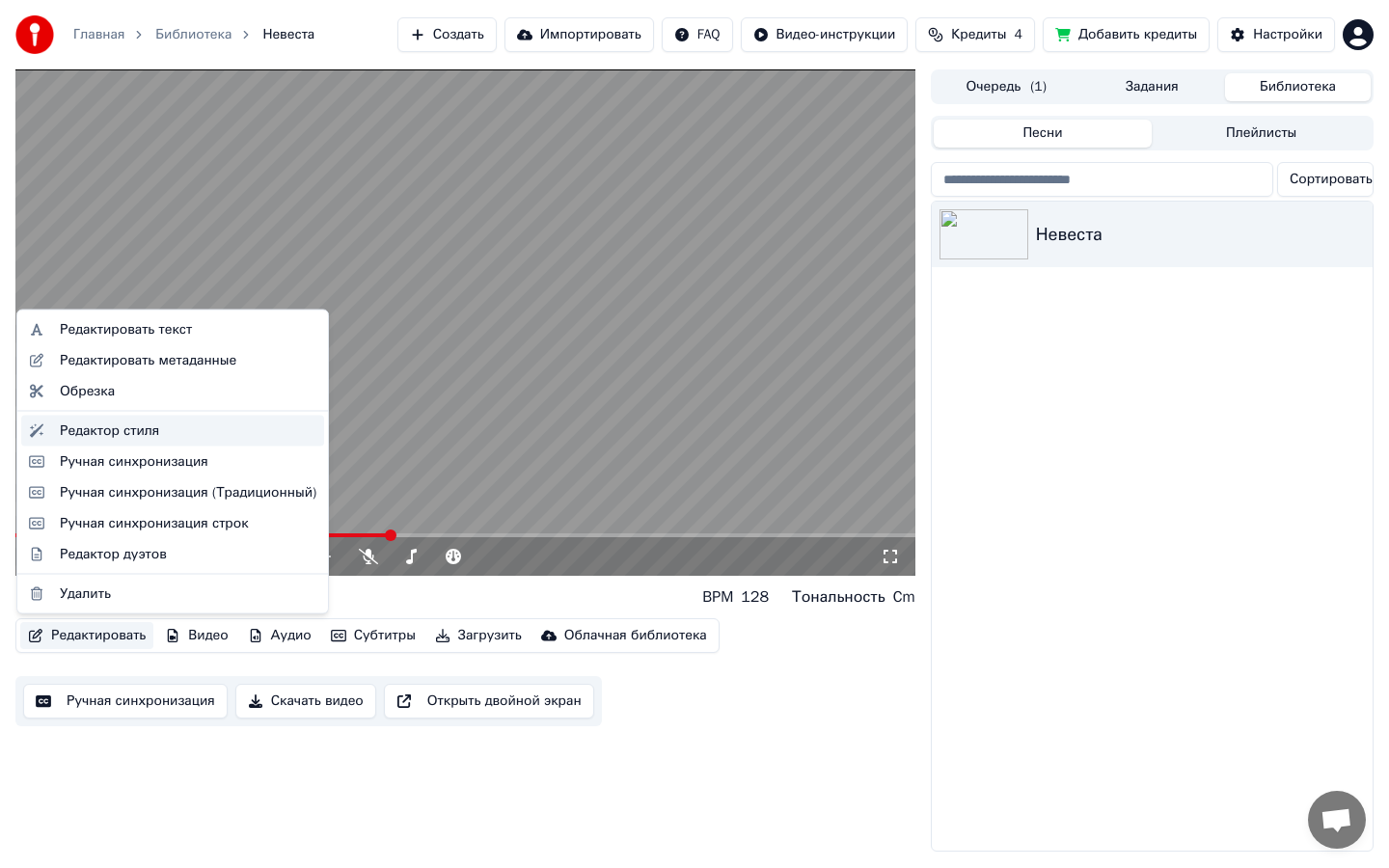 click on "Редактор стиля" at bounding box center (188, 430) 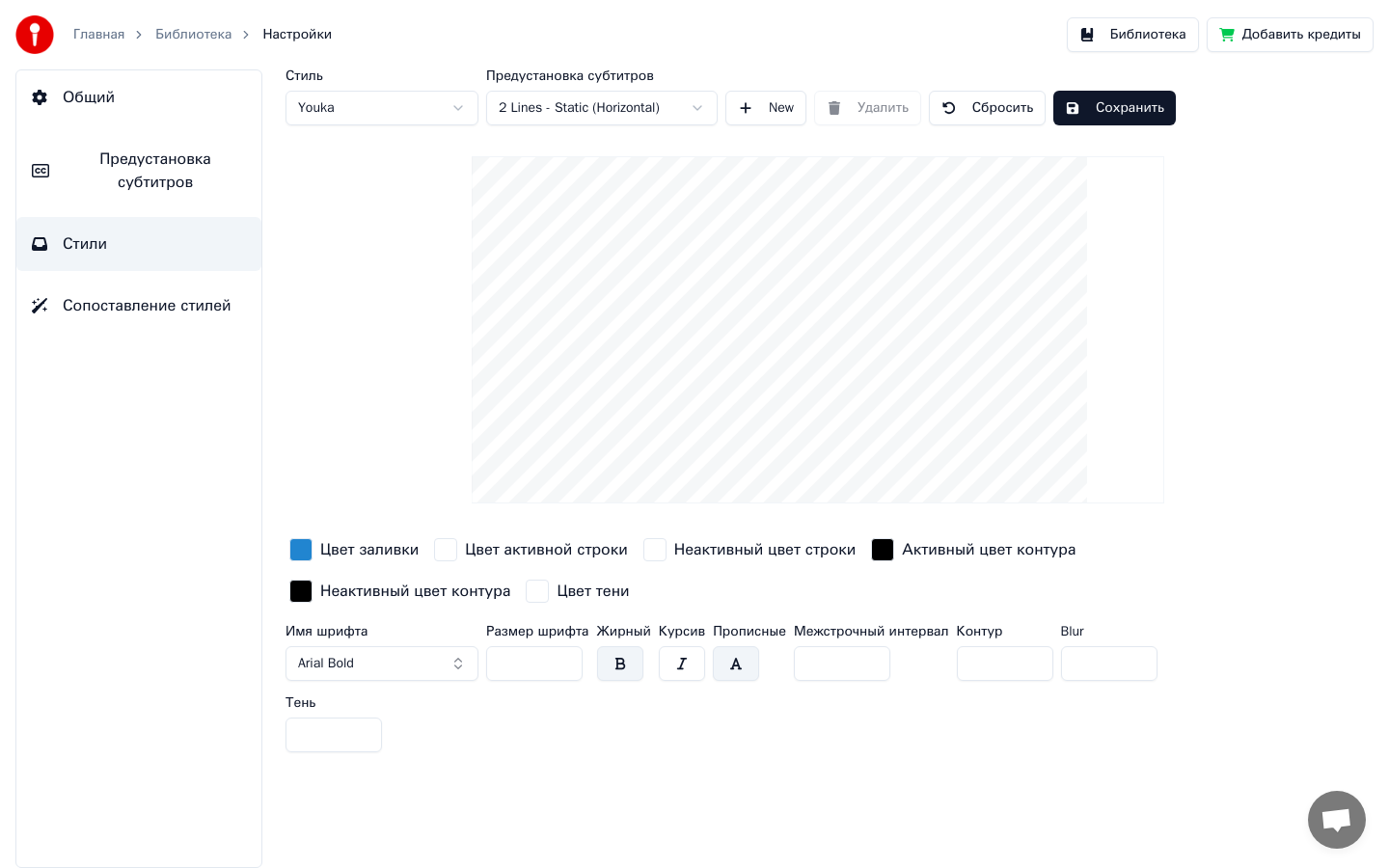 click on "Предустановка субтитров" at bounding box center [155, 171] 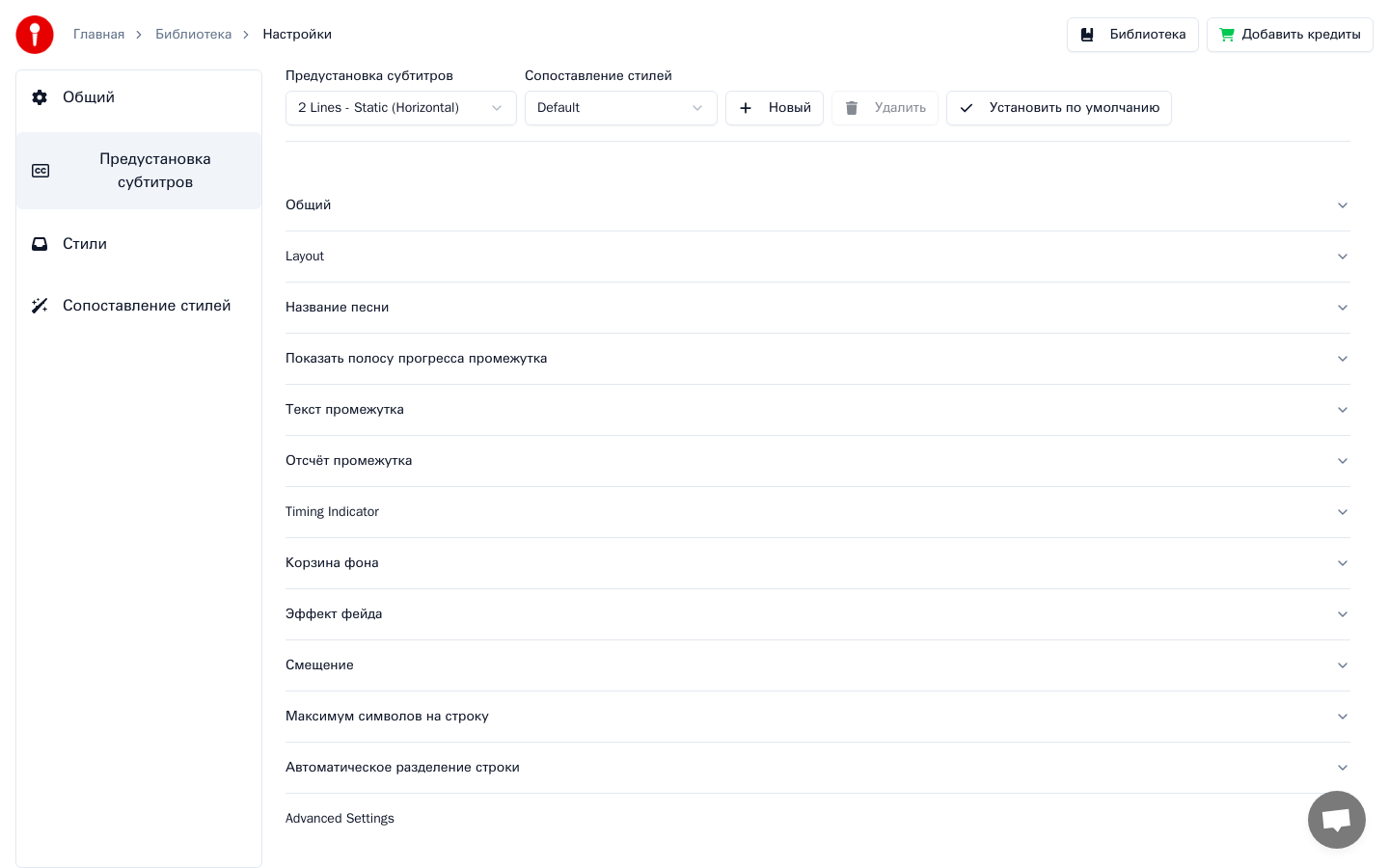 click on "Общий" at bounding box center [818, 205] 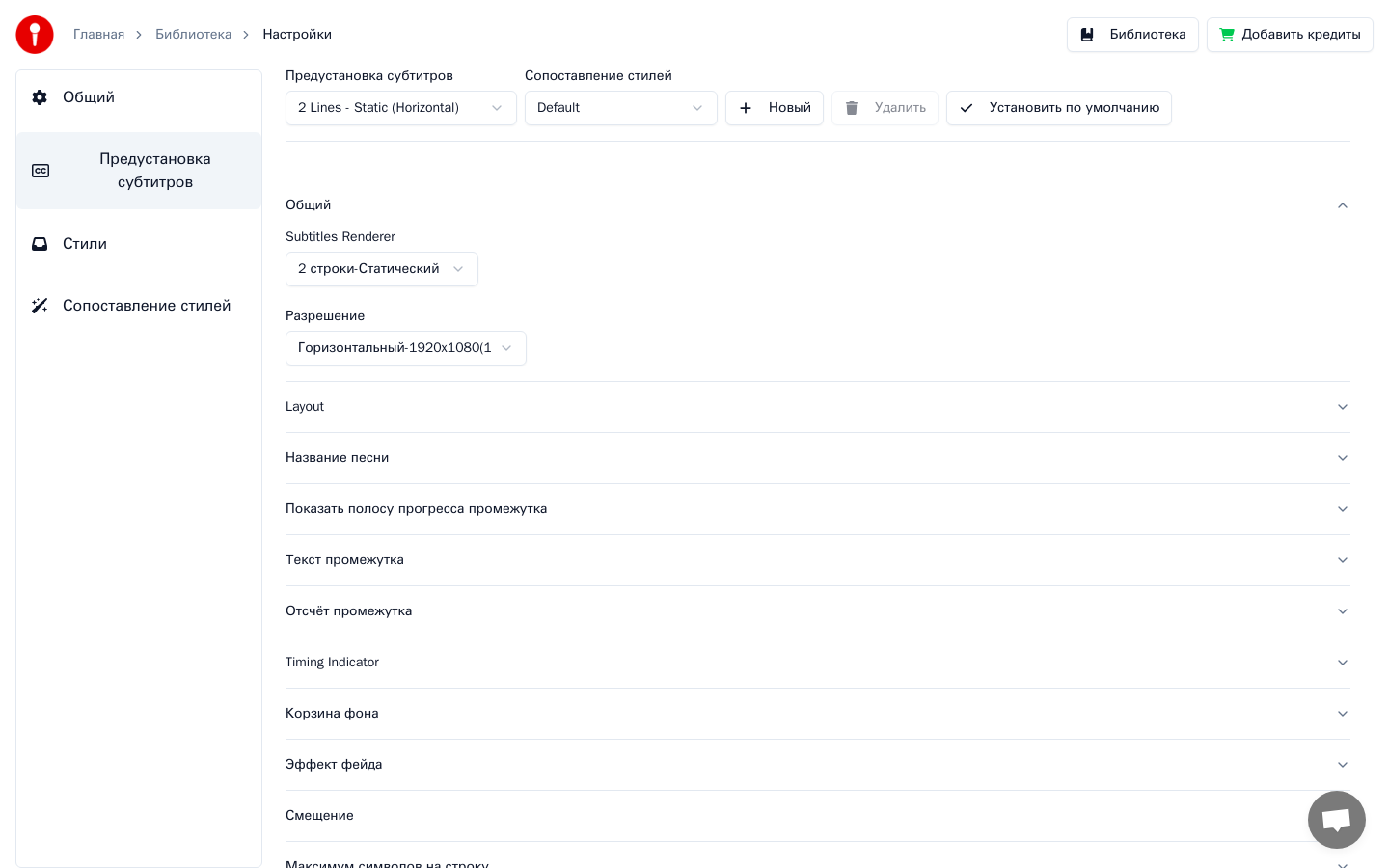 click on "Общий" at bounding box center [803, 205] 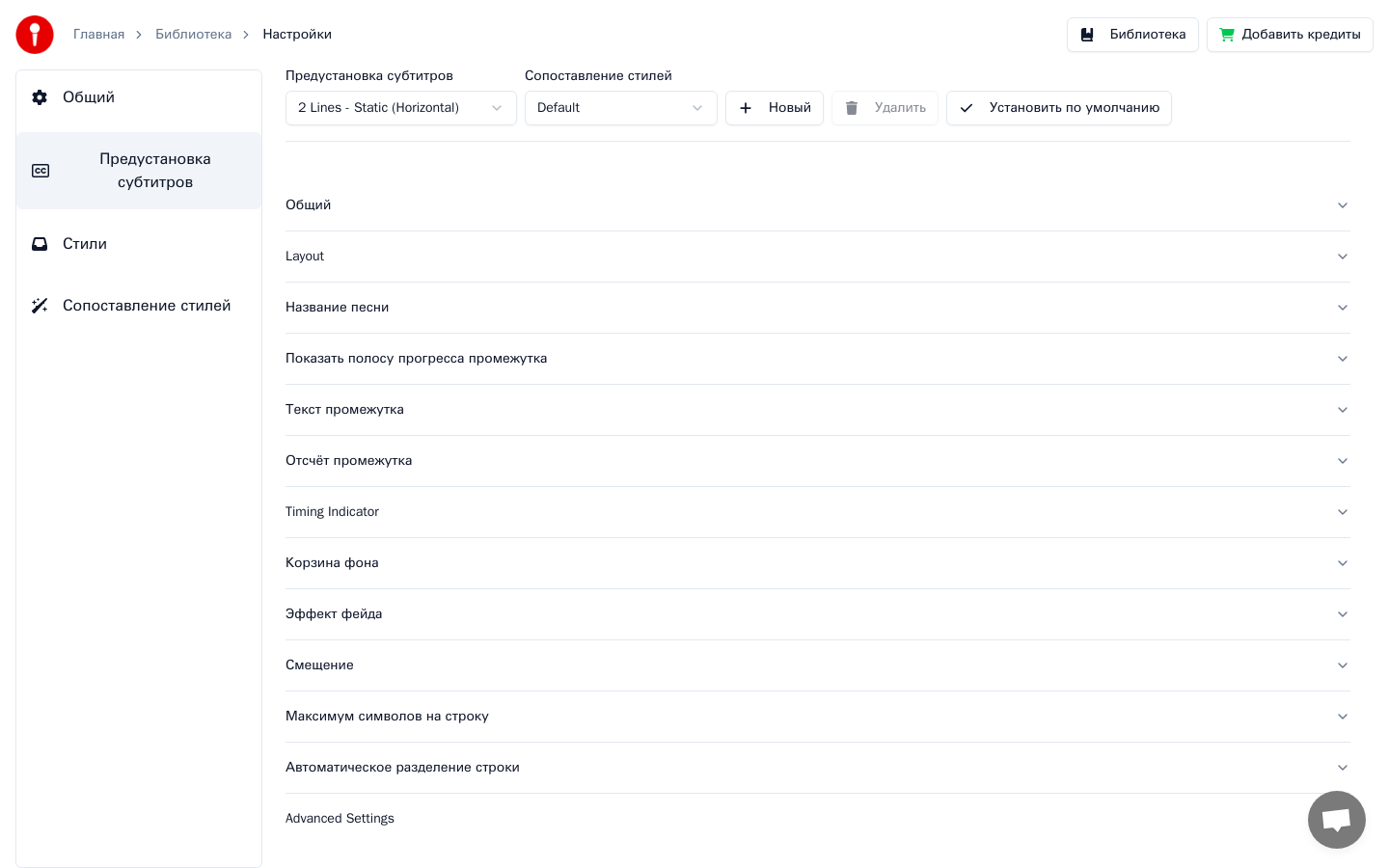click on "Layout" at bounding box center [803, 257] 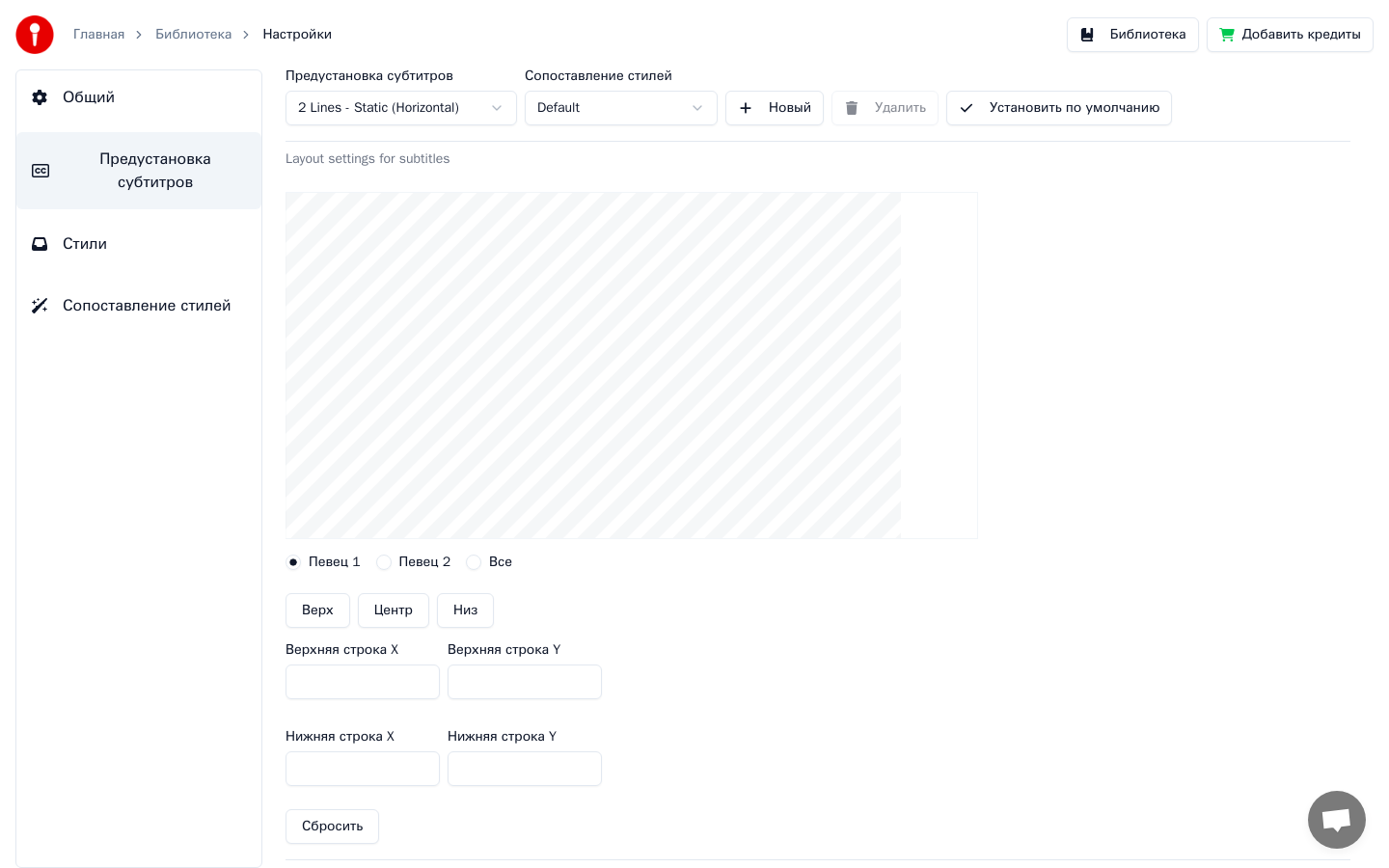 scroll, scrollTop: 146, scrollLeft: 0, axis: vertical 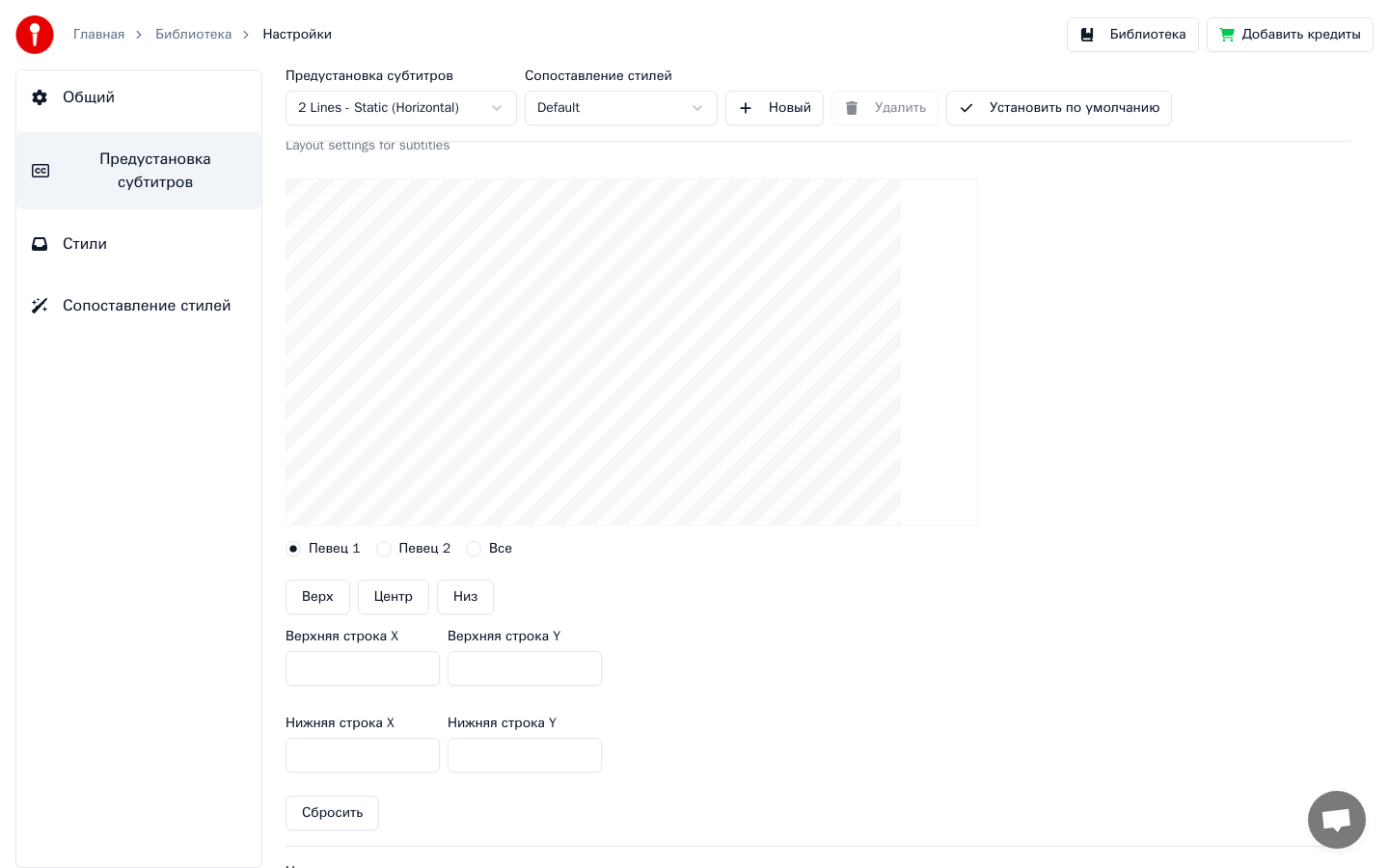 click on "Певец 2" at bounding box center (425, 549) 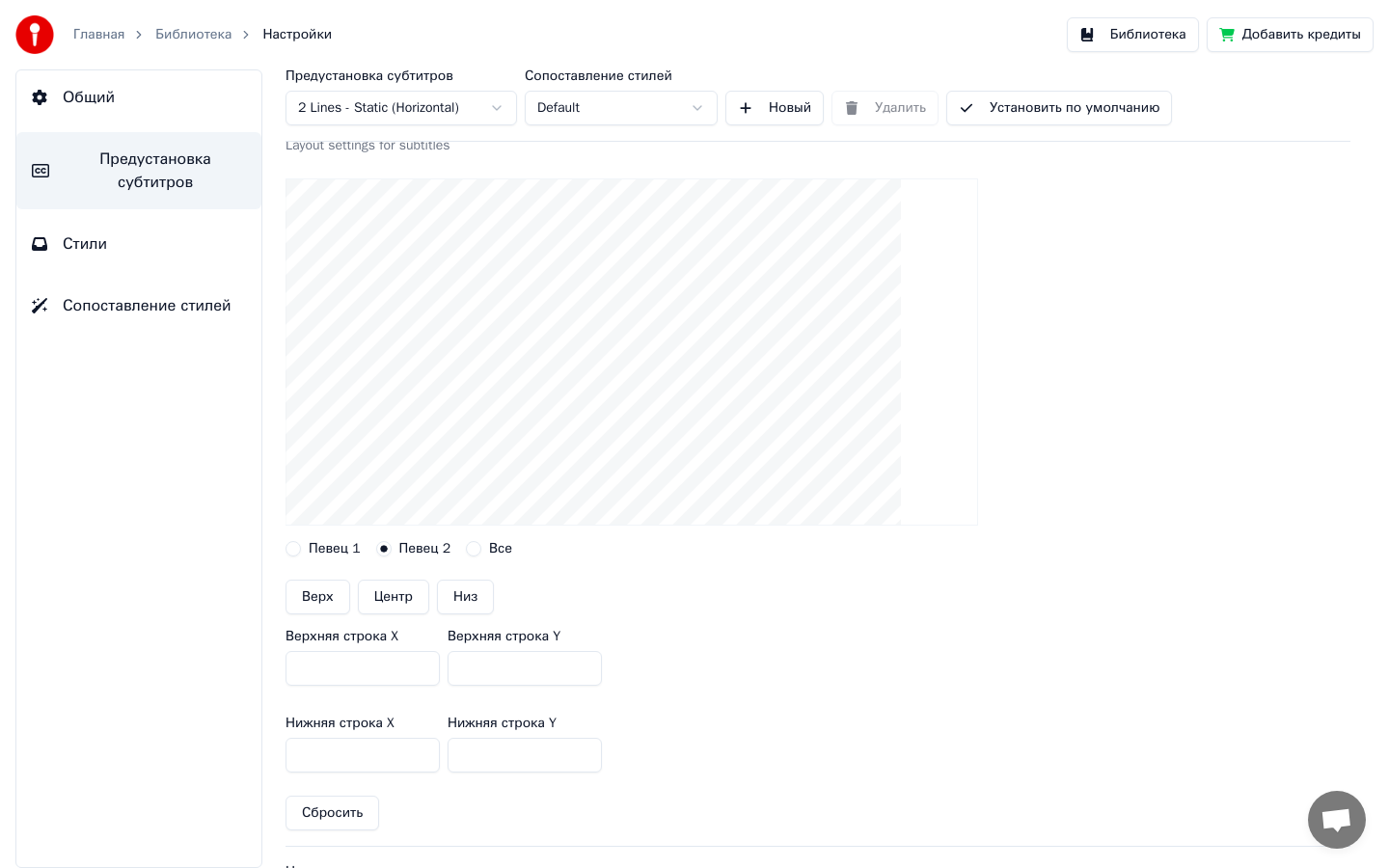 click on "Певец 1" at bounding box center [335, 549] 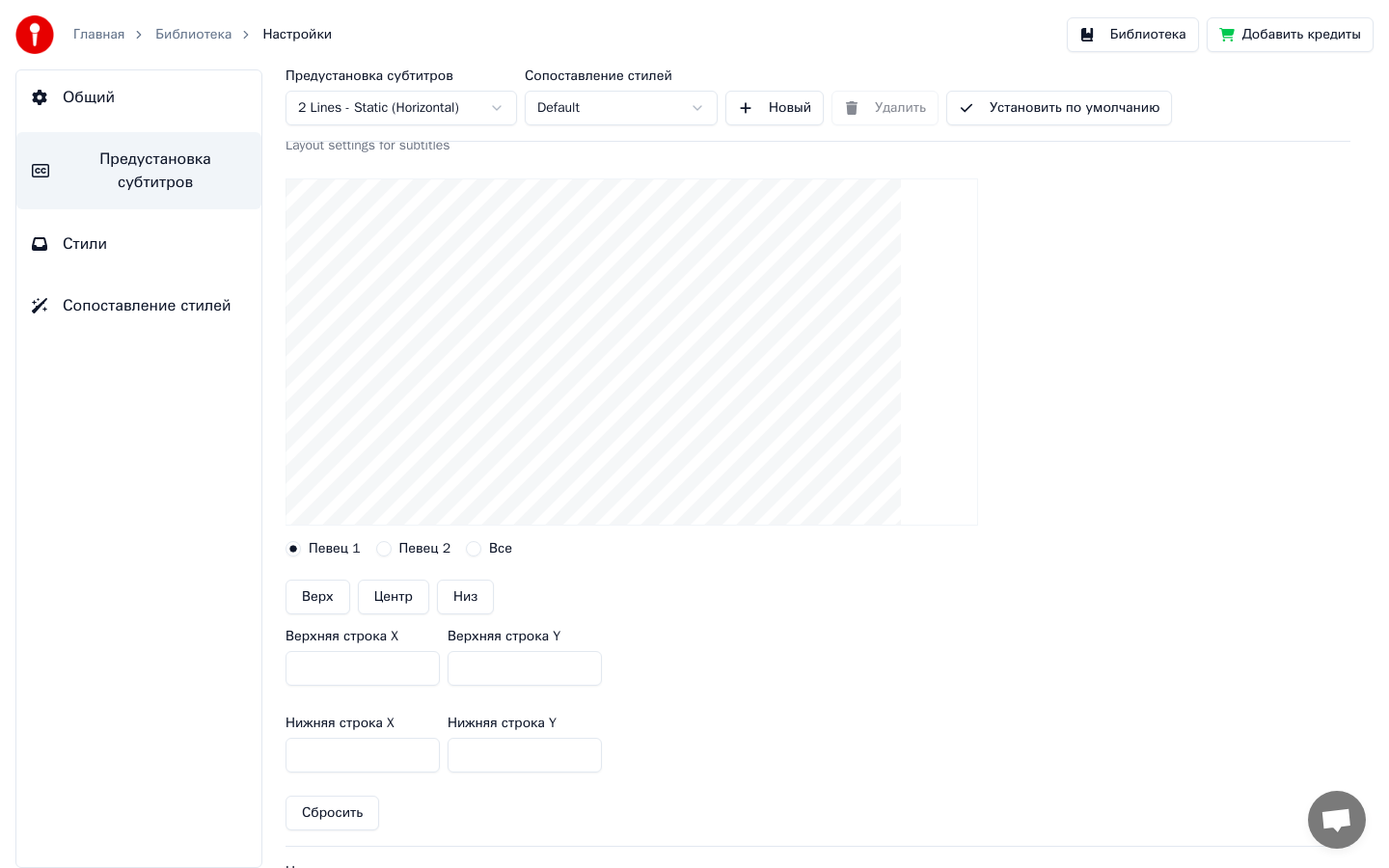 click on "Низ" at bounding box center [465, 597] 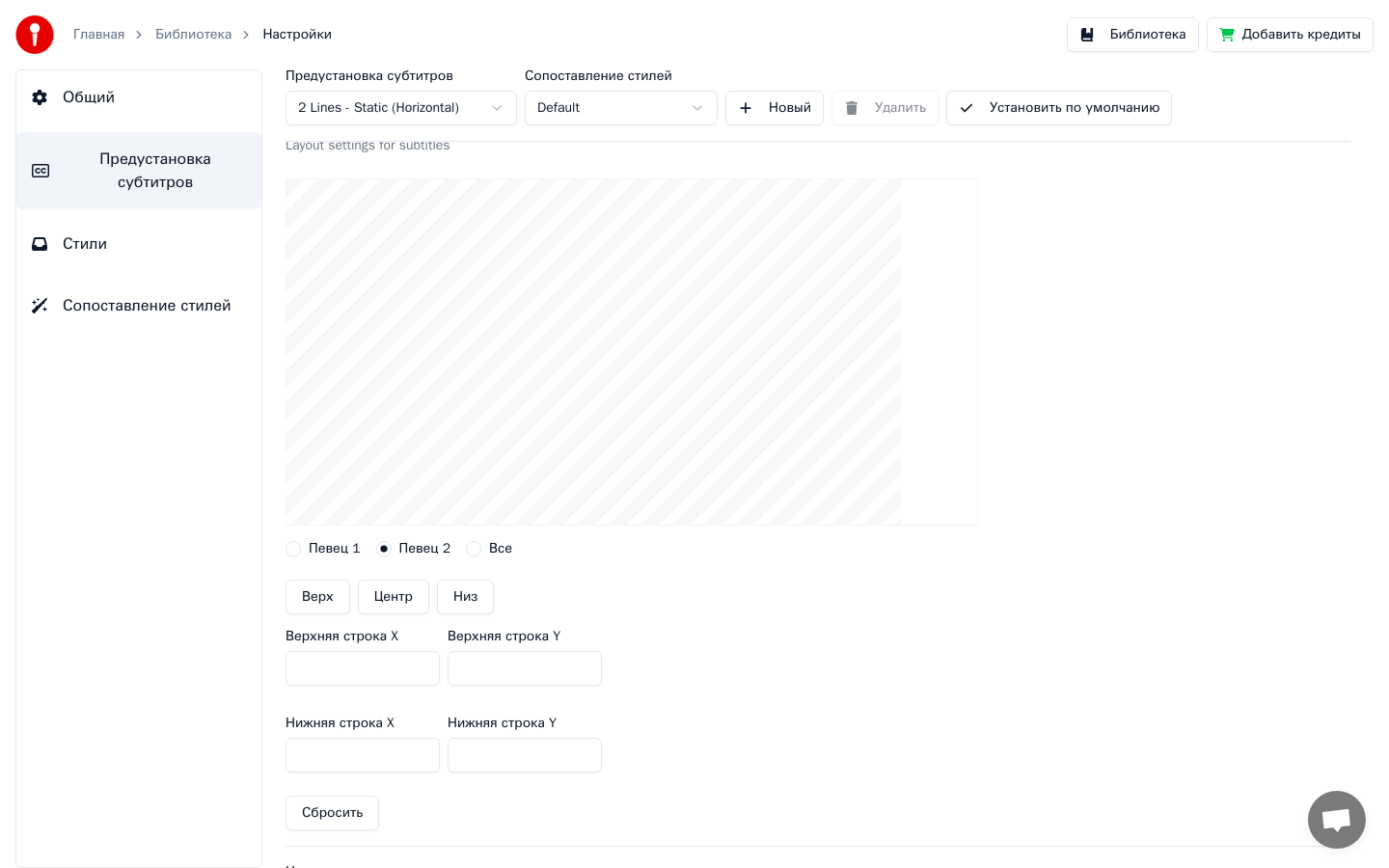 click on "Певец 1" at bounding box center (335, 549) 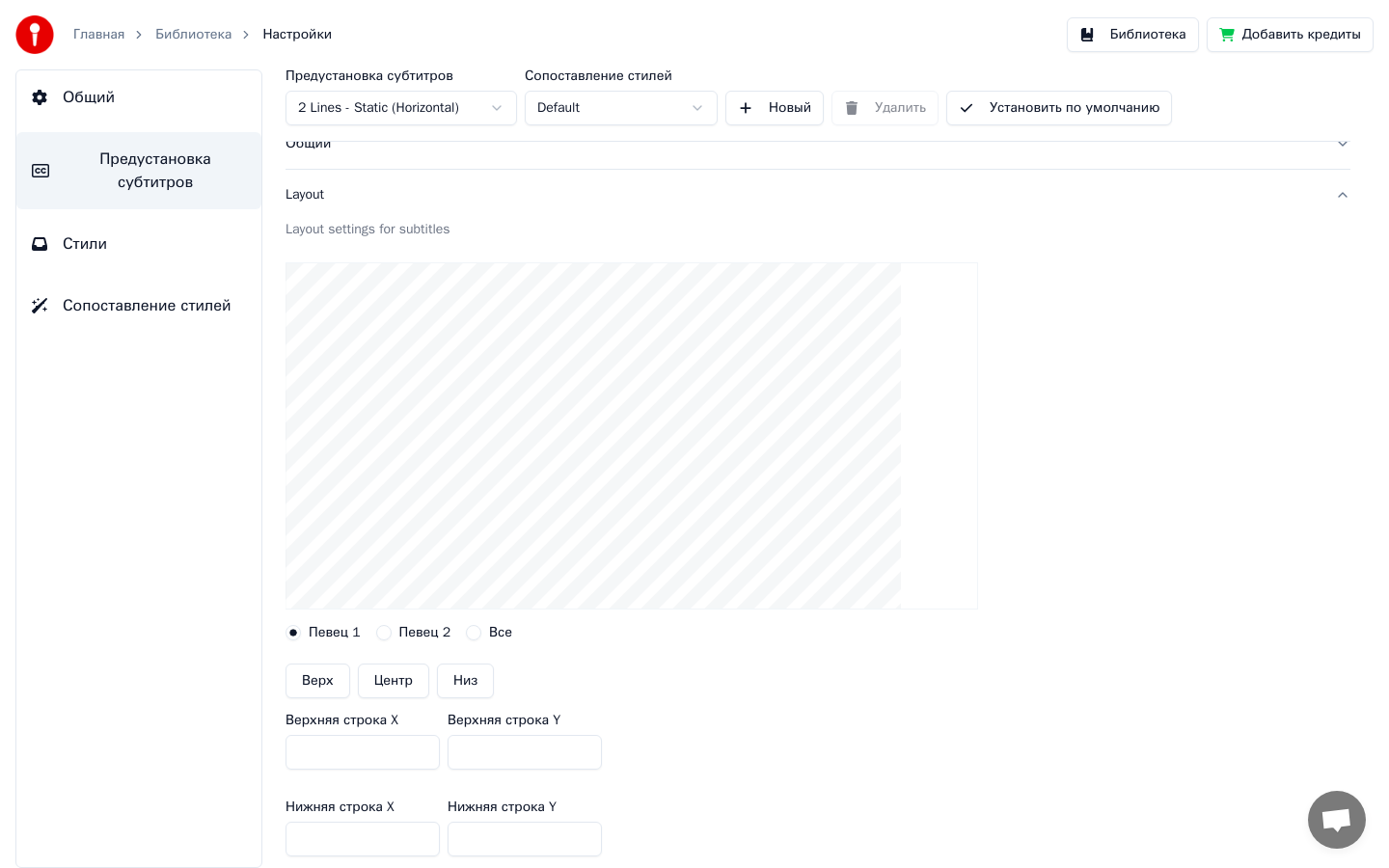scroll, scrollTop: 34, scrollLeft: 0, axis: vertical 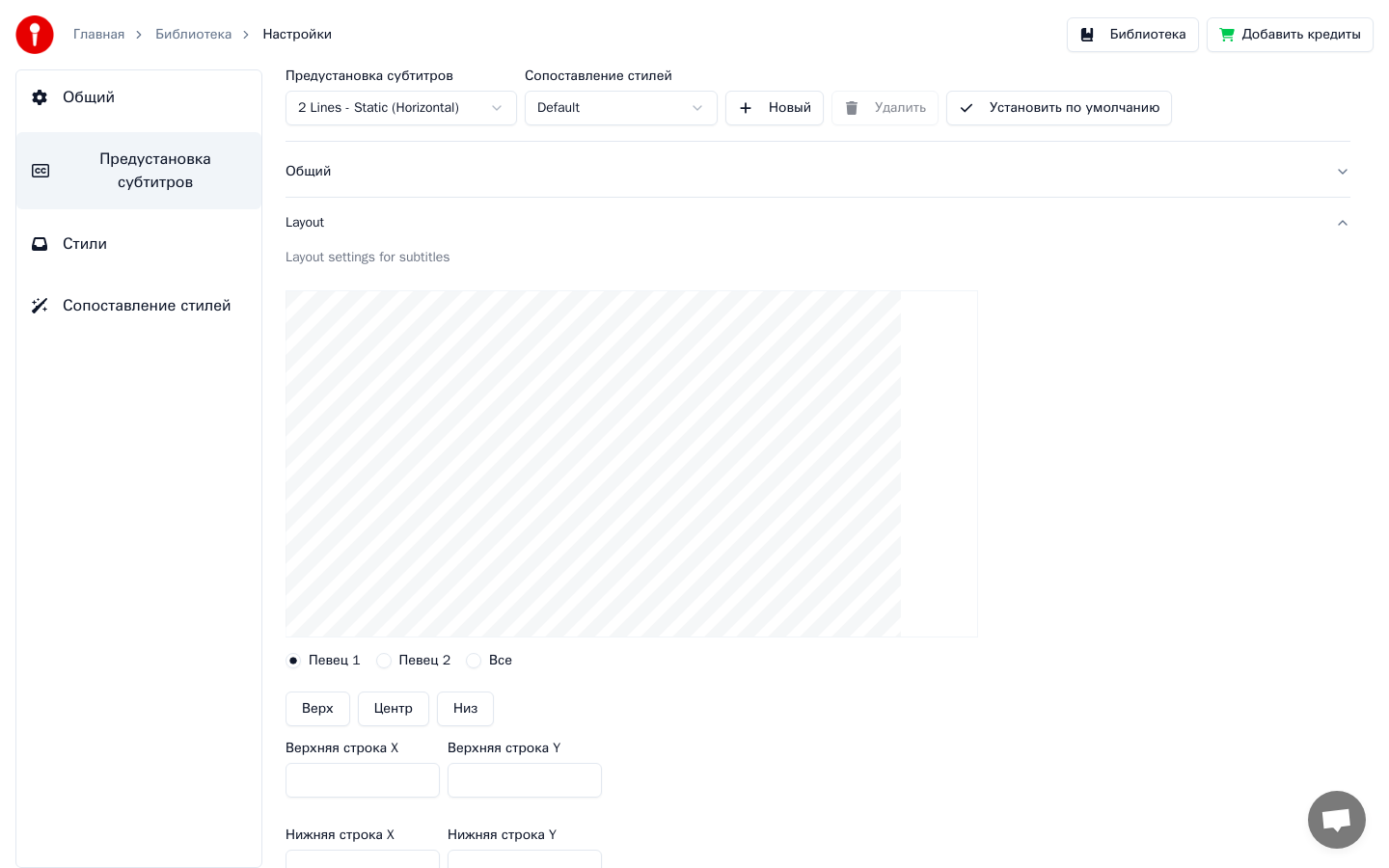 click on "Layout" at bounding box center (818, 223) 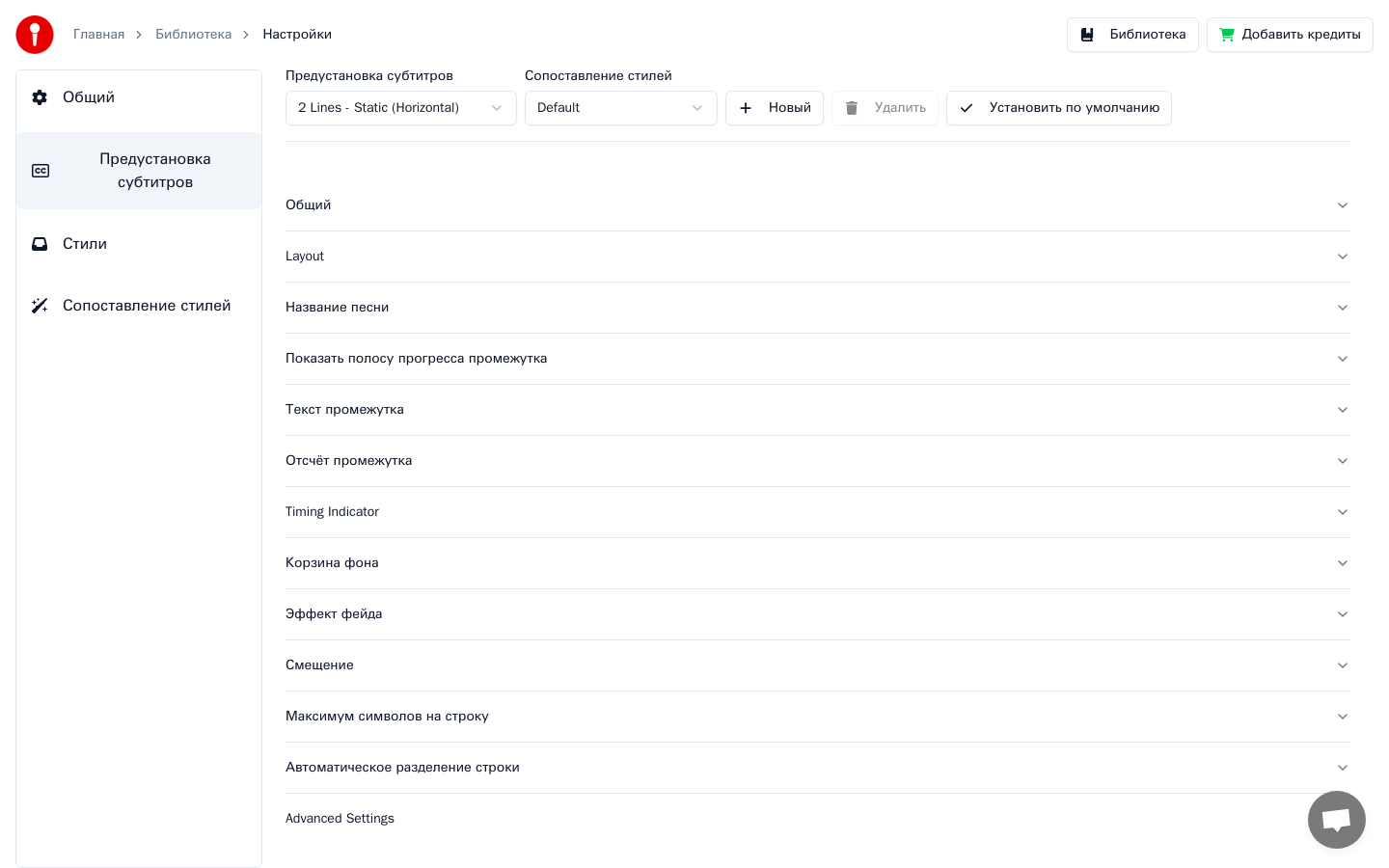 scroll, scrollTop: 0, scrollLeft: 0, axis: both 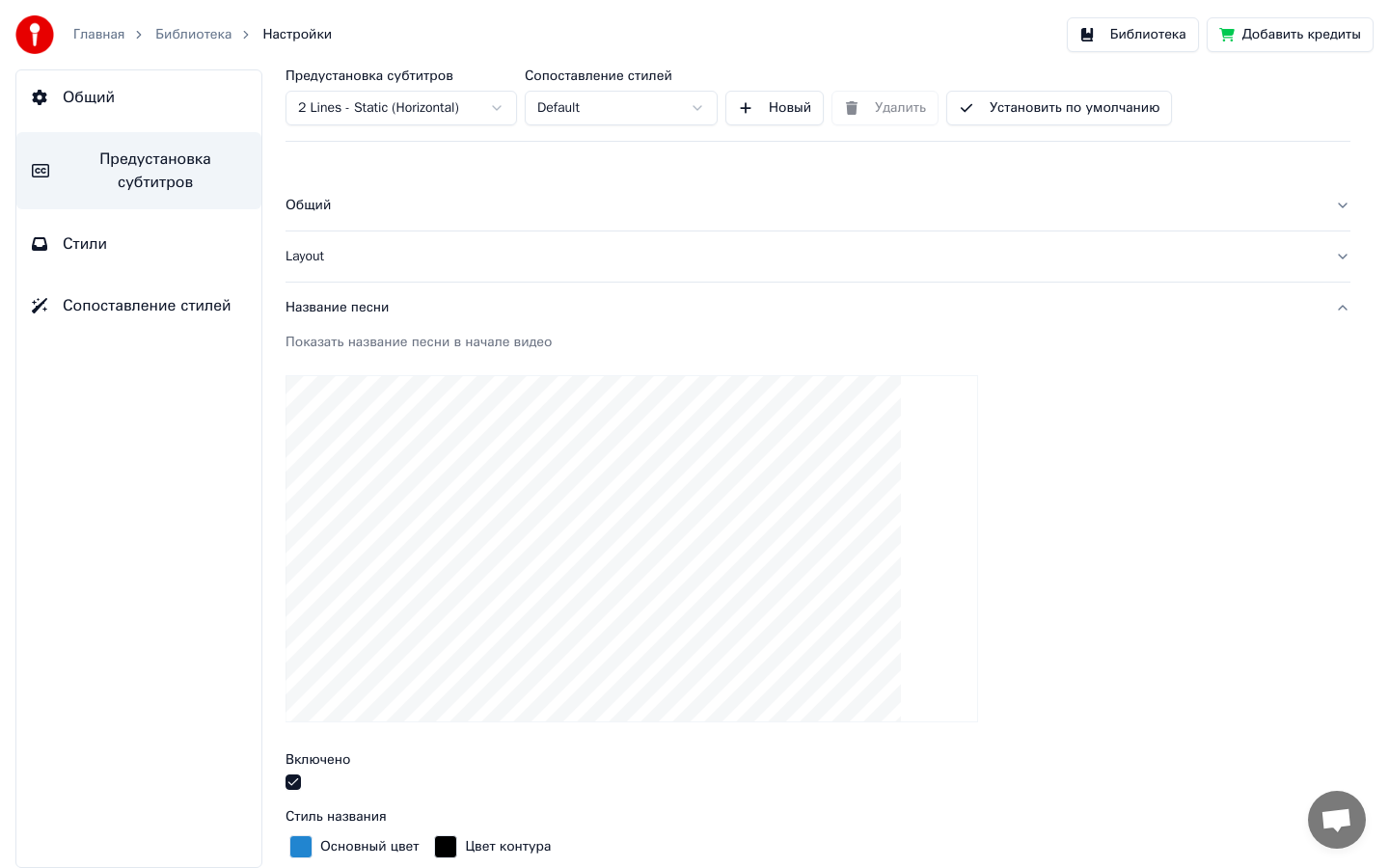 click on "Название песни" at bounding box center (803, 308) 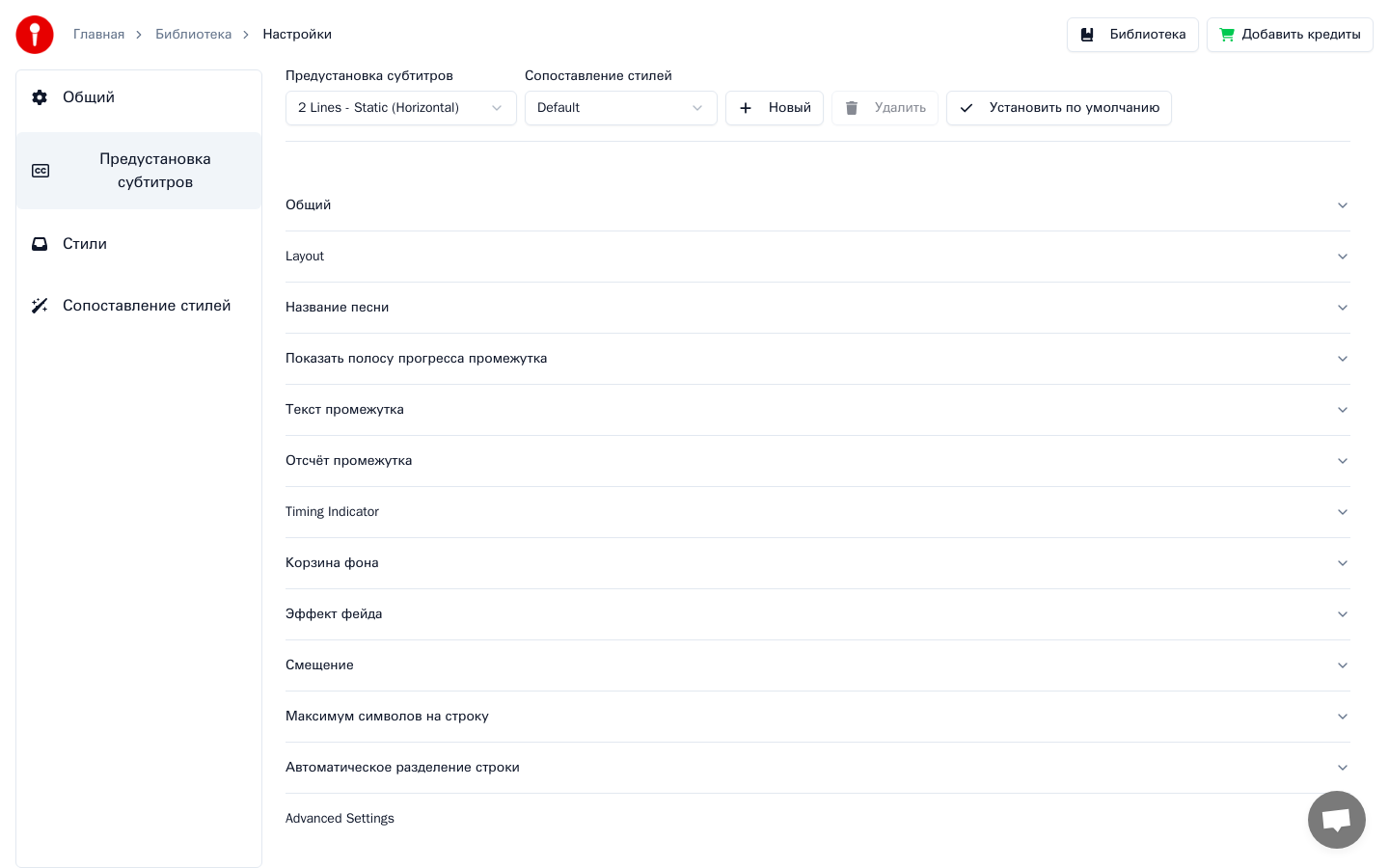 click on "Показать полосу прогресса промежутка" at bounding box center (818, 359) 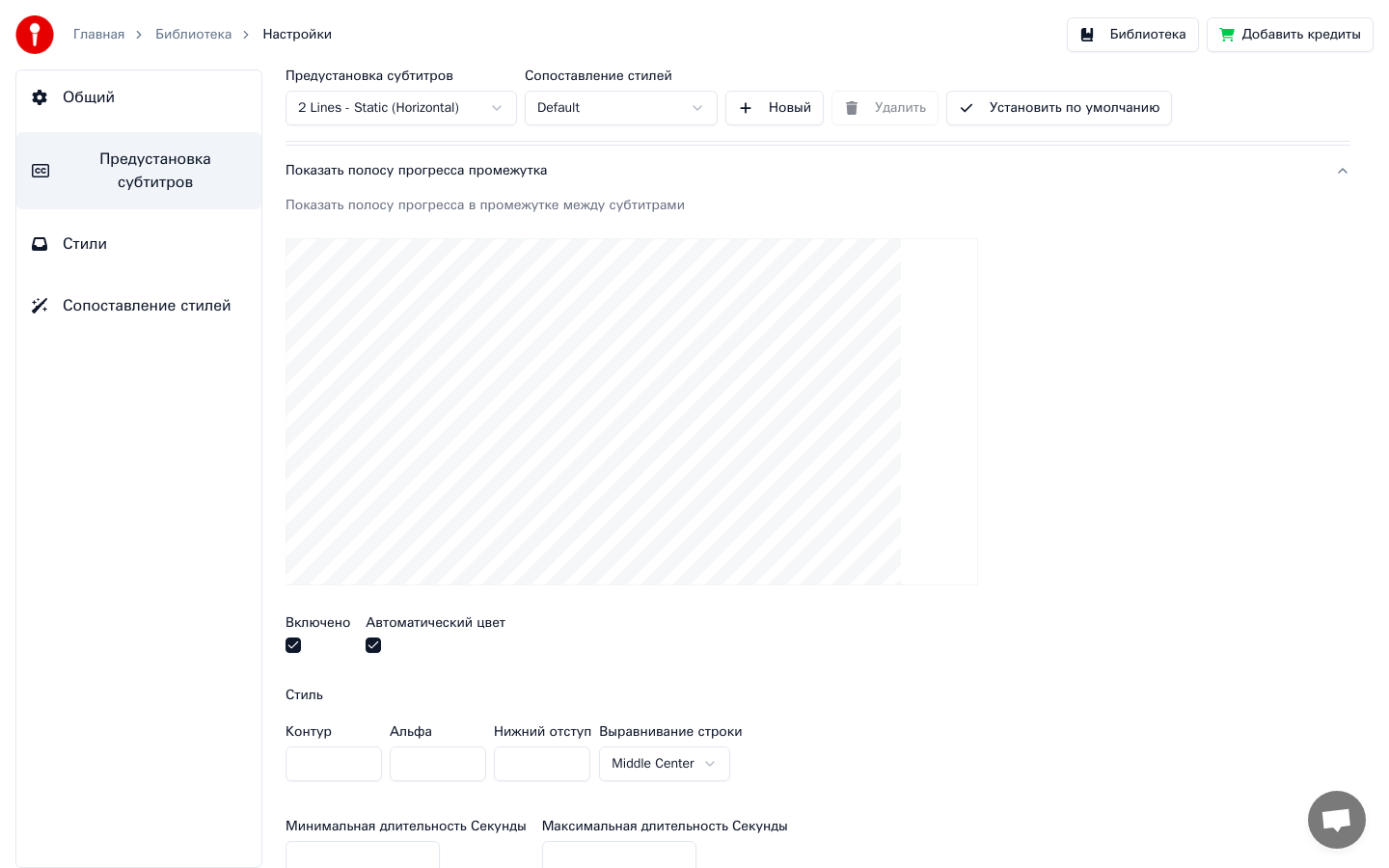 scroll, scrollTop: 189, scrollLeft: 0, axis: vertical 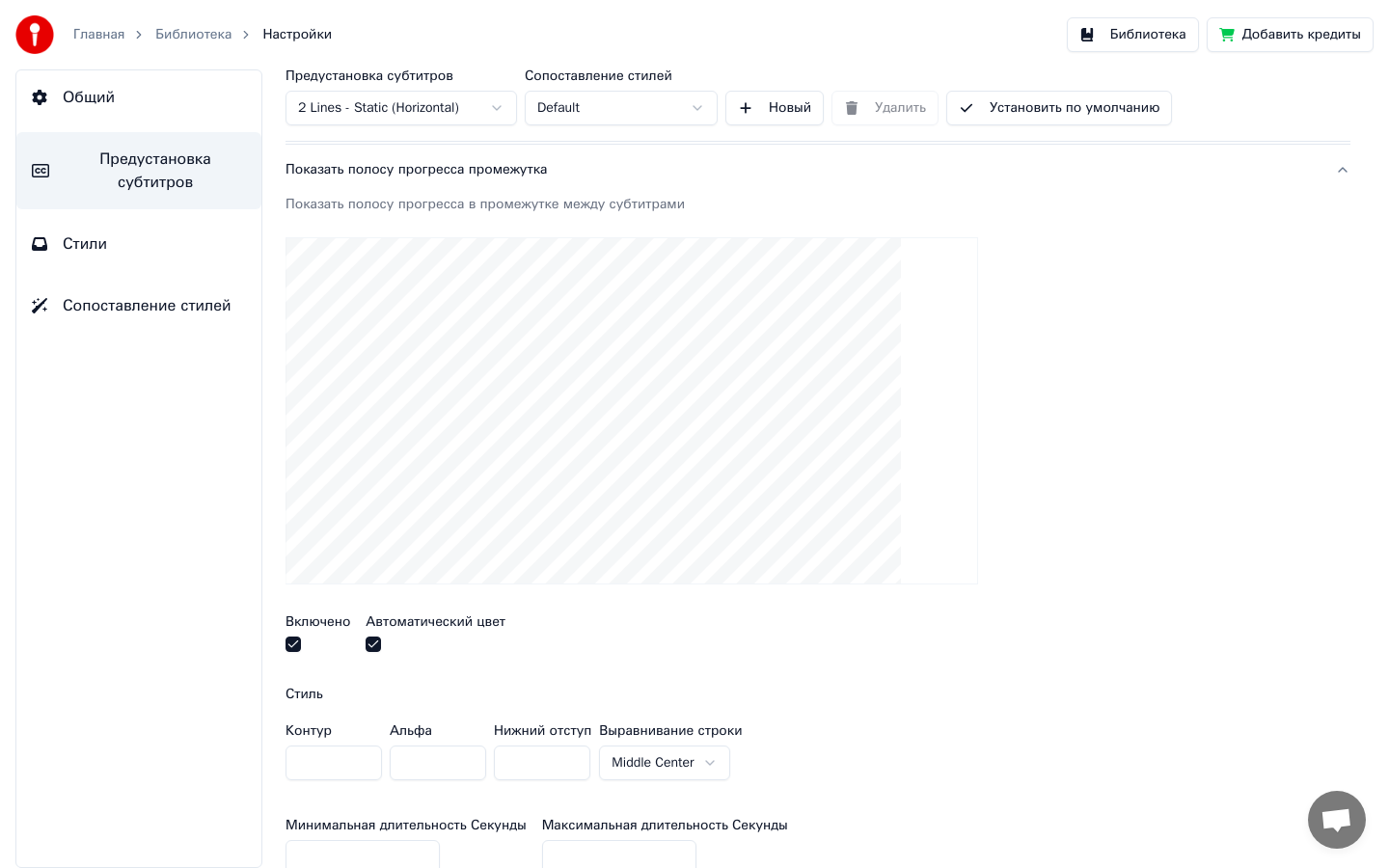 click on "Показать полосу прогресса промежутка" at bounding box center [803, 170] 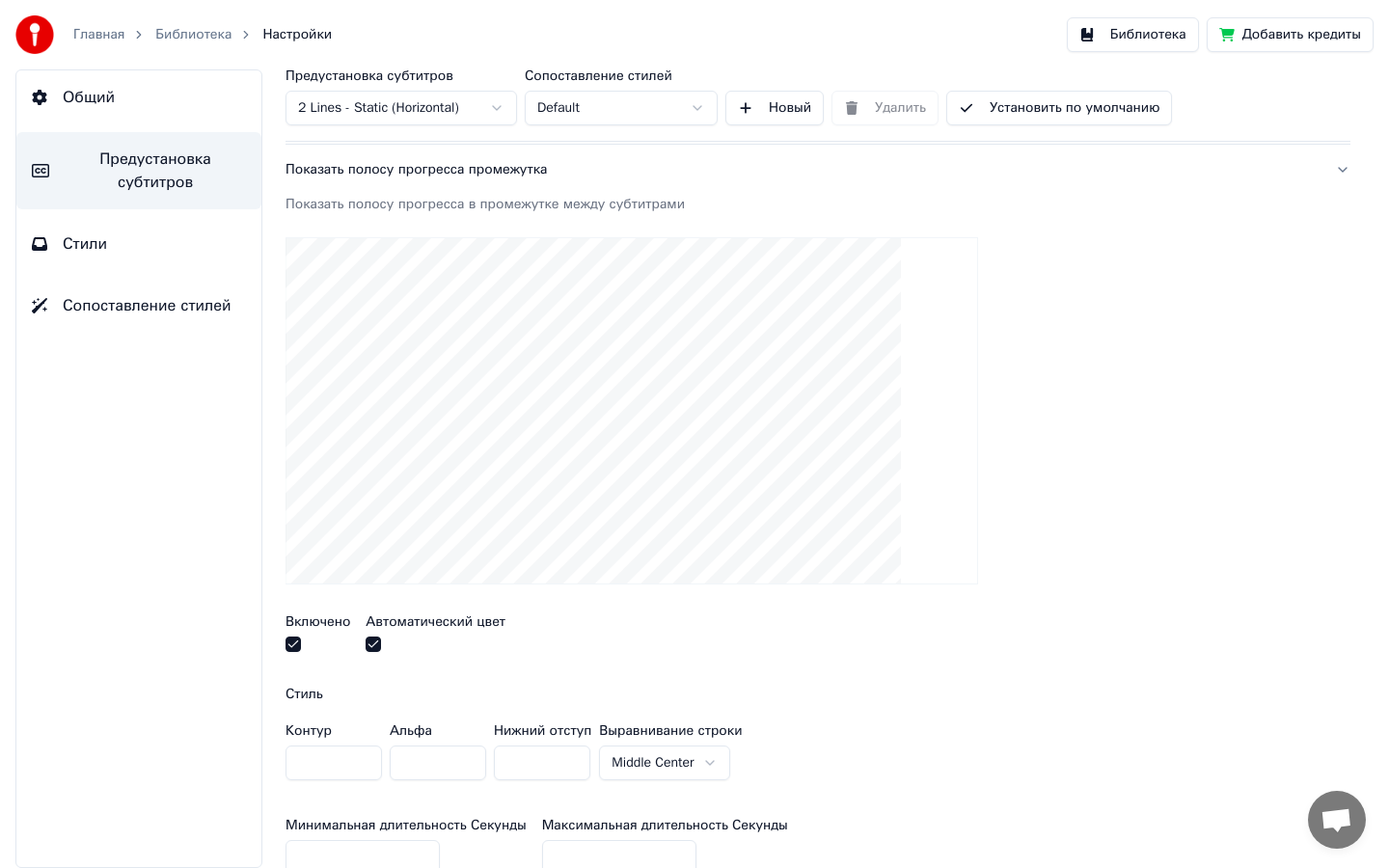 scroll, scrollTop: 0, scrollLeft: 0, axis: both 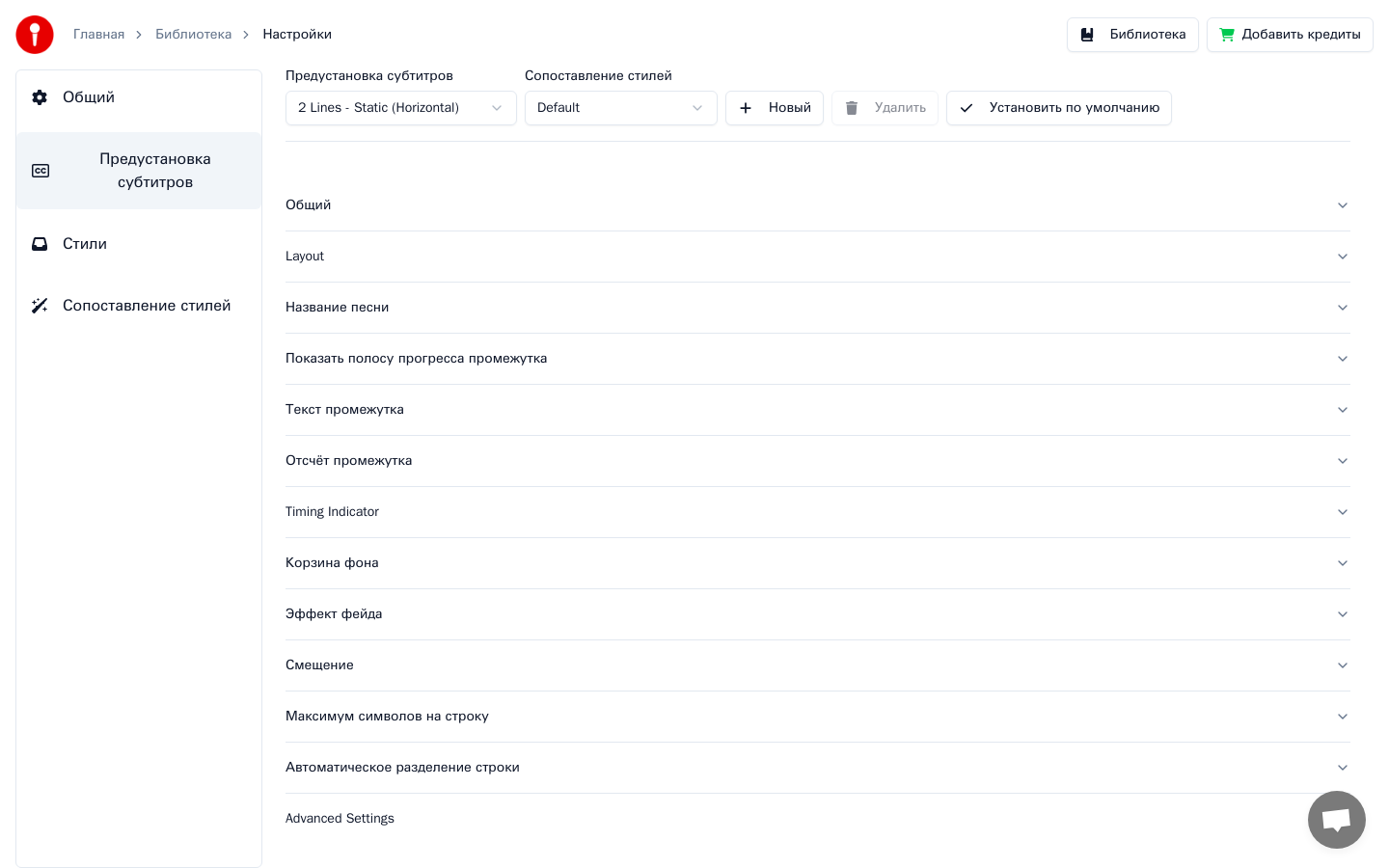 click on "Корзина фона" at bounding box center [818, 563] 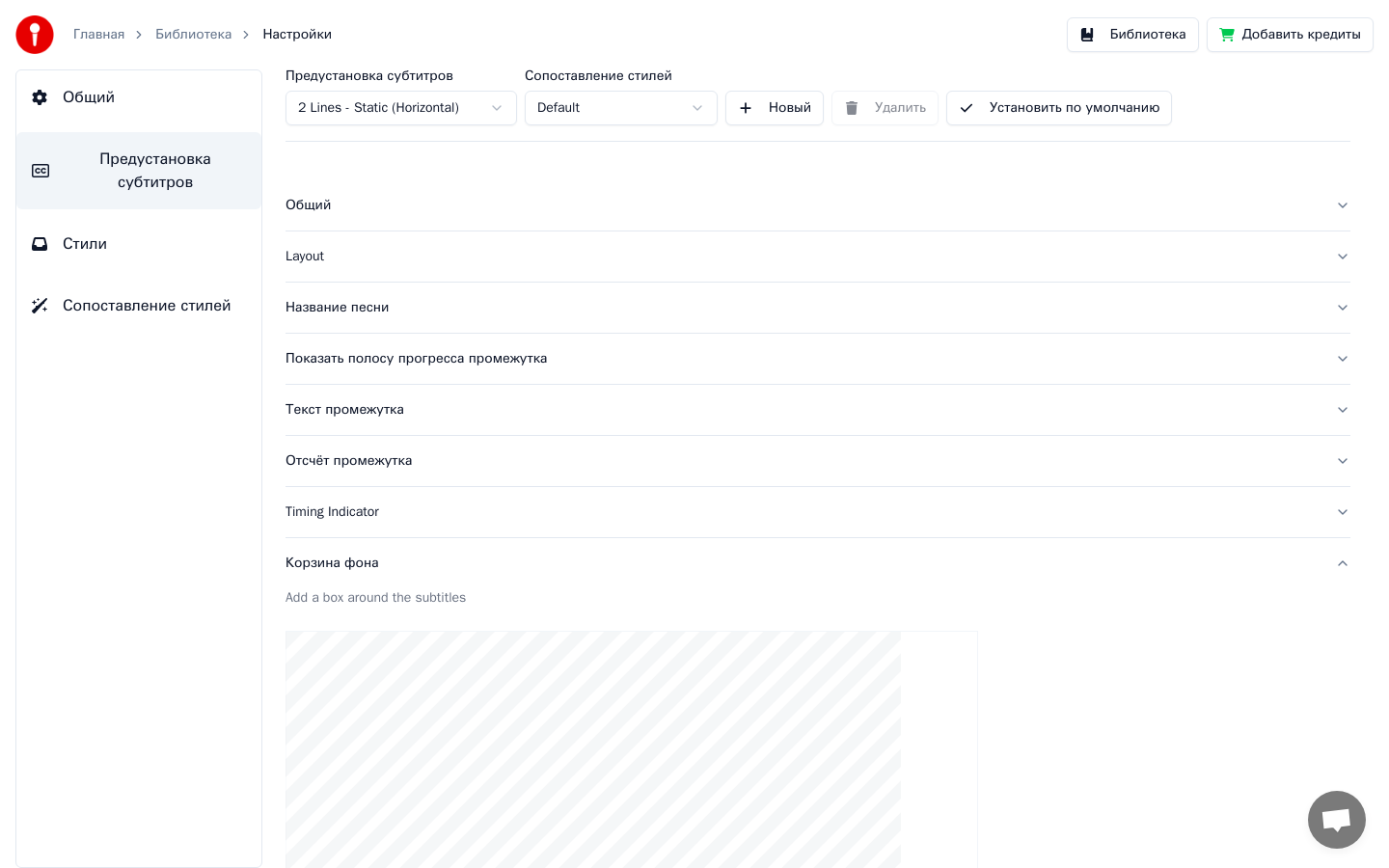 click on "Корзина фона" at bounding box center [803, 563] 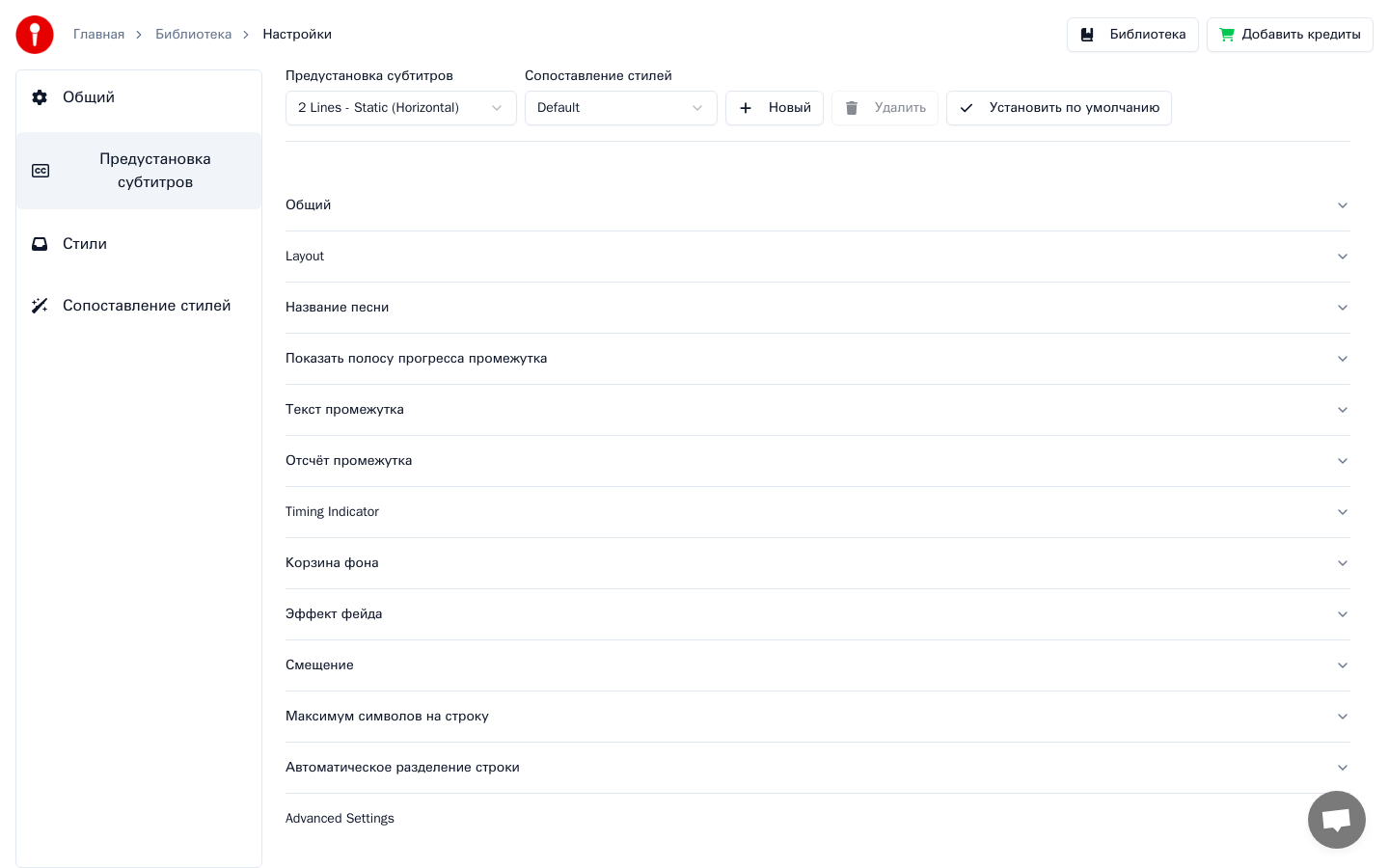 click on "Advanced Settings" at bounding box center [803, 819] 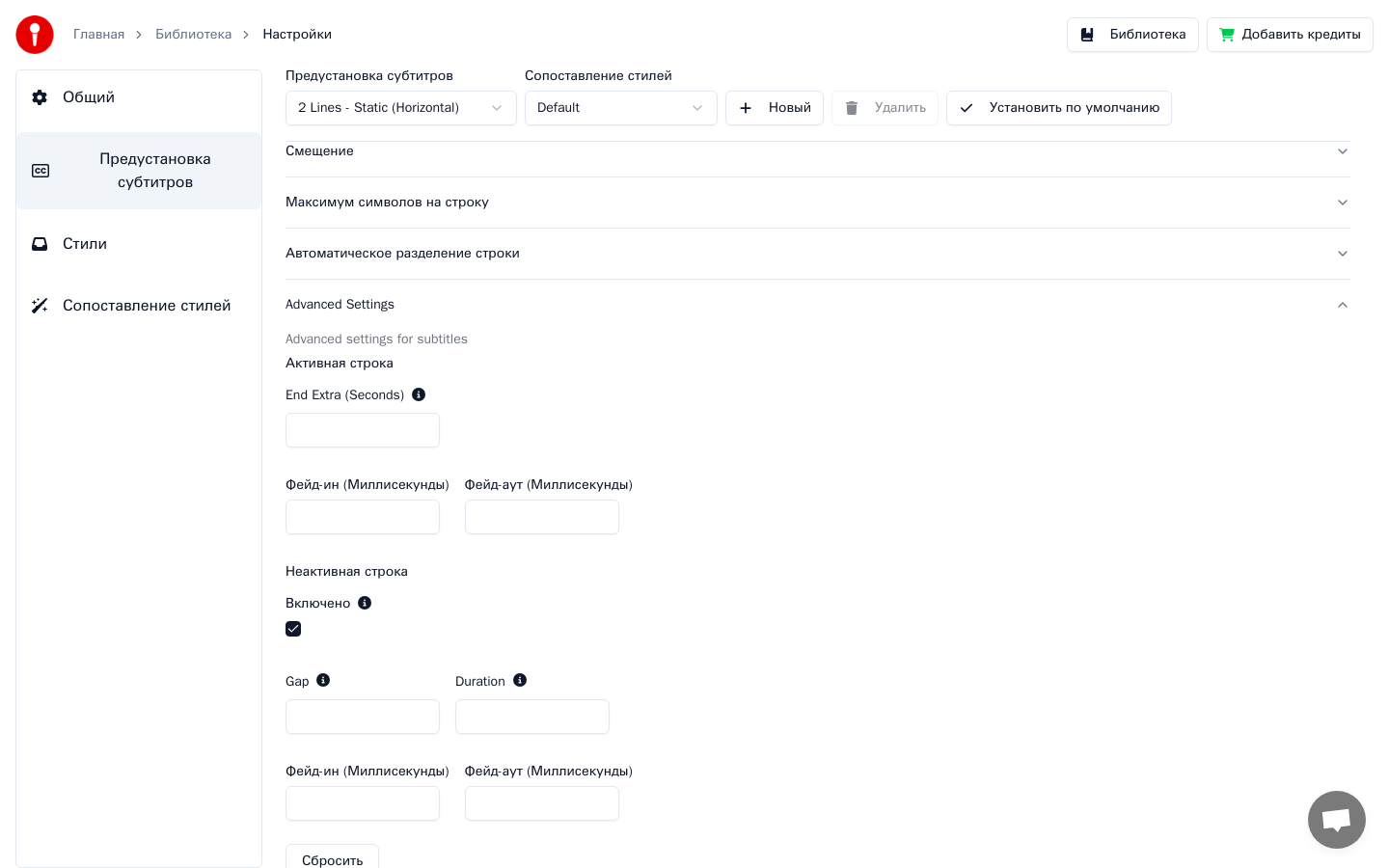 scroll, scrollTop: 555, scrollLeft: 0, axis: vertical 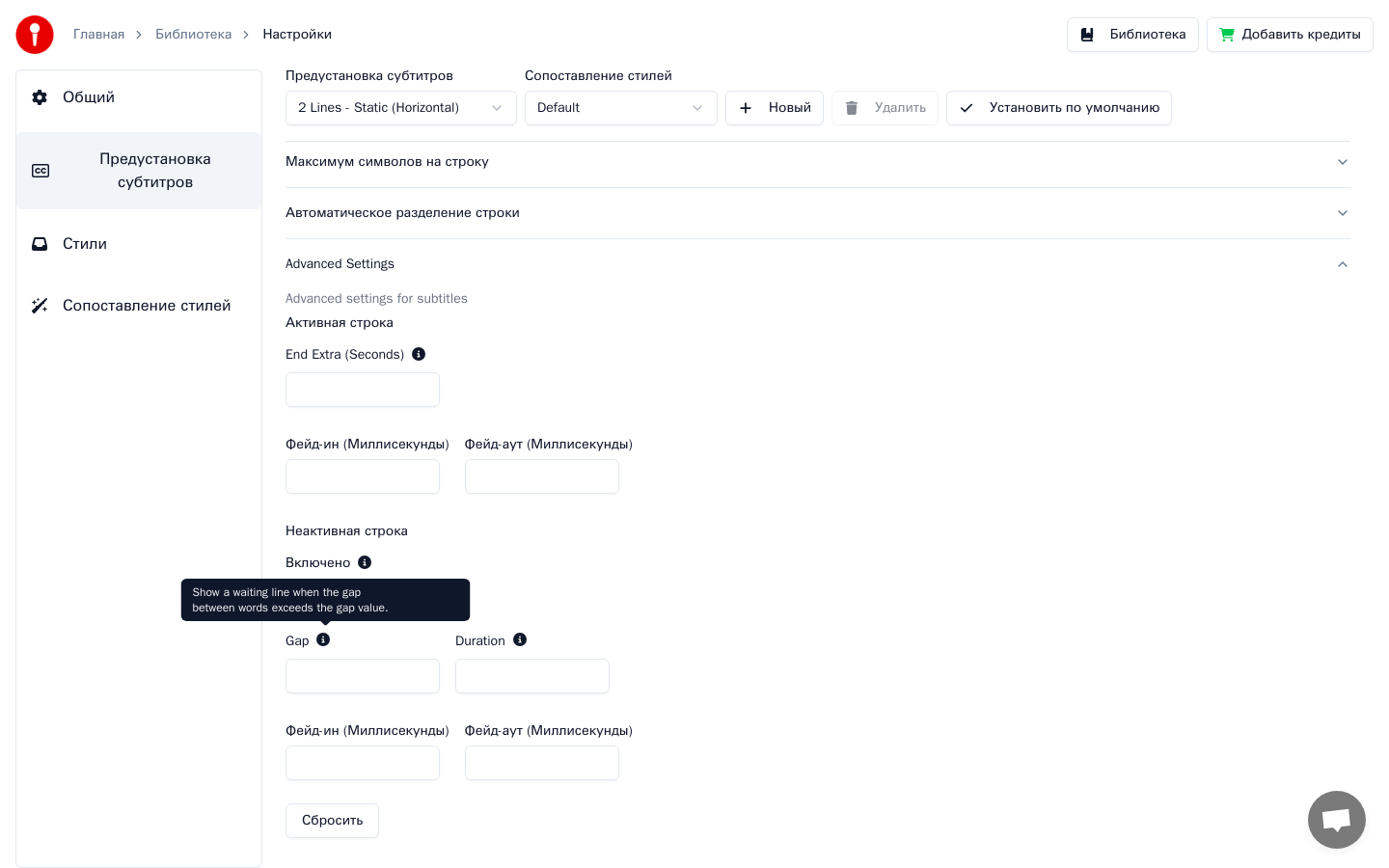 click 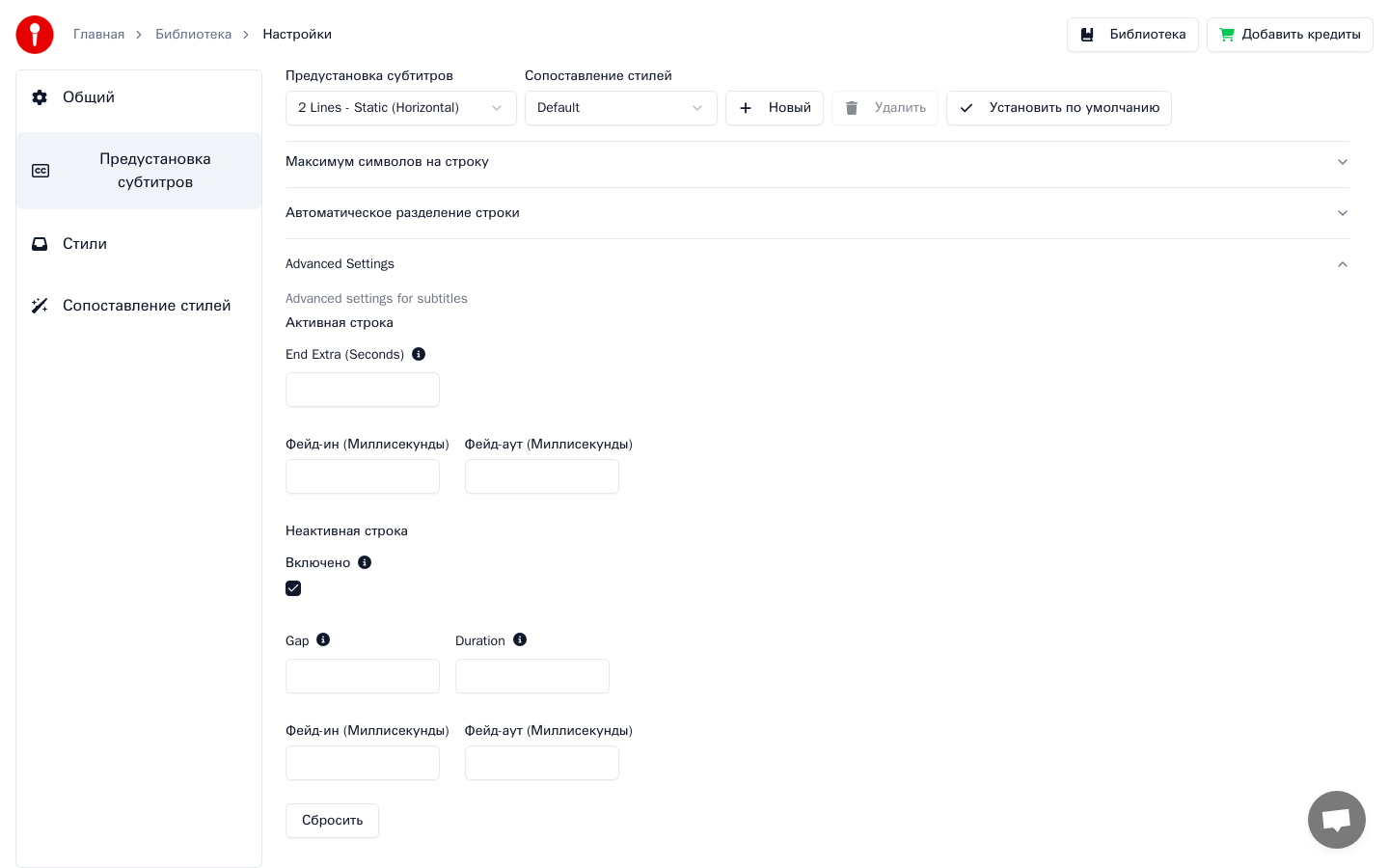 click 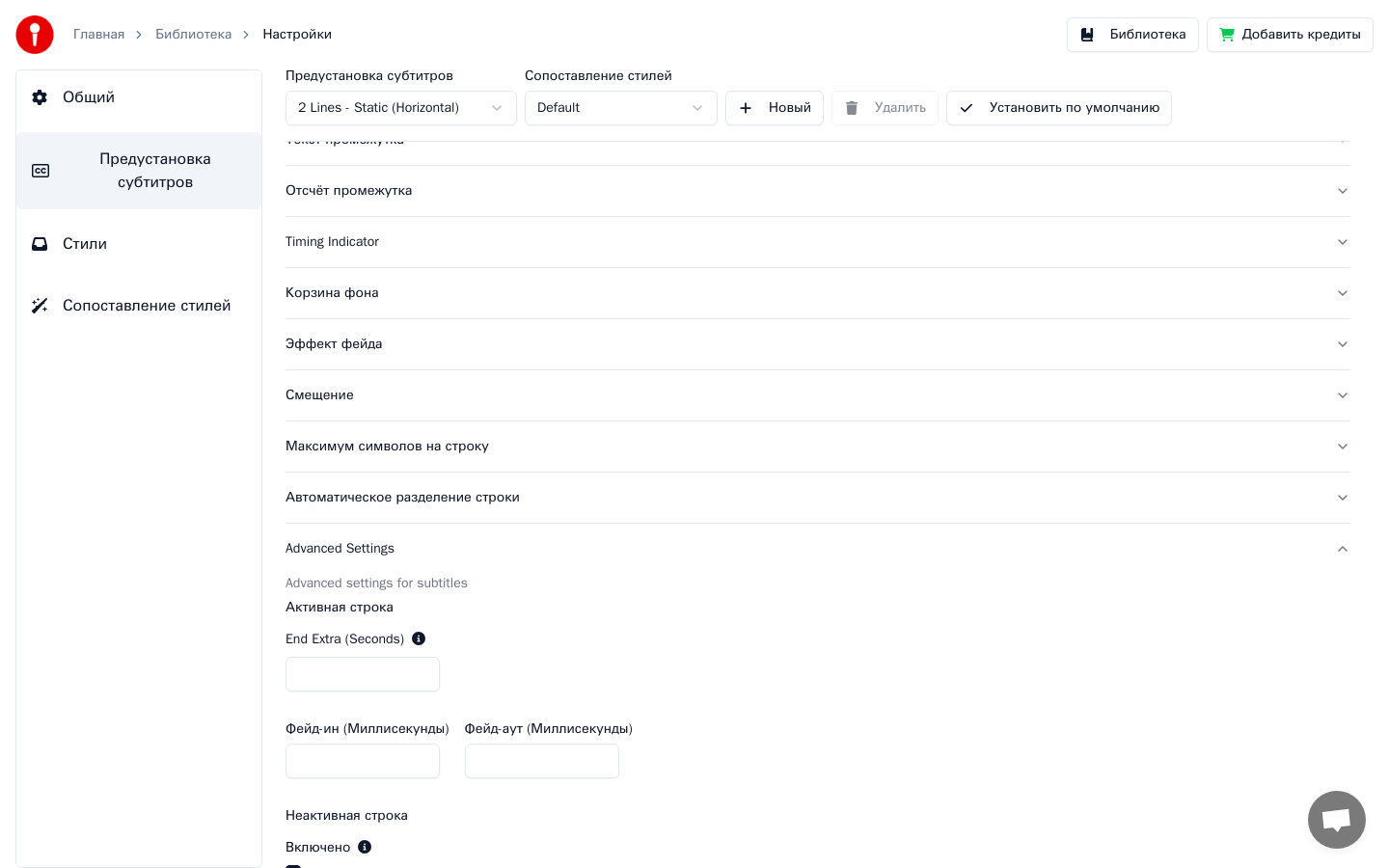 scroll, scrollTop: 271, scrollLeft: 0, axis: vertical 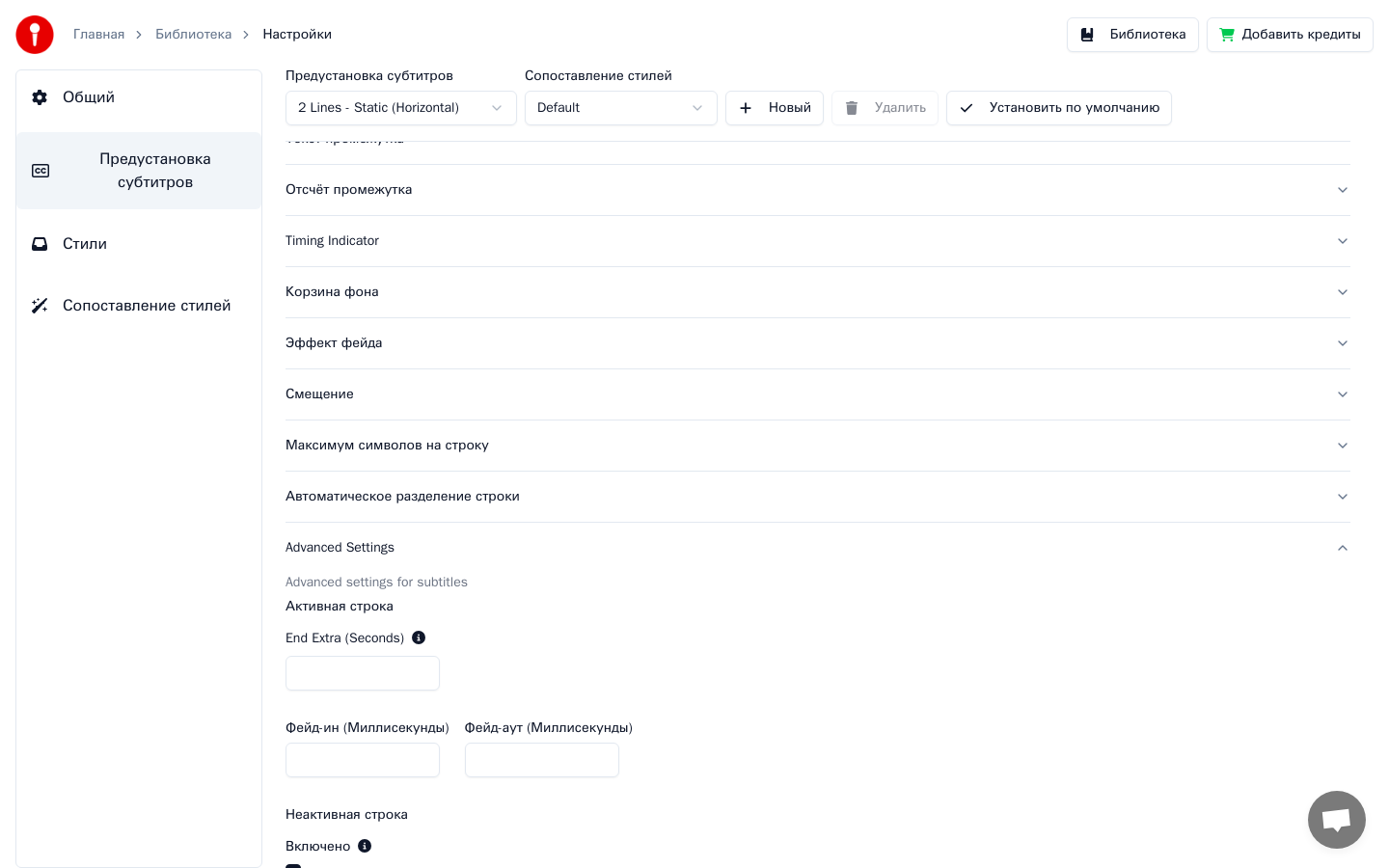 click on "Advanced Settings" at bounding box center [803, 548] 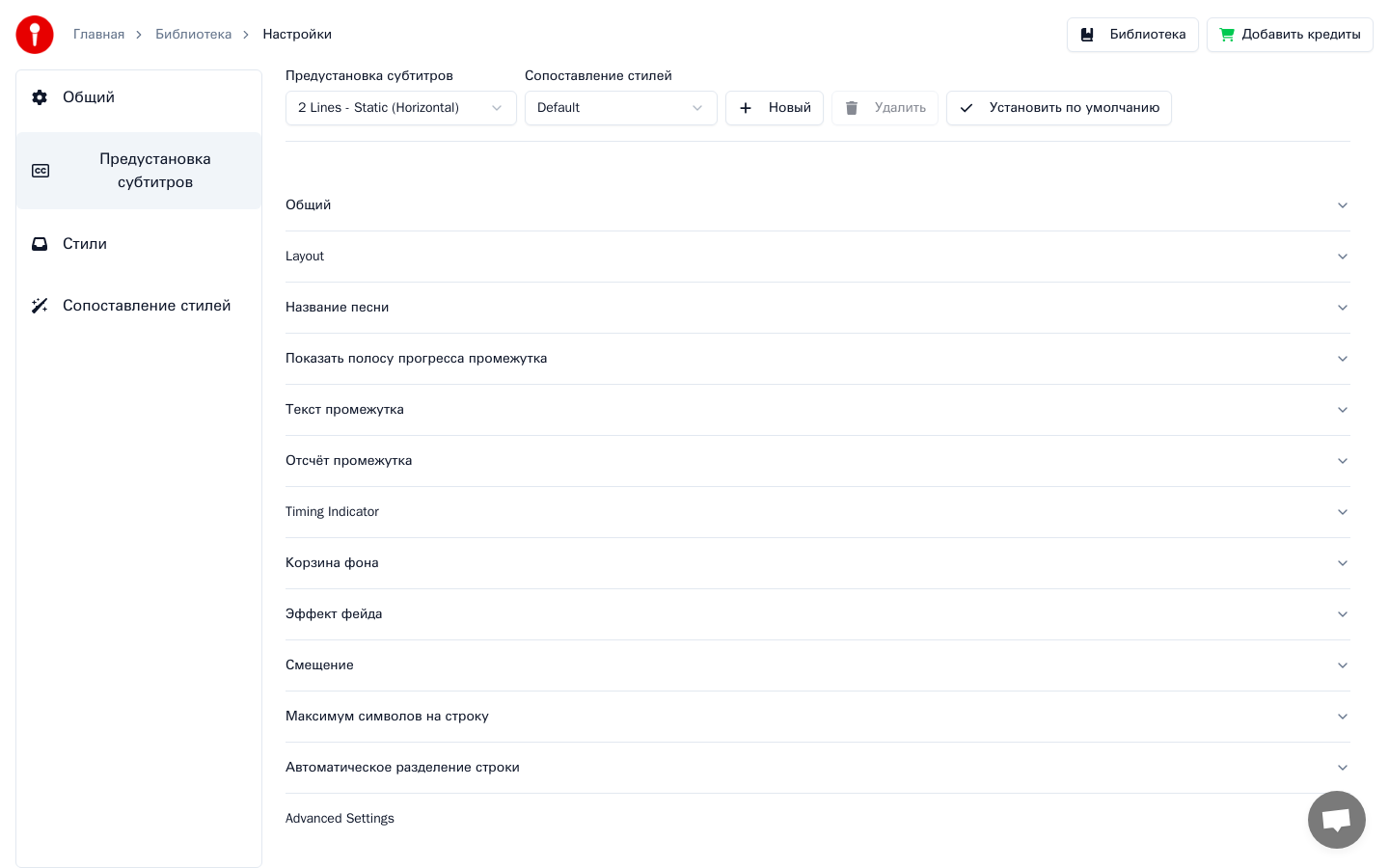 scroll, scrollTop: 0, scrollLeft: 0, axis: both 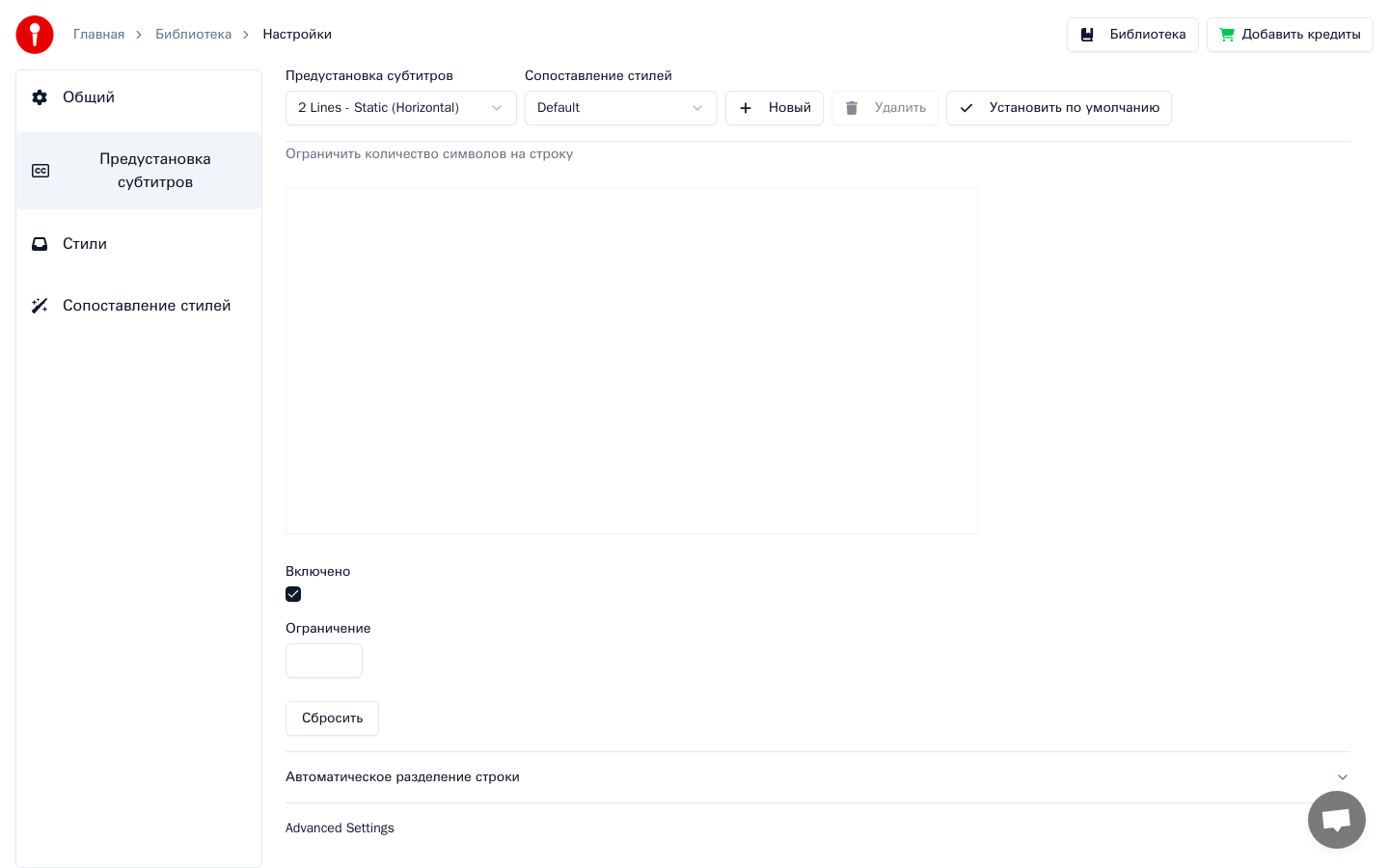 click on "**" at bounding box center [324, 661] 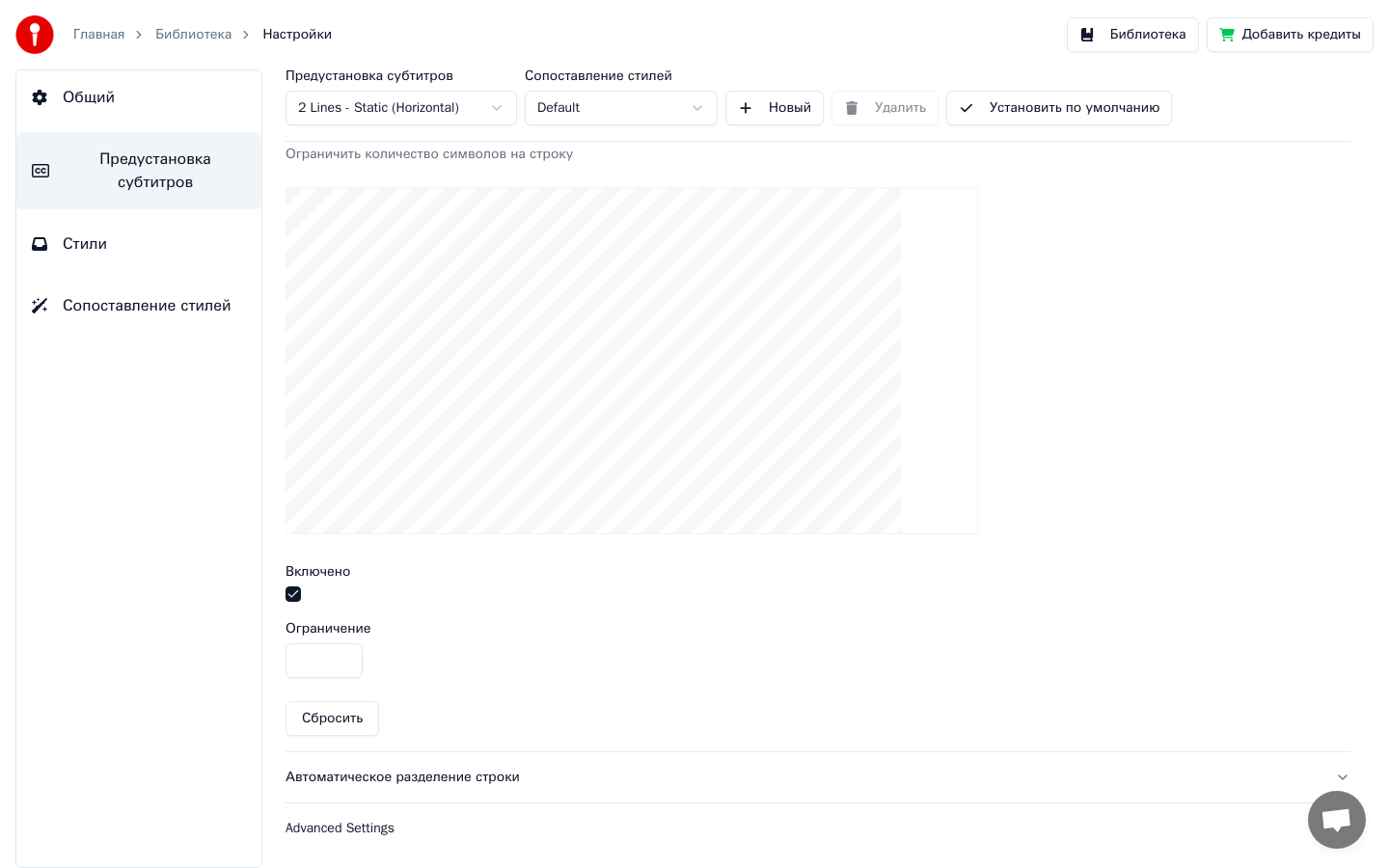 click on "**" at bounding box center (324, 661) 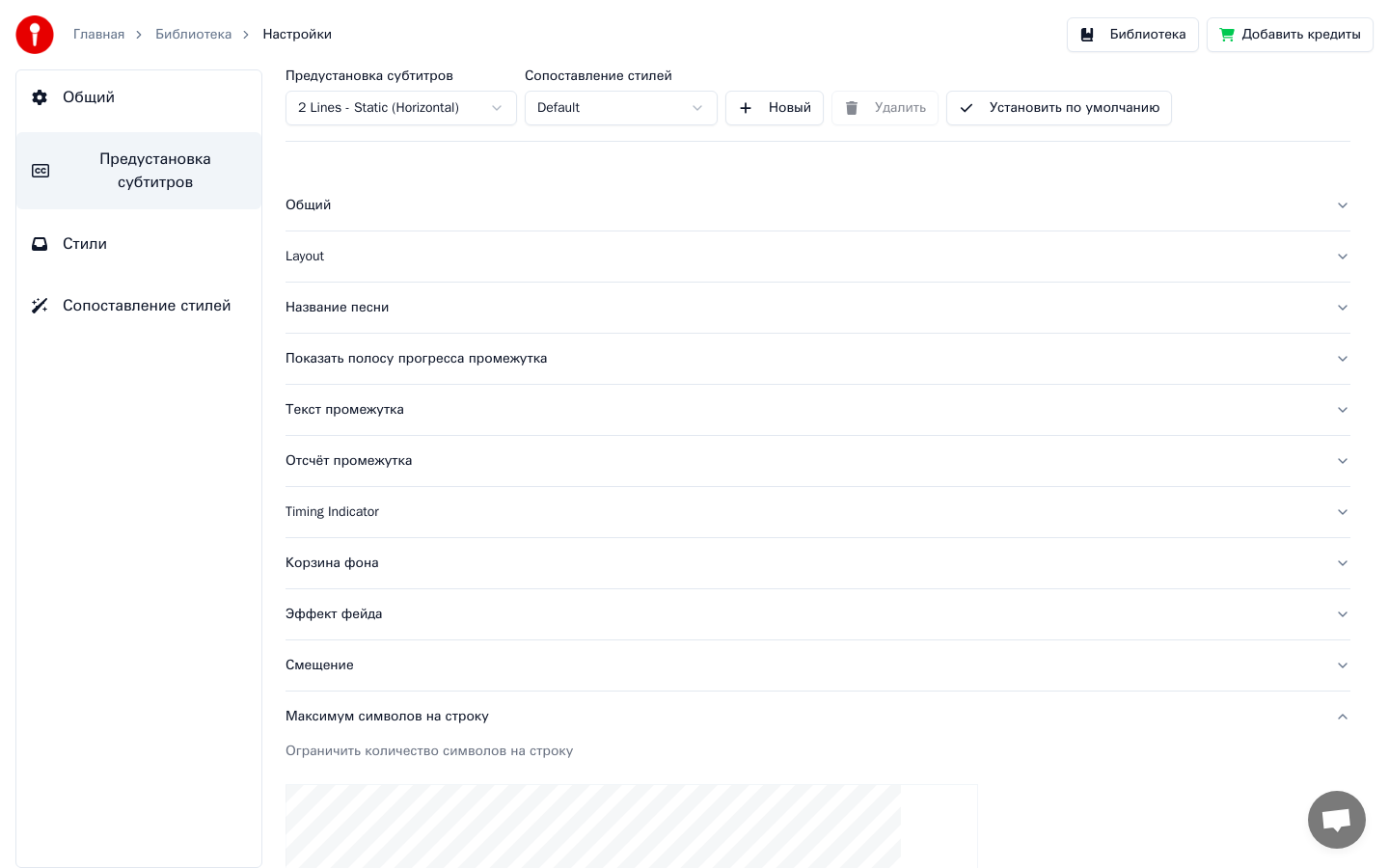 click on "Общий" at bounding box center [139, 97] 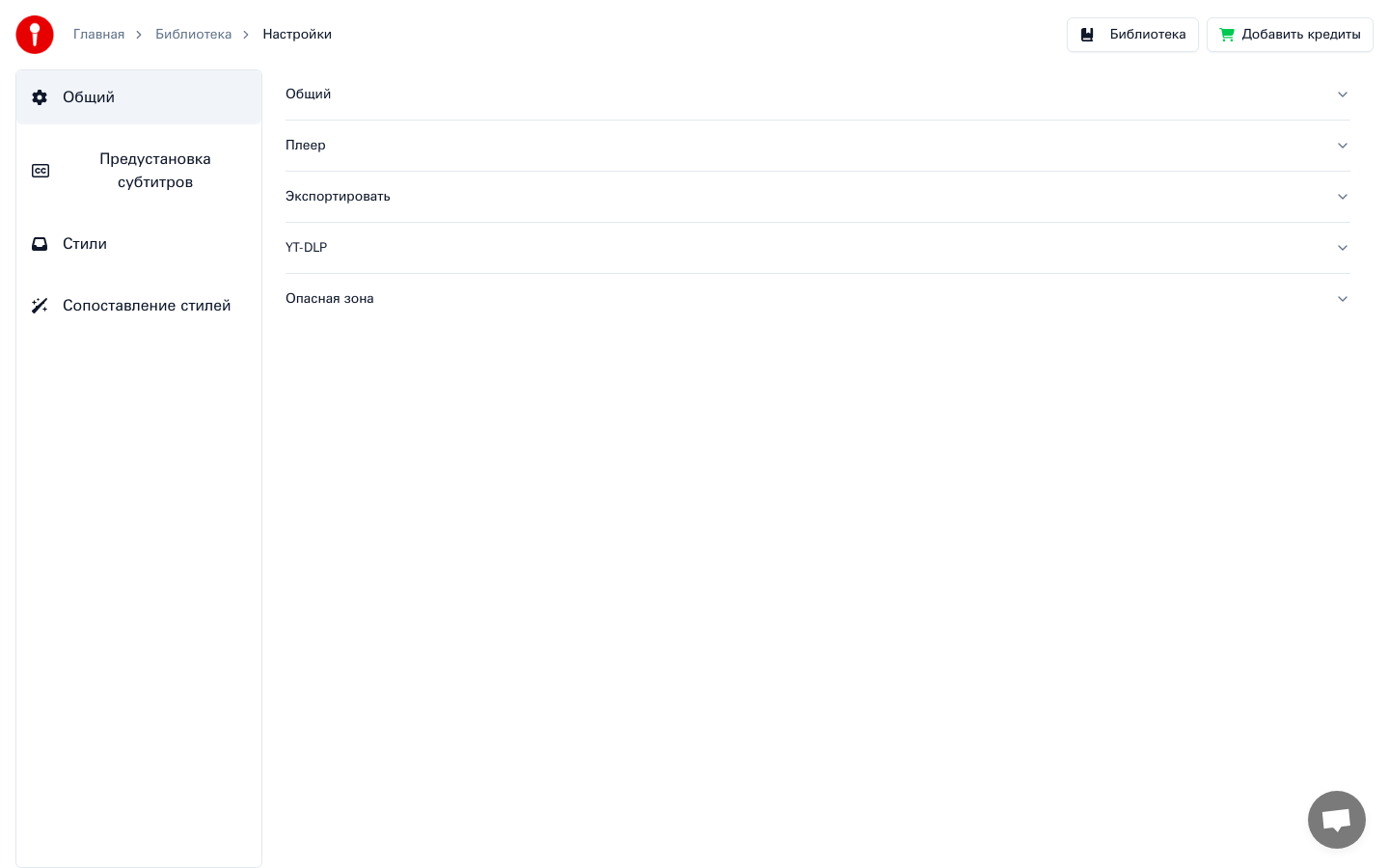 click on "Библиотека" at bounding box center (193, 35) 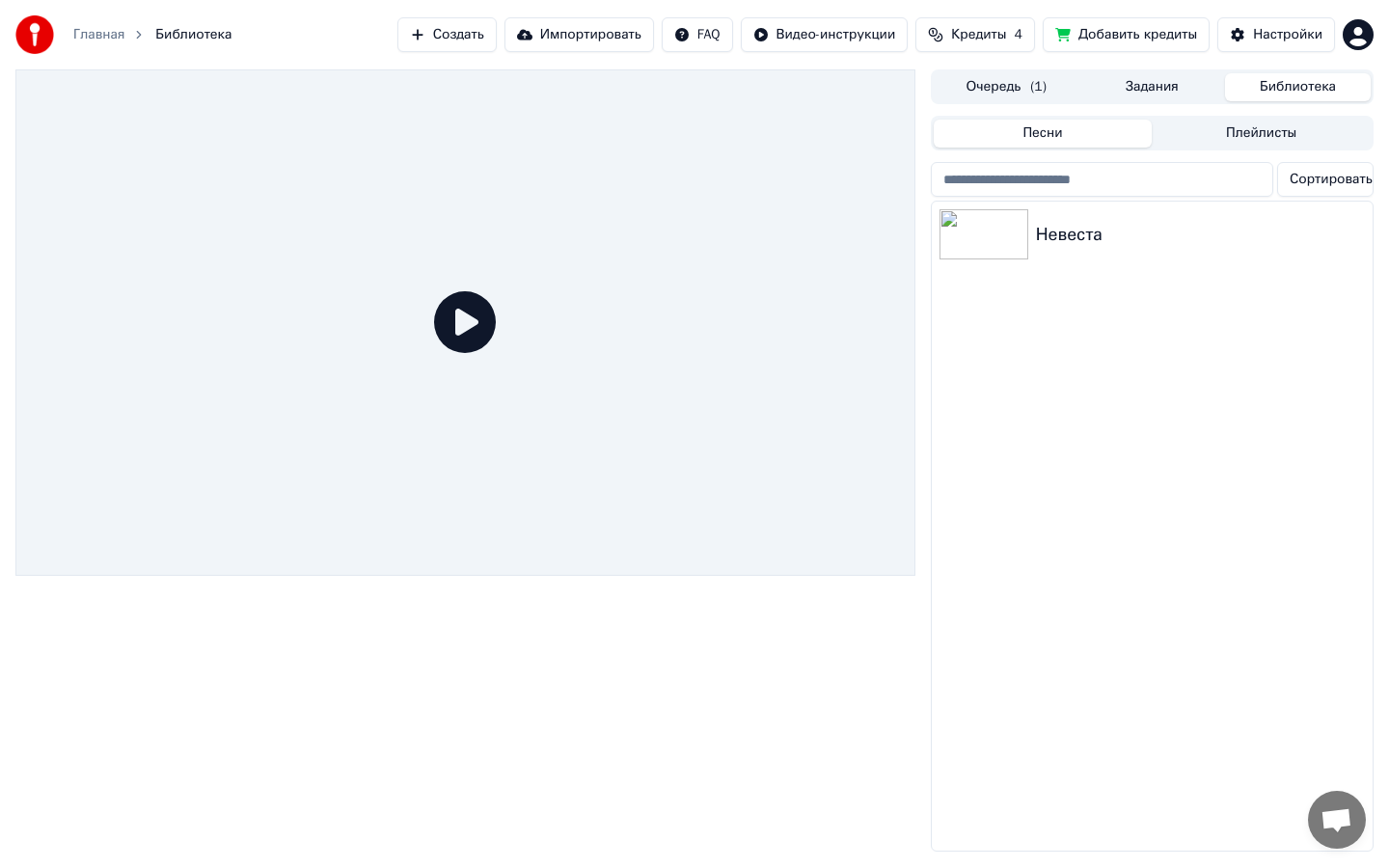 click on "Невеста" at bounding box center [1152, 234] 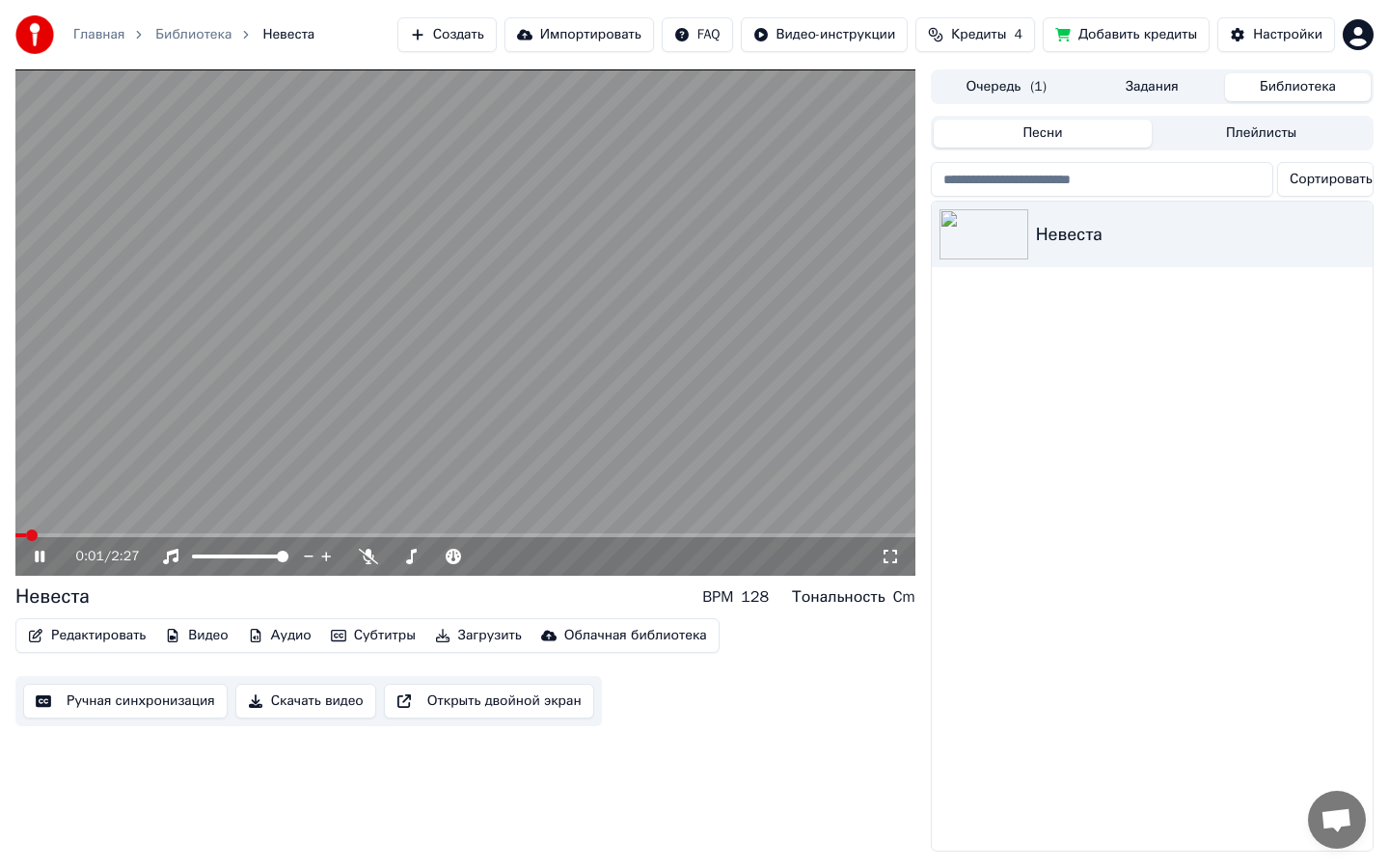 click at bounding box center (465, 322) 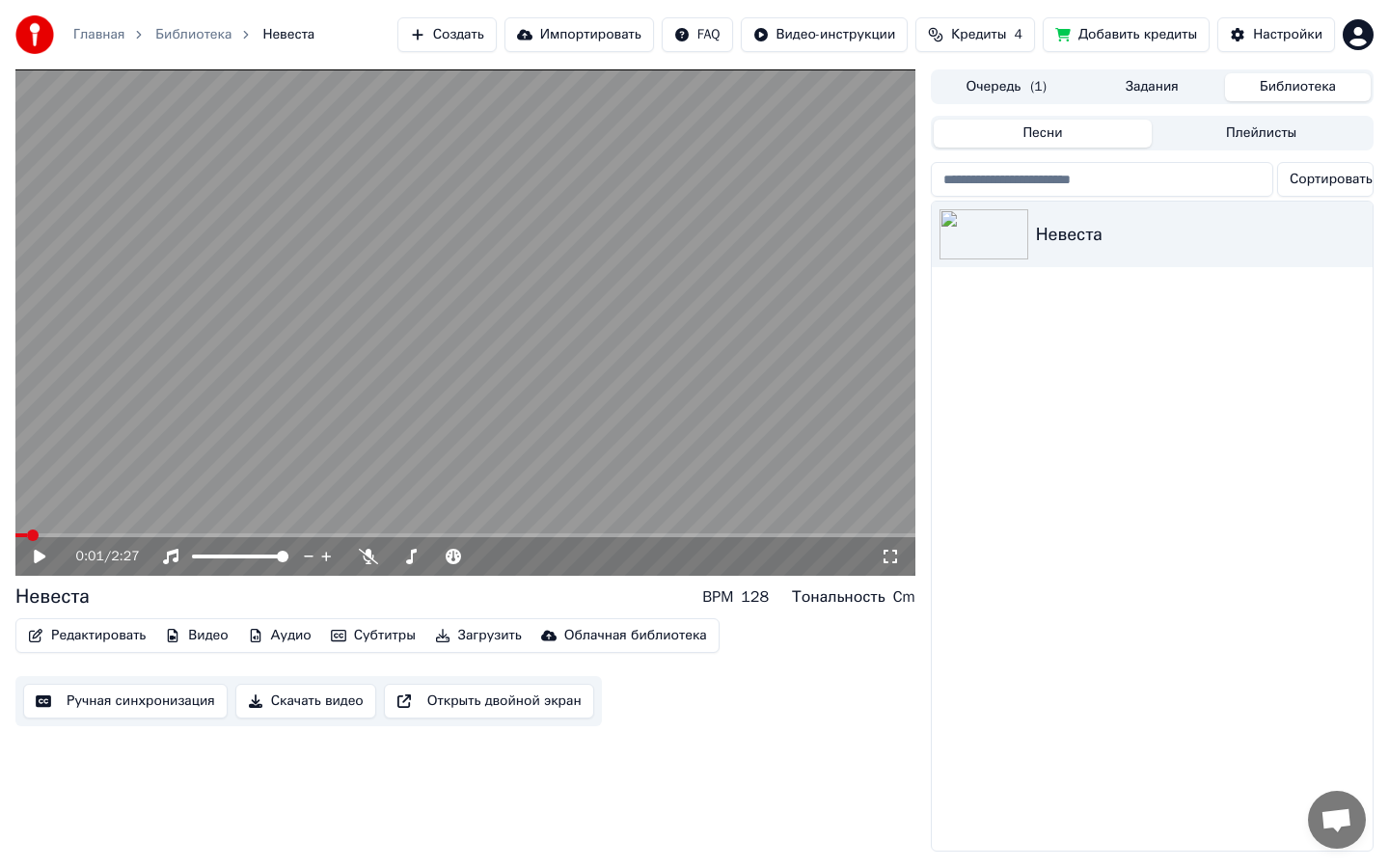 click at bounding box center [465, 322] 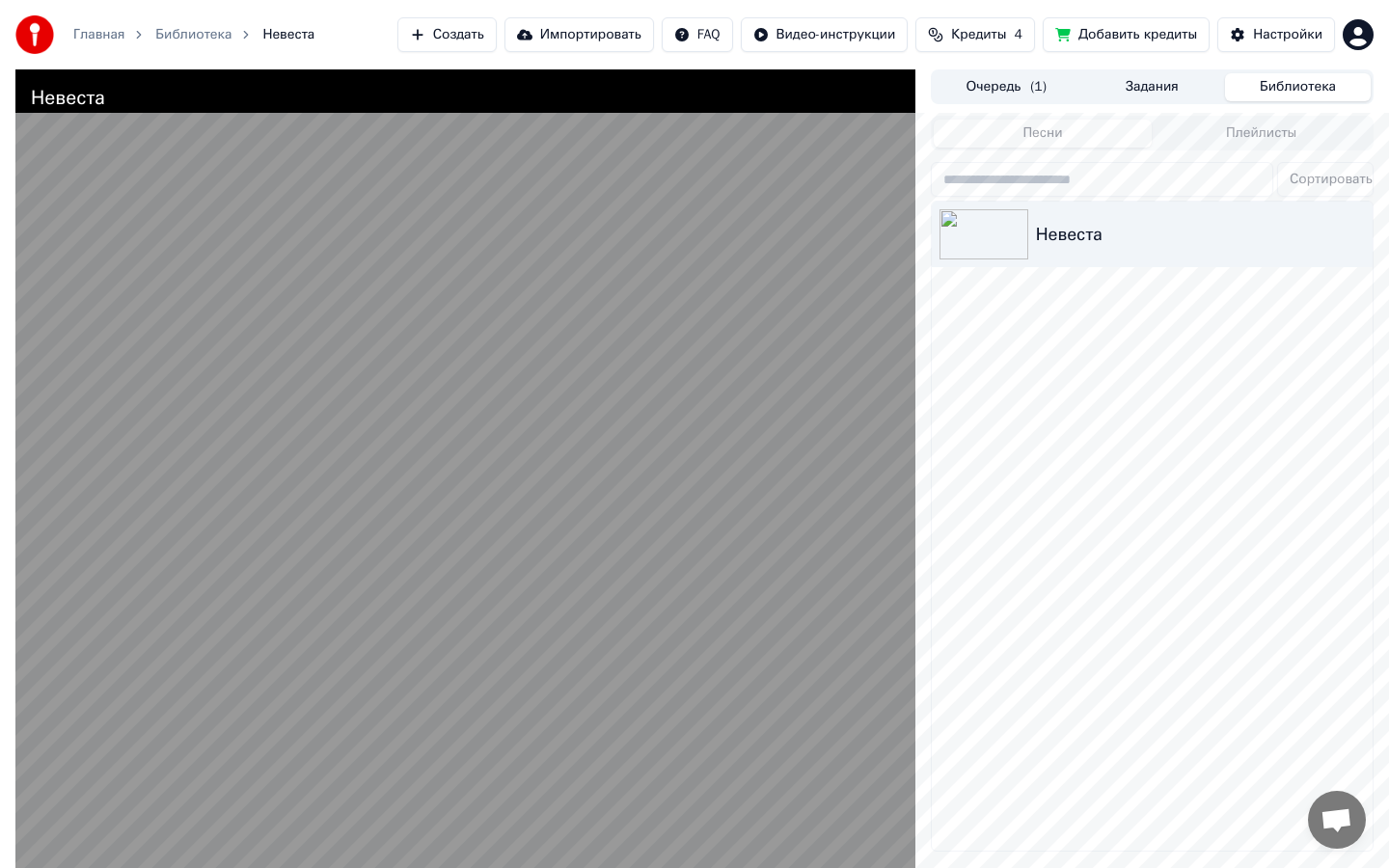 click at bounding box center (465, 503) 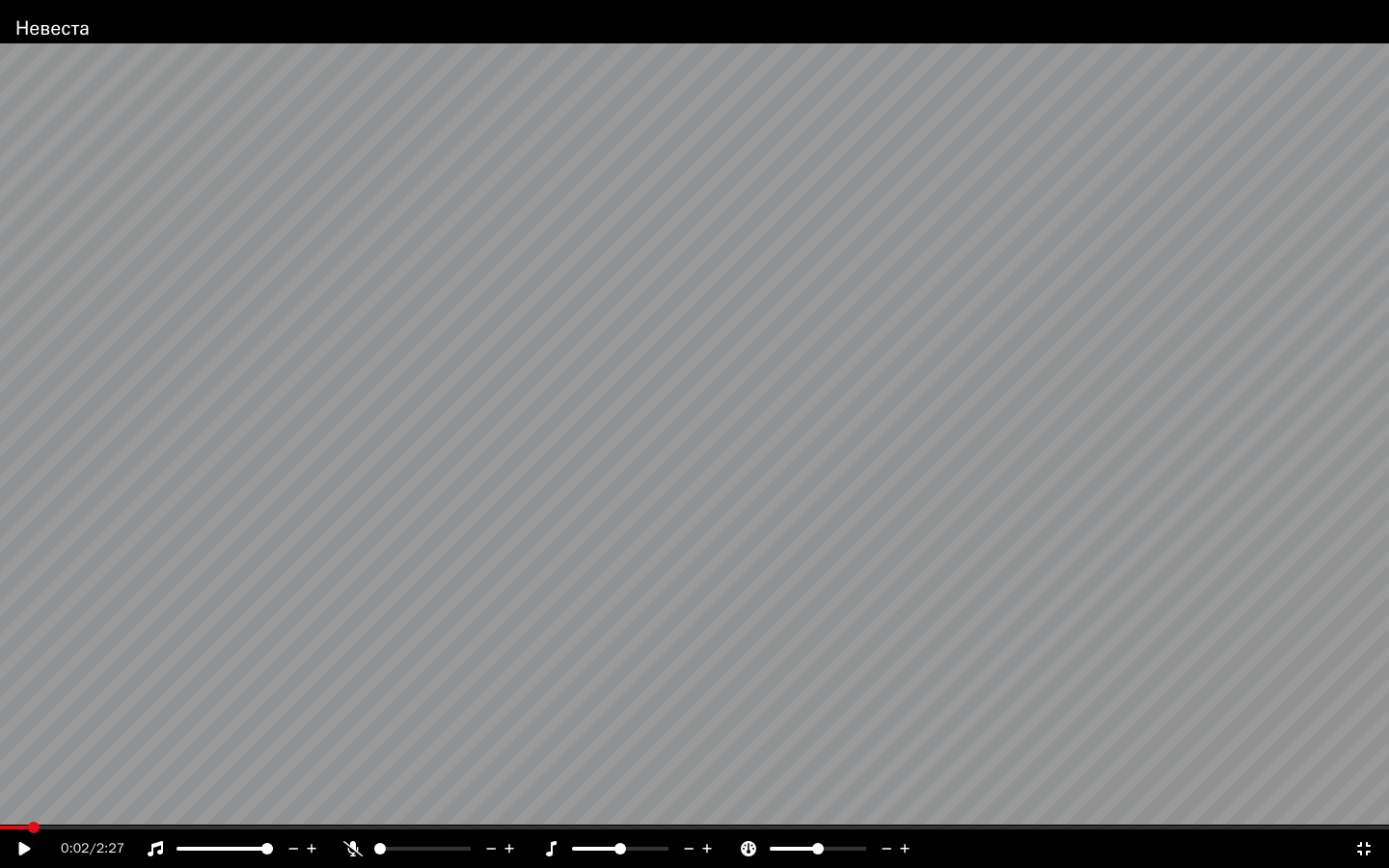 click at bounding box center (694, 434) 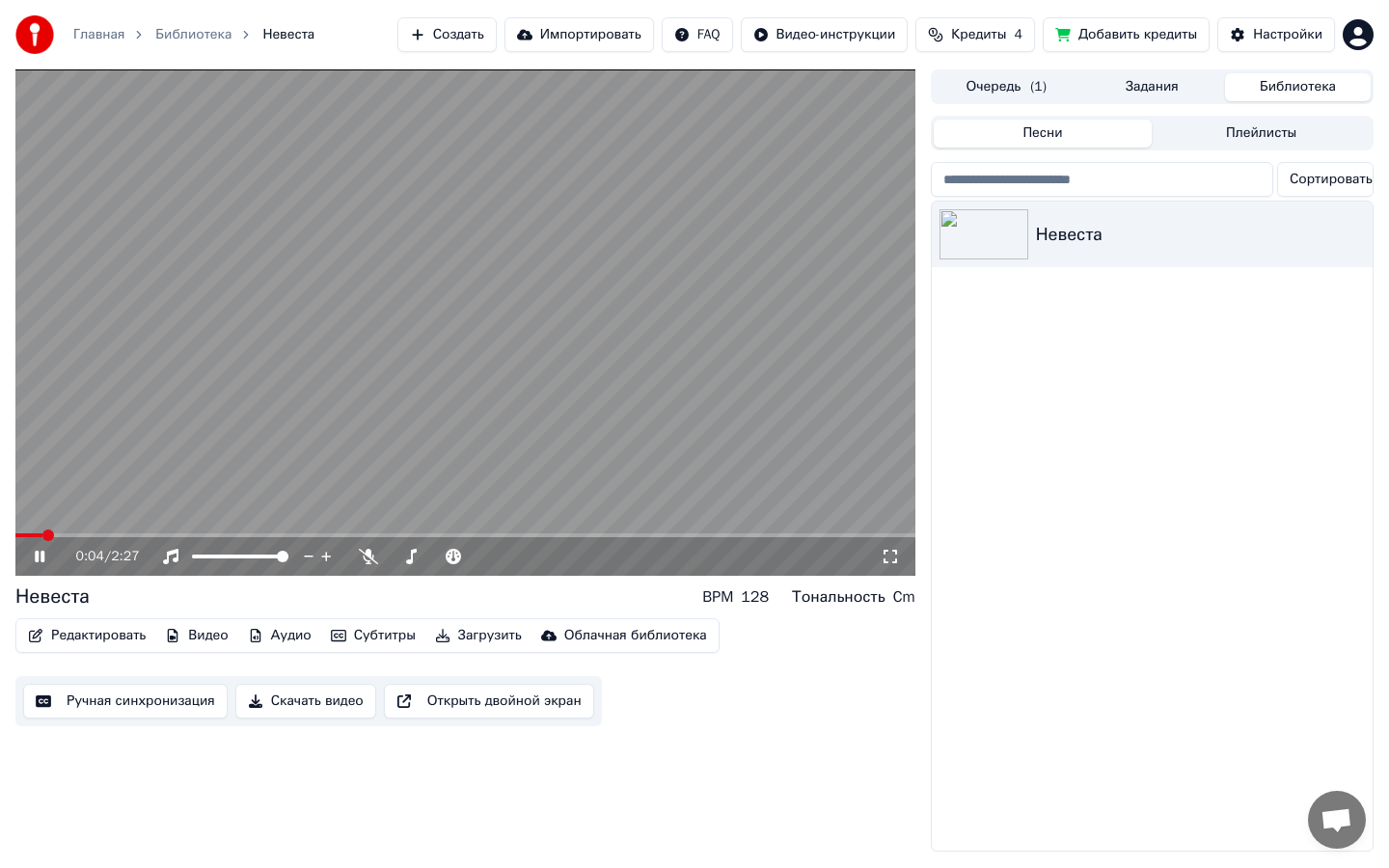 click at bounding box center [465, 535] 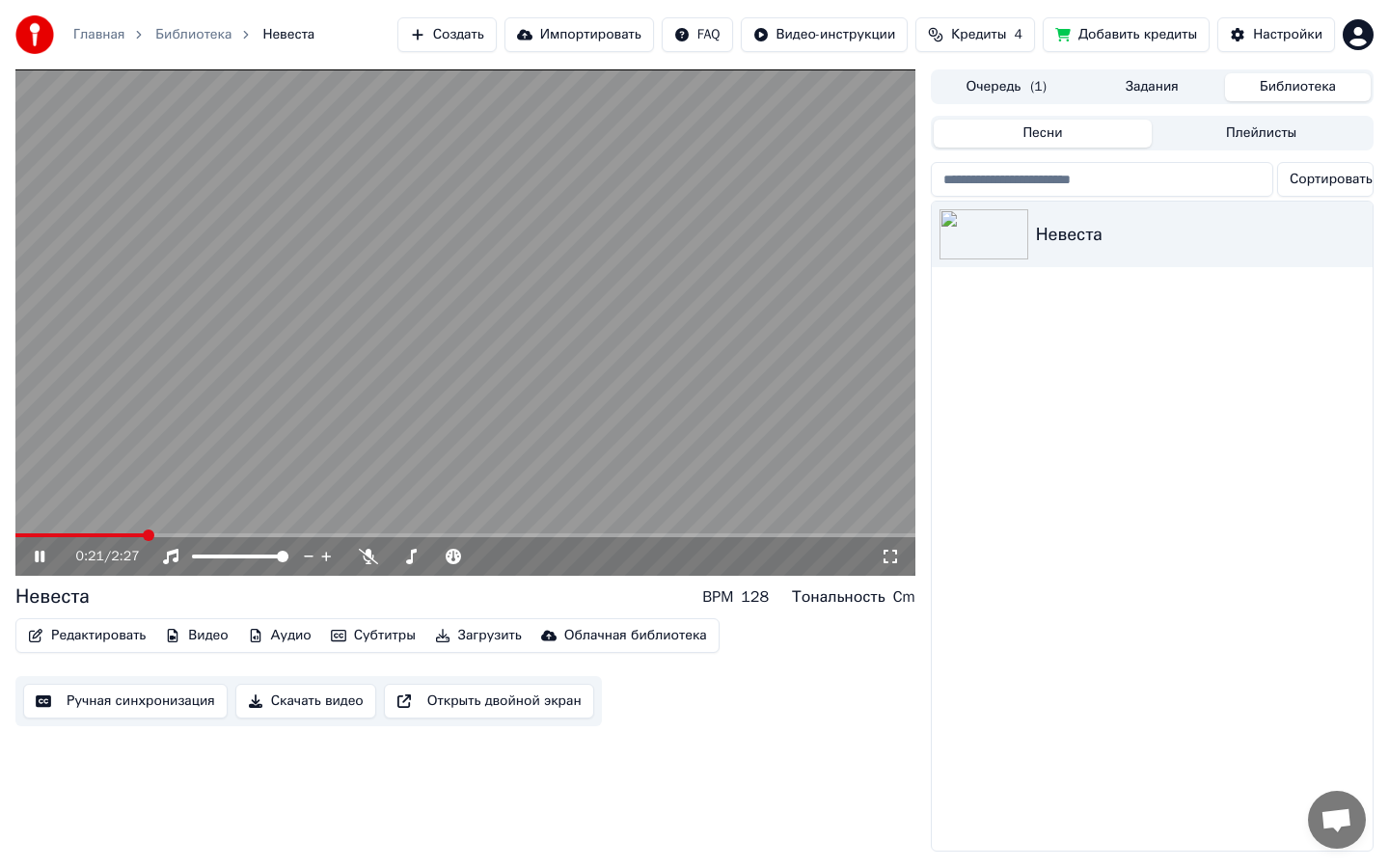 click at bounding box center (465, 322) 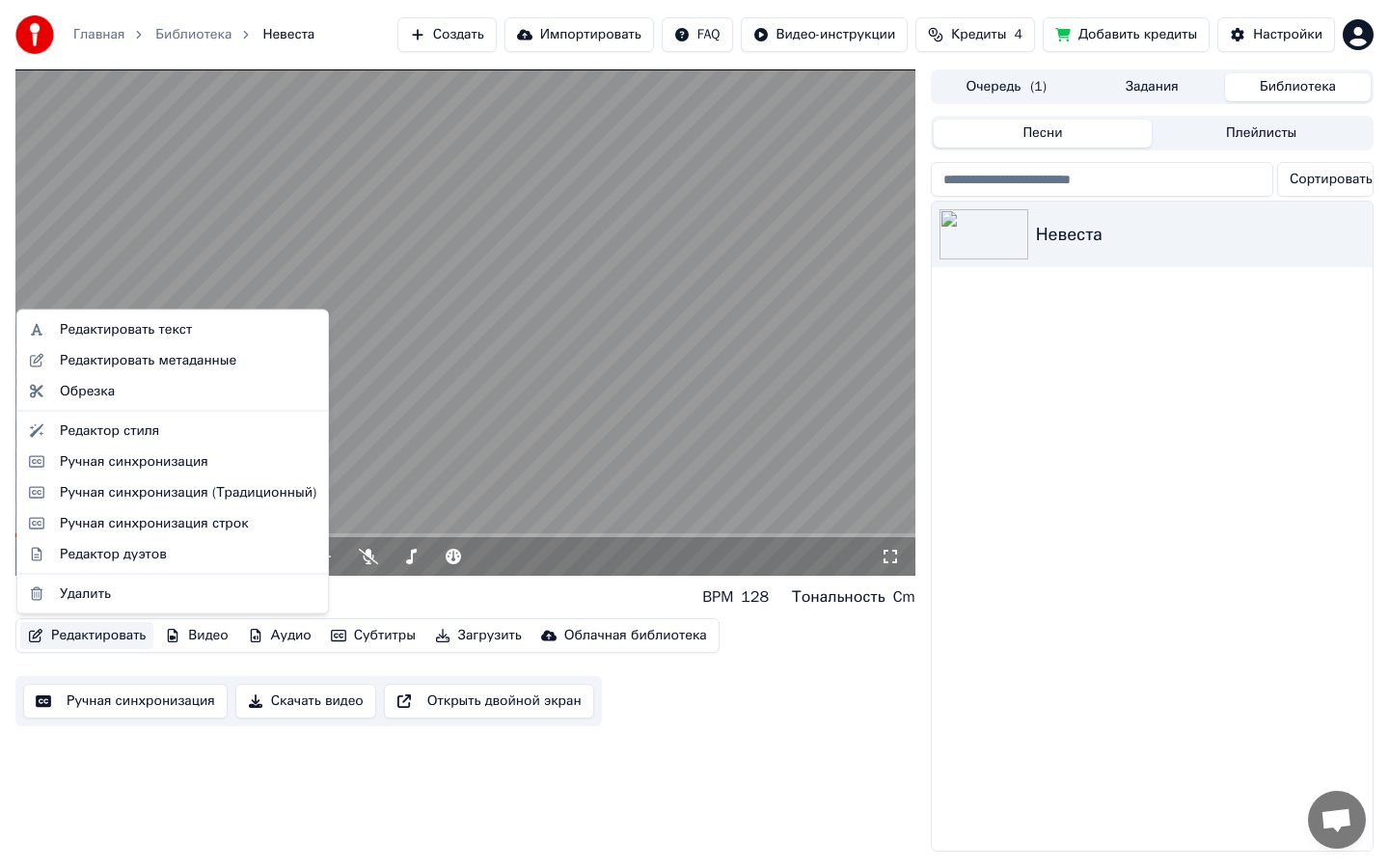 click on "Редактировать" at bounding box center [87, 636] 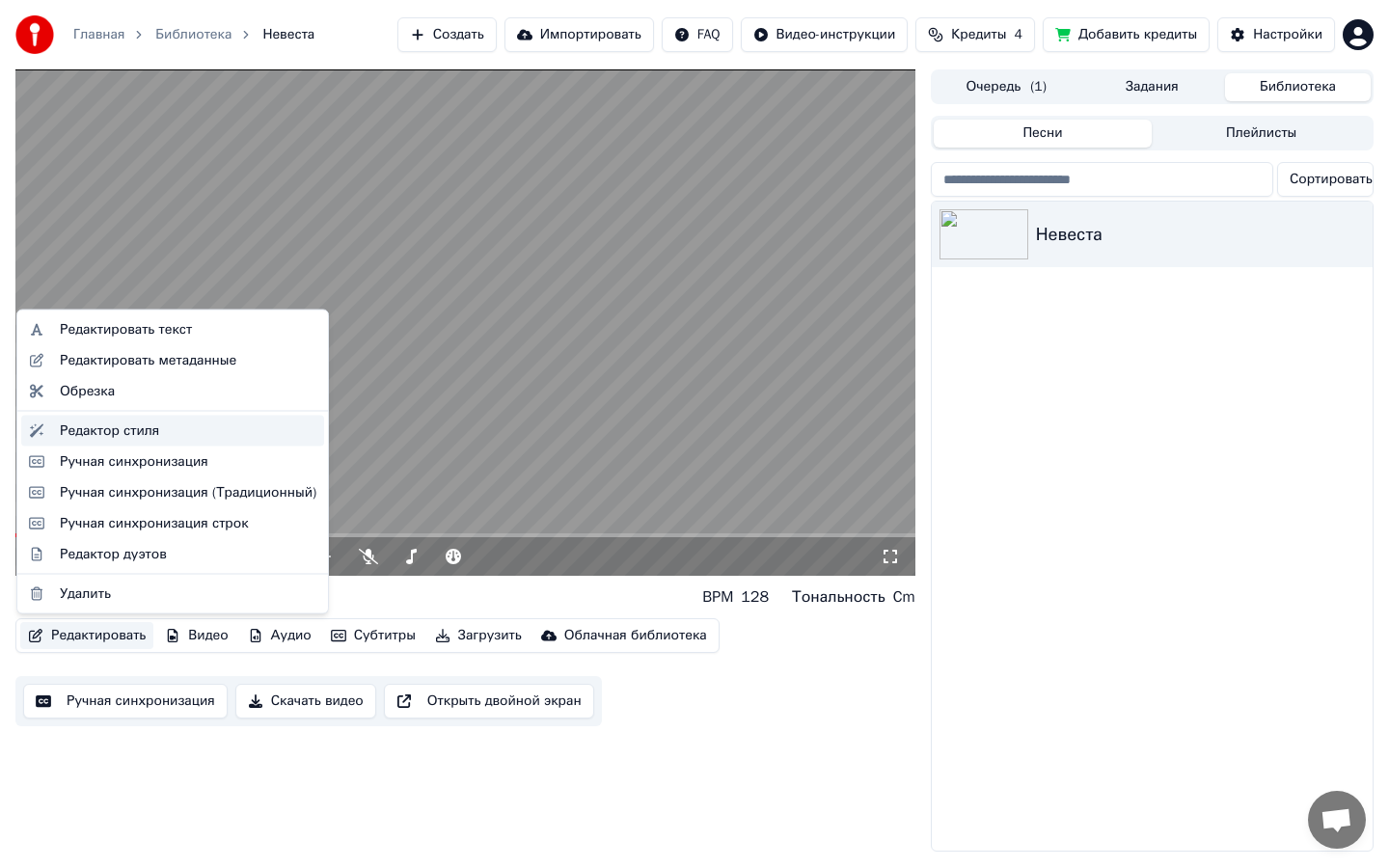 click on "Редактор стиля" at bounding box center [188, 430] 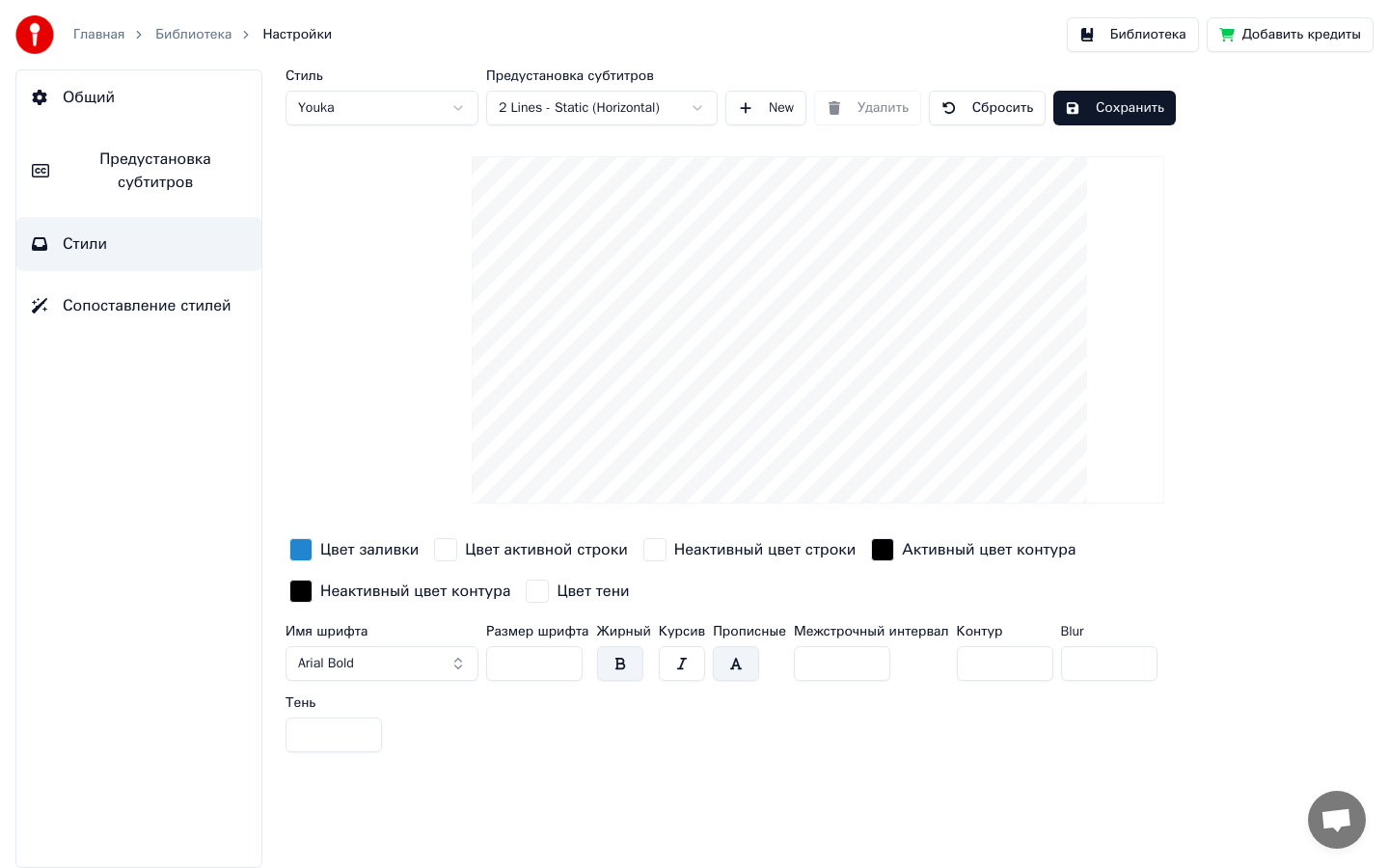 drag, startPoint x: 524, startPoint y: 664, endPoint x: 480, endPoint y: 663, distance: 44.01136 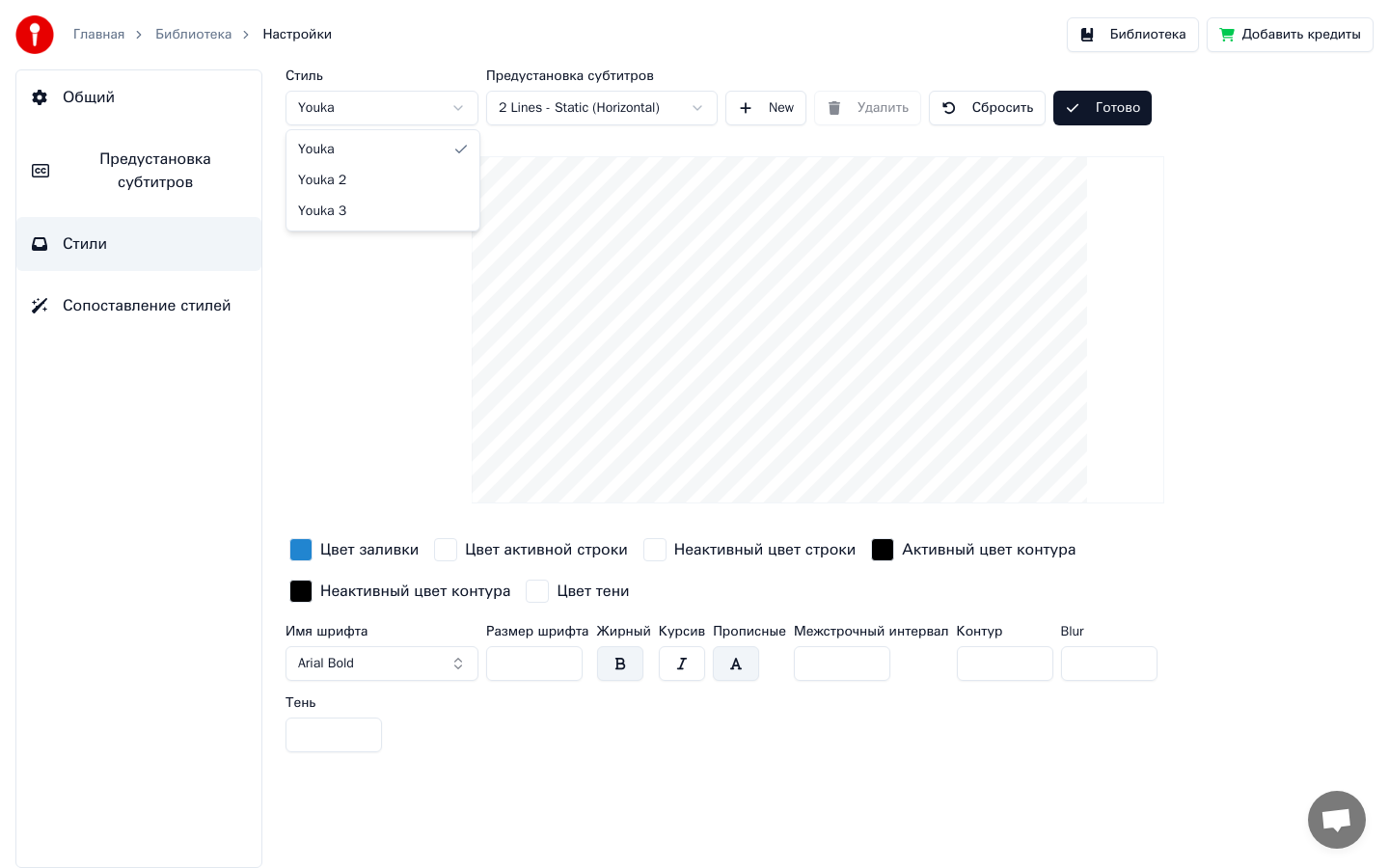 click on "Главная Библиотека Настройки Библиотека Добавить кредиты Общий Предустановка субтитров Стили Сопоставление стилей Стиль Youka Предустановка субтитров 2 Lines - Static (Horizontal) New Удалить Сбросить Готово Цвет заливки Цвет активной строки Неактивный цвет строки Активный цвет контура Неактивный цвет контура Цвет тени Имя шрифта Arial Bold Размер шрифта ** Жирный Курсив Прописные Межстрочный интервал * Контур * Blur * Тень * Youka Youka 2 Youka 3" at bounding box center (694, 434) 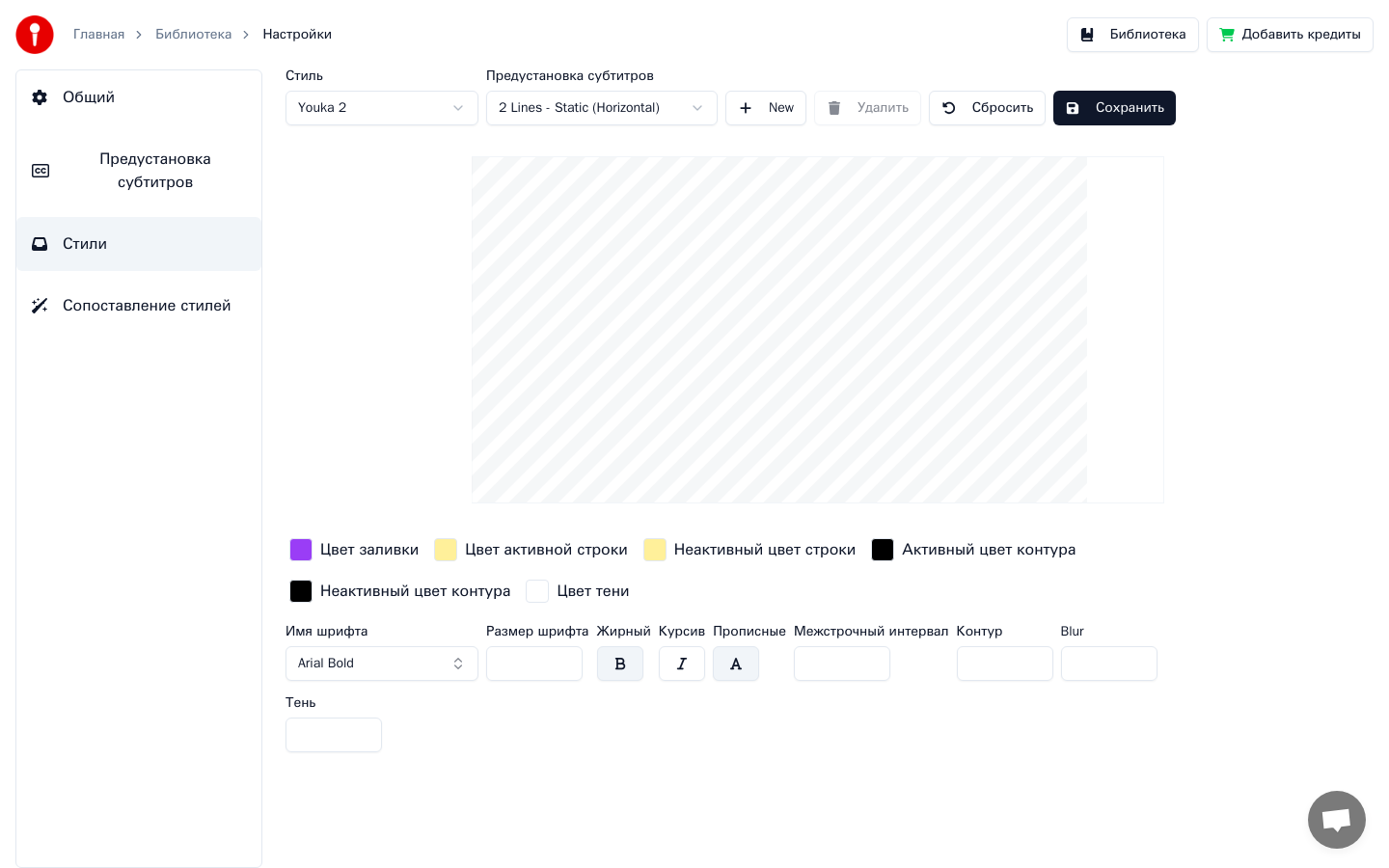 click on "**" at bounding box center [534, 664] 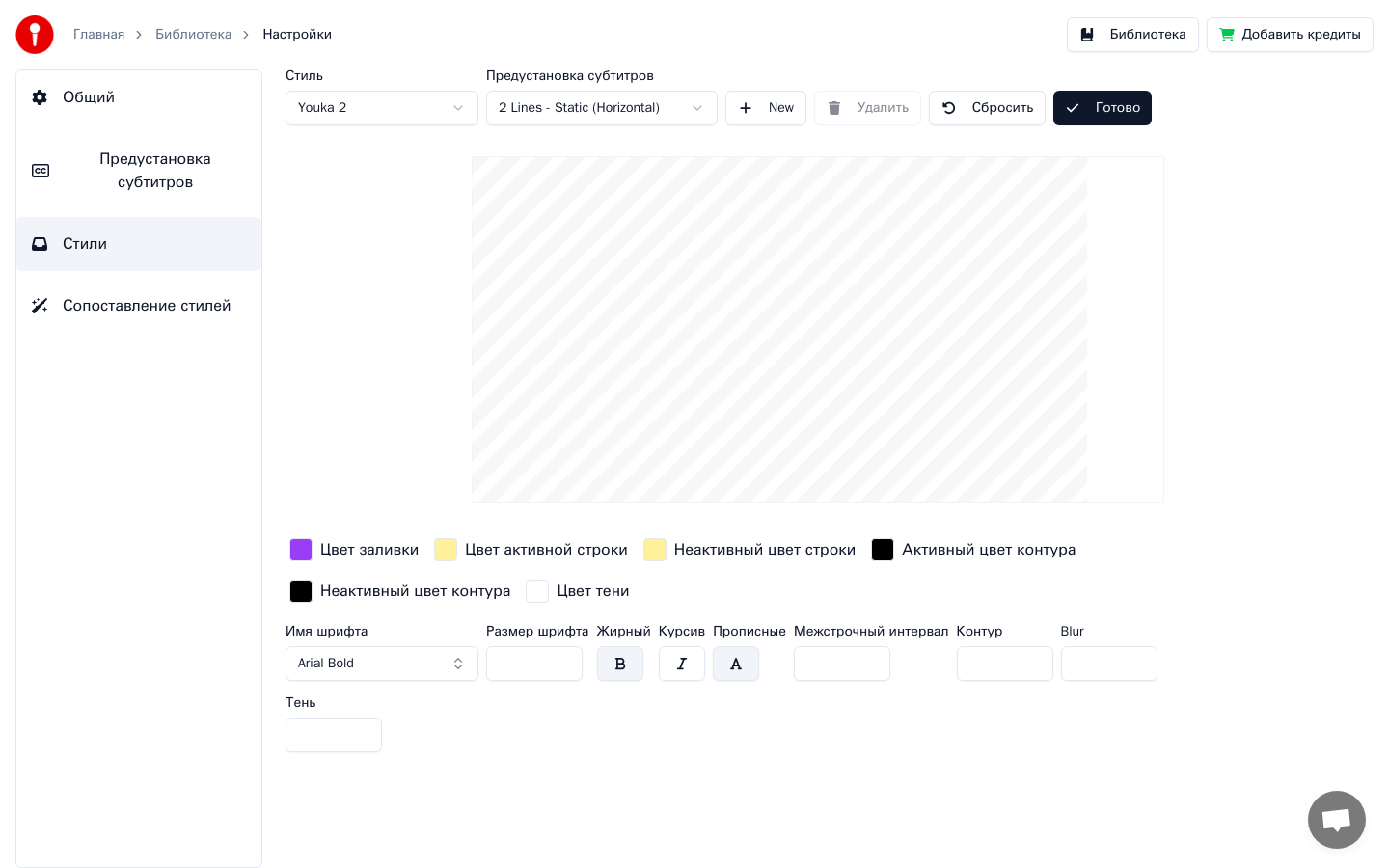 click on "Общий" at bounding box center [139, 97] 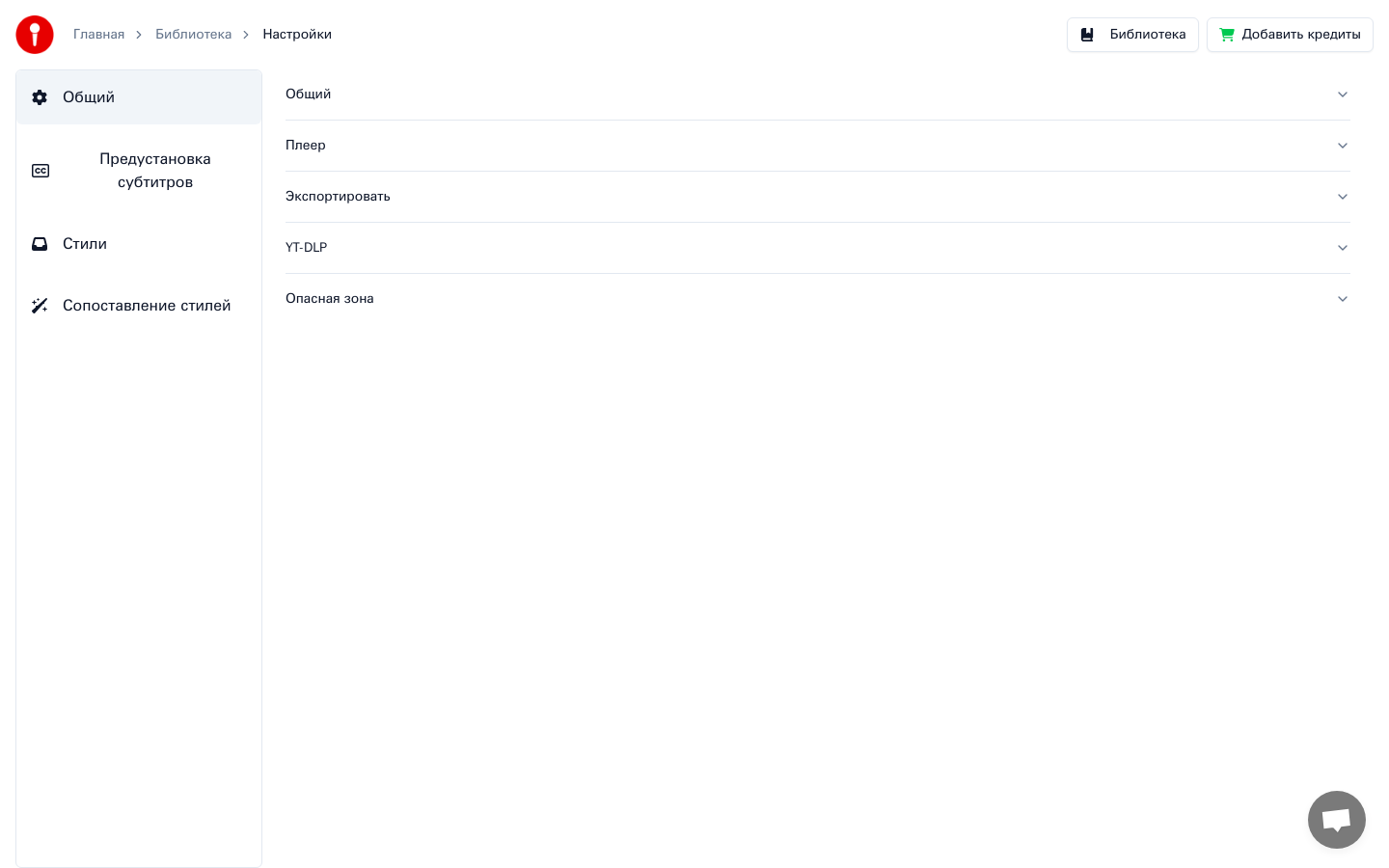 click on "Библиотека" at bounding box center [193, 35] 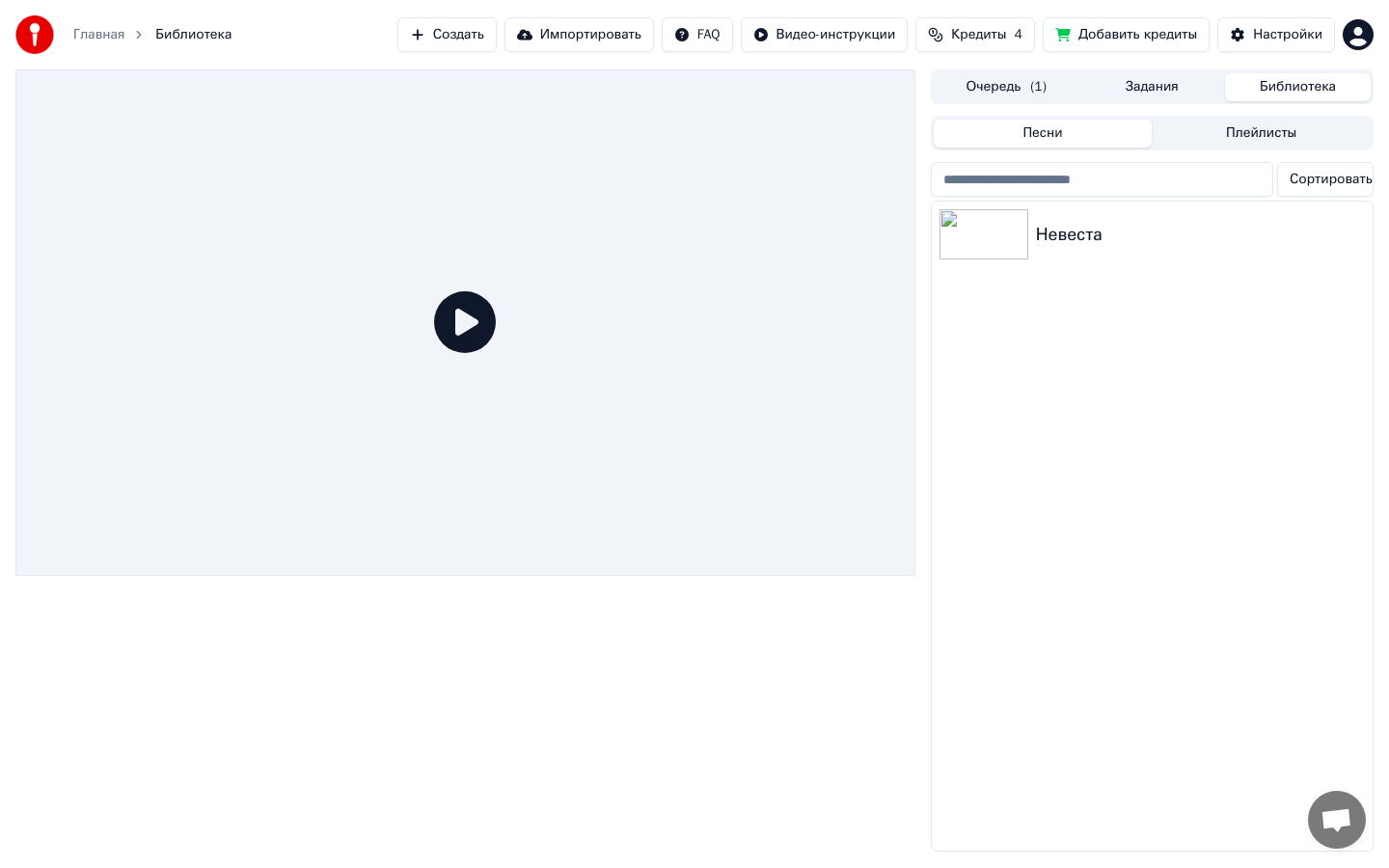click on "Невеста" at bounding box center [1200, 234] 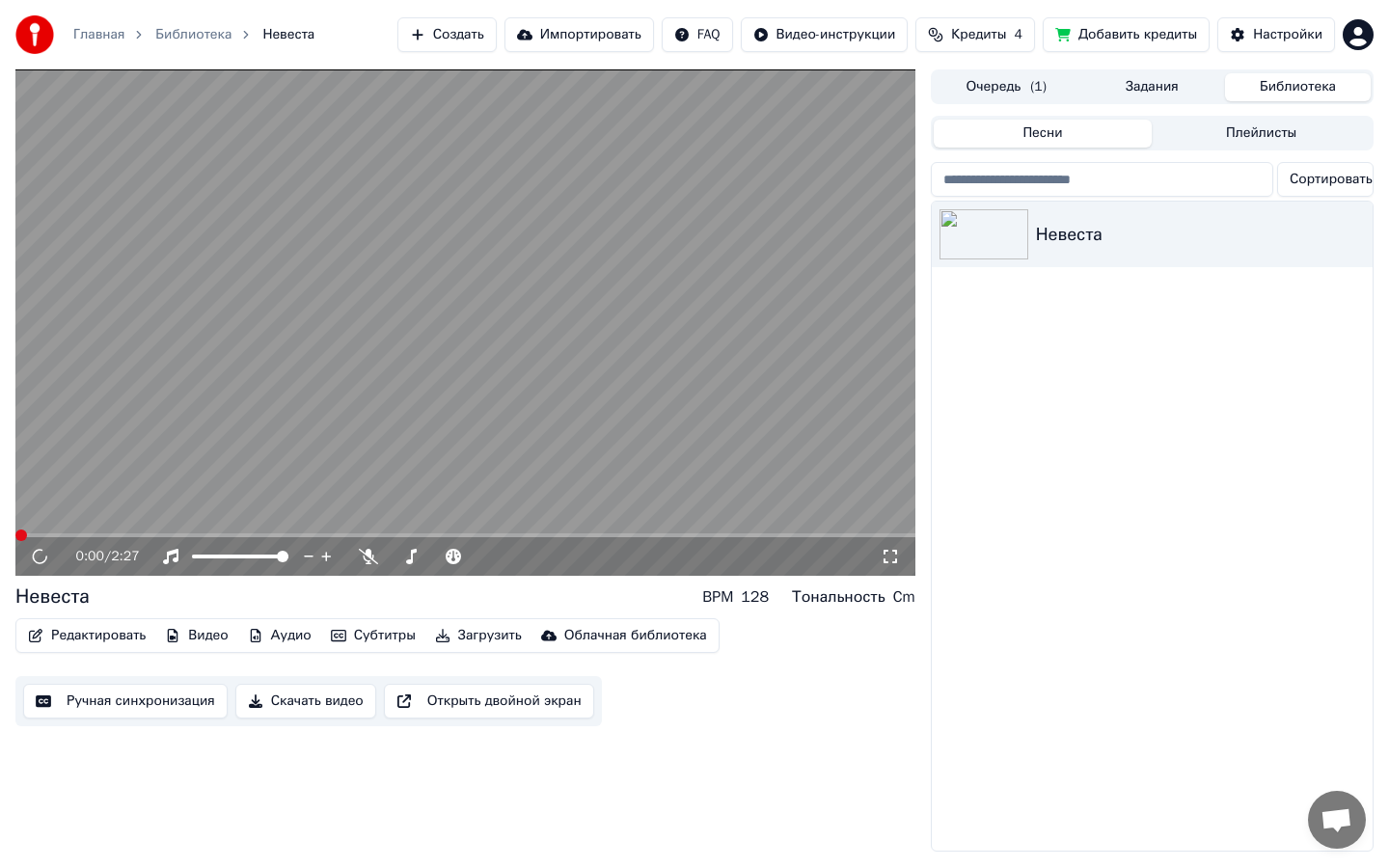 click at bounding box center (465, 322) 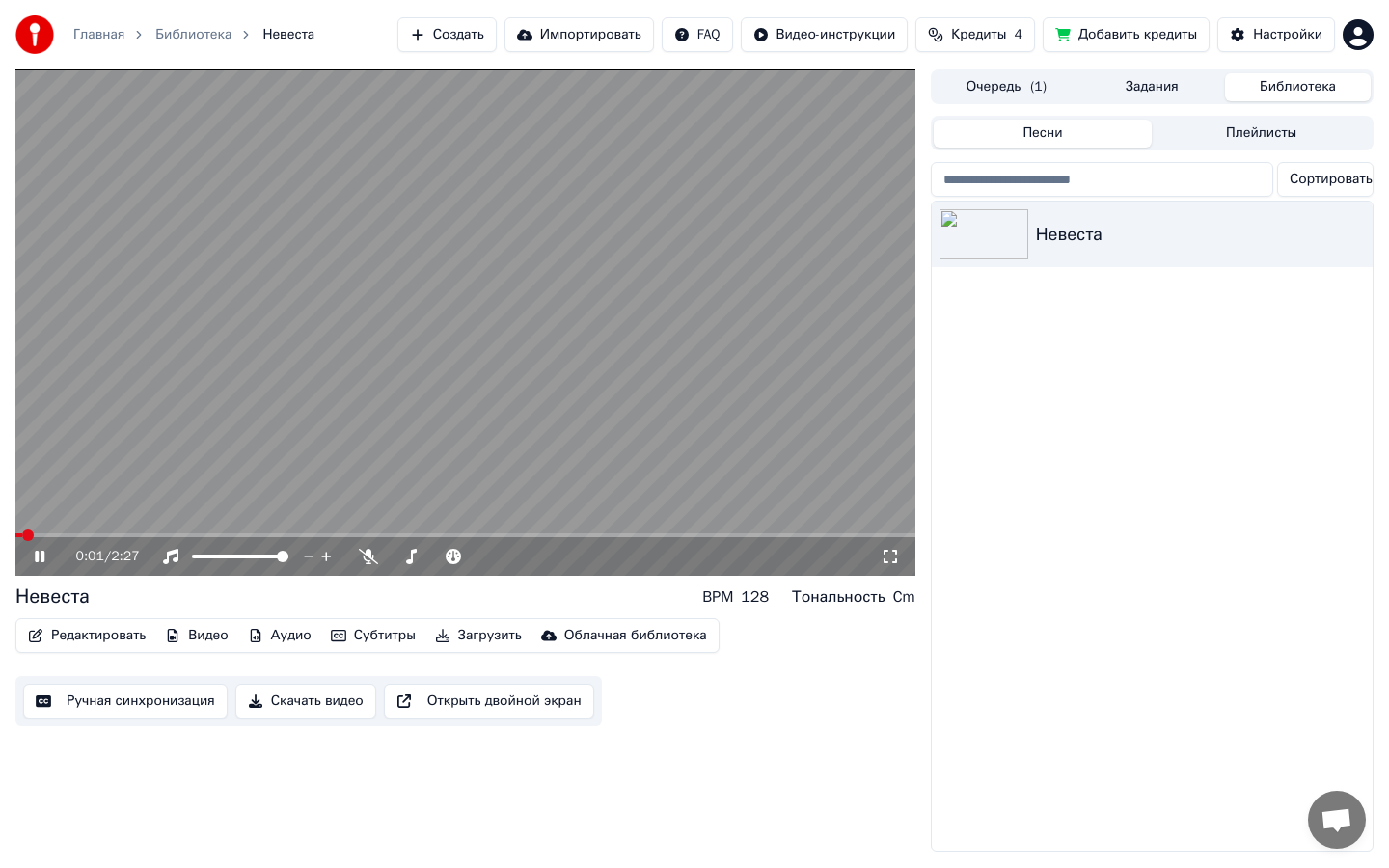 click at bounding box center [465, 535] 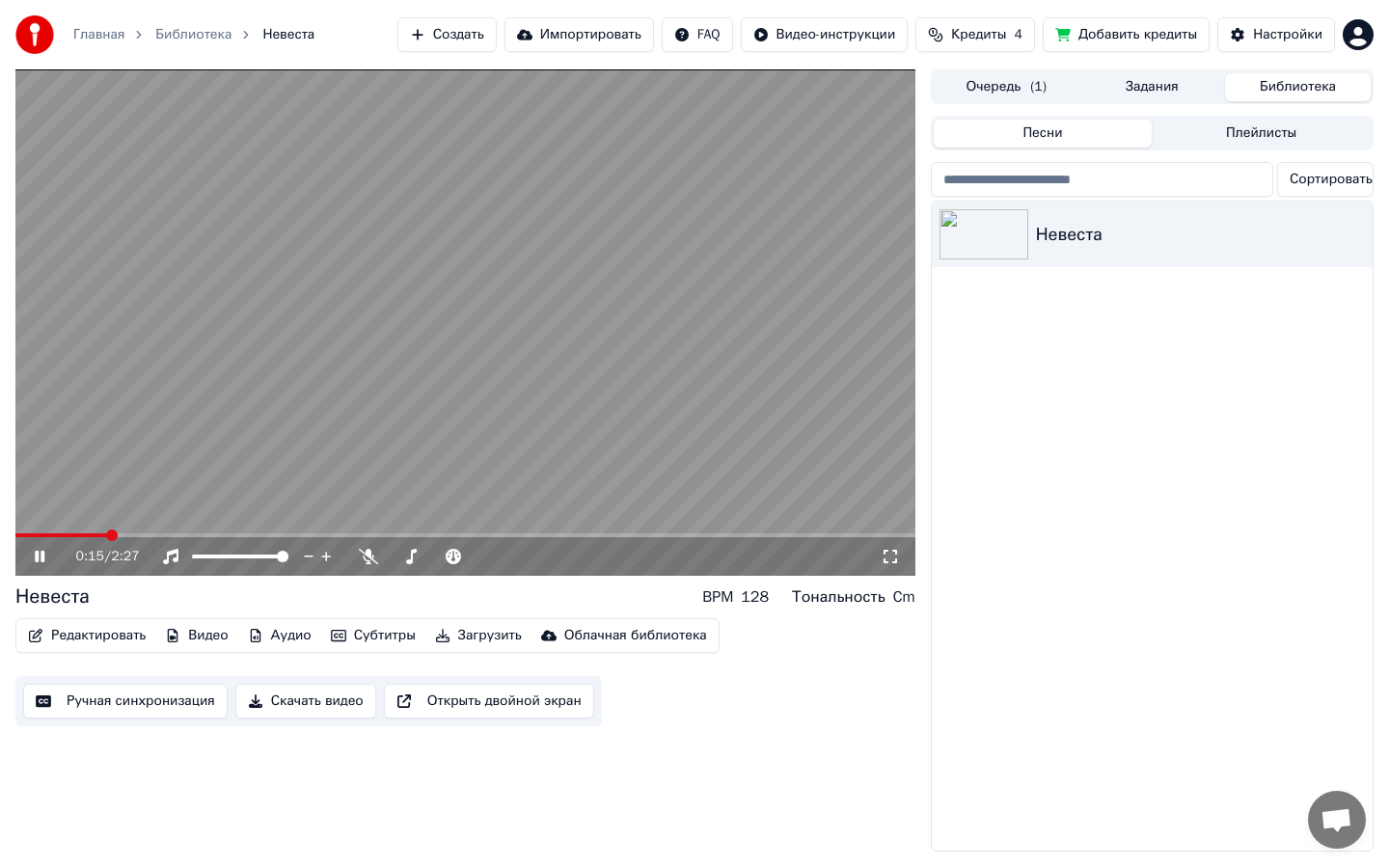 click at bounding box center (465, 535) 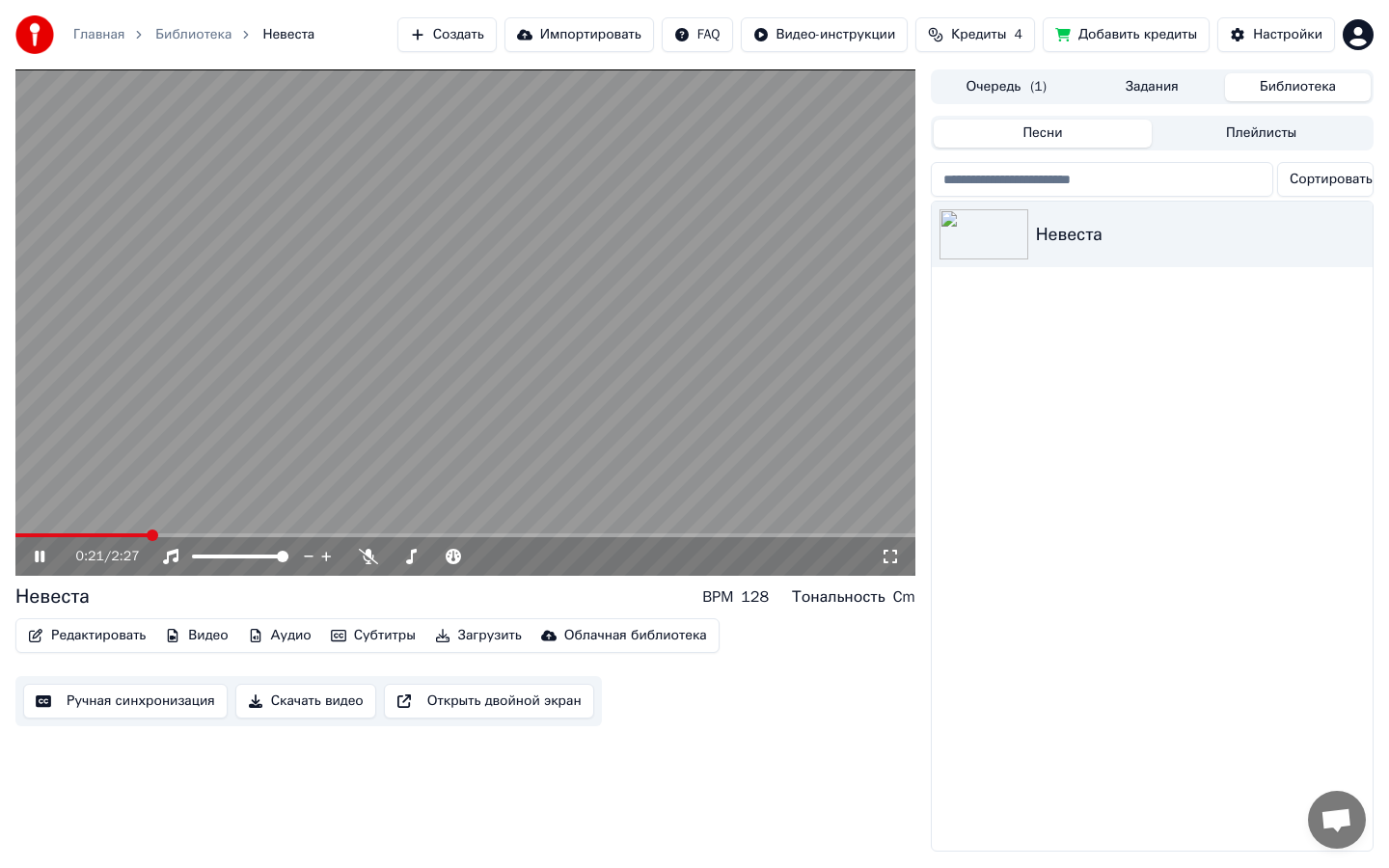 click at bounding box center [82, 535] 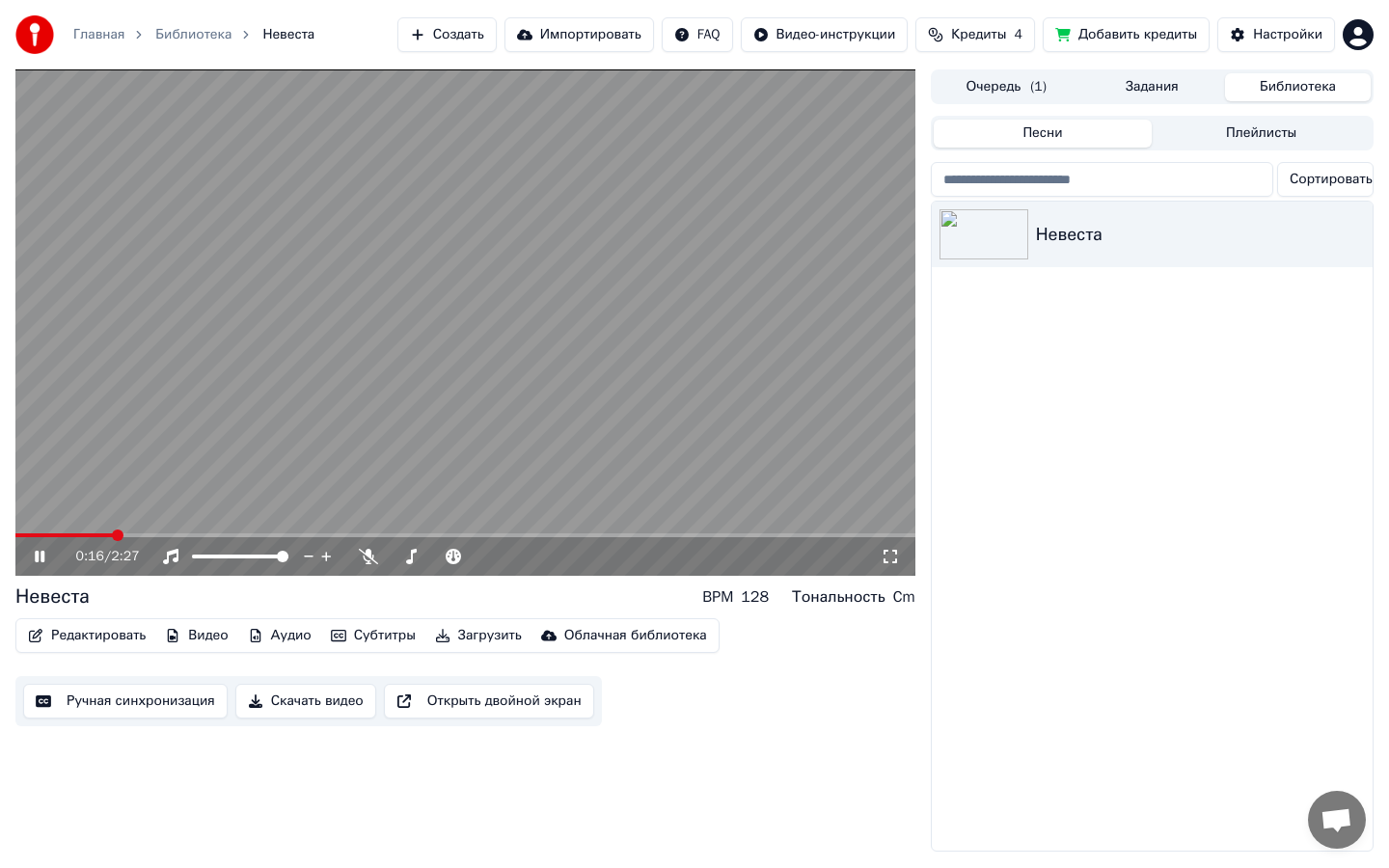 click on "0:16  /  2:27" at bounding box center [465, 556] 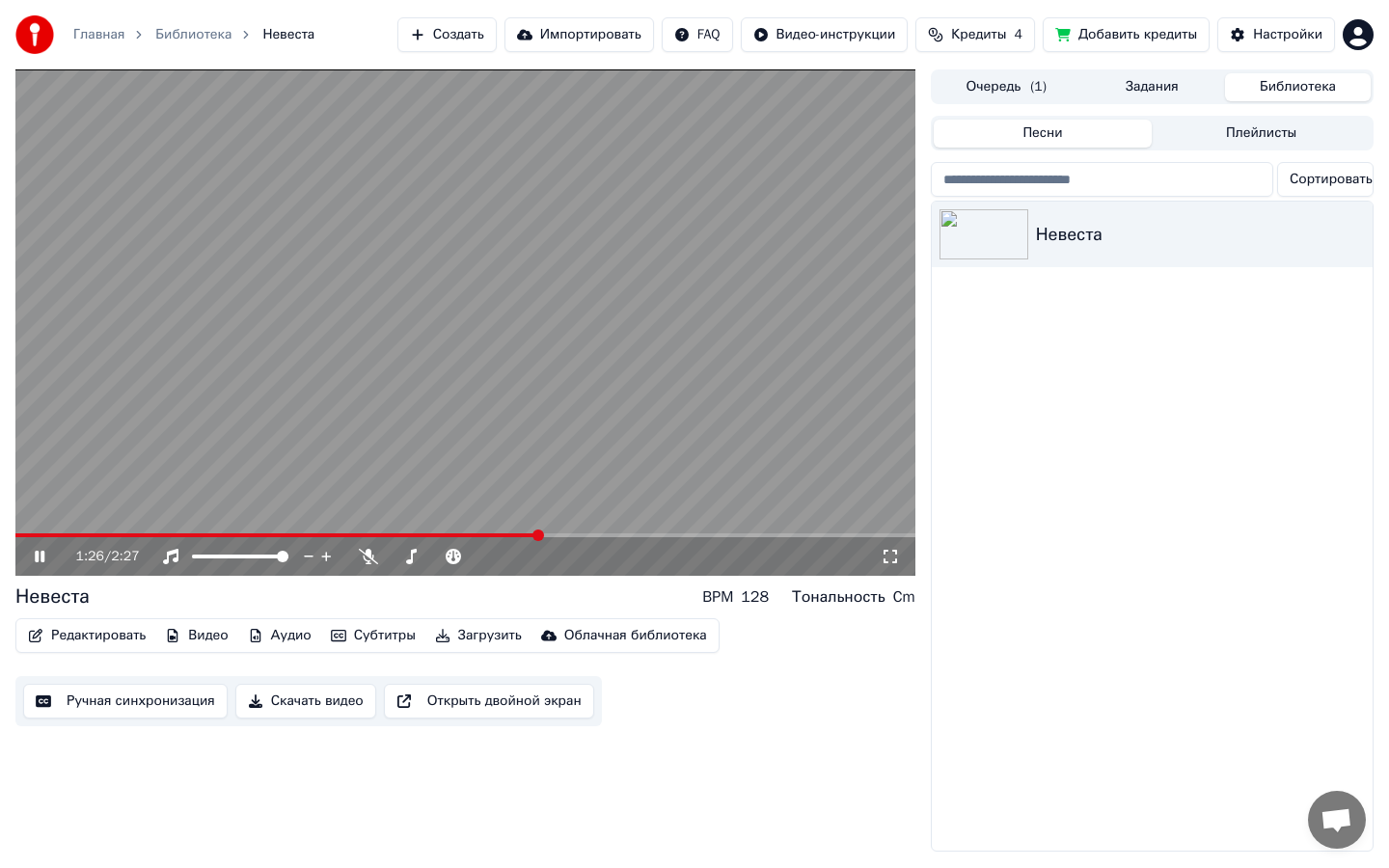 click at bounding box center (277, 535) 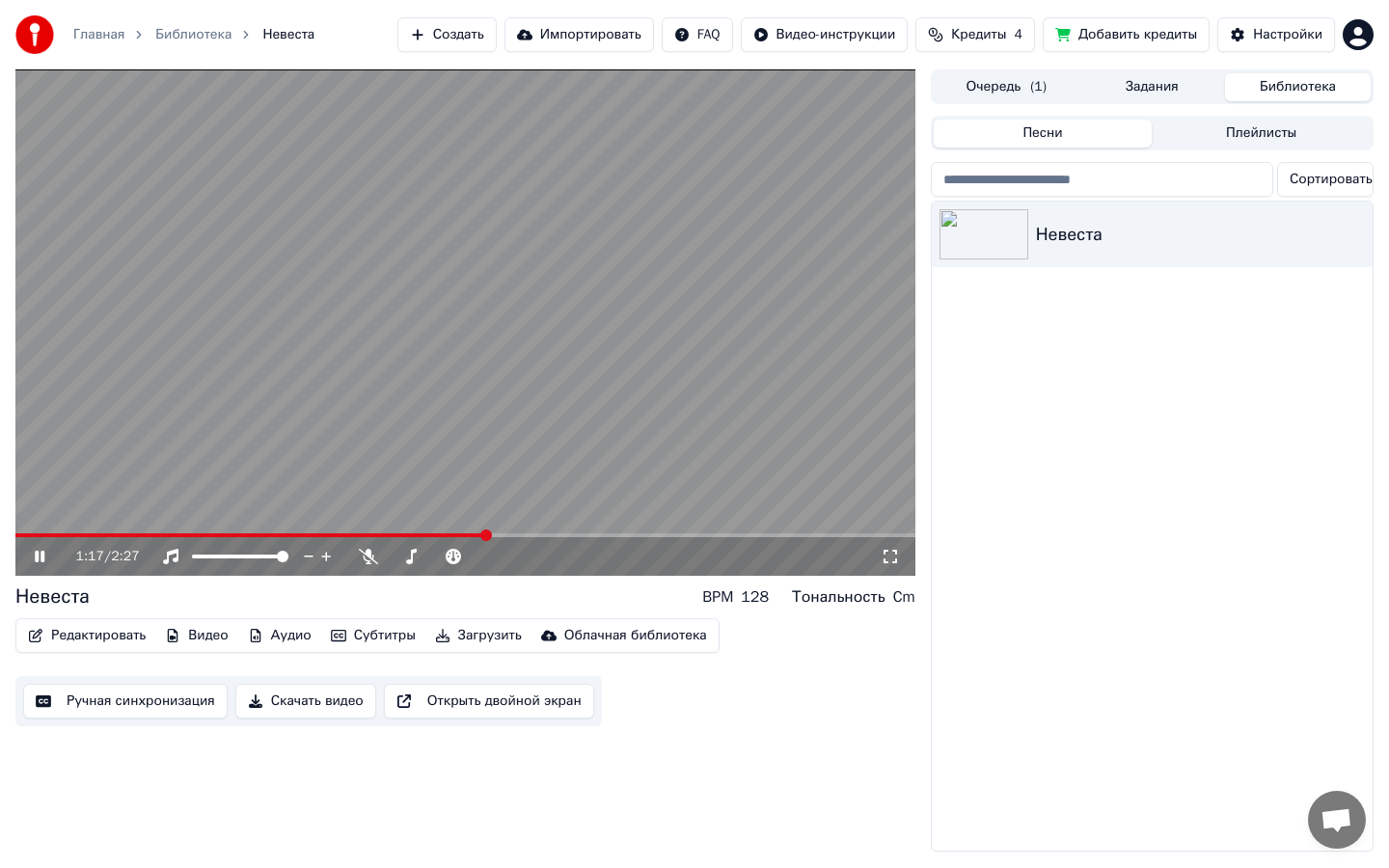 click at bounding box center [465, 322] 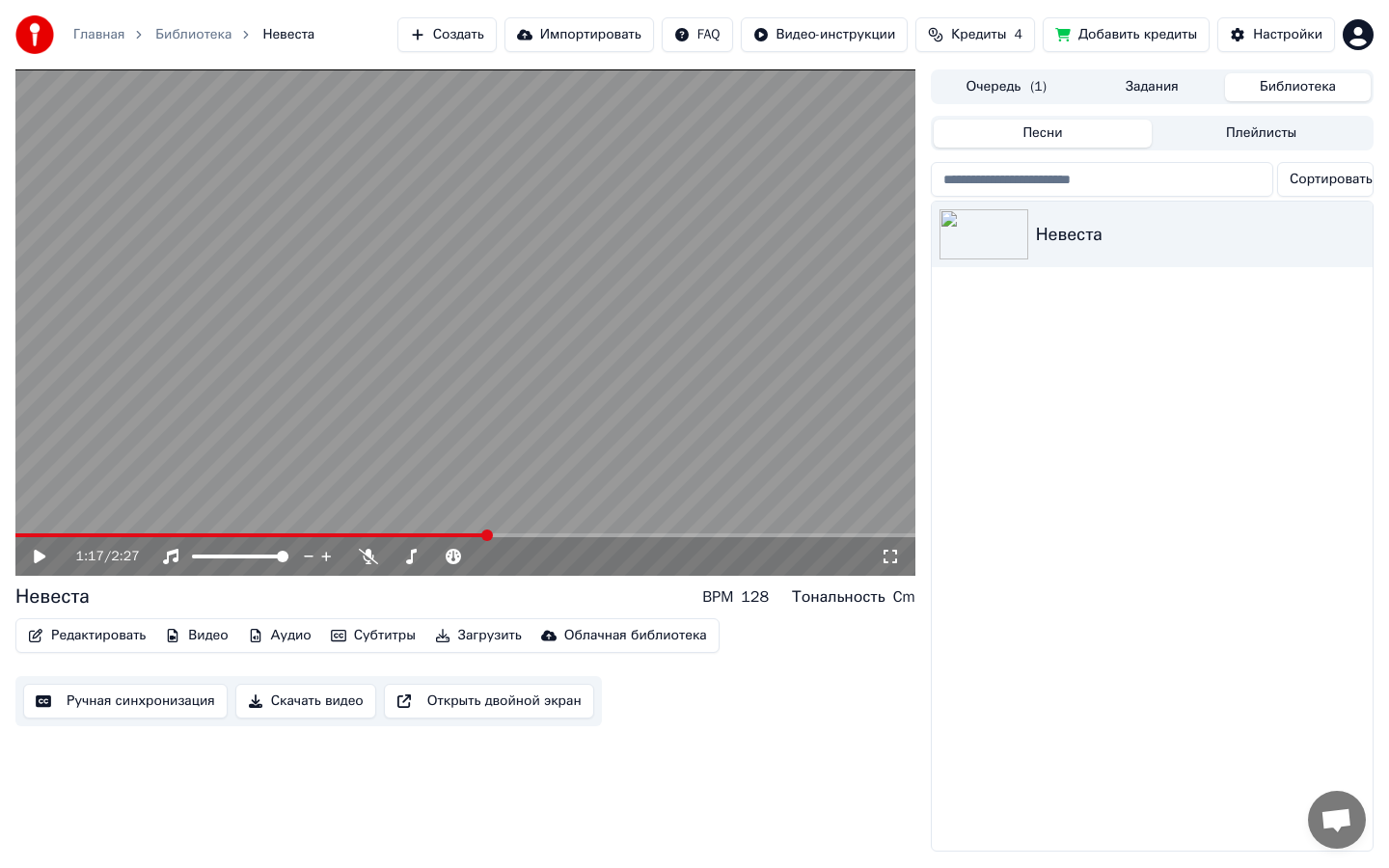 click on "Редактировать" at bounding box center [87, 636] 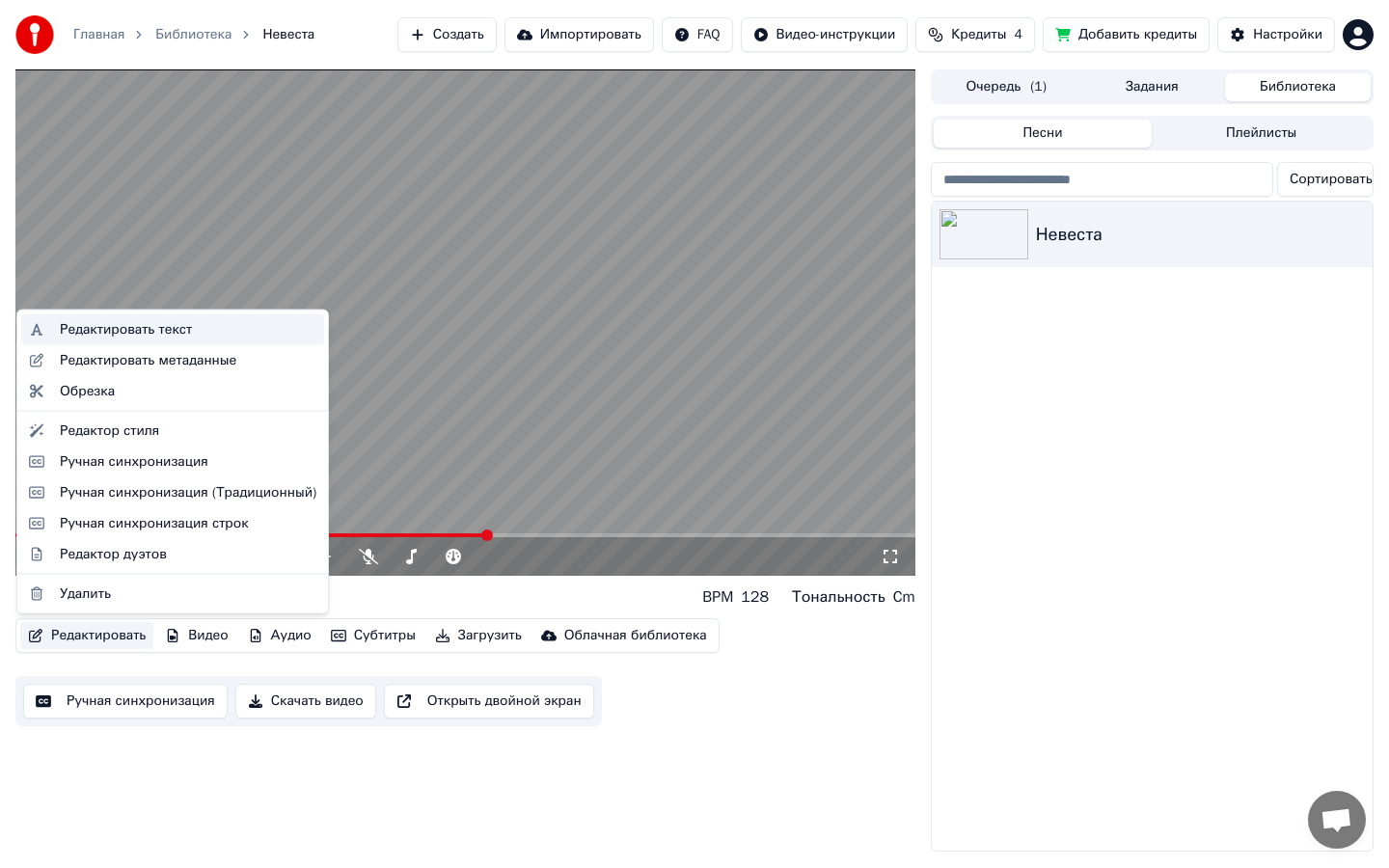 click on "Редактировать текст" at bounding box center (188, 330) 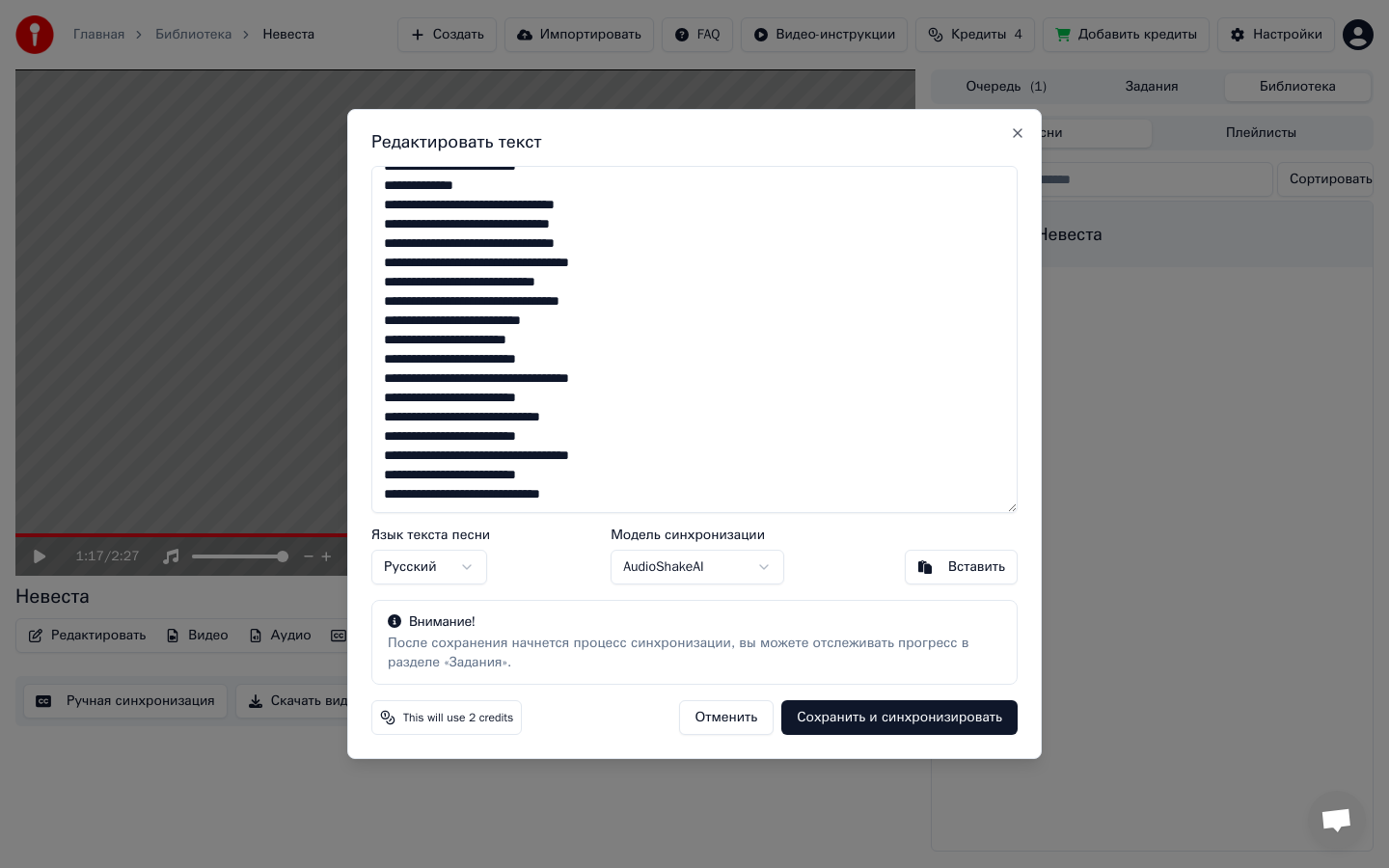 scroll, scrollTop: 0, scrollLeft: 0, axis: both 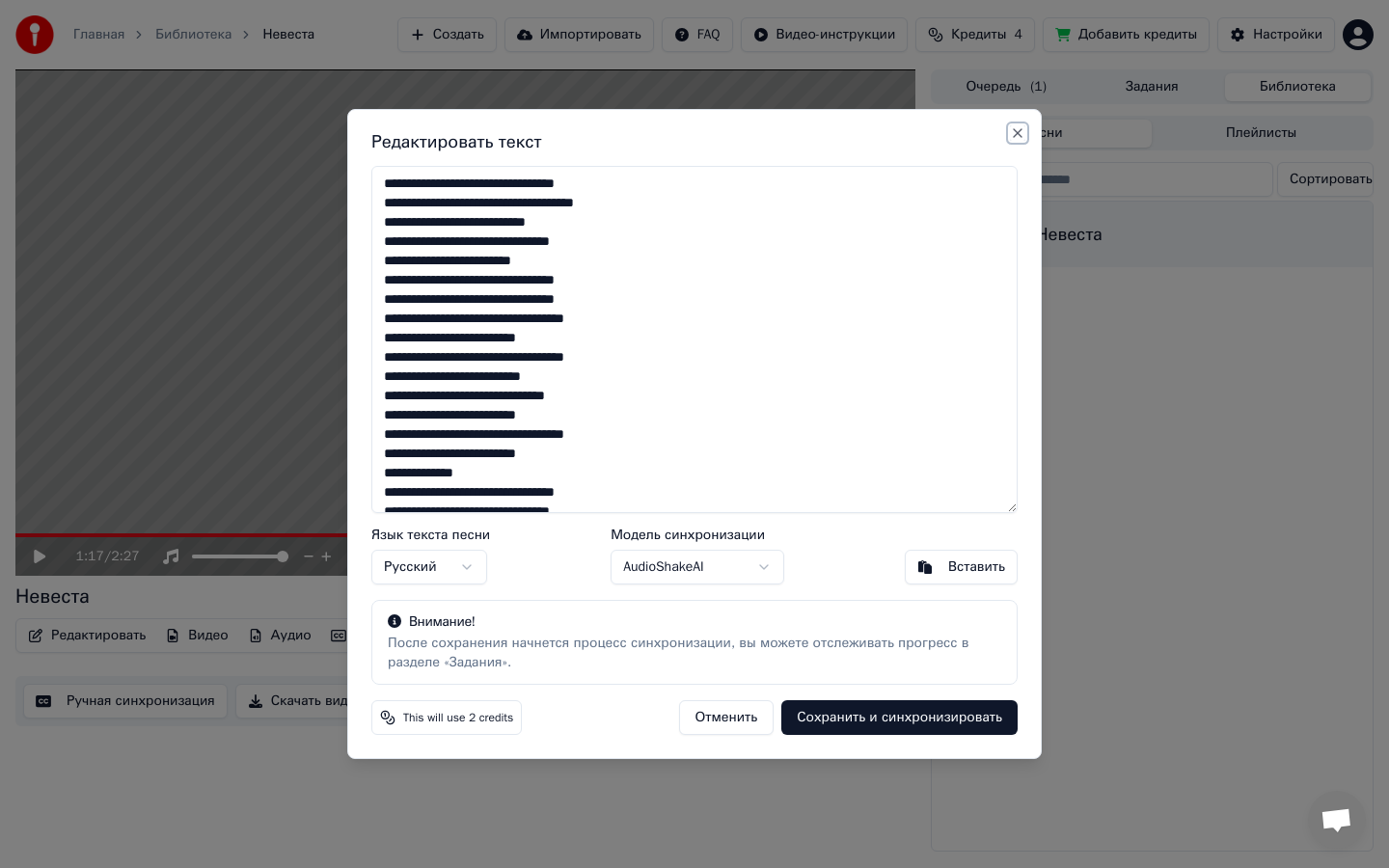 click on "Close" at bounding box center [1018, 133] 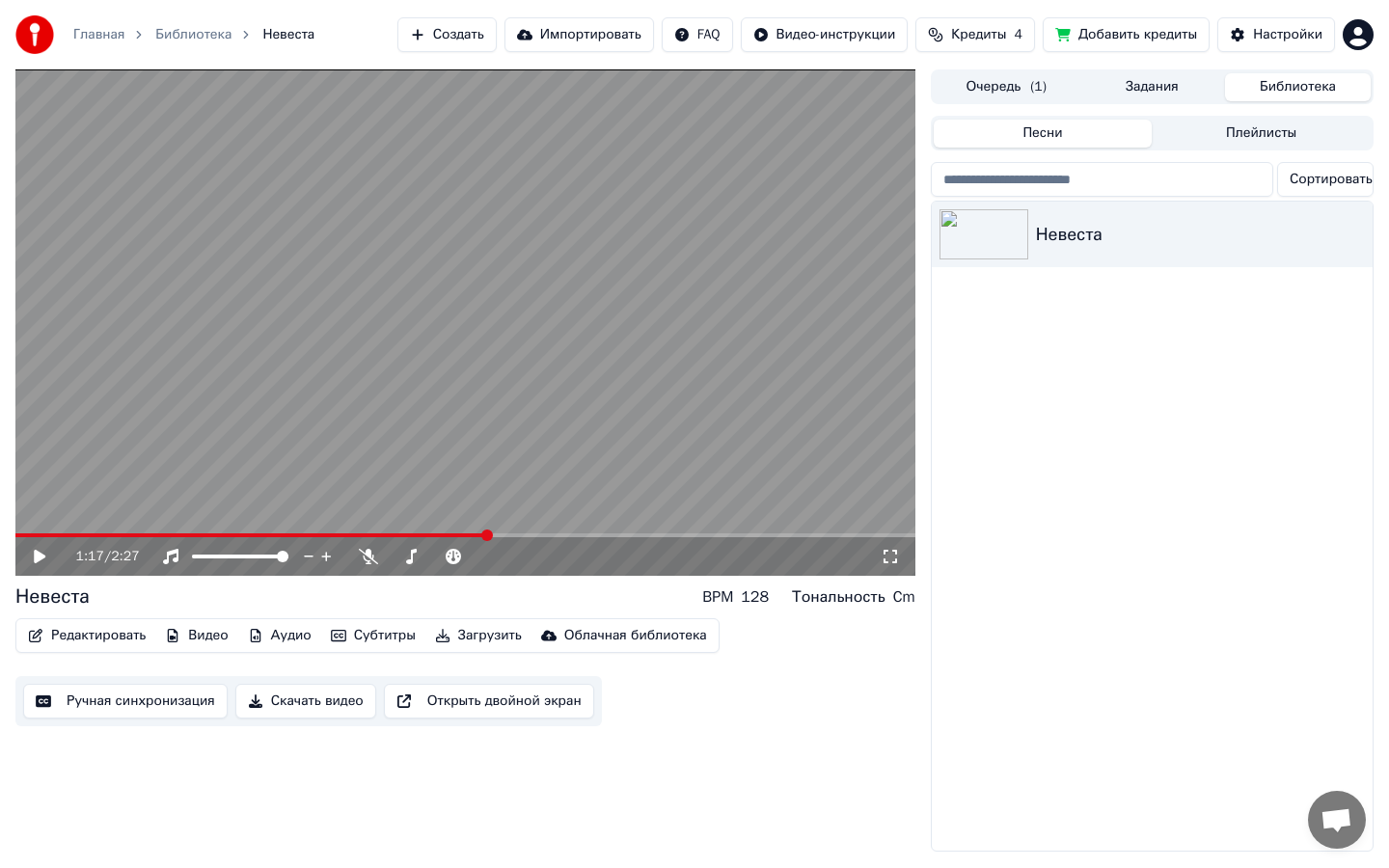 click at bounding box center (465, 322) 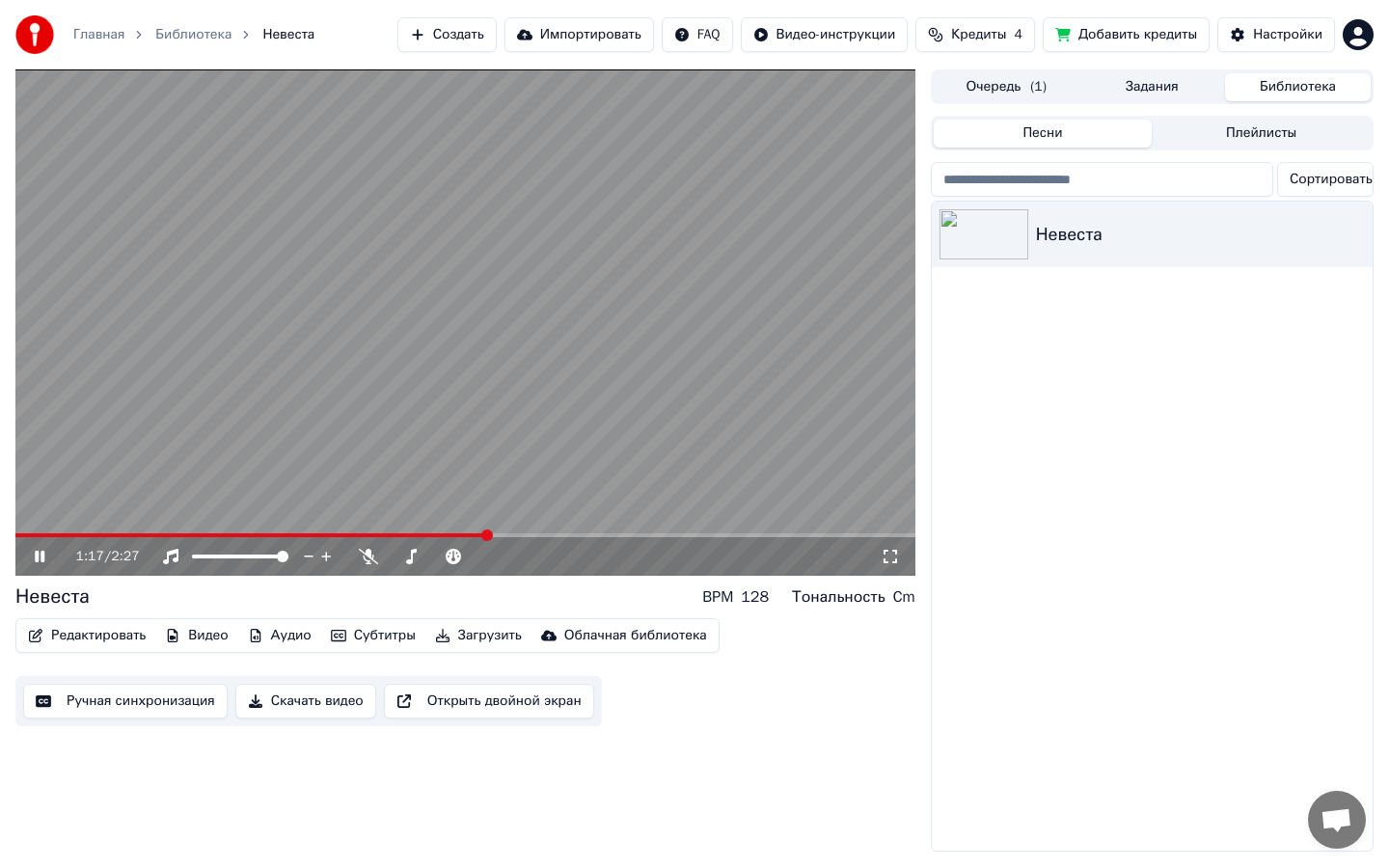click at bounding box center (252, 535) 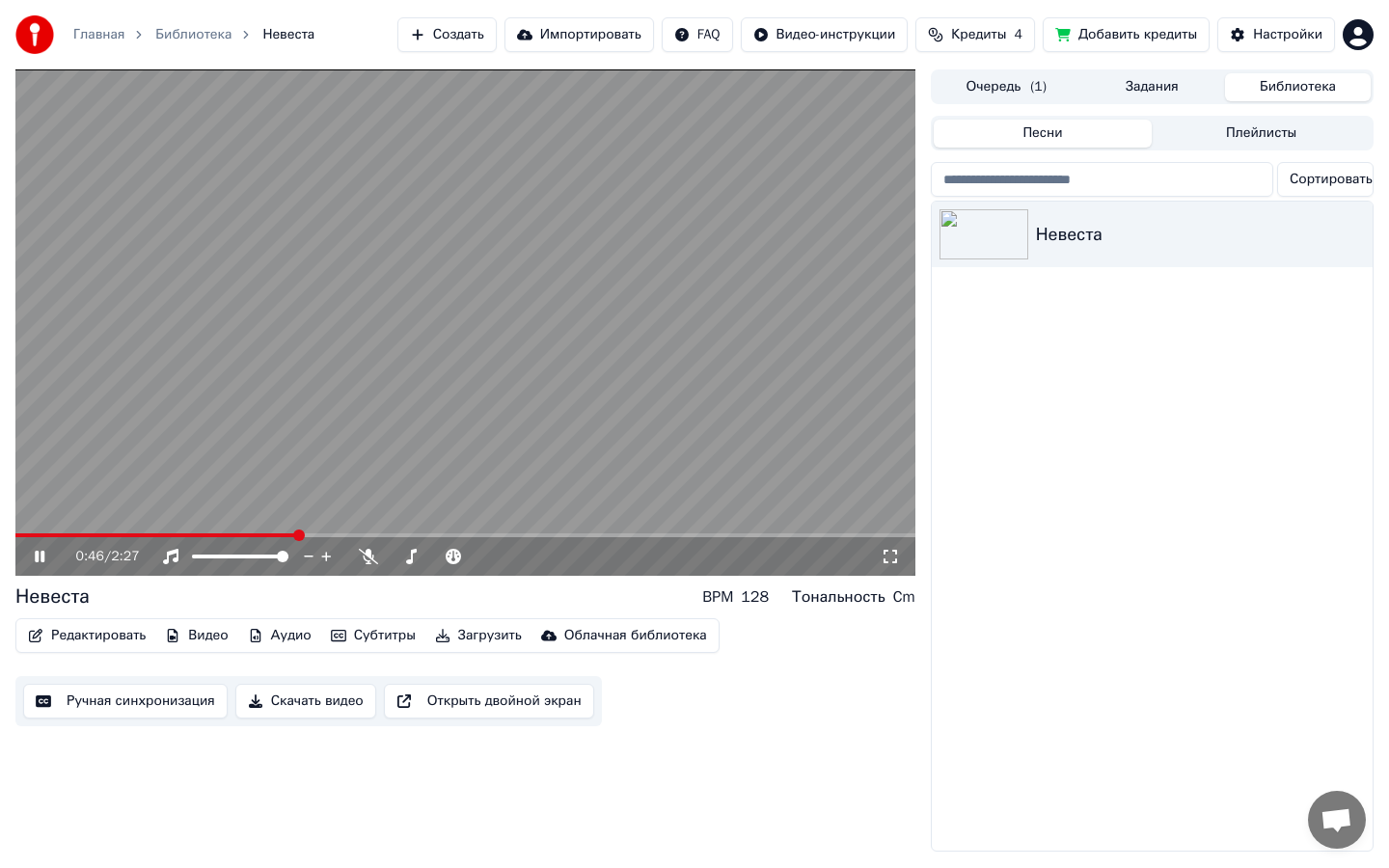 click at bounding box center [465, 322] 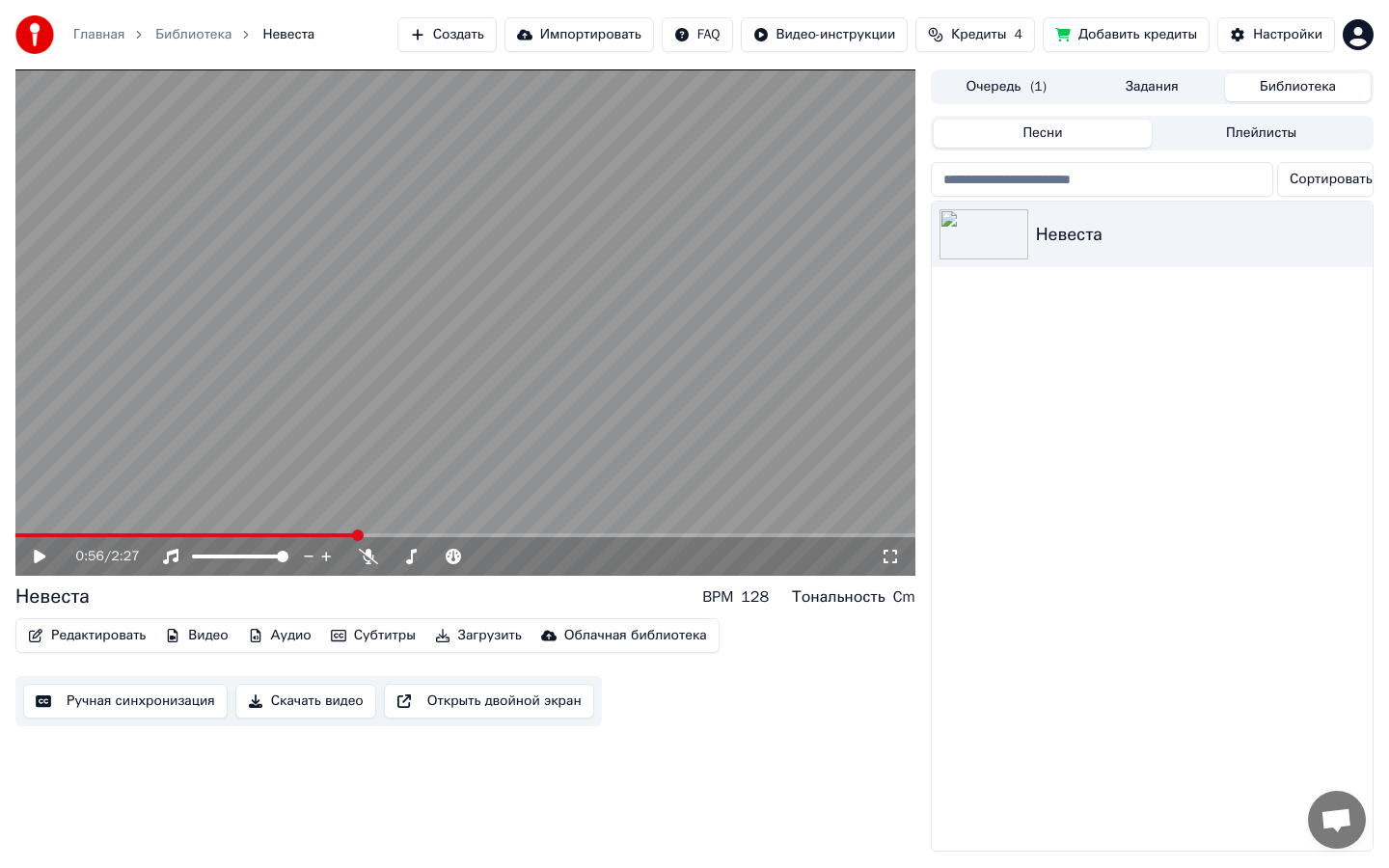 click at bounding box center [465, 535] 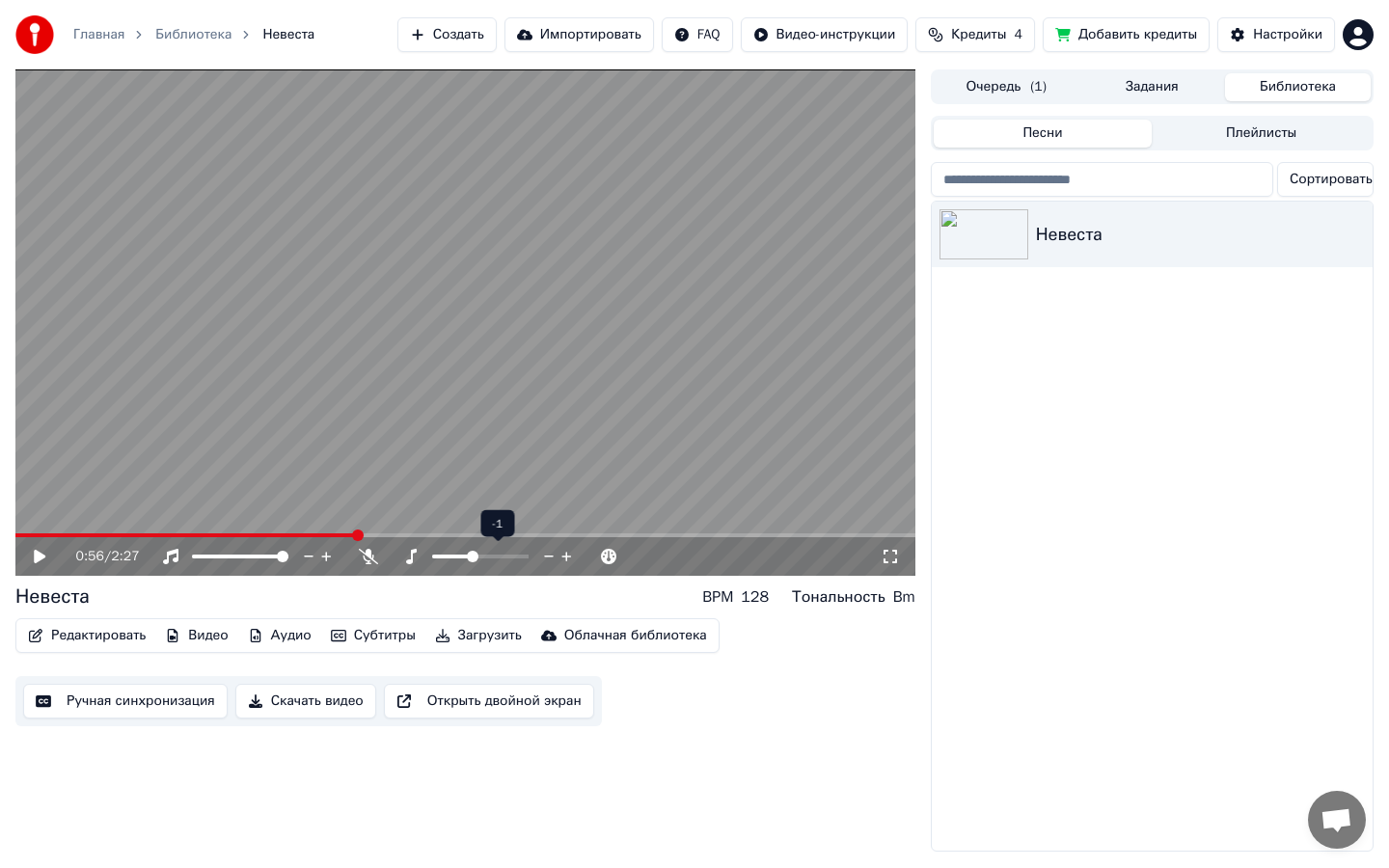 click at bounding box center [473, 556] 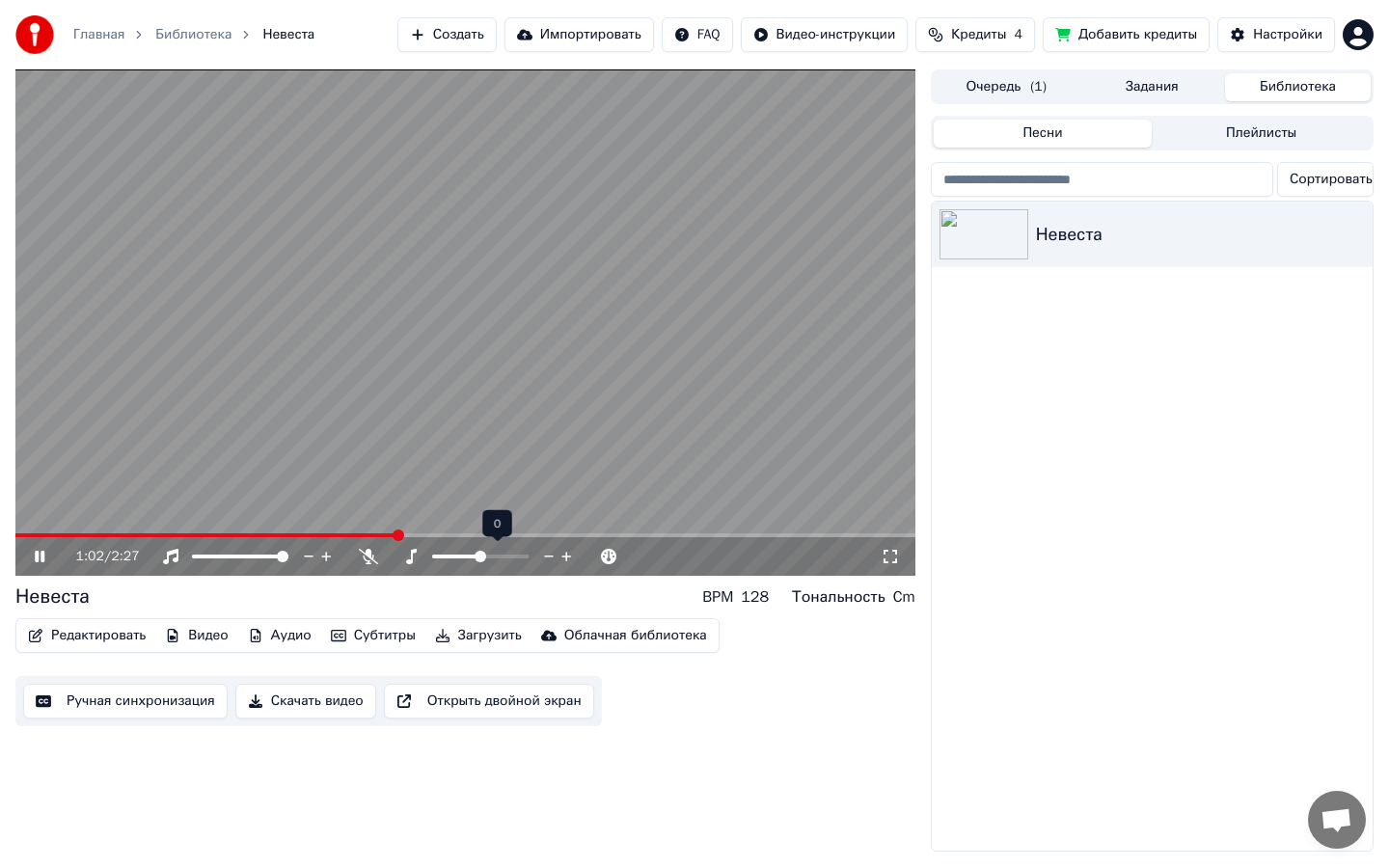 click at bounding box center [480, 556] 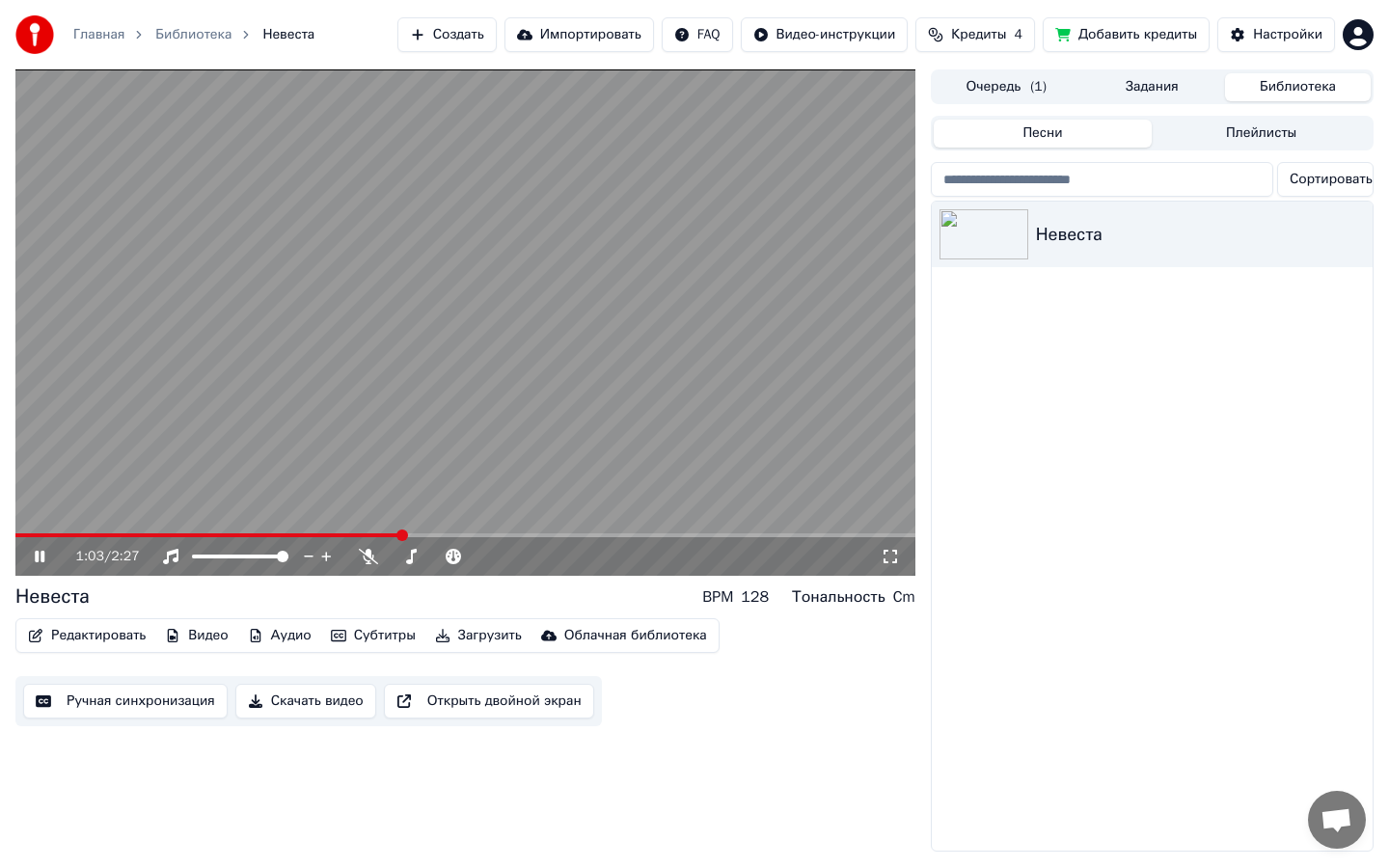 click on "Редактировать Видео Аудио Субтитры Загрузить Облачная библиотека Ручная синхронизация Скачать видео Открыть двойной экран" at bounding box center (465, 672) 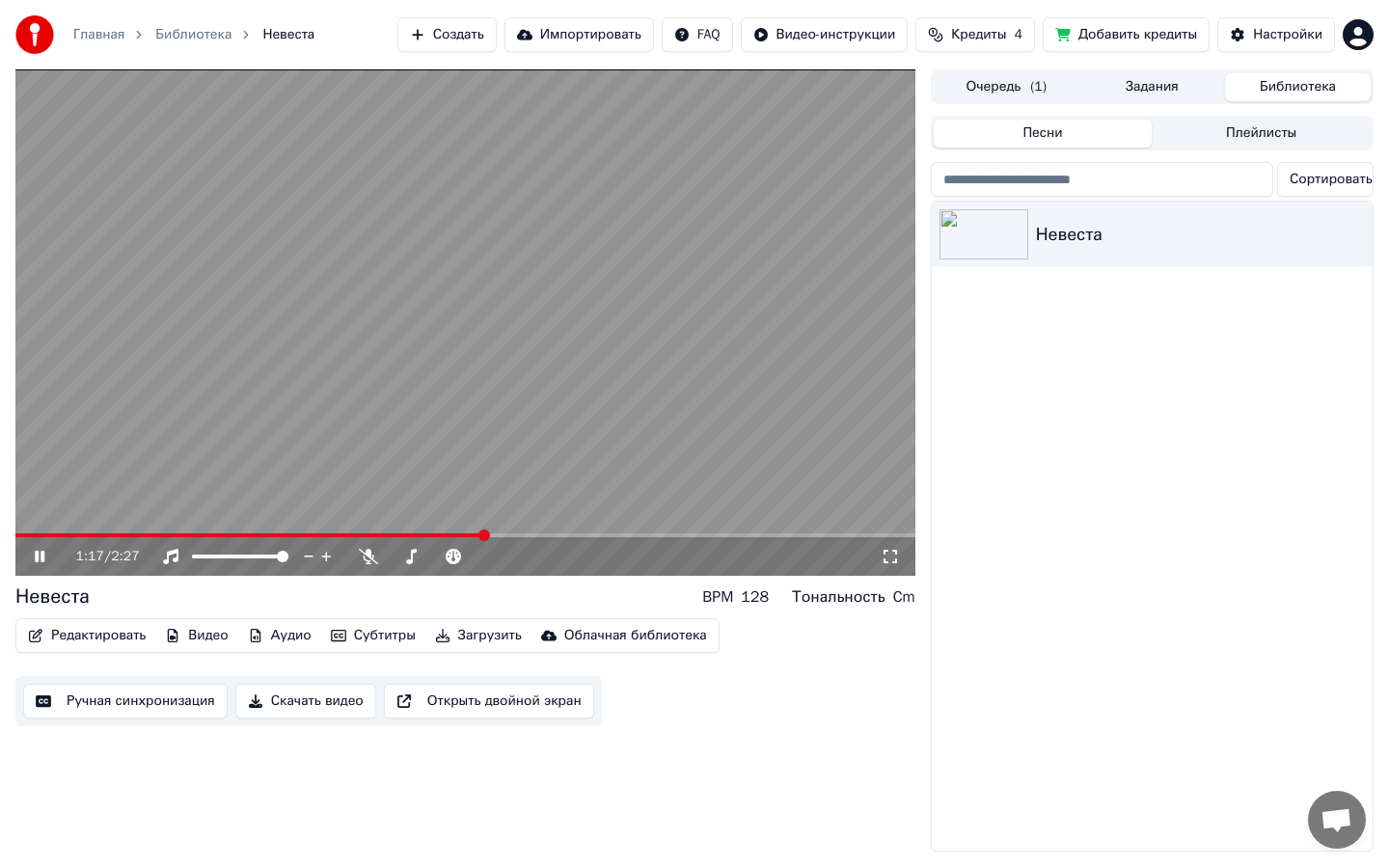 click at bounding box center [465, 535] 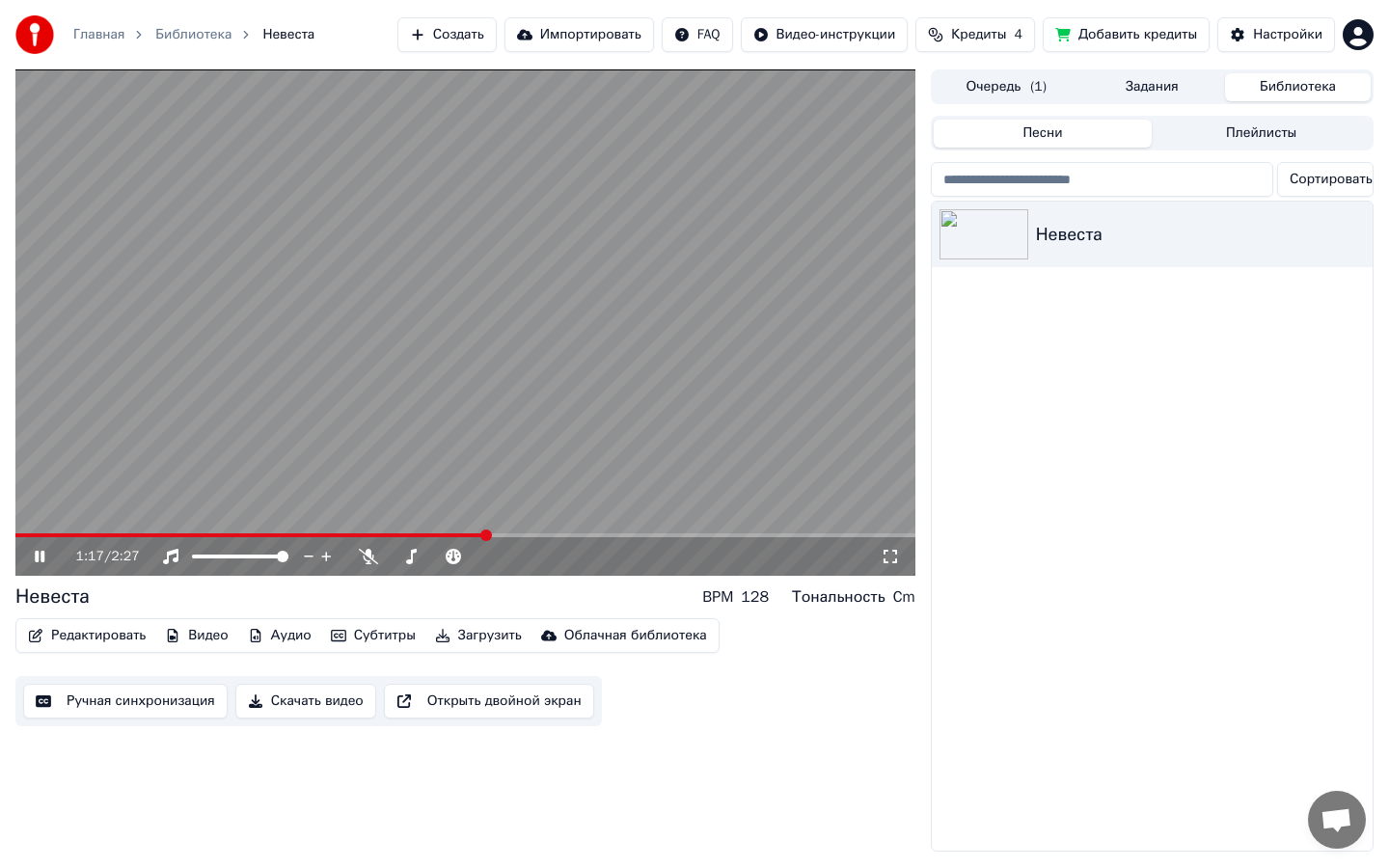 click on "1:17  /  2:27" at bounding box center (465, 556) 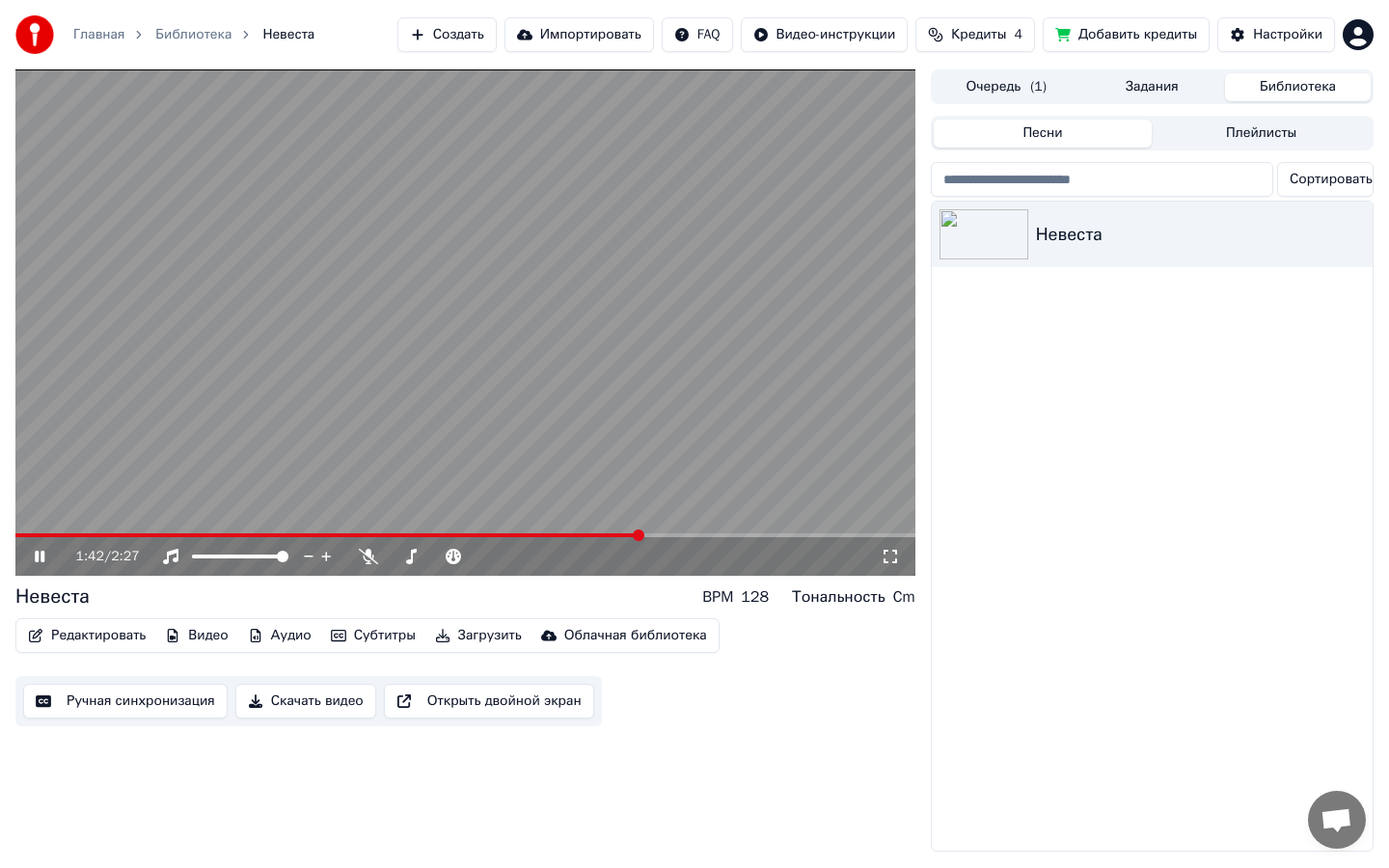 click at bounding box center [465, 322] 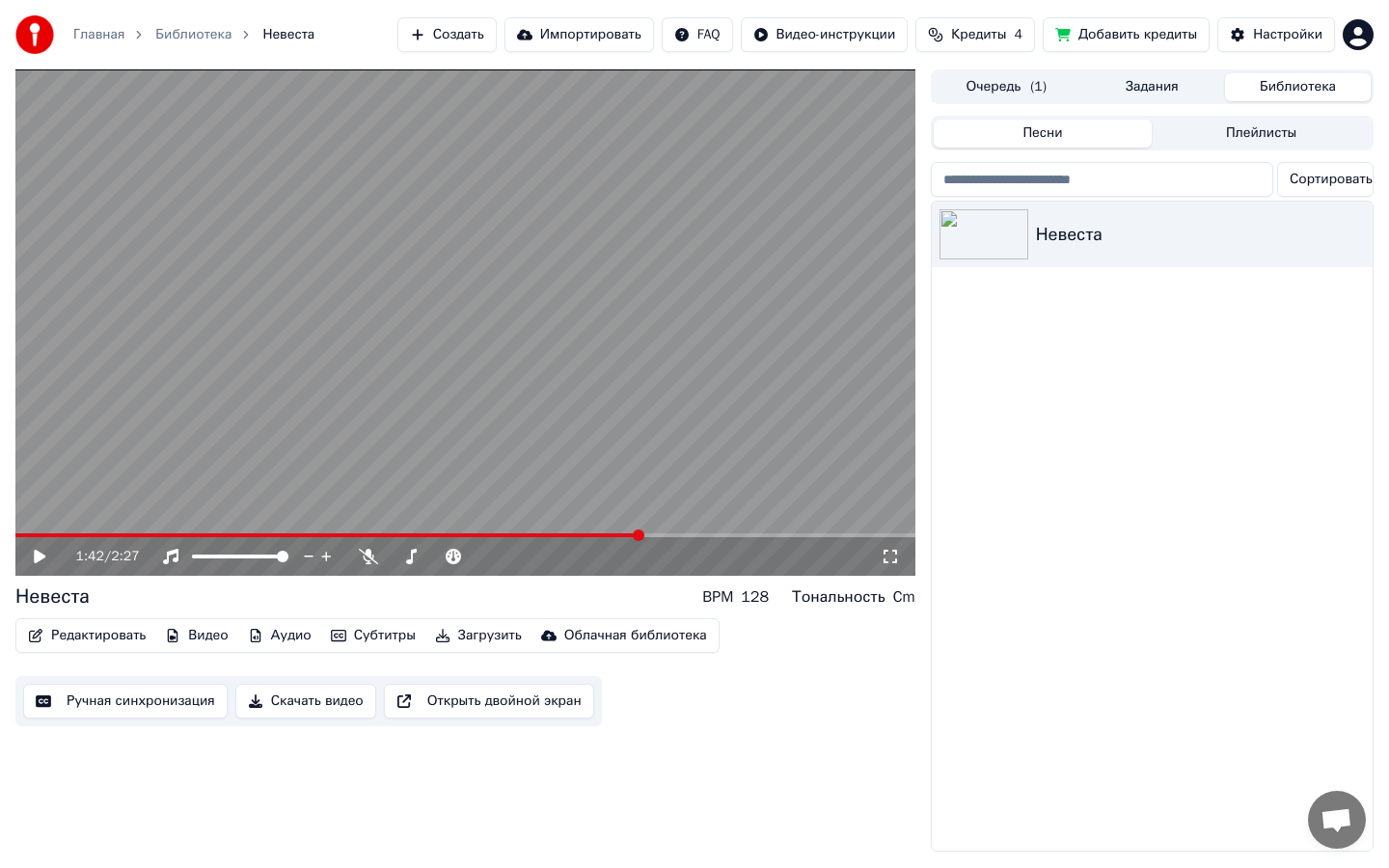 click on "Редактировать" at bounding box center (87, 636) 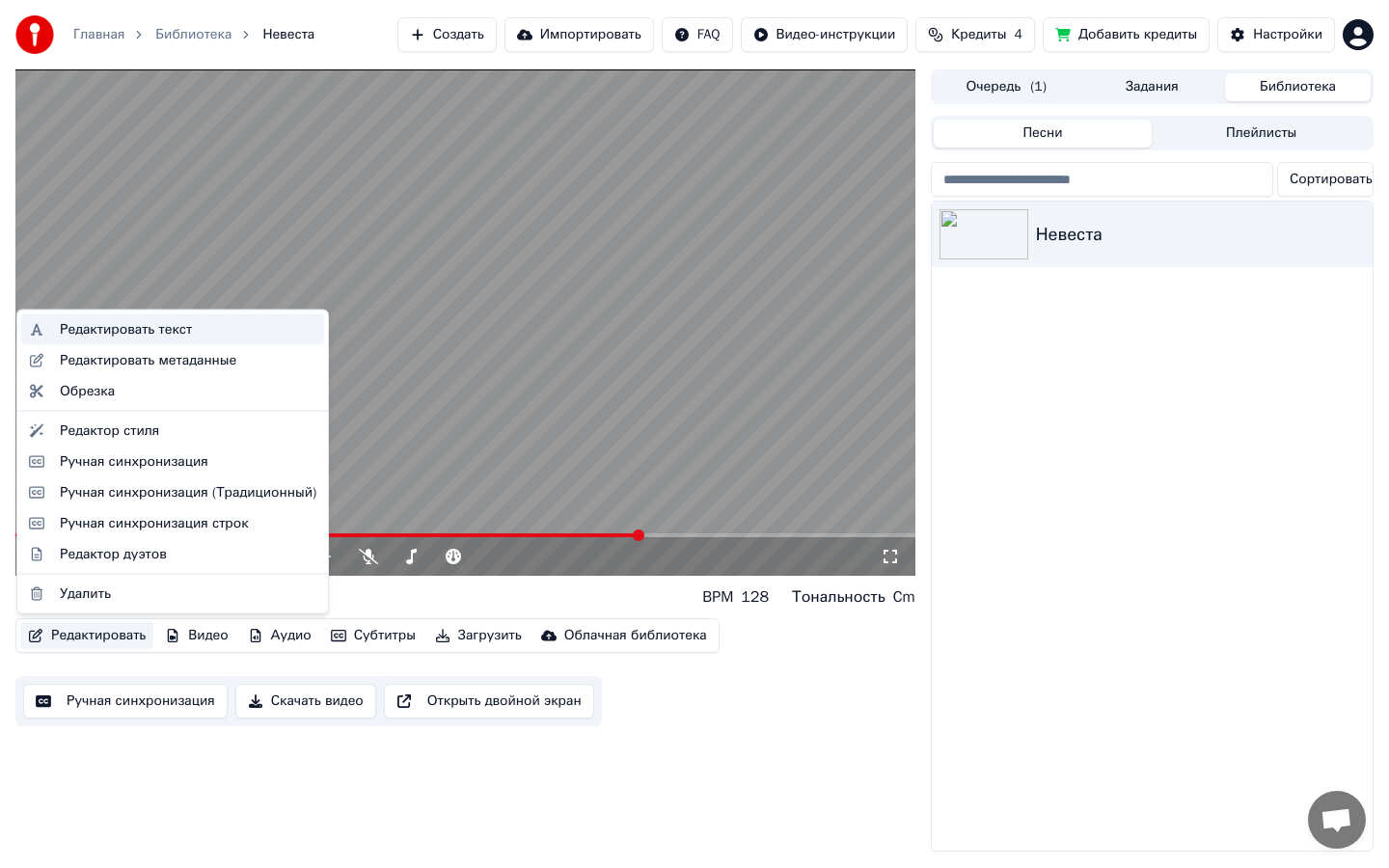 click on "Редактировать текст" at bounding box center (188, 330) 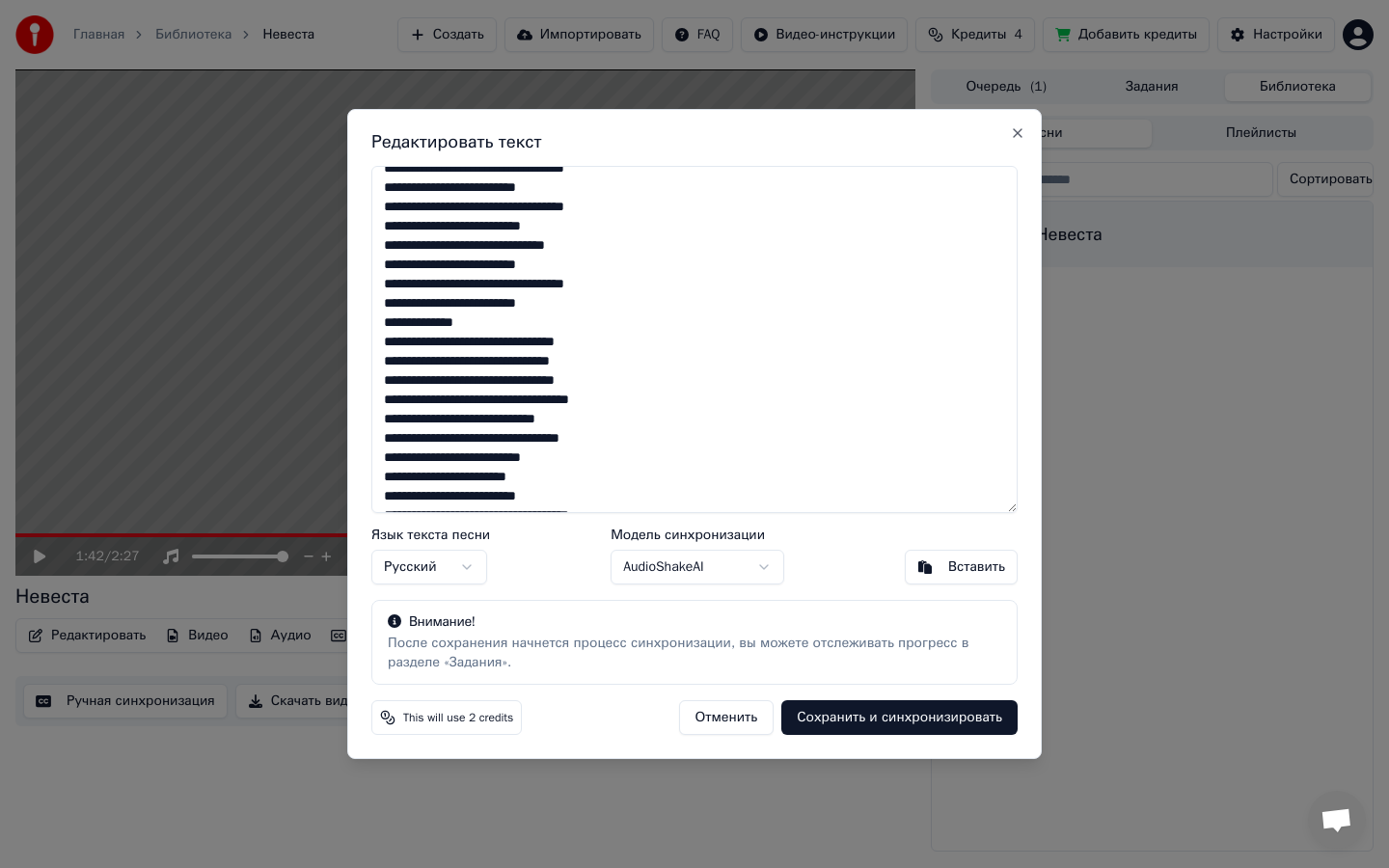 scroll, scrollTop: 149, scrollLeft: 0, axis: vertical 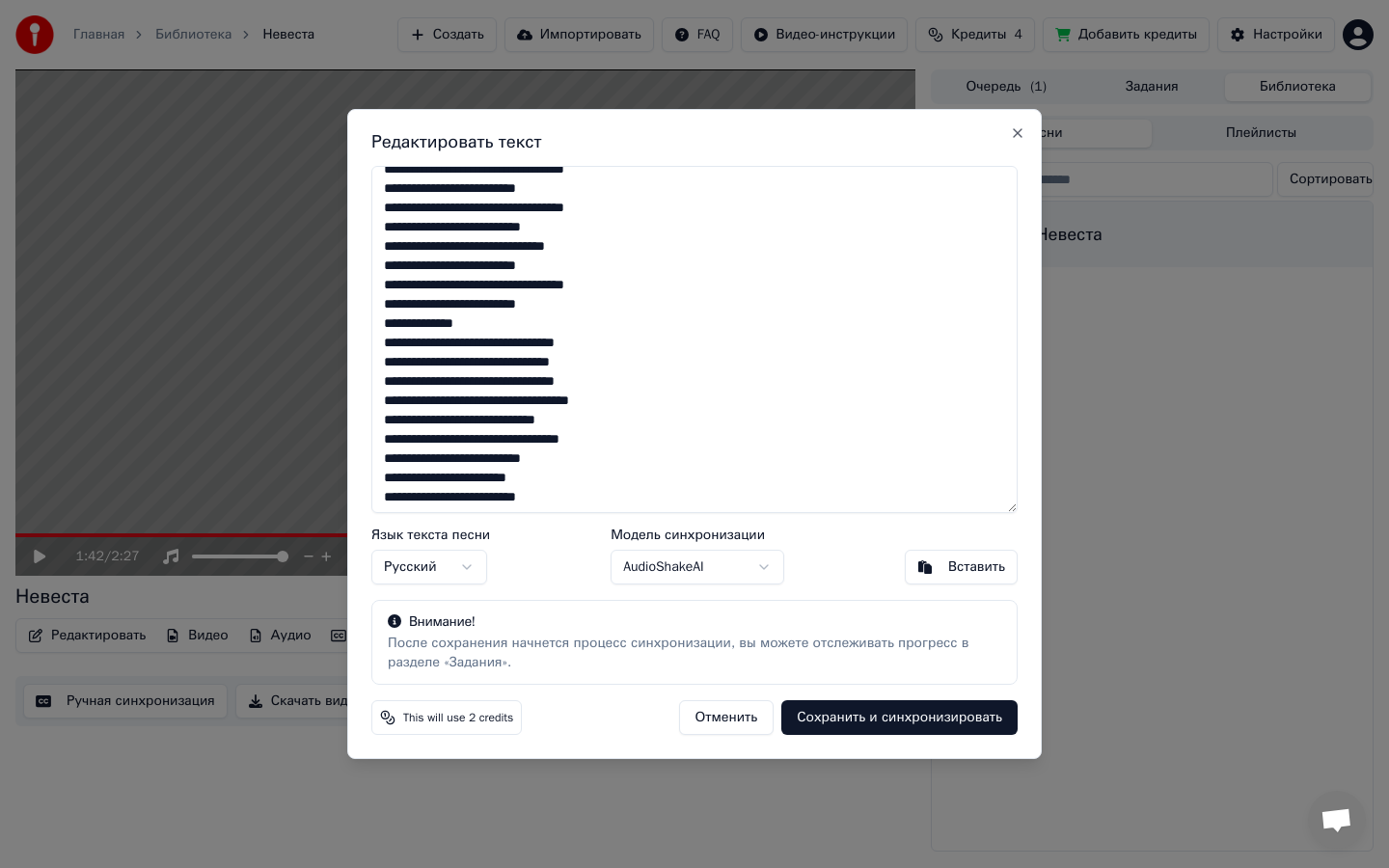 click at bounding box center (694, 339) 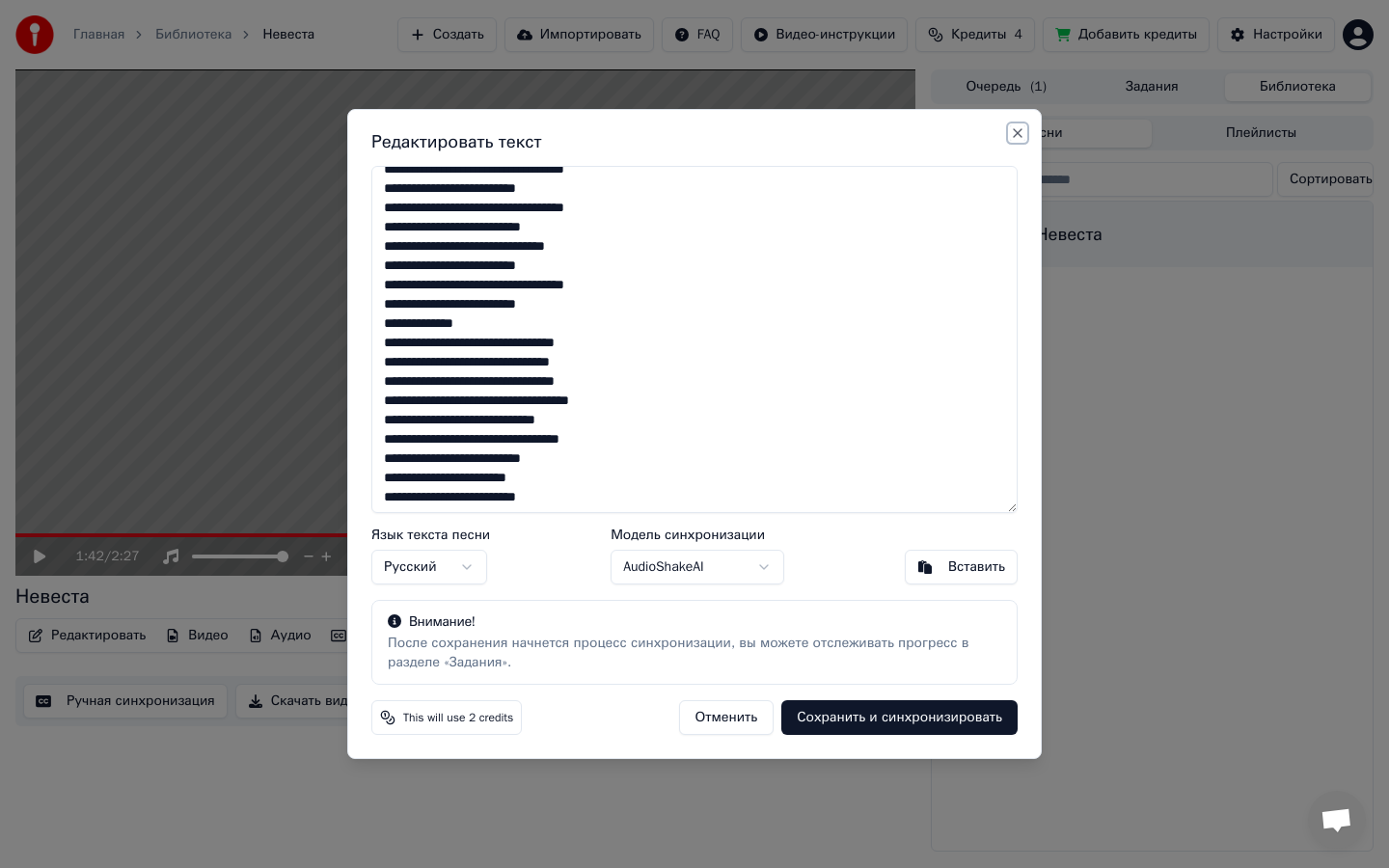 click on "Close" at bounding box center [1018, 133] 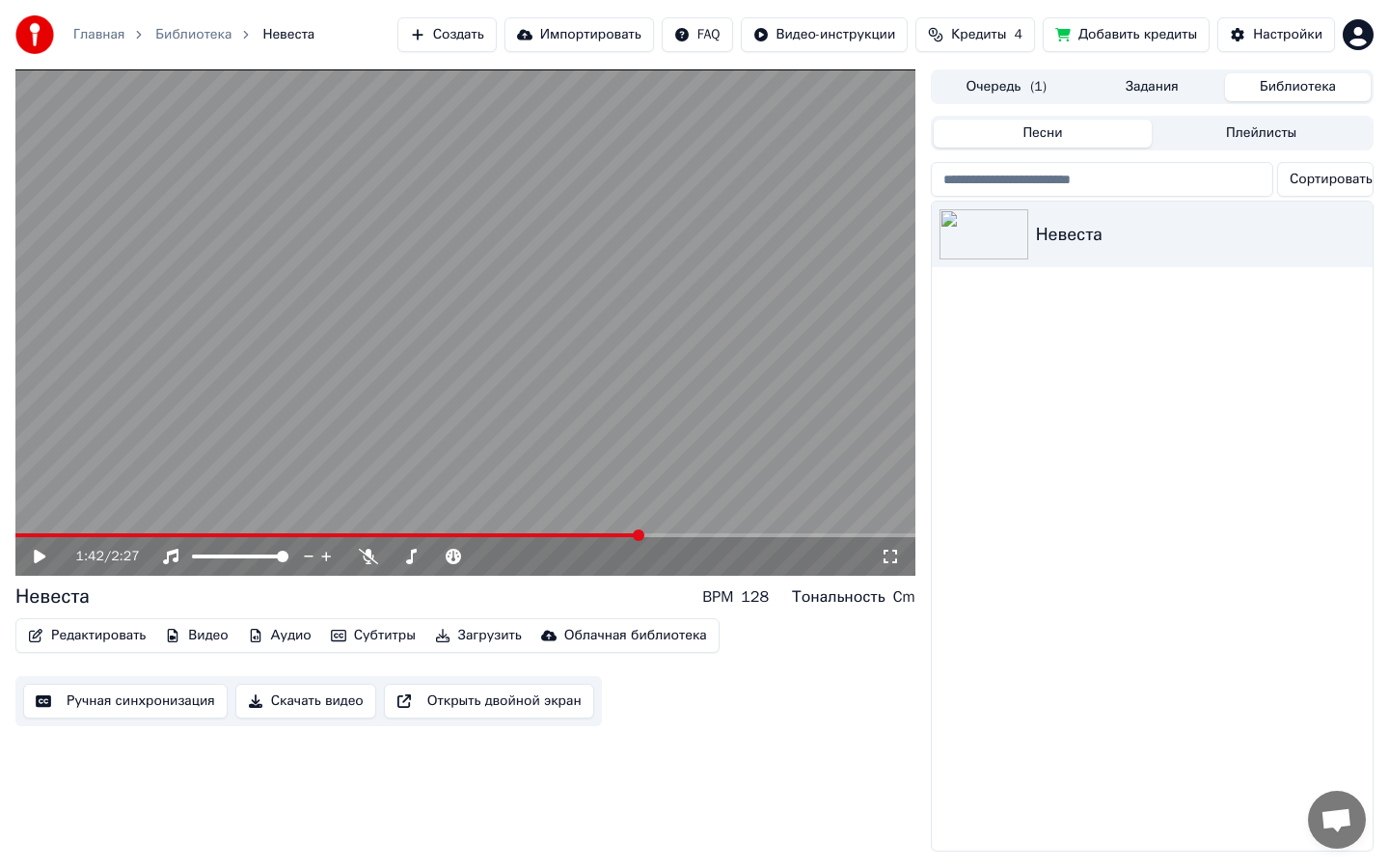 click at bounding box center [465, 322] 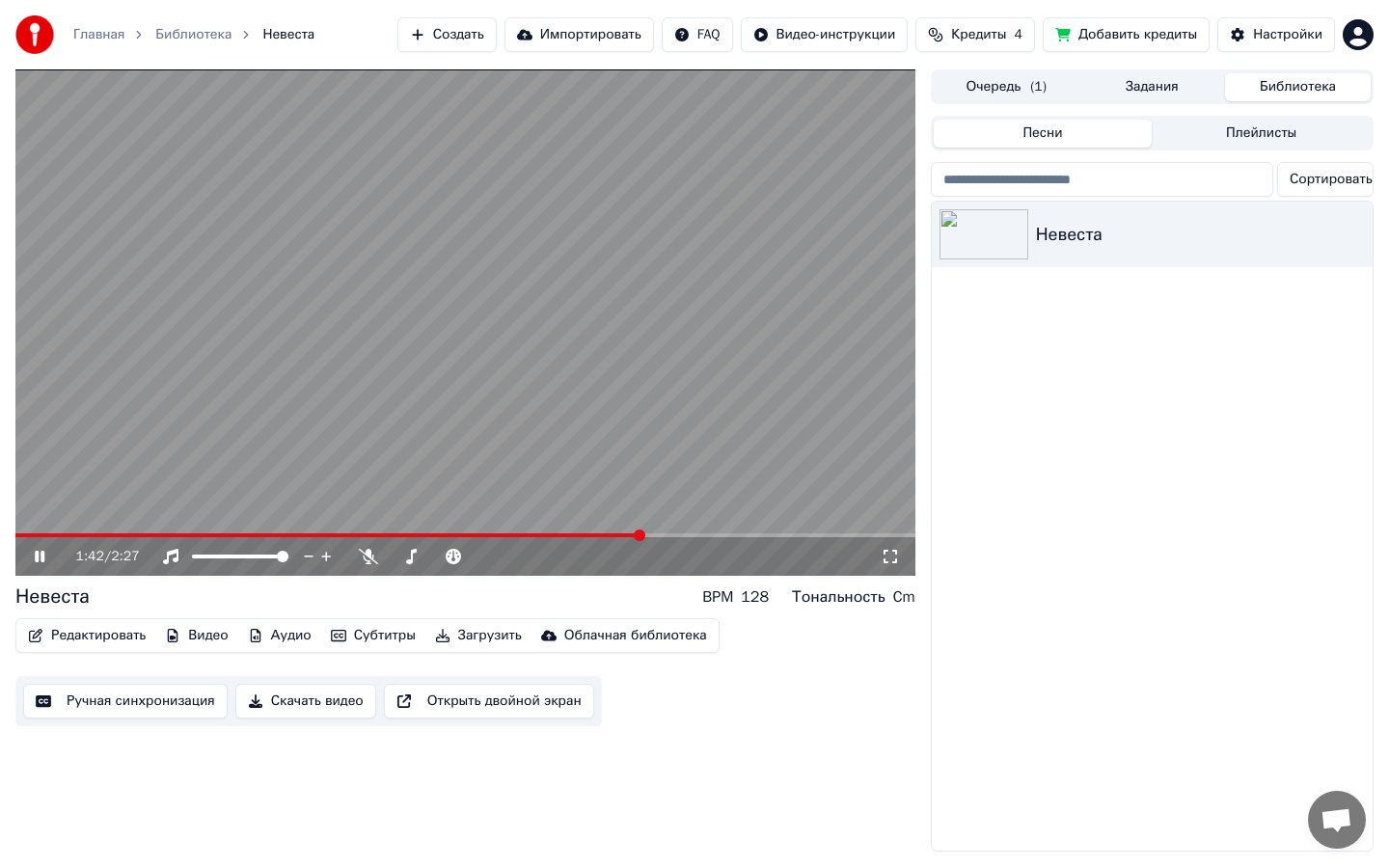 click at bounding box center (465, 322) 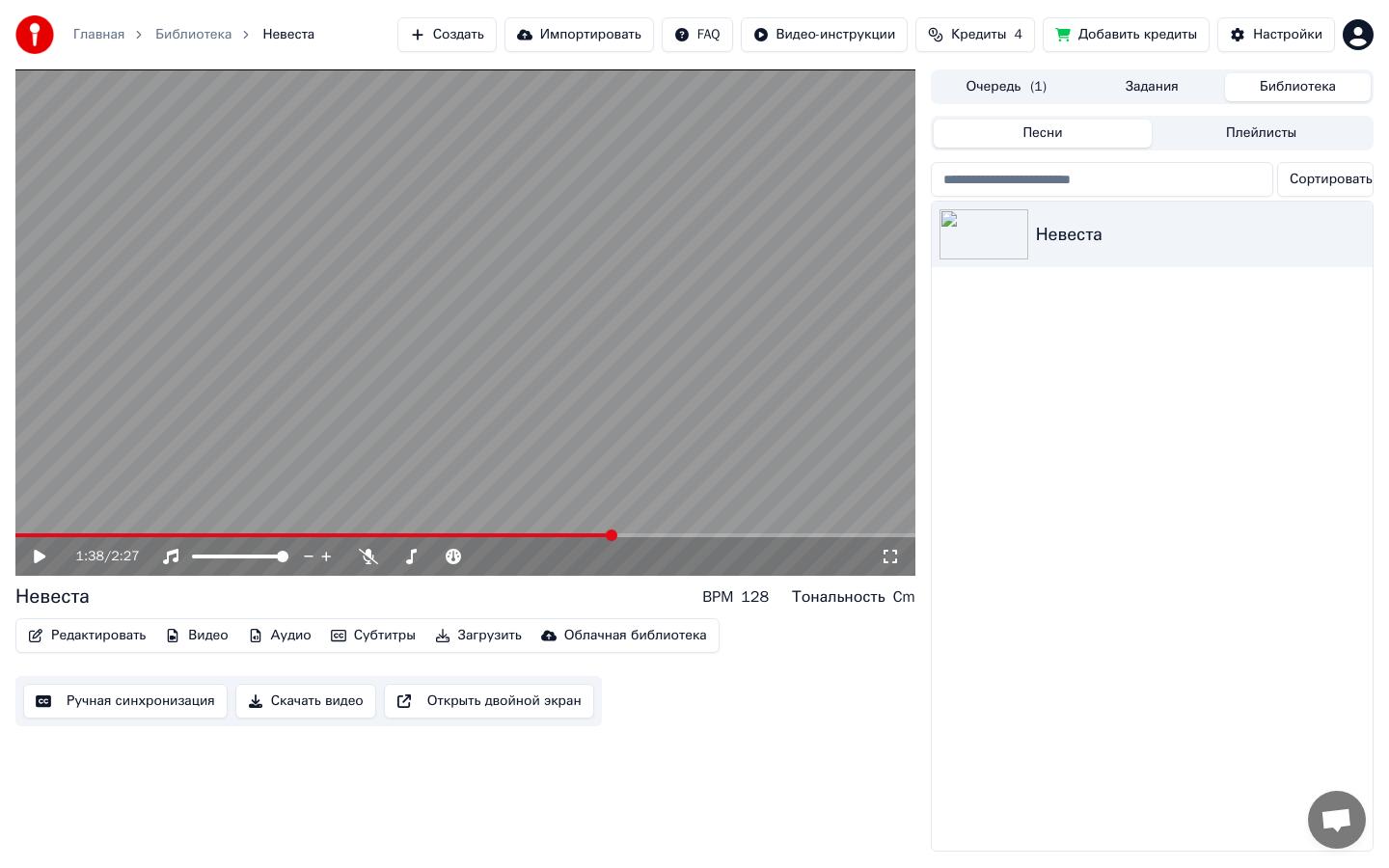 click at bounding box center (465, 322) 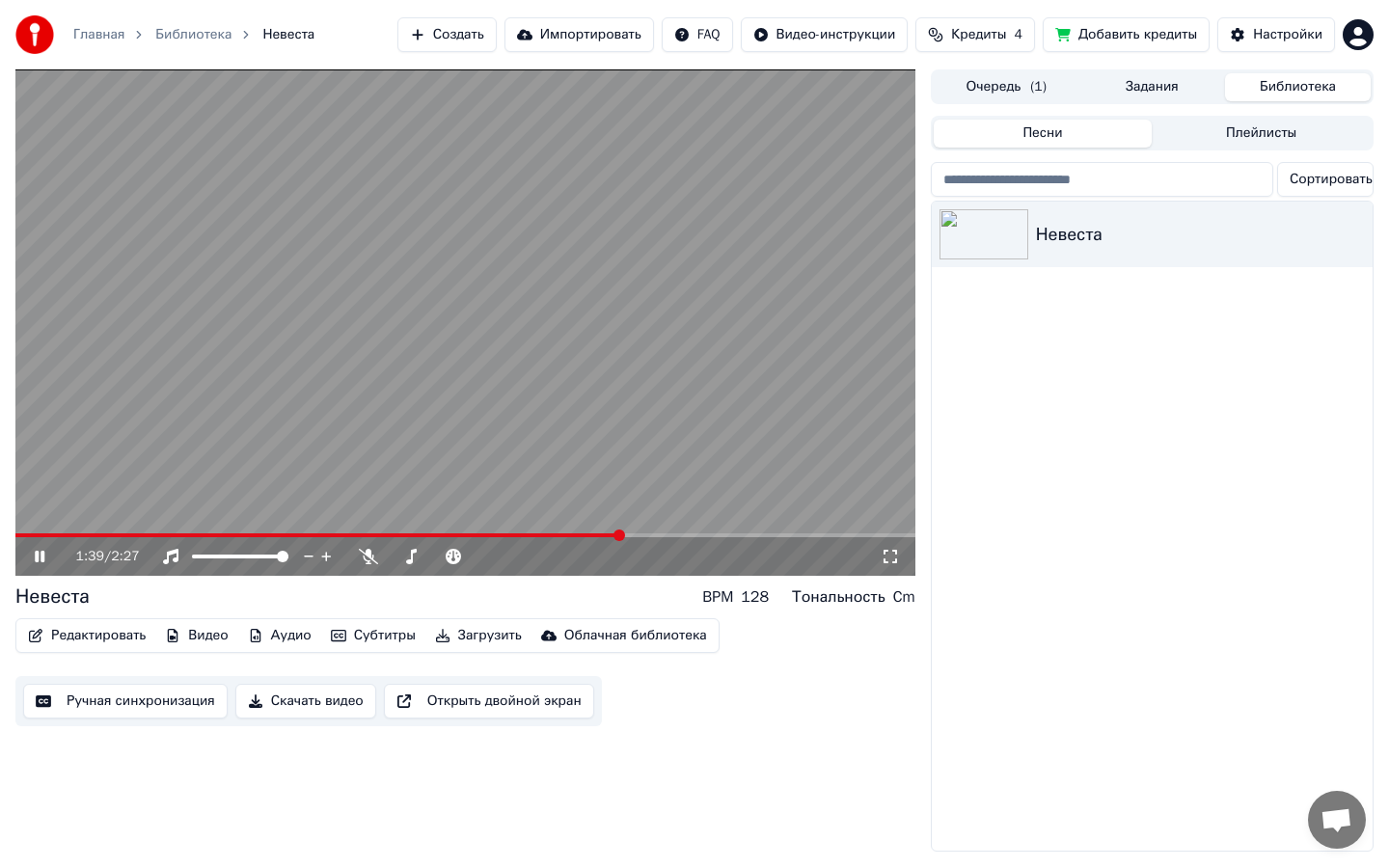 click at bounding box center [465, 322] 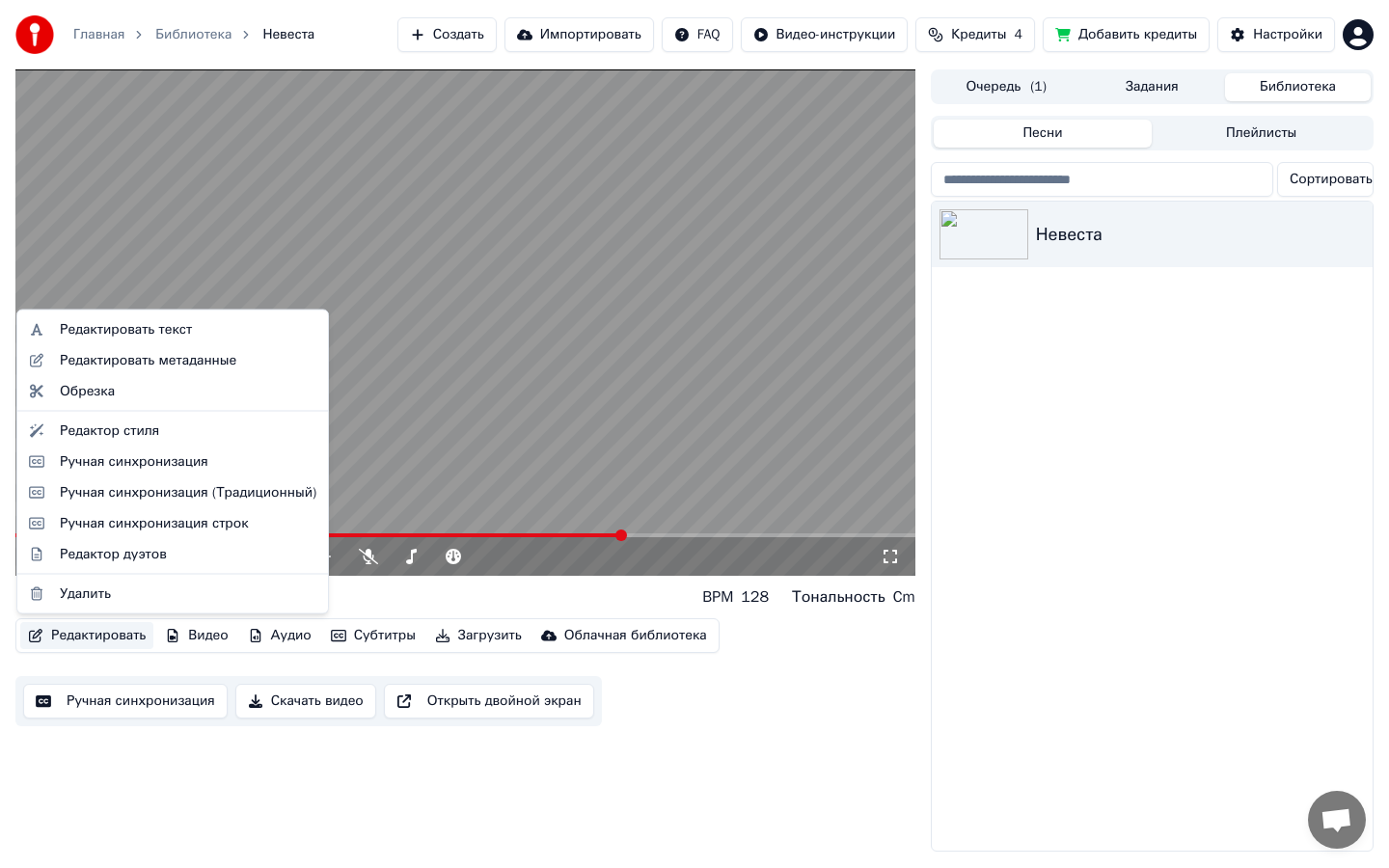click on "Редактировать" at bounding box center (87, 636) 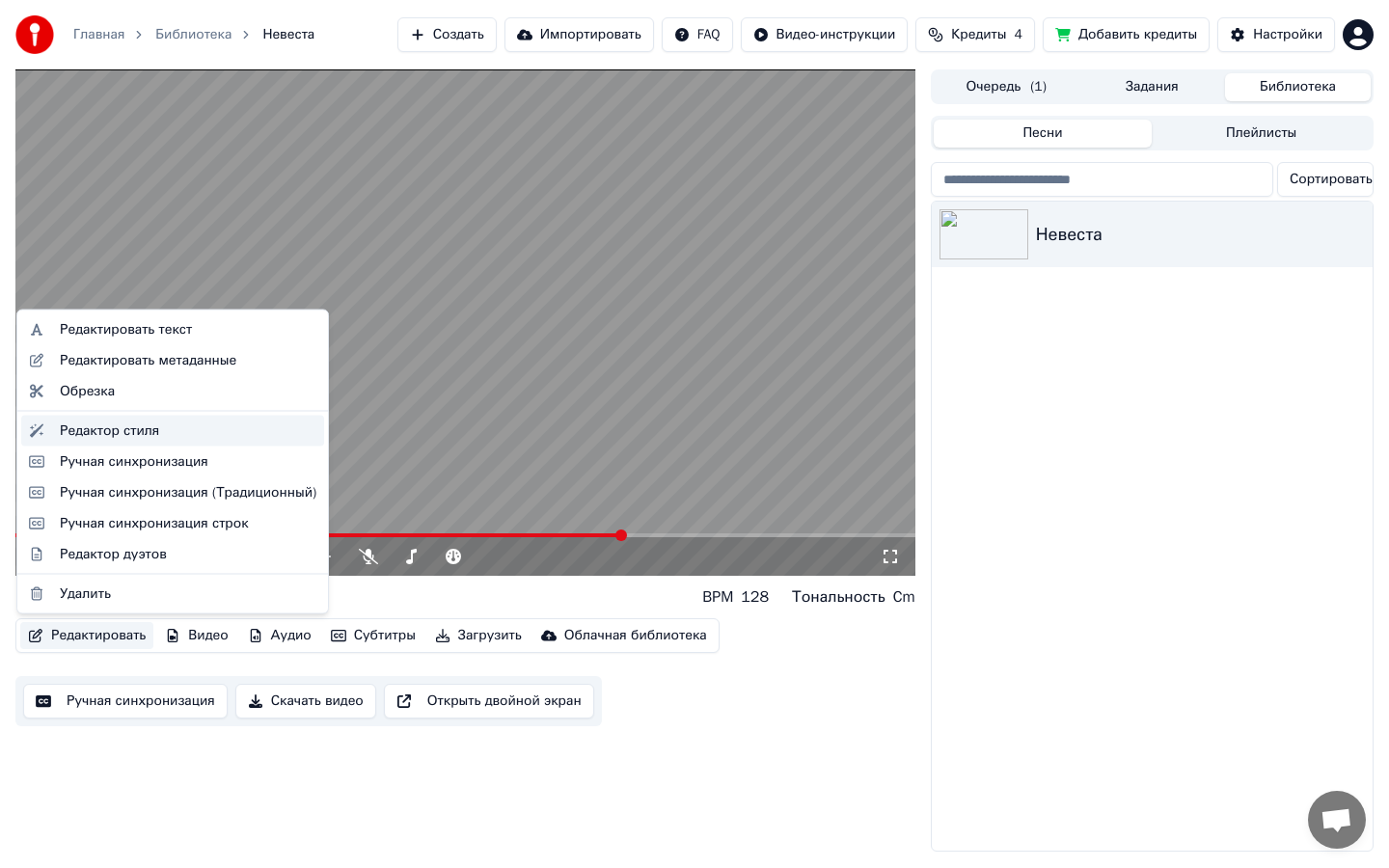 click on "Редактор стиля" at bounding box center [188, 430] 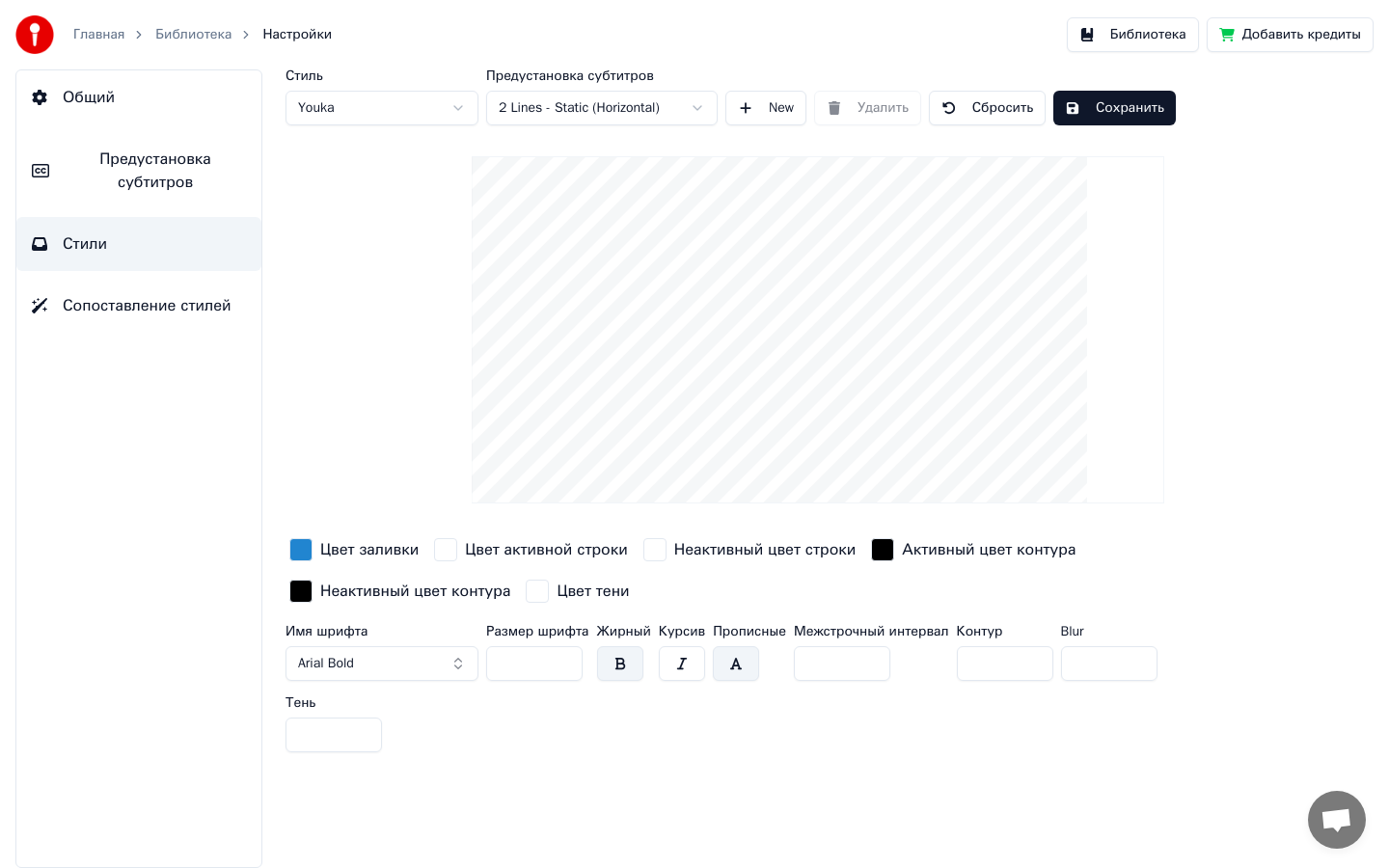 click on "Общий" at bounding box center (139, 97) 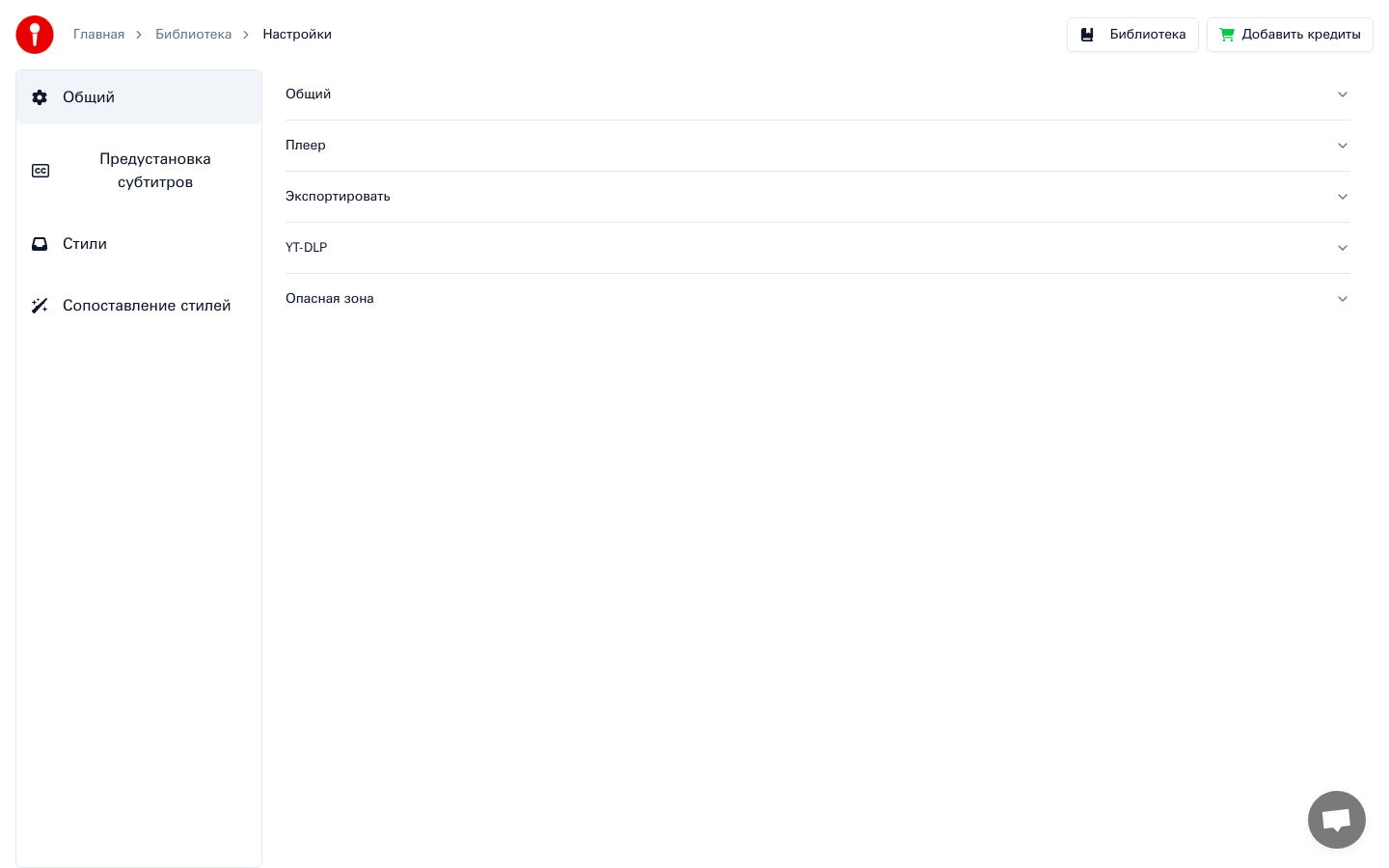 click on "Предустановка субтитров" at bounding box center [155, 171] 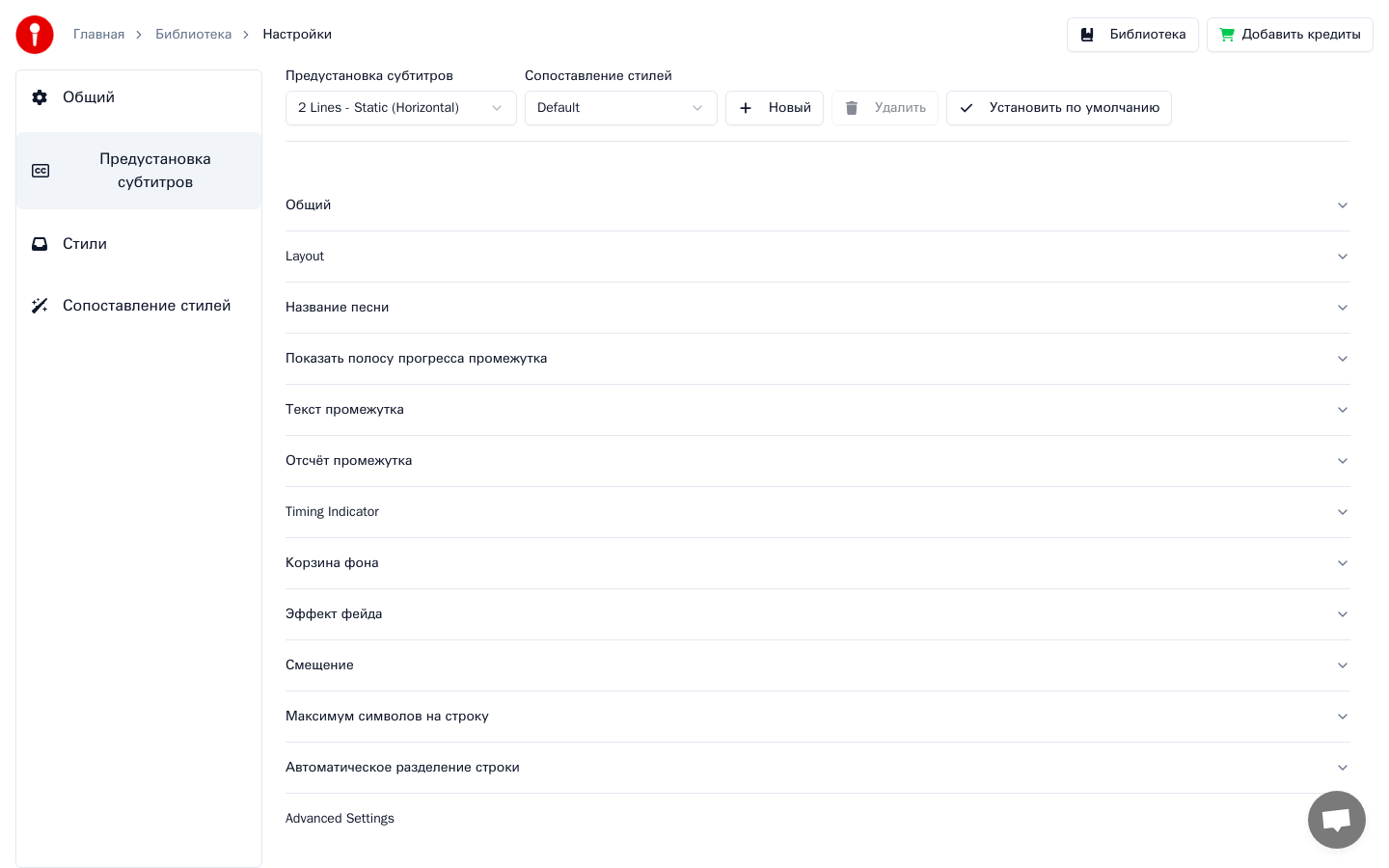 click on "Общий" at bounding box center (803, 205) 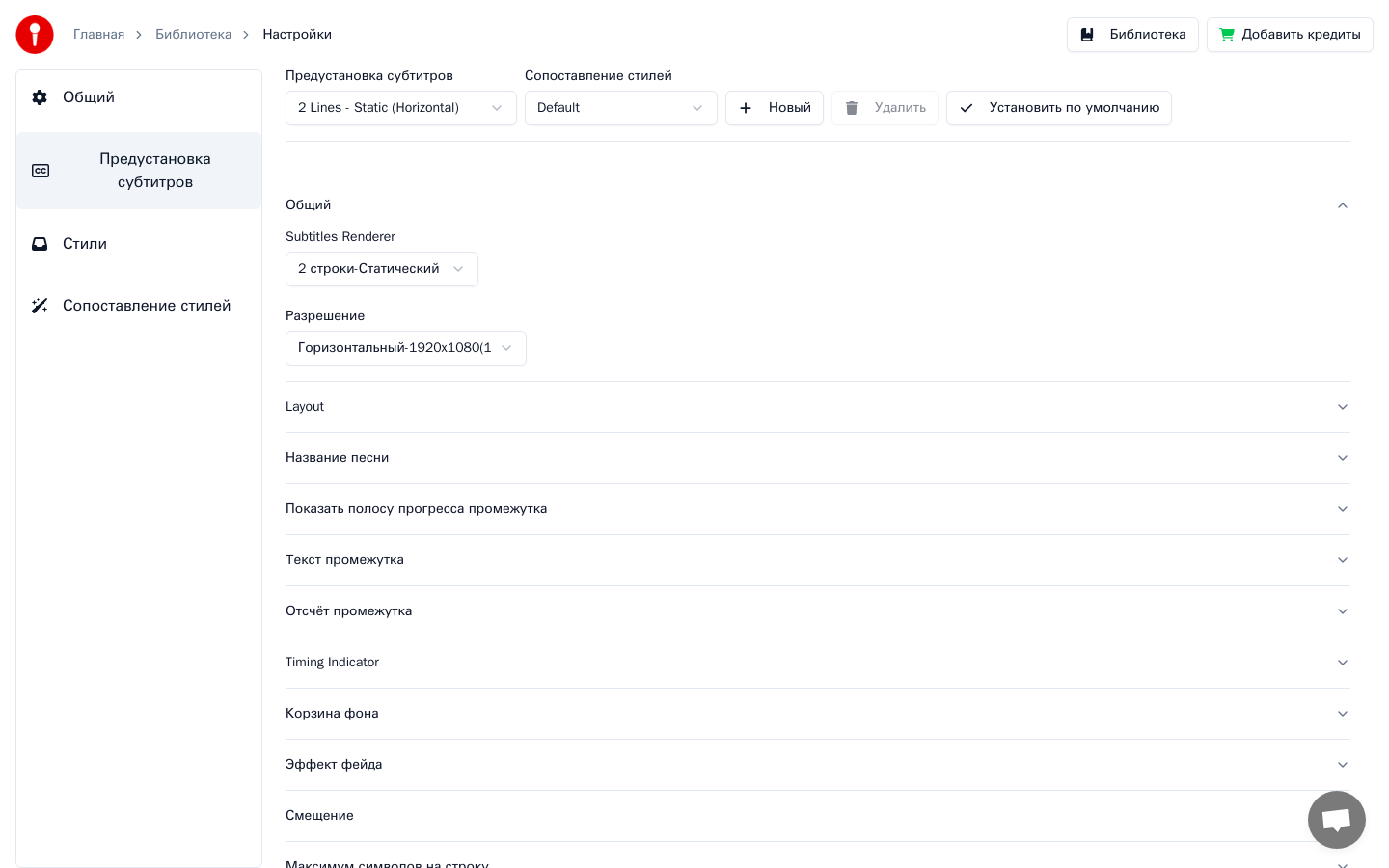 click on "Общий" at bounding box center [803, 205] 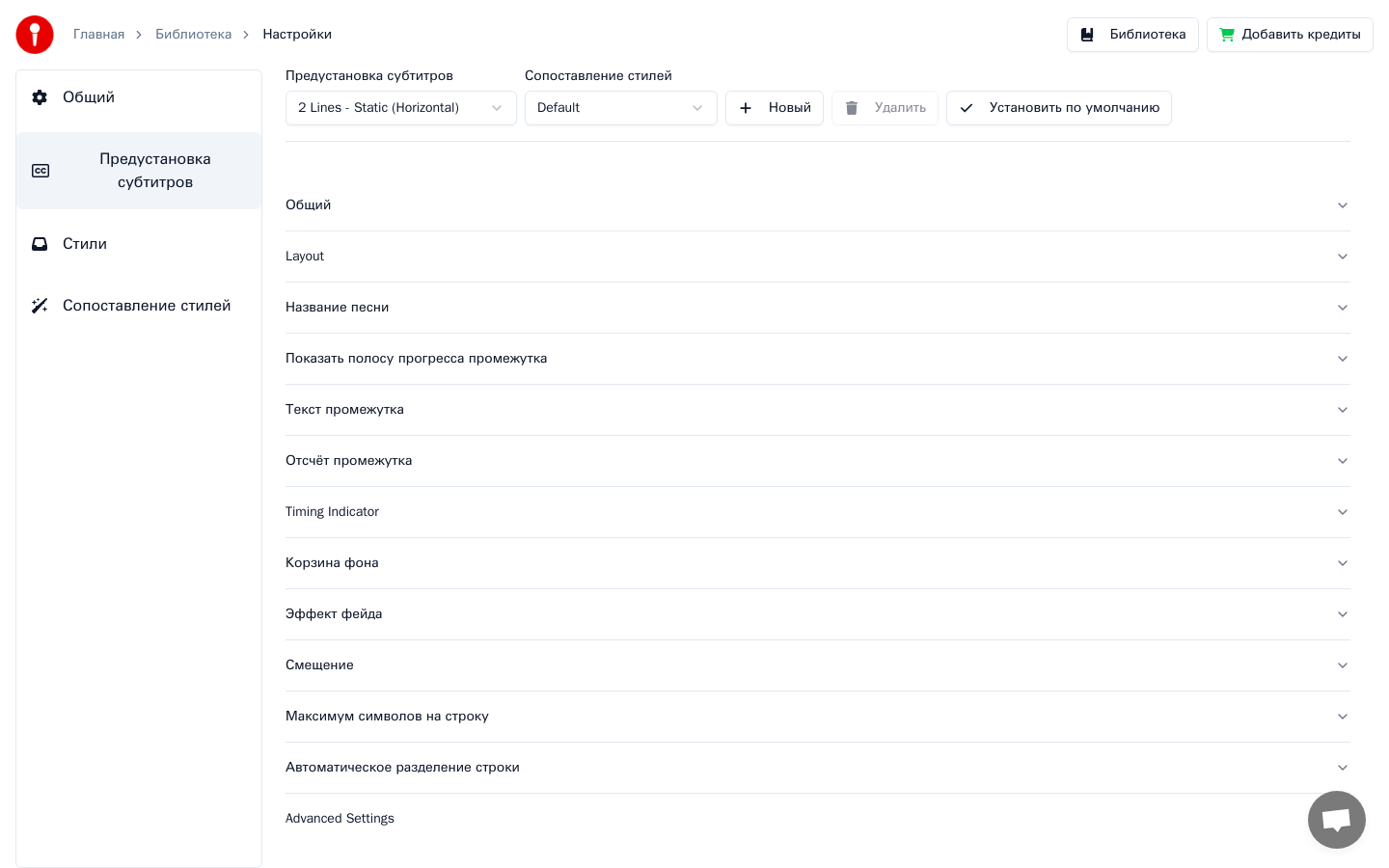 click on "Максимум символов на строку" at bounding box center [803, 717] 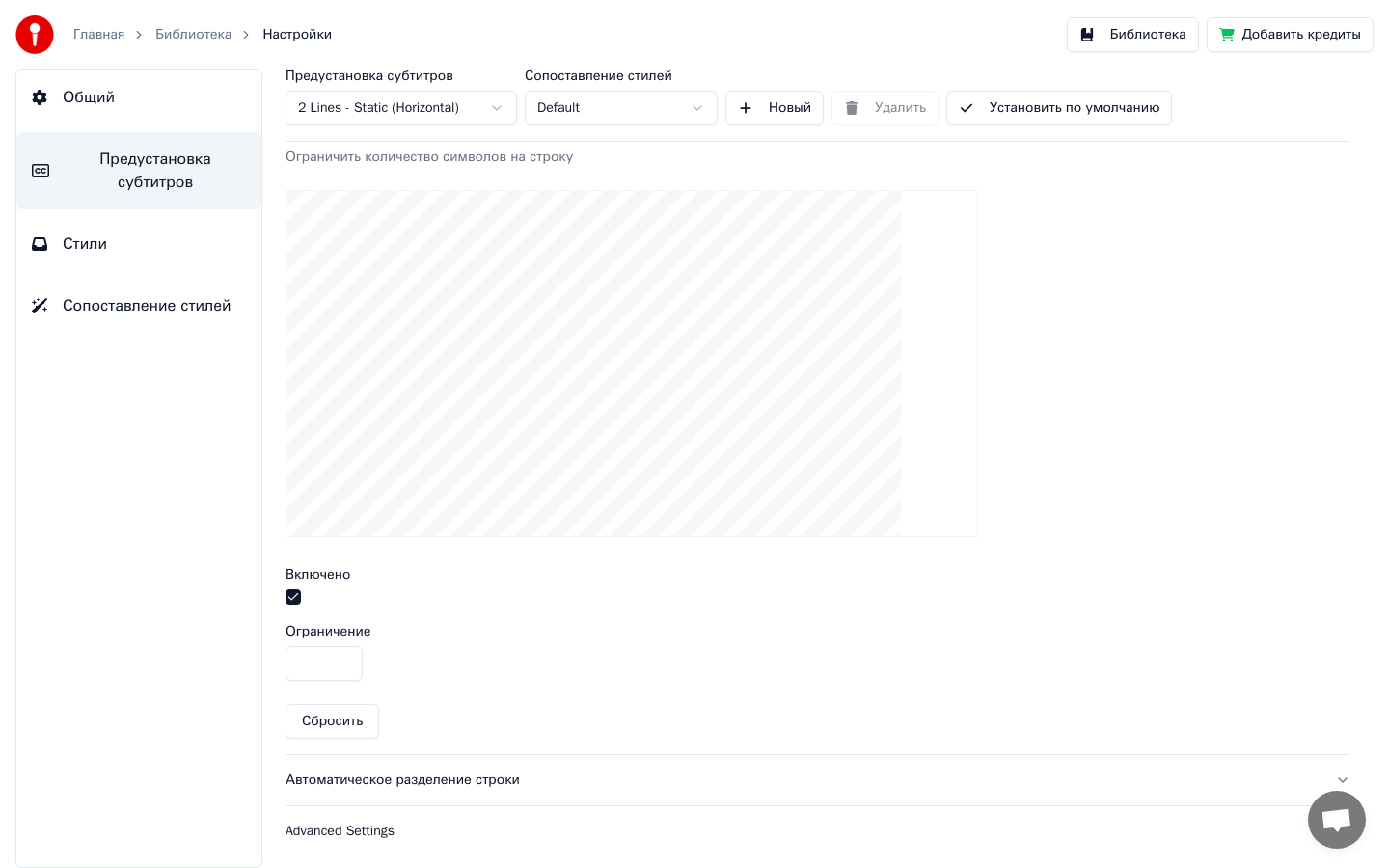 scroll, scrollTop: 597, scrollLeft: 0, axis: vertical 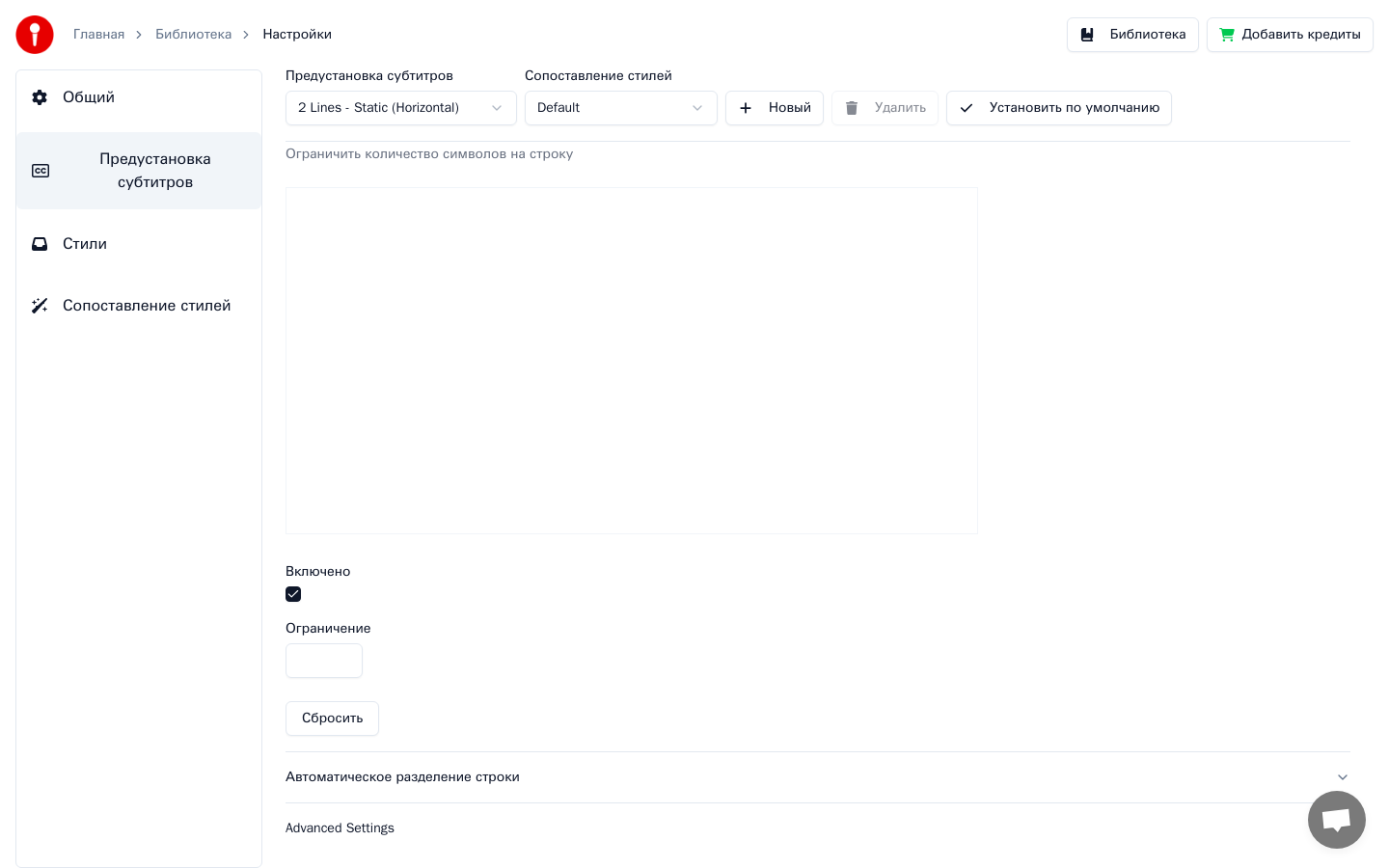 click on "**" at bounding box center (324, 661) 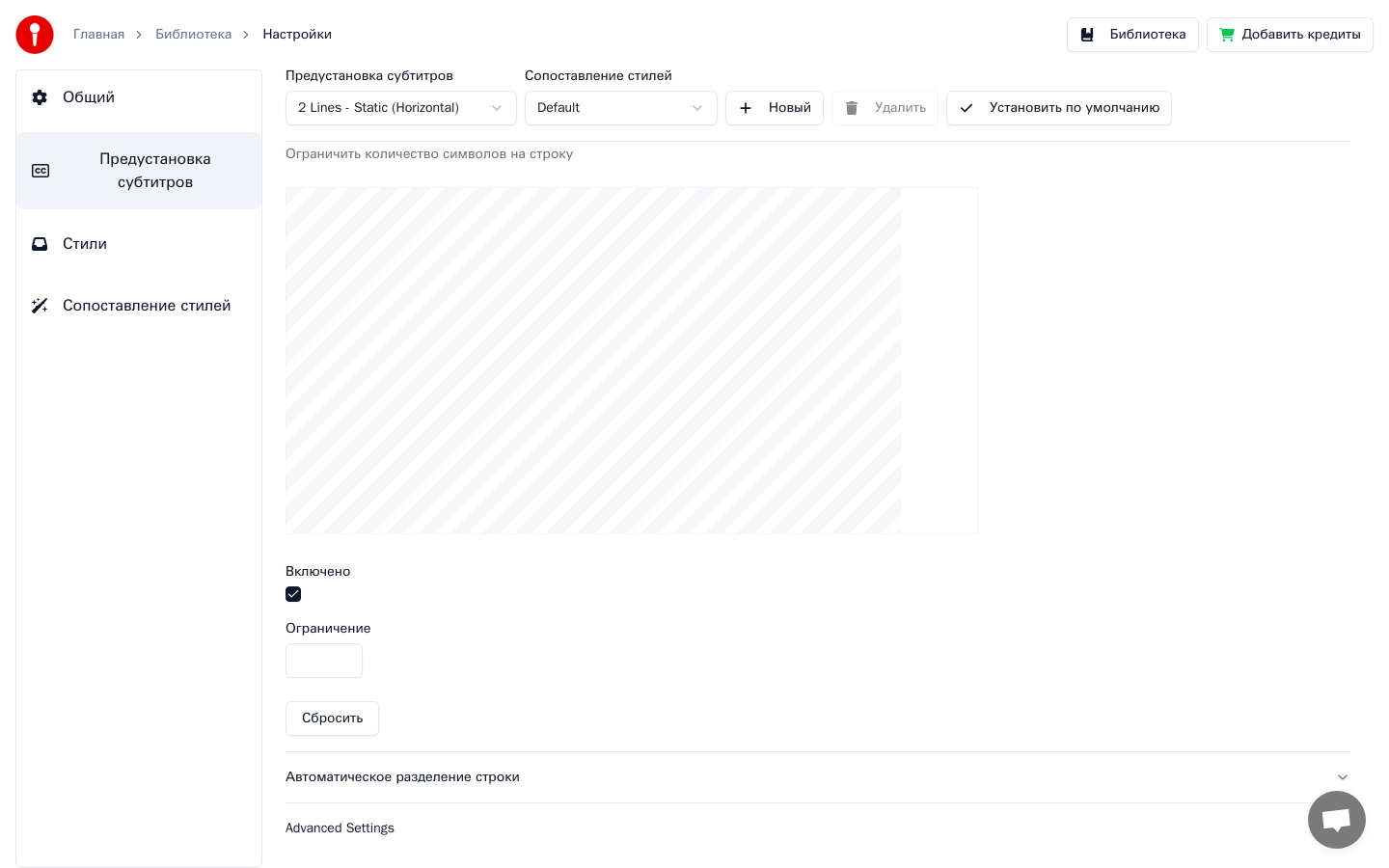 scroll, scrollTop: 0, scrollLeft: 0, axis: both 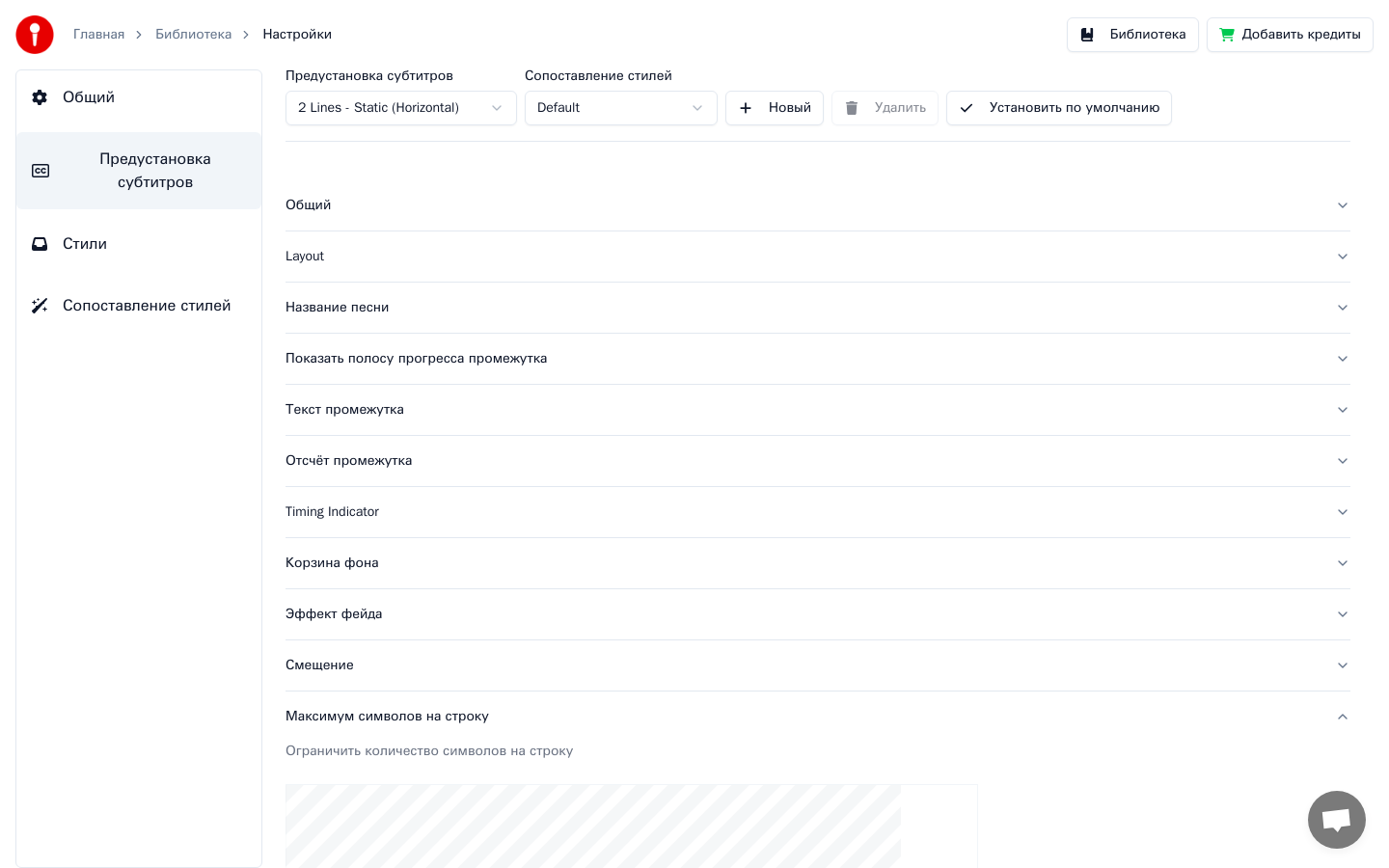 click on "Библиотека" at bounding box center (1132, 35) 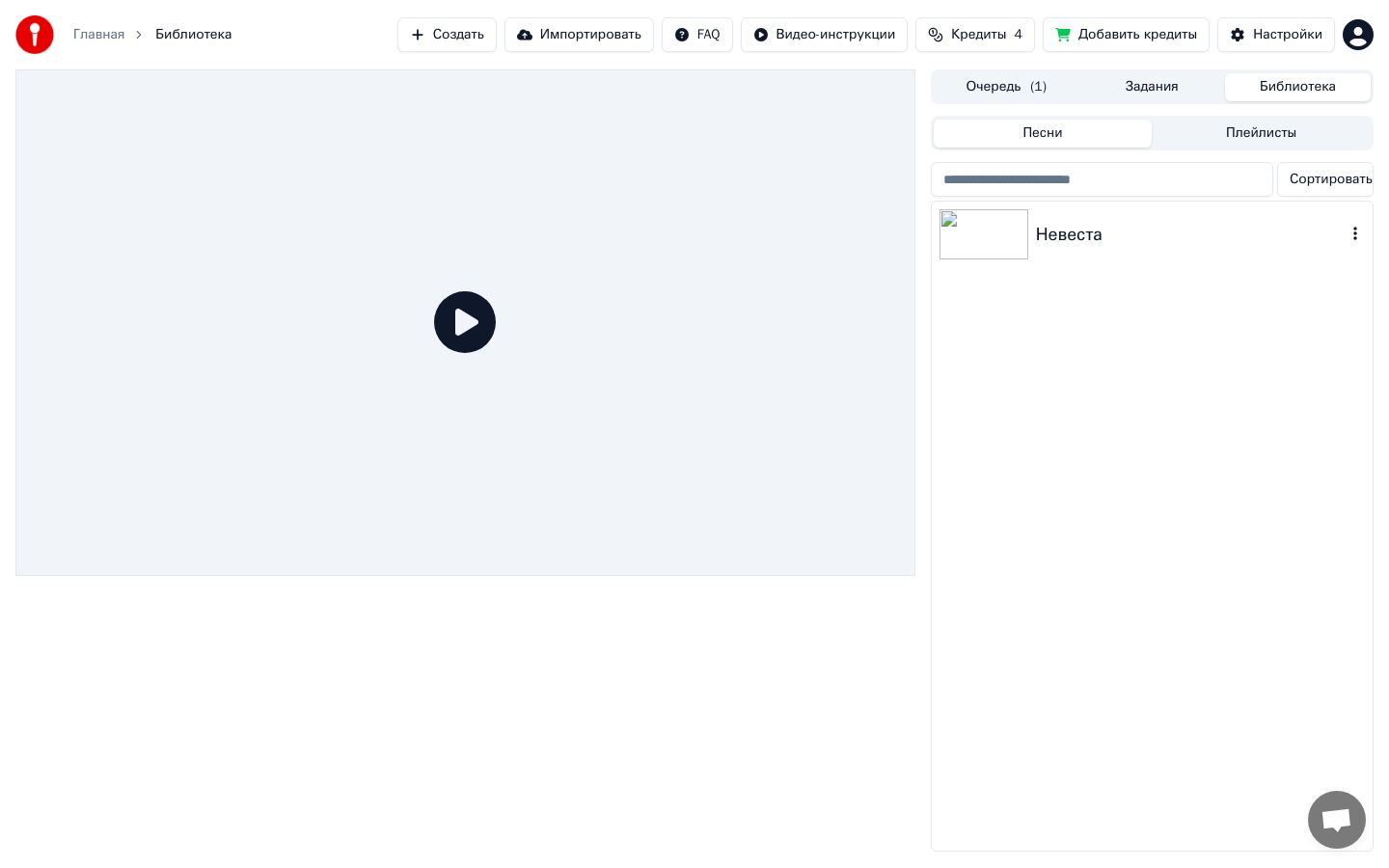 click on "Невеста" at bounding box center (1152, 234) 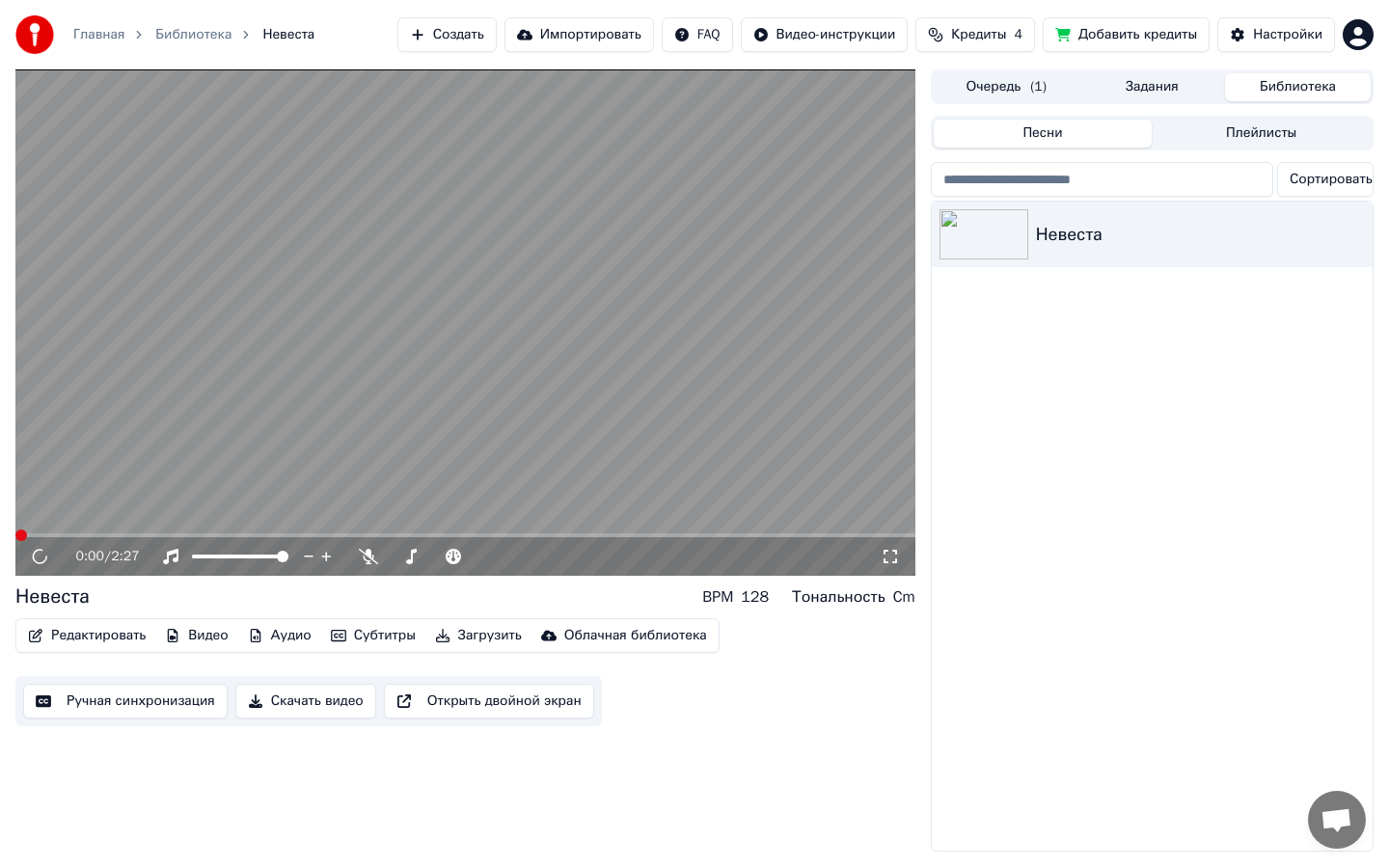 click at bounding box center (465, 322) 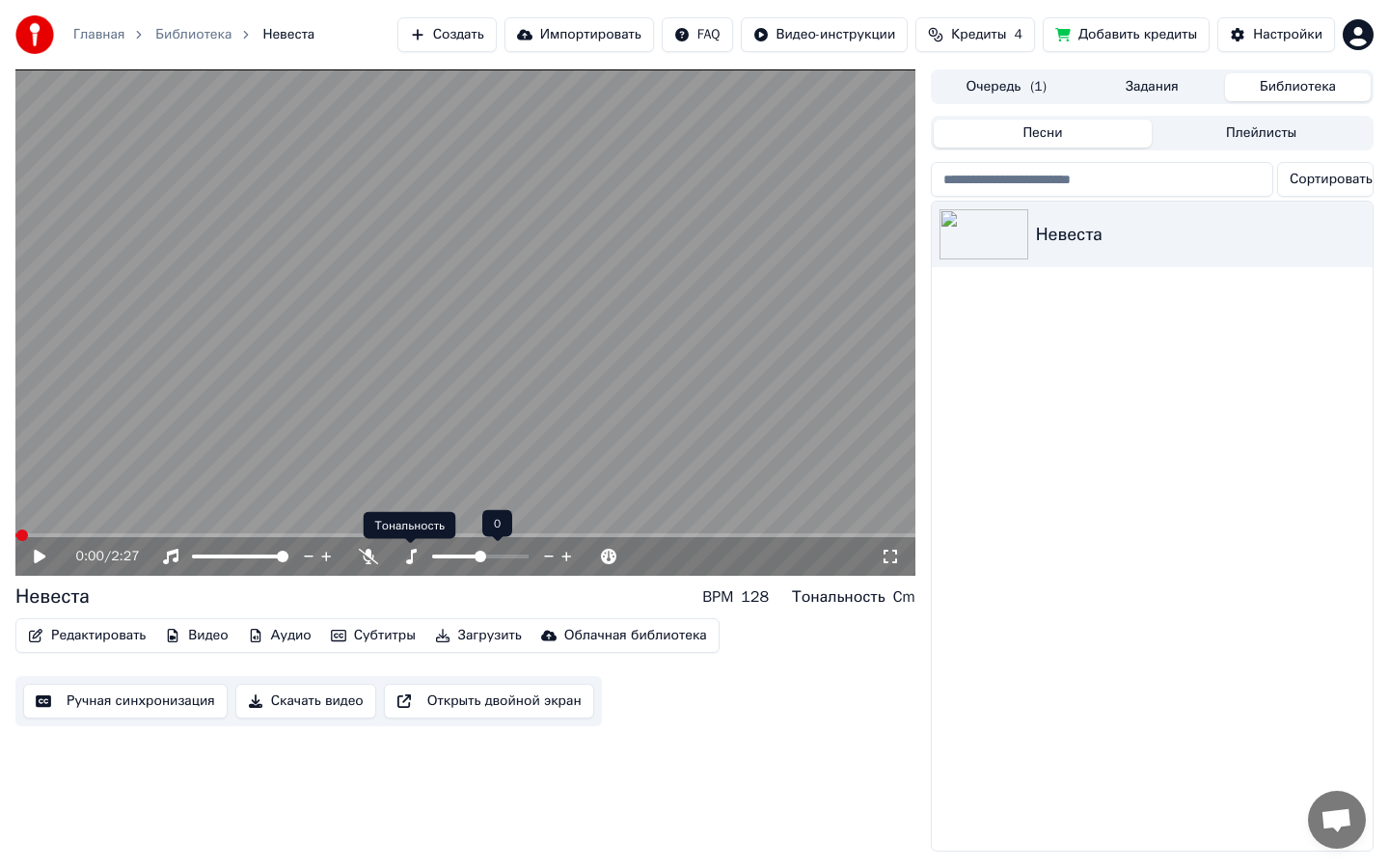 click at bounding box center [465, 322] 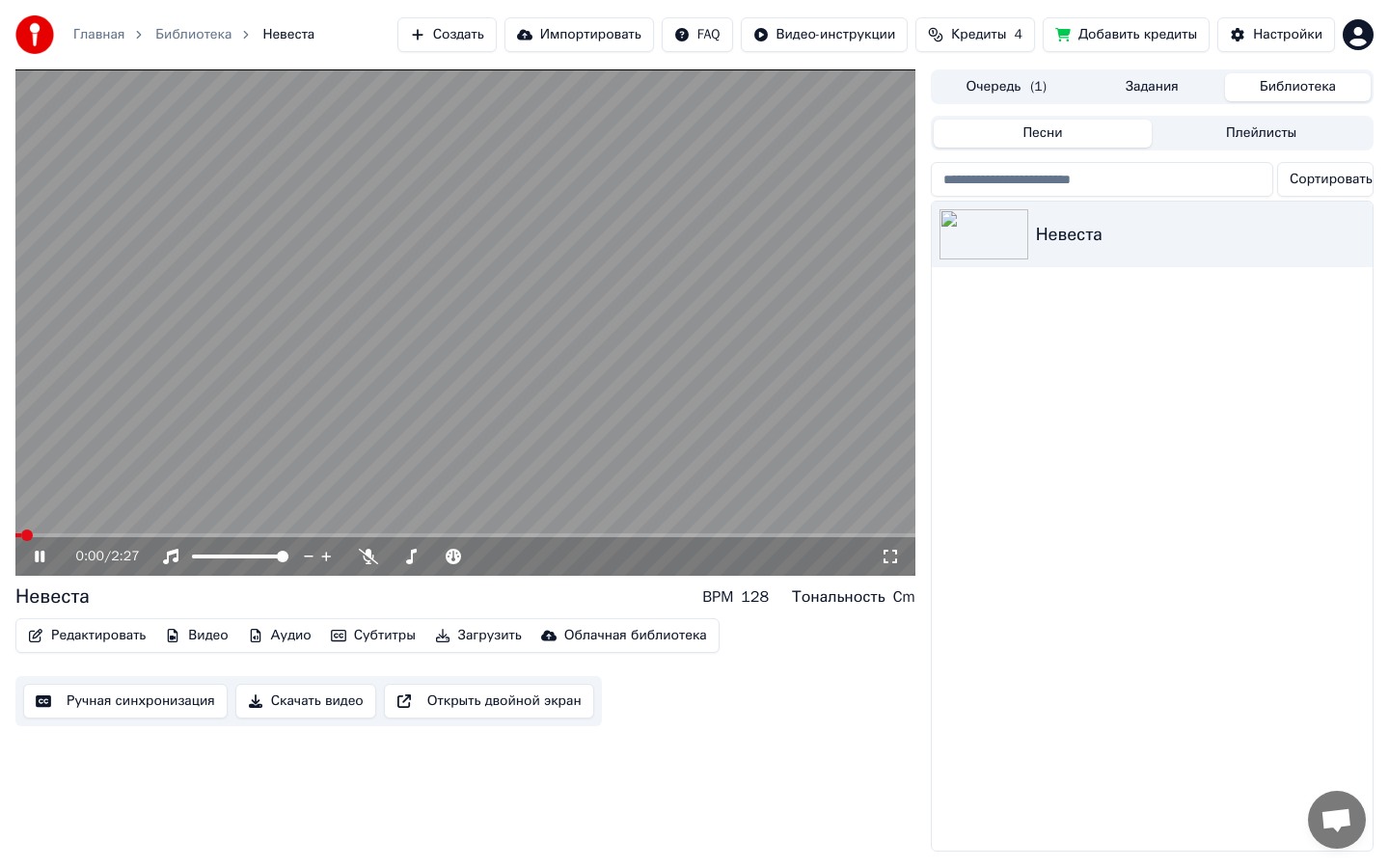 click at bounding box center (465, 322) 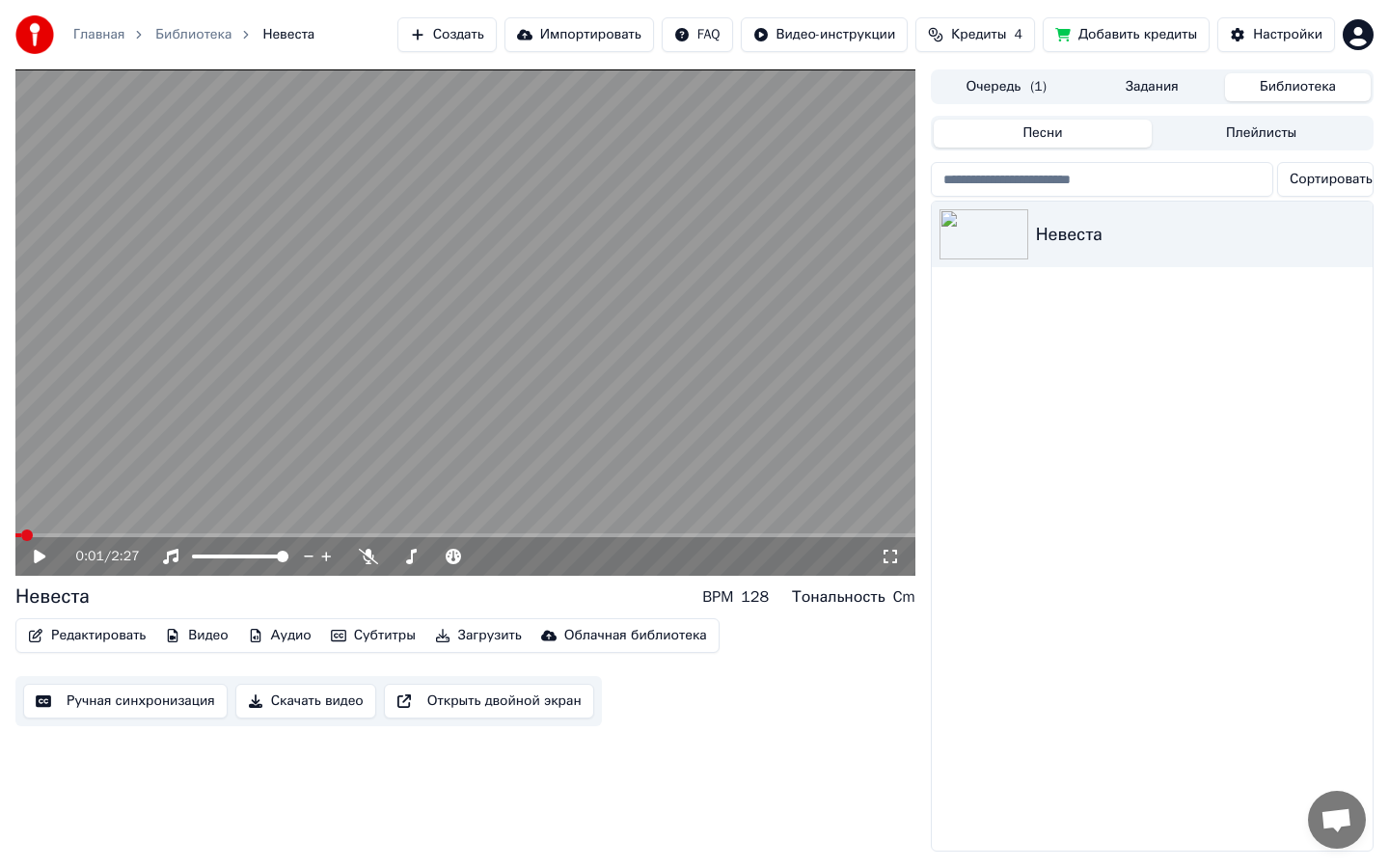 click at bounding box center [465, 322] 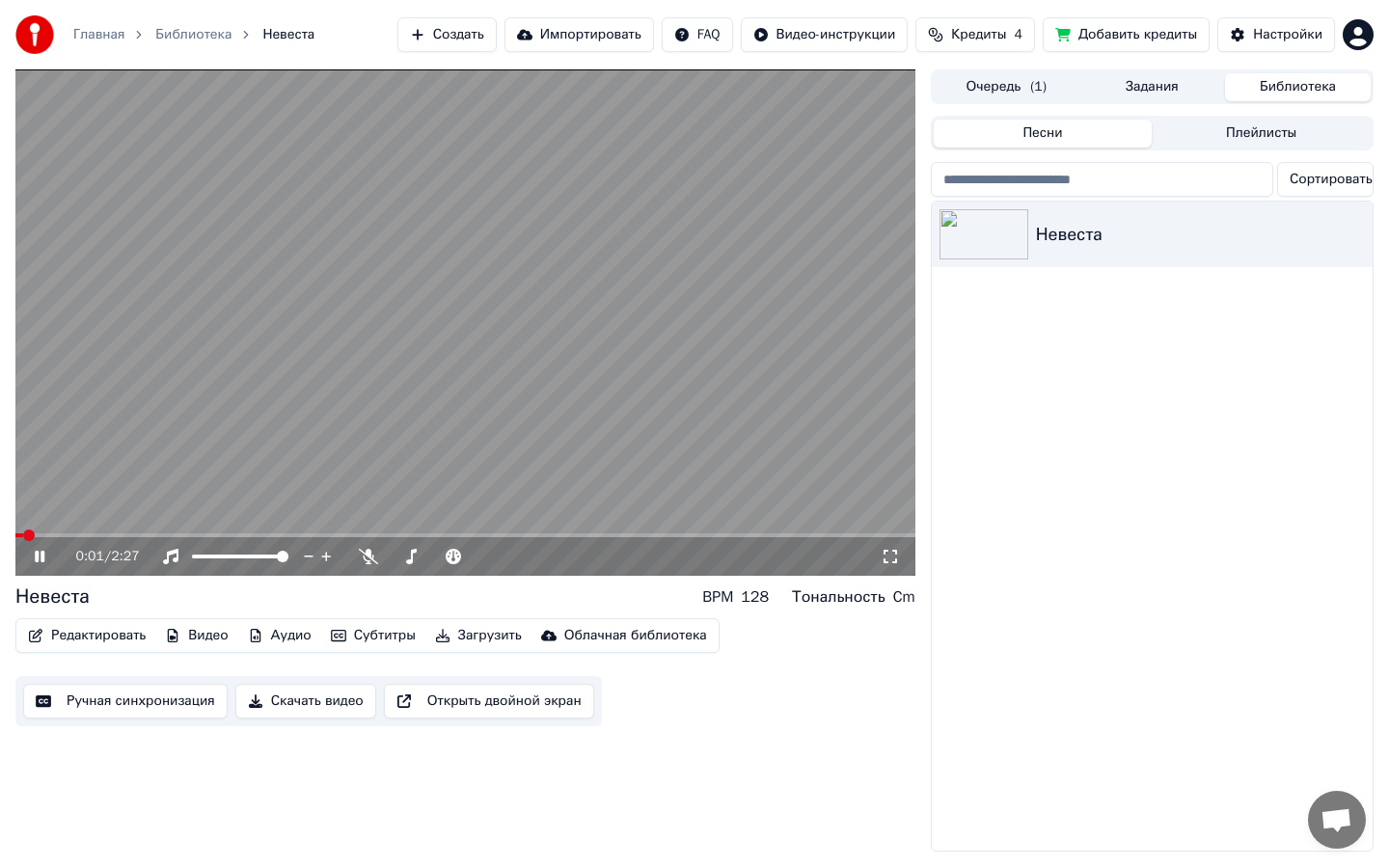click at bounding box center (465, 535) 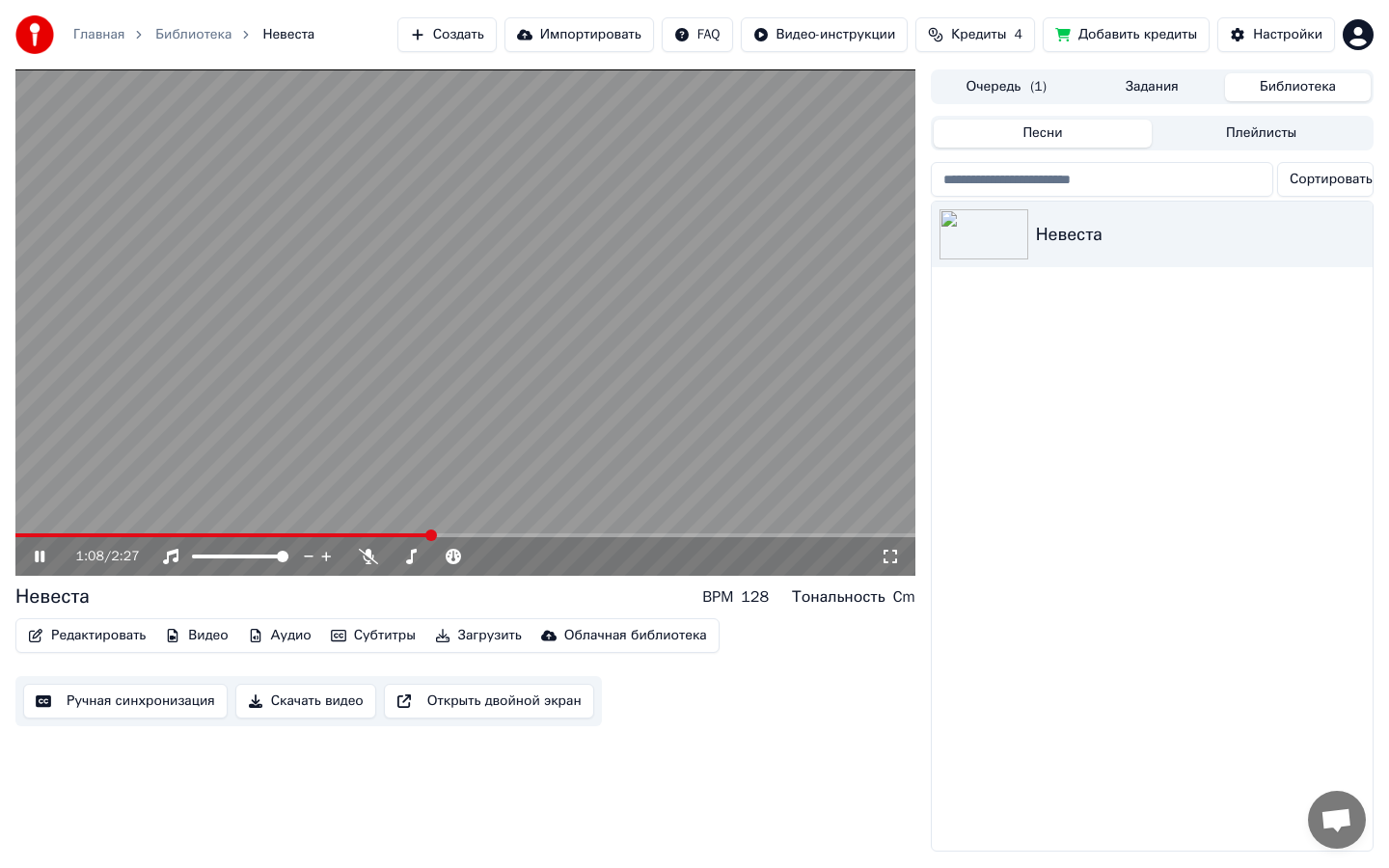 click at bounding box center [465, 535] 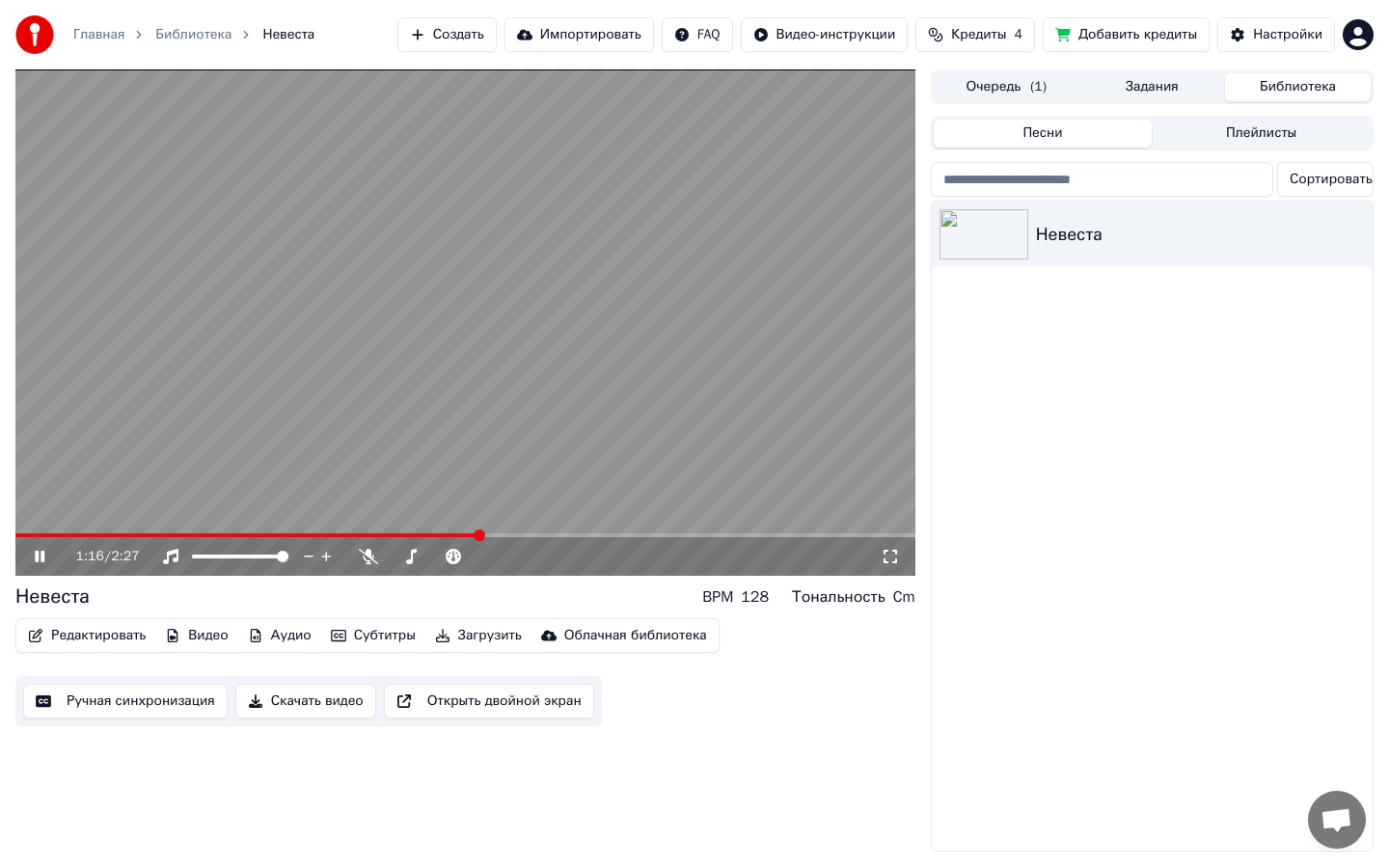 click at bounding box center [247, 535] 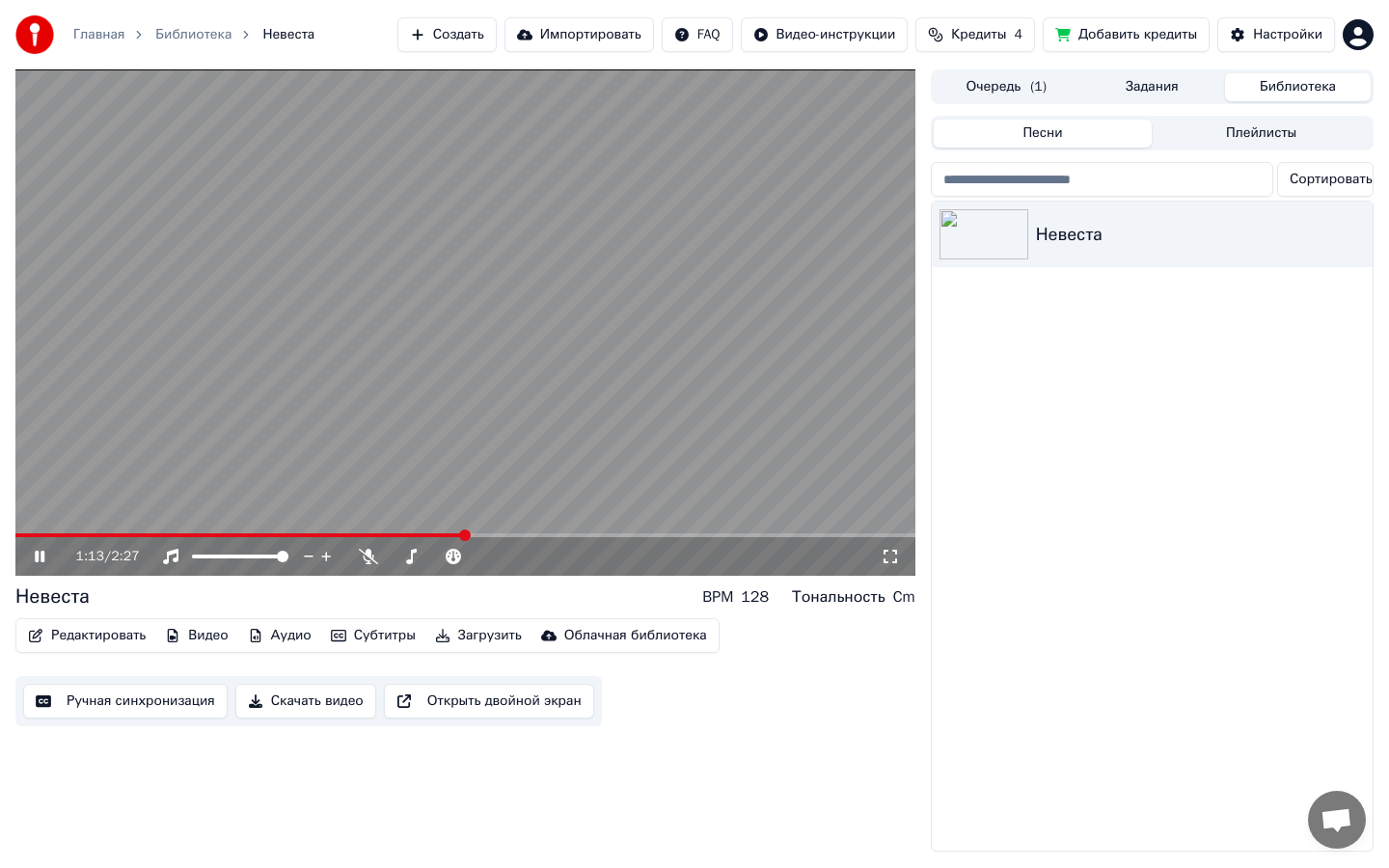 click at bounding box center [240, 535] 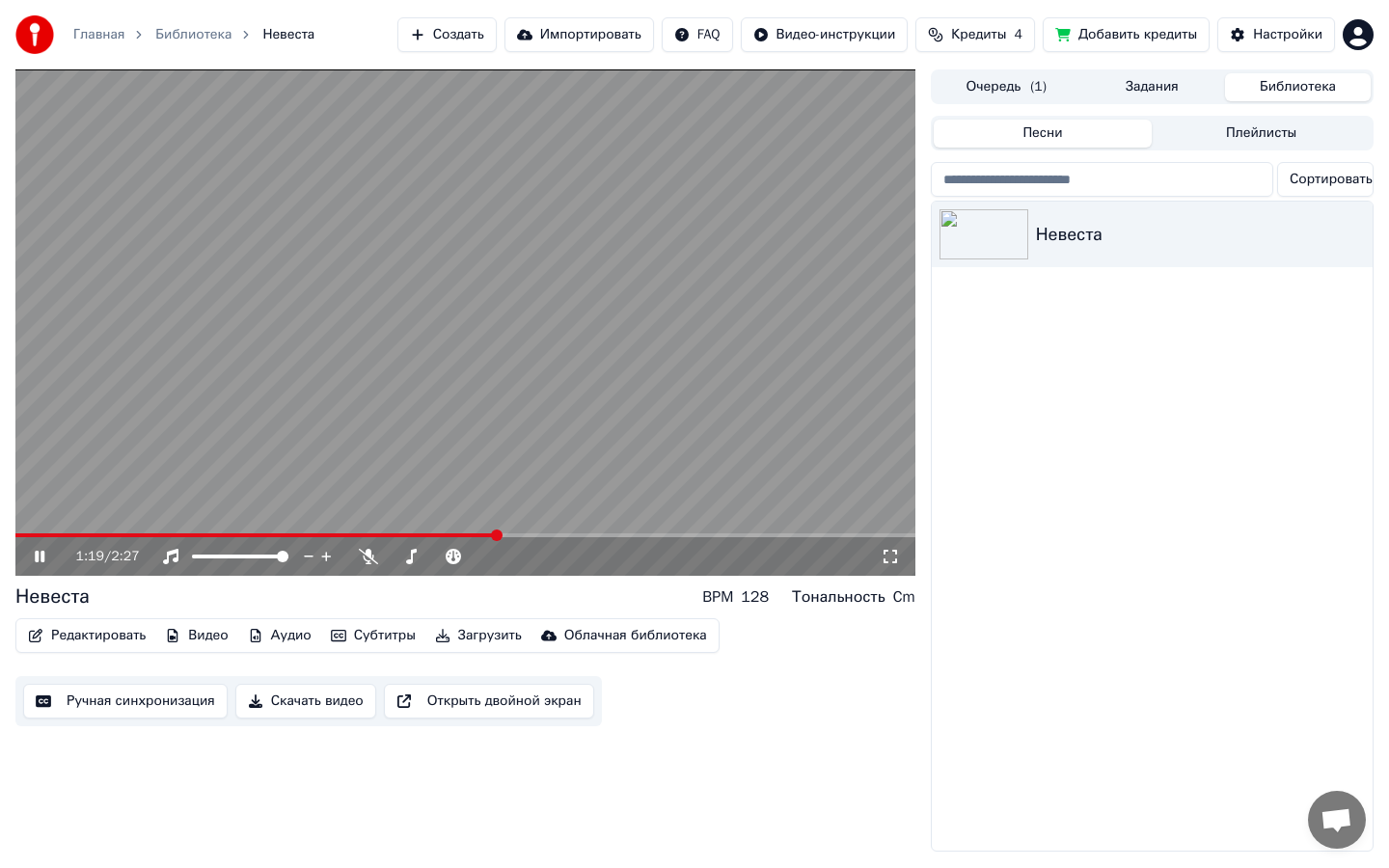 click at bounding box center (465, 535) 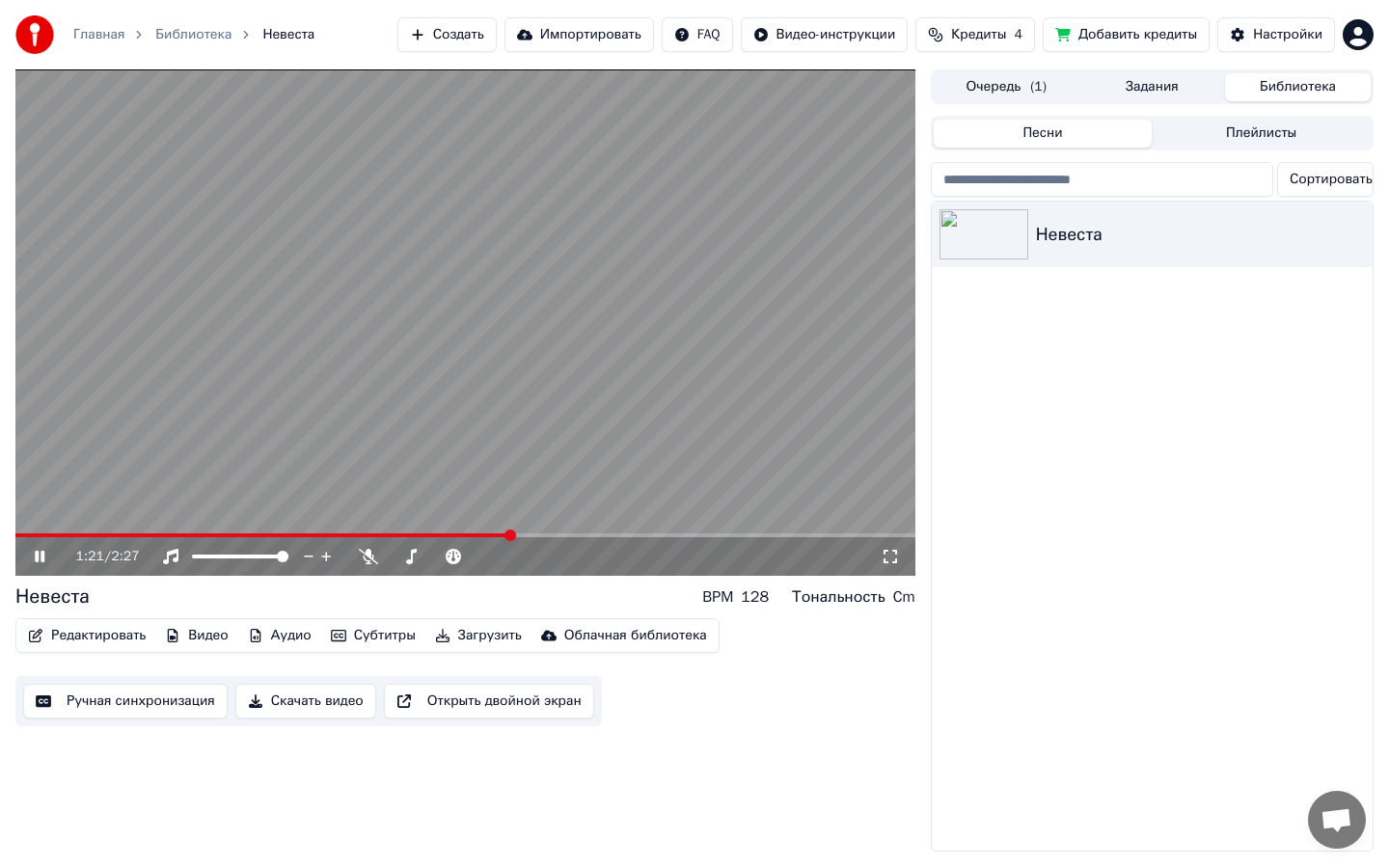 click at bounding box center [465, 535] 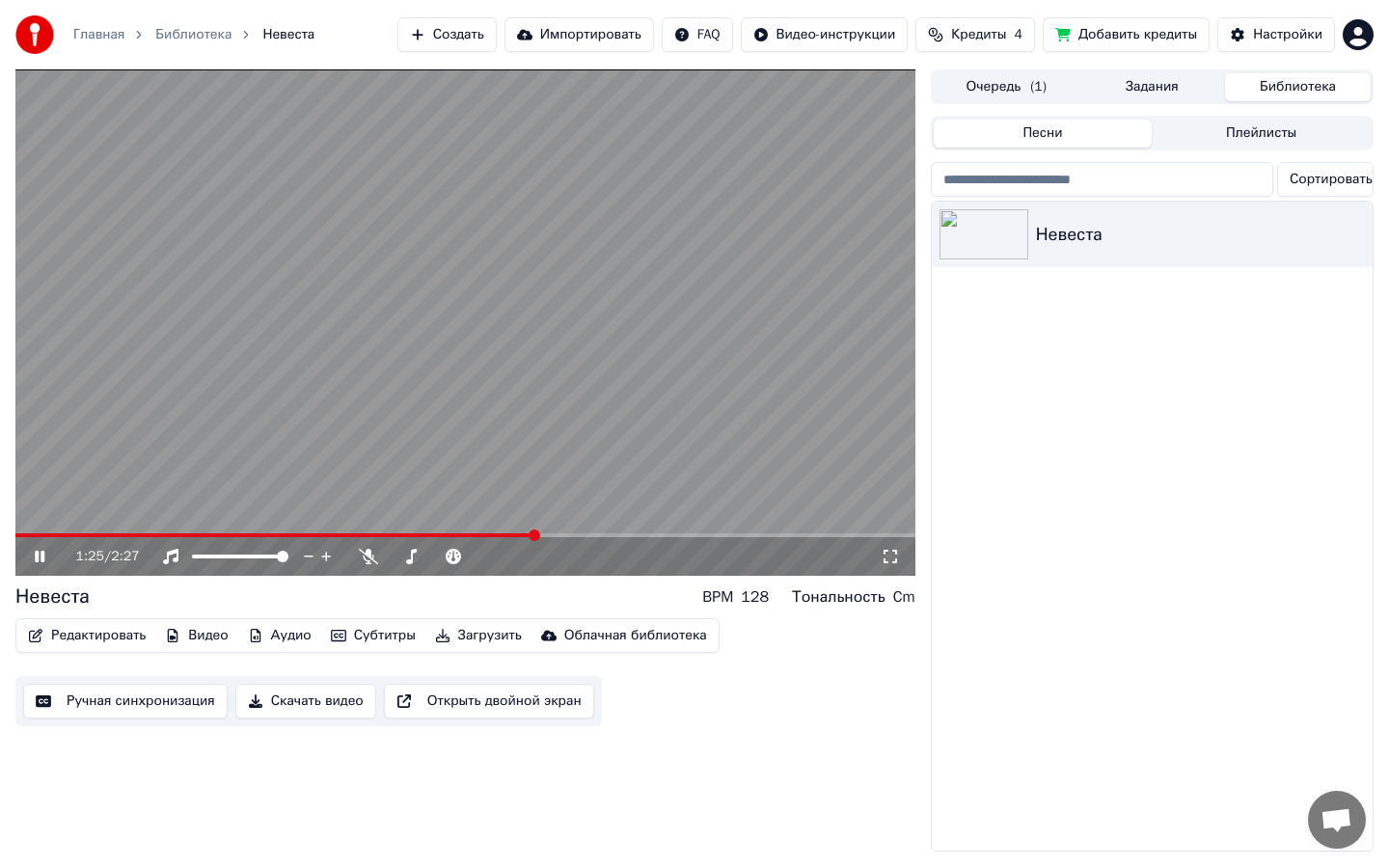 click at bounding box center (465, 535) 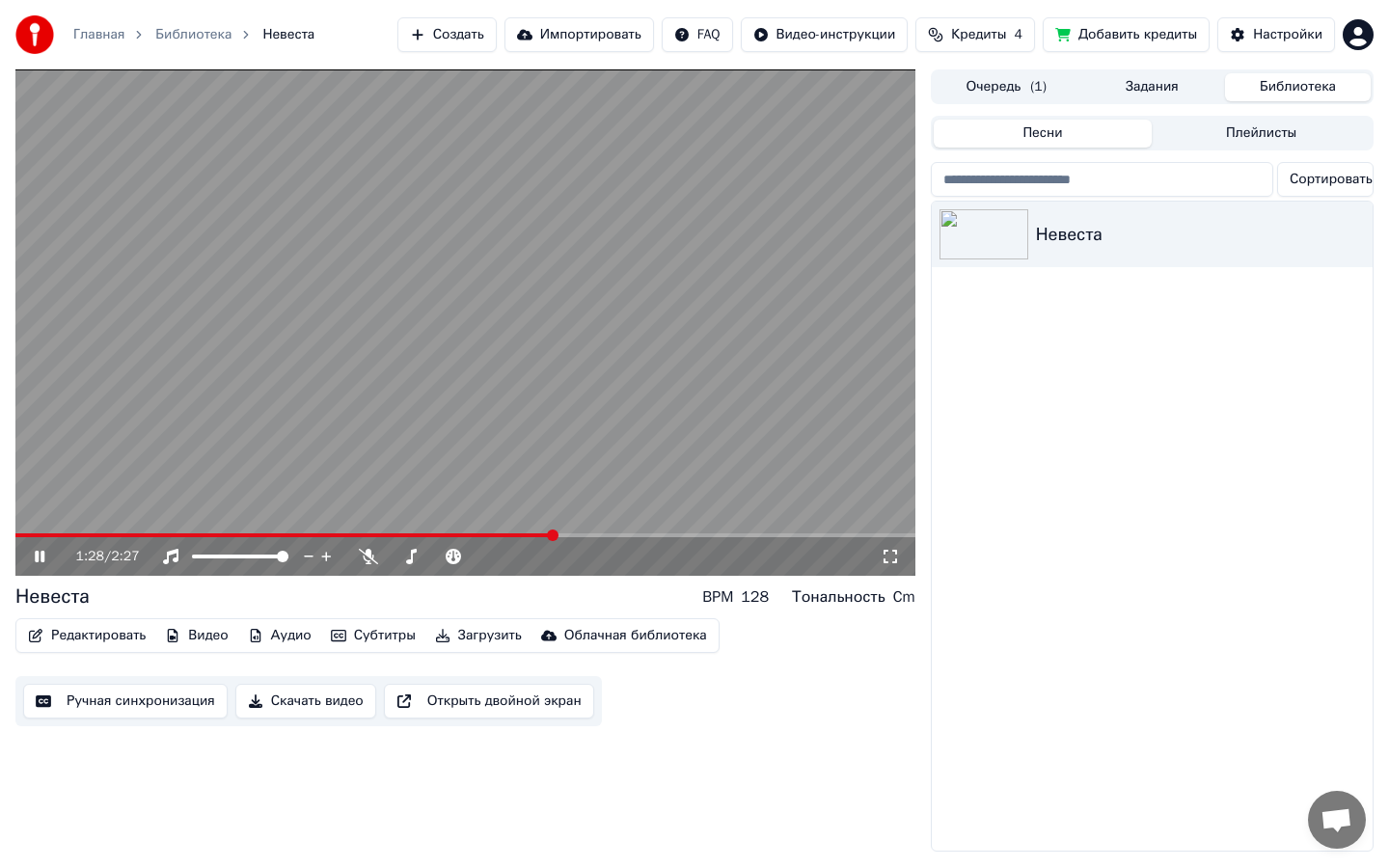 click at bounding box center (465, 535) 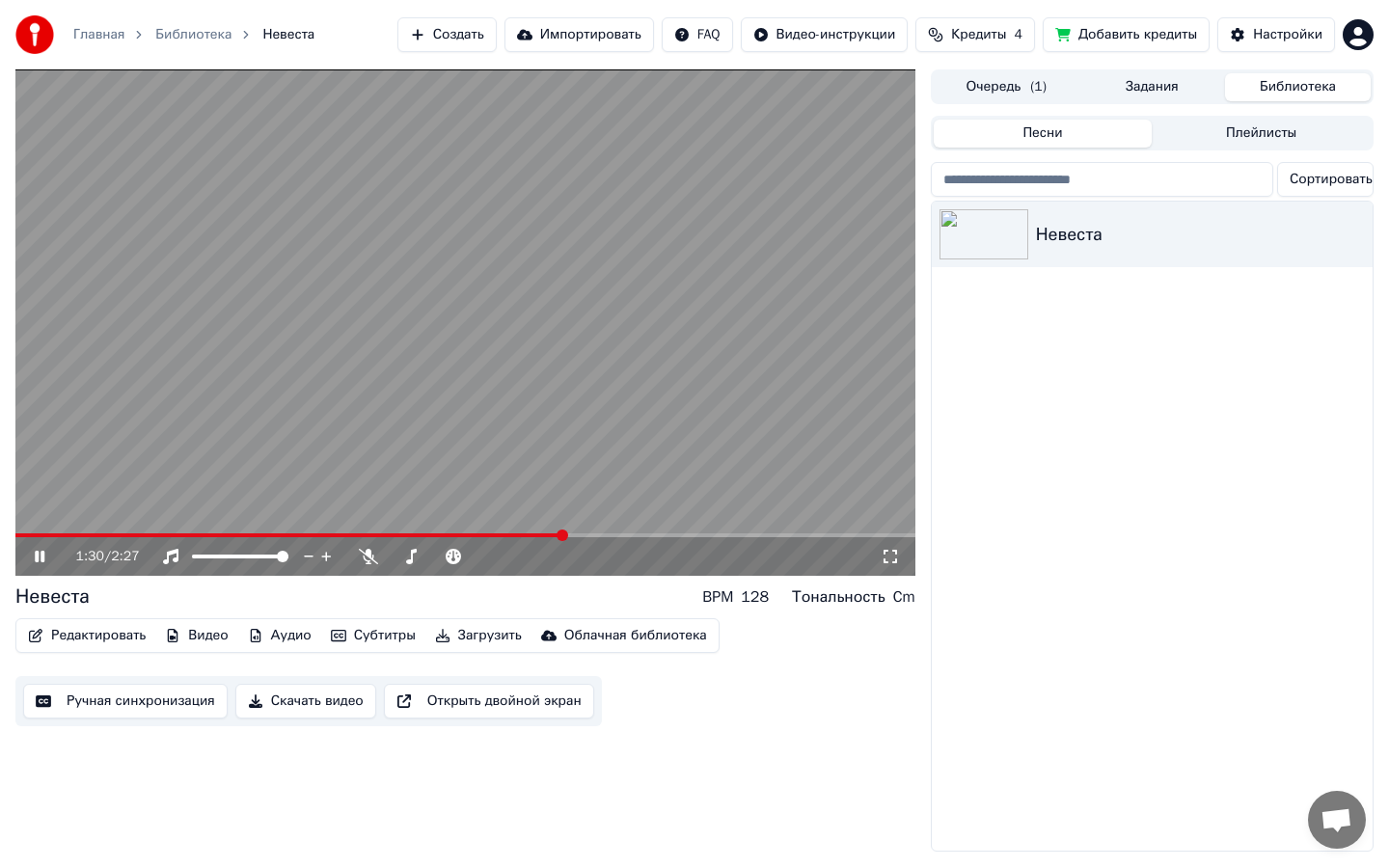 click at bounding box center (465, 535) 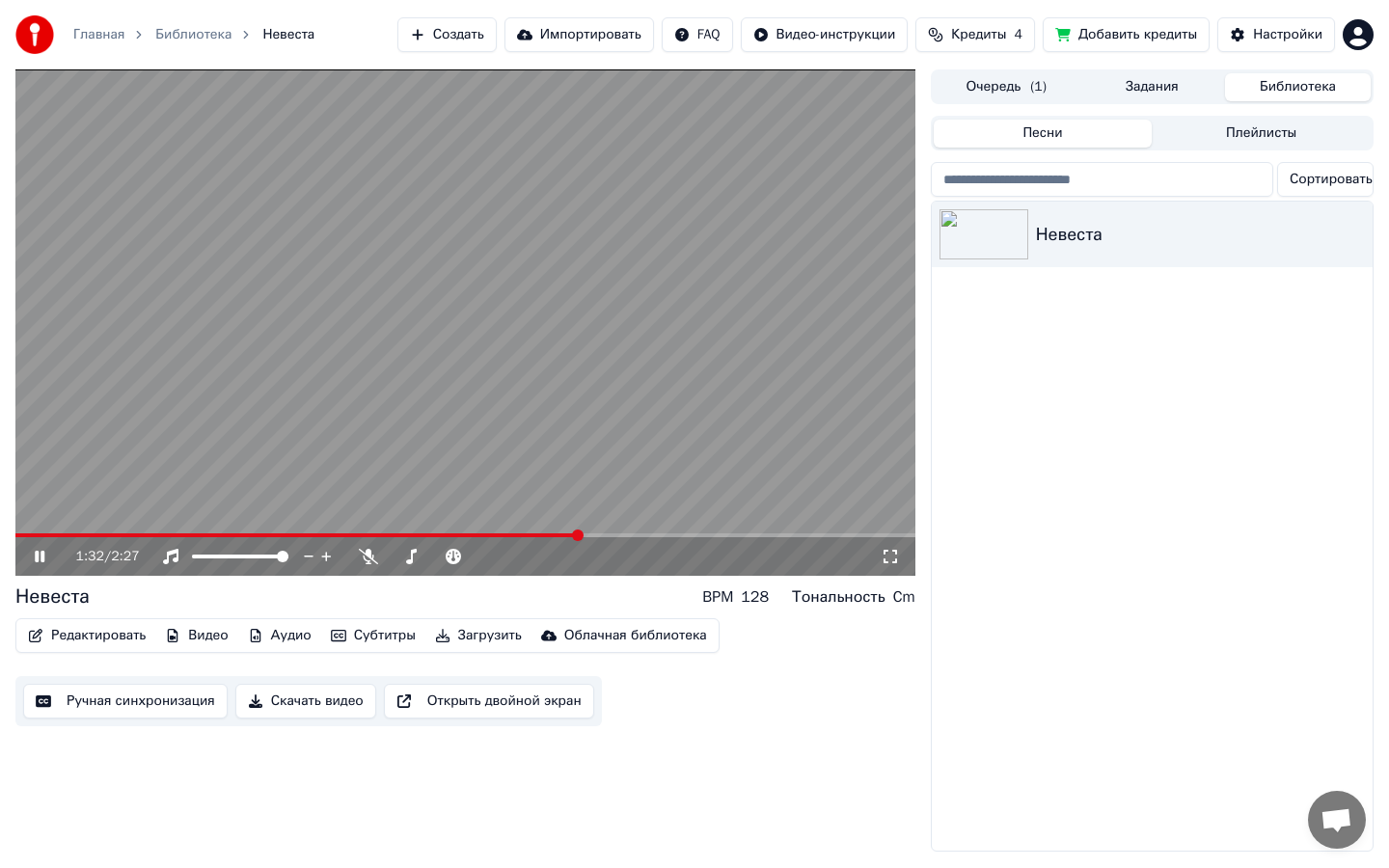 click at bounding box center [465, 322] 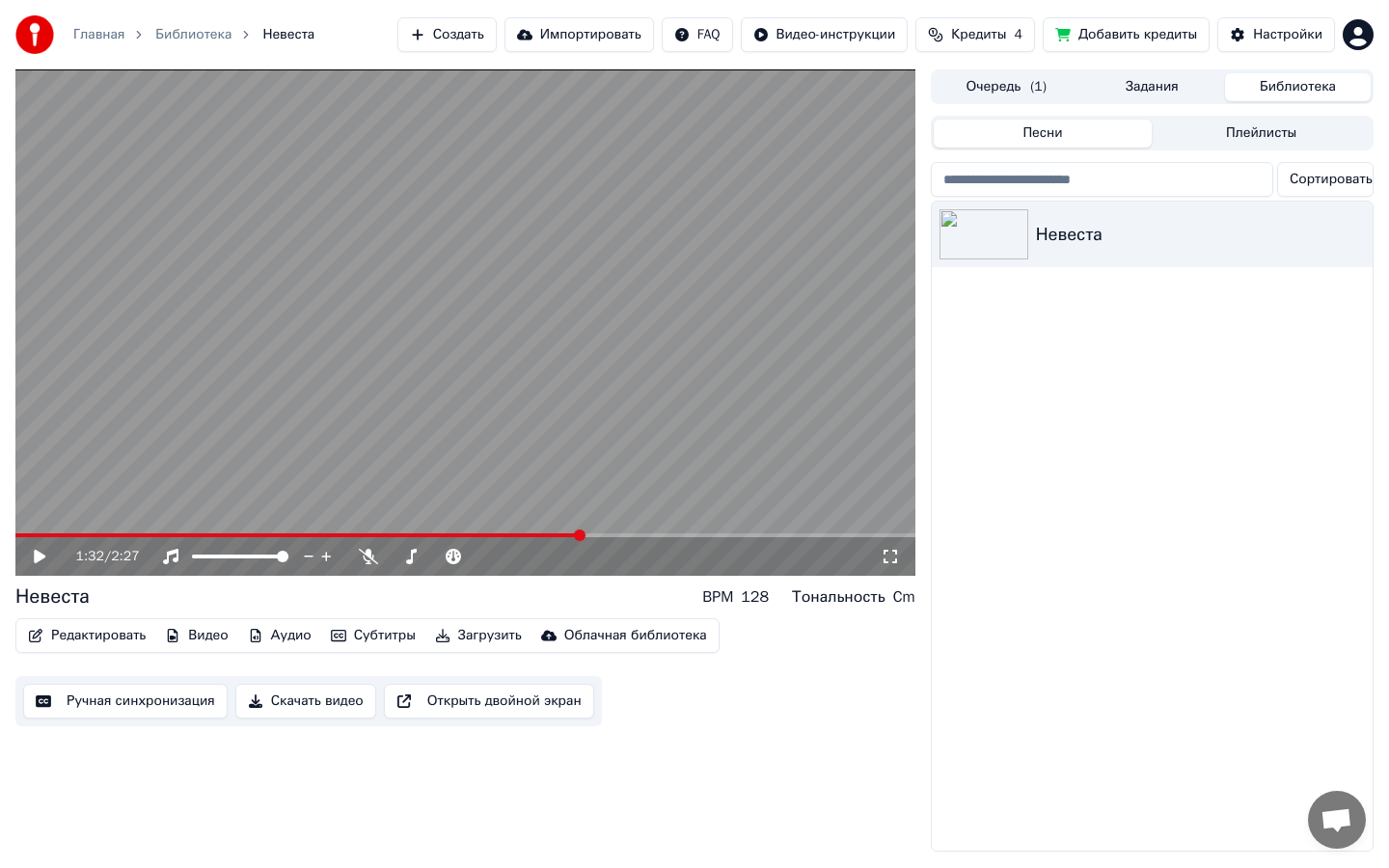 click at bounding box center (465, 535) 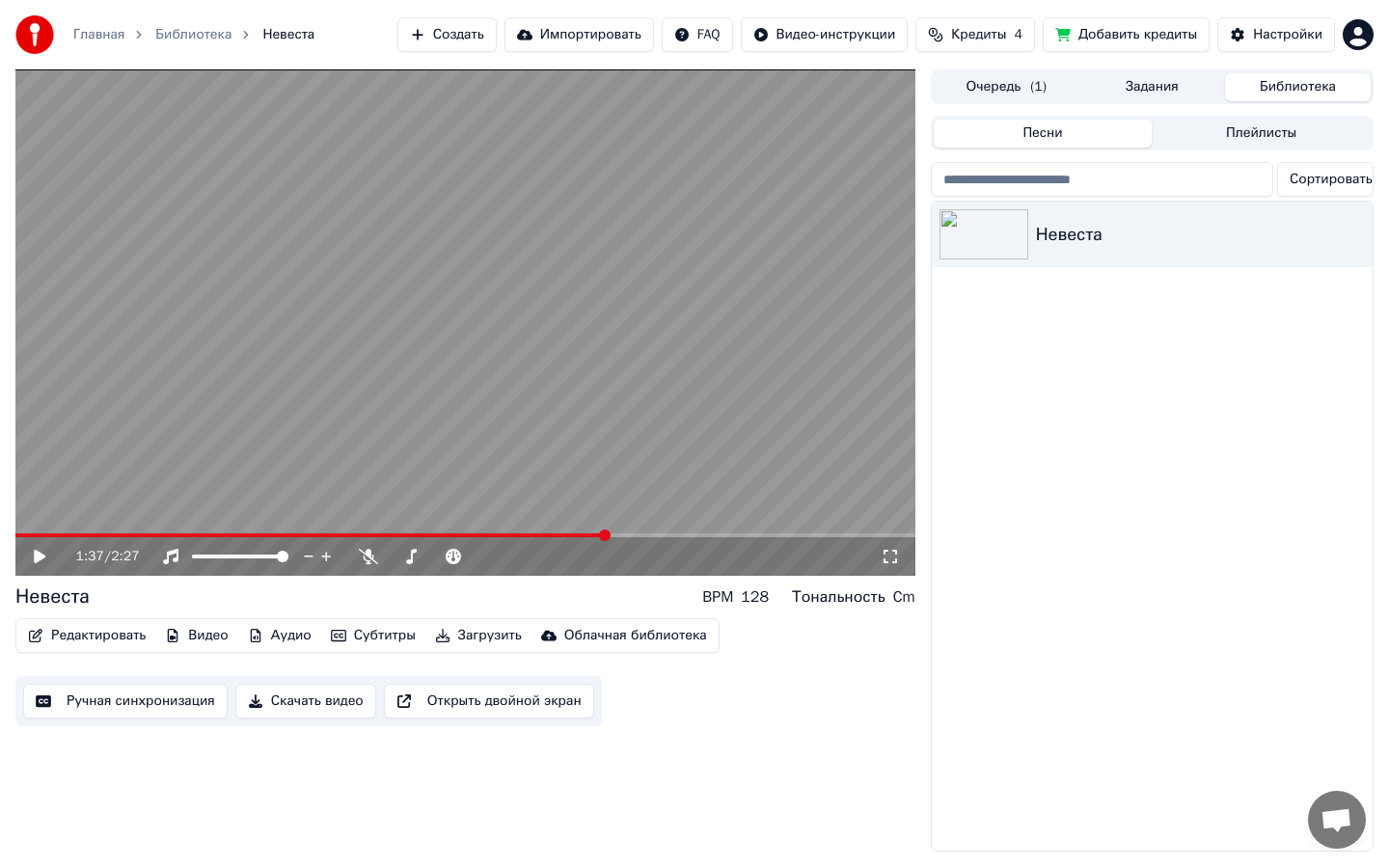 click at bounding box center [465, 322] 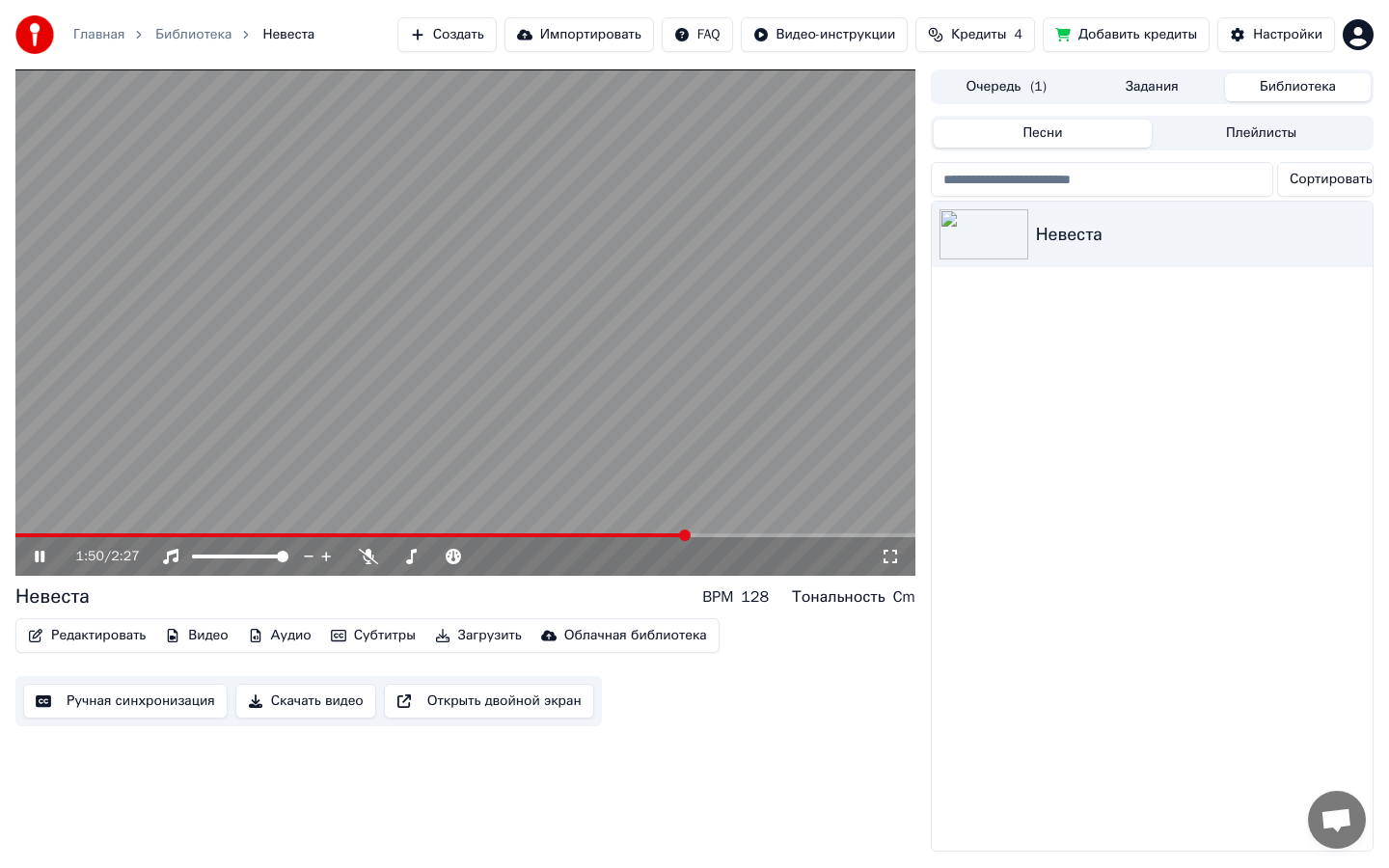 click at bounding box center (351, 535) 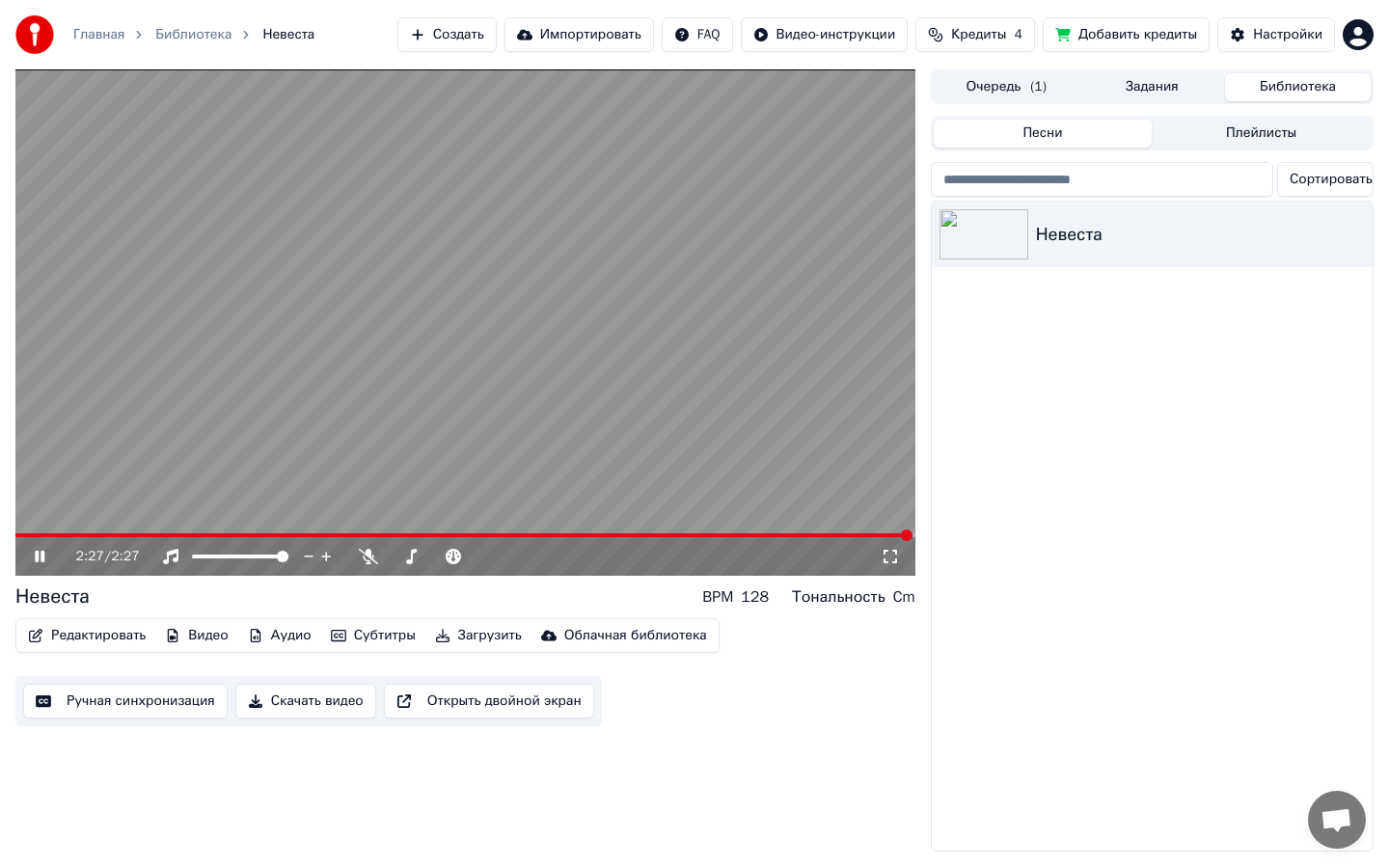 click at bounding box center (464, 535) 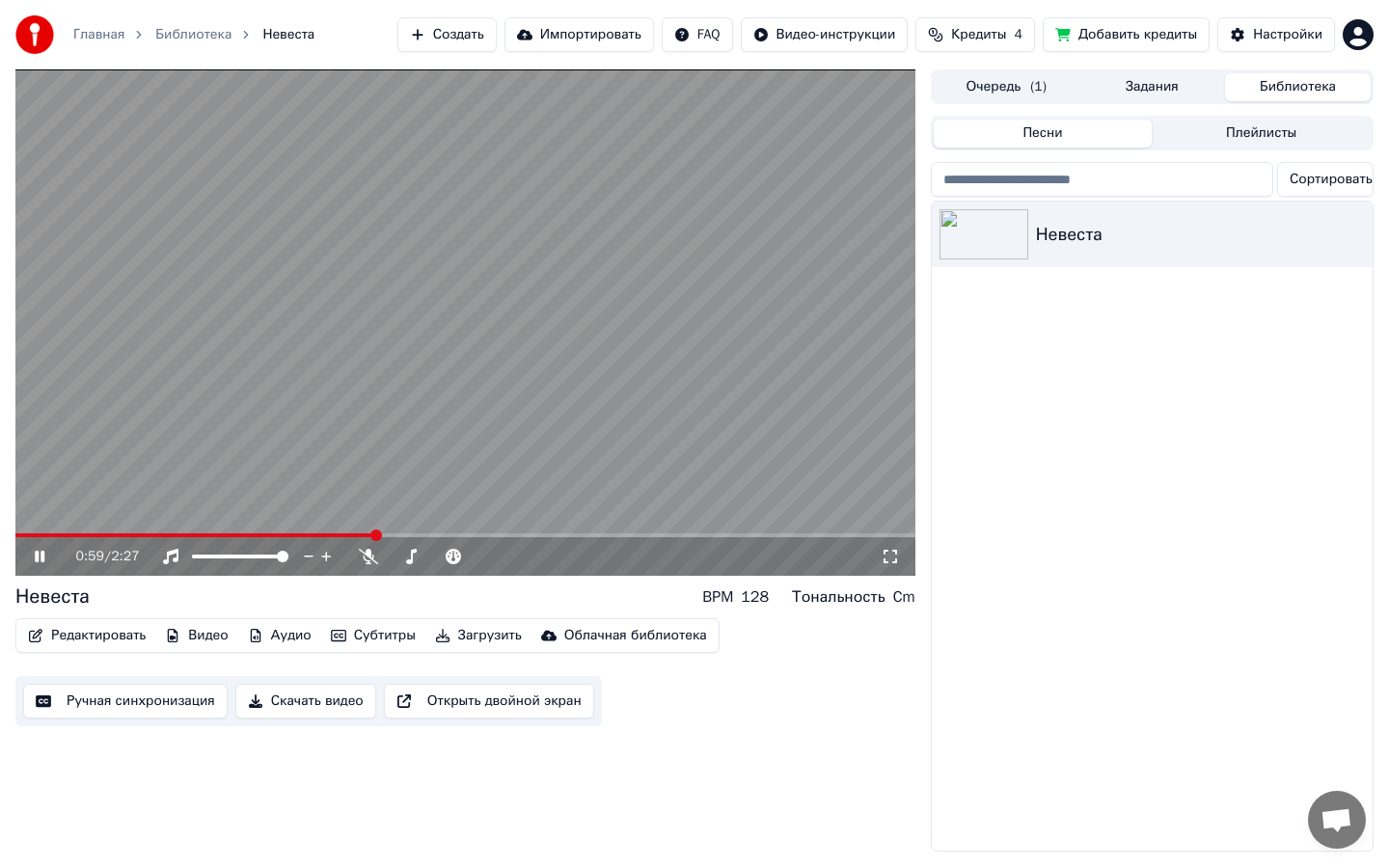 click at bounding box center (465, 535) 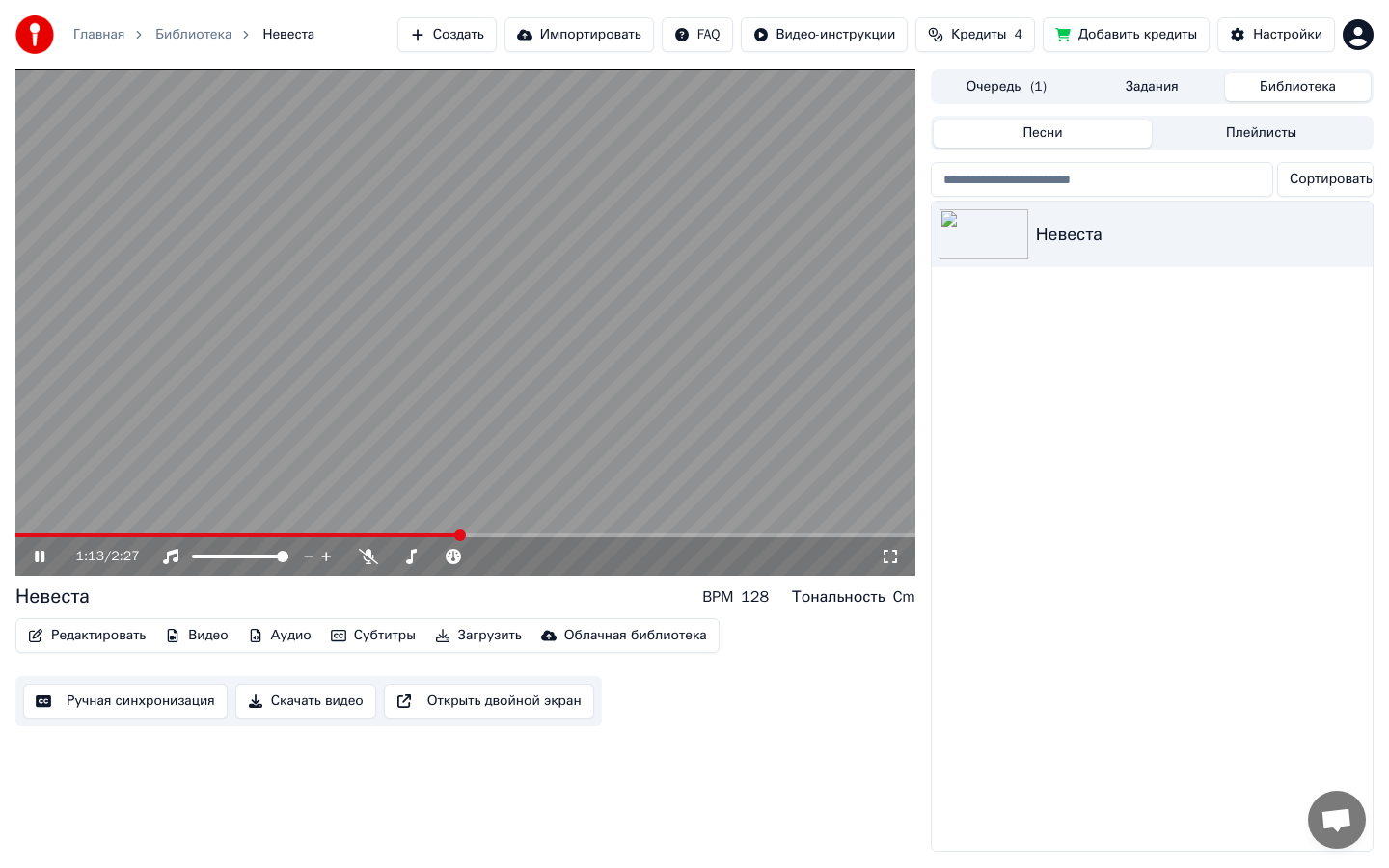 click at bounding box center [465, 535] 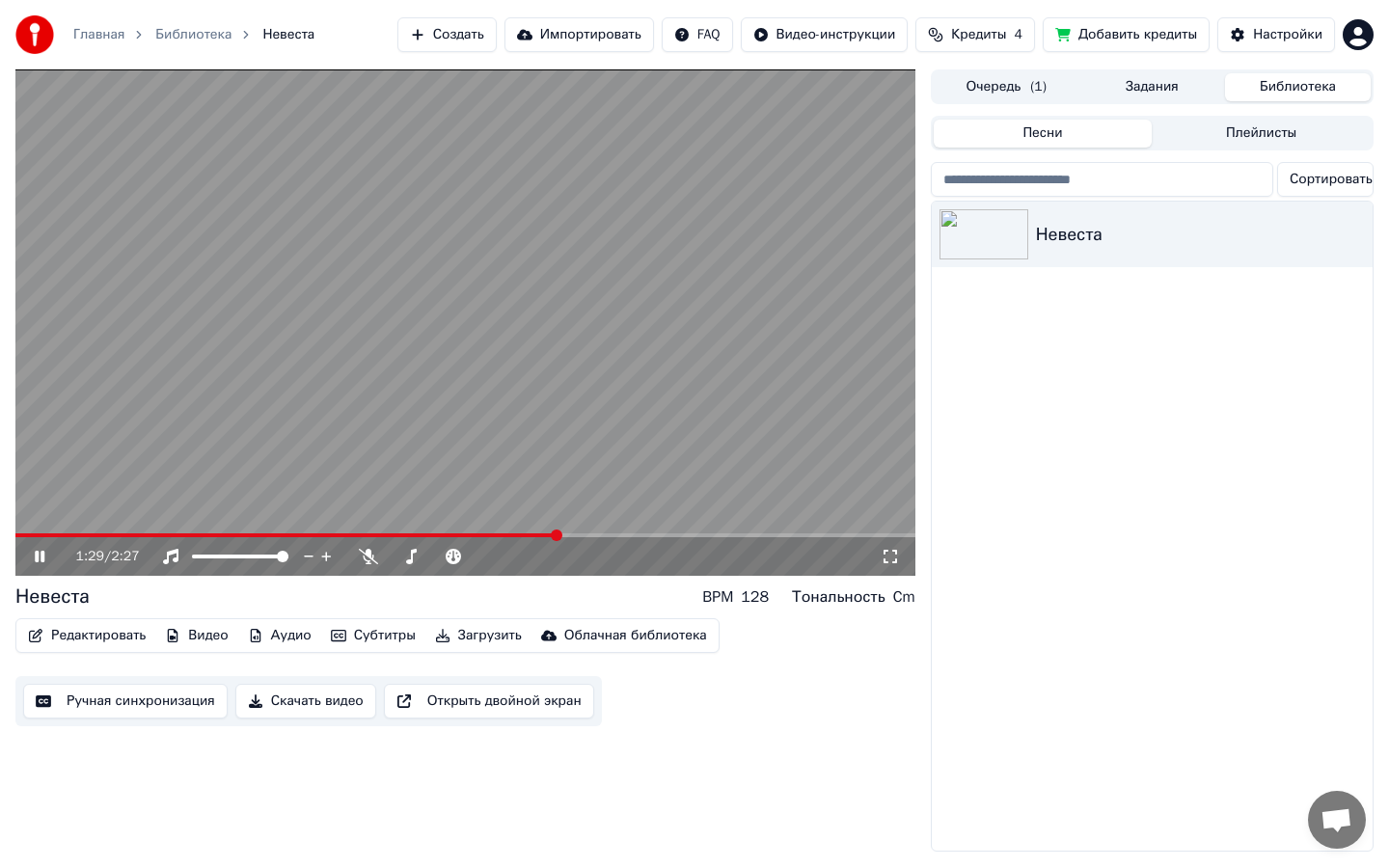 click at bounding box center [465, 535] 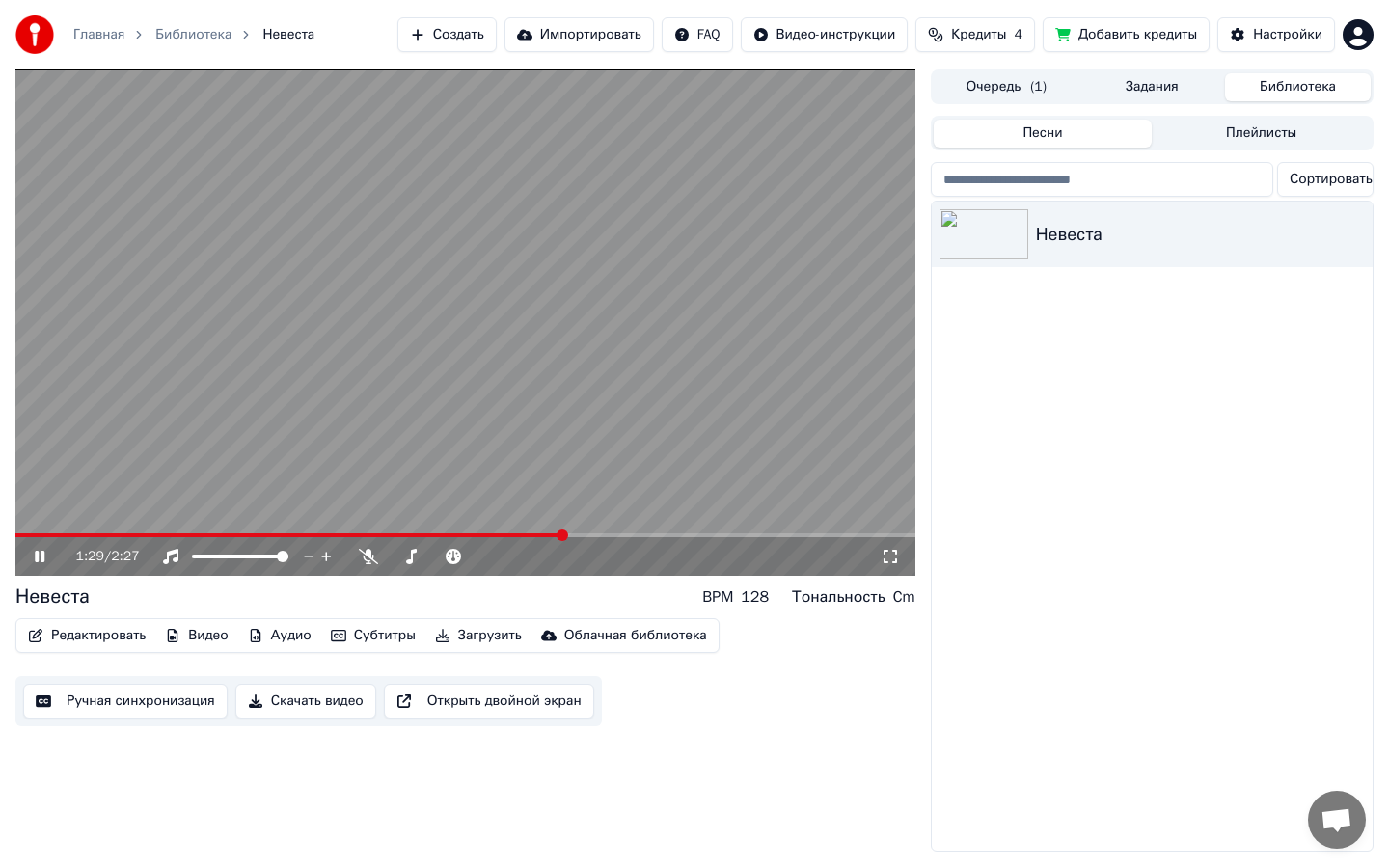click at bounding box center [465, 535] 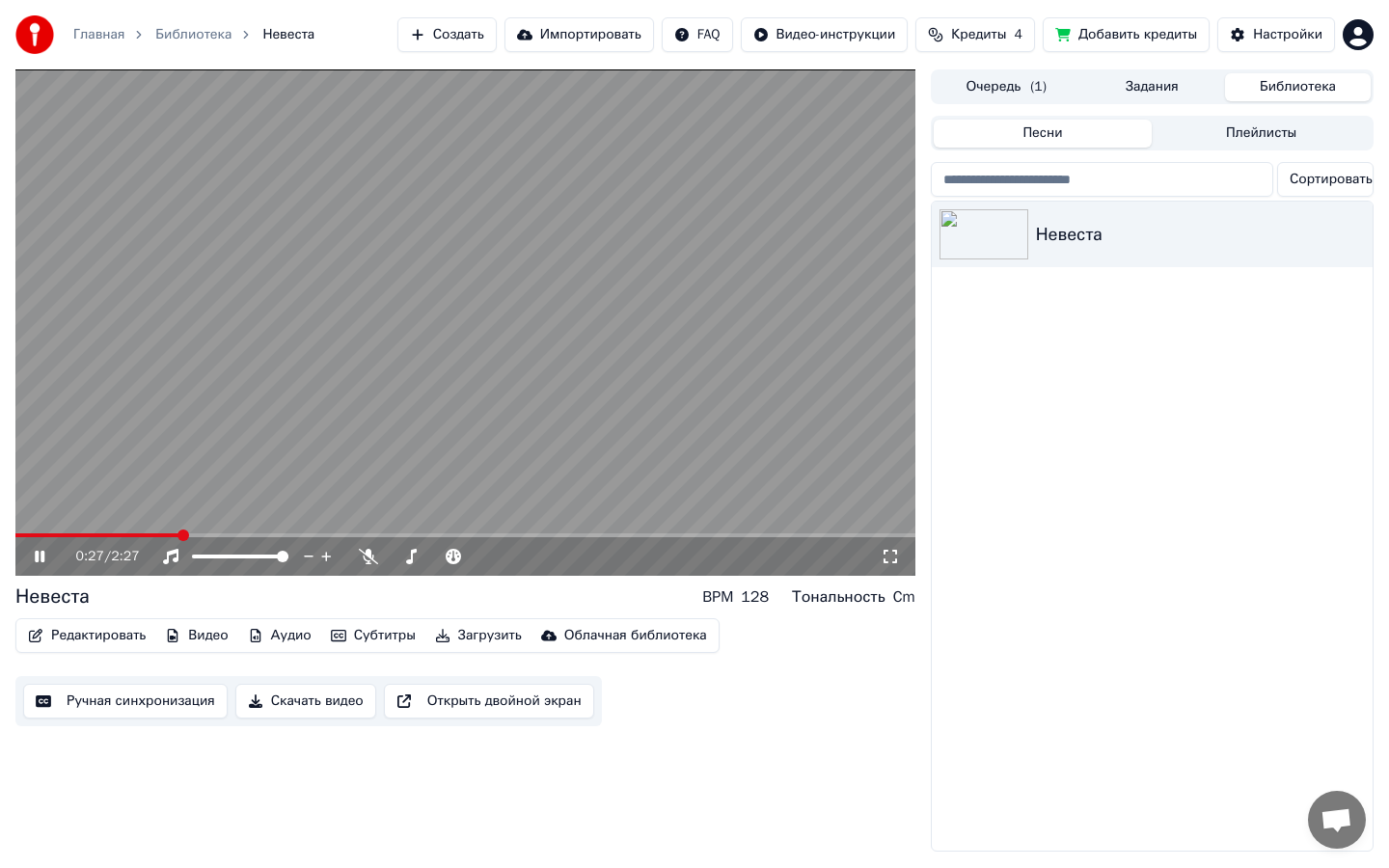 click at bounding box center (183, 535) 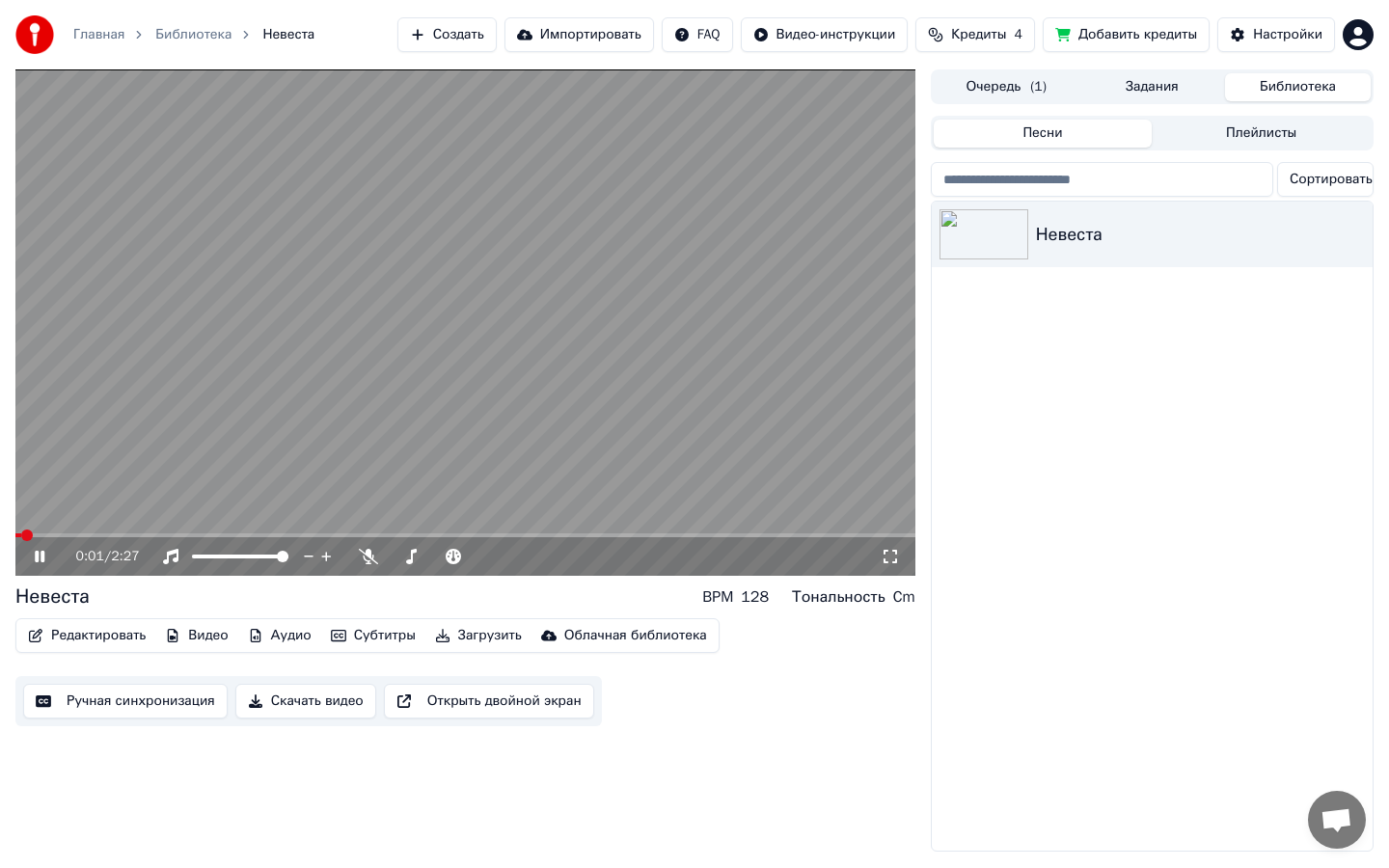 click at bounding box center [18, 535] 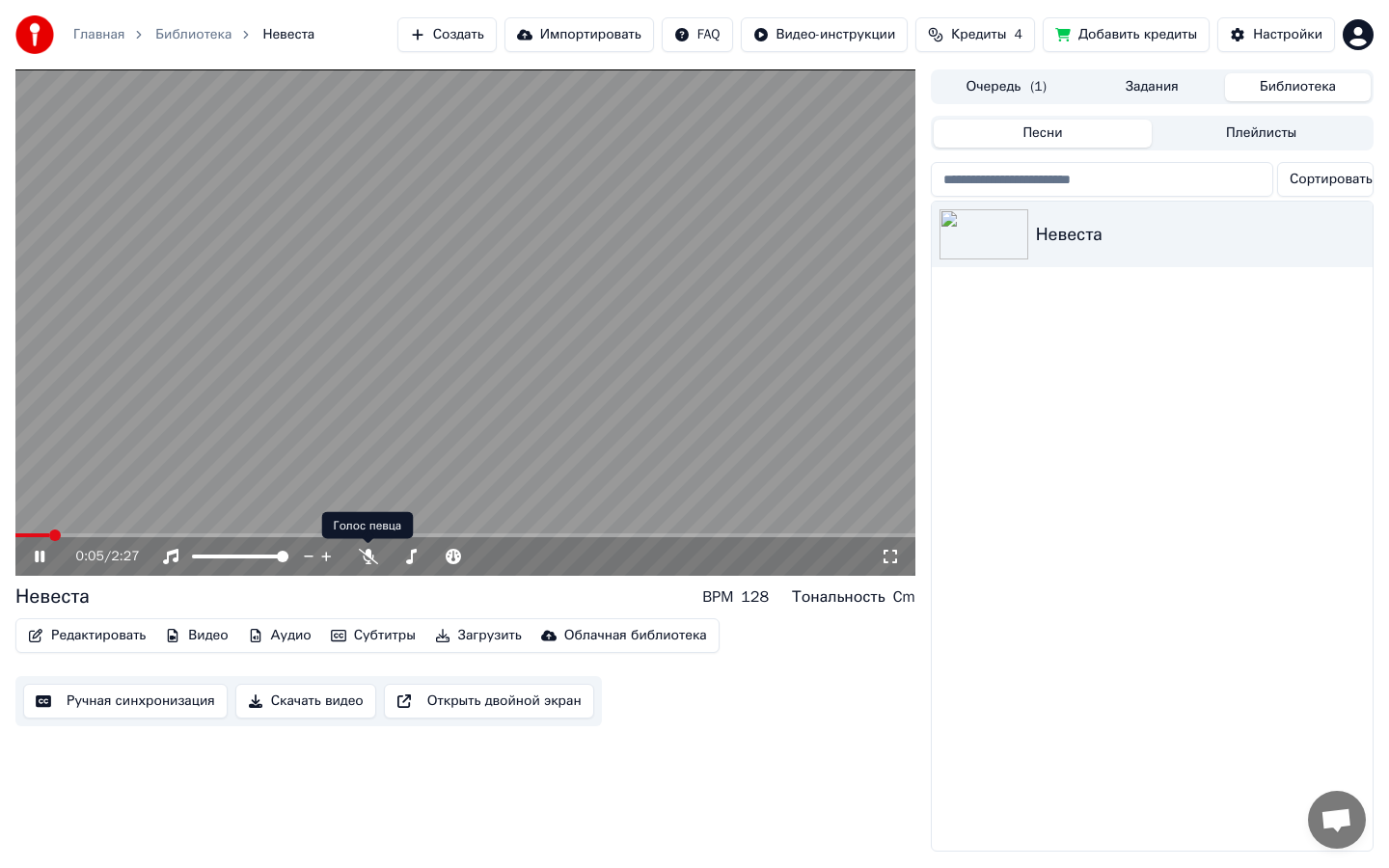click at bounding box center [465, 322] 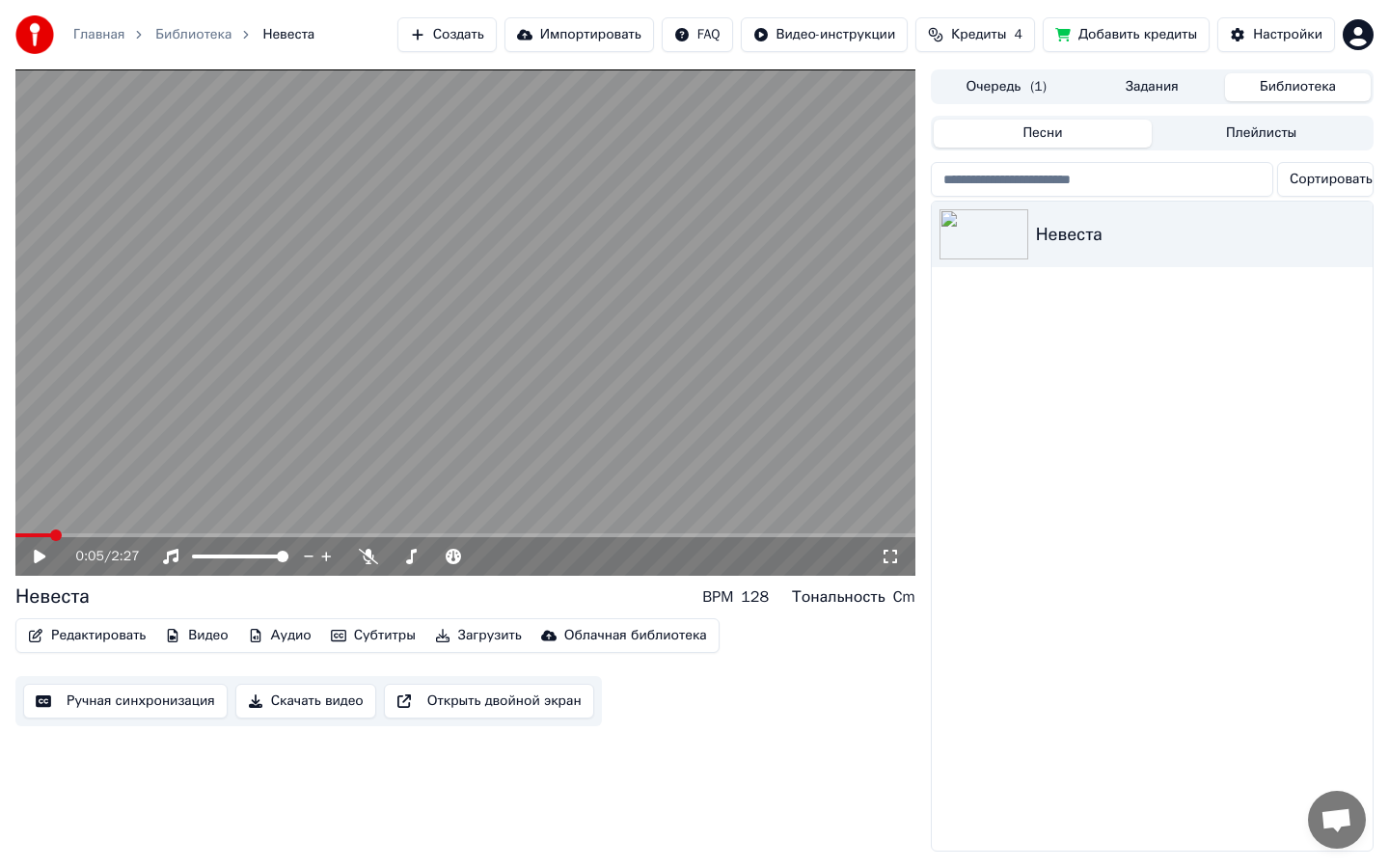 click on "Редактировать" at bounding box center [87, 636] 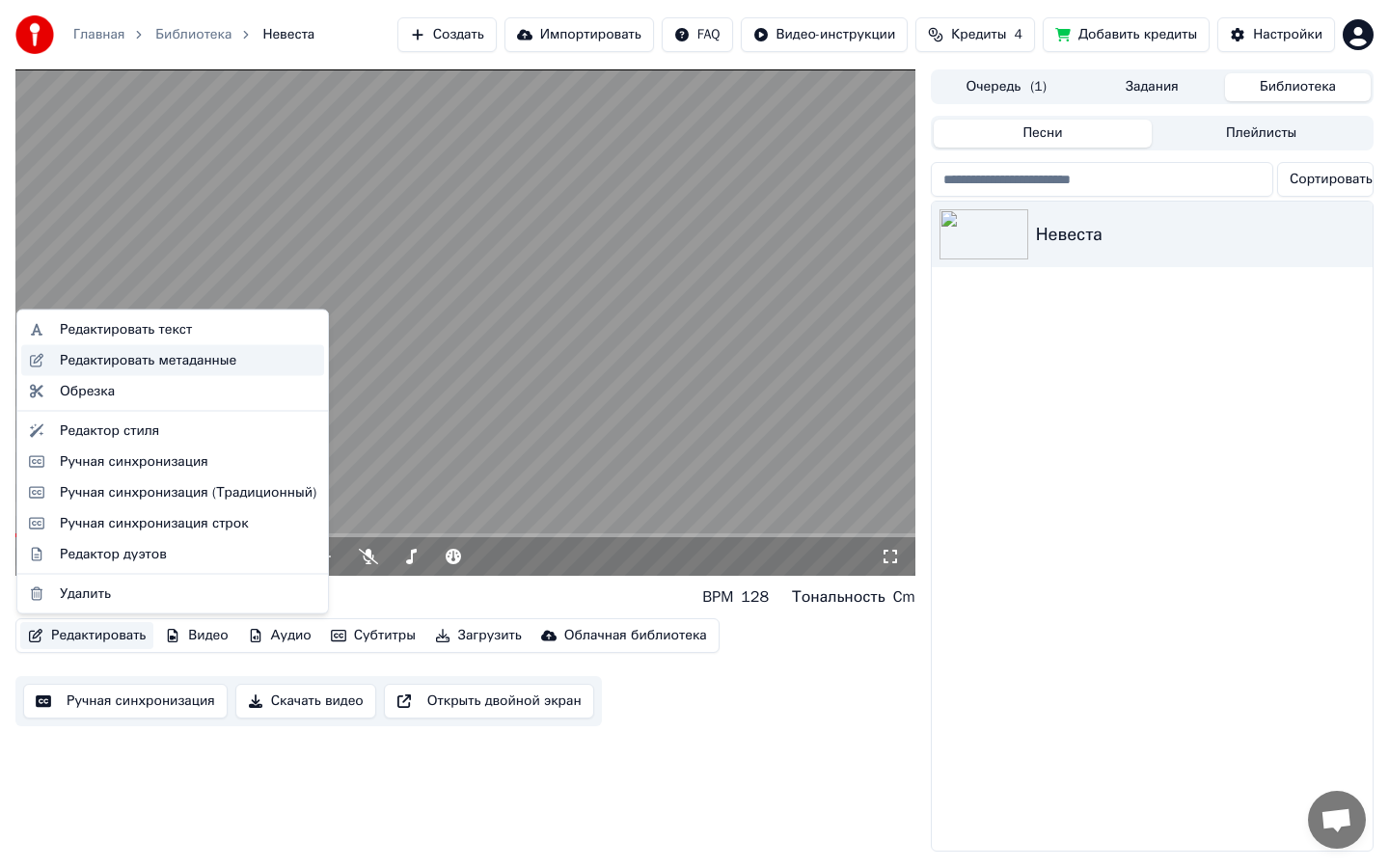 click on "Редактировать метаданные" at bounding box center [148, 360] 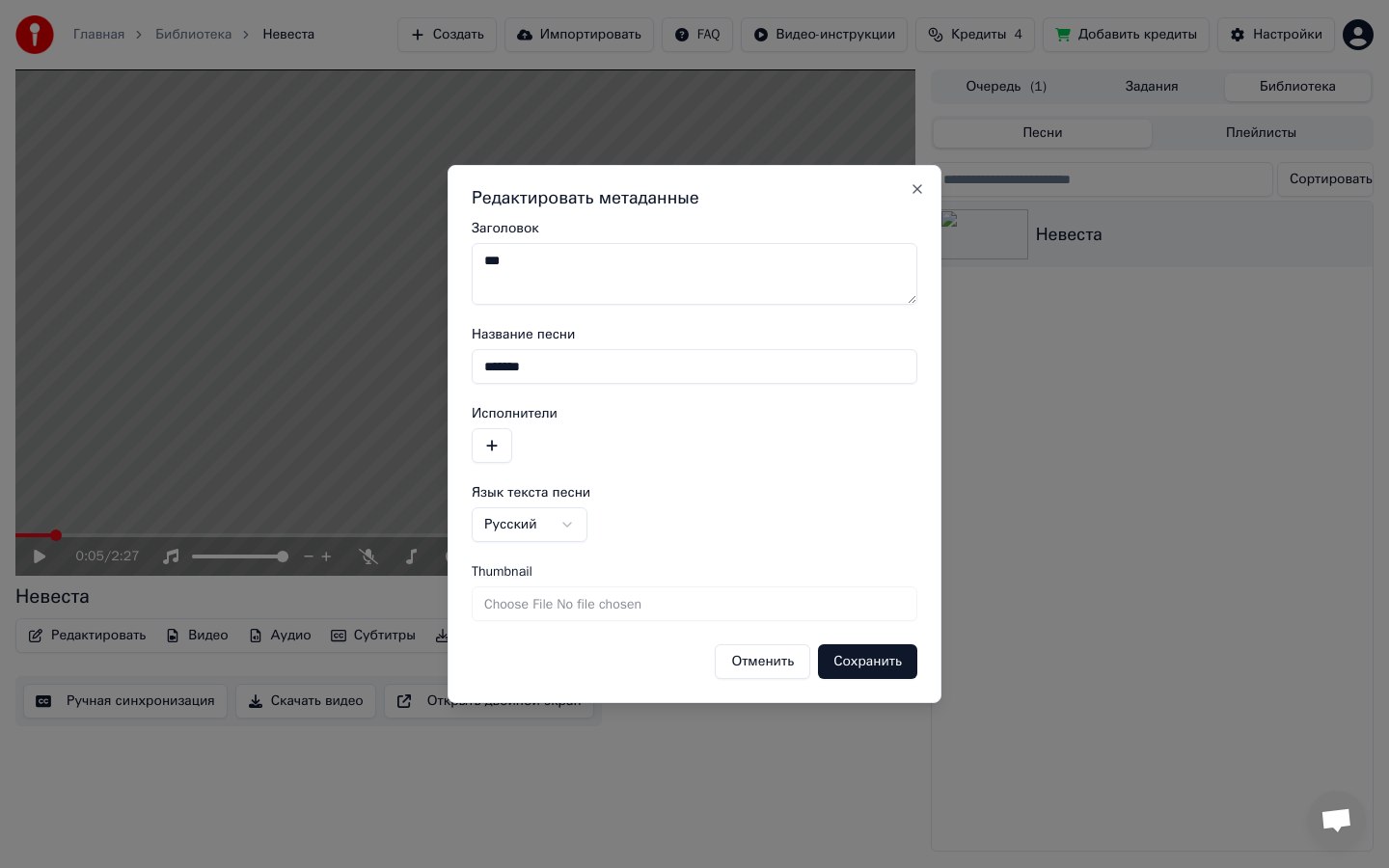 click on "*******" at bounding box center [694, 366] 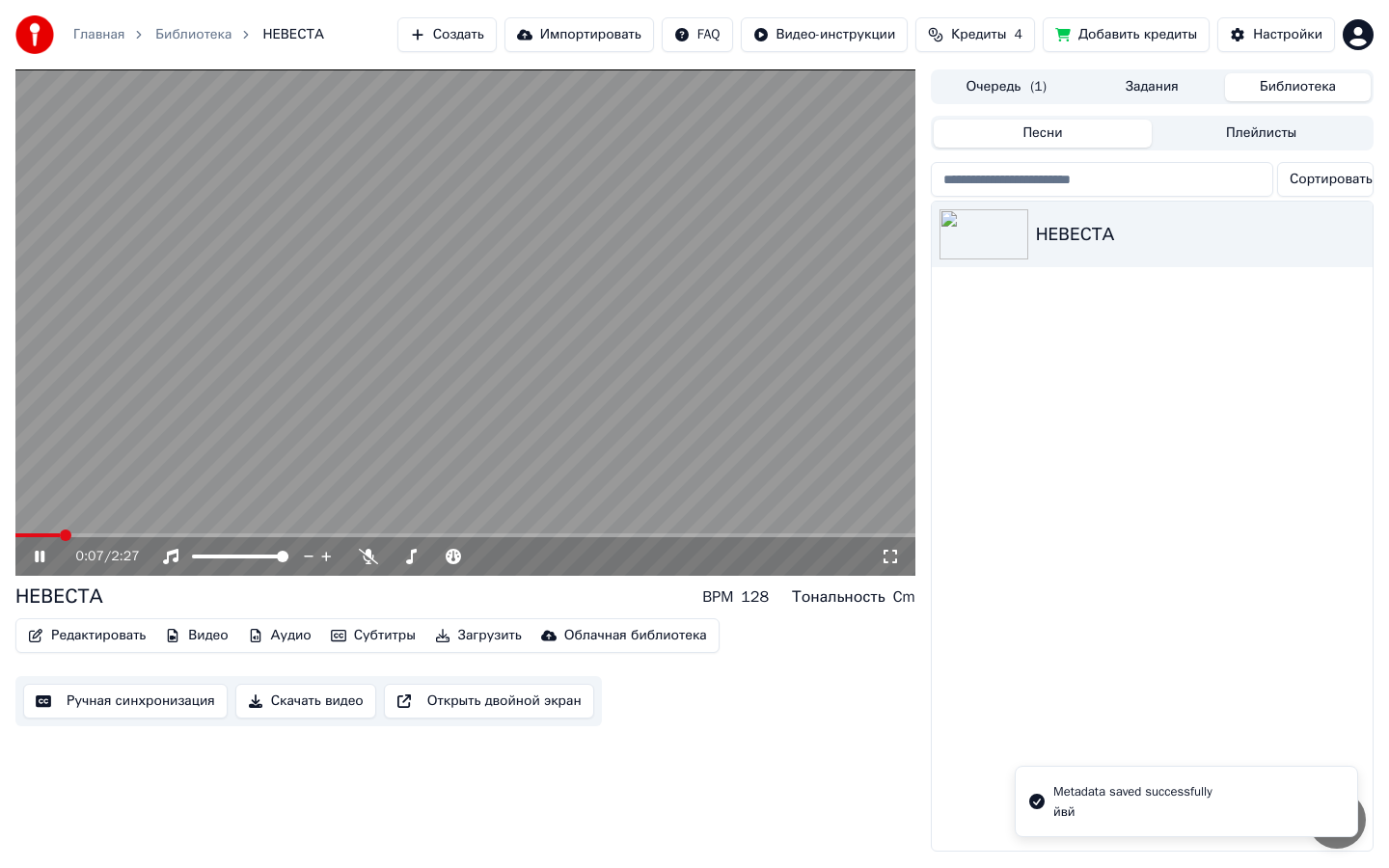 drag, startPoint x: 41, startPoint y: 530, endPoint x: 17, endPoint y: 538, distance: 25.29822 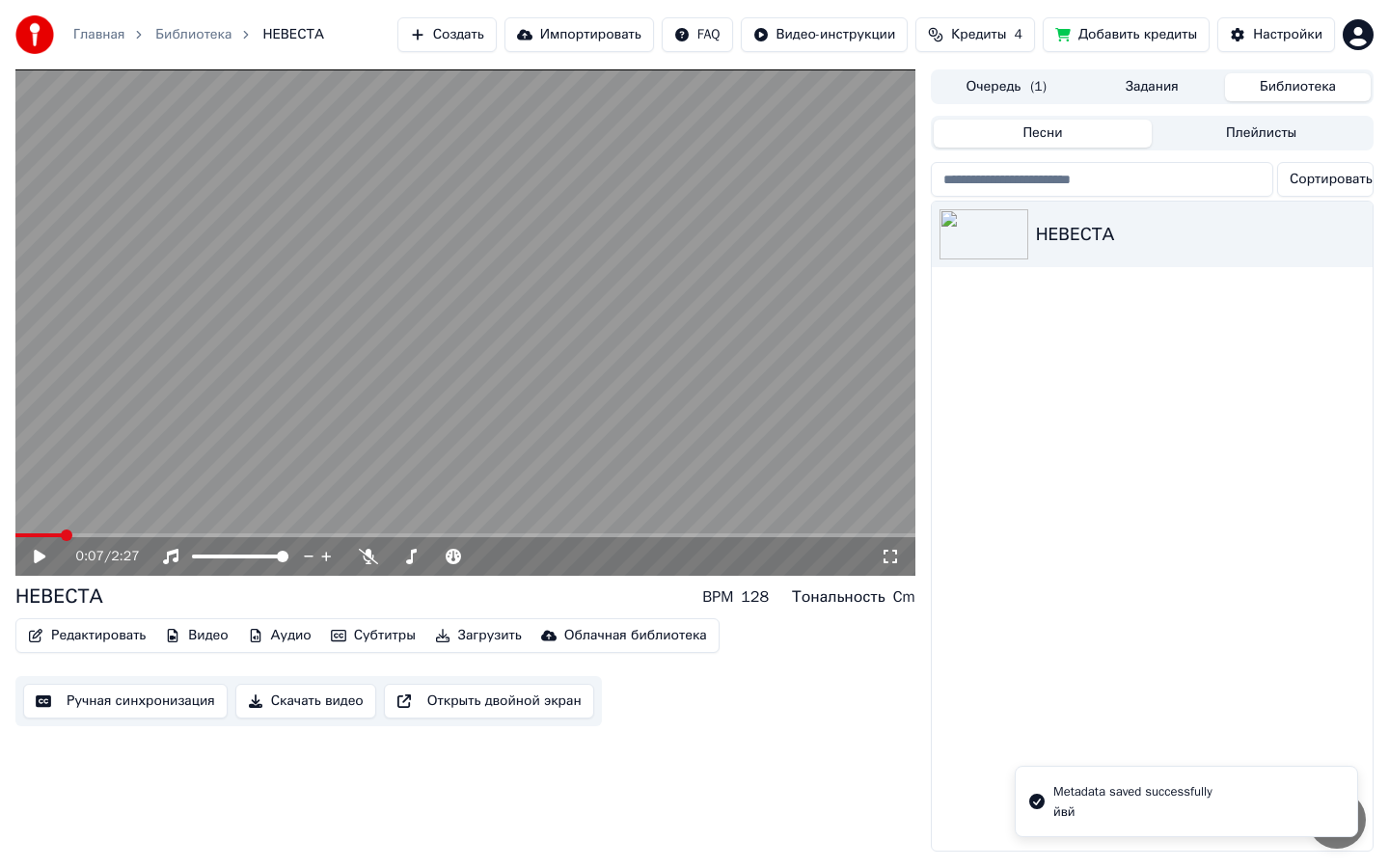 click on "0:07  /  2:27" at bounding box center (465, 556) 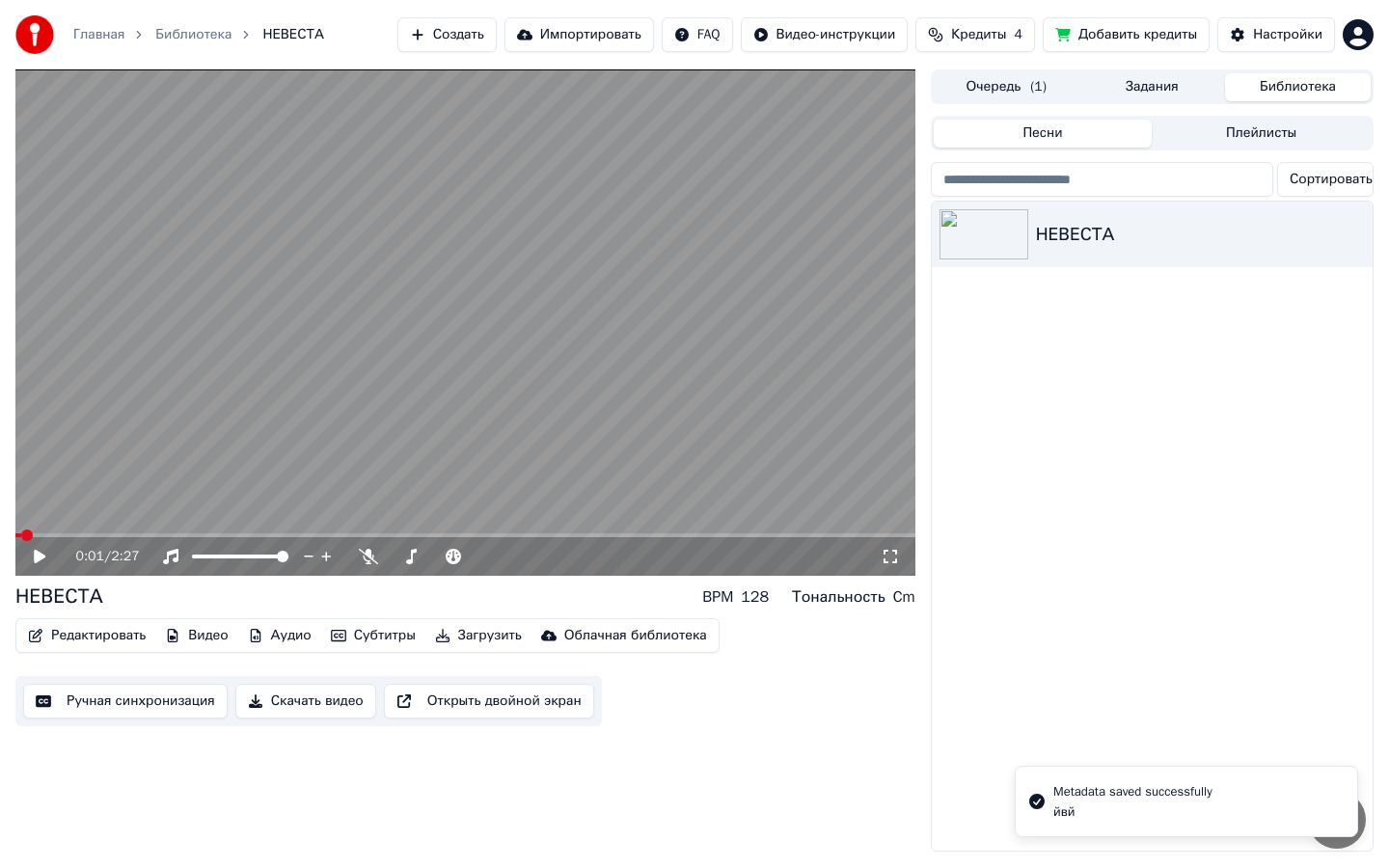 click at bounding box center (27, 535) 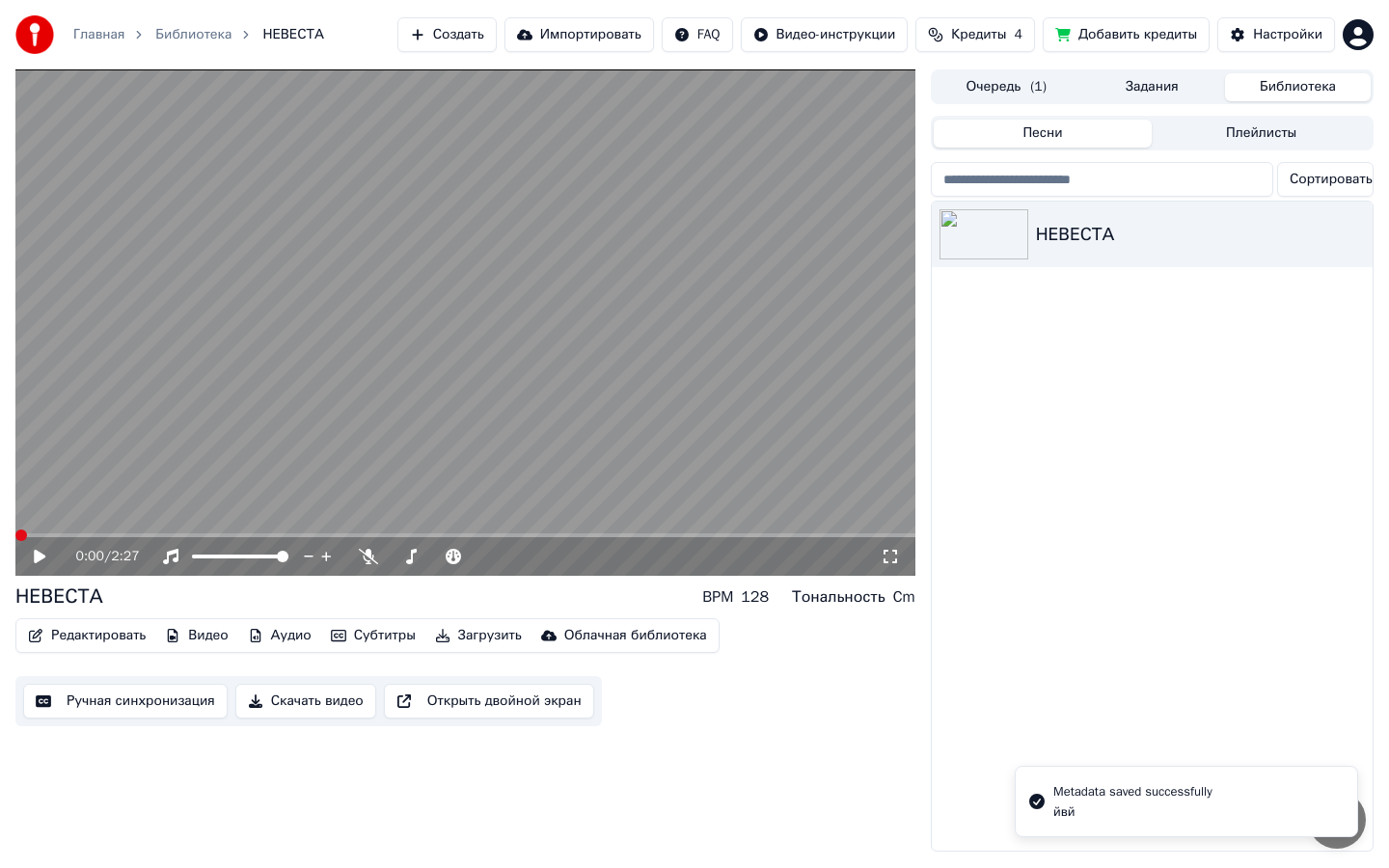 click at bounding box center [465, 322] 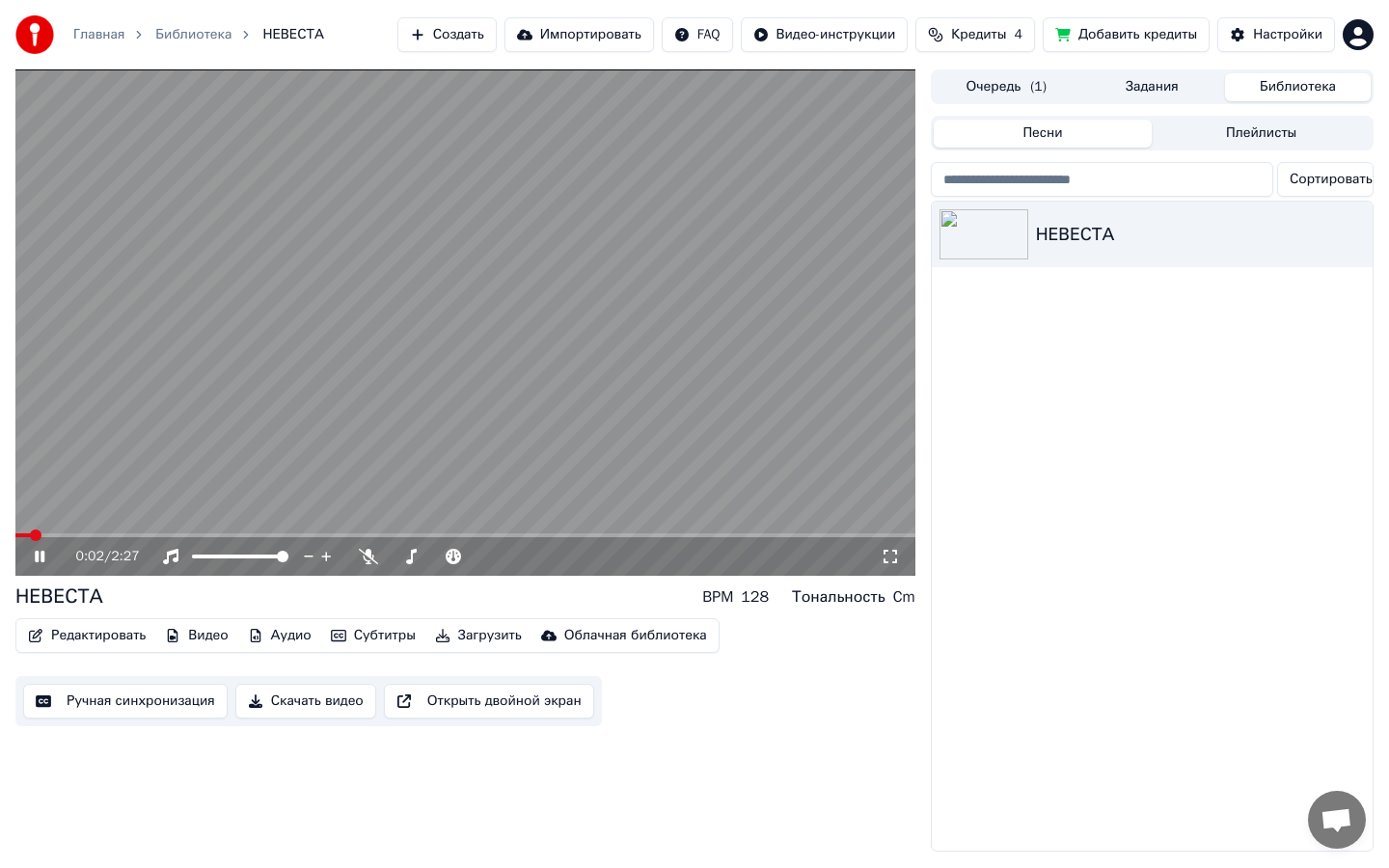 click at bounding box center [465, 322] 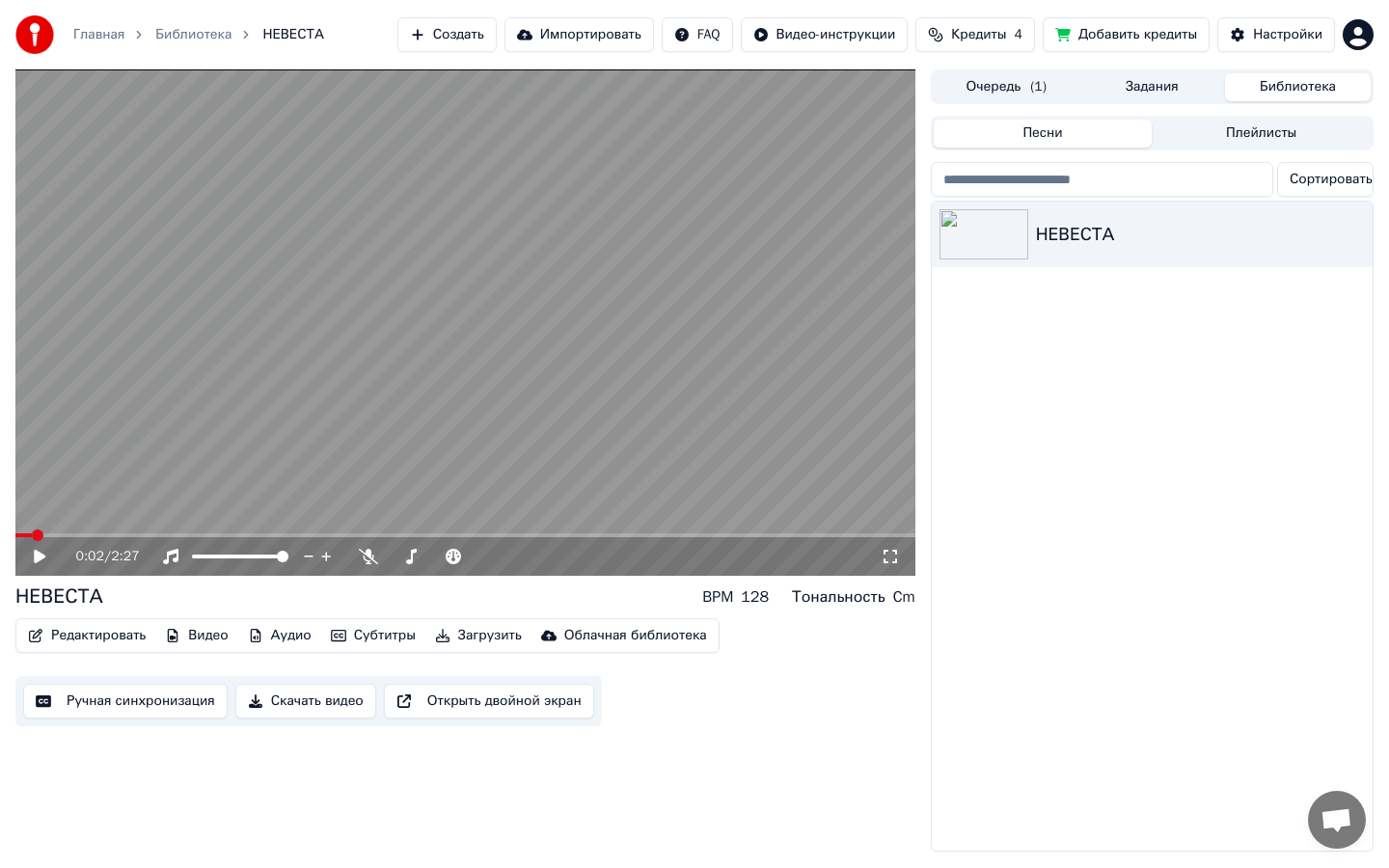 click on "Редактировать" at bounding box center [87, 636] 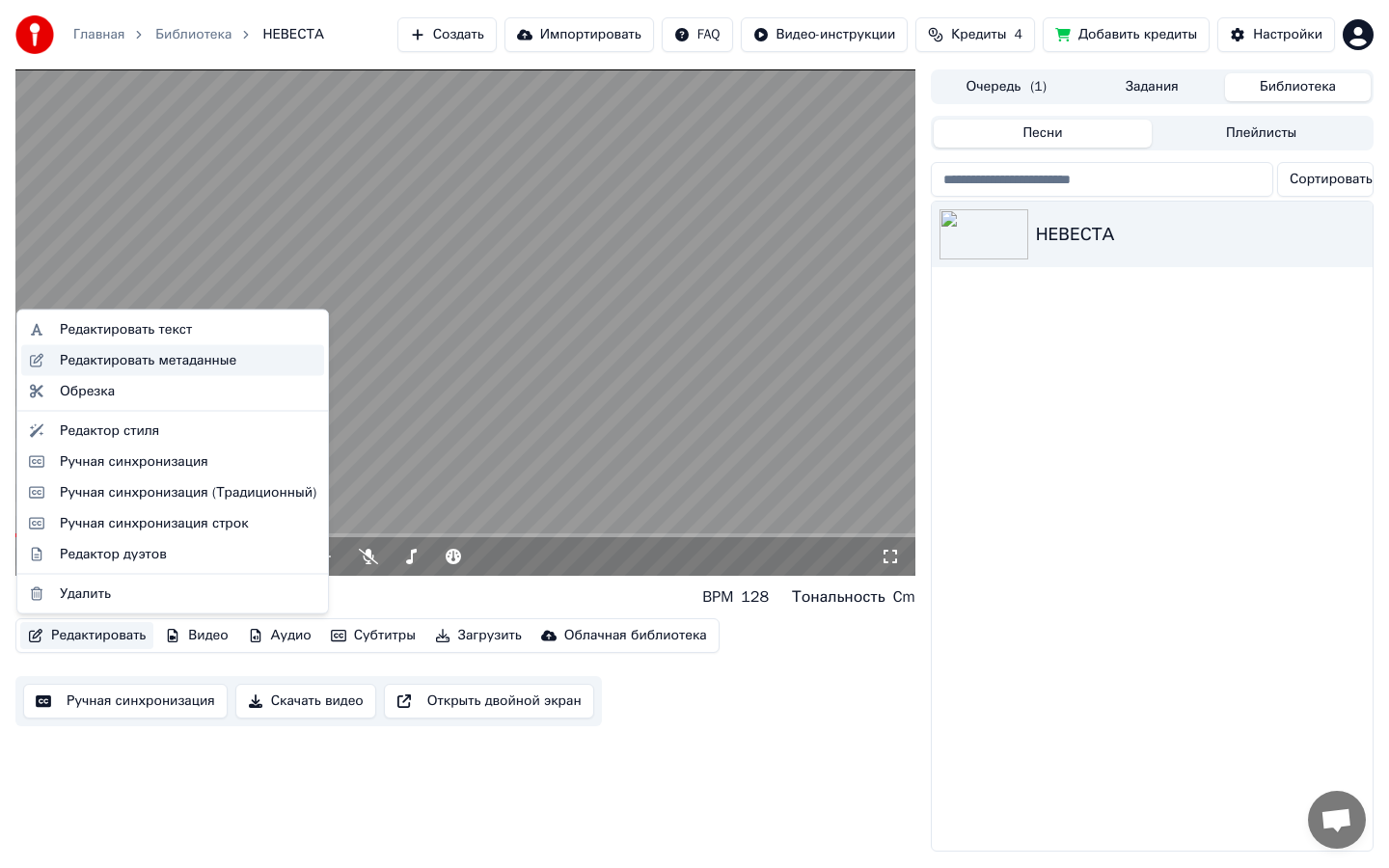 click on "Редактировать метаданные" at bounding box center [148, 360] 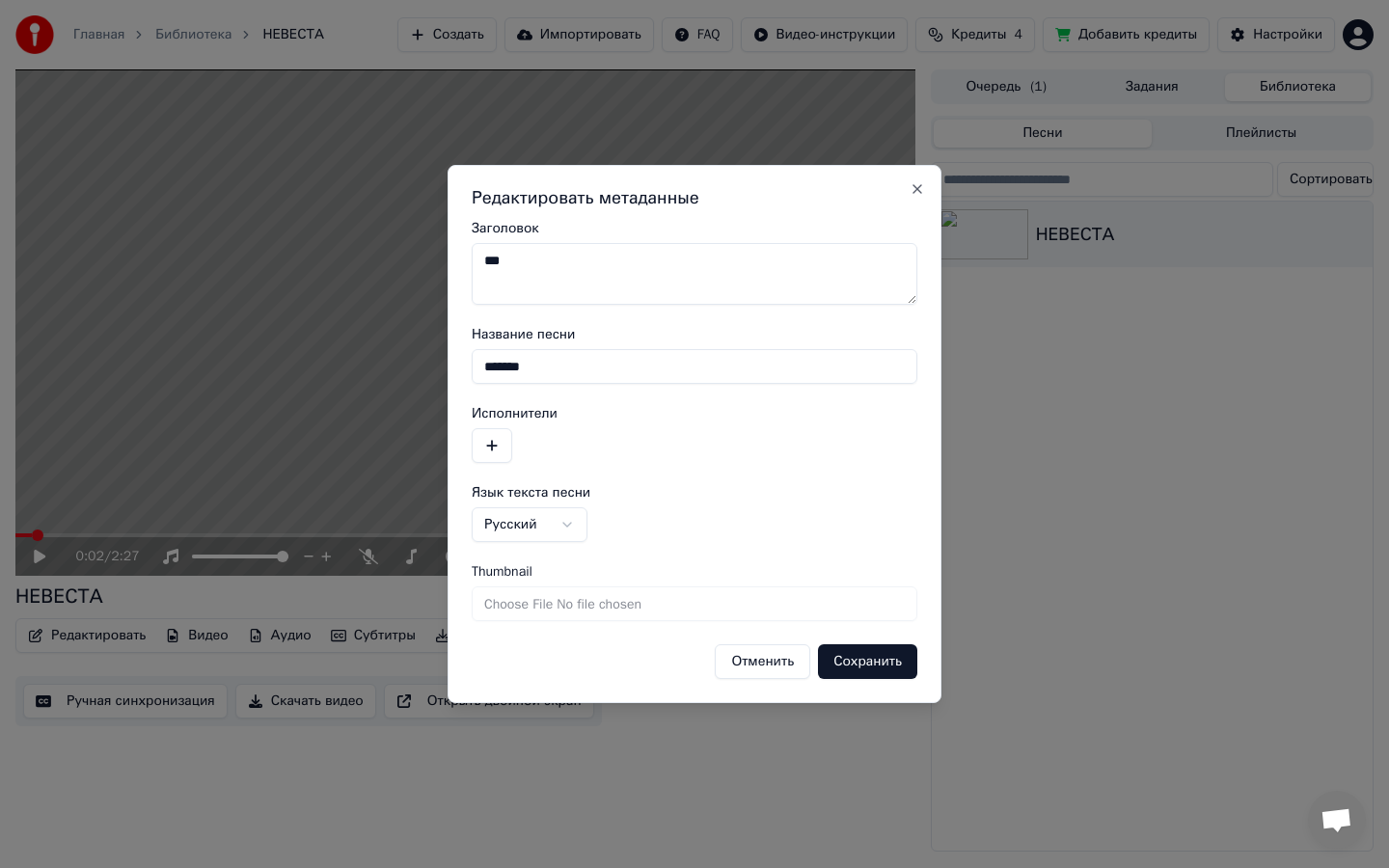 click on "Отменить" at bounding box center [762, 662] 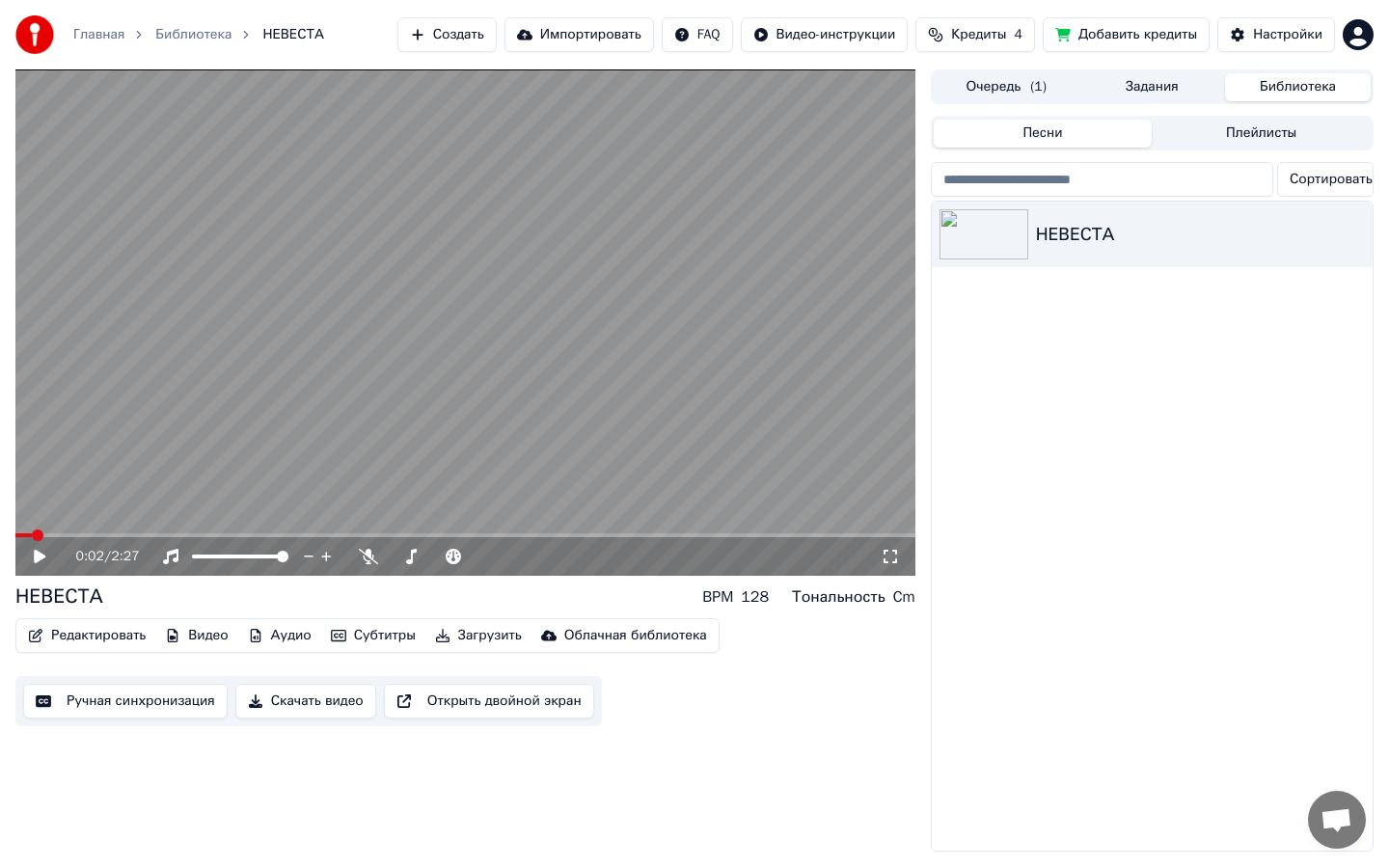 click at bounding box center [465, 322] 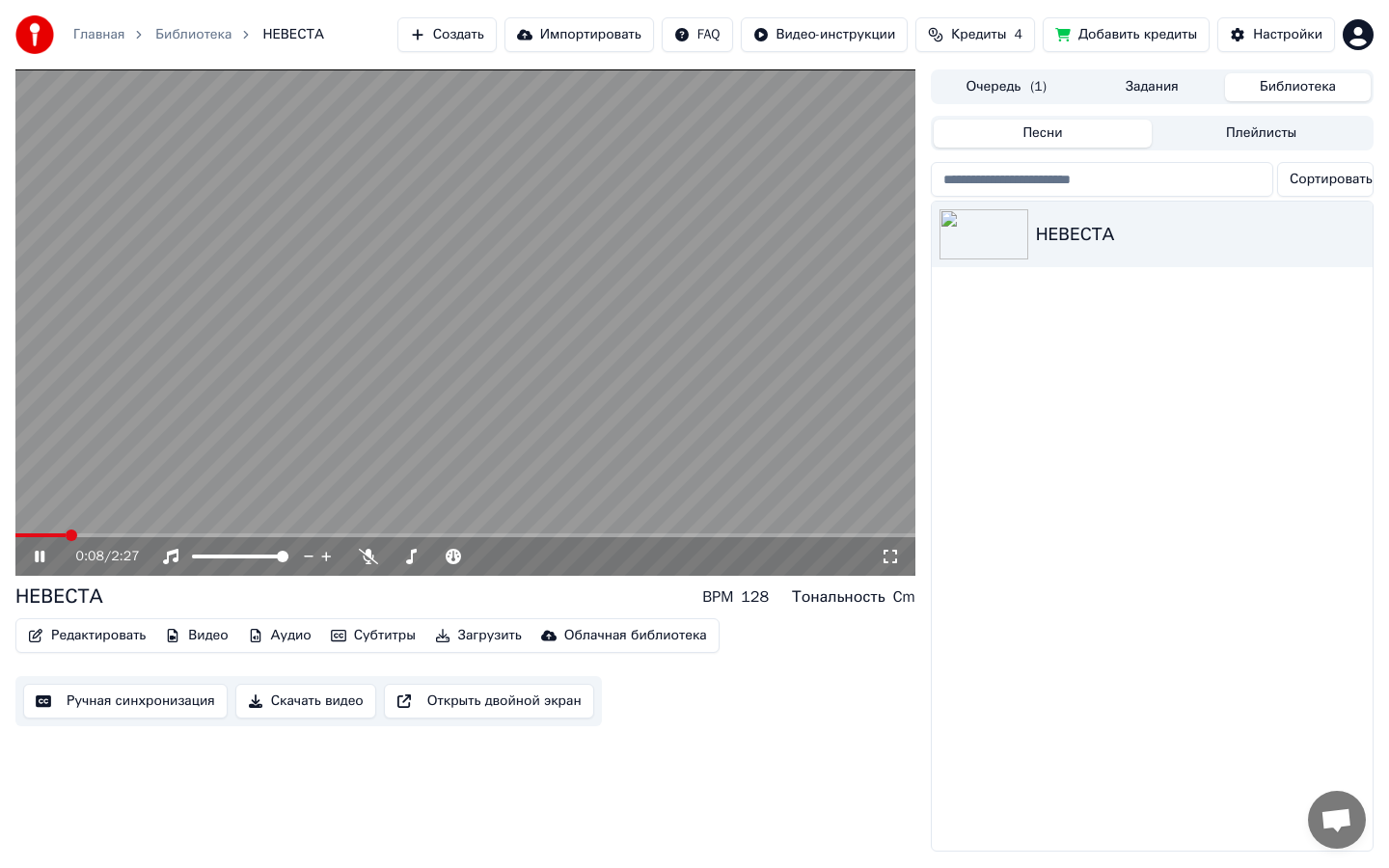 click at bounding box center (465, 322) 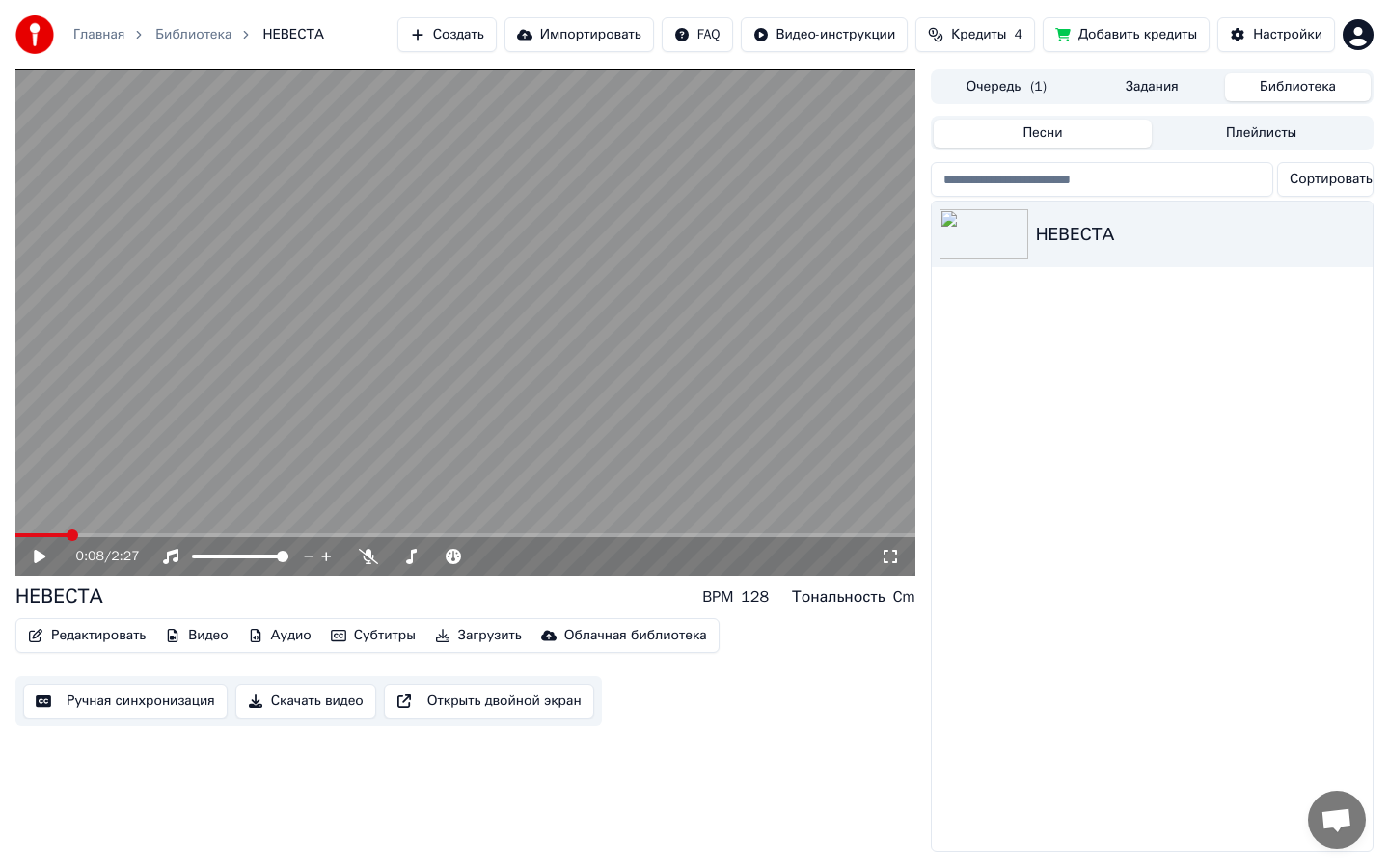 click on "Скачать видео" at bounding box center [306, 701] 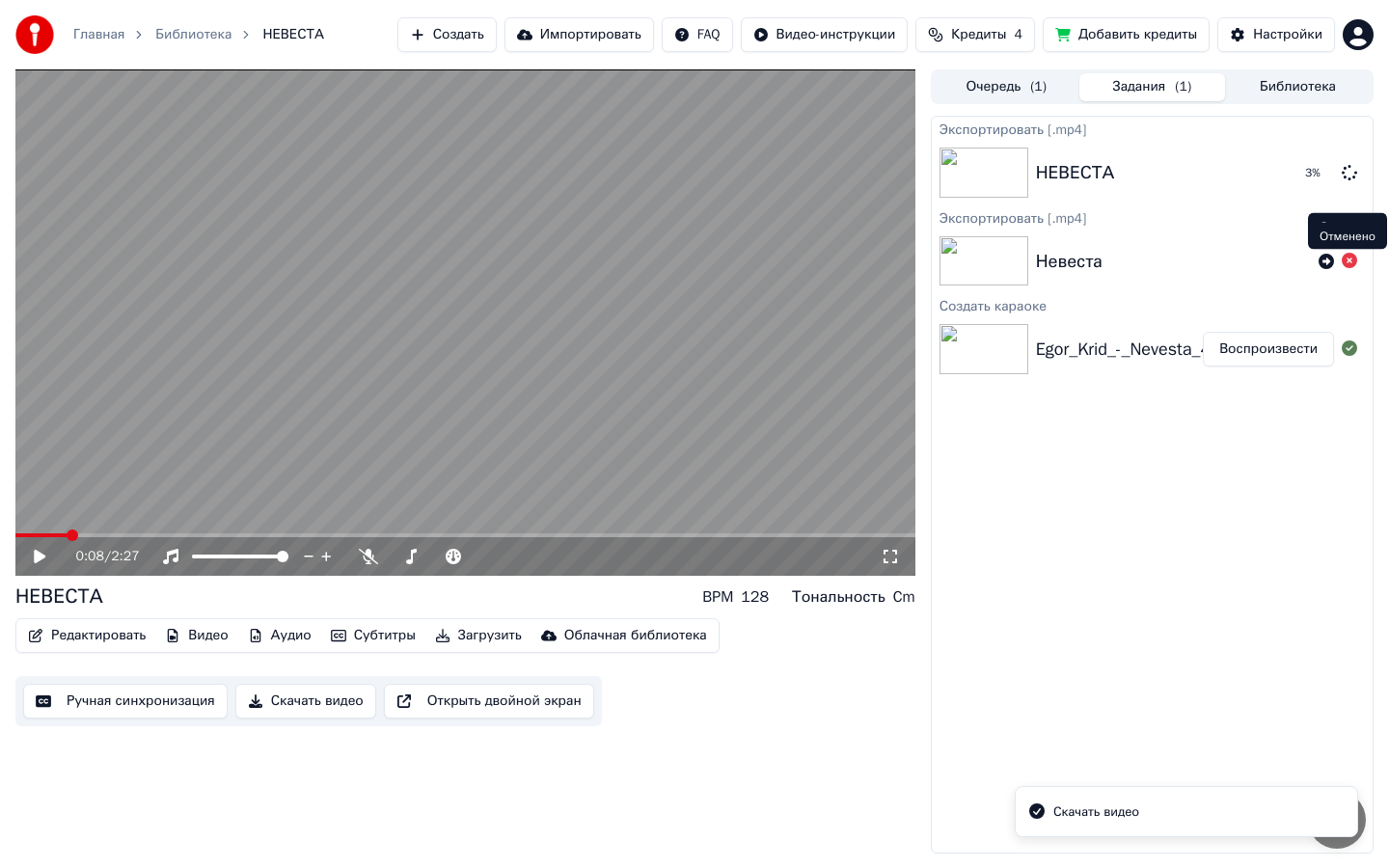 click 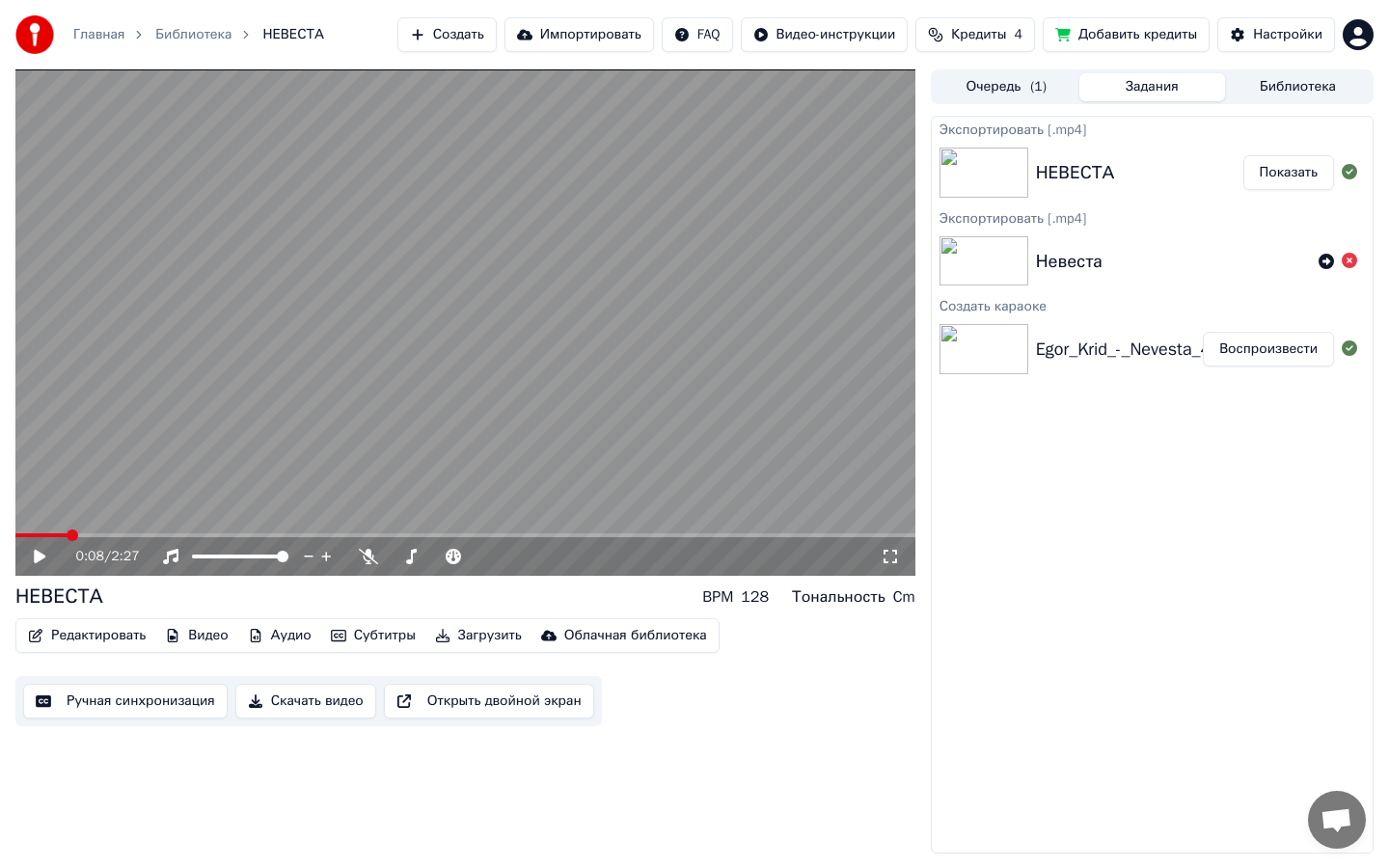 click on "Показать" at bounding box center (1289, 173) 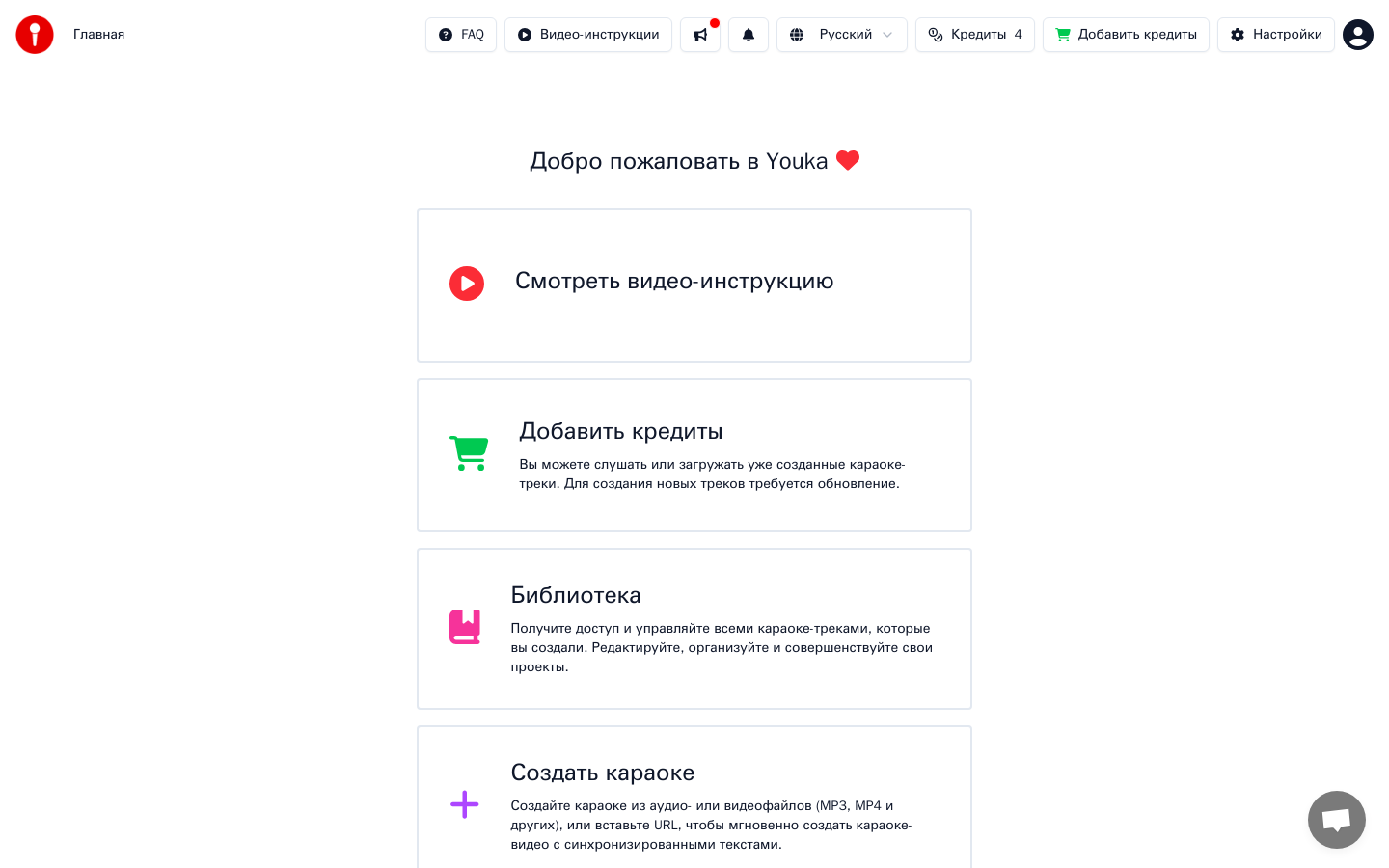 scroll, scrollTop: 0, scrollLeft: 0, axis: both 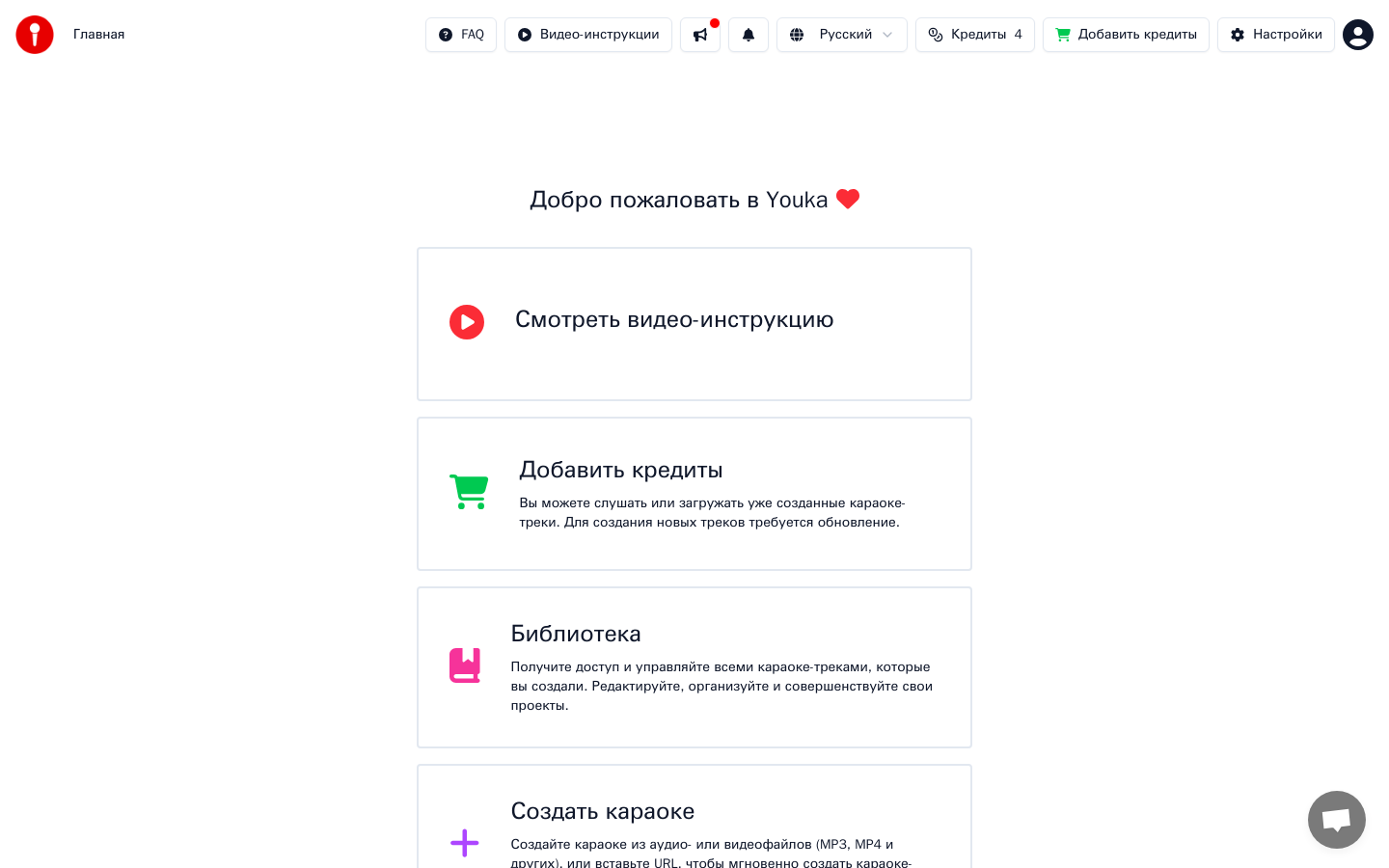 click on "Добавить кредиты" at bounding box center (730, 471) 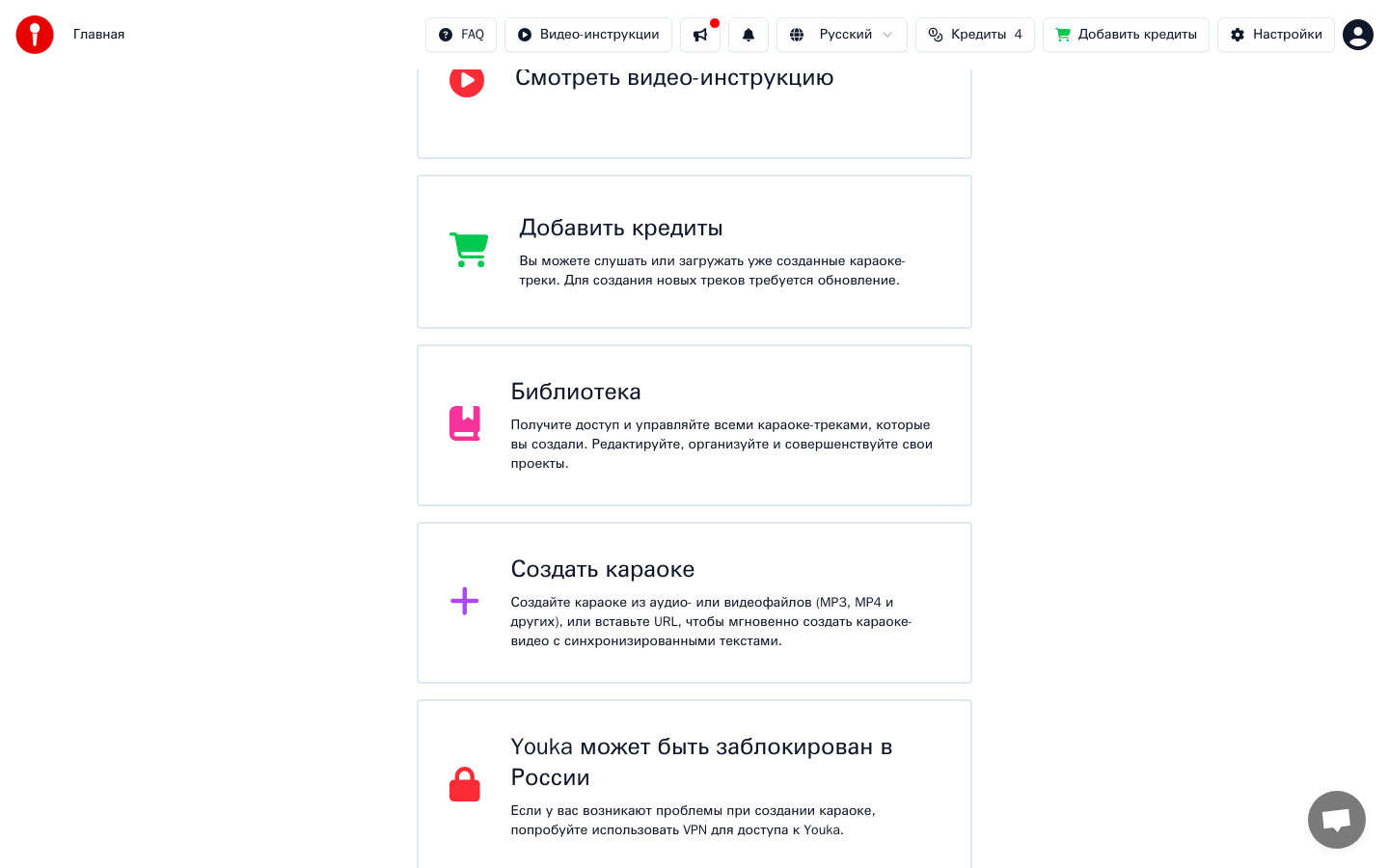 scroll, scrollTop: 0, scrollLeft: 0, axis: both 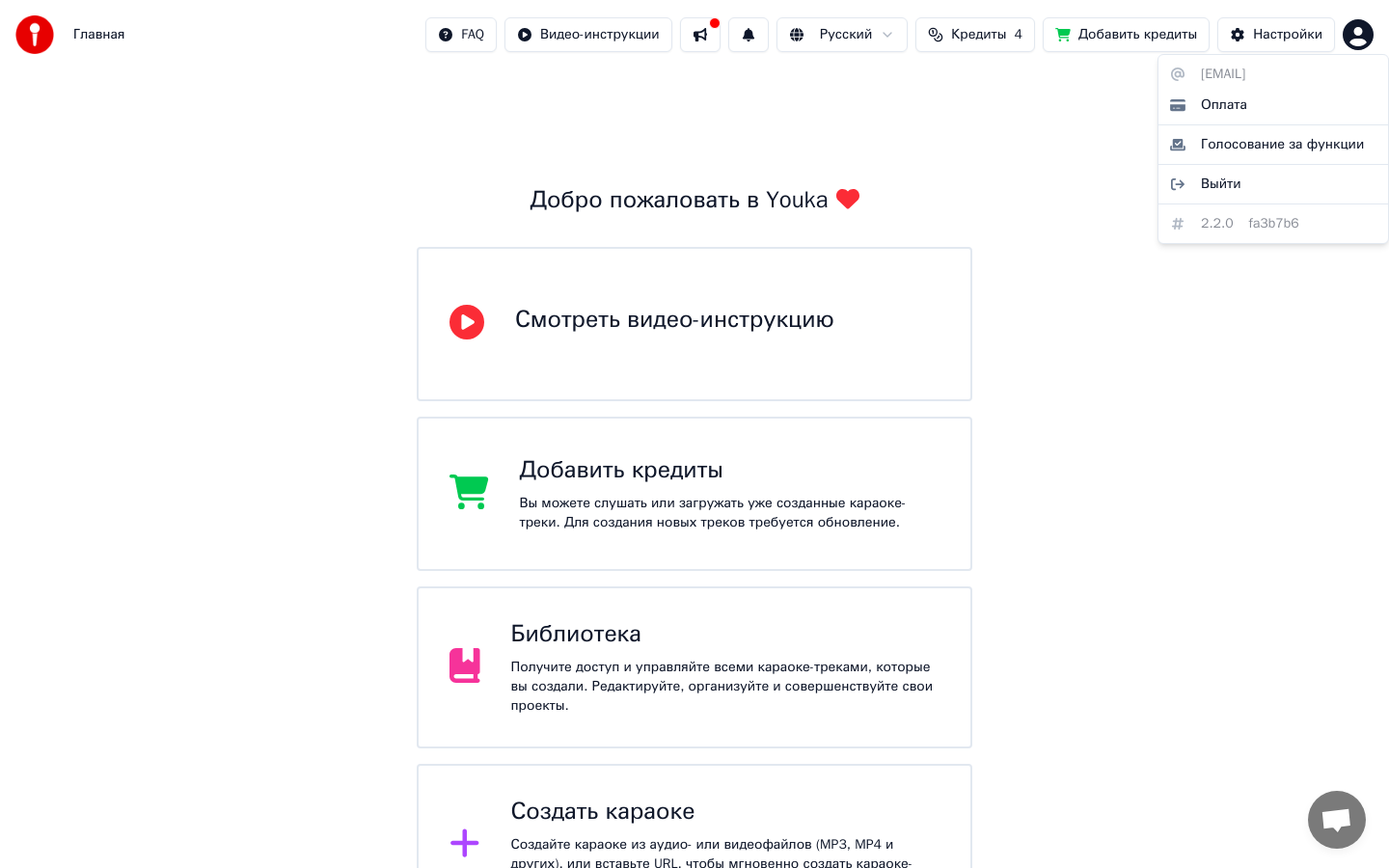 click on "Главная FAQ Видео-инструкции Русский Кредиты 4 Добавить кредиты Настройки Добро пожаловать в Youka Смотреть видео-инструкцию Добавить кредиты Вы можете слушать или загружать уже созданные караоке-треки. Для создания новых треков требуется обновление. Библиотека Получите доступ и управляйте всеми караоке-треками, которые вы создали. Редактируйте, организуйте и совершенствуйте свои проекты. Создать караоке Создайте караоке из аудио- или видеофайлов (MP3, MP4 и других), или вставьте URL, чтобы мгновенно создать караоке-видео с синхронизированными текстами. 2.2.0" at bounding box center [694, 557] 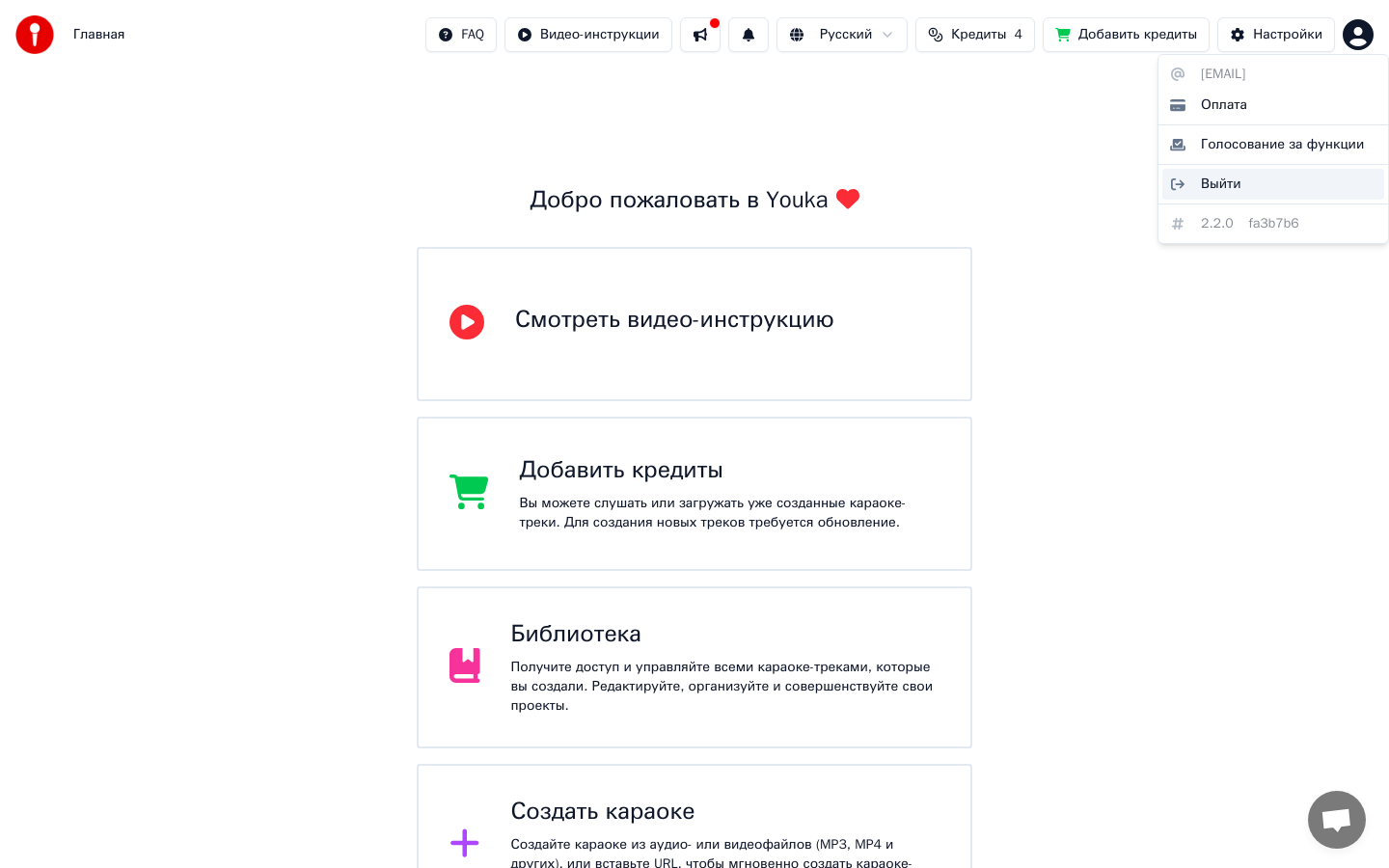 click on "Выйти" at bounding box center (1273, 184) 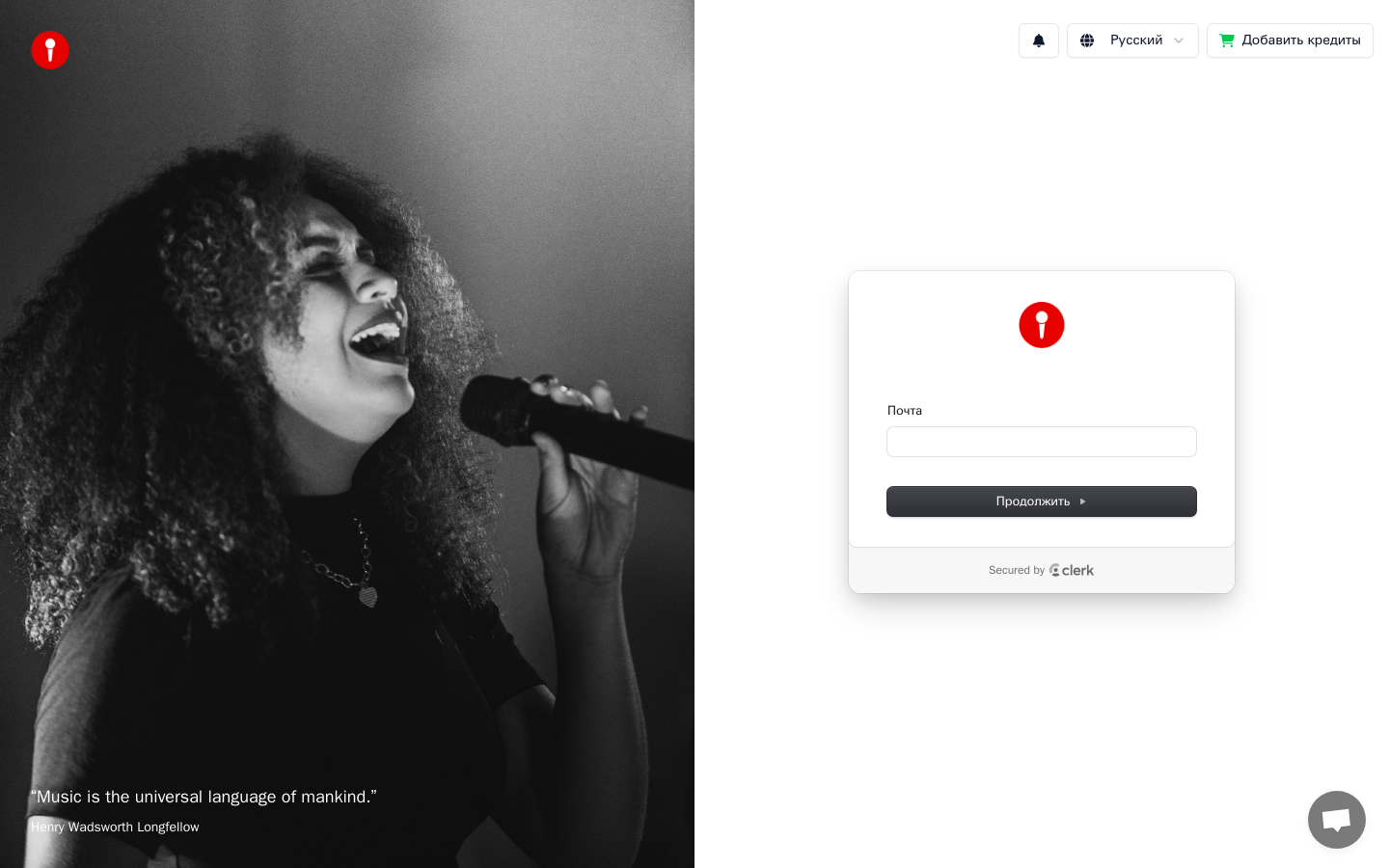 click on "Продолжить с помощью Google или Почта Продолжить" at bounding box center (1042, 409) 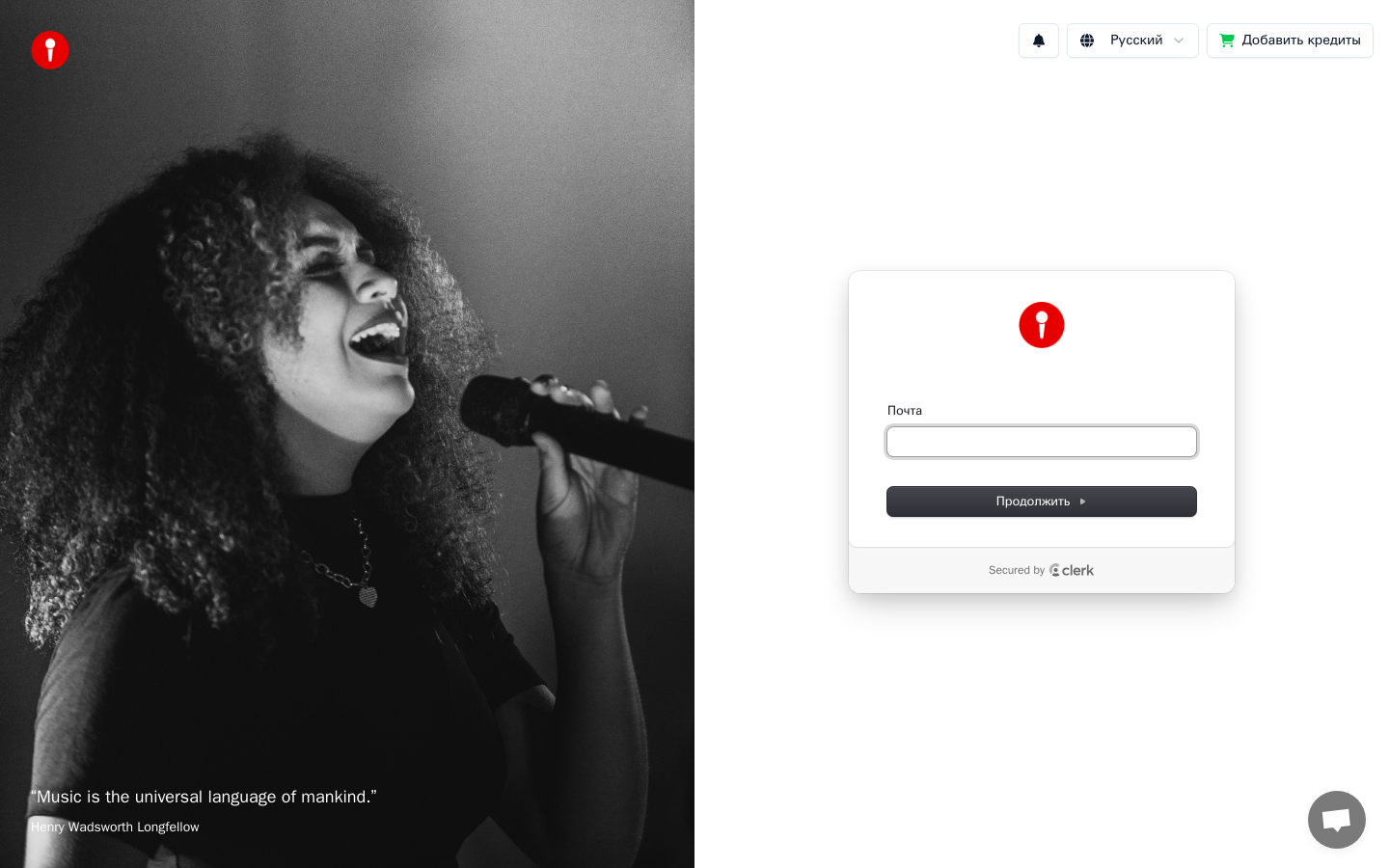 click on "Почта" at bounding box center [1042, 442] 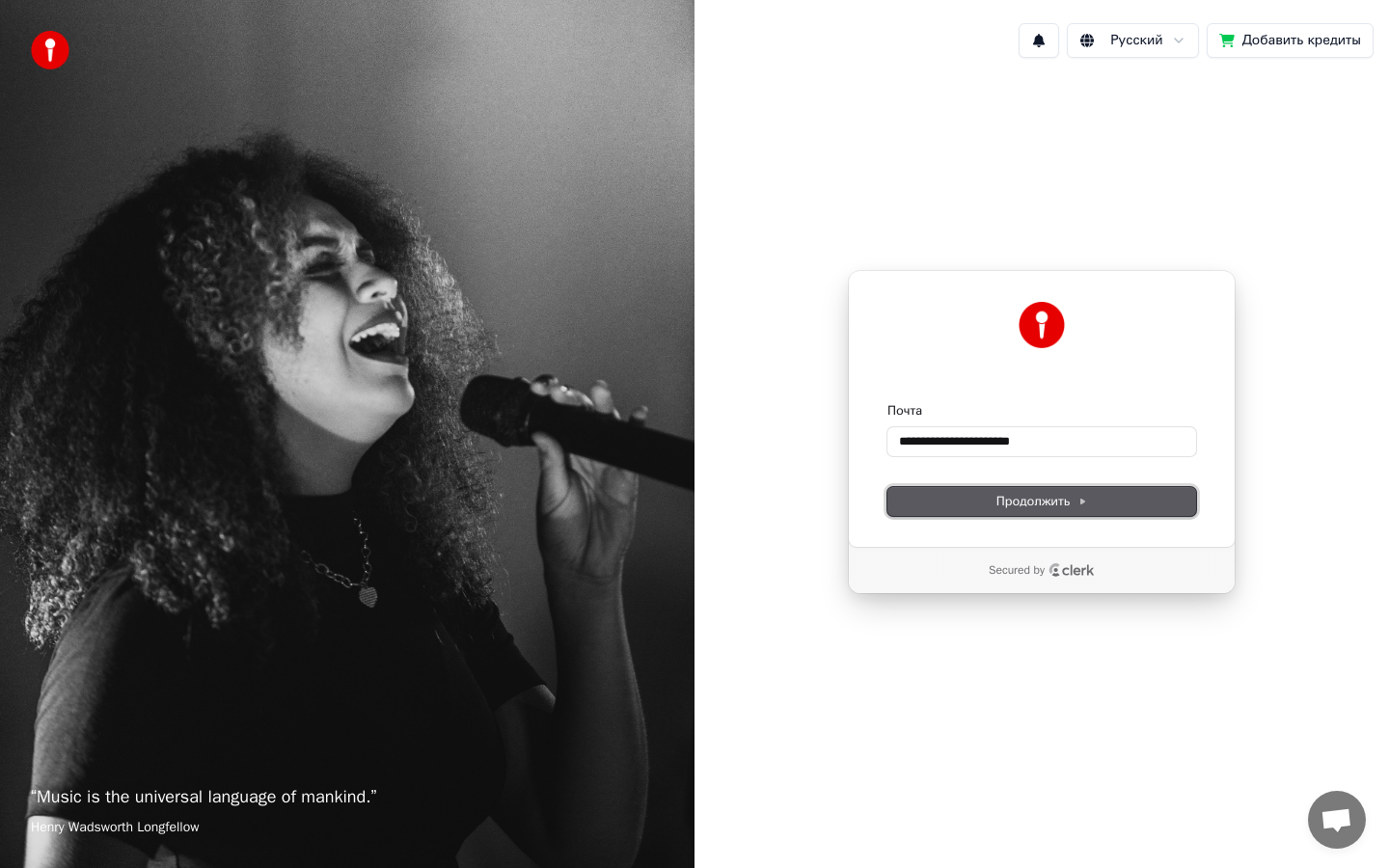 click on "Продолжить" at bounding box center [1042, 502] 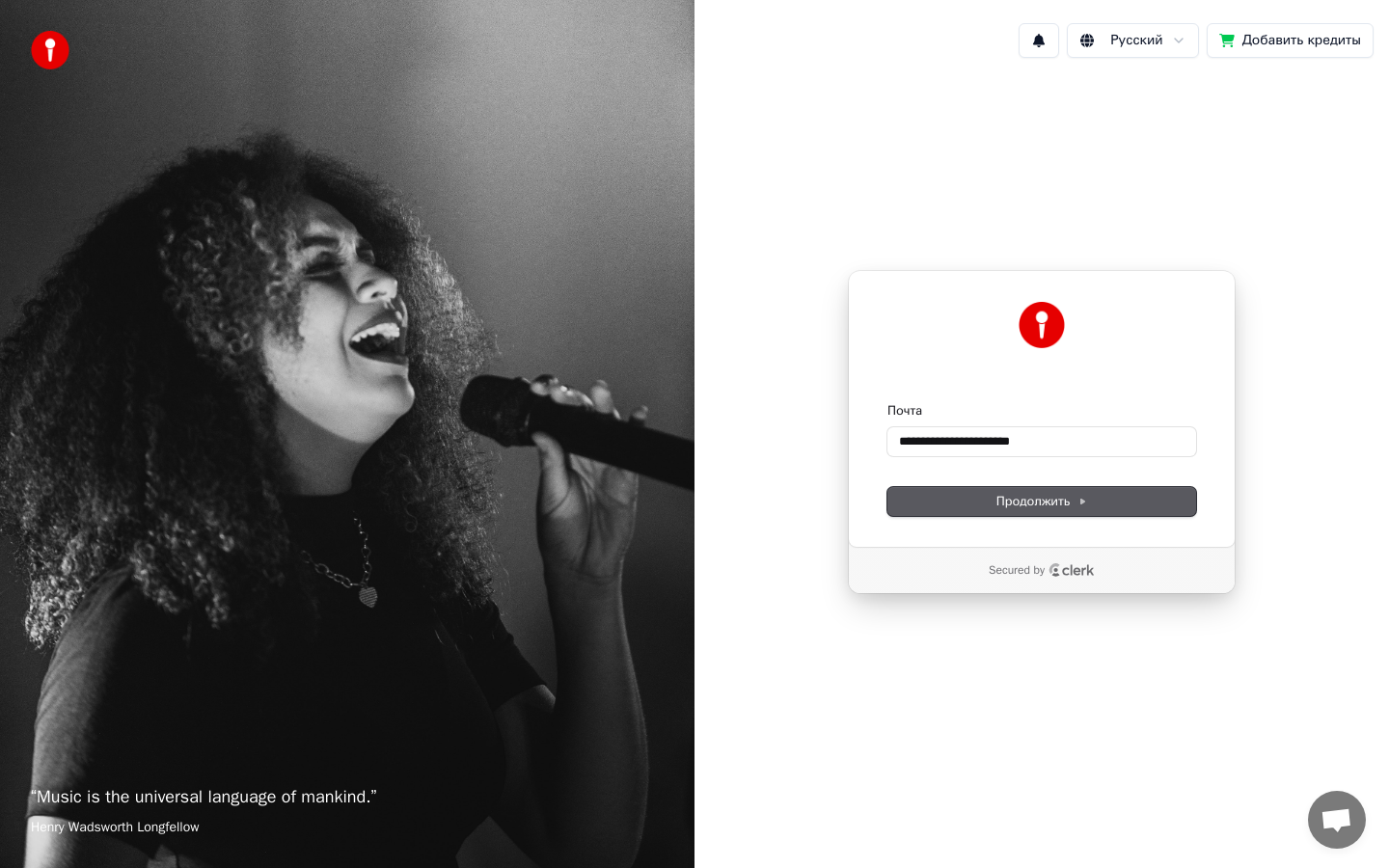 type on "**********" 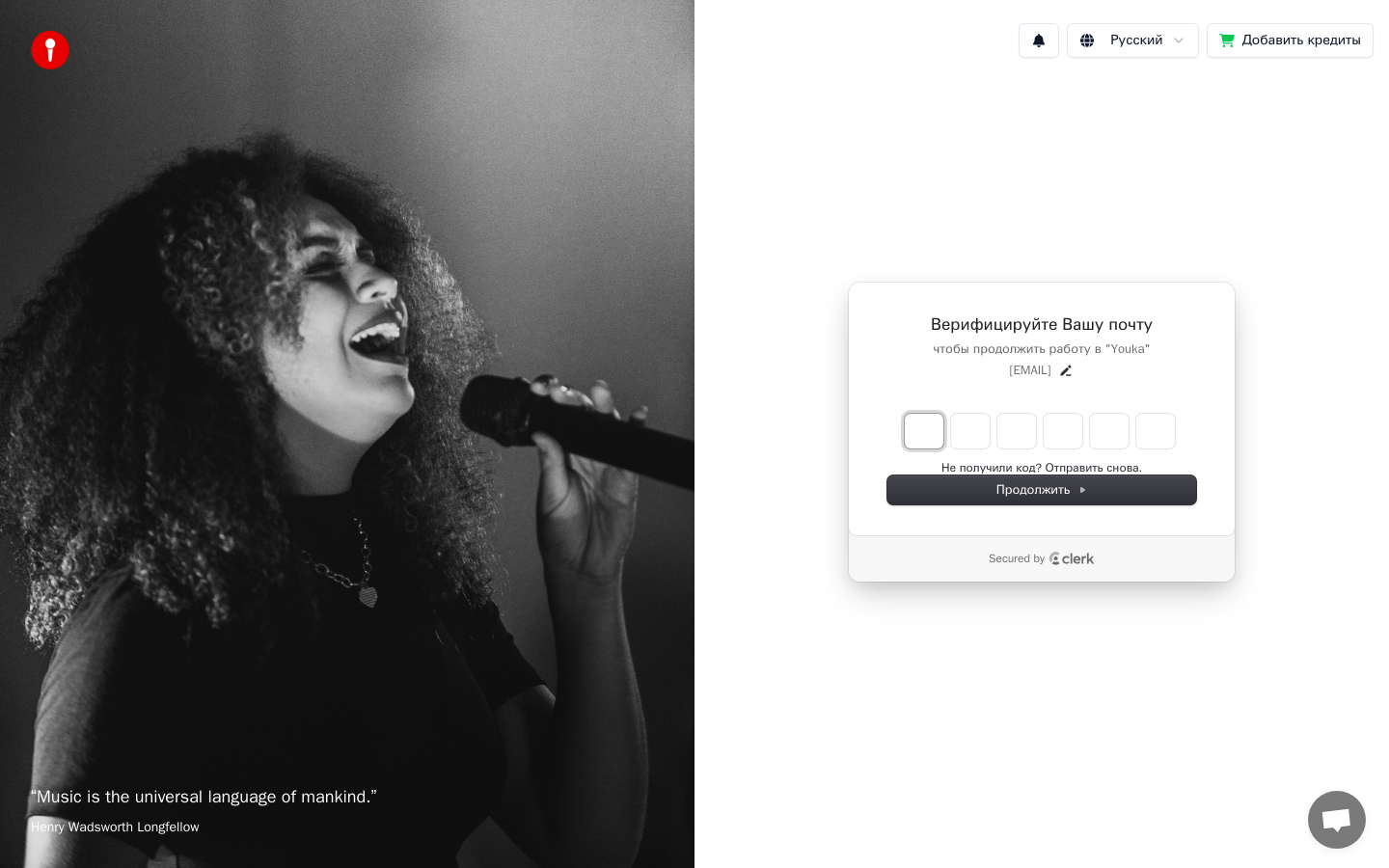 type on "*" 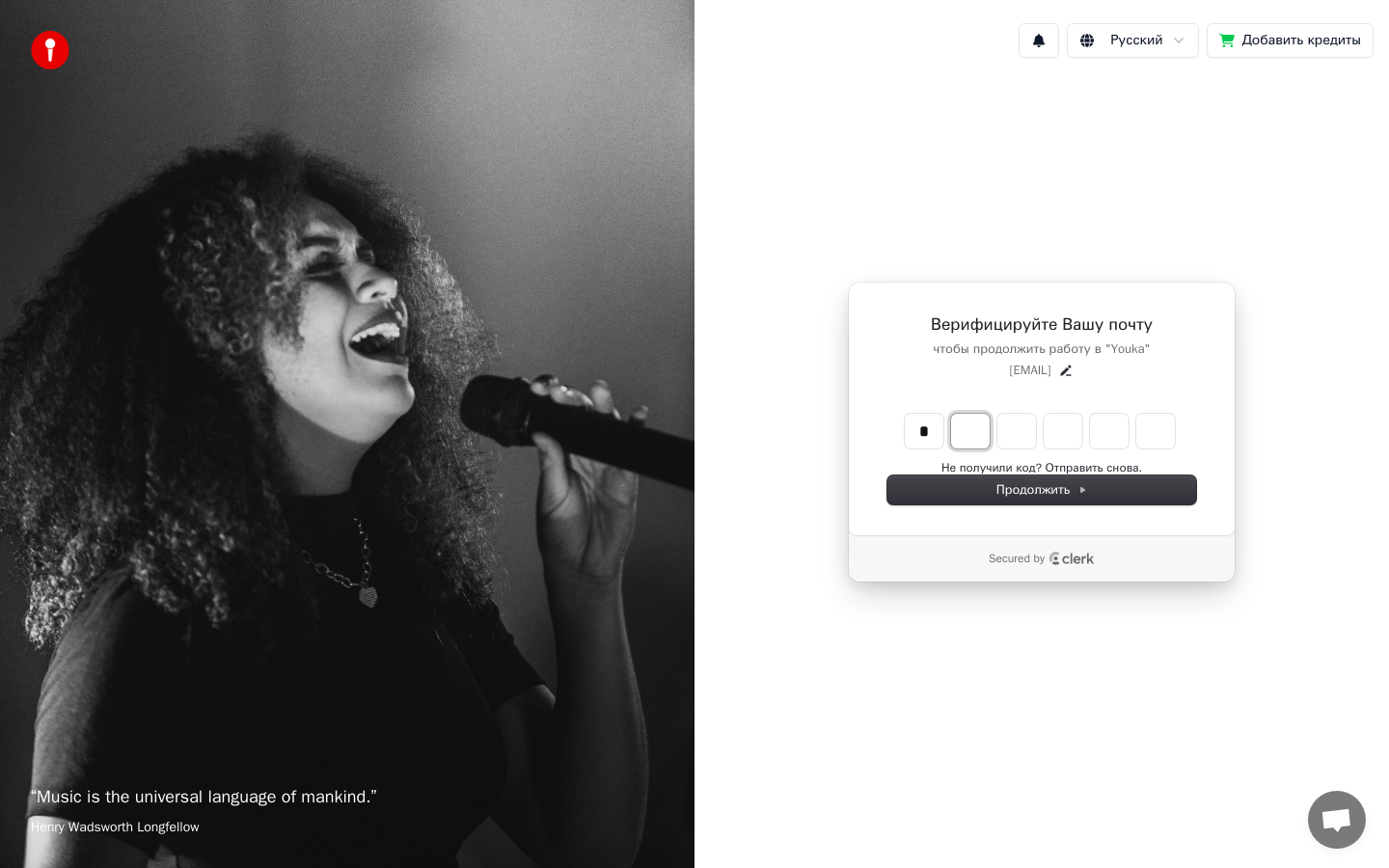 type on "*" 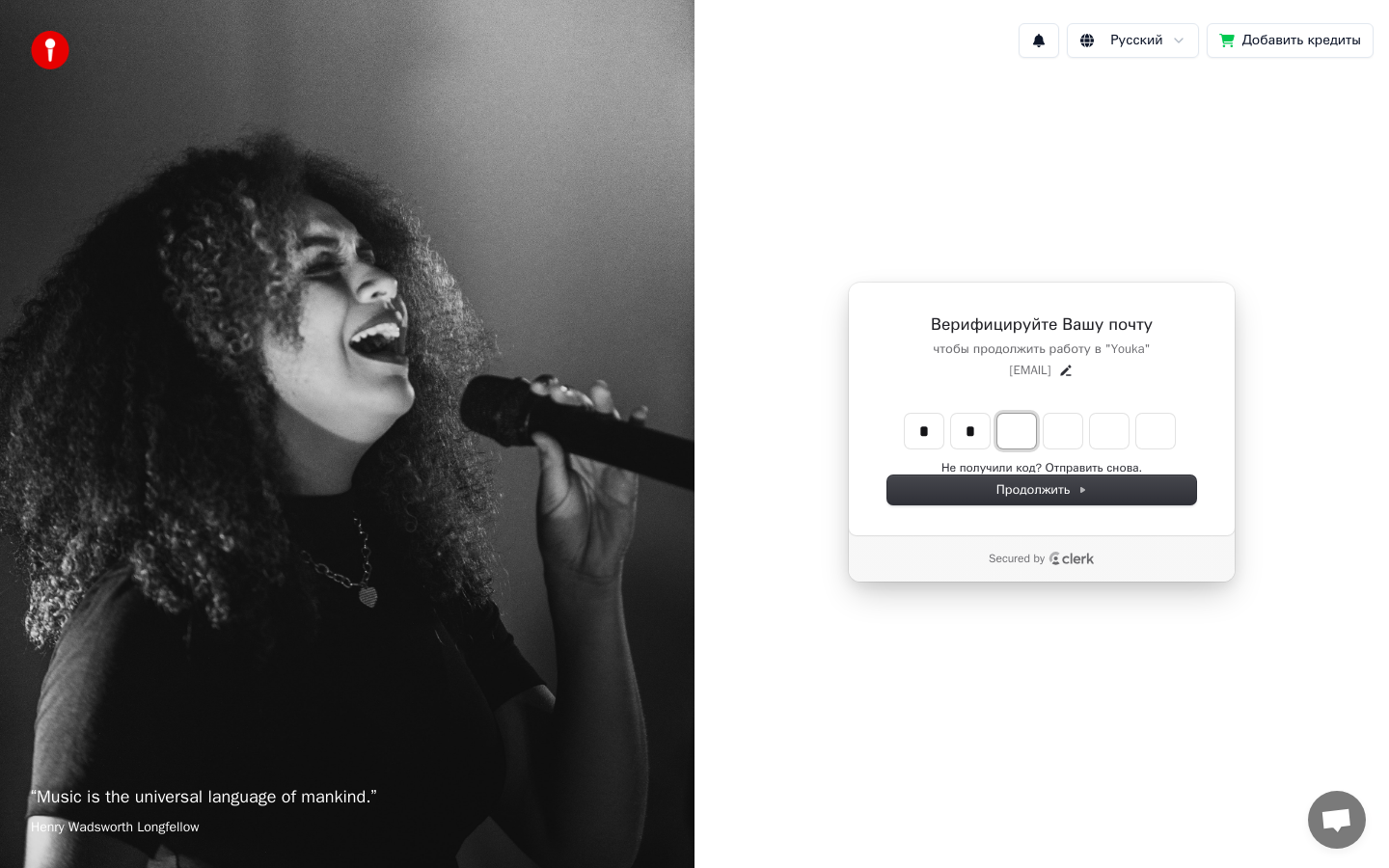 type on "**" 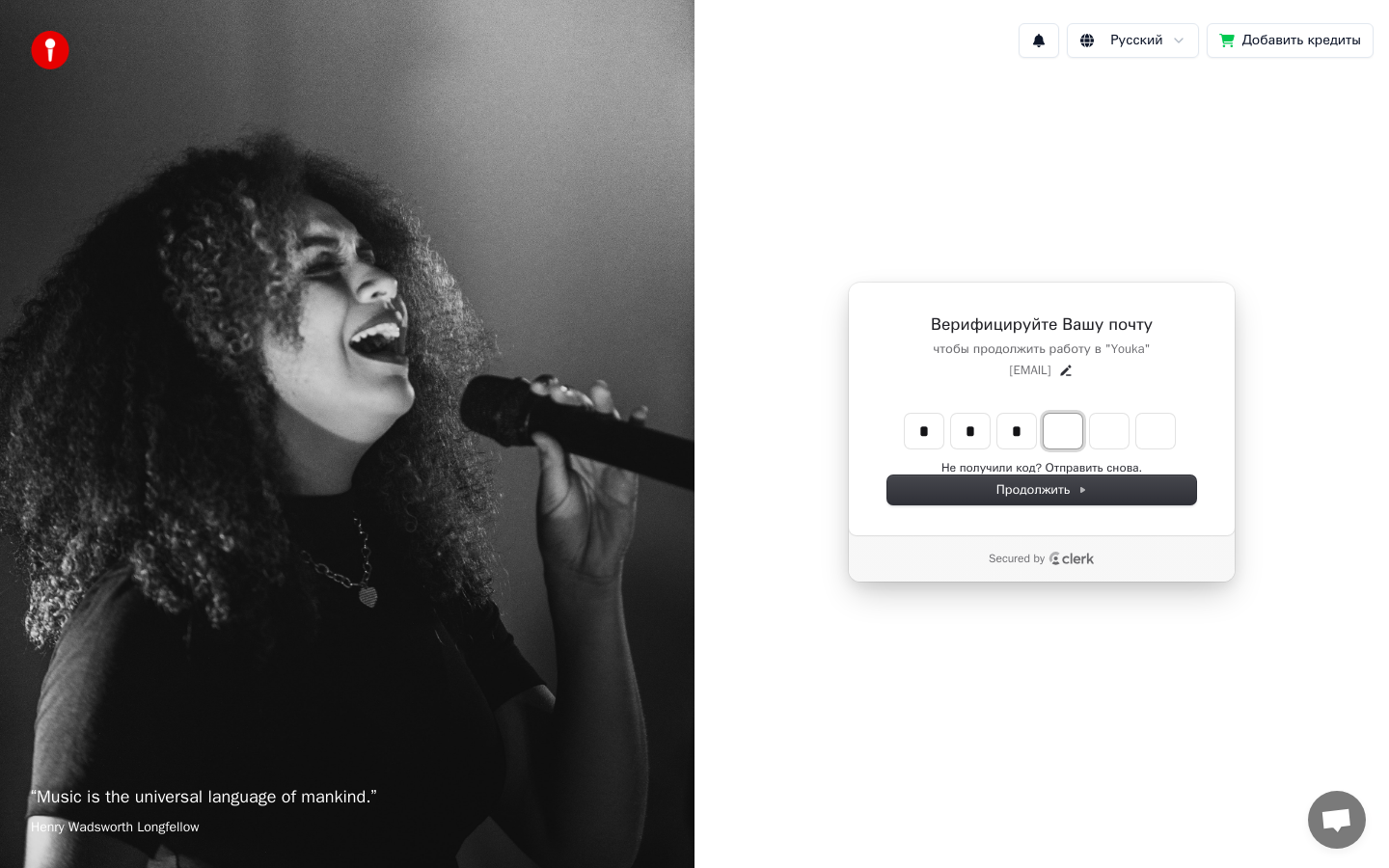type on "***" 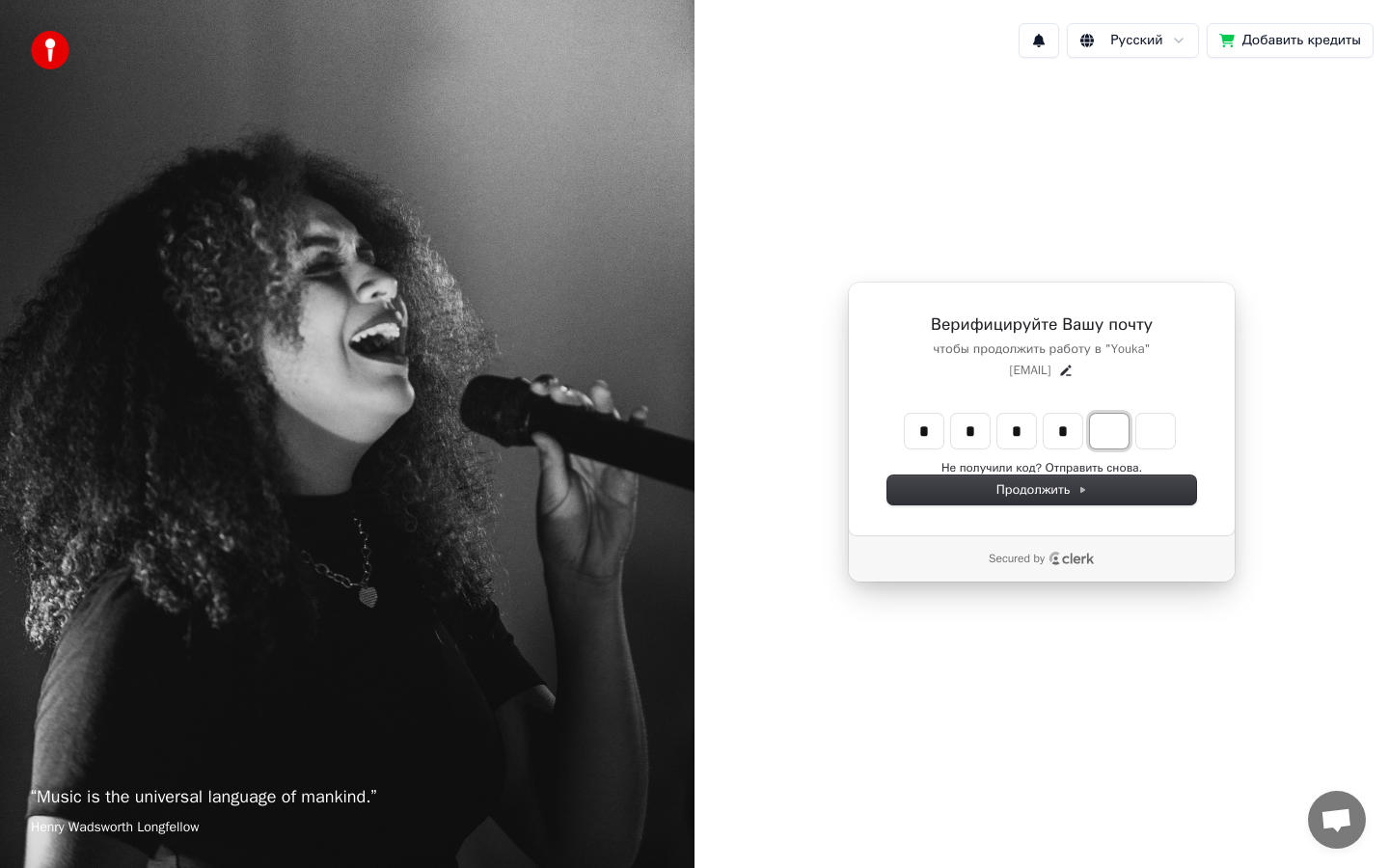 type on "****" 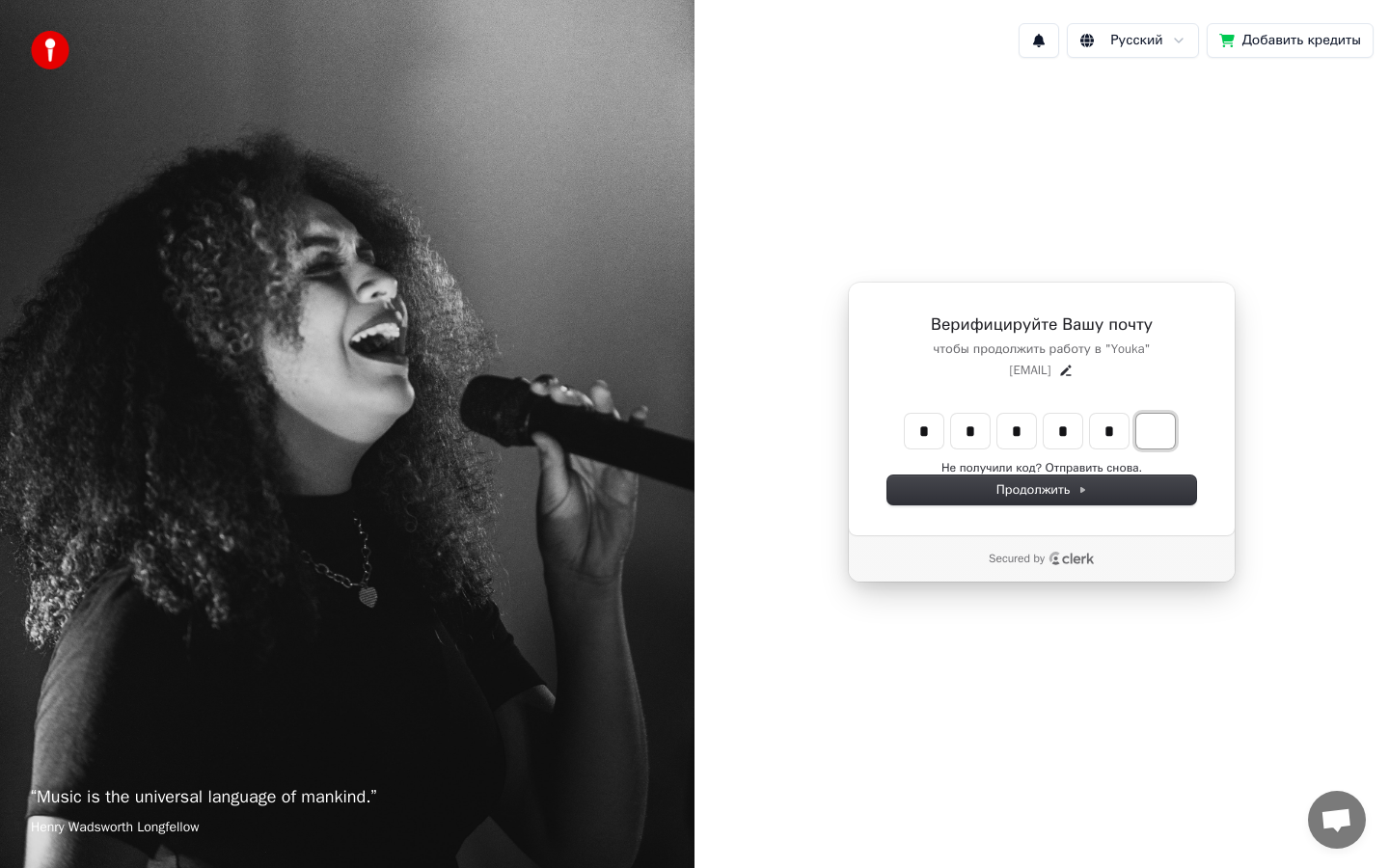 type on "*****" 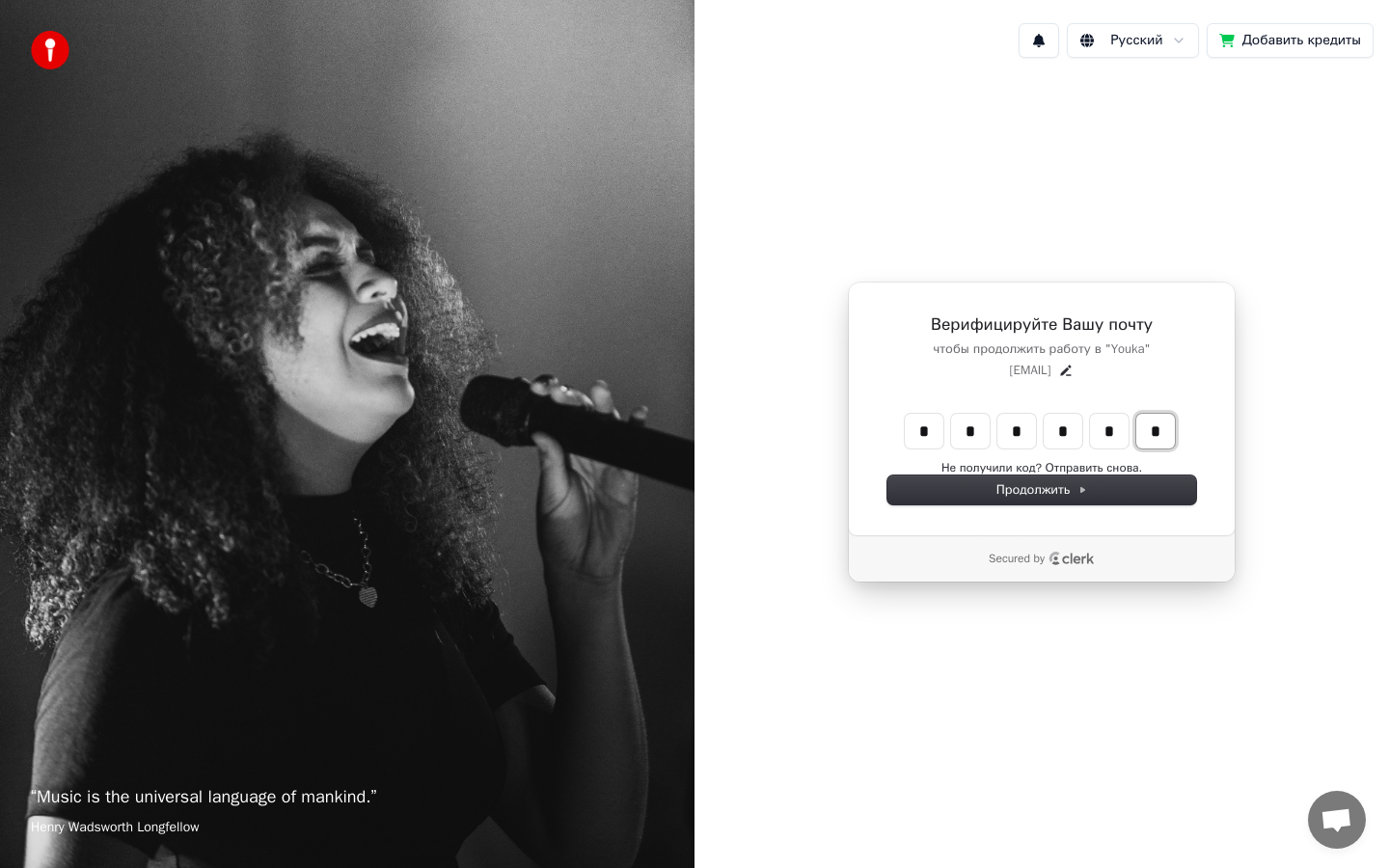 type on "*" 